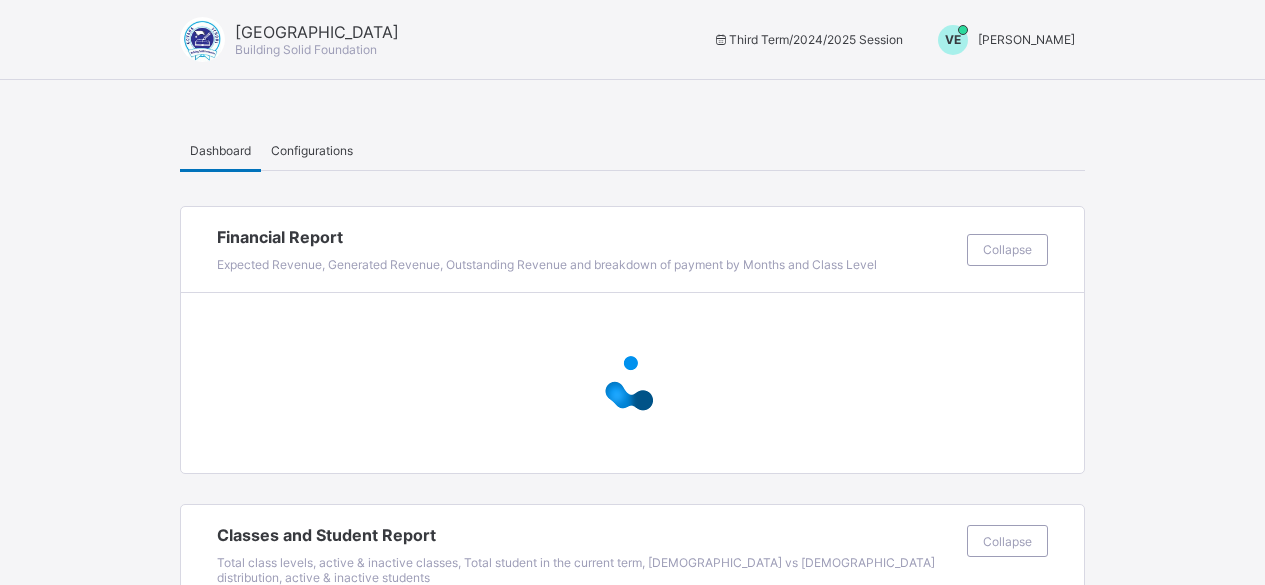 scroll, scrollTop: 0, scrollLeft: 0, axis: both 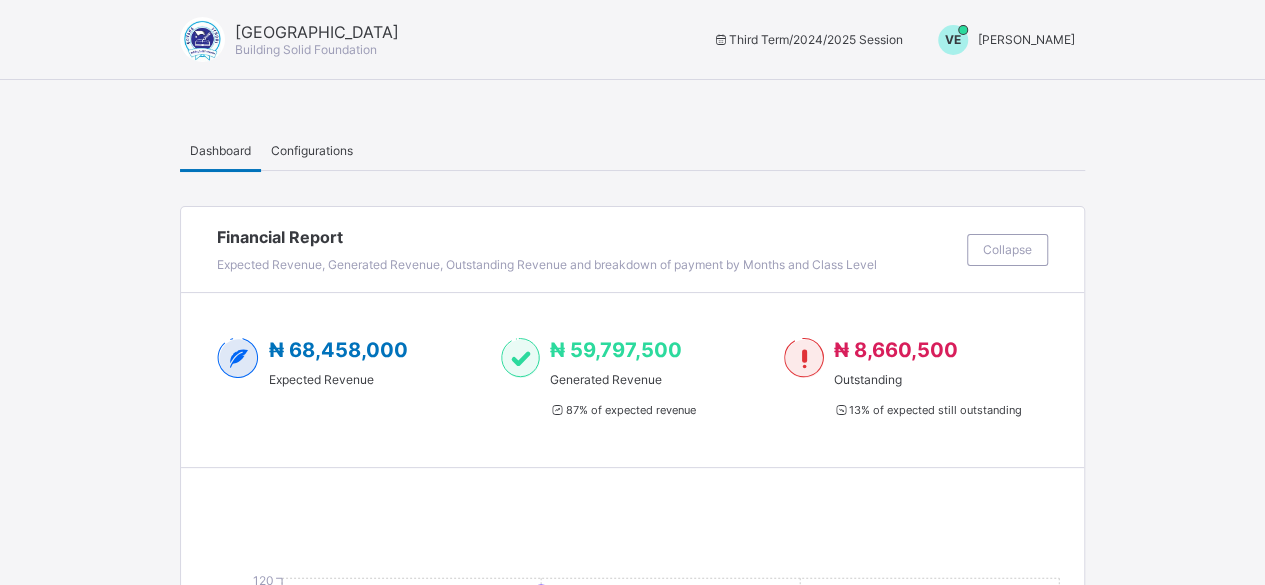 click on "[PERSON_NAME]" at bounding box center (1026, 39) 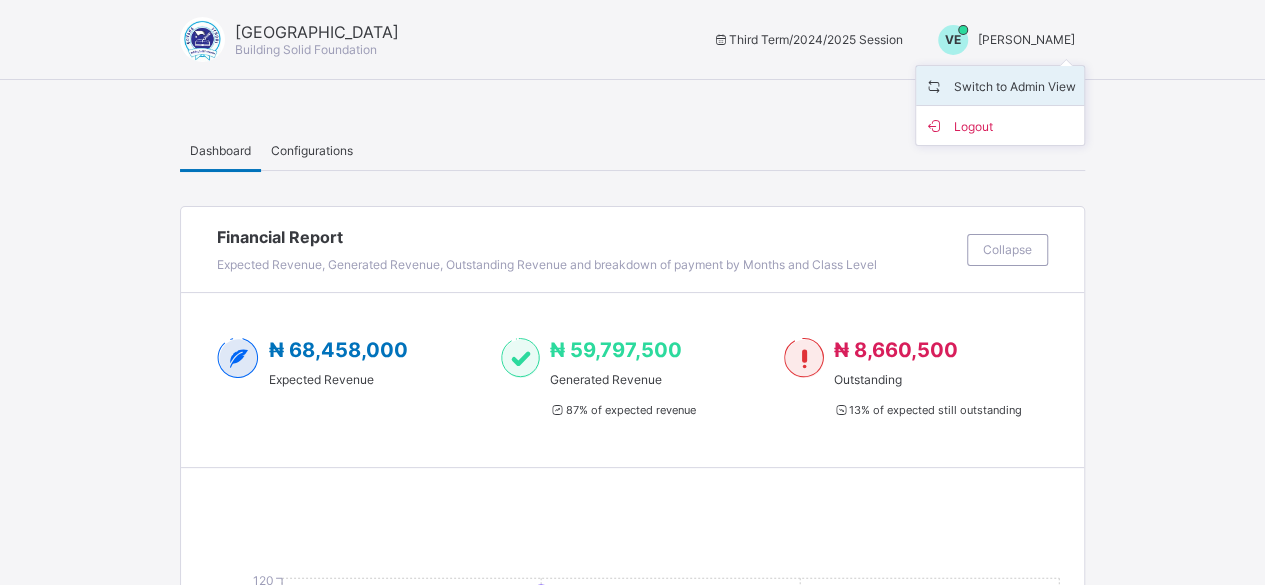 click on "Switch to Admin View" at bounding box center [1000, 85] 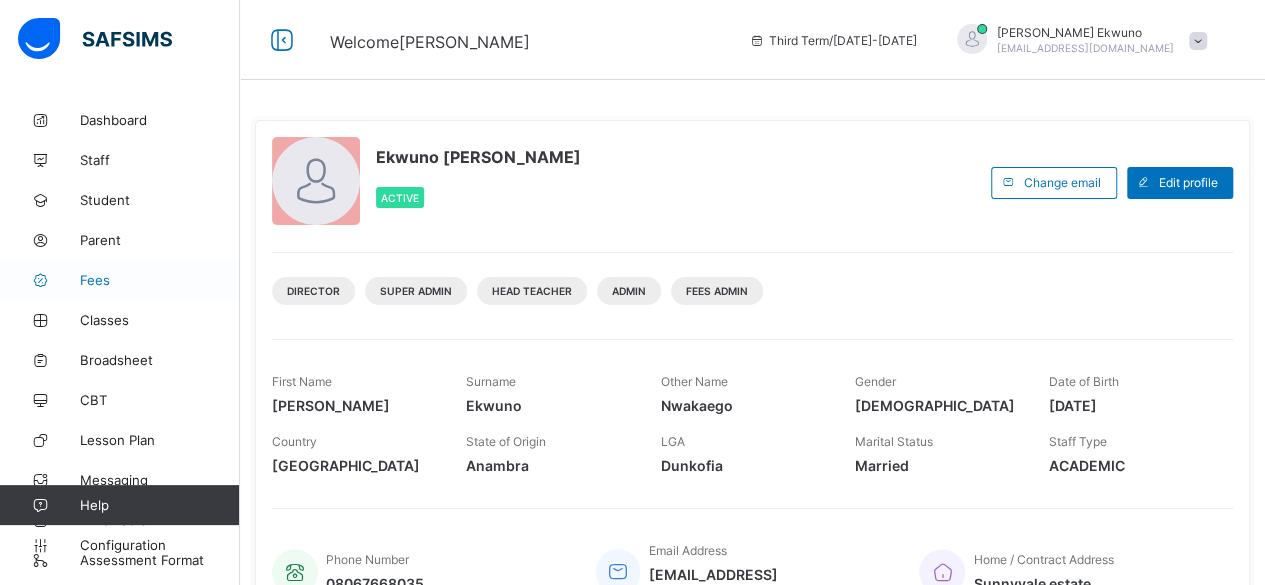 click on "Fees" at bounding box center [160, 280] 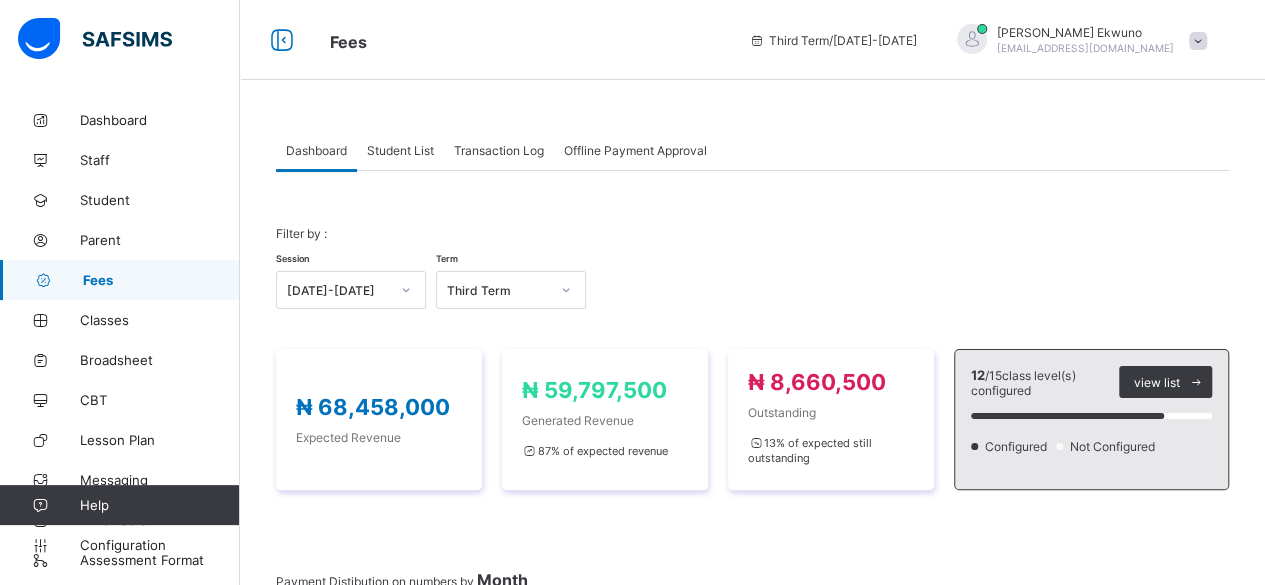 click on "Student List" at bounding box center [400, 150] 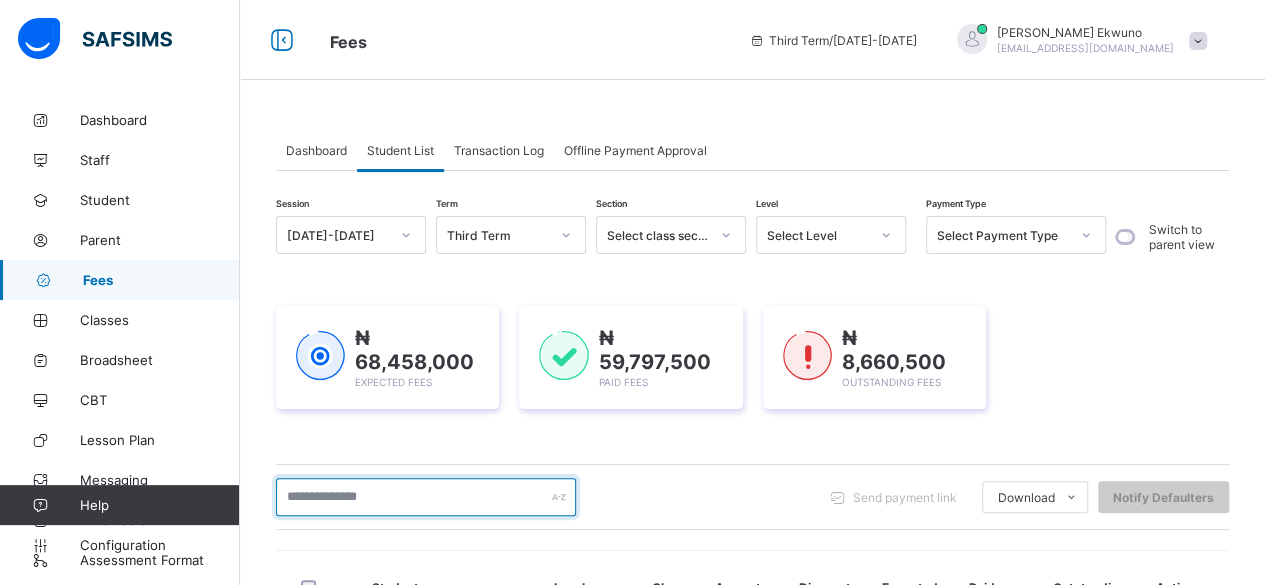 click at bounding box center [426, 497] 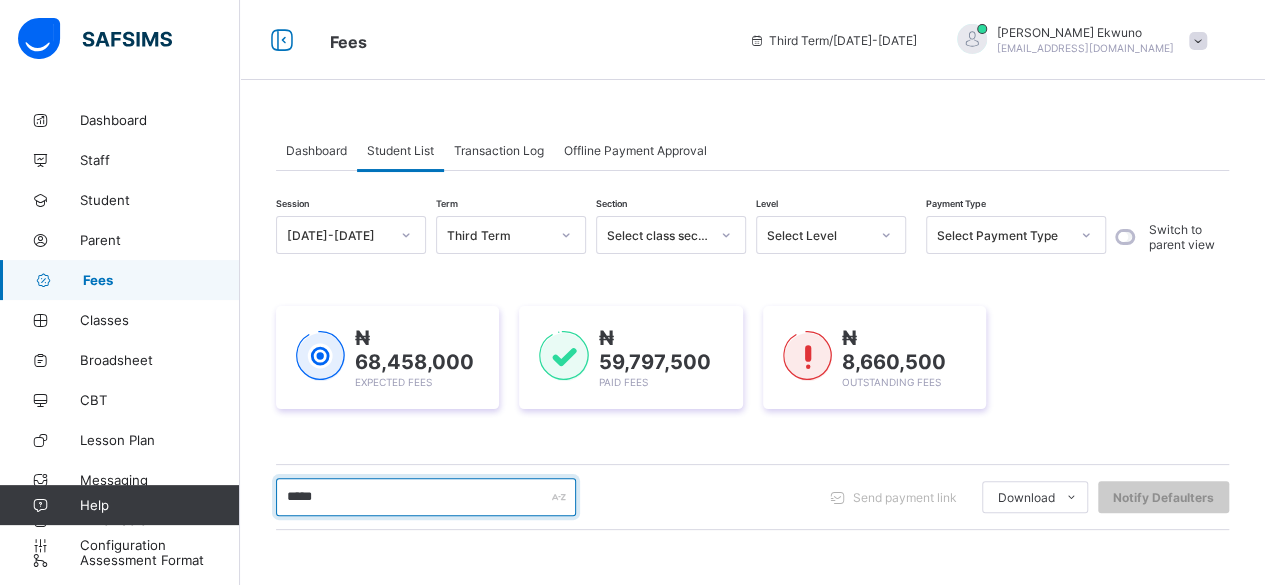 type on "*****" 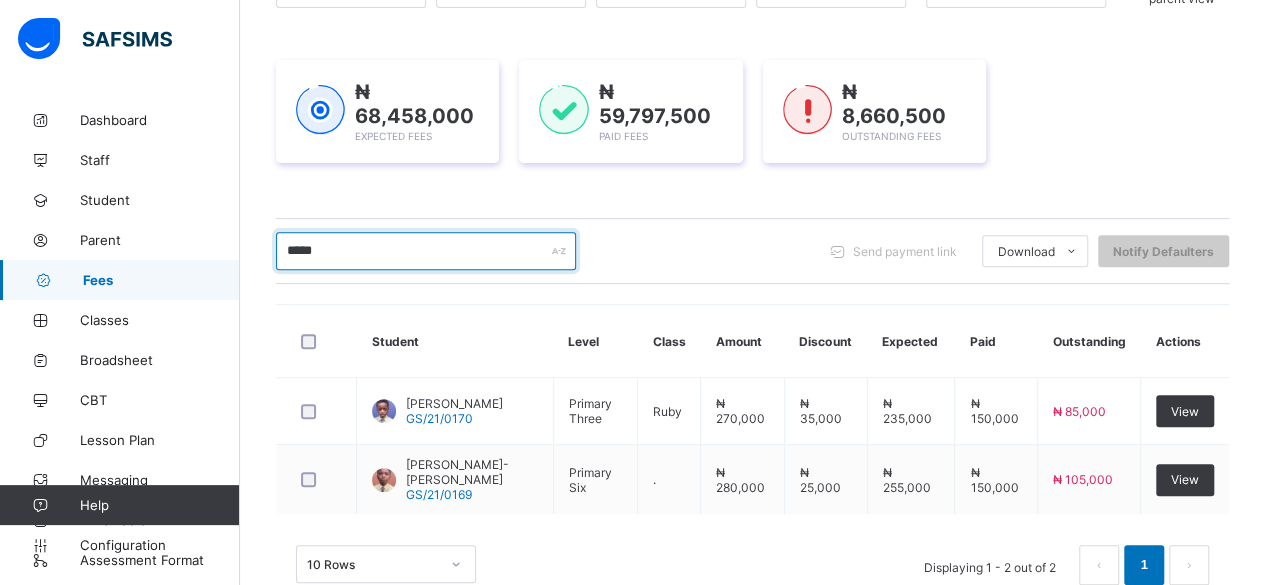 scroll, scrollTop: 289, scrollLeft: 0, axis: vertical 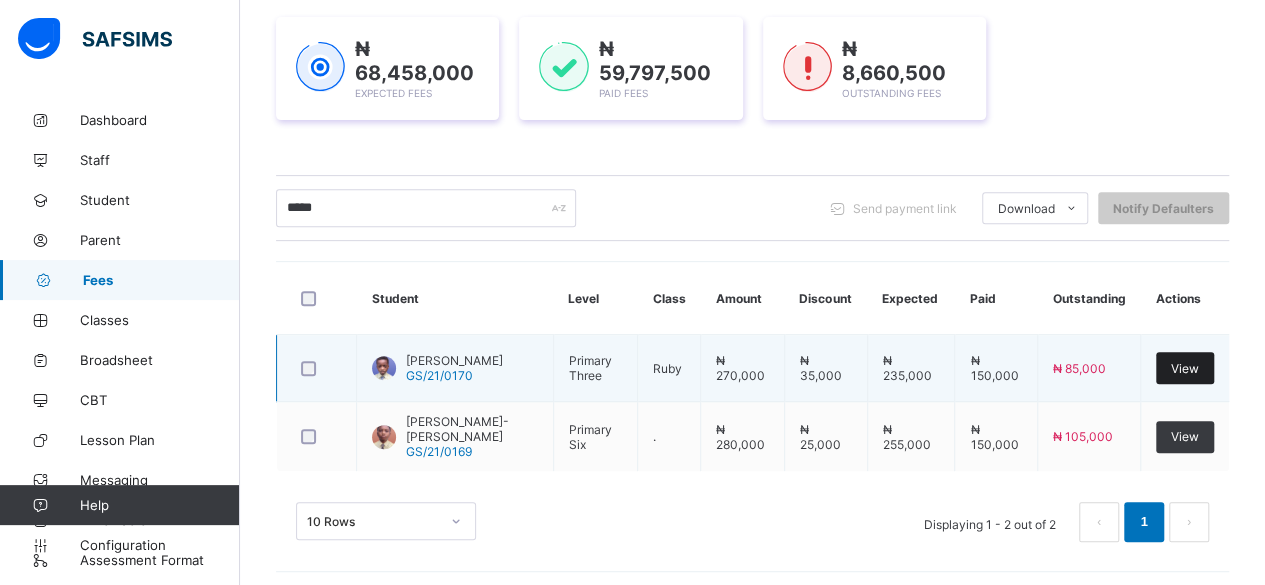 click on "View" at bounding box center (1185, 368) 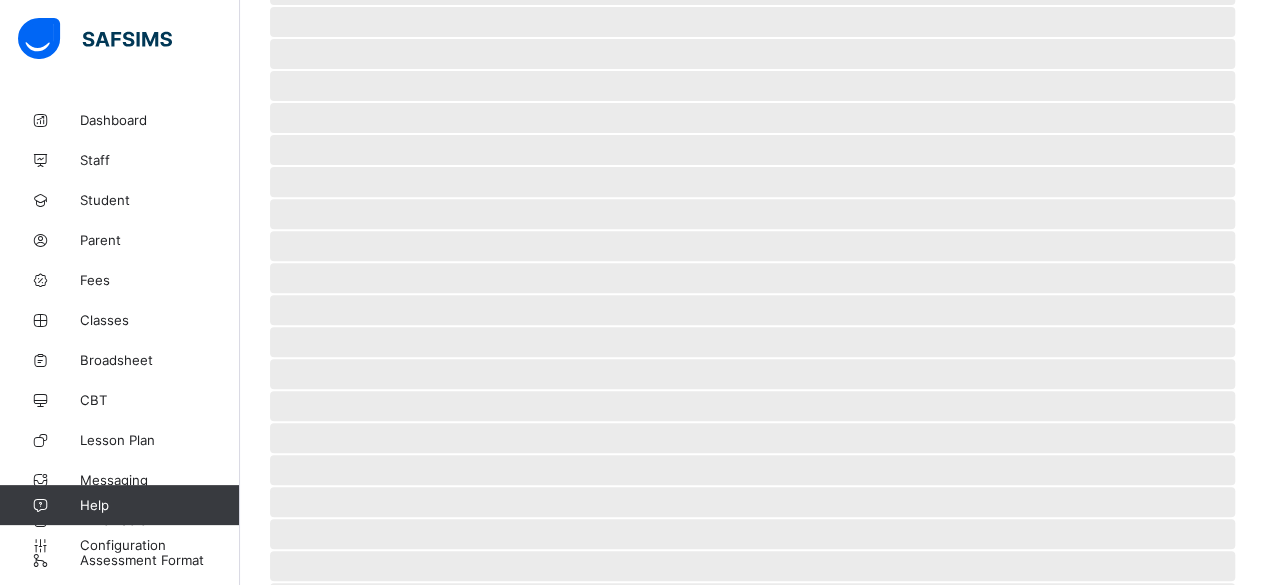click on "‌" at bounding box center [752, 374] 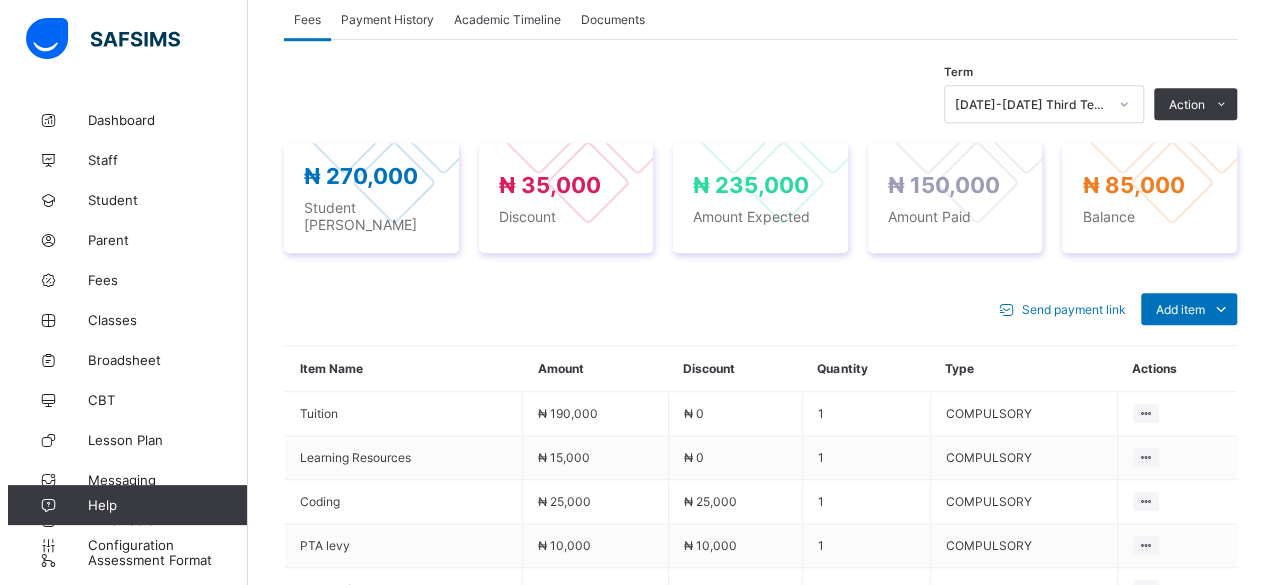 scroll, scrollTop: 636, scrollLeft: 0, axis: vertical 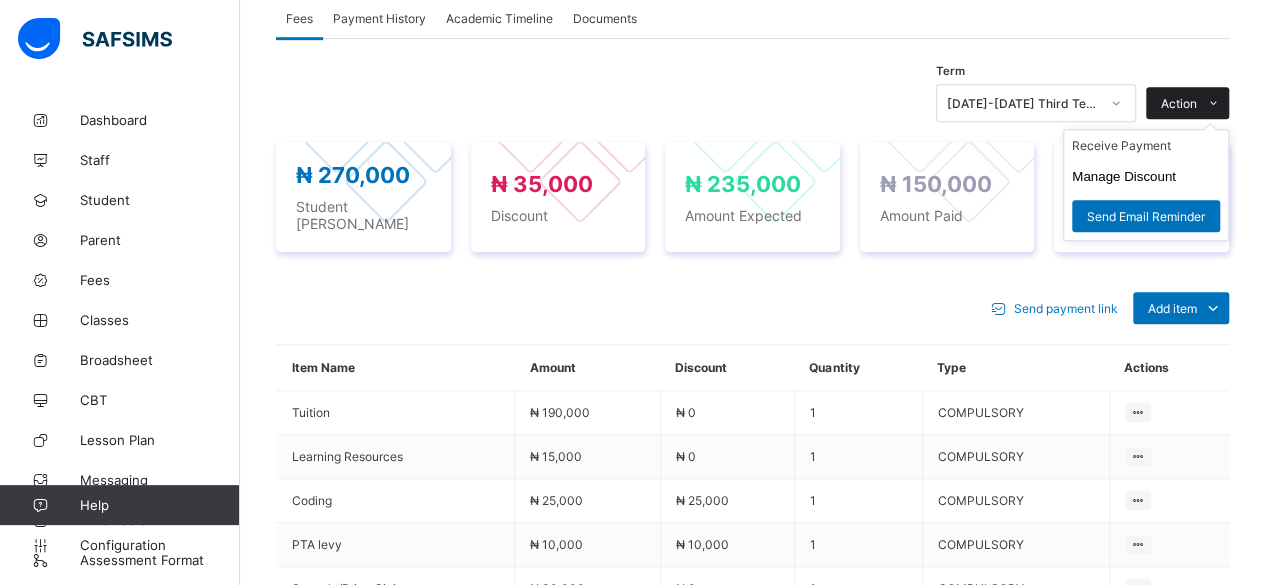 click on "Action" at bounding box center (1179, 103) 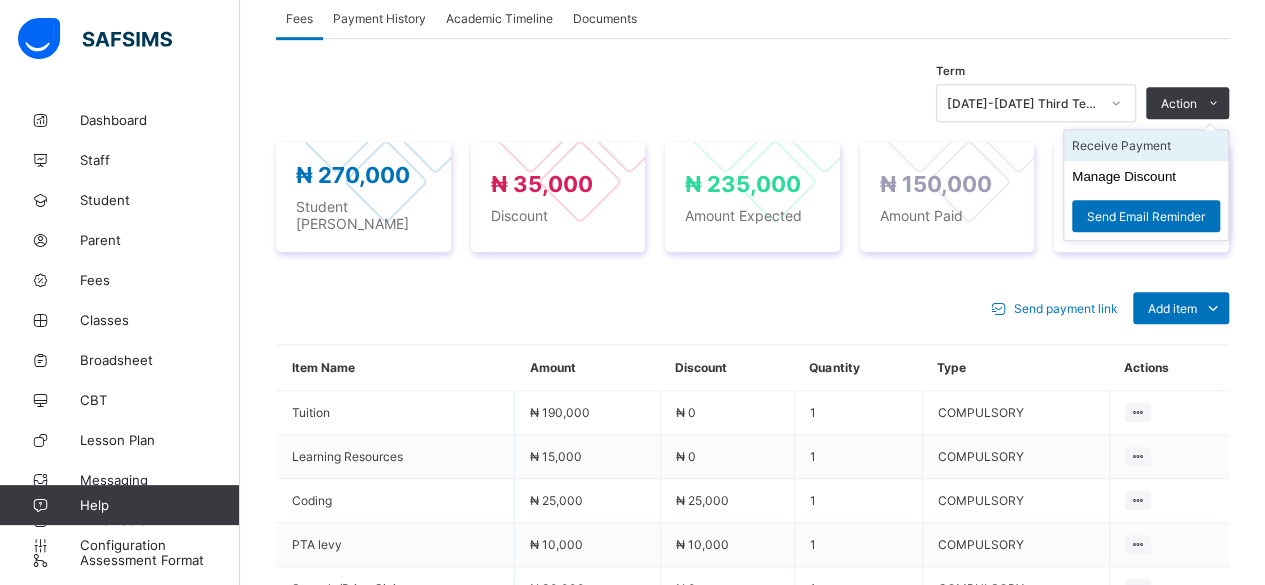 click on "Receive Payment" at bounding box center [1146, 145] 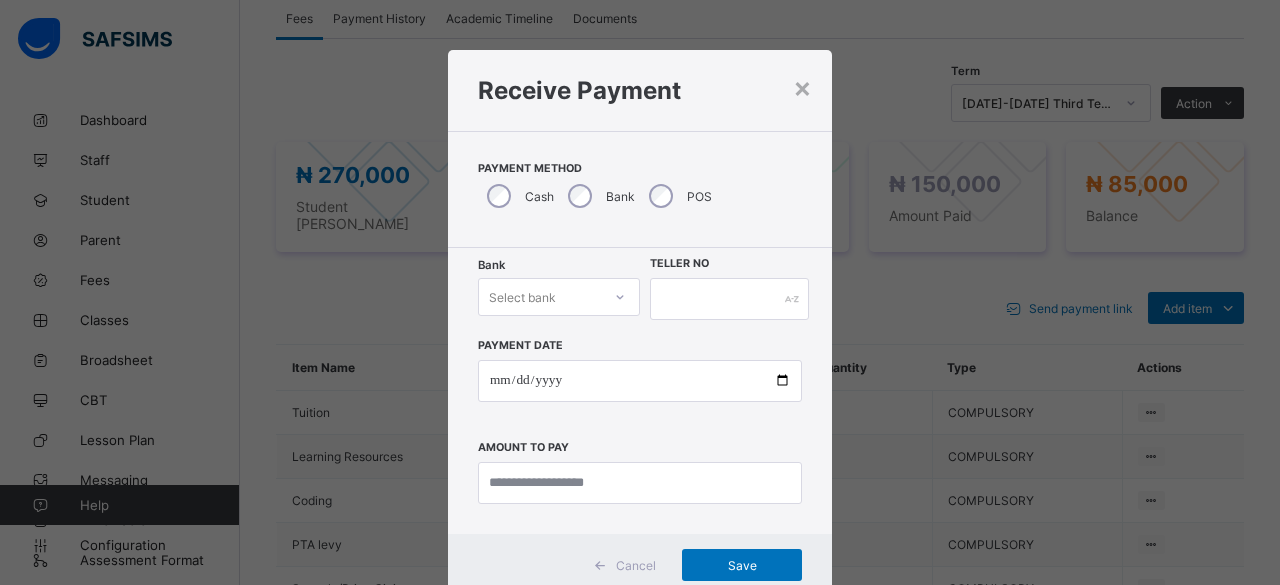 click on "Select bank" at bounding box center [559, 297] 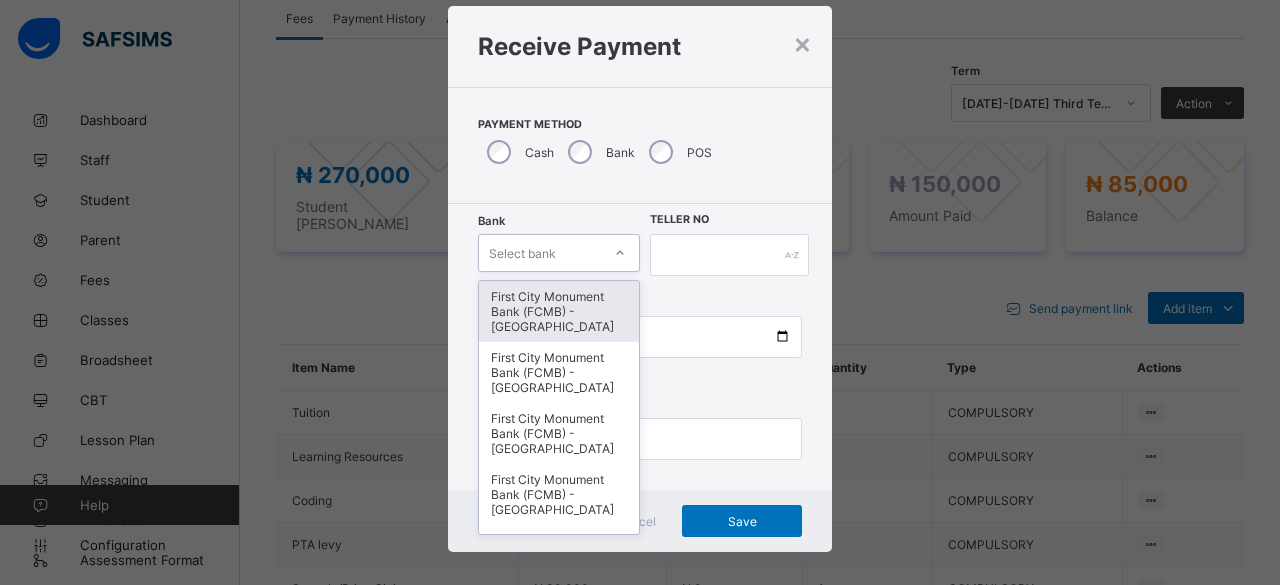 scroll, scrollTop: 48, scrollLeft: 0, axis: vertical 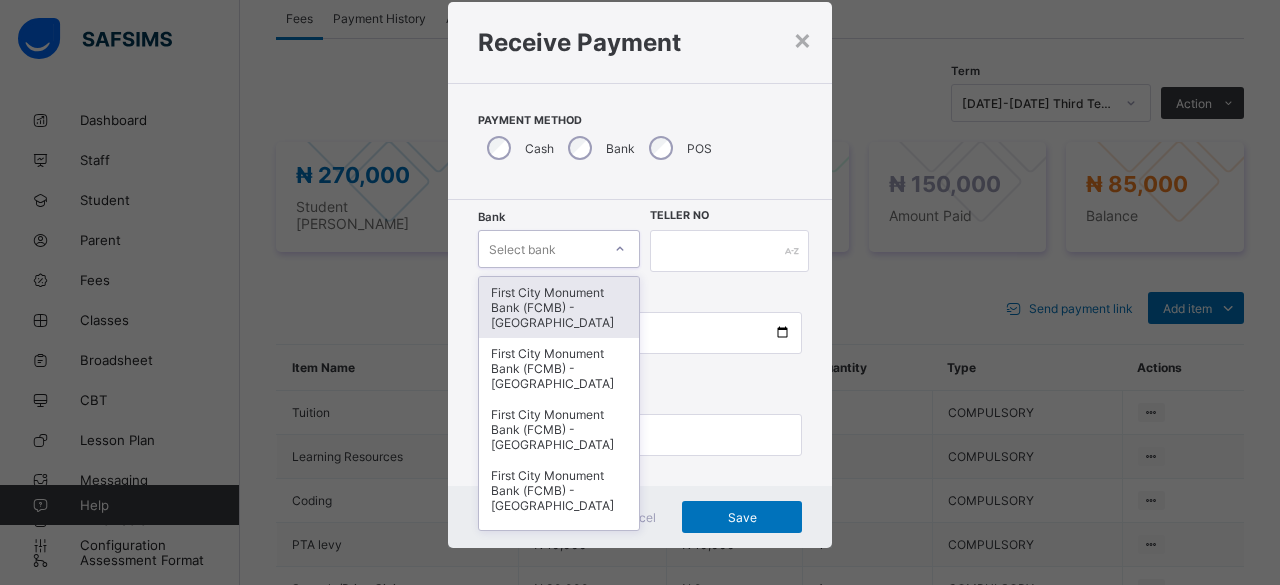 click on "First City Monument Bank (FCMB) - [GEOGRAPHIC_DATA]" at bounding box center (559, 307) 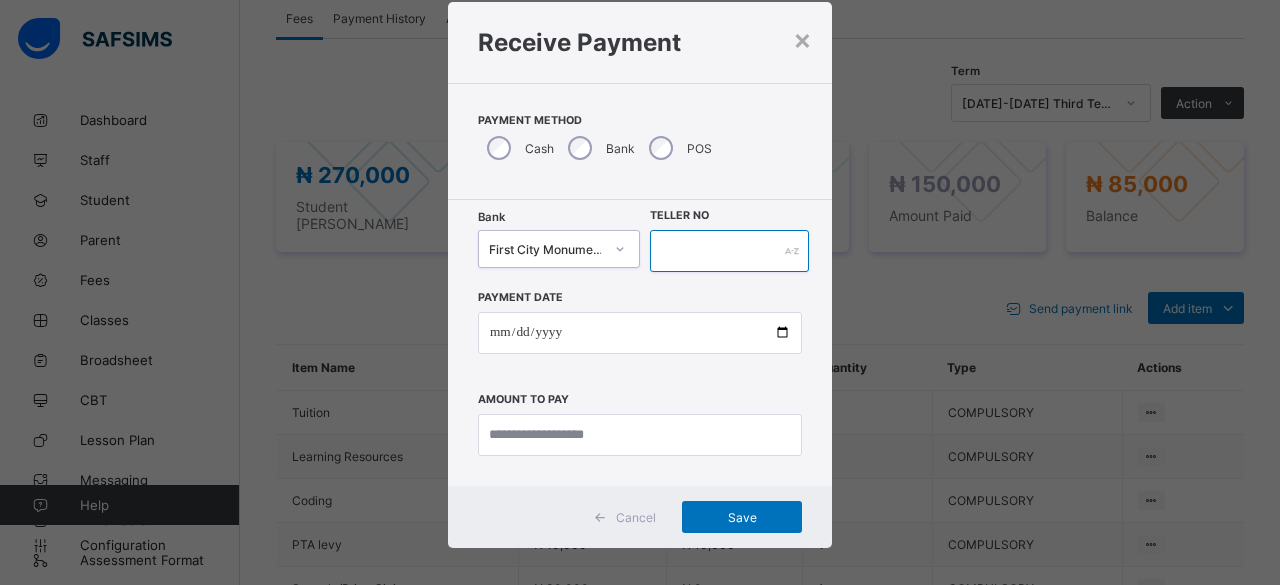 click at bounding box center (729, 251) 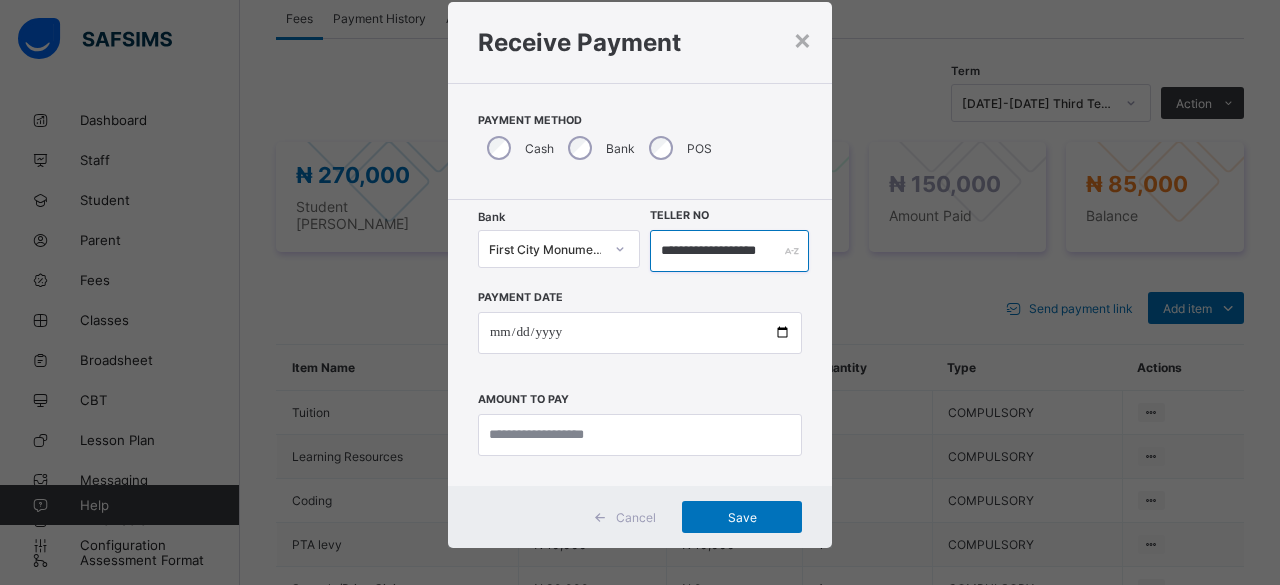 scroll, scrollTop: 0, scrollLeft: 34, axis: horizontal 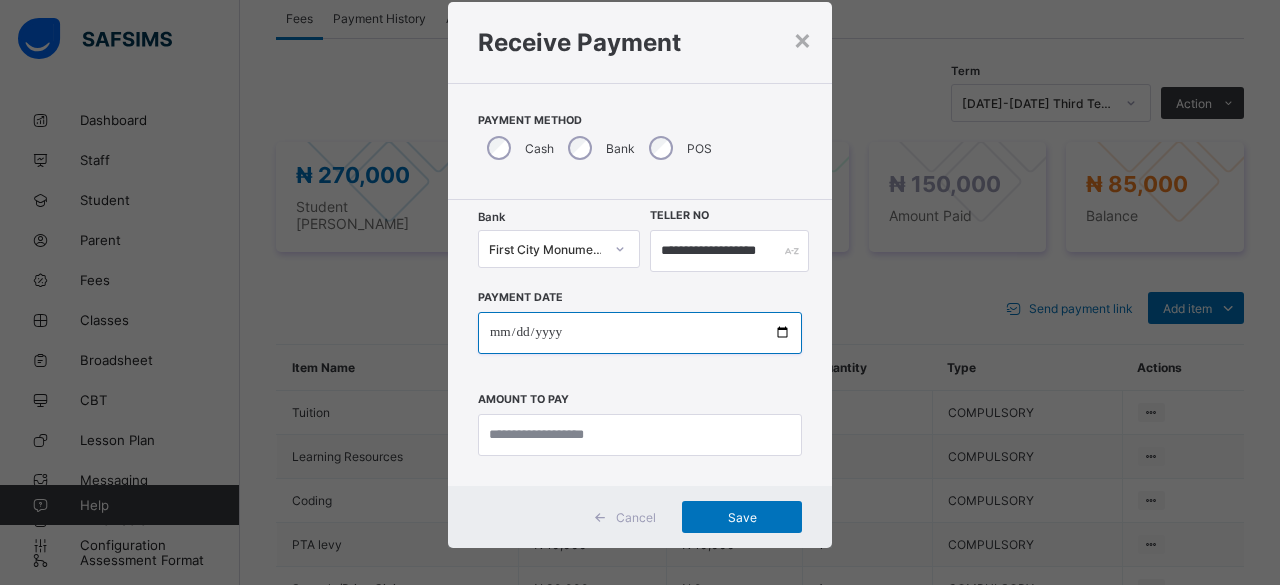 click at bounding box center [640, 333] 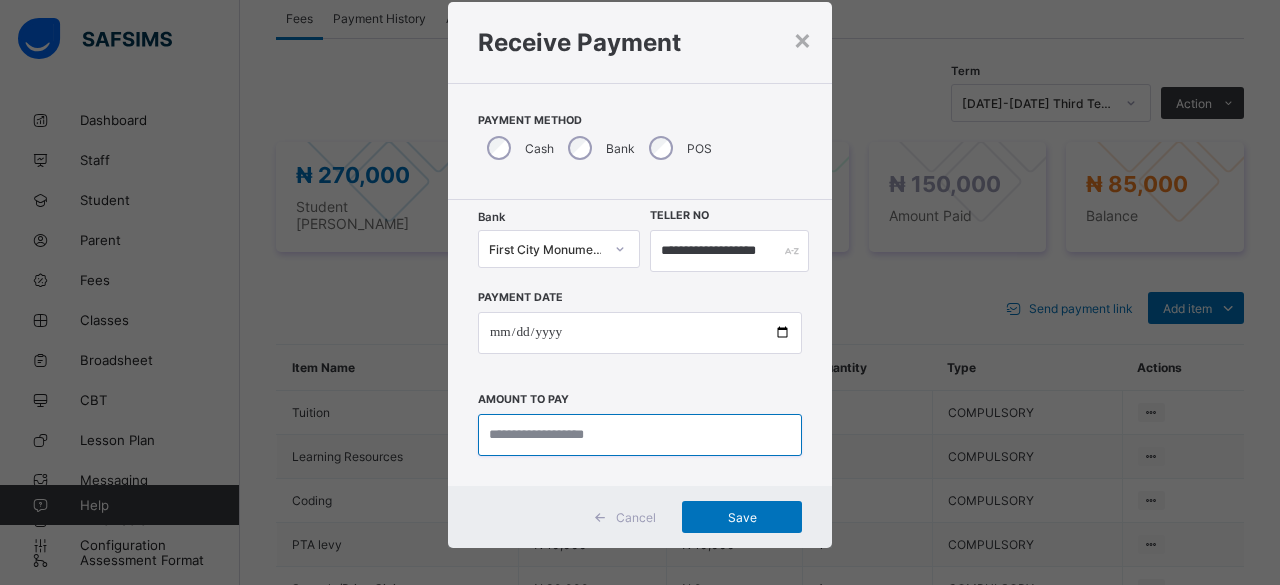 click at bounding box center [640, 435] 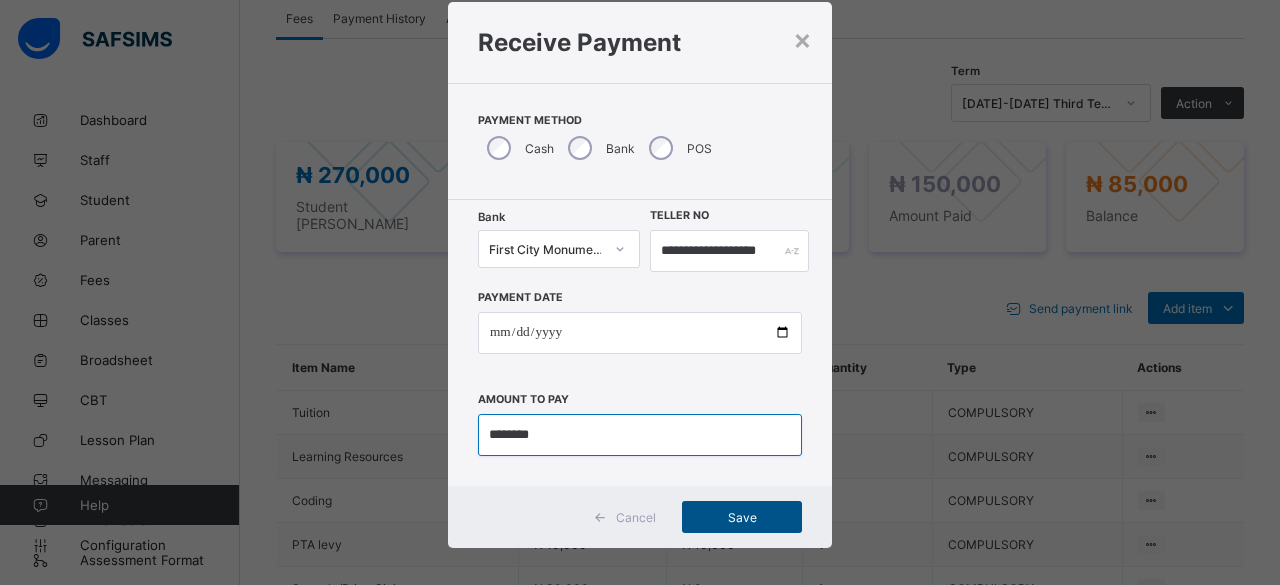type on "********" 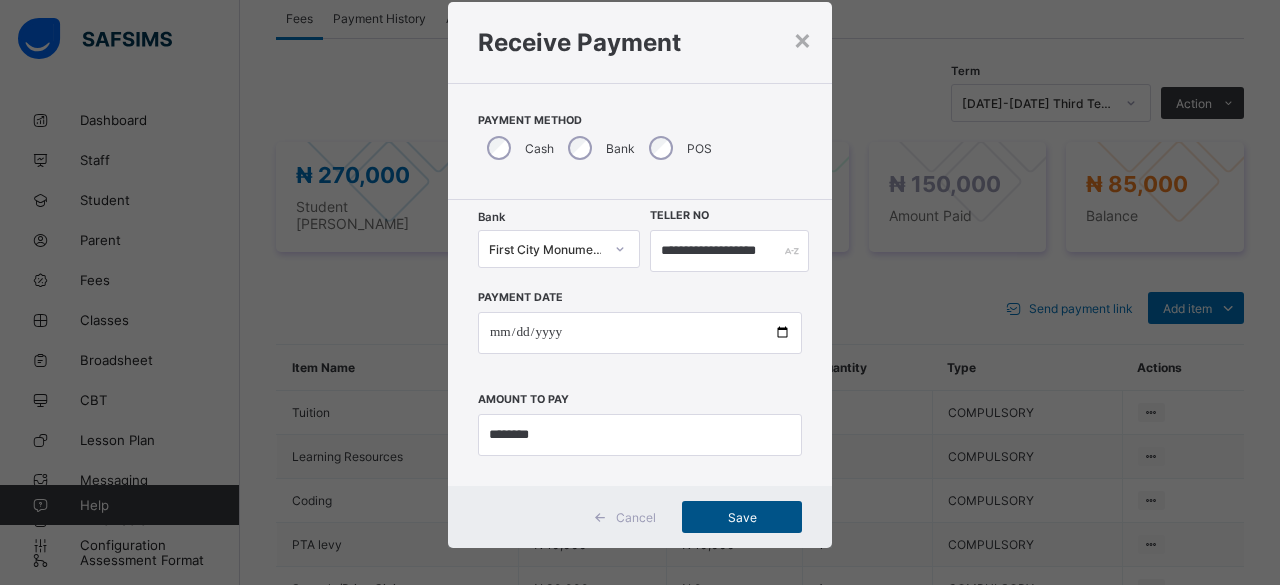 click on "Save" at bounding box center [742, 517] 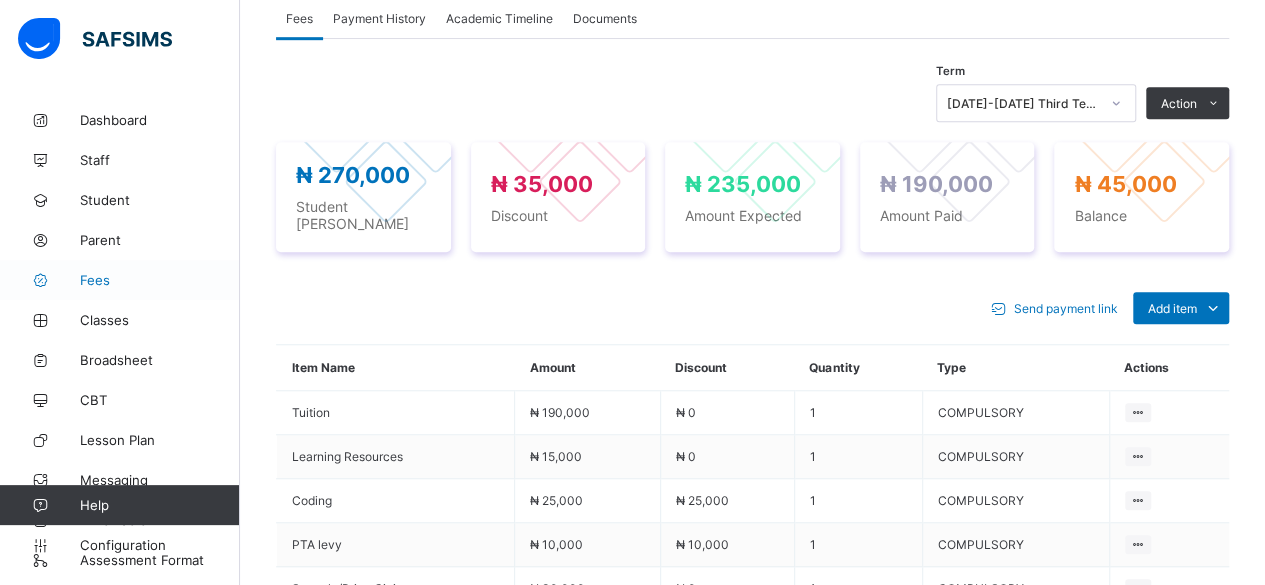 click on "Fees" at bounding box center [160, 280] 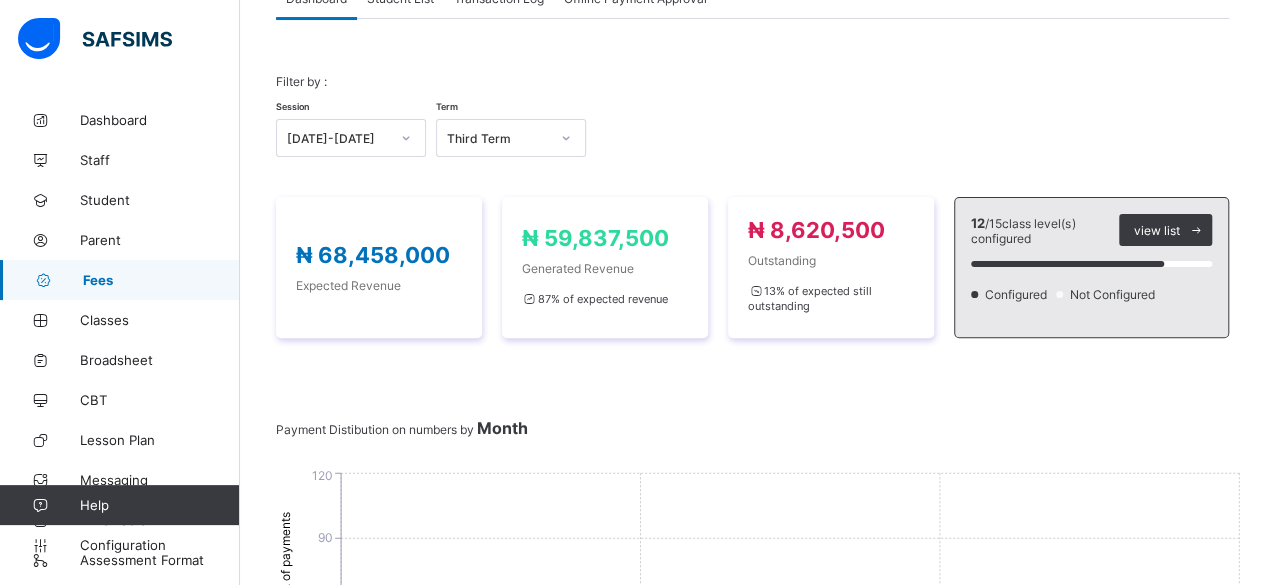 scroll, scrollTop: 636, scrollLeft: 0, axis: vertical 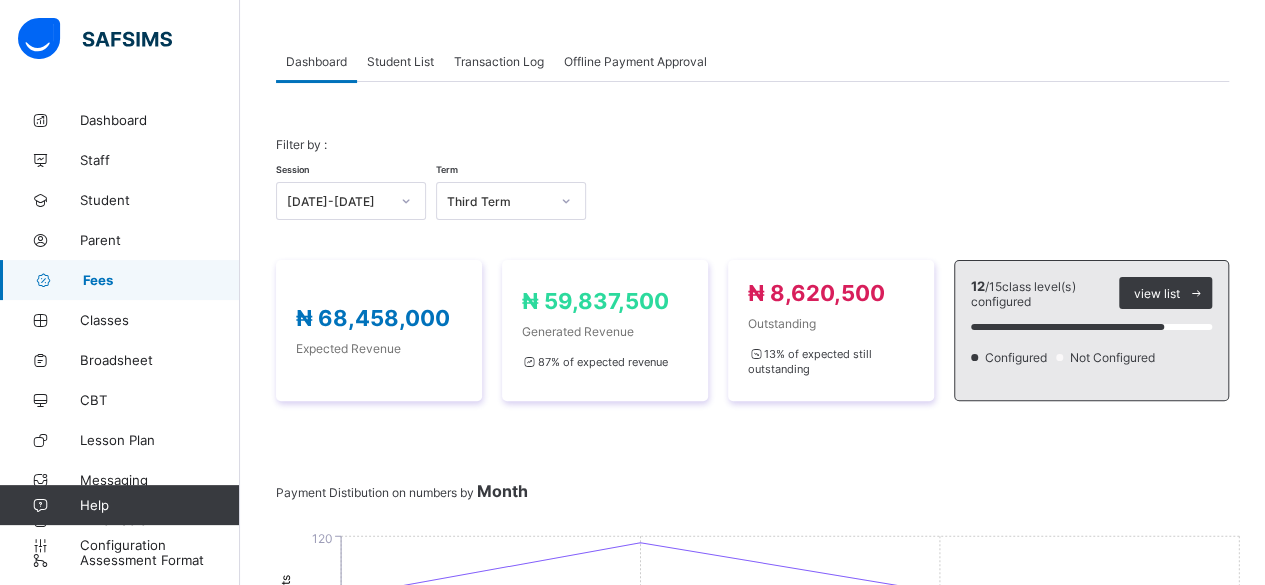 click on "Student List" at bounding box center [400, 61] 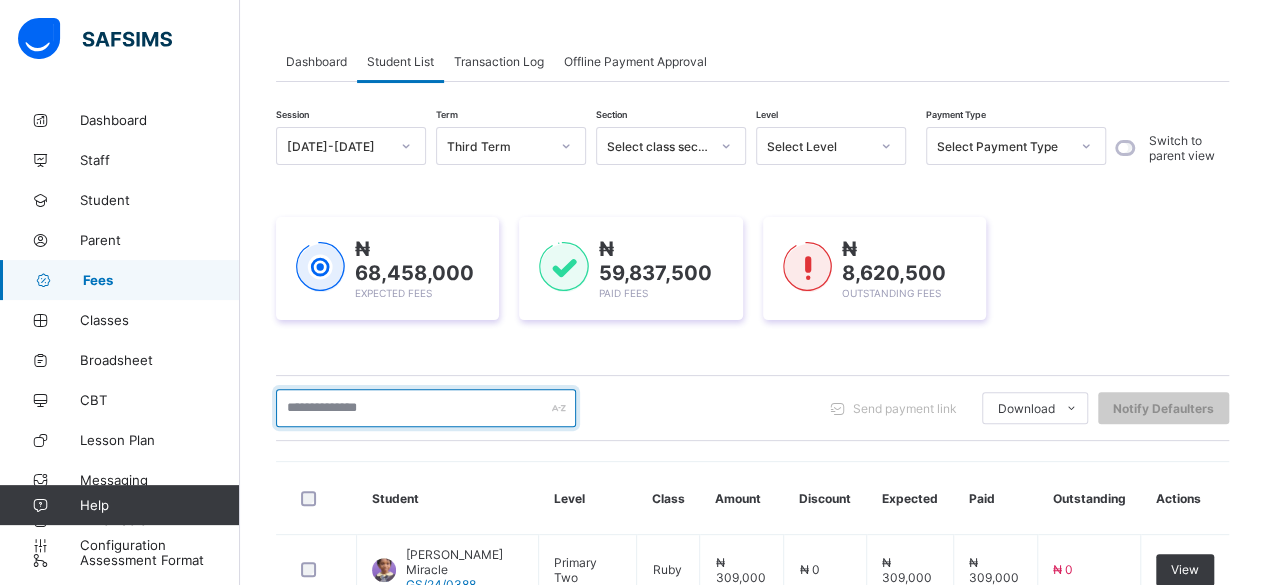 click at bounding box center [426, 408] 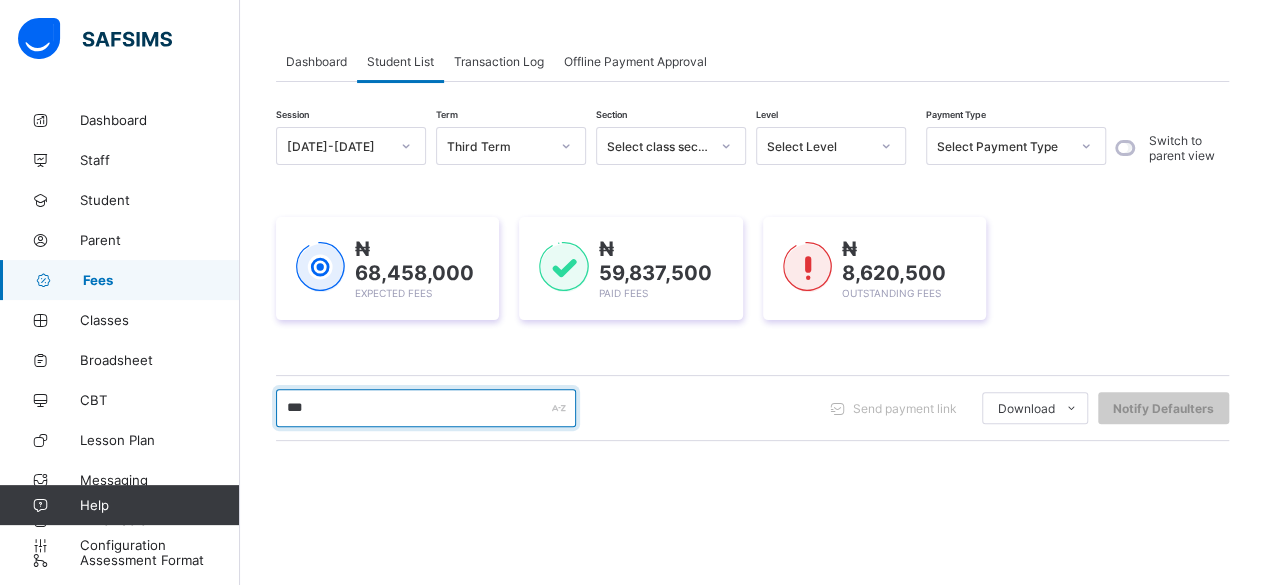 type on "***" 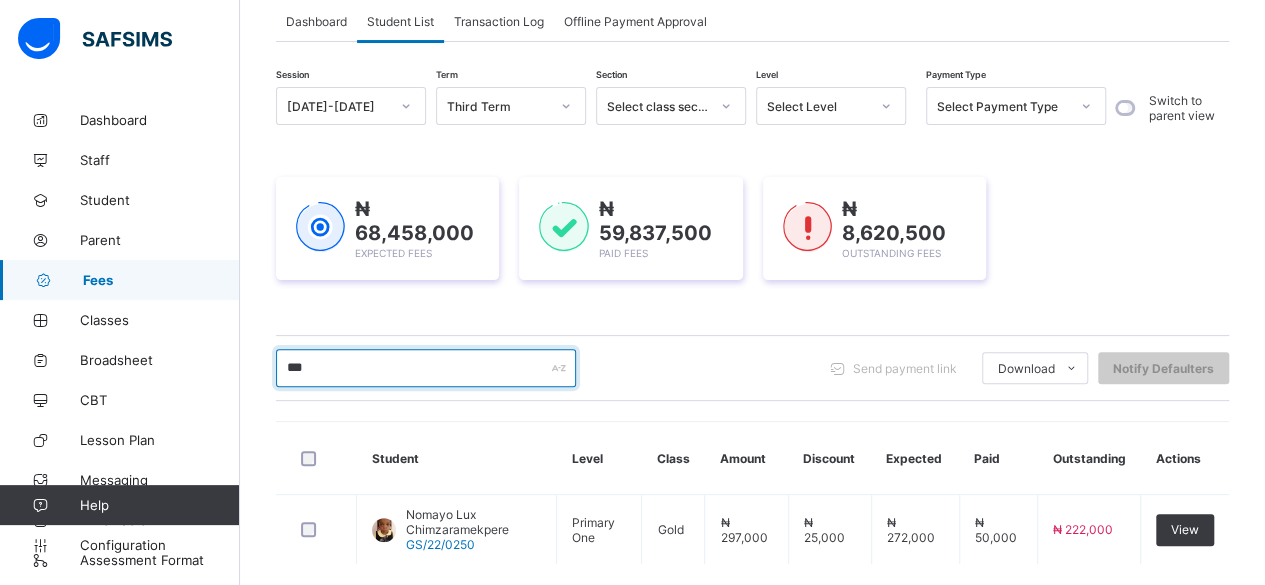 scroll, scrollTop: 222, scrollLeft: 0, axis: vertical 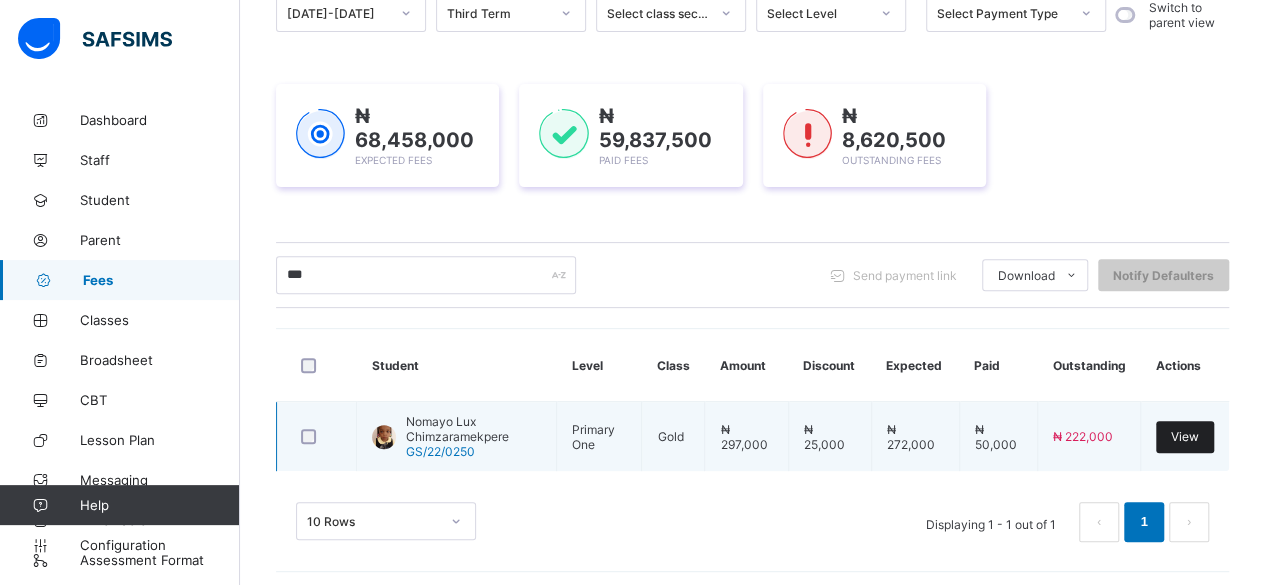 click on "View" at bounding box center [1185, 436] 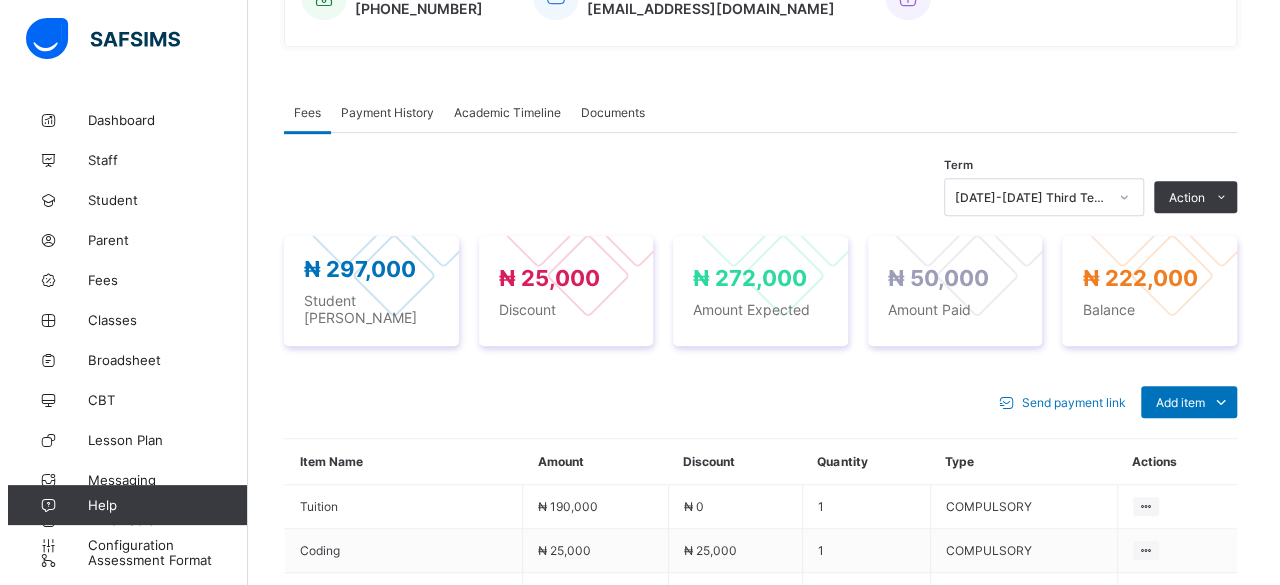 scroll, scrollTop: 569, scrollLeft: 0, axis: vertical 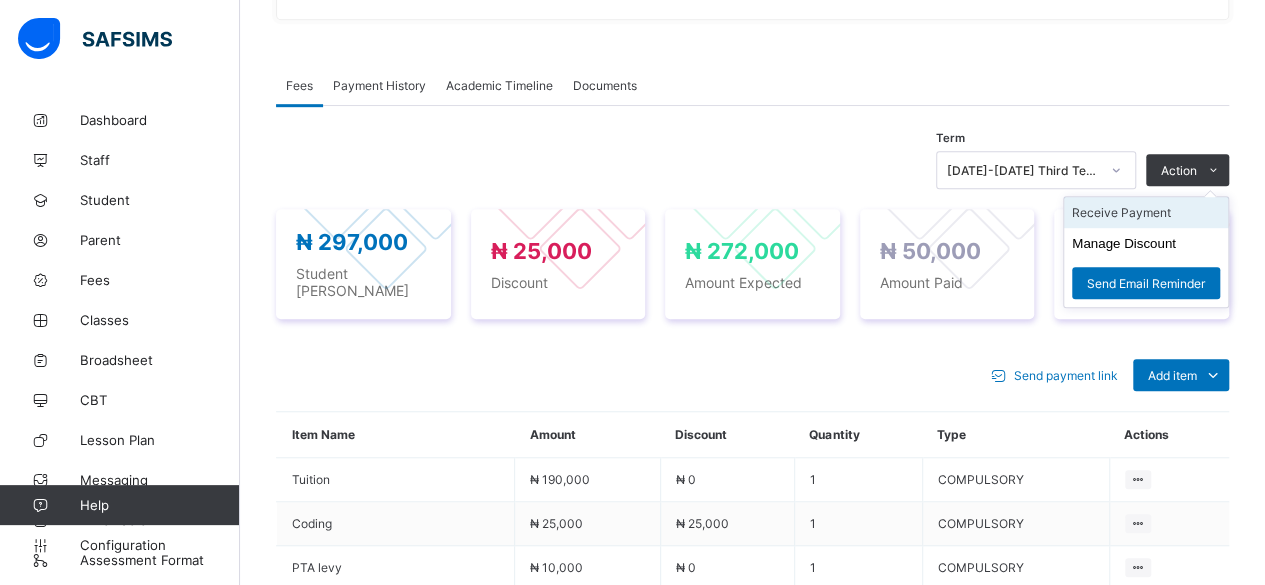 click on "Receive Payment" at bounding box center [1146, 212] 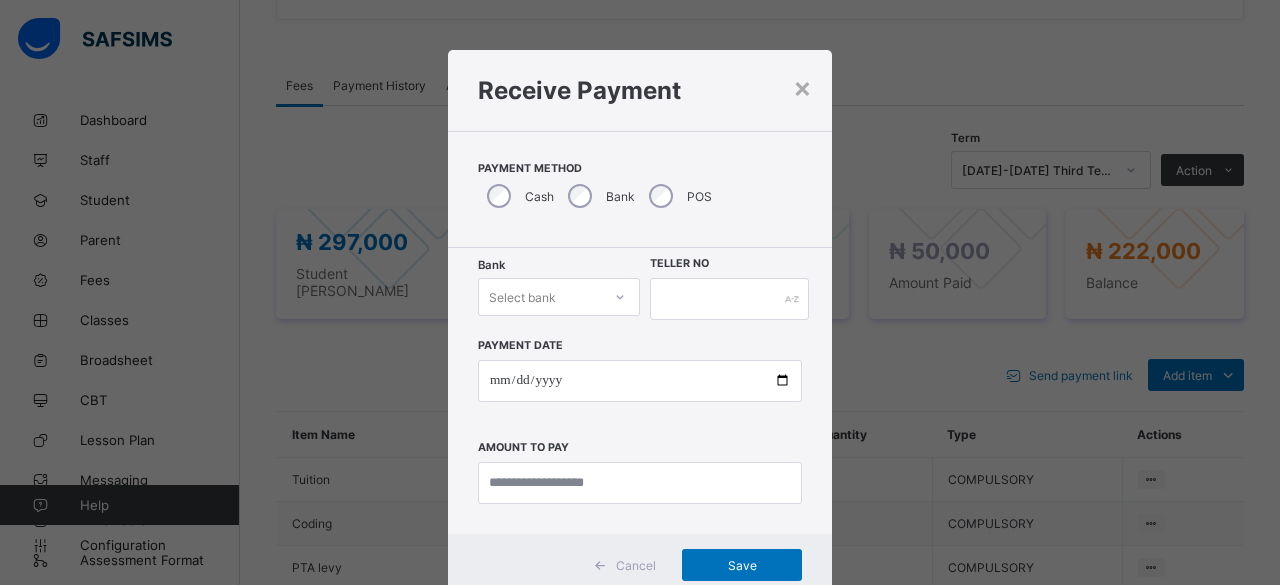 click on "Select bank" at bounding box center (559, 297) 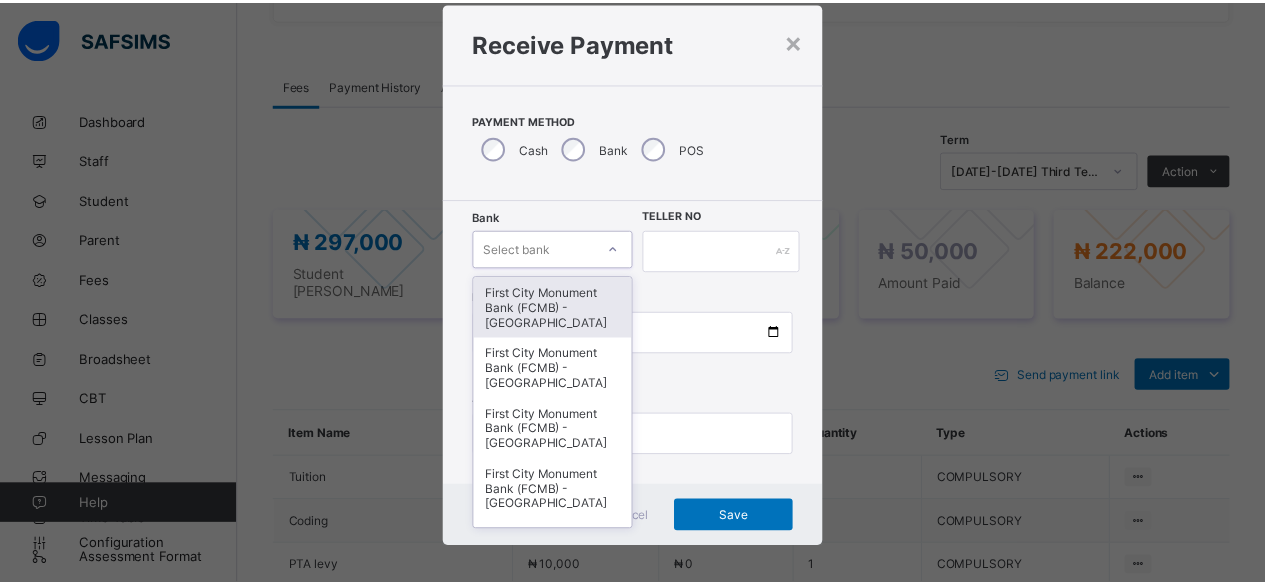 scroll, scrollTop: 48, scrollLeft: 0, axis: vertical 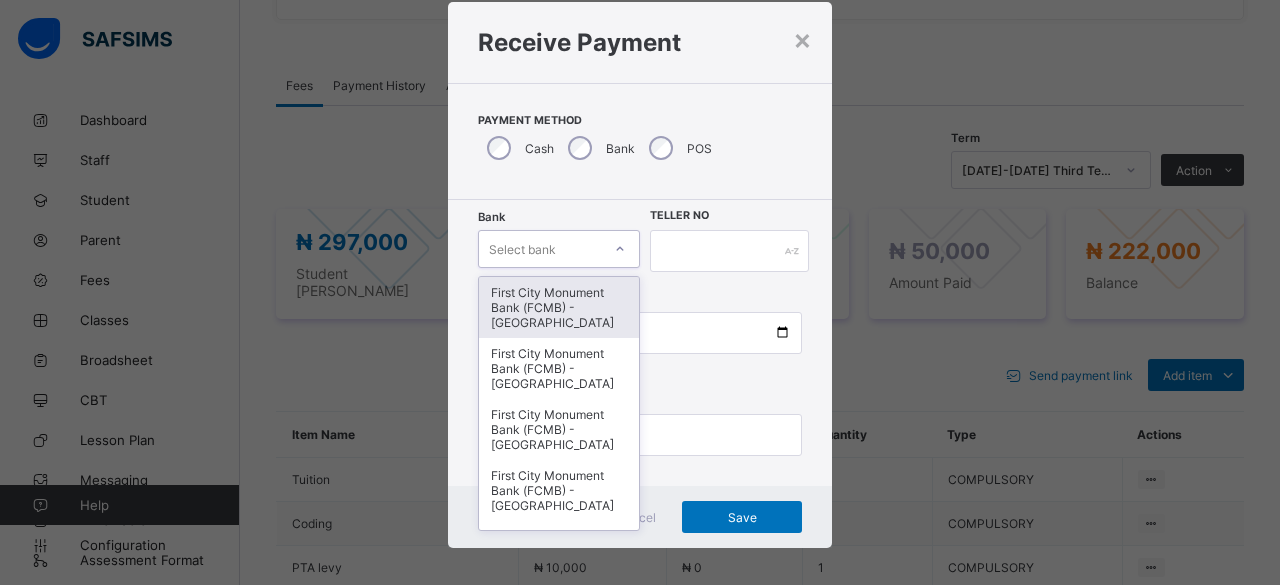click on "First City Monument Bank (FCMB) - [GEOGRAPHIC_DATA]" at bounding box center [559, 307] 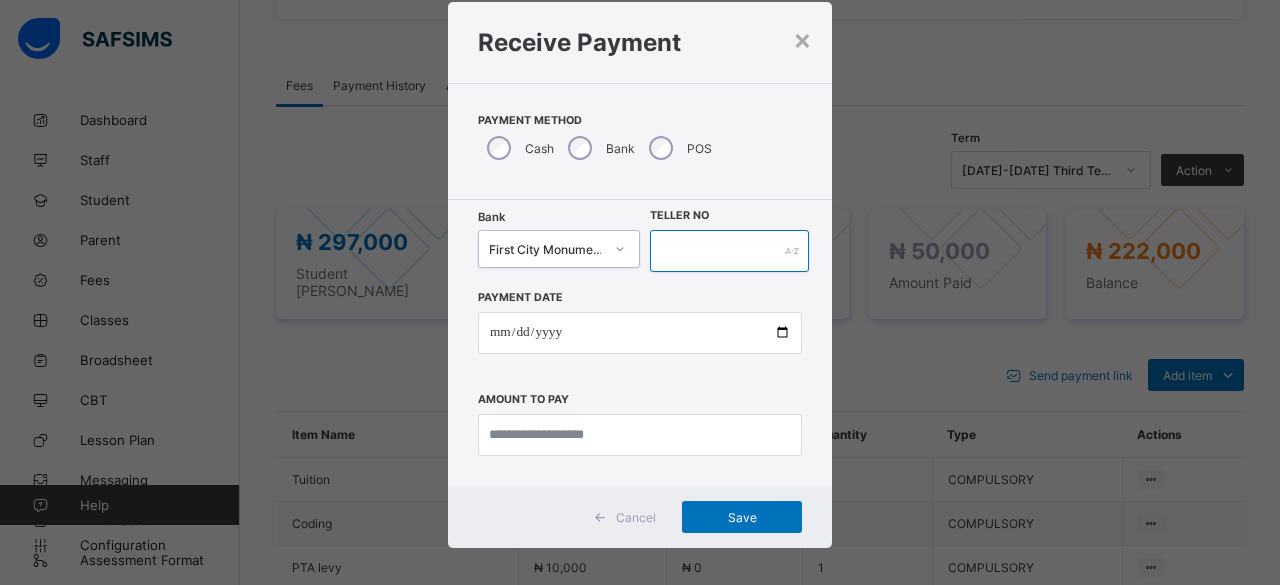 click at bounding box center [729, 251] 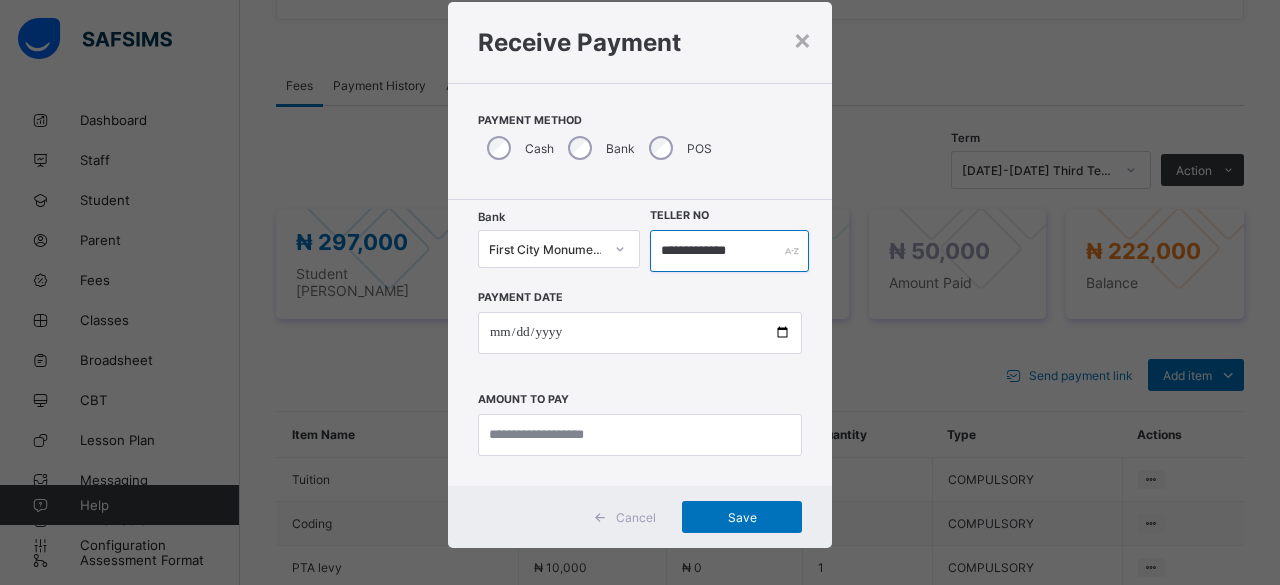 type on "**********" 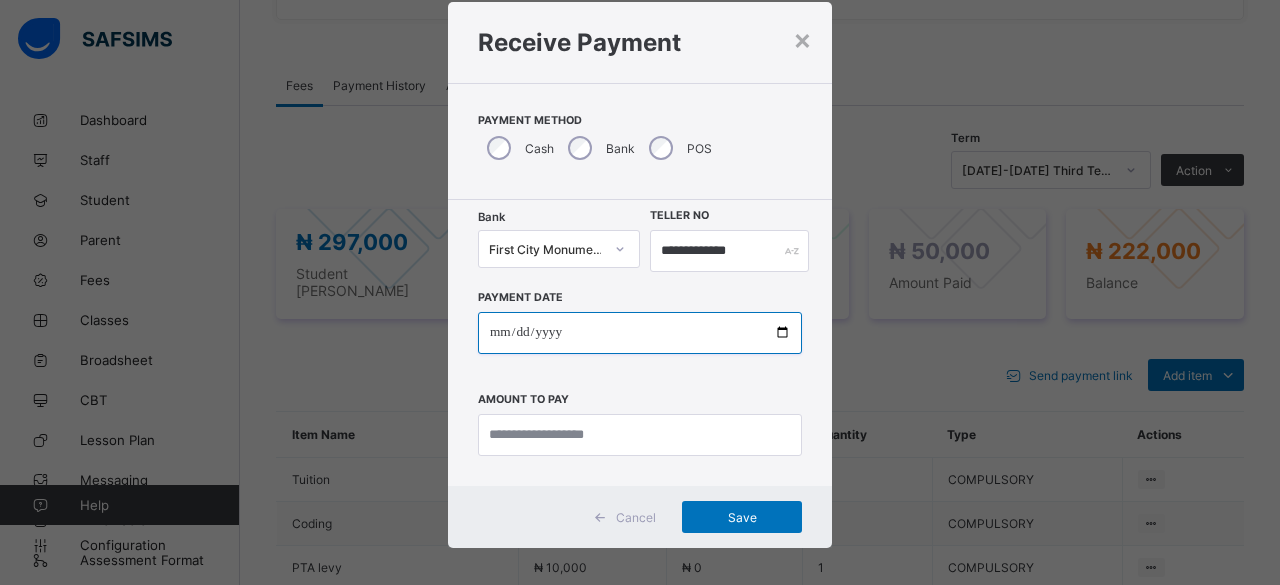 click at bounding box center (640, 333) 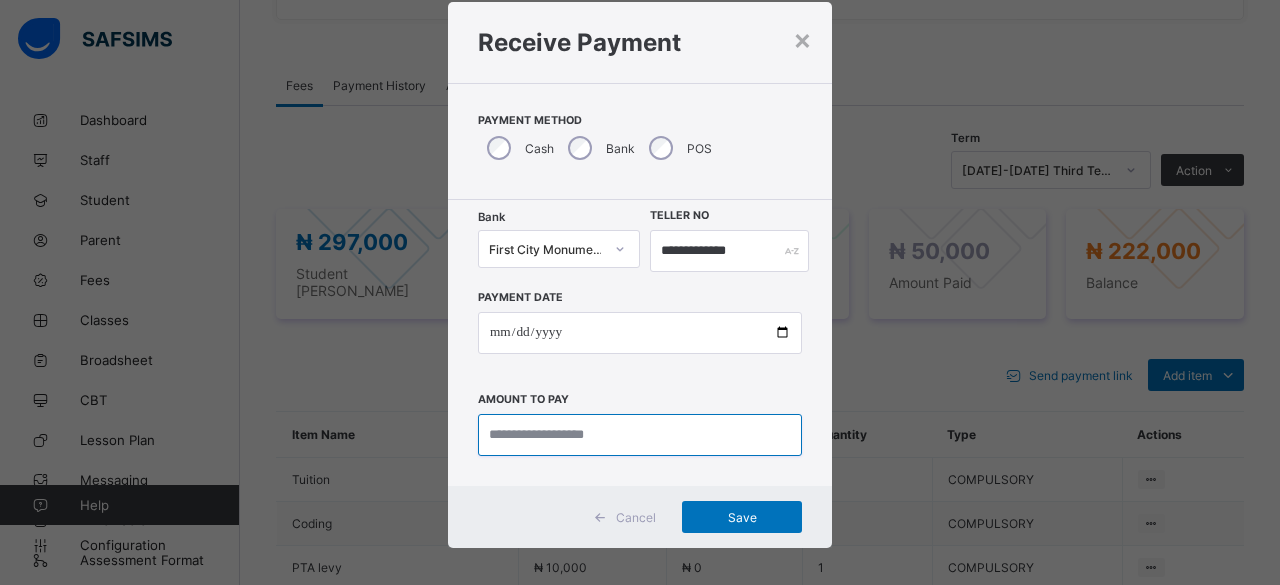 click at bounding box center [640, 435] 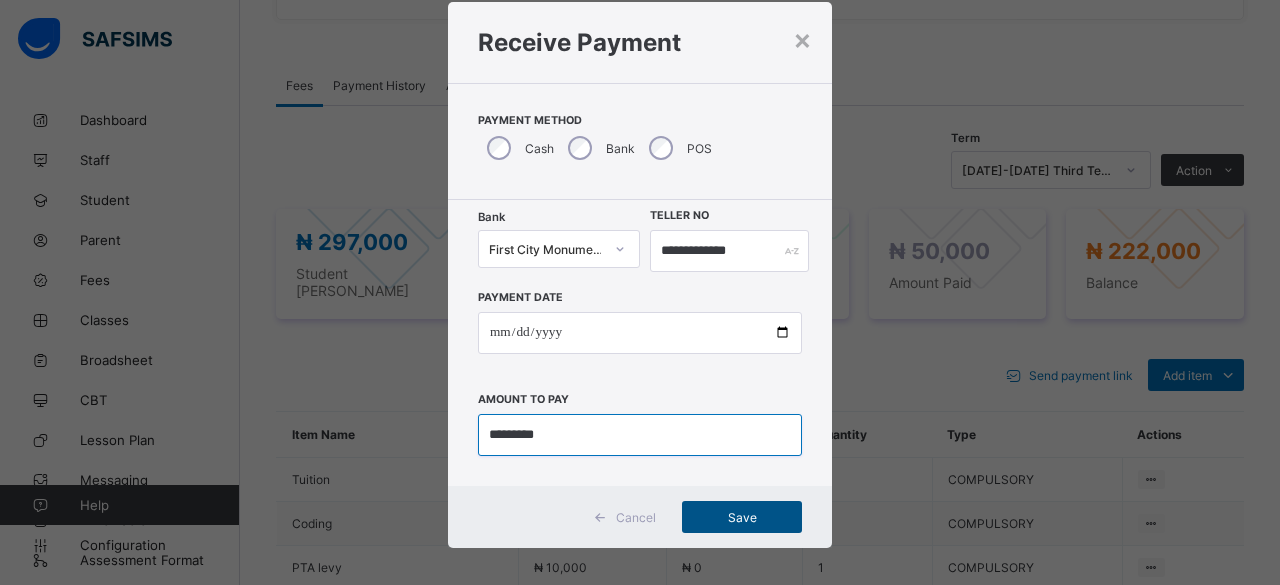 type on "*********" 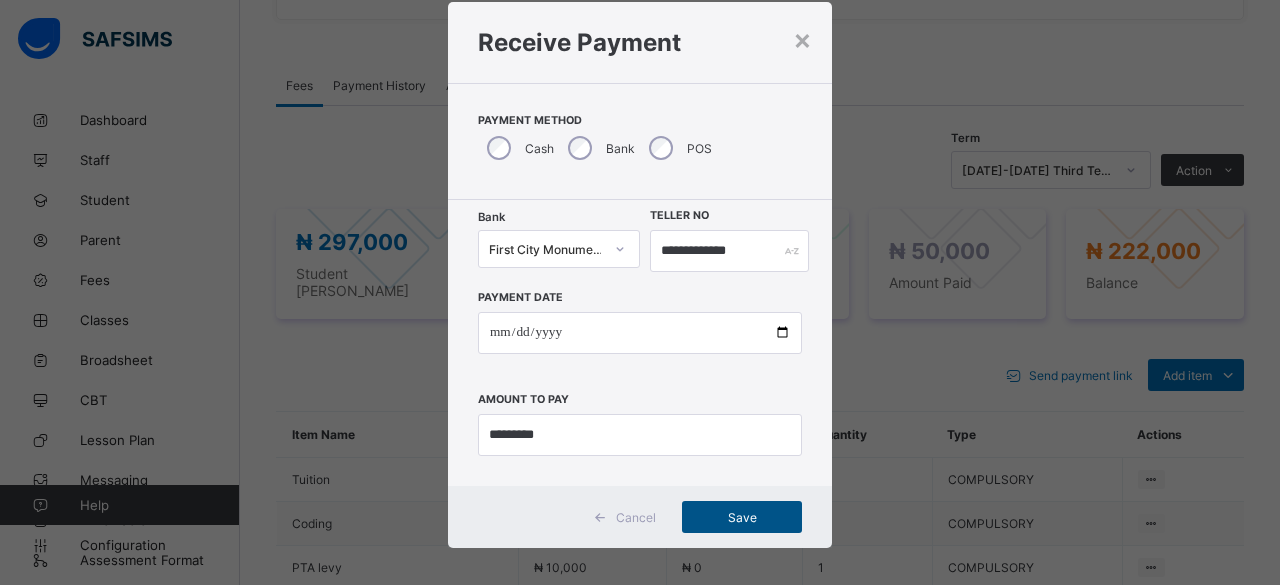 click on "Save" at bounding box center (742, 517) 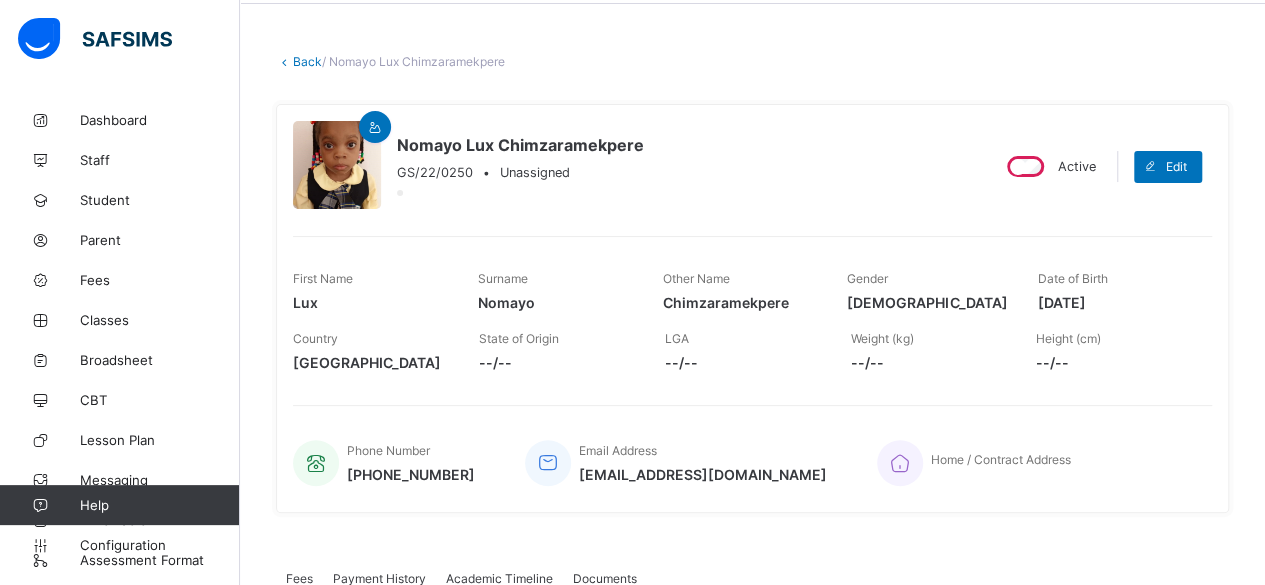 scroll, scrollTop: 22, scrollLeft: 0, axis: vertical 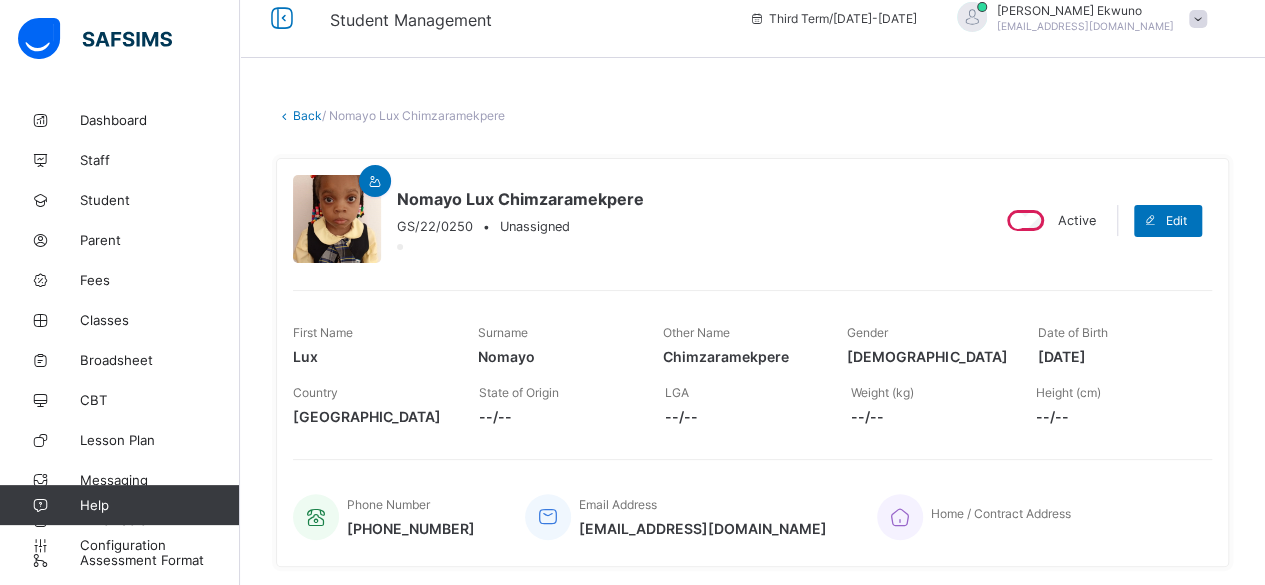 click on "Back" at bounding box center [307, 115] 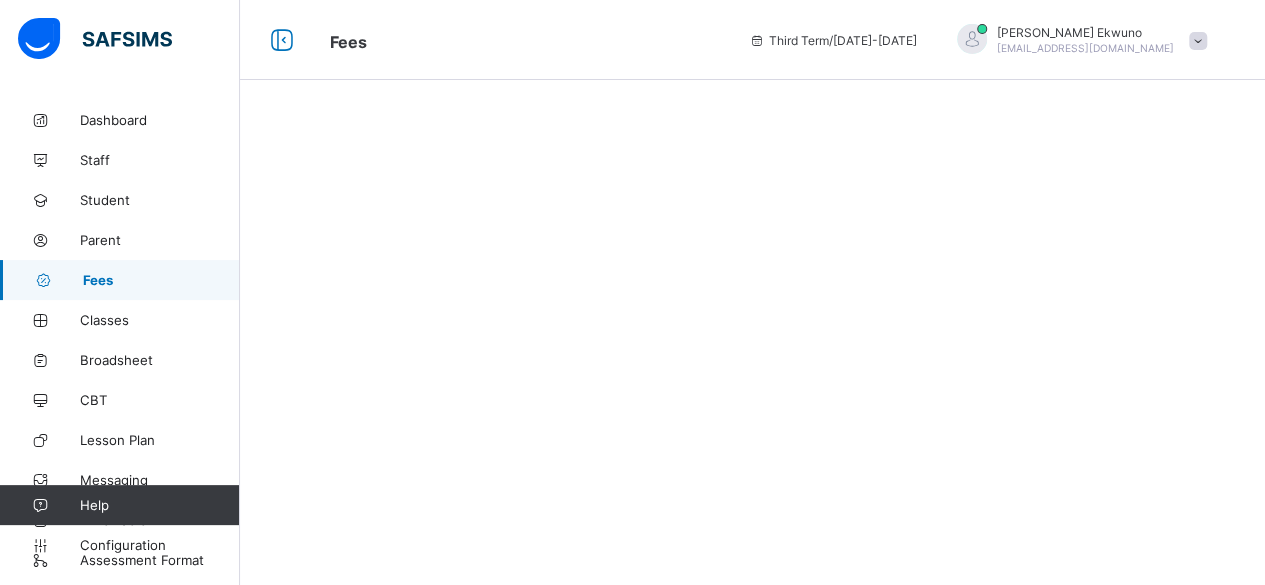 scroll, scrollTop: 0, scrollLeft: 0, axis: both 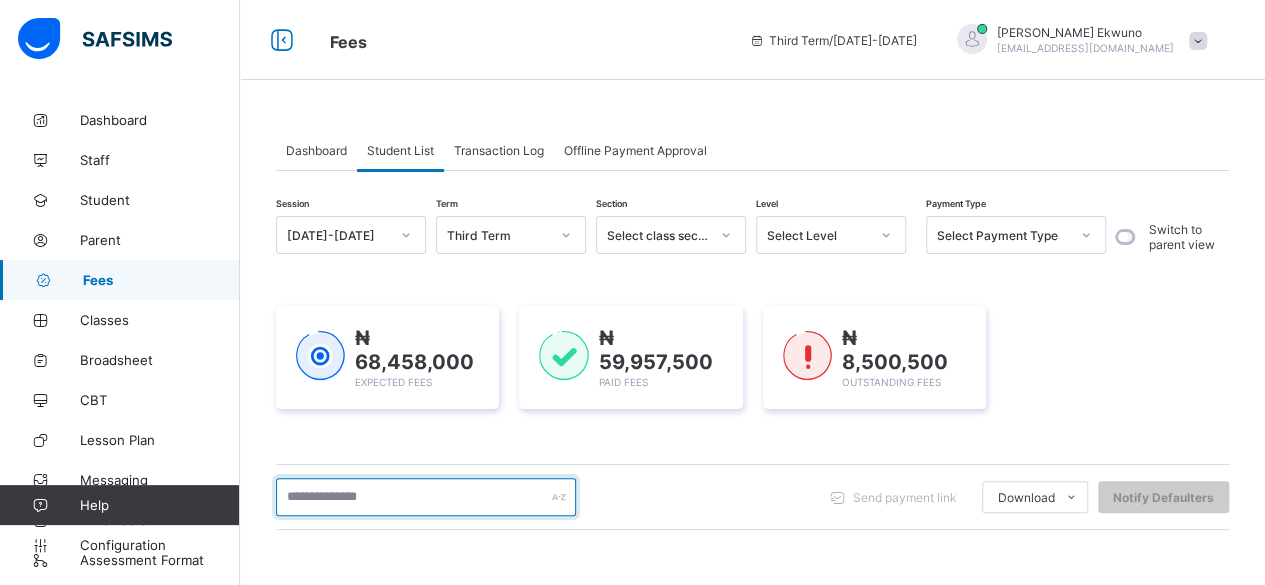 click at bounding box center (426, 497) 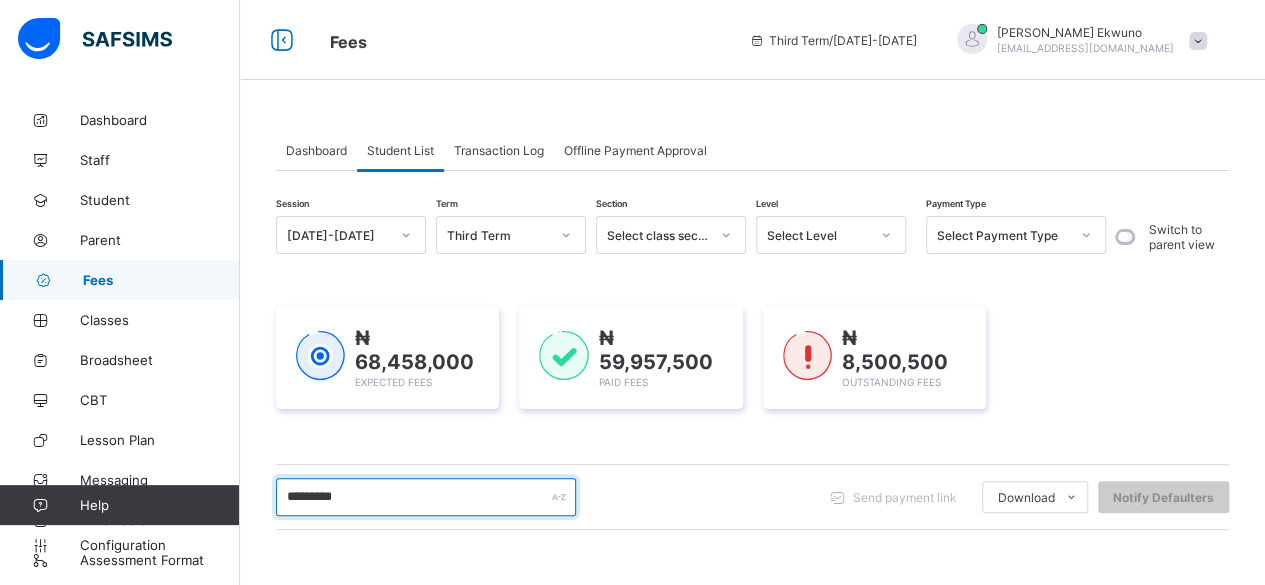 type on "*********" 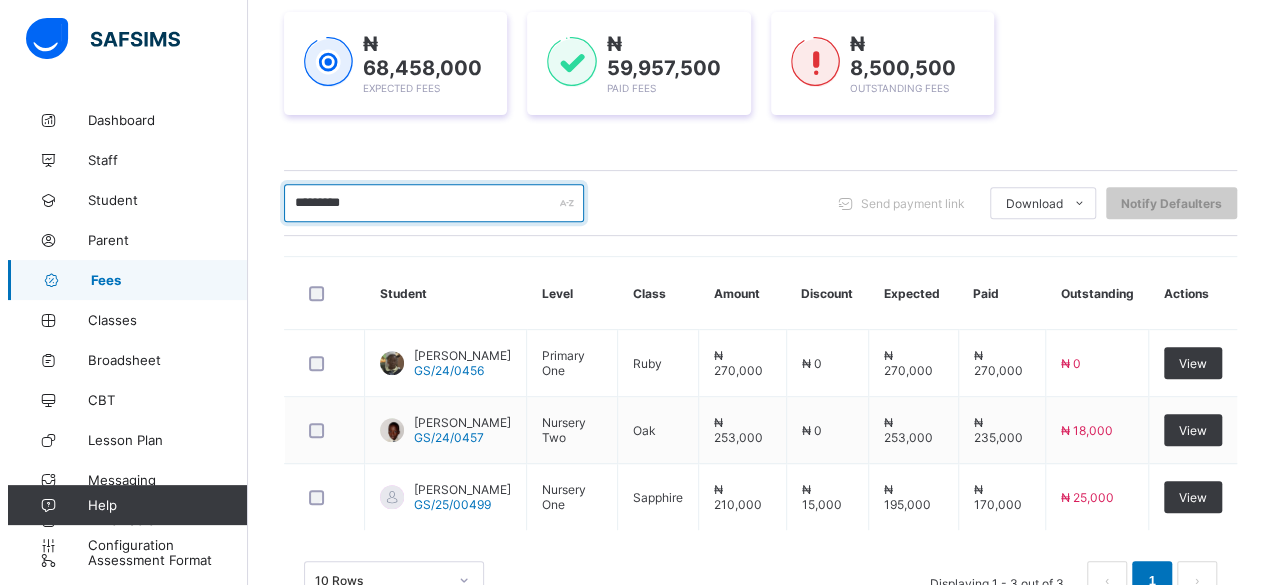 scroll, scrollTop: 331, scrollLeft: 0, axis: vertical 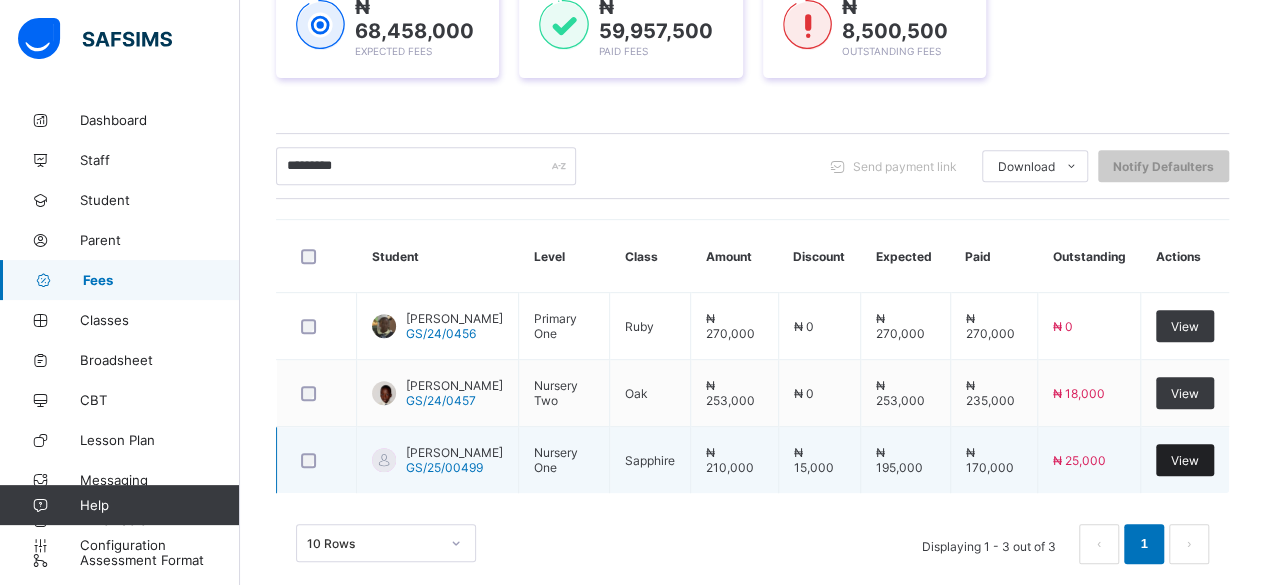 click on "View" at bounding box center [1185, 460] 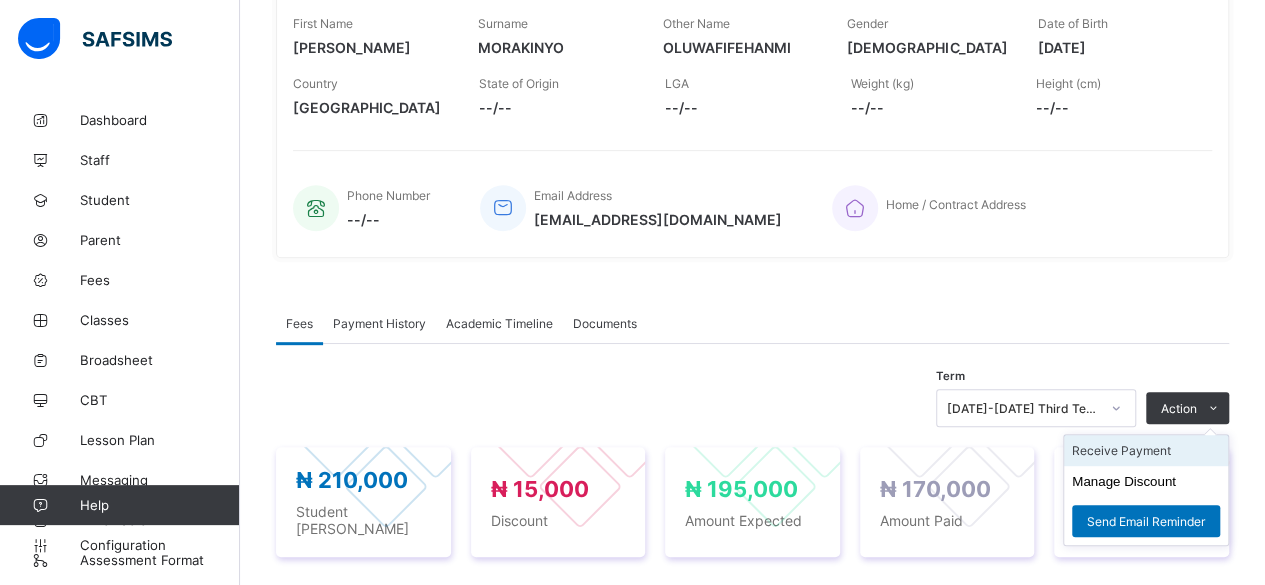 click on "Receive Payment" at bounding box center (1146, 450) 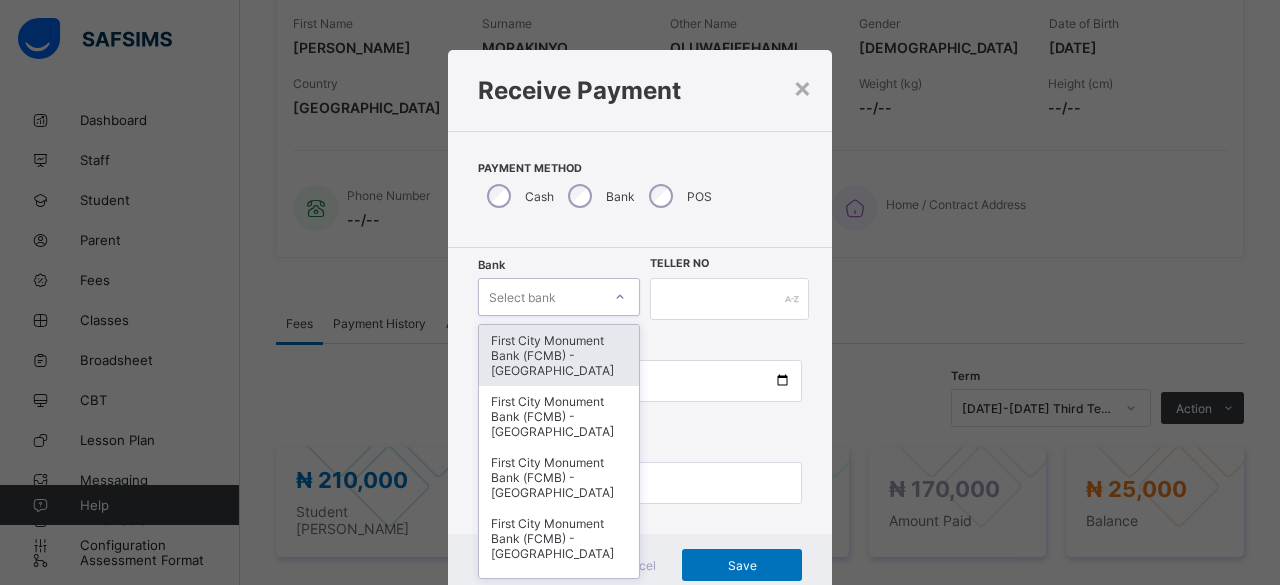 scroll, scrollTop: 48, scrollLeft: 0, axis: vertical 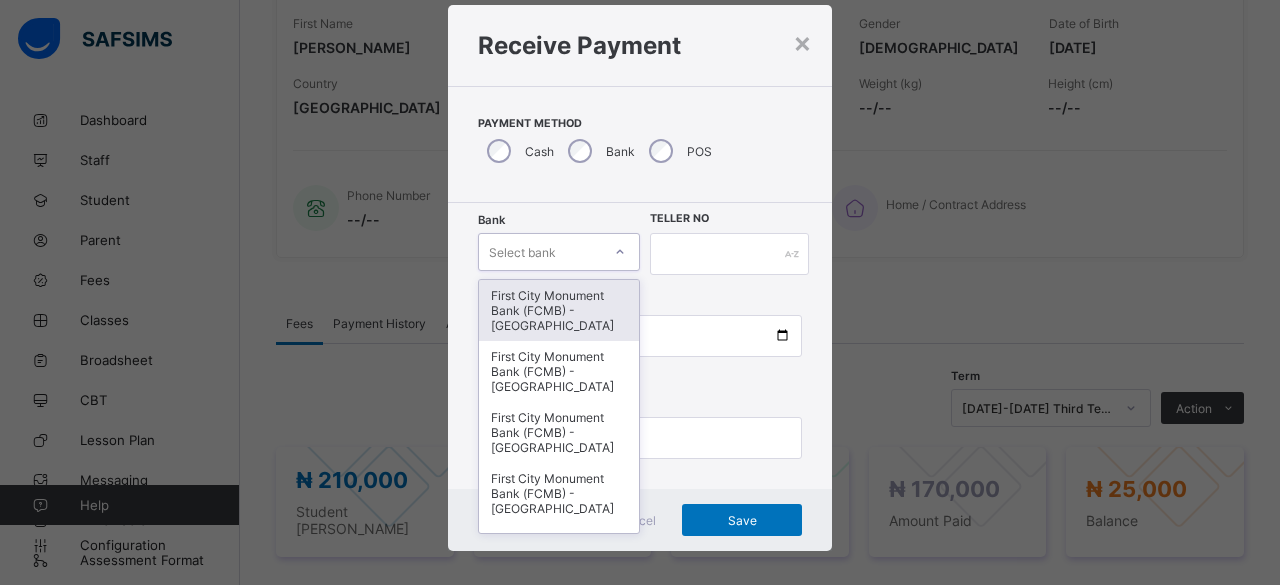 click on "option First City Monument Bank (FCMB) - Govana School focused, 1 of 13. 13 results available. Use Up and Down to choose options, press Enter to select the currently focused option, press Escape to exit the menu, press Tab to select the option and exit the menu. Select bank First City Monument Bank (FCMB) - Govana School First City Monument Bank (FCMB) - Govana School First City Monument Bank (FCMB) - [GEOGRAPHIC_DATA] First City Monument Bank (FCMB) - [GEOGRAPHIC_DATA] First City Monument Bank (FCMB) - [GEOGRAPHIC_DATA] First City Monument Bank (FCMB) - Govana School First City Monument Bank (FCMB) - [GEOGRAPHIC_DATA] First City Monument Bank (FCMB) - [GEOGRAPHIC_DATA] First City Monument Bank (FCMB) - Govana School Fidelity Bank - GOVANA SCHOOL LIMITED Fidelity Bank - GOVANA SCHOOL LIMITED Fidelity Bank - GOVANA SCHOOL LIMITED Fidelity Bank - GOVANA SCHOOLS" at bounding box center [559, 252] 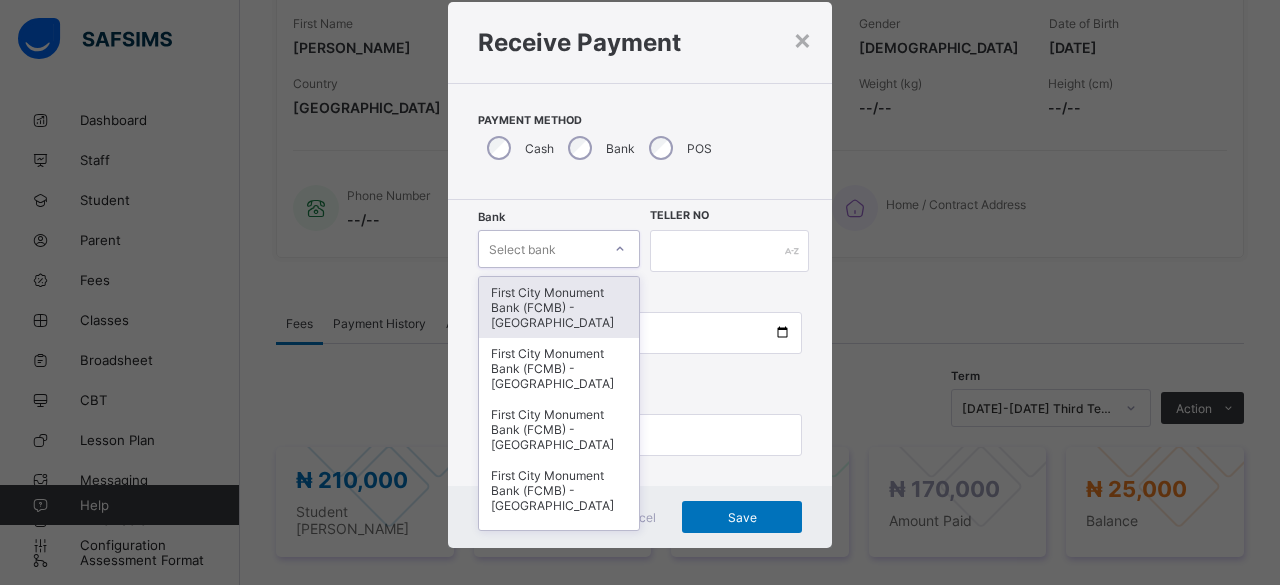 click on "First City Monument Bank (FCMB) - [GEOGRAPHIC_DATA]" at bounding box center (559, 307) 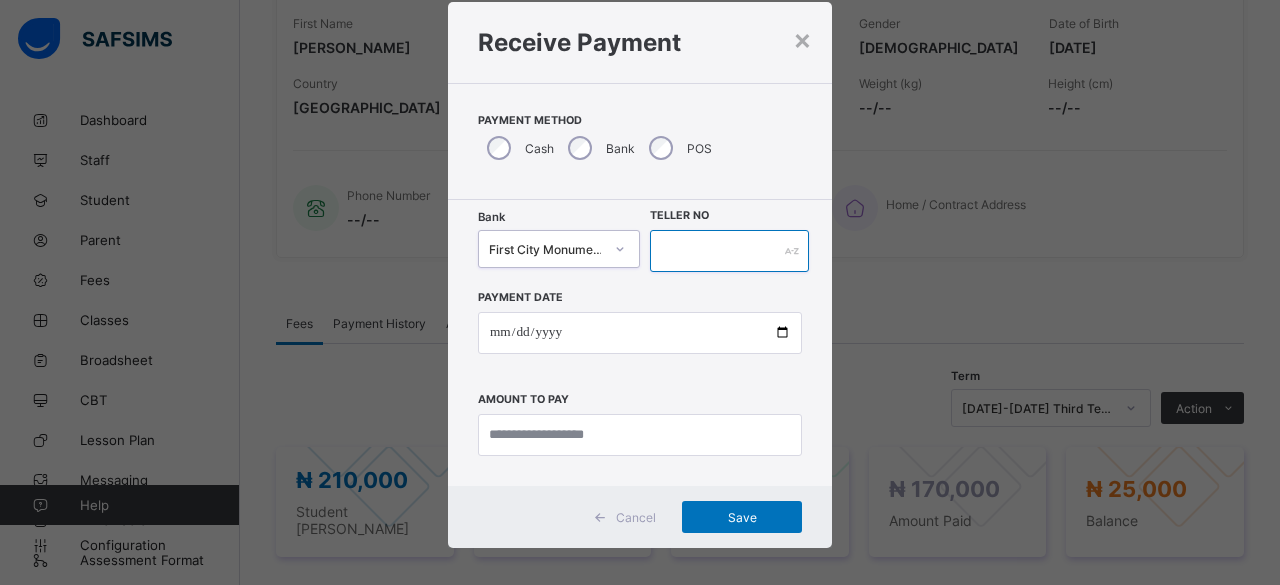 click at bounding box center (729, 251) 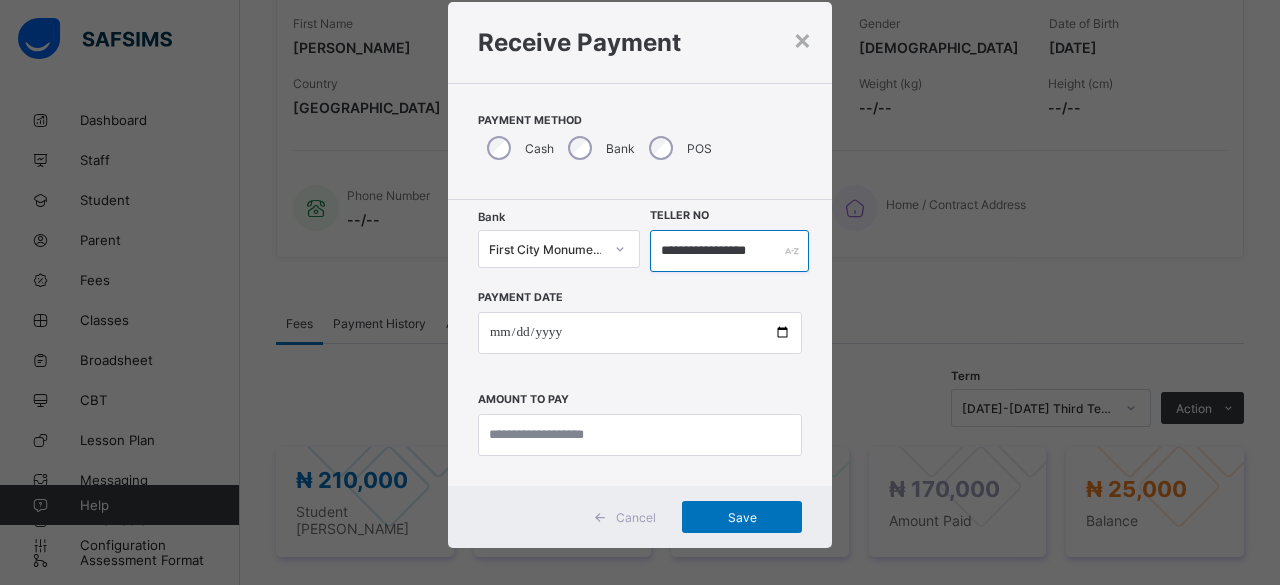 scroll, scrollTop: 0, scrollLeft: 7, axis: horizontal 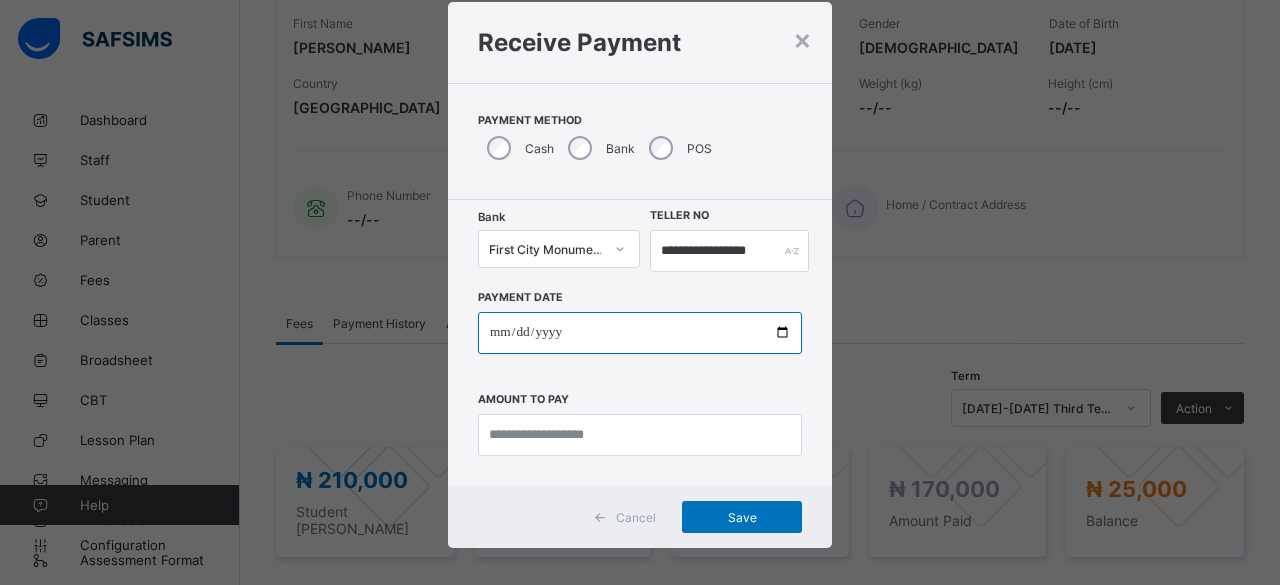 click at bounding box center (640, 333) 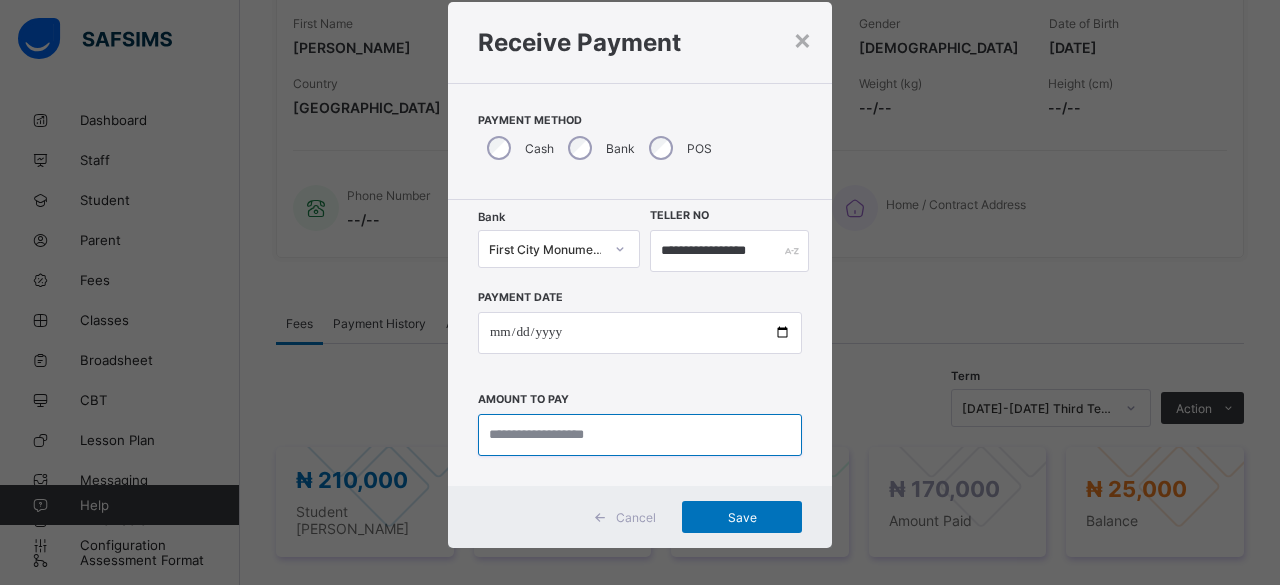 click at bounding box center (640, 435) 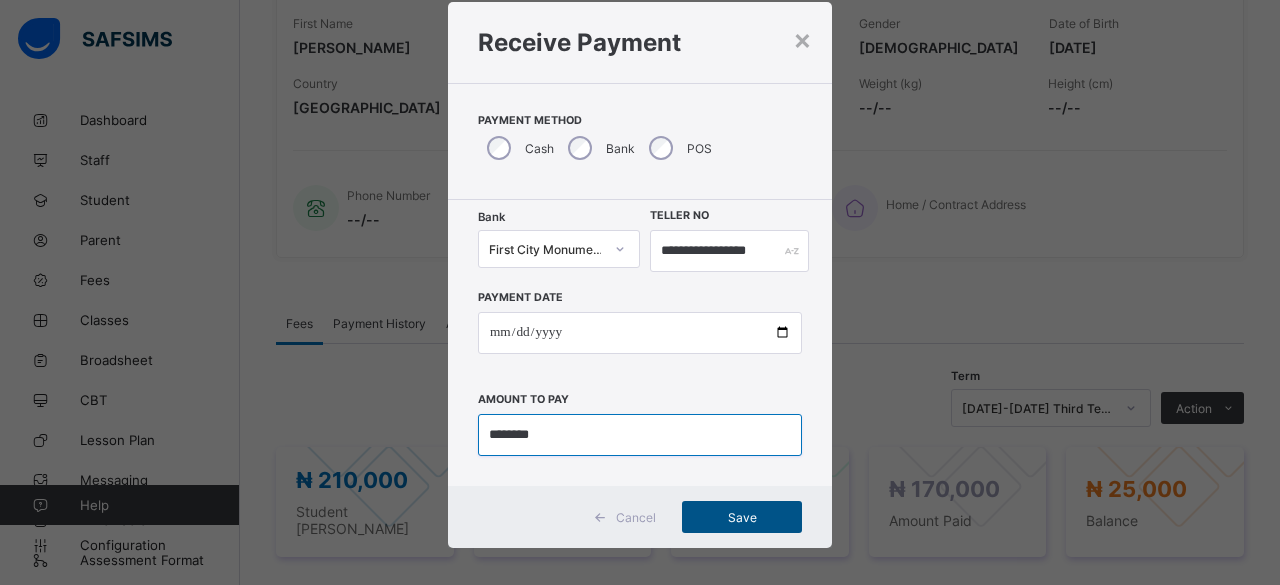type on "********" 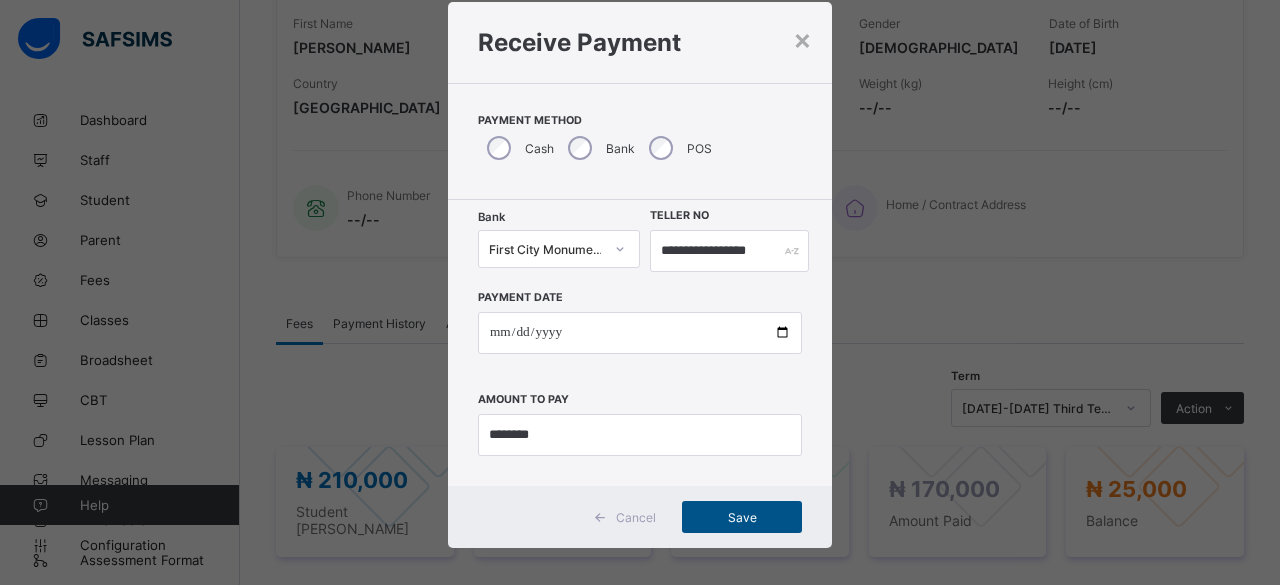 click on "Save" at bounding box center (742, 517) 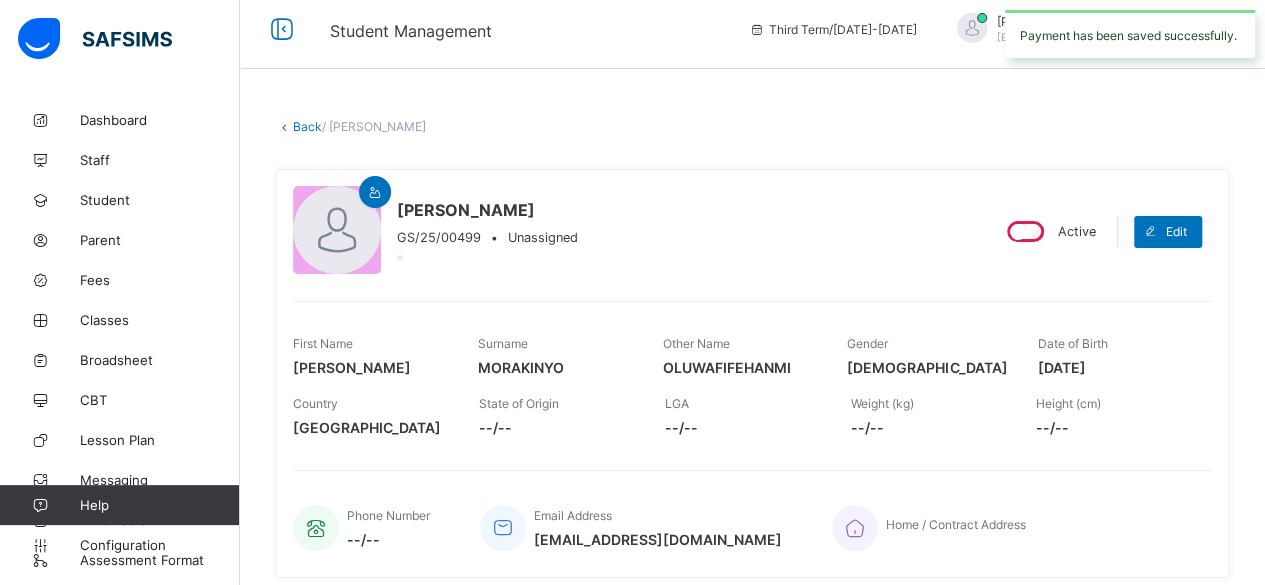 scroll, scrollTop: 0, scrollLeft: 0, axis: both 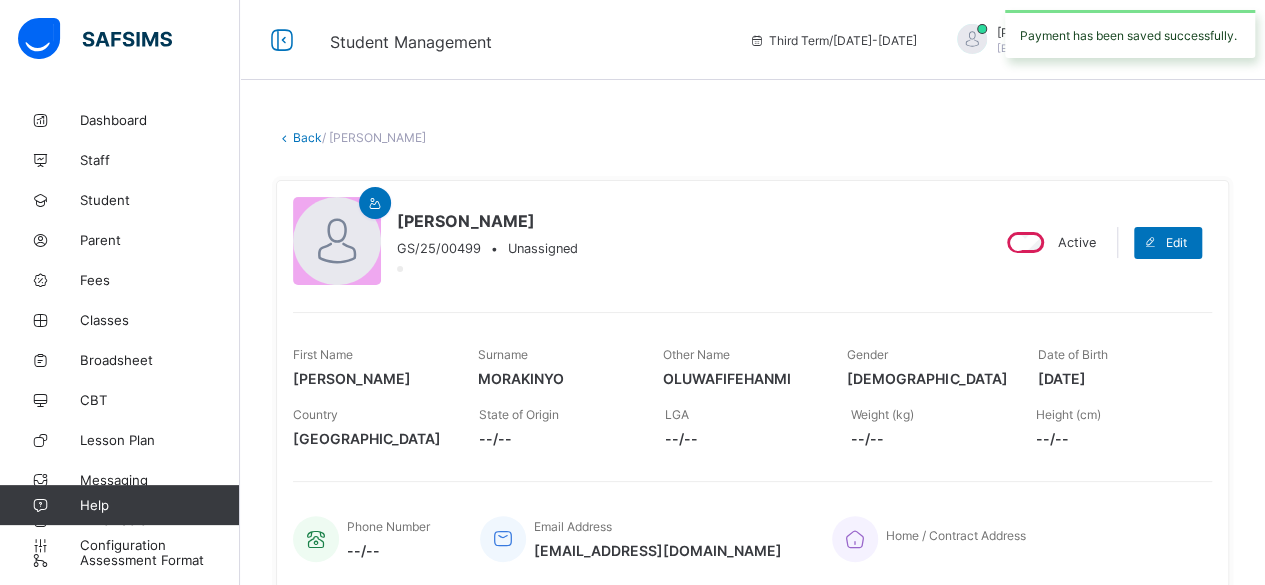 click on "Back" at bounding box center (307, 137) 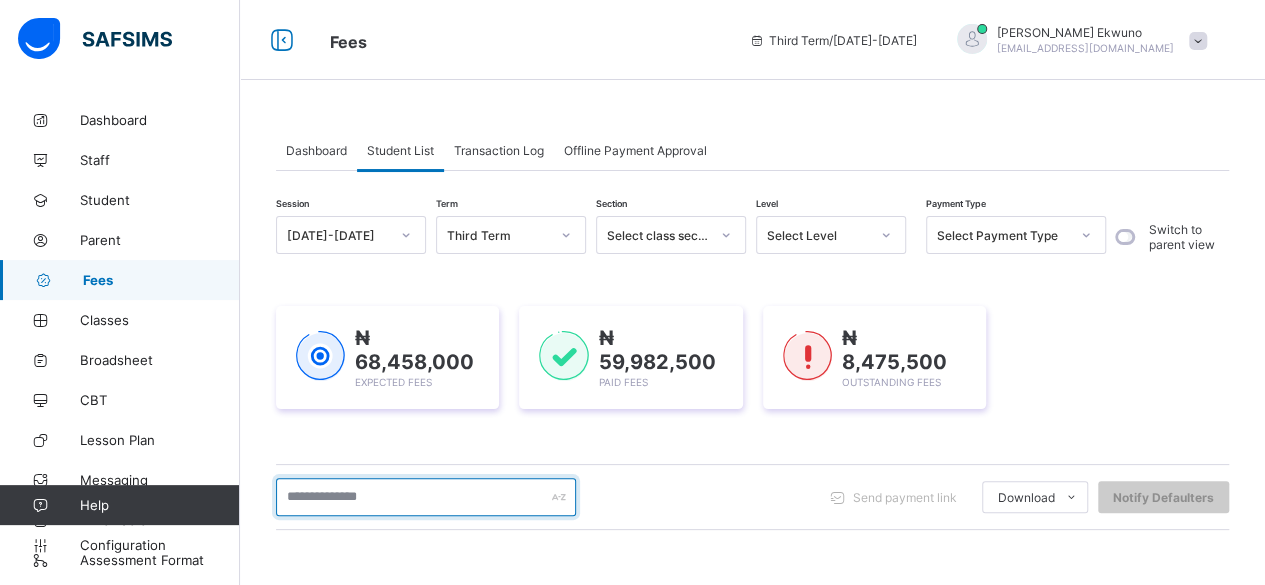 click at bounding box center [426, 497] 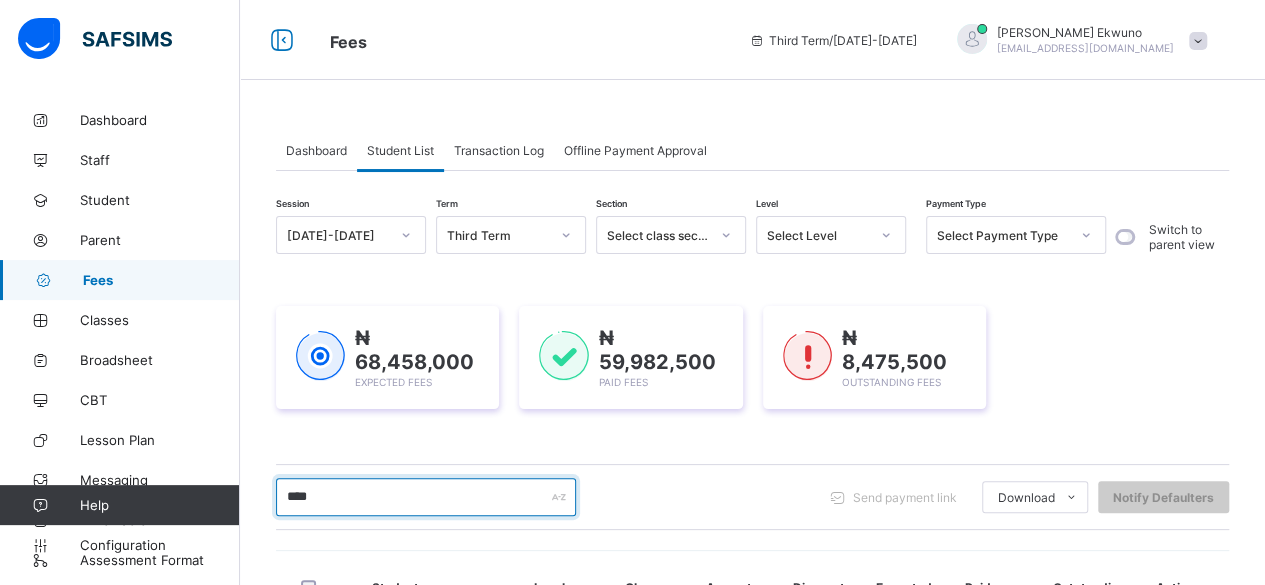 type on "*********" 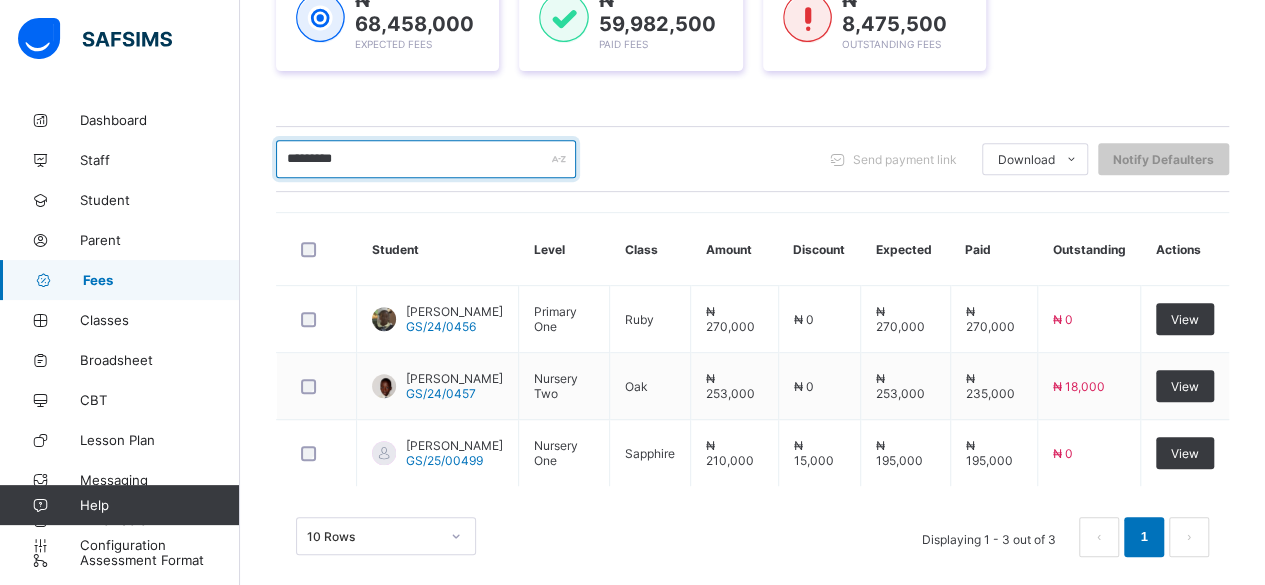 scroll, scrollTop: 344, scrollLeft: 0, axis: vertical 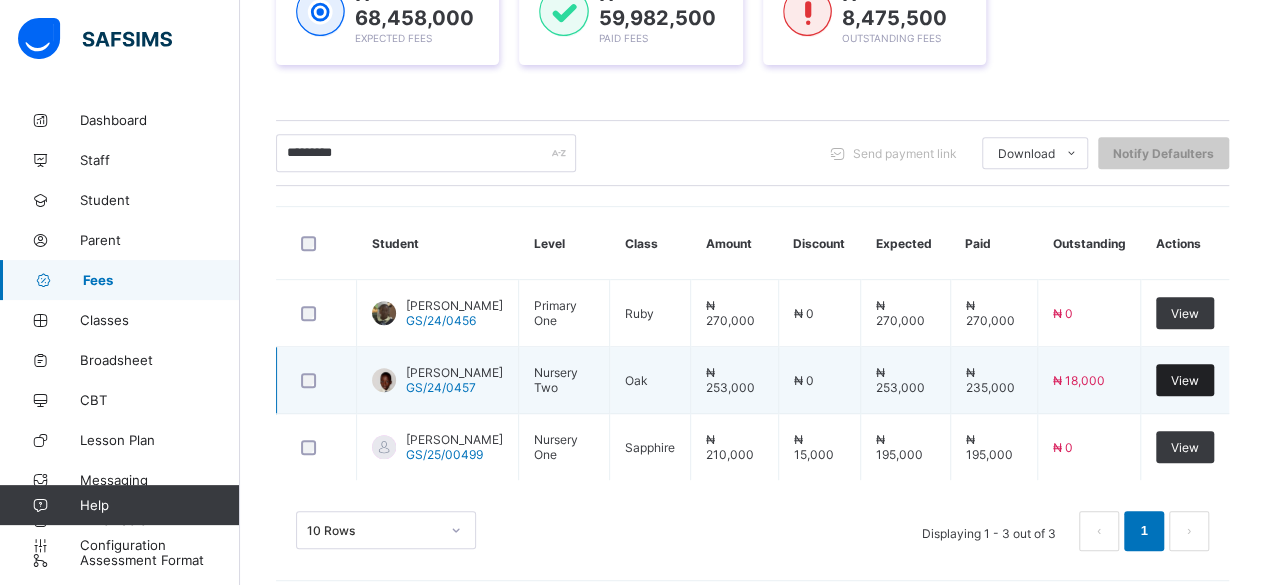click on "View" at bounding box center (1185, 380) 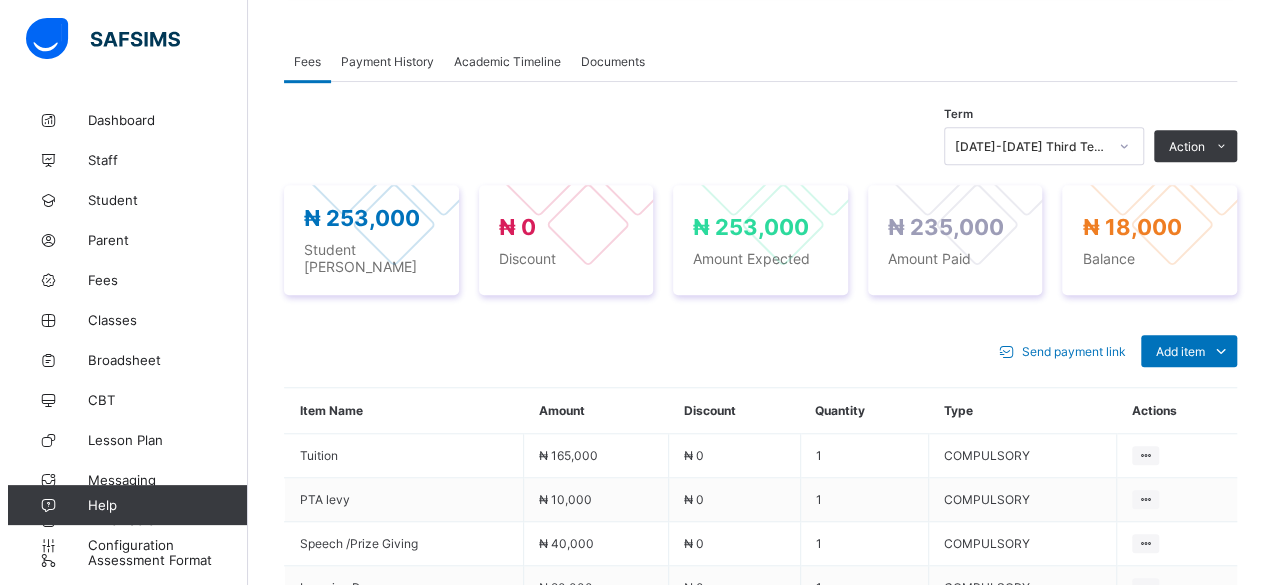 scroll, scrollTop: 610, scrollLeft: 0, axis: vertical 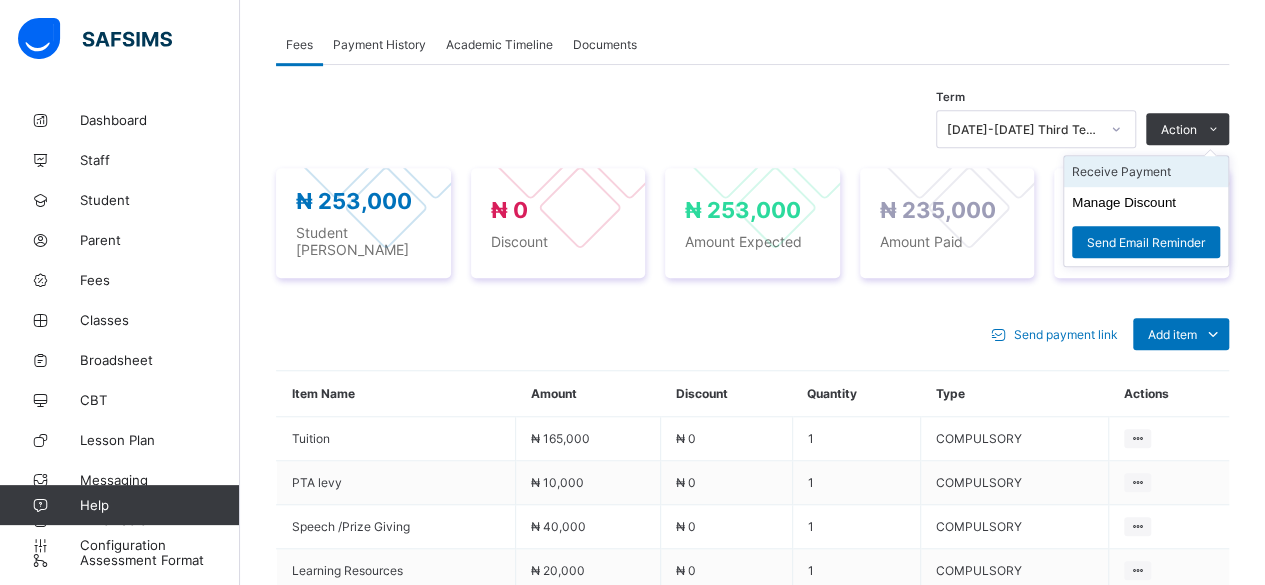 click on "Receive Payment" at bounding box center (1146, 171) 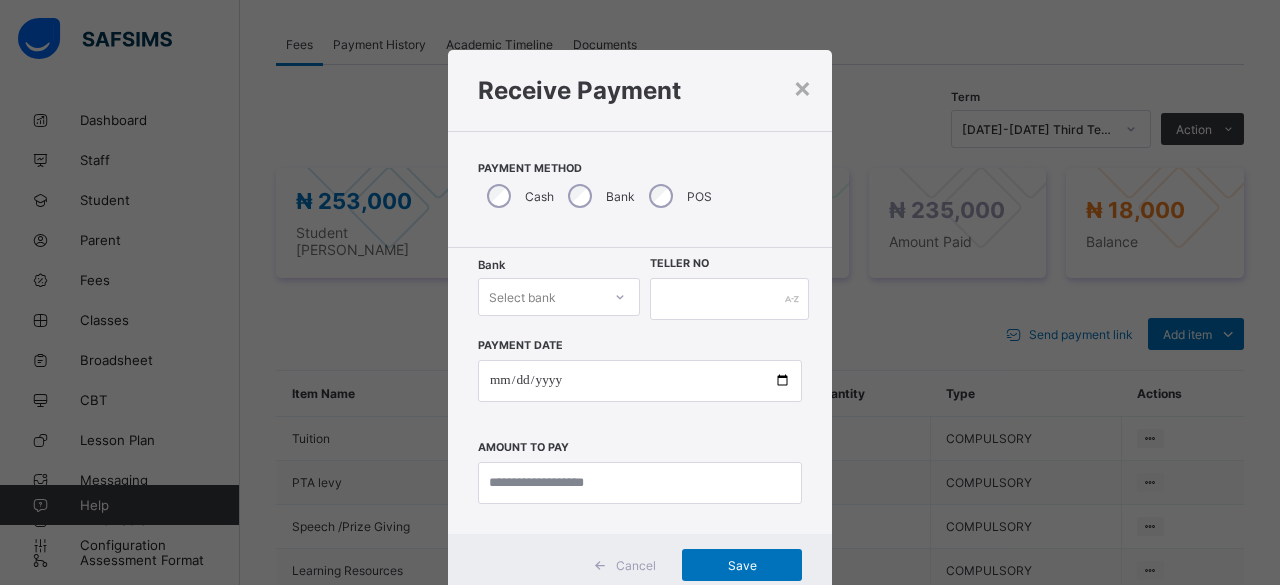 click on "Select bank" at bounding box center [559, 297] 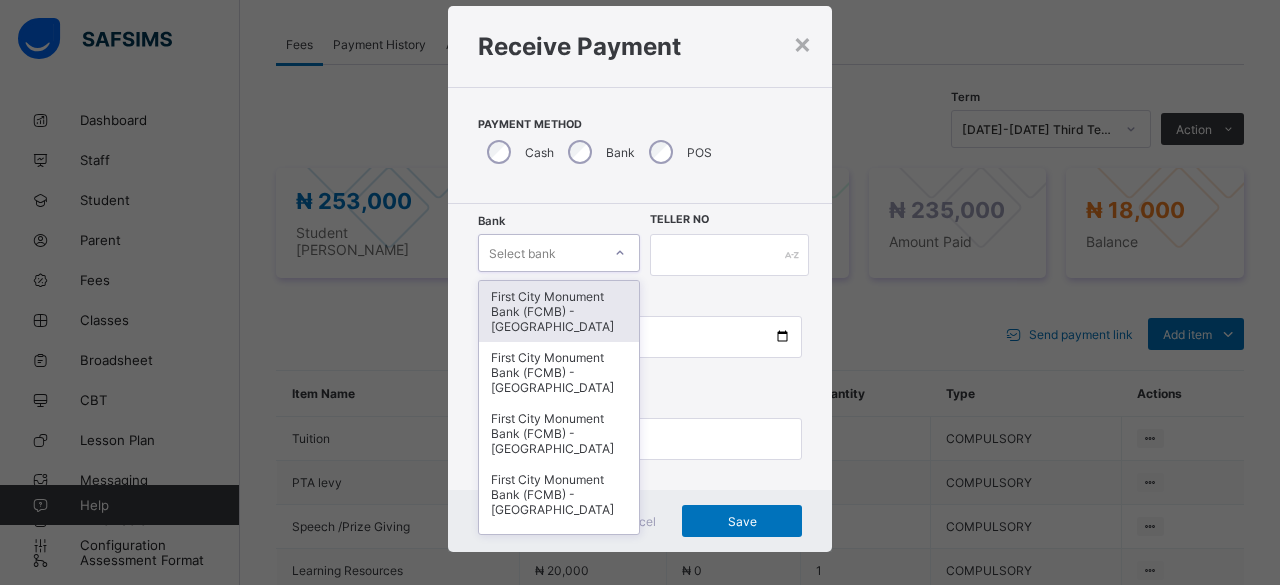 scroll, scrollTop: 48, scrollLeft: 0, axis: vertical 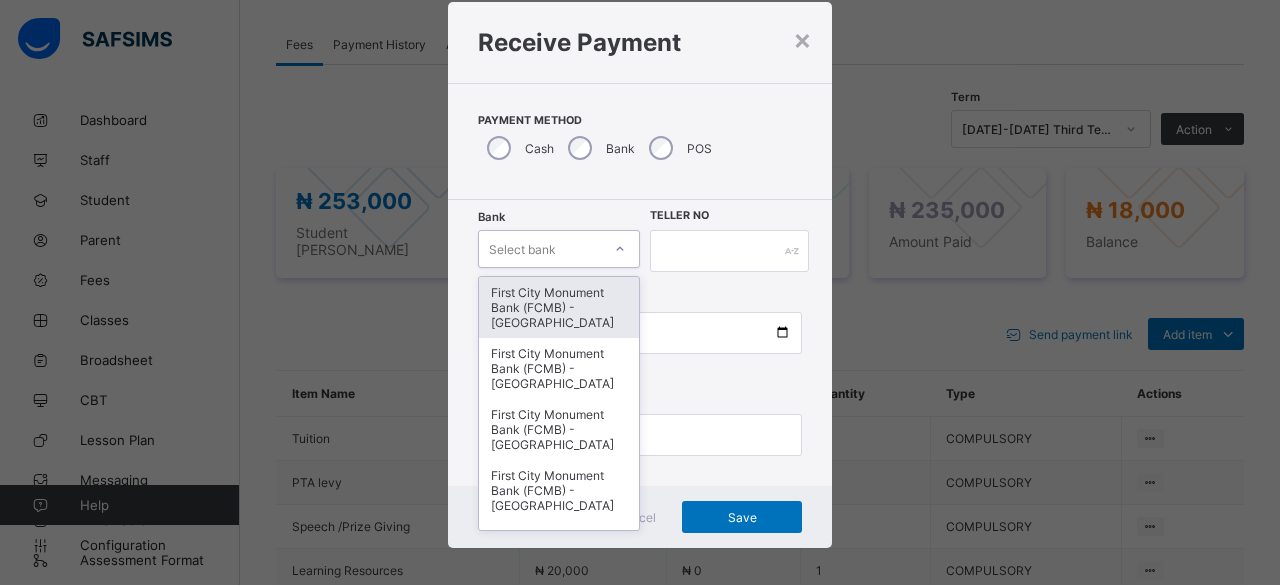 click on "First City Monument Bank (FCMB) - [GEOGRAPHIC_DATA]" at bounding box center (559, 307) 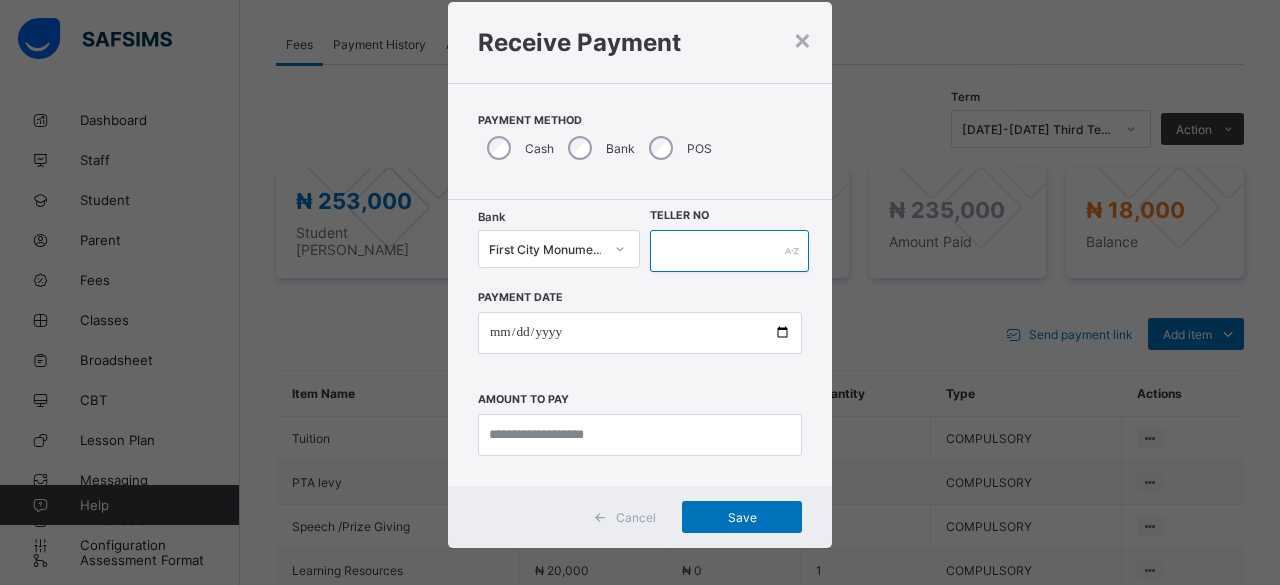 click at bounding box center [729, 251] 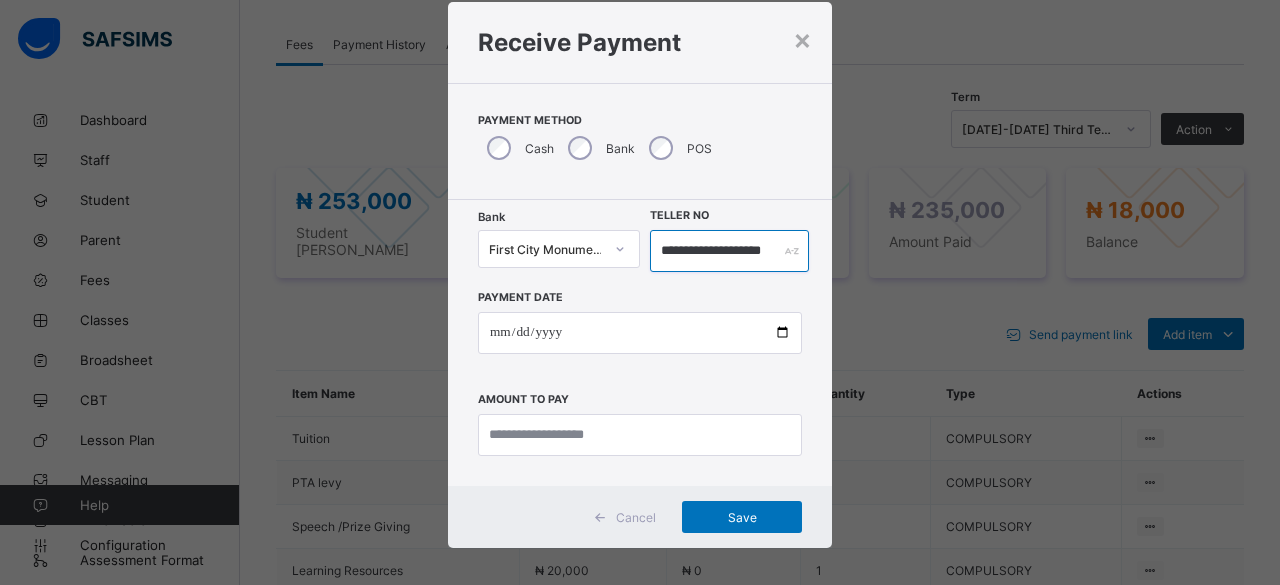 scroll, scrollTop: 0, scrollLeft: 27, axis: horizontal 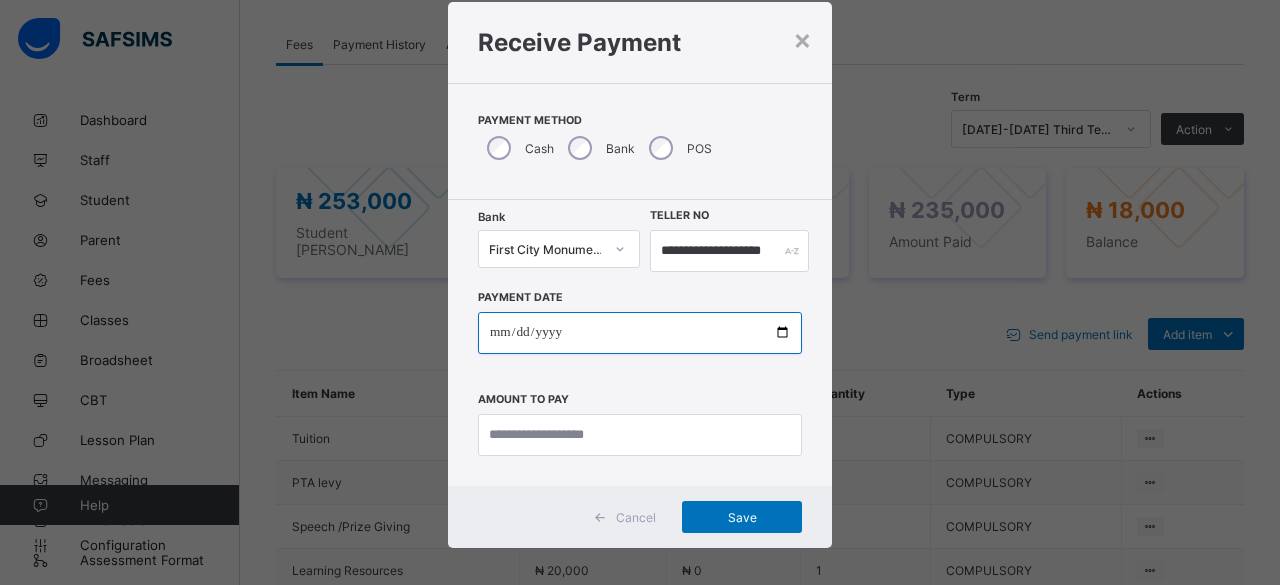 click at bounding box center [640, 333] 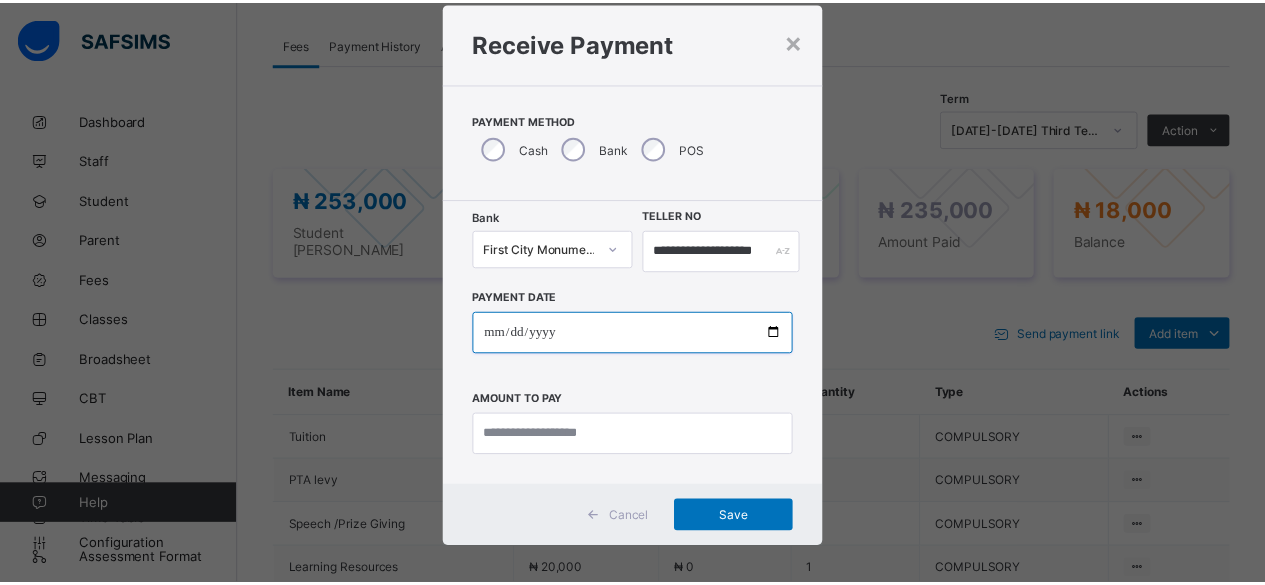scroll, scrollTop: 0, scrollLeft: 0, axis: both 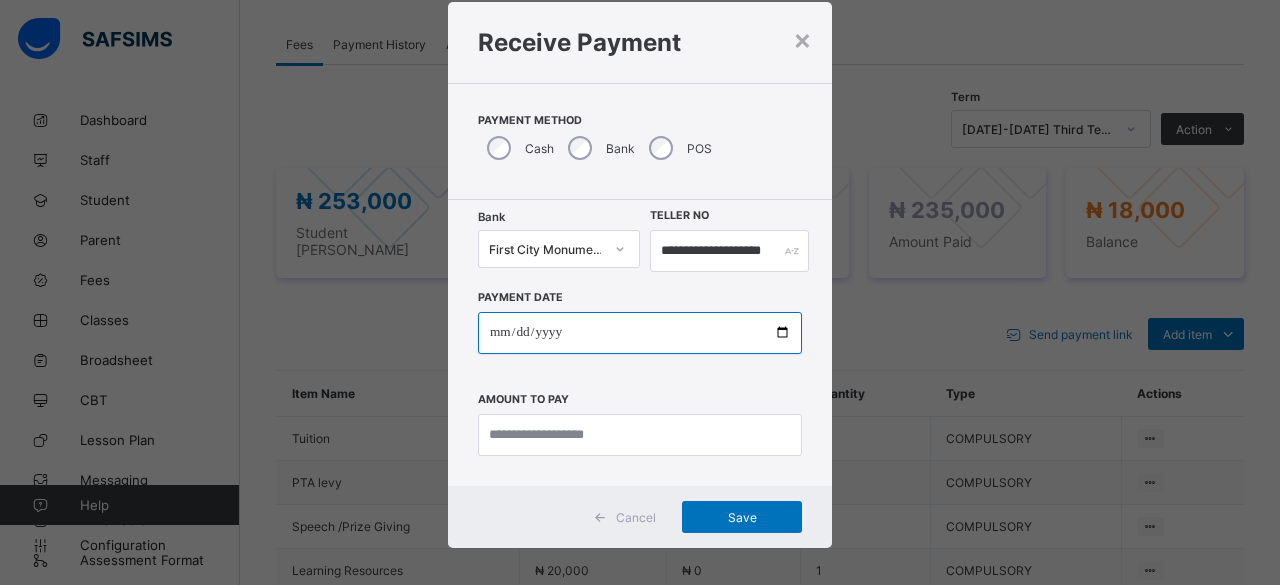 type on "**********" 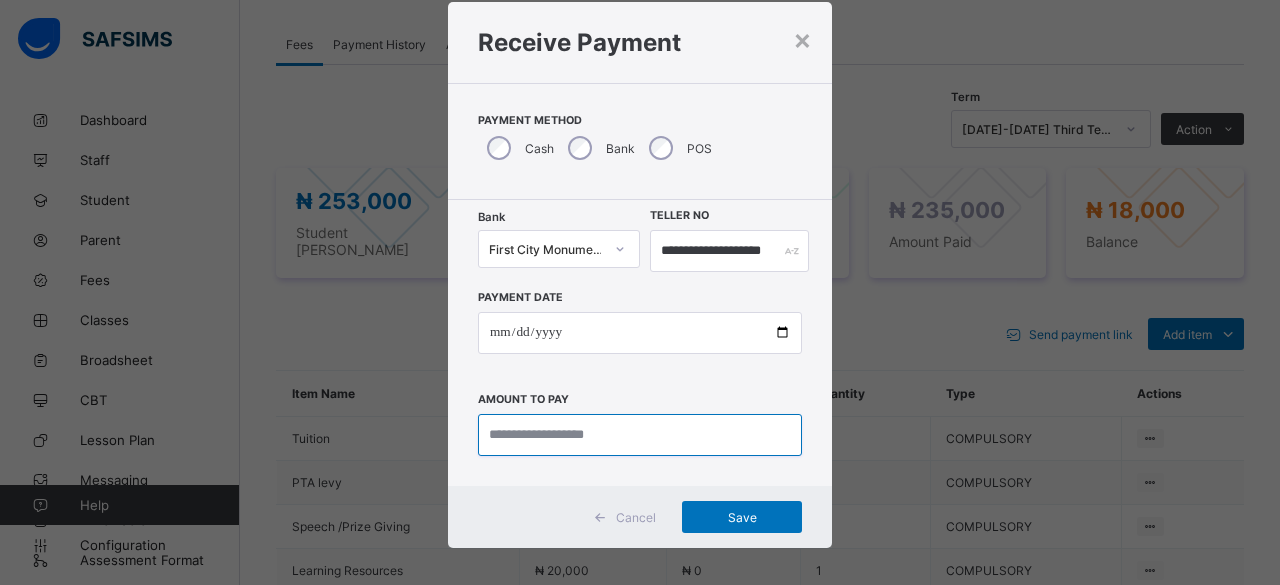 click at bounding box center [640, 435] 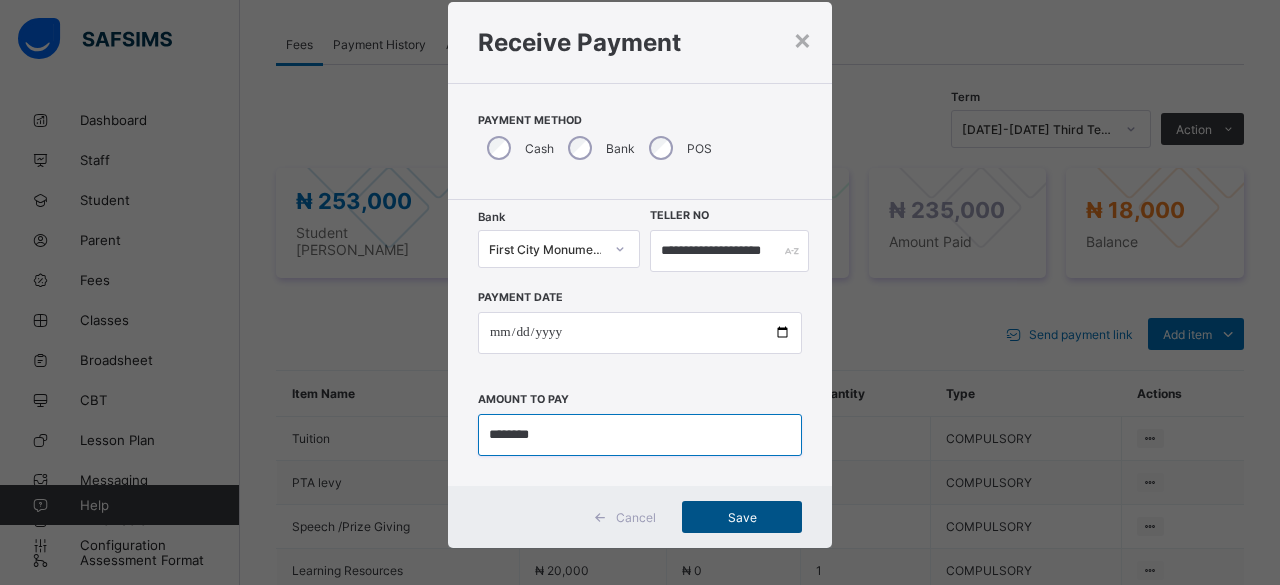 type on "********" 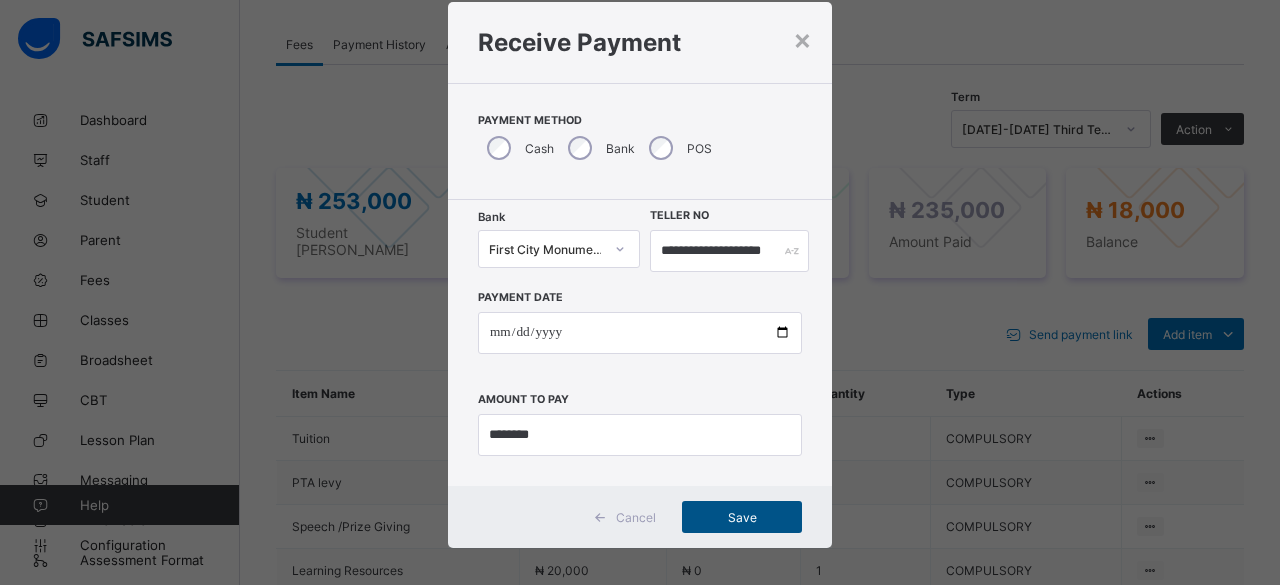 click on "Save" at bounding box center [742, 517] 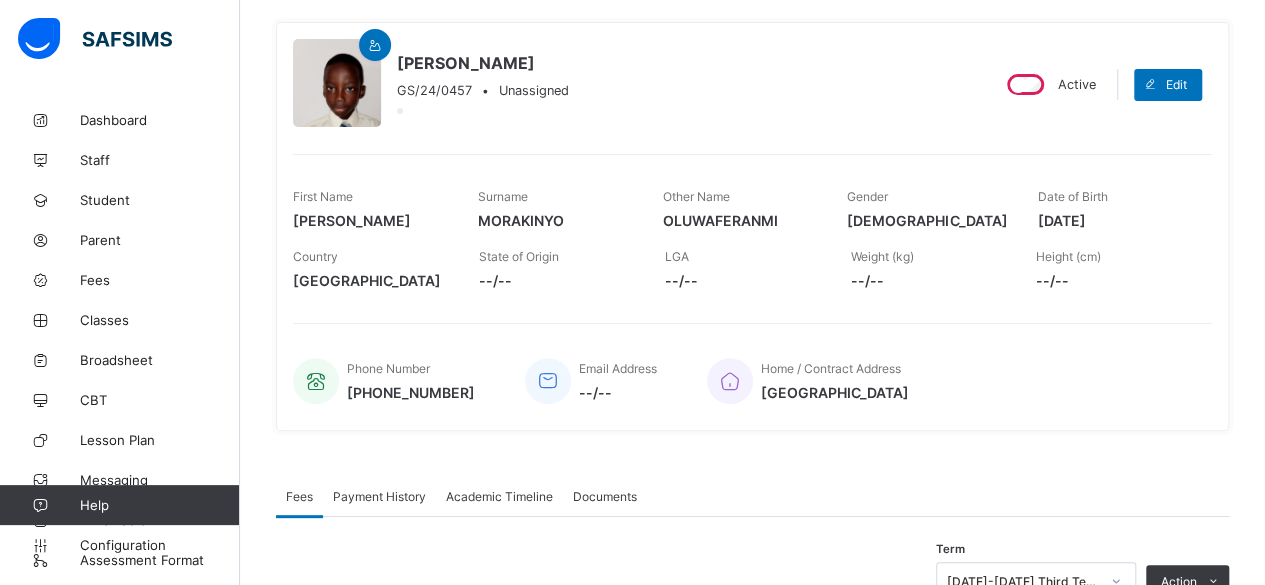 scroll, scrollTop: 0, scrollLeft: 0, axis: both 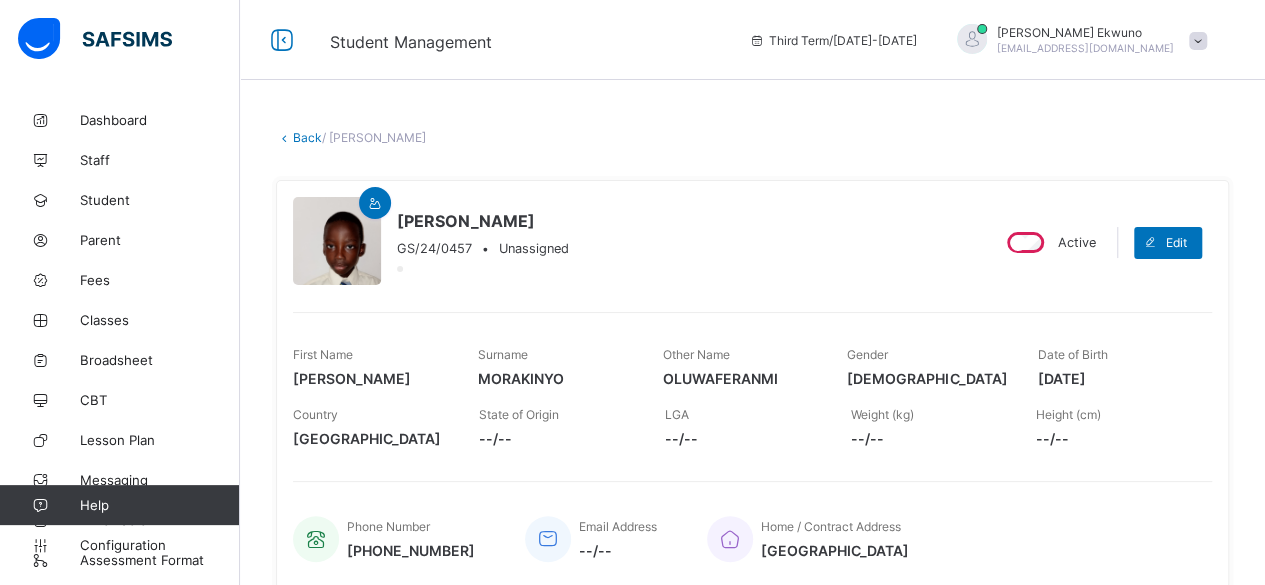 click on "× Delete Document This action would delete the document with name:    from the system. Are you sure you want to carry on? Cancel Yes, Delete Document Back  / MORAKINYO JOSEPH OLUWAFERANMI MORAKINYO JOSEPH OLUWAFERANMI GS/24/0457 •  Unassigned  Active  Edit First Name JOSEPH Surname MORAKINYO Other Name OLUWAFERANMI Gender MALE Date of Birth 2019-06-17 Country Nigeria State of Origin --/-- LGA --/-- Weight (kg) --/-- Height (cm) --/-- Phone Number +2348036309888 Email Address --/-- Home / Contract Address bida street sunnyvale Fees Payment History Academic Timeline Documents Fees More Options   Term 2024-2025 Third Term Action Receive Payment Manage Discount Send Email Reminder   ₦ 253,000   Student Bill   ₦ 0   Discount   ₦ 253,000   Amount Expected   ₦ 253,000   Amount Paid   ₦ 0   Balance   Send payment link Add item Optional items Special bill Item Name Amount Discount Quantity Type Actions Tuition   ₦ 165,000 ₦ 0 1 COMPULSORY PTA levy   ₦ 10,000 ₦ 0 1 COMPULSORY Speech /Prize Giving" at bounding box center (752, 778) 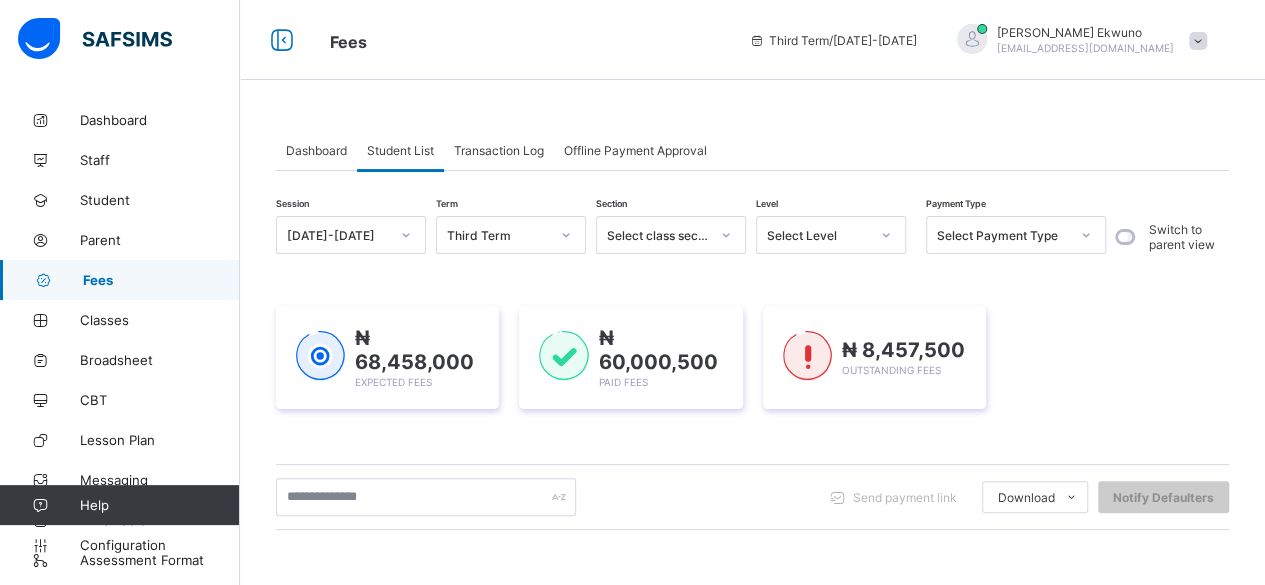 click on "Student List" at bounding box center (400, 150) 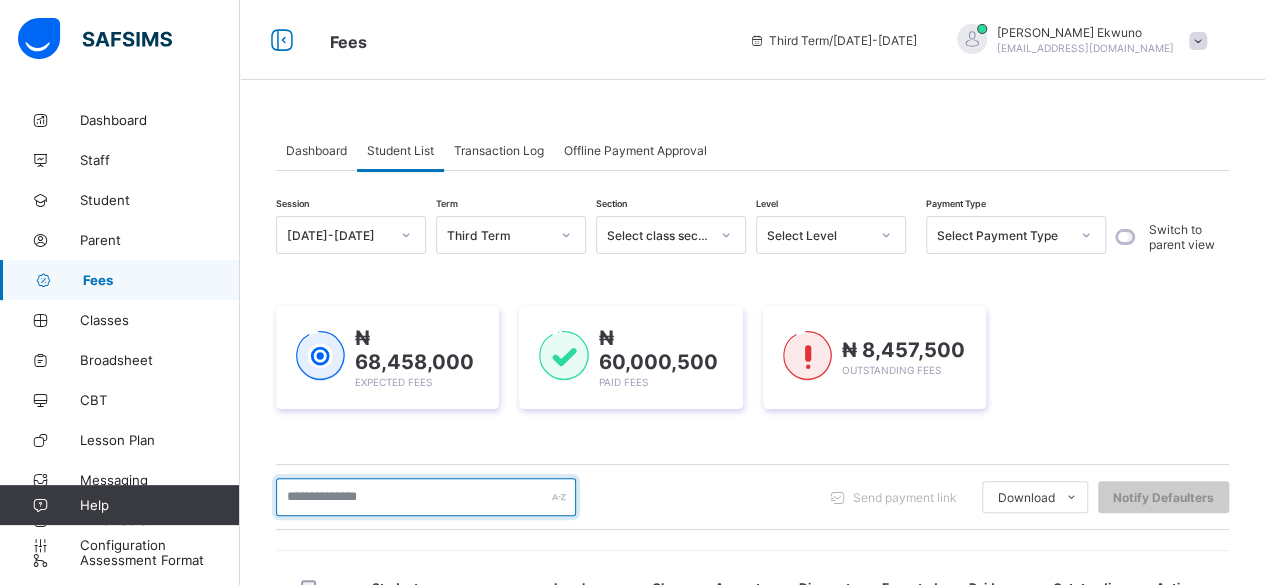 click at bounding box center [426, 497] 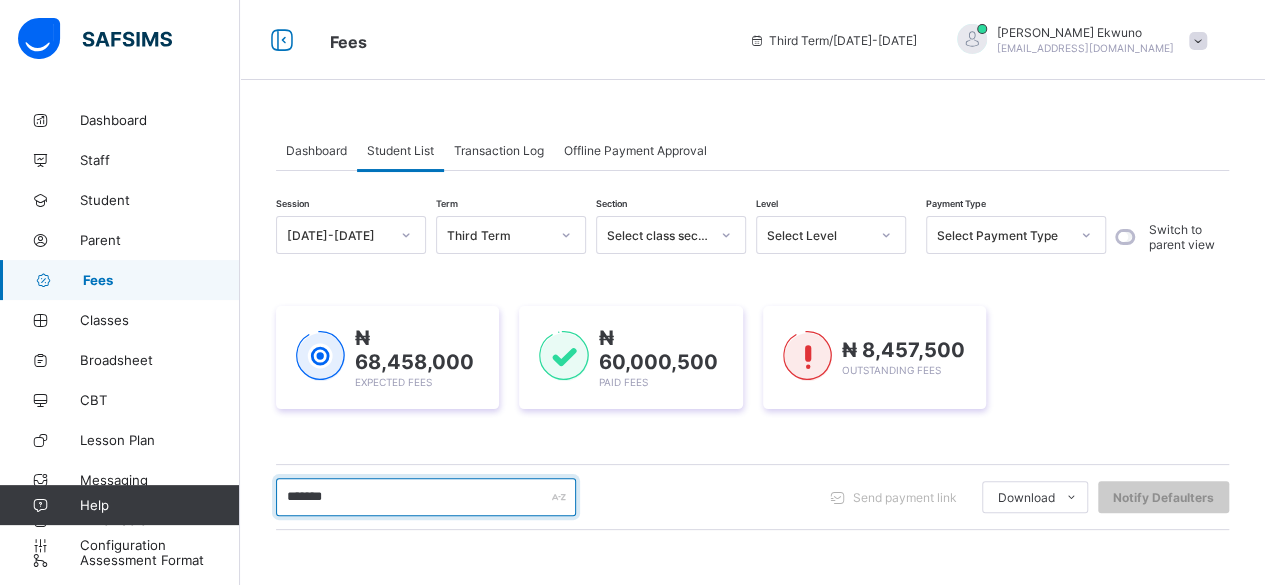 type on "*******" 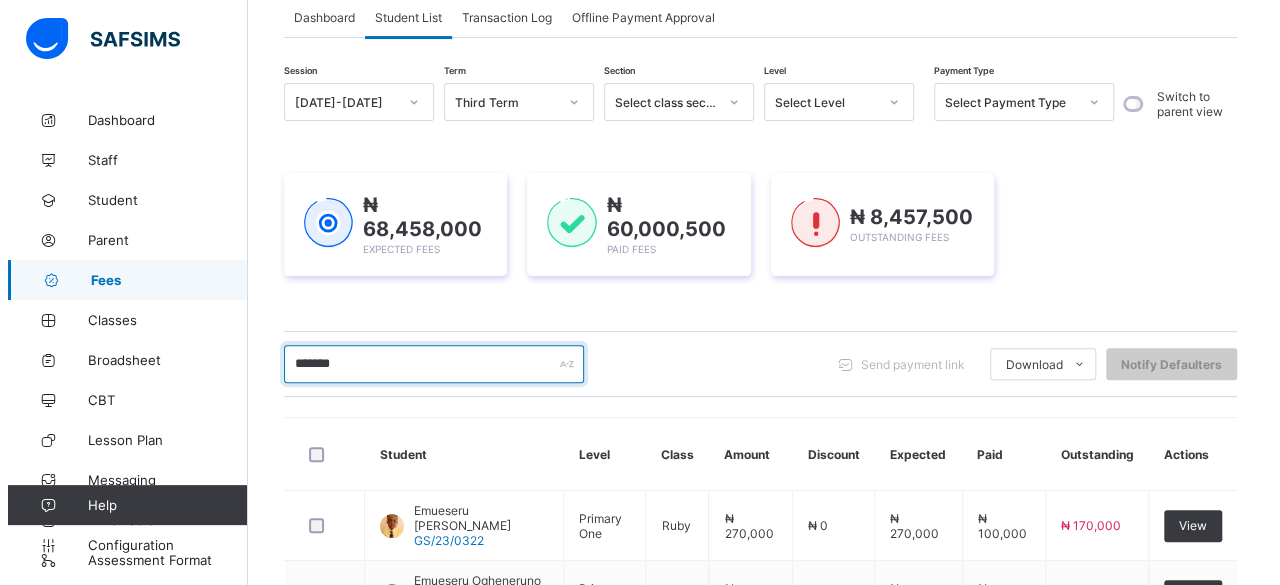 scroll, scrollTop: 289, scrollLeft: 0, axis: vertical 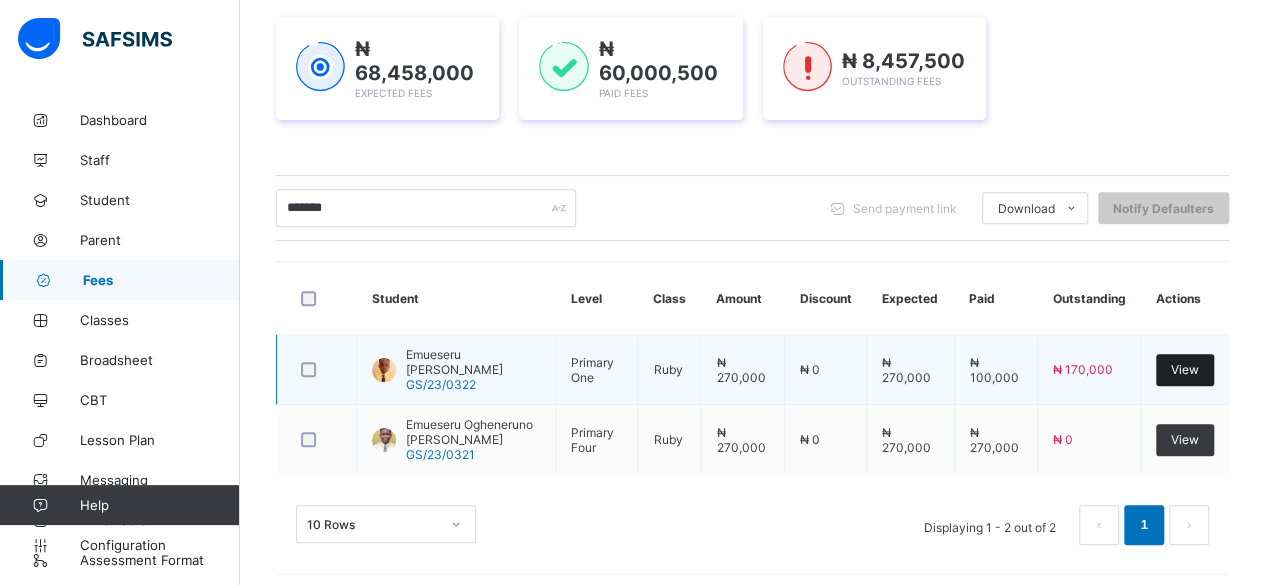 click on "View" at bounding box center [1185, 369] 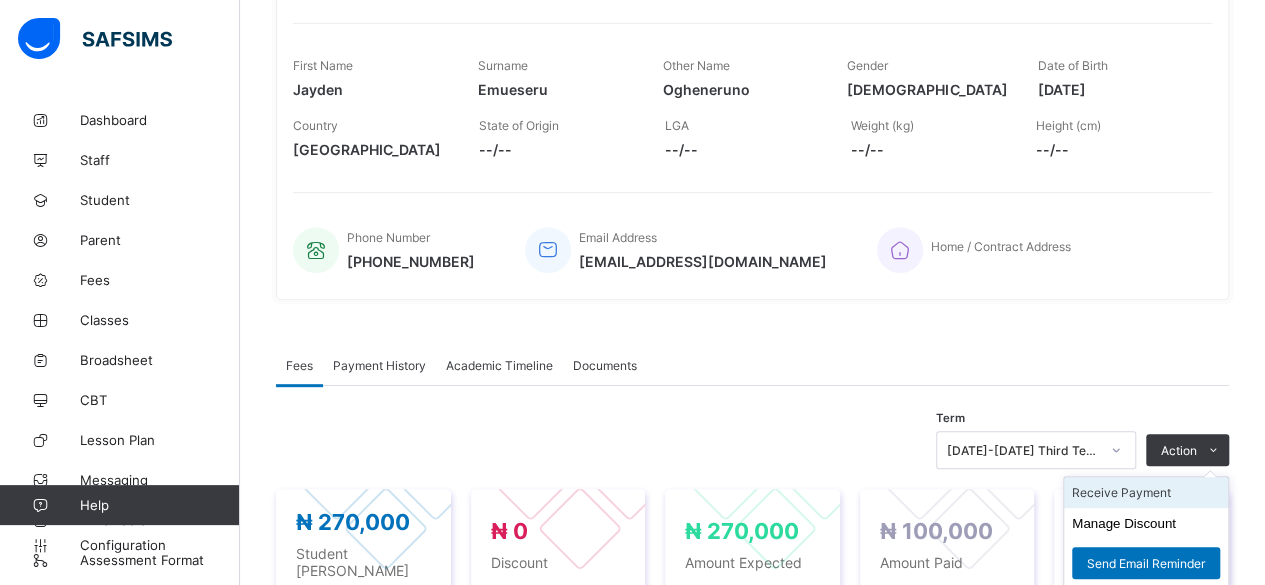 click on "Receive Payment" at bounding box center (1146, 492) 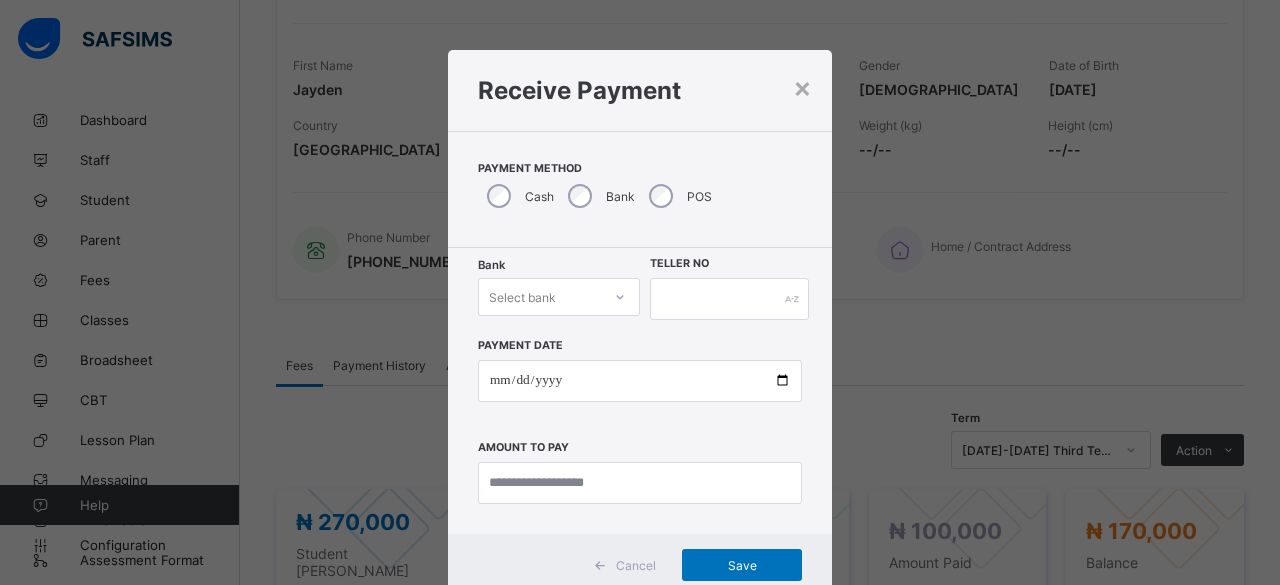 click on "Select bank" at bounding box center [559, 297] 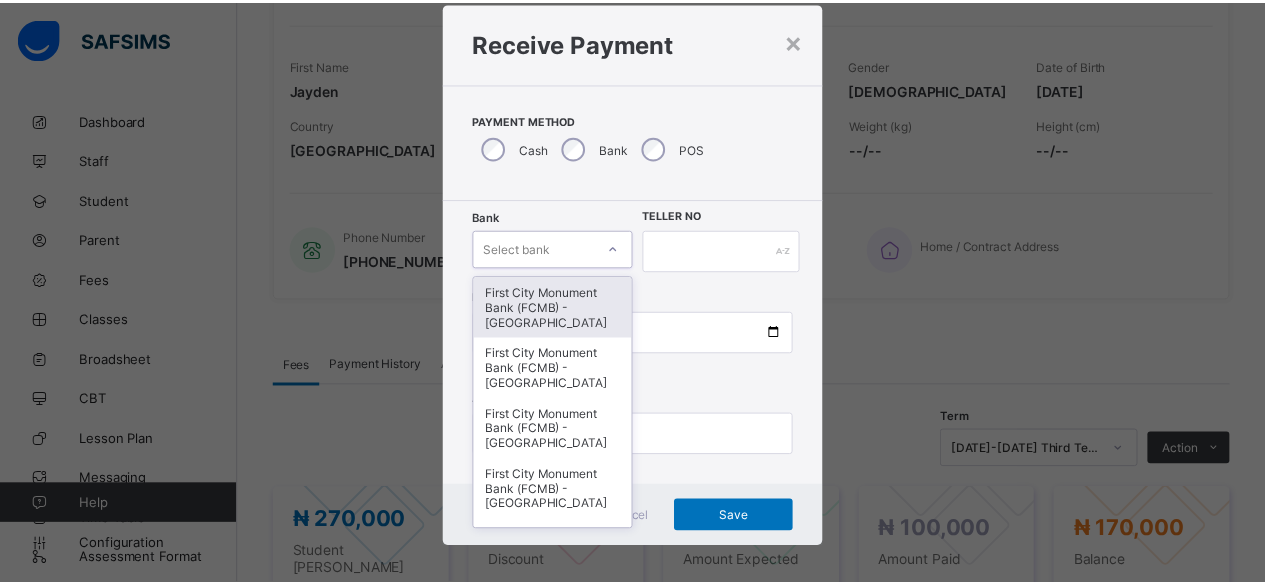 scroll, scrollTop: 48, scrollLeft: 0, axis: vertical 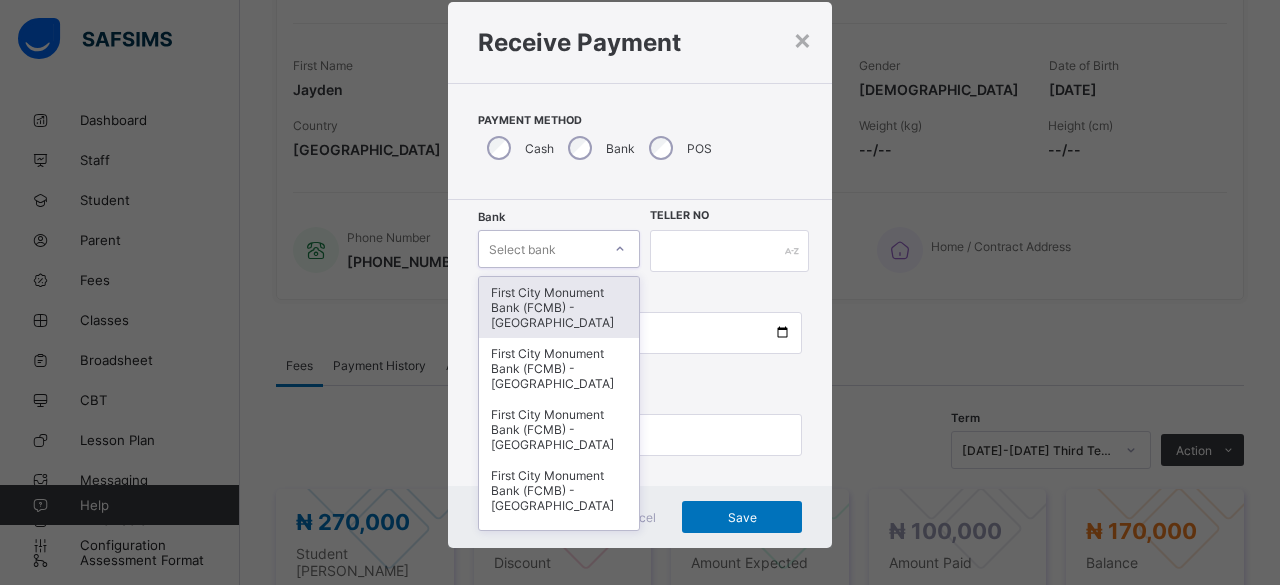 click on "First City Monument Bank (FCMB) - [GEOGRAPHIC_DATA]" at bounding box center [559, 307] 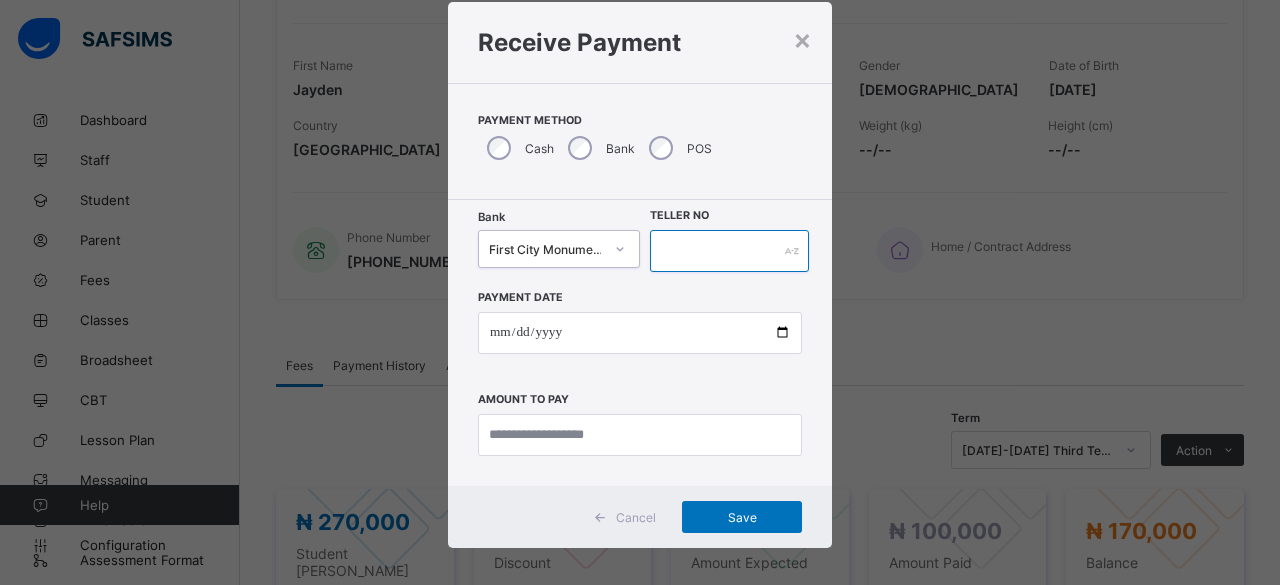 click at bounding box center (729, 251) 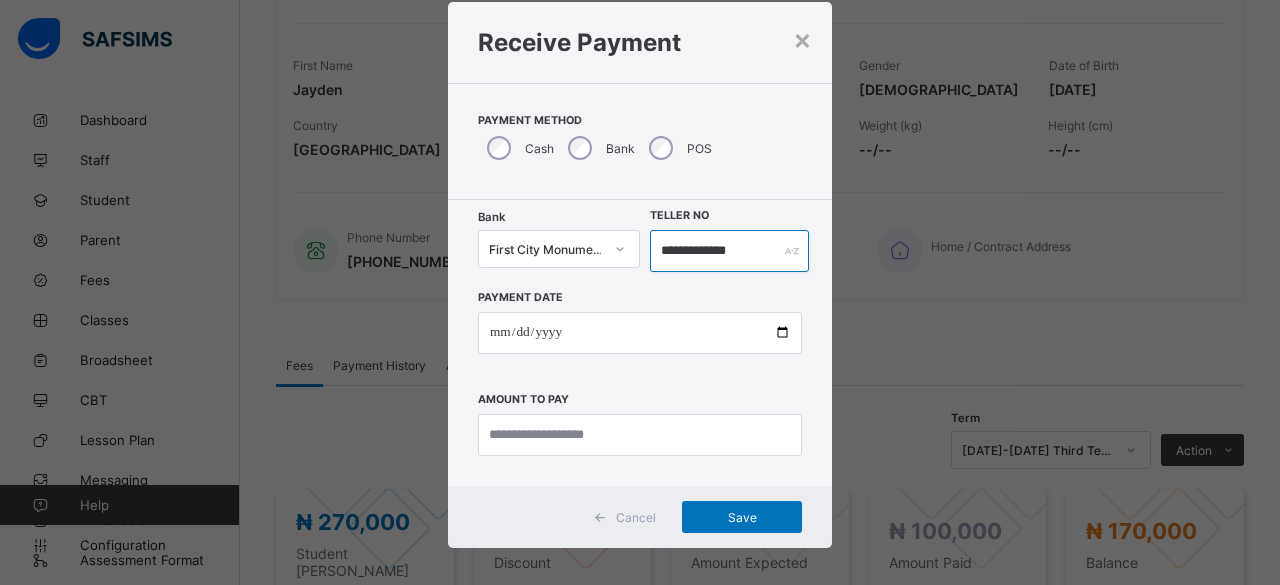 type on "**********" 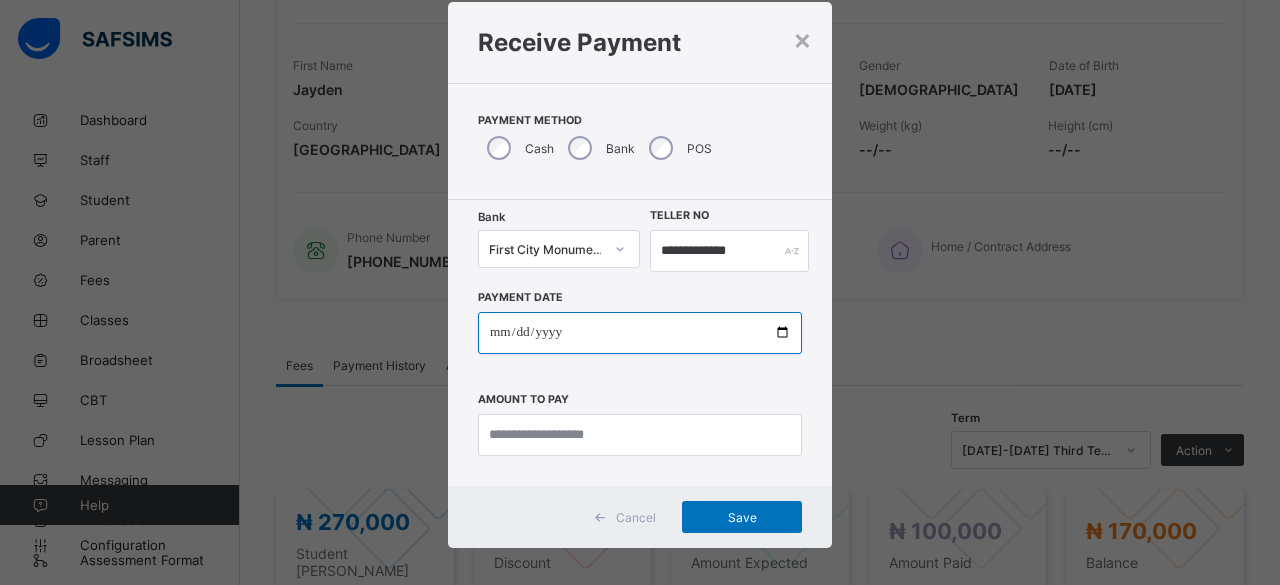 click at bounding box center (640, 333) 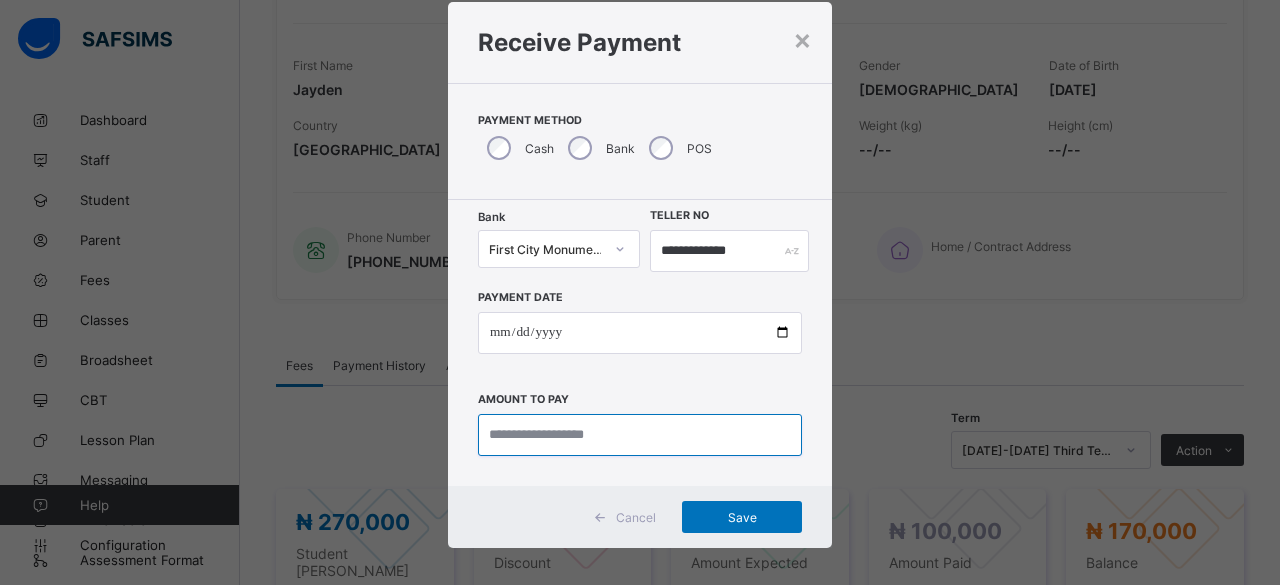 click at bounding box center (640, 435) 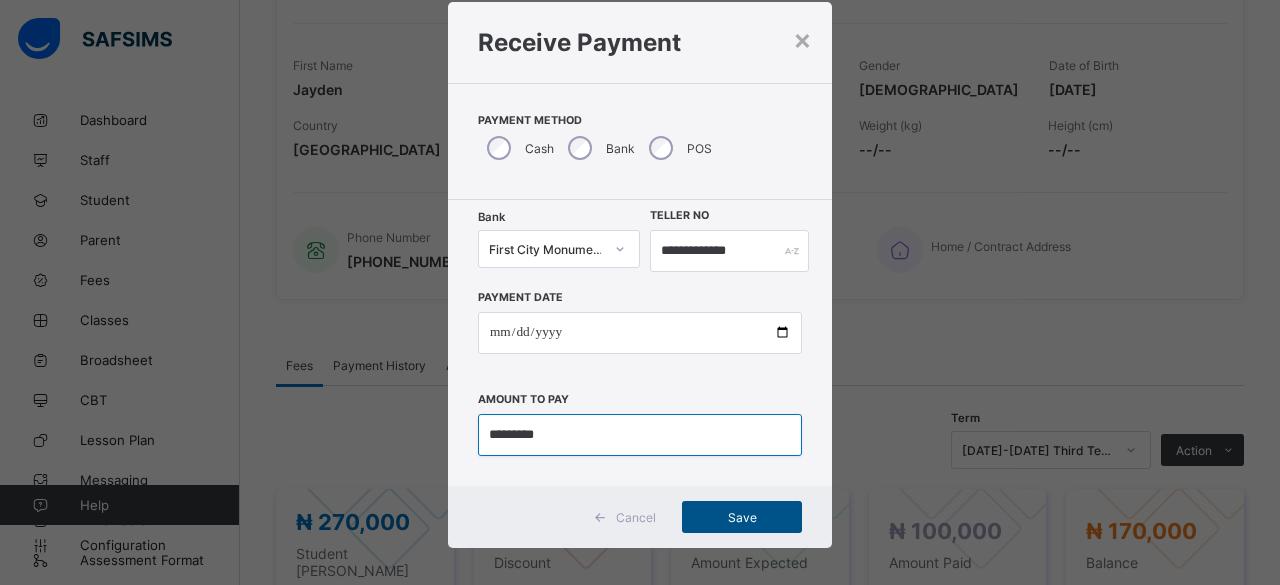 type on "*********" 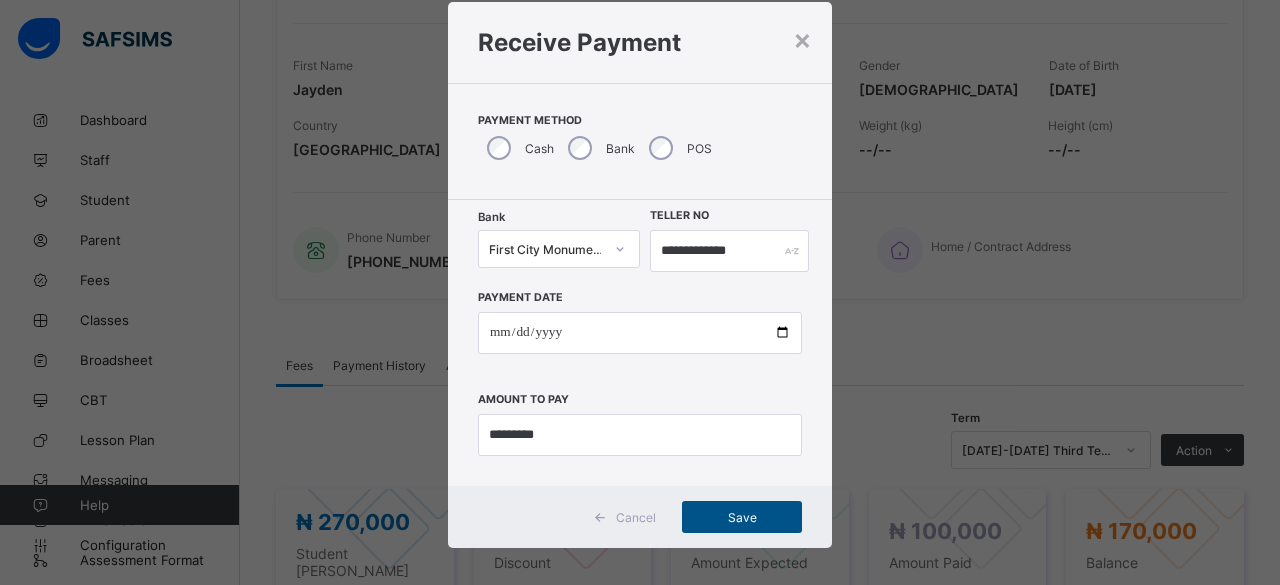 click on "Save" at bounding box center [742, 517] 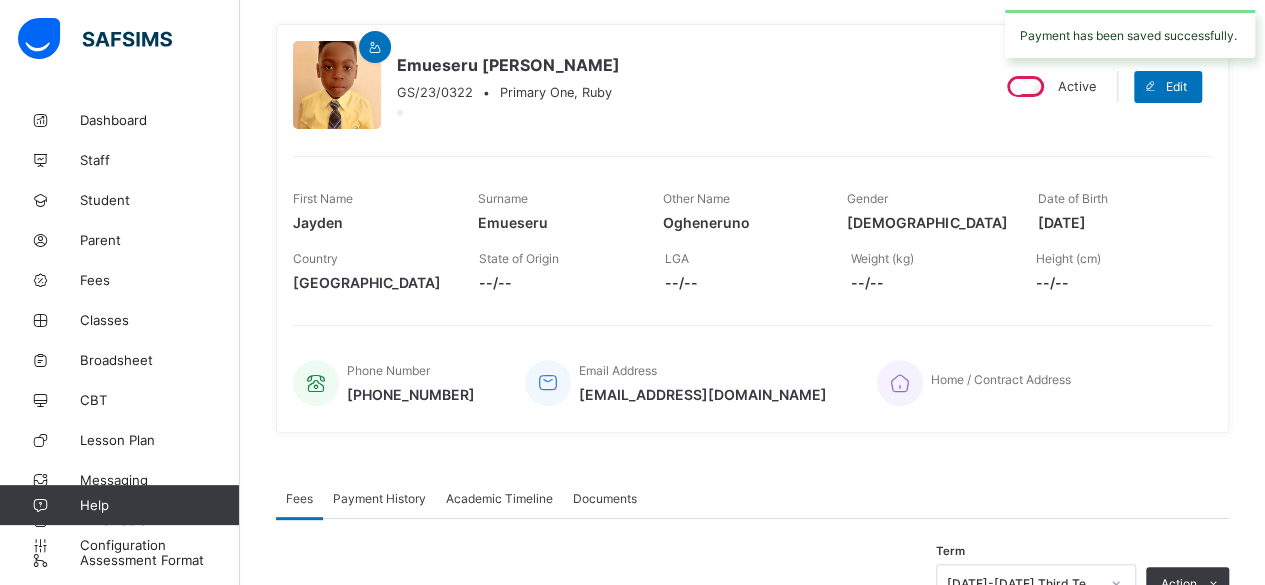 scroll, scrollTop: 0, scrollLeft: 0, axis: both 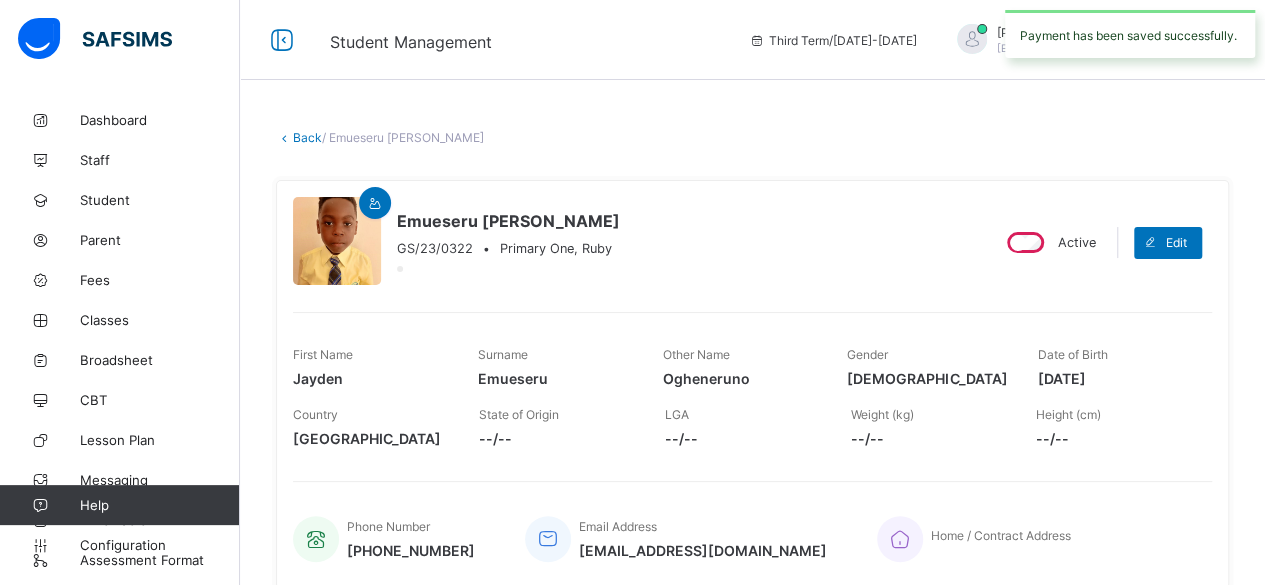click on "Back" at bounding box center (307, 137) 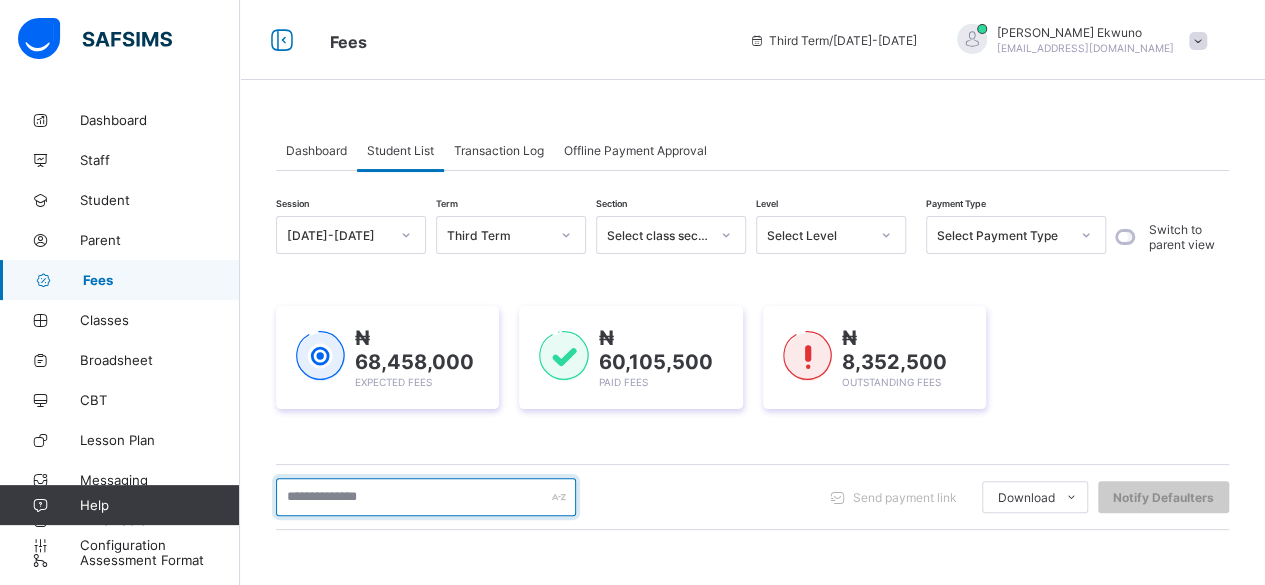 click at bounding box center [426, 497] 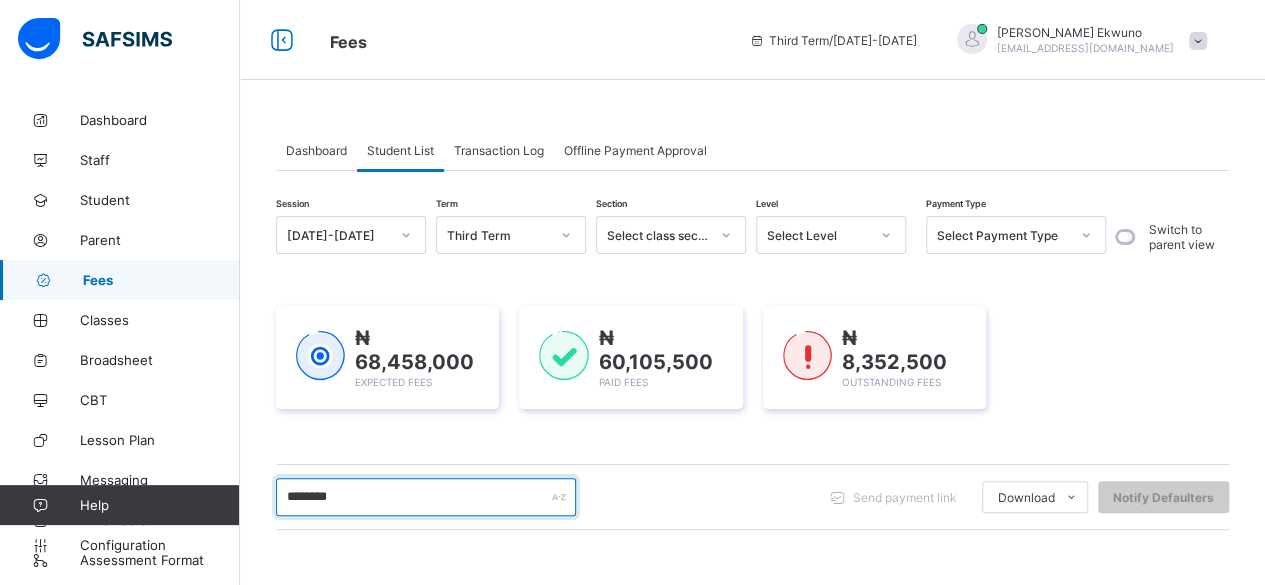 type on "********" 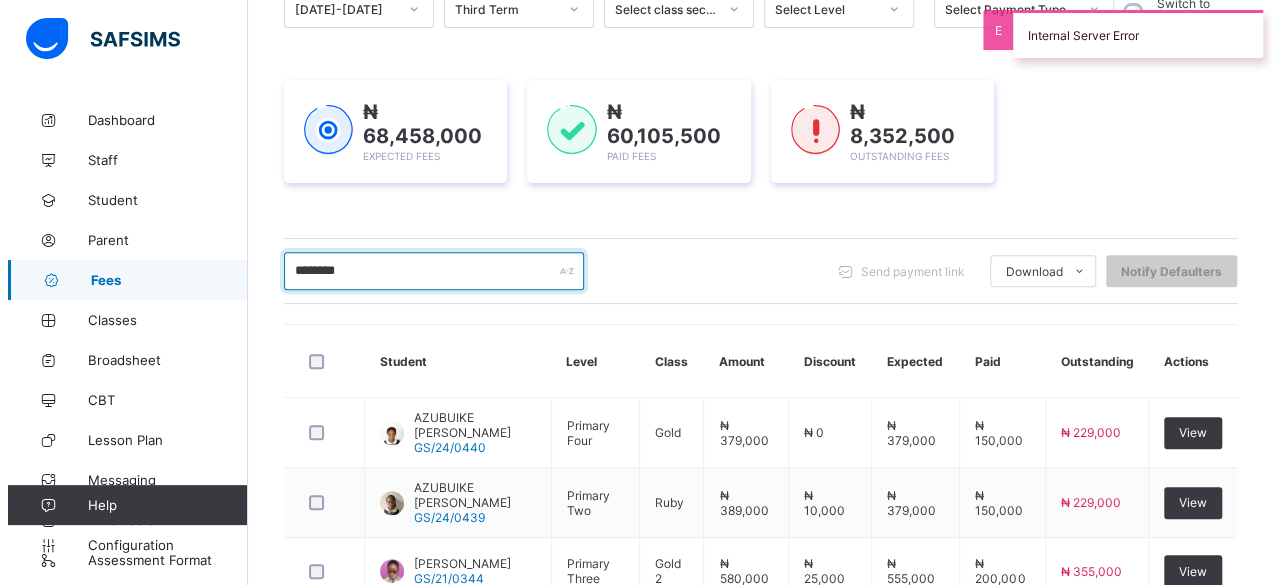 scroll, scrollTop: 356, scrollLeft: 0, axis: vertical 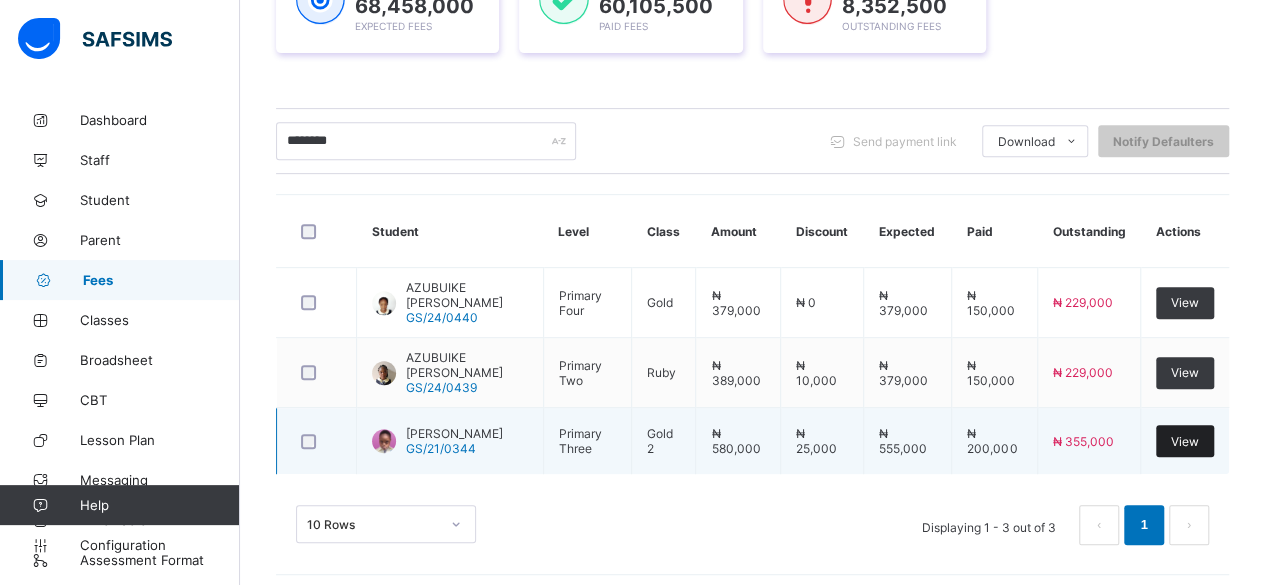 click on "View" at bounding box center (1185, 441) 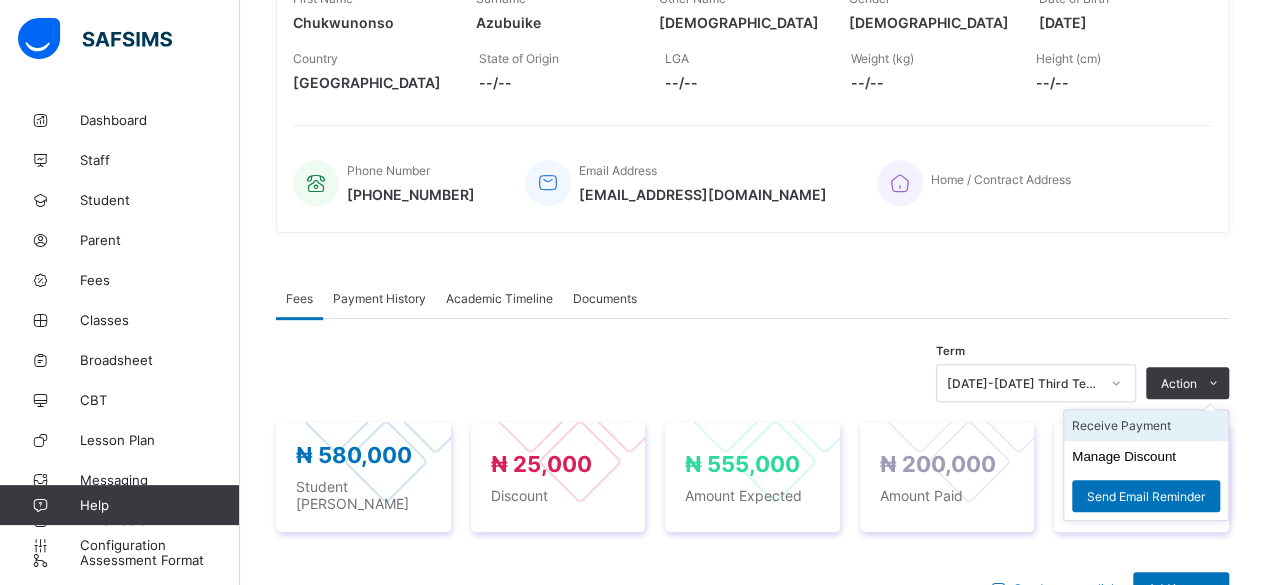 click on "Receive Payment" at bounding box center [1146, 425] 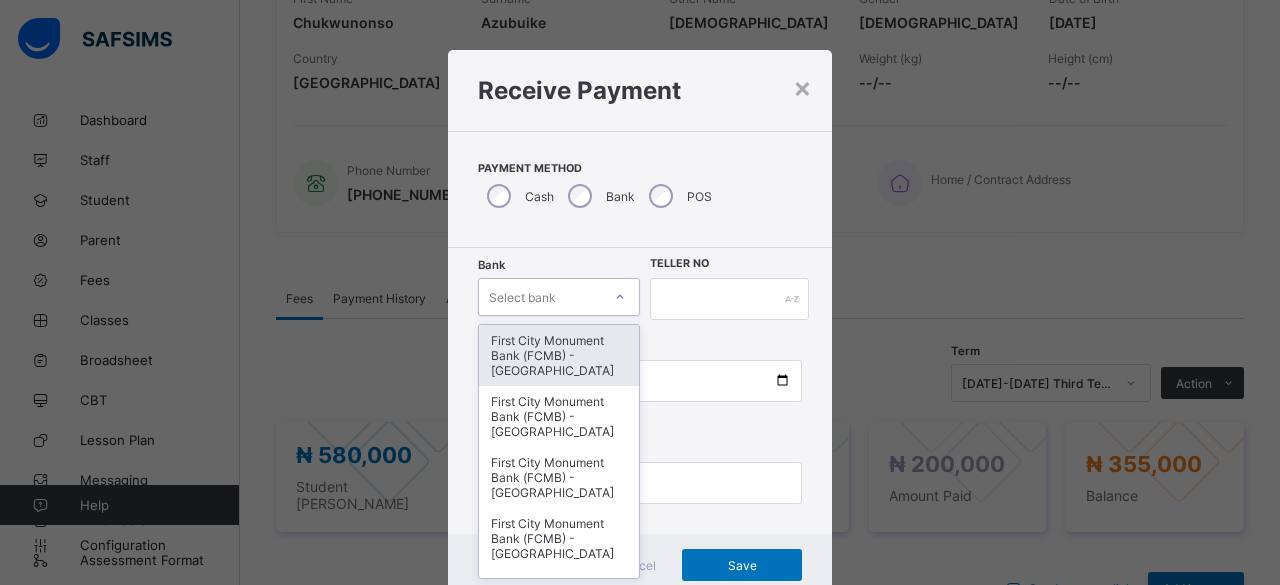 click on "option First City Monument Bank (FCMB) - Govana School focused, 1 of 13. 13 results available. Use Up and Down to choose options, press Enter to select the currently focused option, press Escape to exit the menu, press Tab to select the option and exit the menu. Select bank First City Monument Bank (FCMB) - Govana School First City Monument Bank (FCMB) - Govana School First City Monument Bank (FCMB) - [GEOGRAPHIC_DATA] First City Monument Bank (FCMB) - [GEOGRAPHIC_DATA] First City Monument Bank (FCMB) - [GEOGRAPHIC_DATA] First City Monument Bank (FCMB) - Govana School First City Monument Bank (FCMB) - [GEOGRAPHIC_DATA] First City Monument Bank (FCMB) - [GEOGRAPHIC_DATA] First City Monument Bank (FCMB) - Govana School Fidelity Bank - GOVANA SCHOOL LIMITED Fidelity Bank - GOVANA SCHOOL LIMITED Fidelity Bank - GOVANA SCHOOL LIMITED Fidelity Bank - GOVANA SCHOOLS" at bounding box center (559, 297) 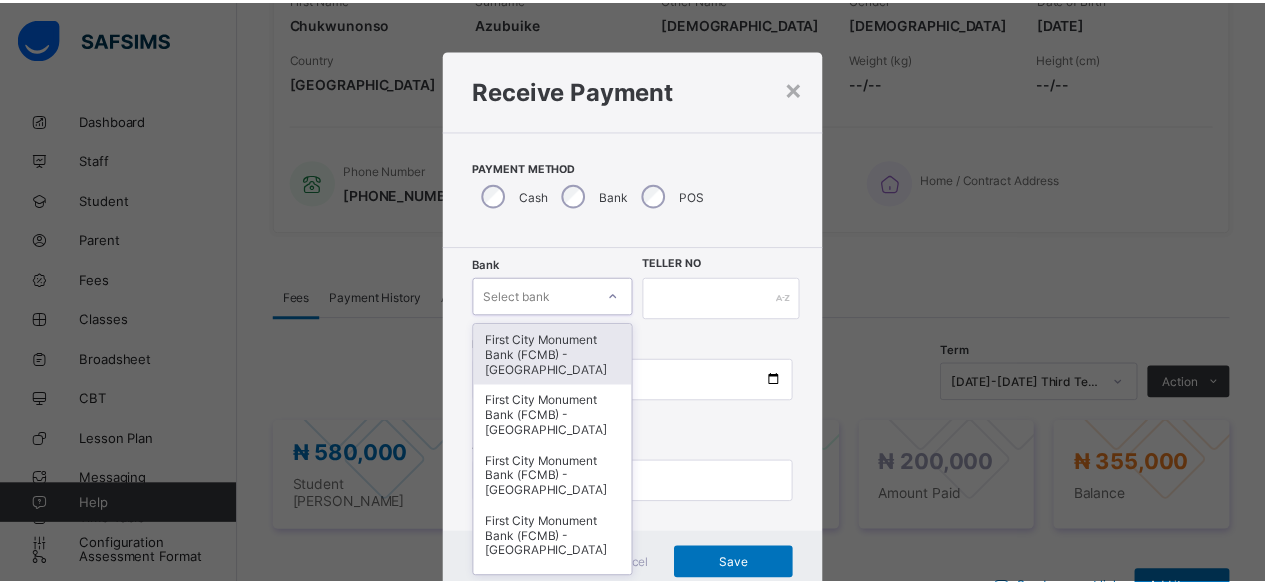 scroll, scrollTop: 48, scrollLeft: 0, axis: vertical 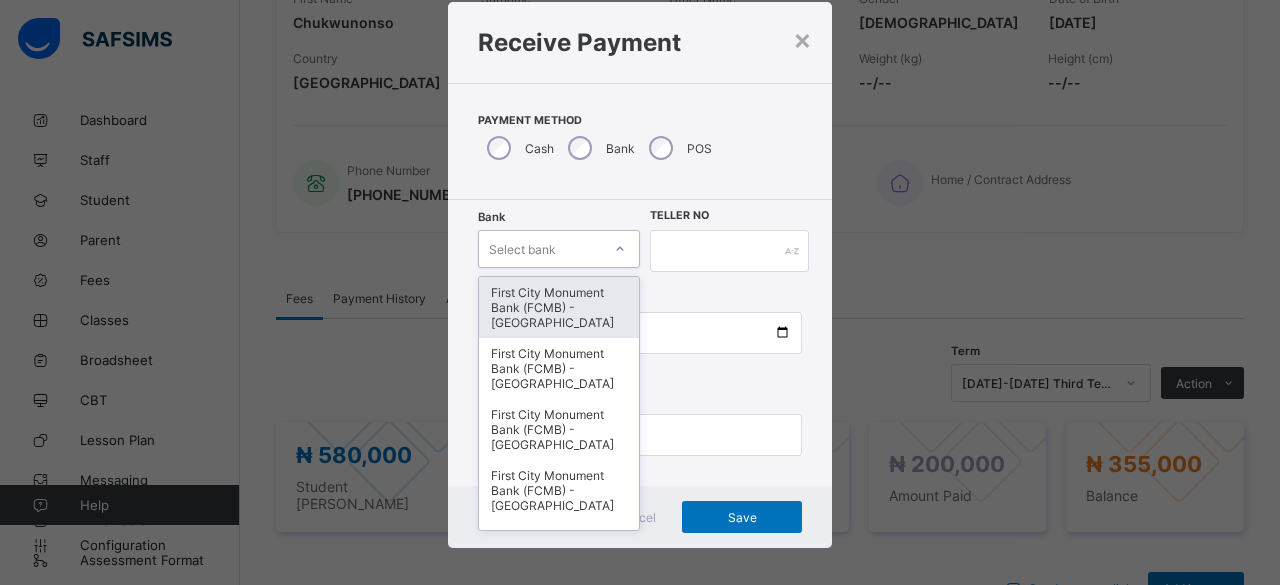 click on "First City Monument Bank (FCMB) - [GEOGRAPHIC_DATA]" at bounding box center (559, 307) 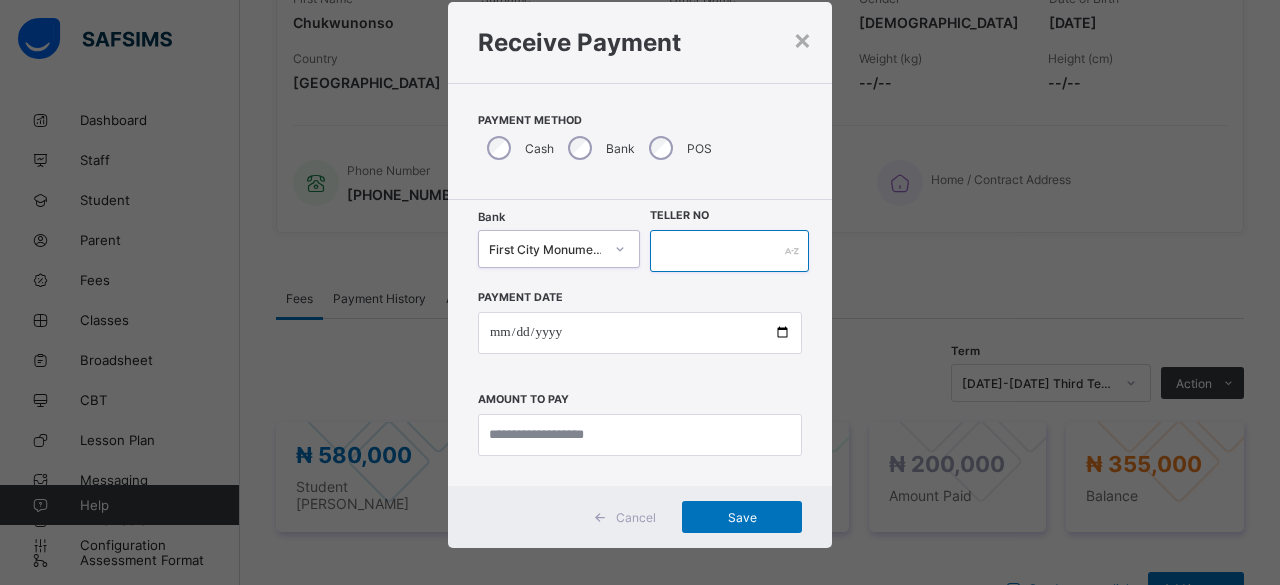click at bounding box center (729, 251) 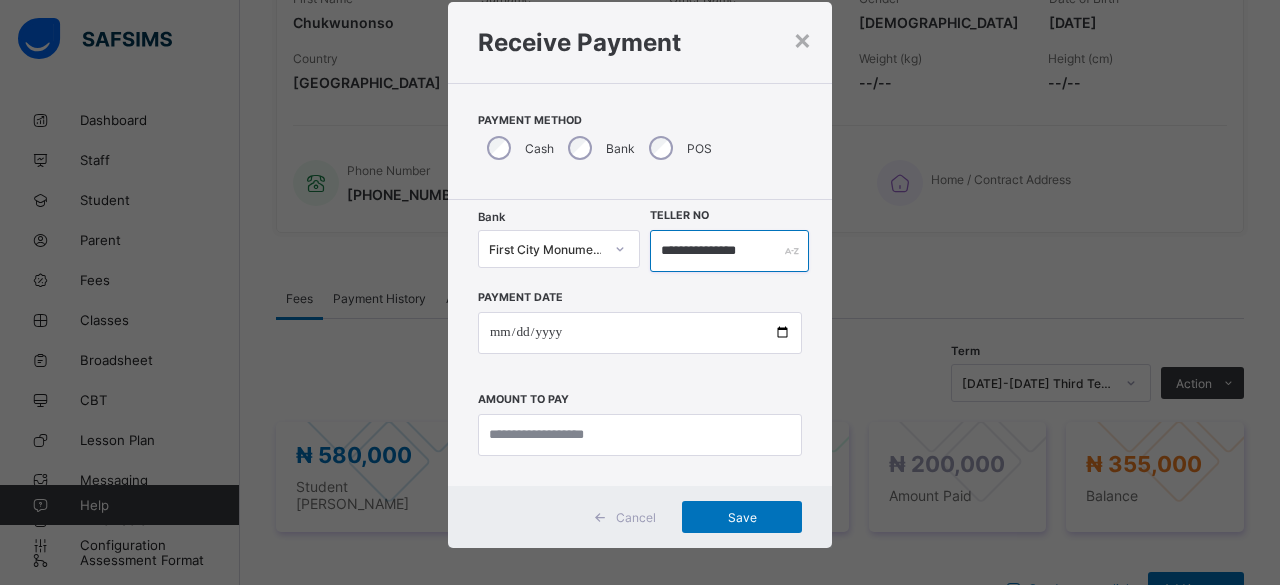 type on "**********" 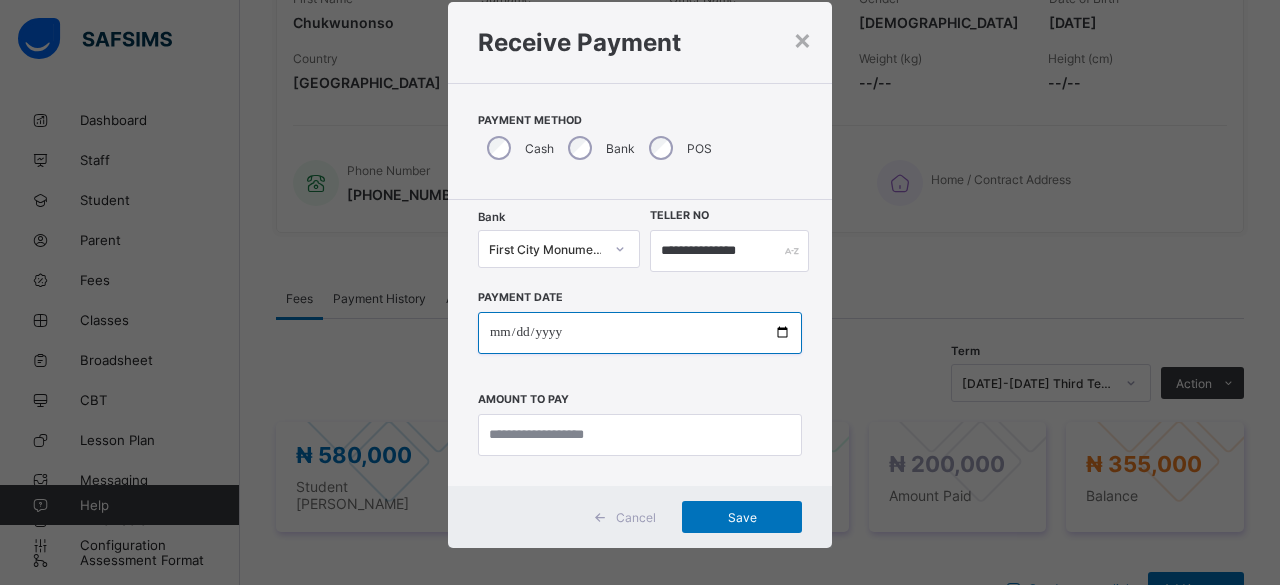 click at bounding box center (640, 333) 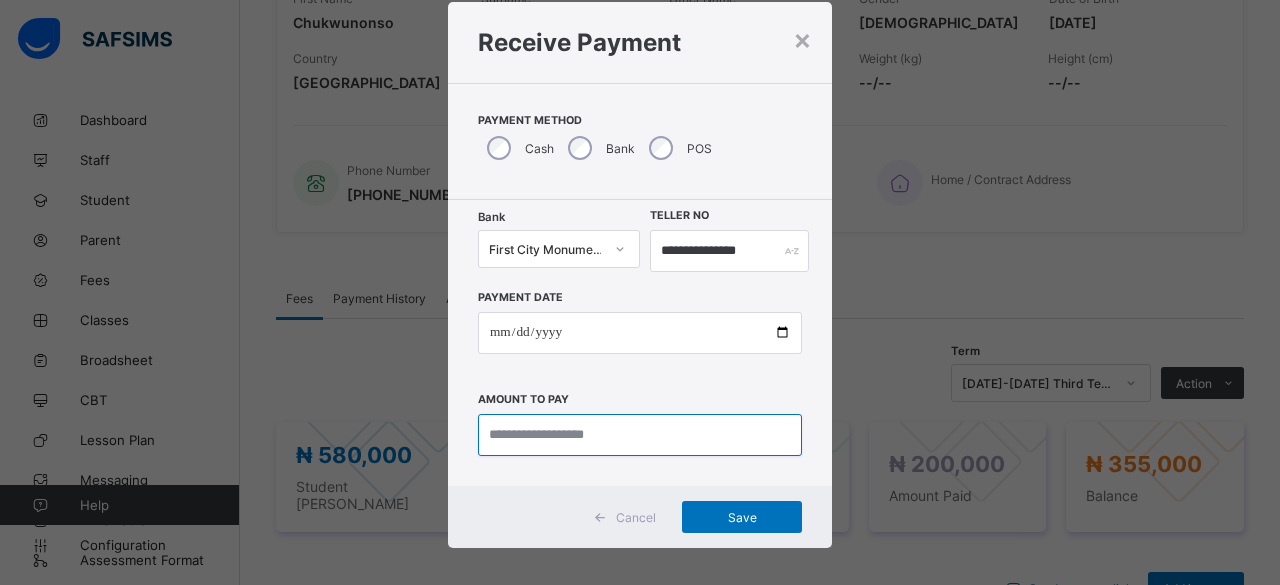 click at bounding box center [640, 435] 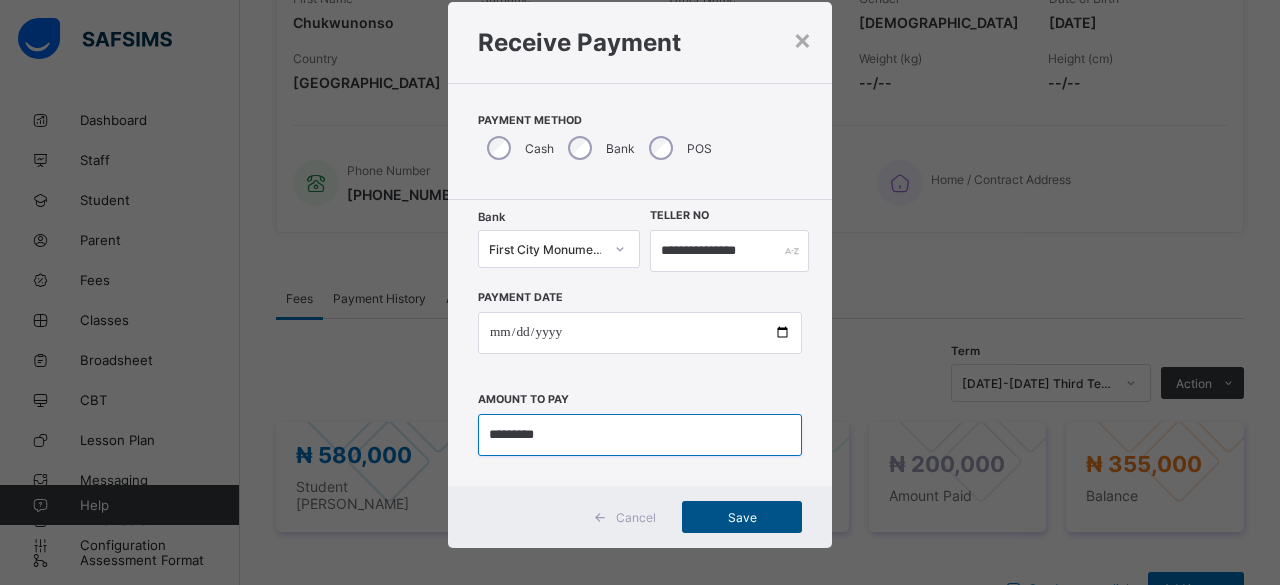 type on "*********" 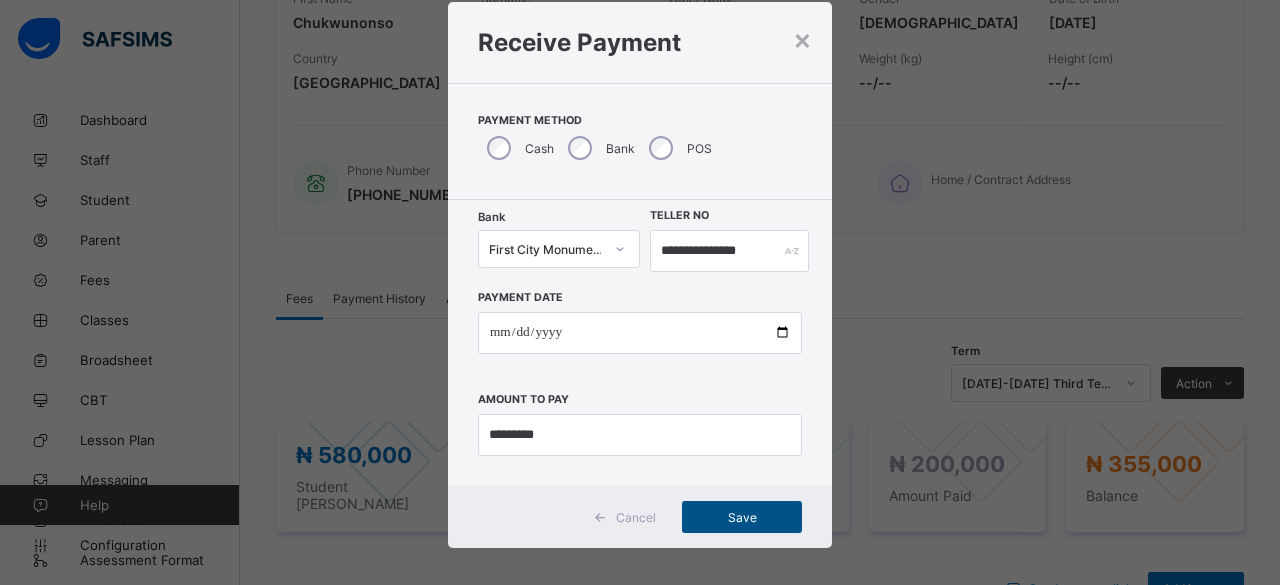 click on "Save" at bounding box center [742, 517] 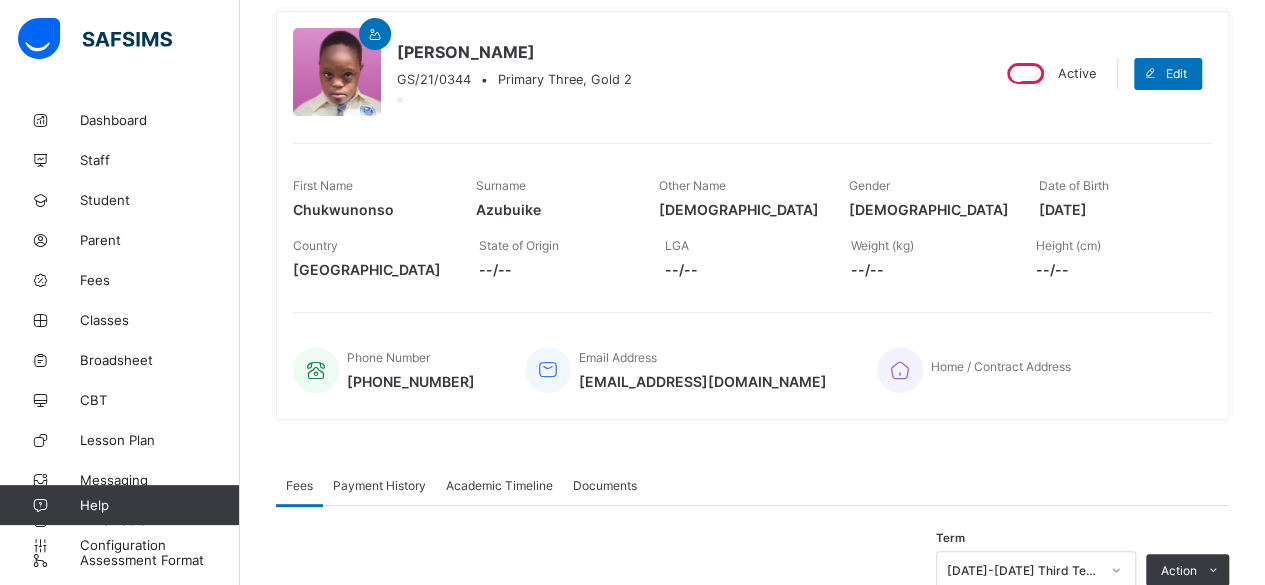 scroll, scrollTop: 0, scrollLeft: 0, axis: both 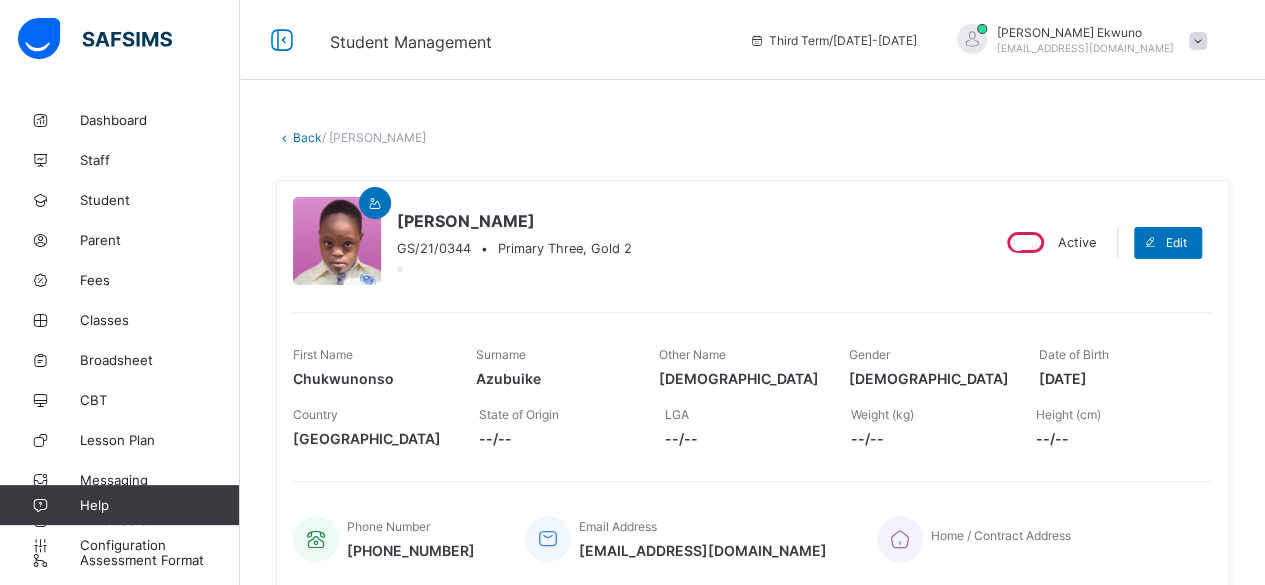 click on "Back" at bounding box center (307, 137) 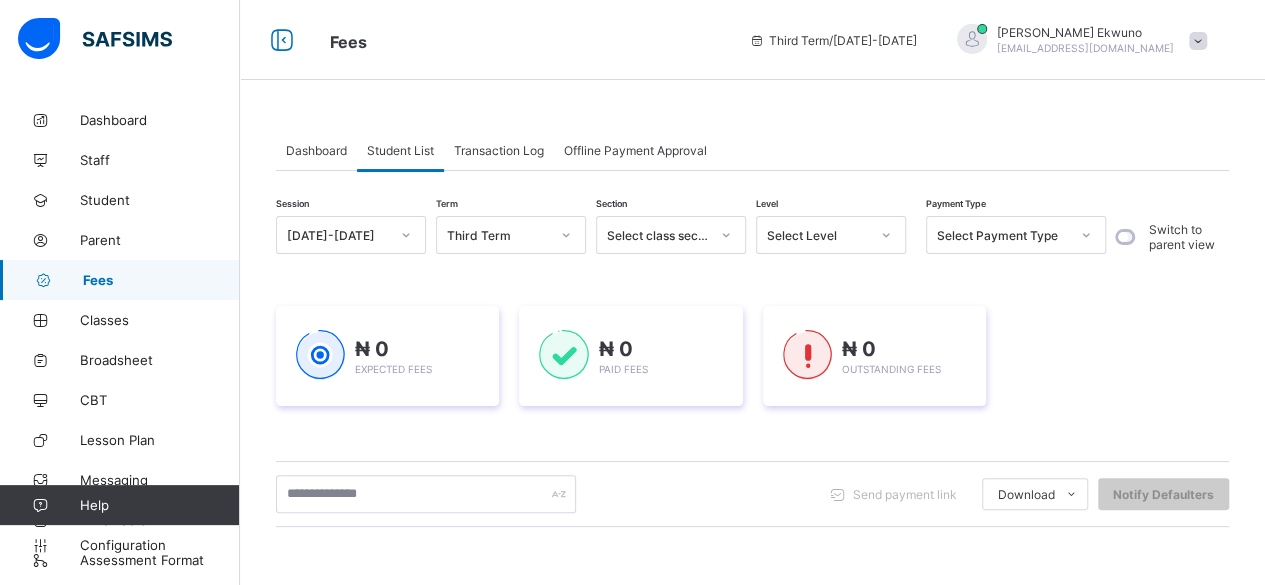 click on "Student List" at bounding box center (400, 150) 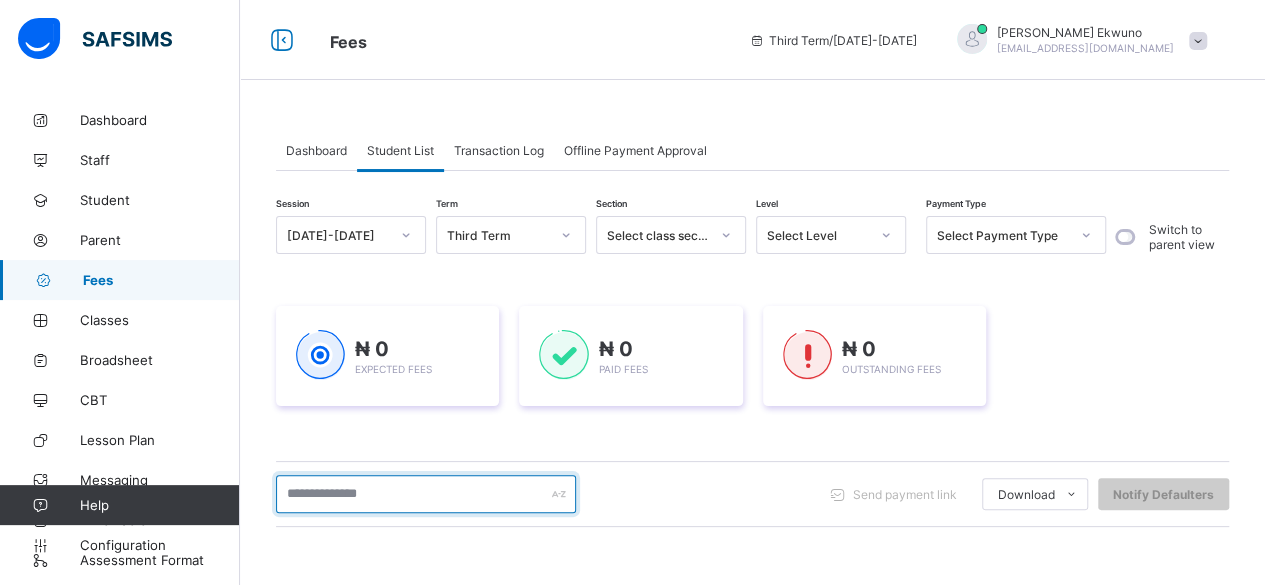 click at bounding box center (426, 494) 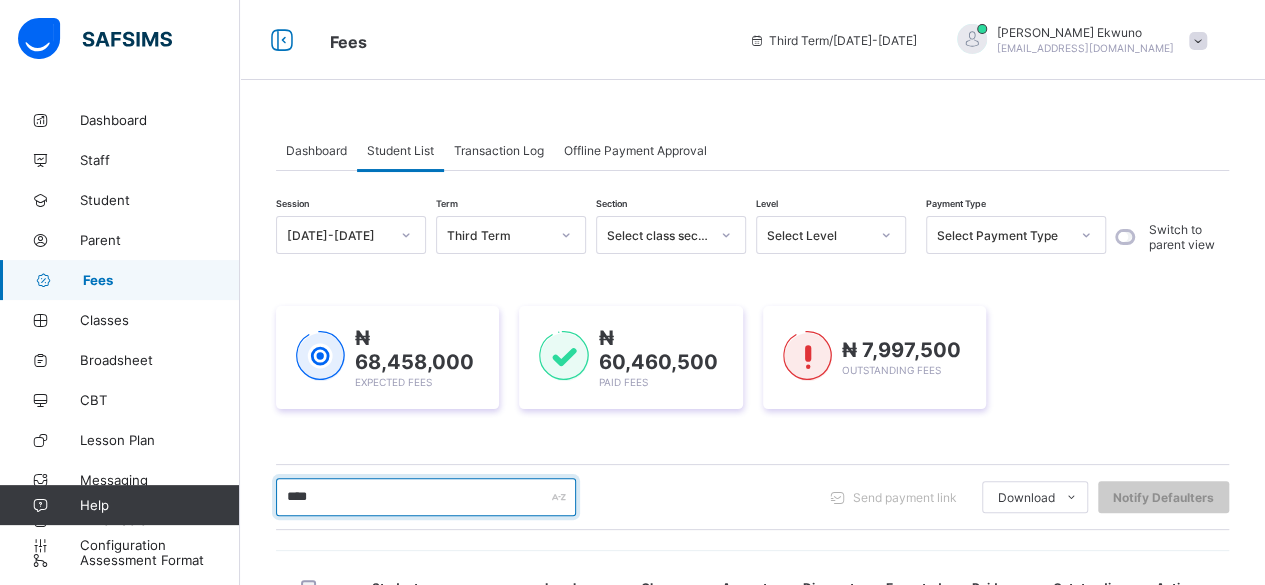 type on "********" 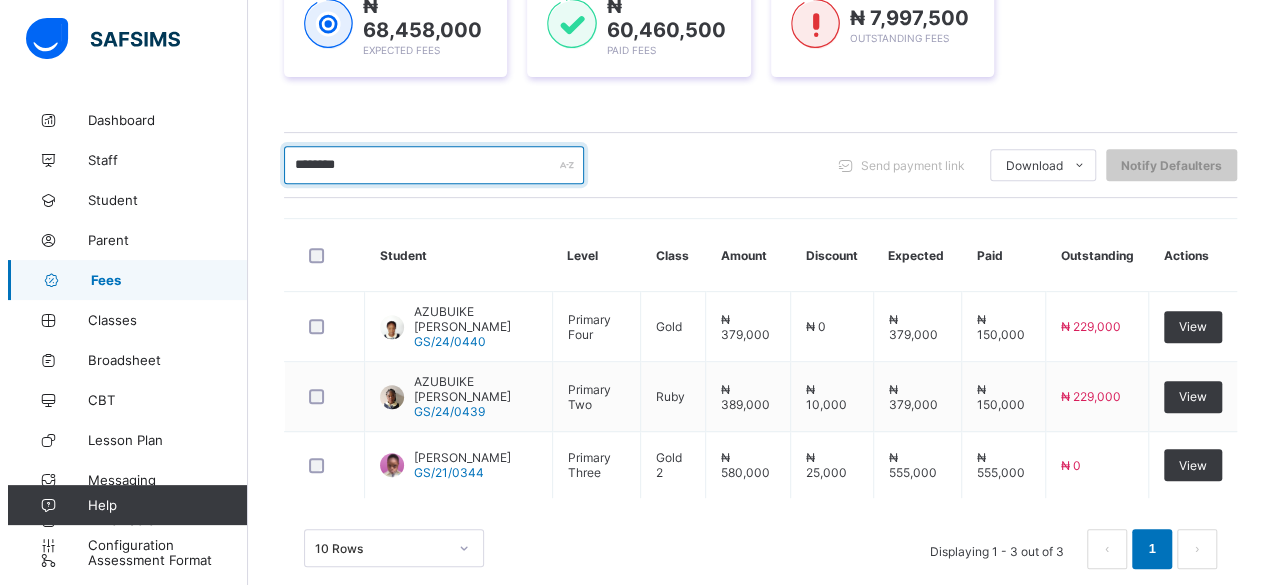 scroll, scrollTop: 356, scrollLeft: 0, axis: vertical 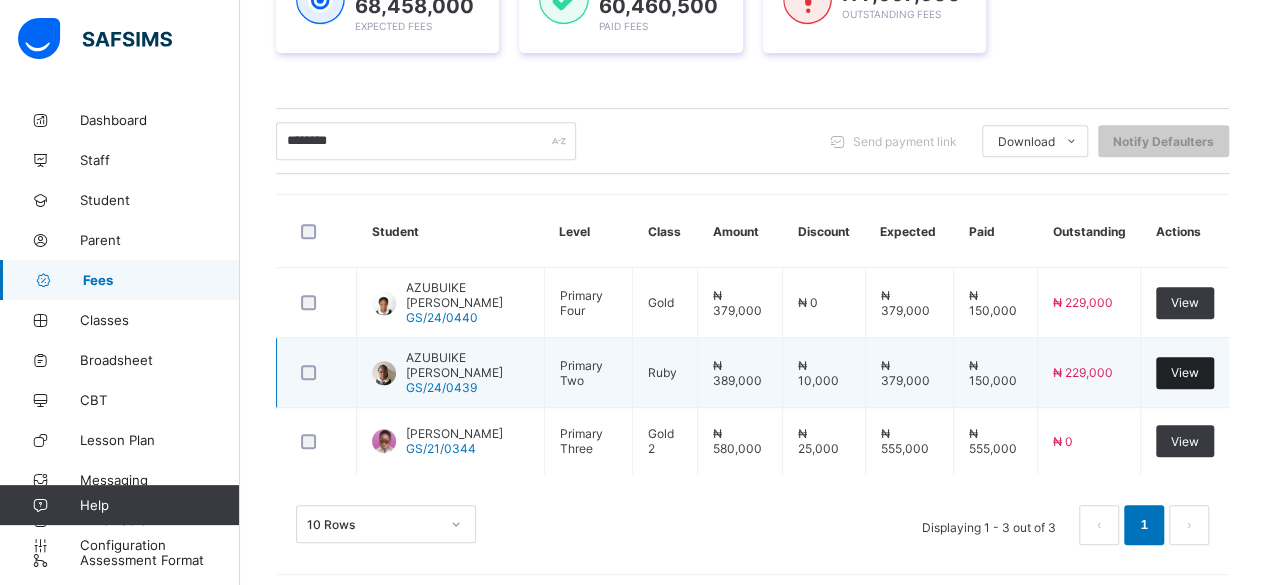 click on "View" at bounding box center (1185, 372) 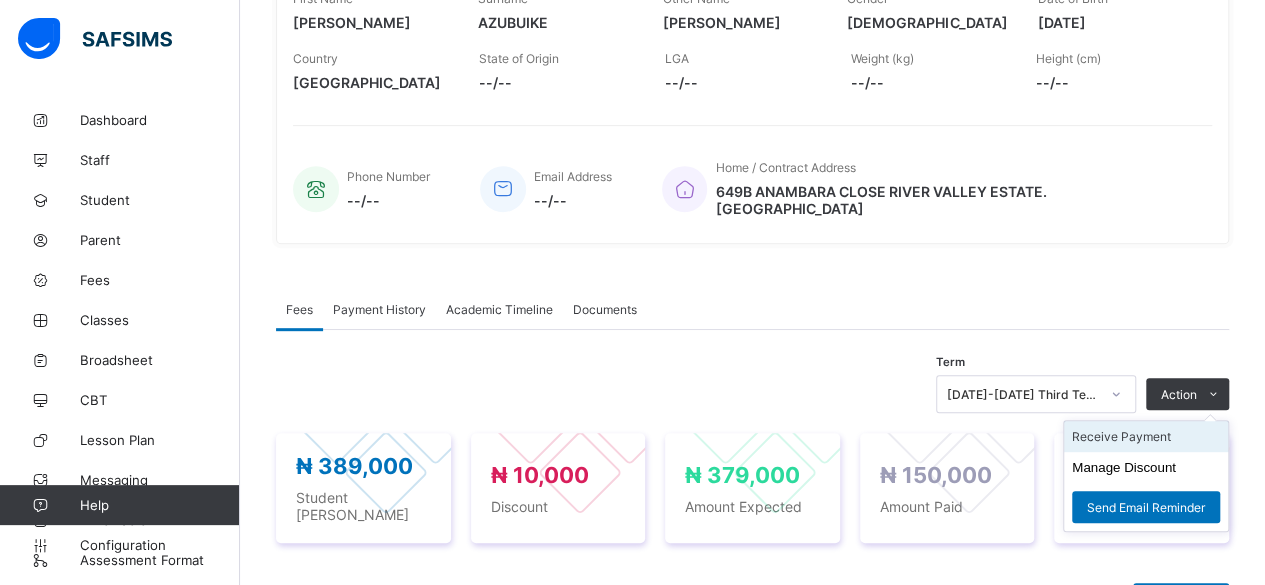 click on "Receive Payment" at bounding box center [1146, 436] 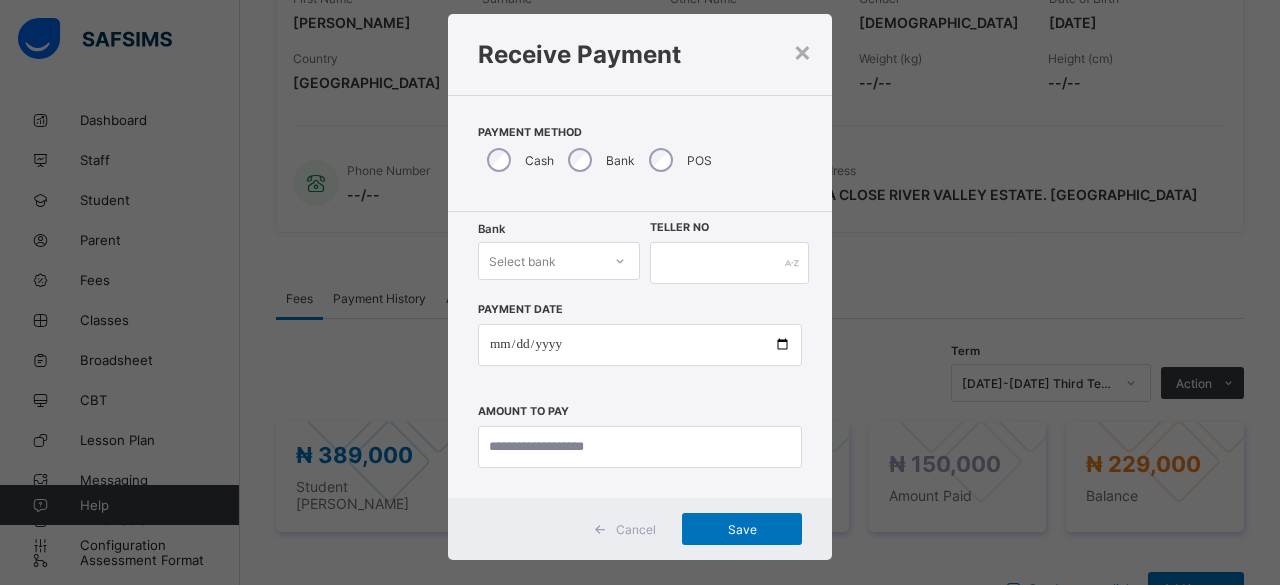 click on "Select bank" at bounding box center (559, 261) 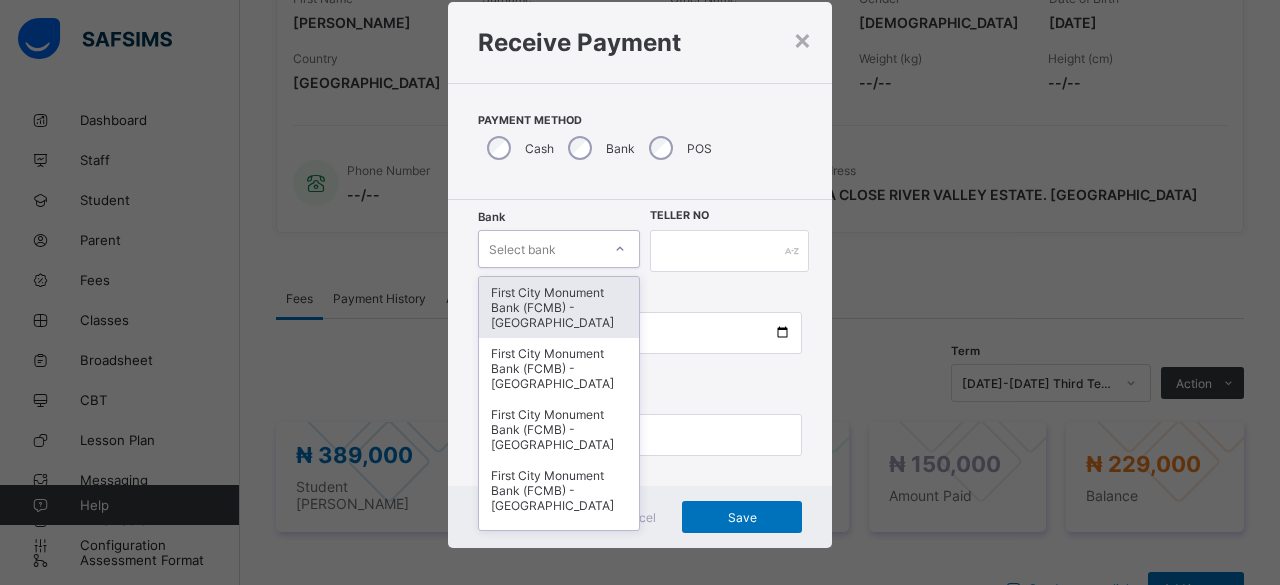scroll, scrollTop: 48, scrollLeft: 0, axis: vertical 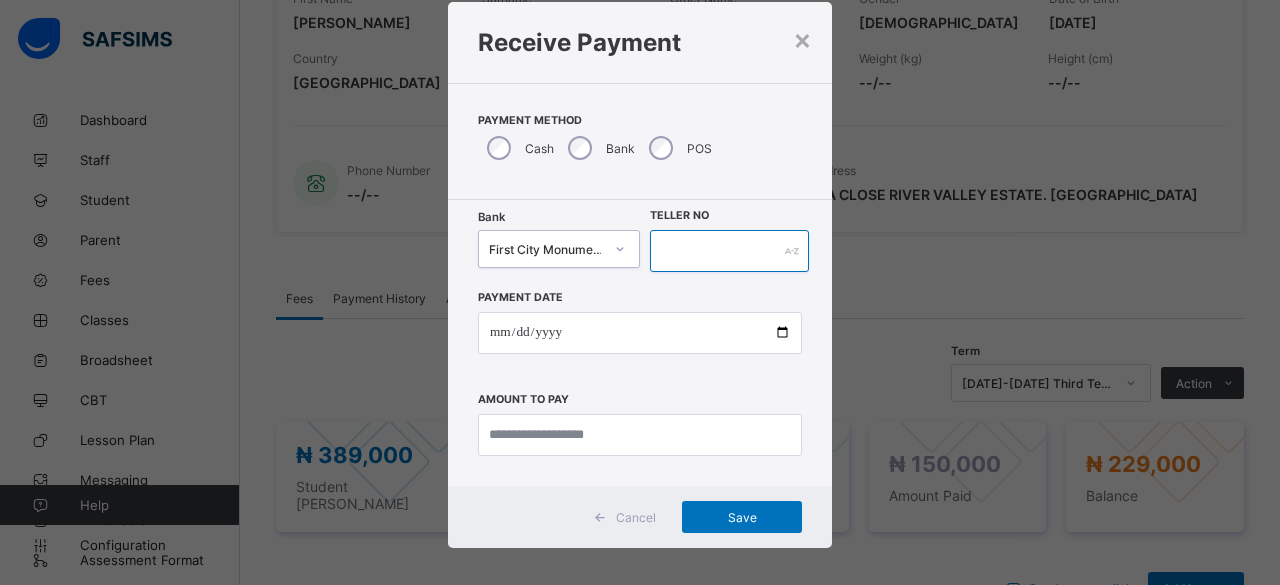 click at bounding box center (729, 251) 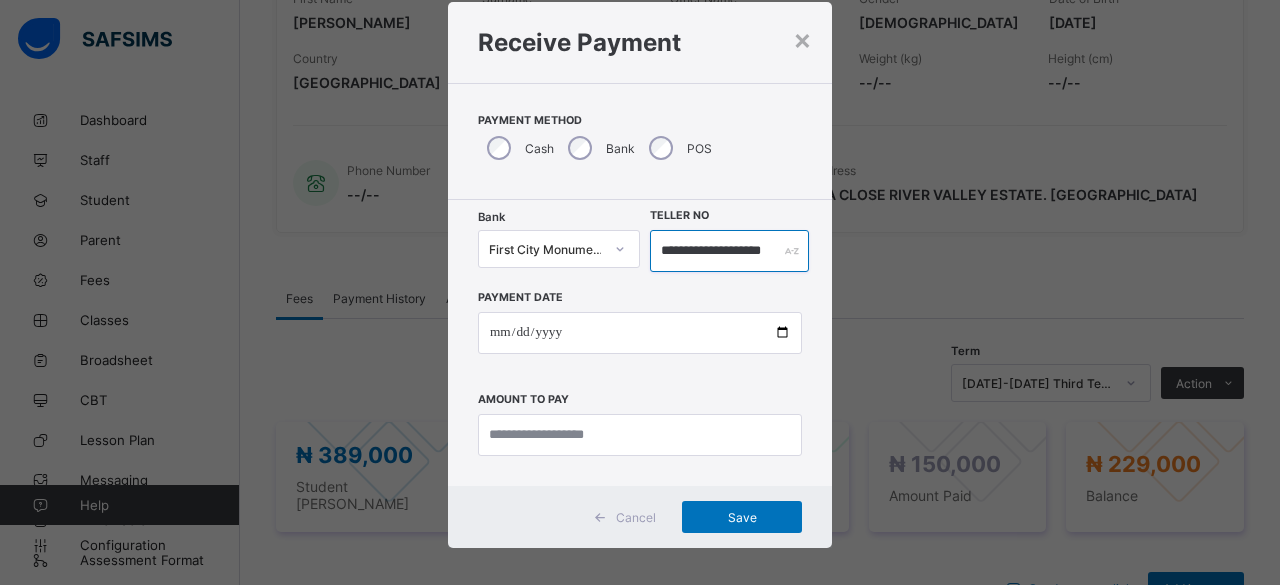 scroll, scrollTop: 0, scrollLeft: 27, axis: horizontal 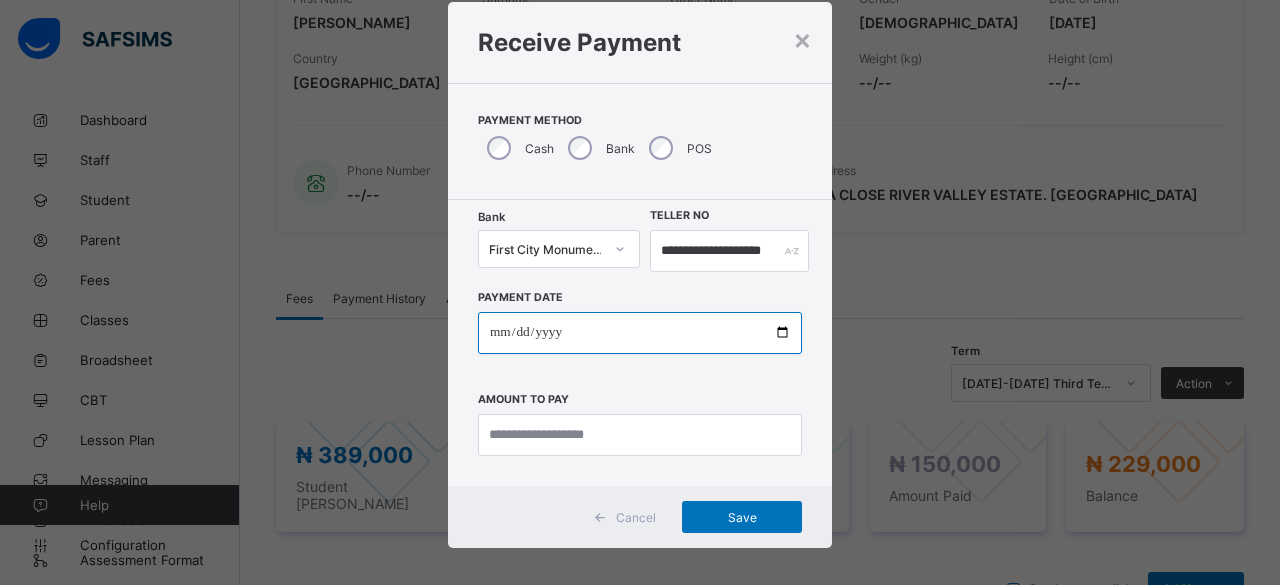 click at bounding box center [640, 333] 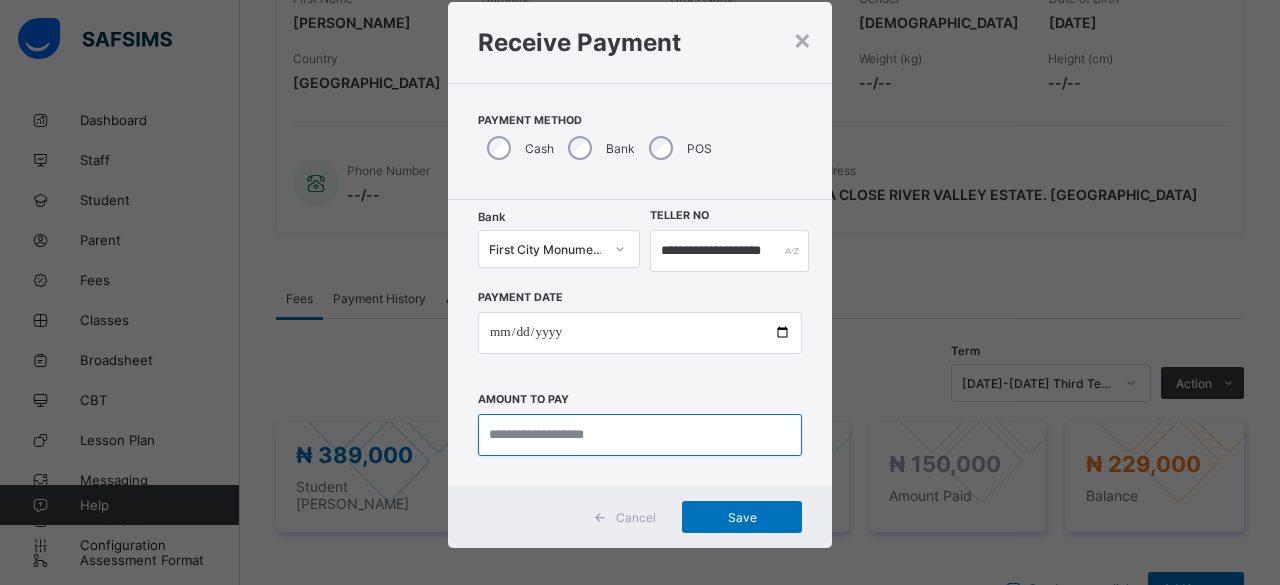 click at bounding box center [640, 435] 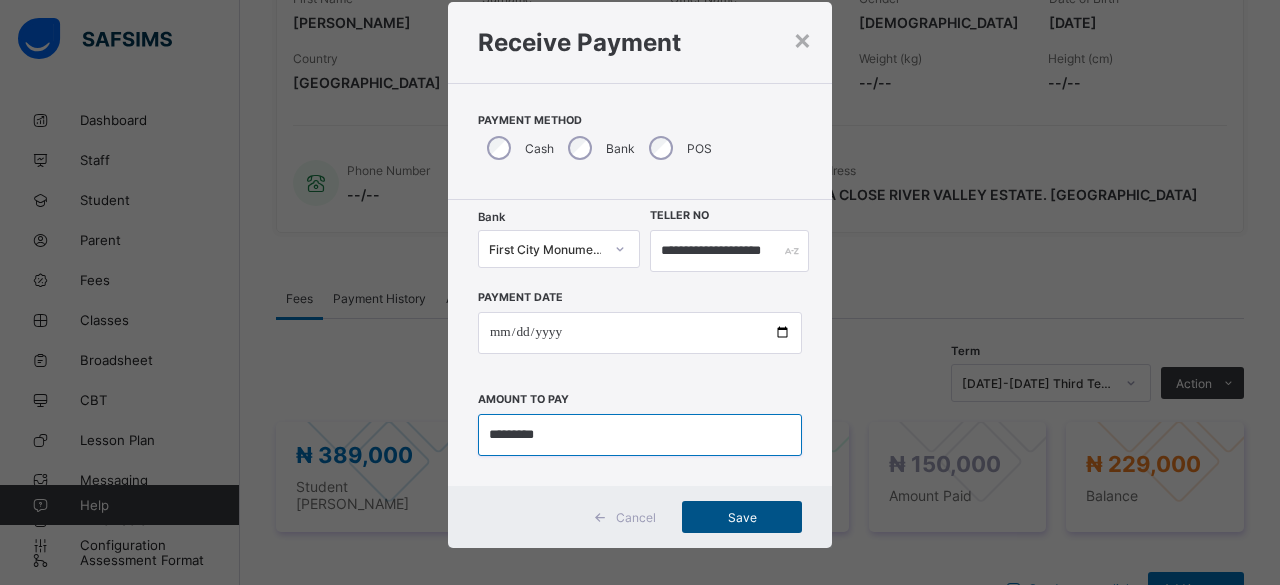 type on "*********" 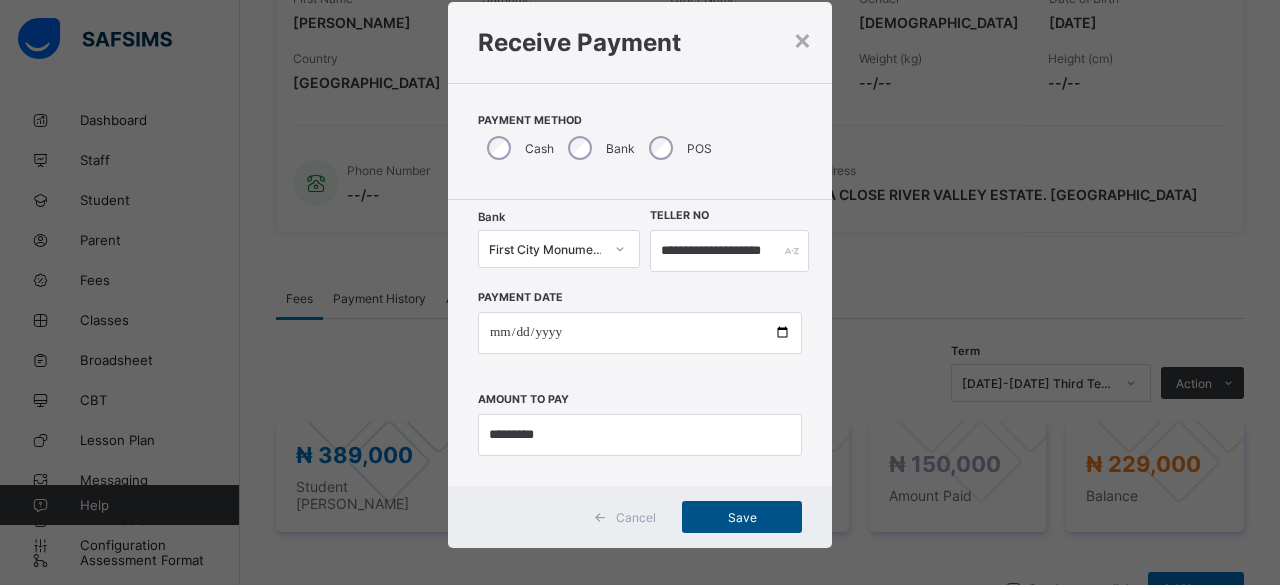 click on "Save" at bounding box center (742, 517) 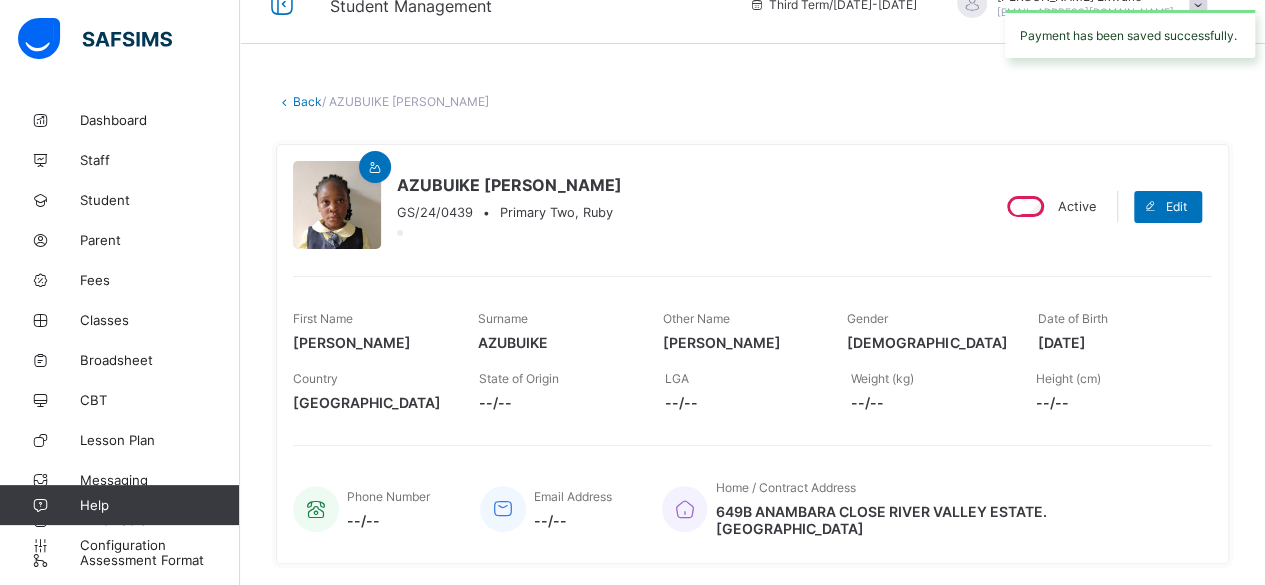 scroll, scrollTop: 0, scrollLeft: 0, axis: both 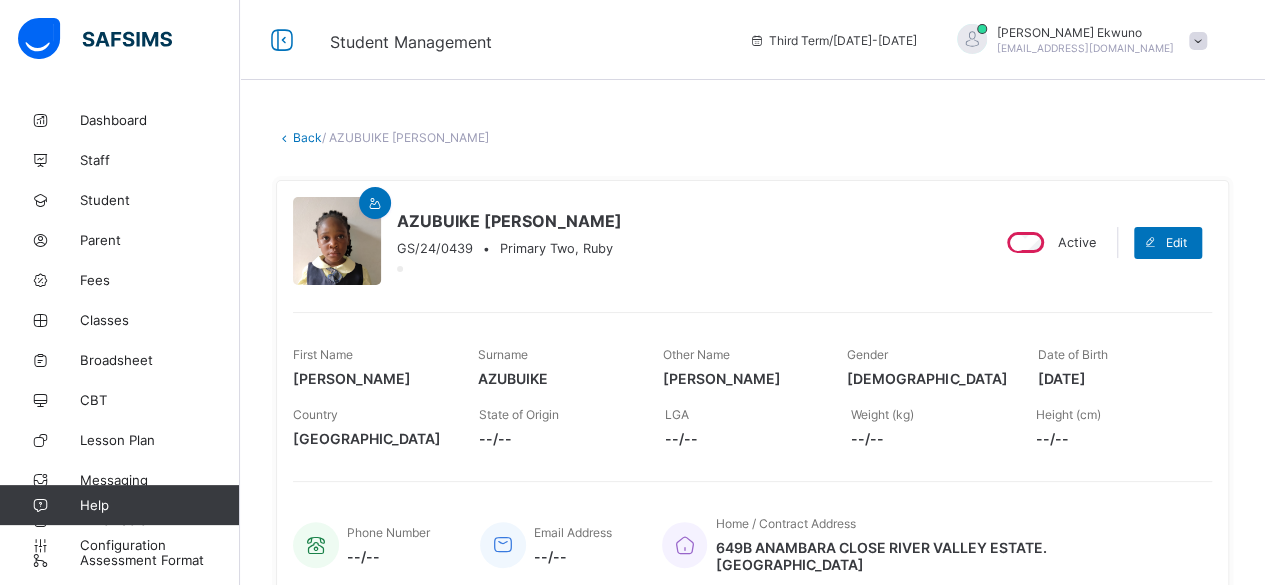 click on "Back" at bounding box center [307, 137] 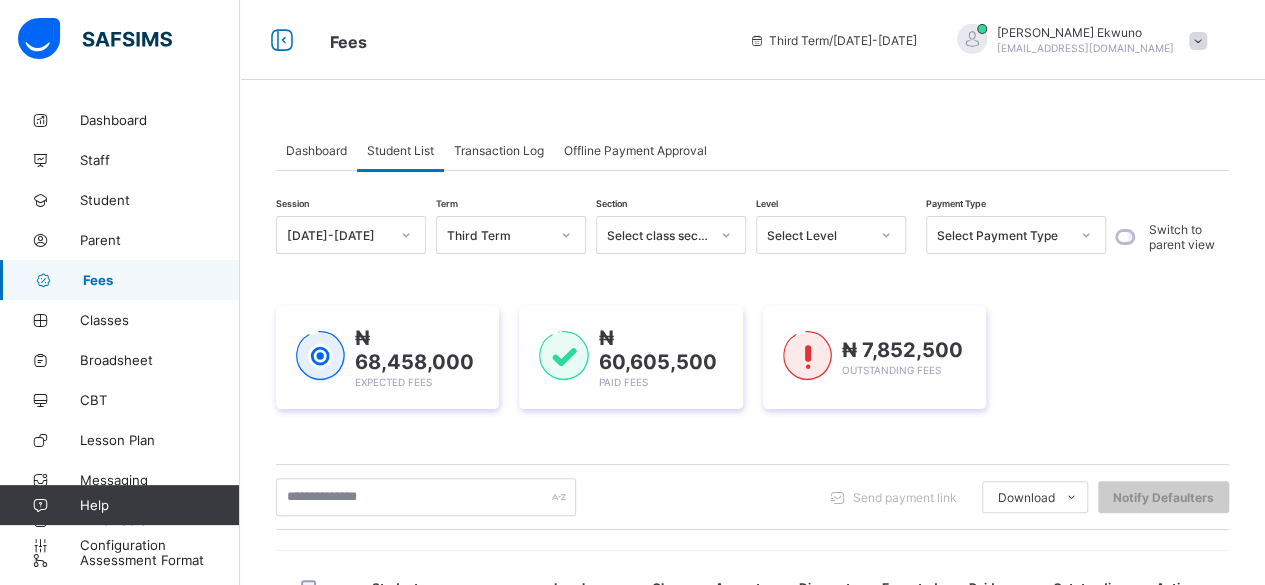 click on "Student List" at bounding box center [400, 150] 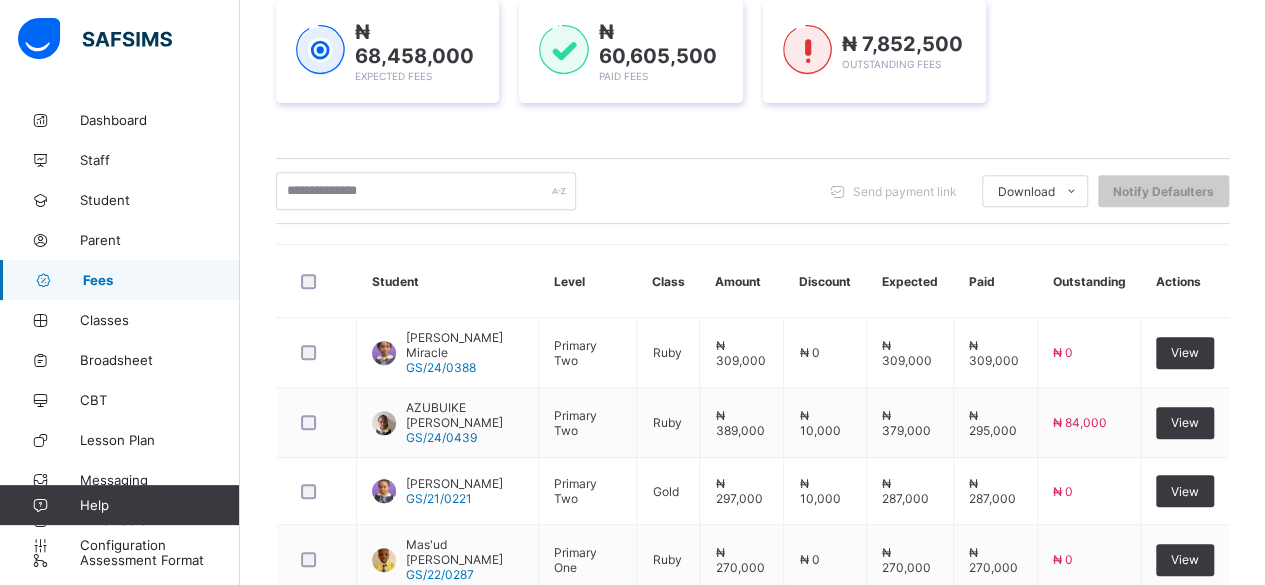 scroll, scrollTop: 386, scrollLeft: 0, axis: vertical 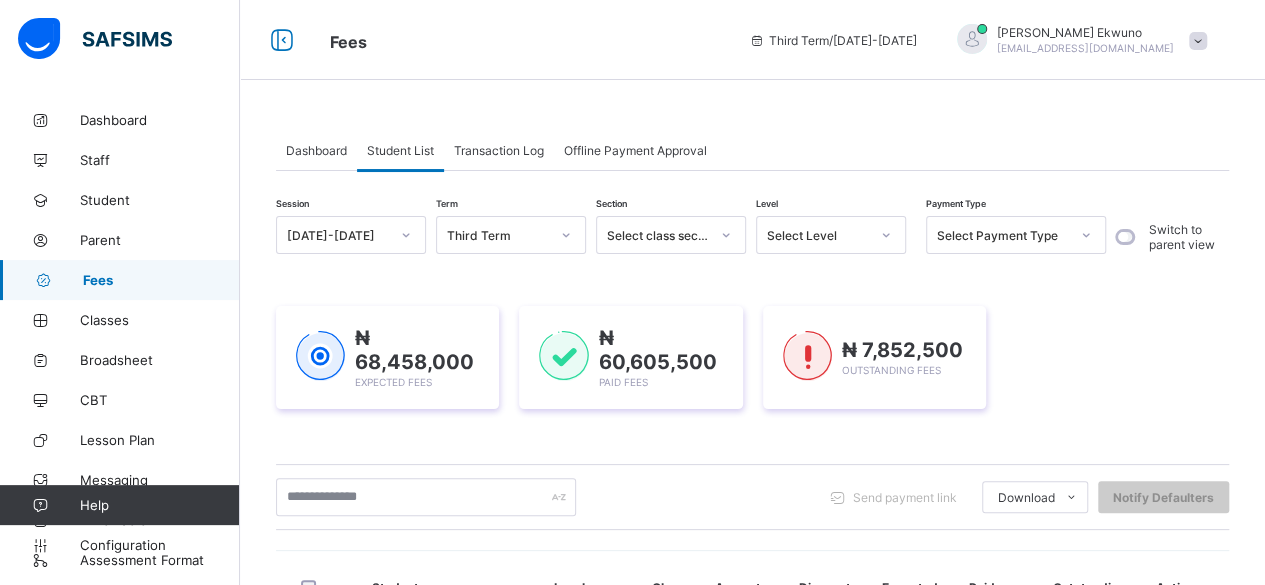 click on "Student List" at bounding box center [400, 150] 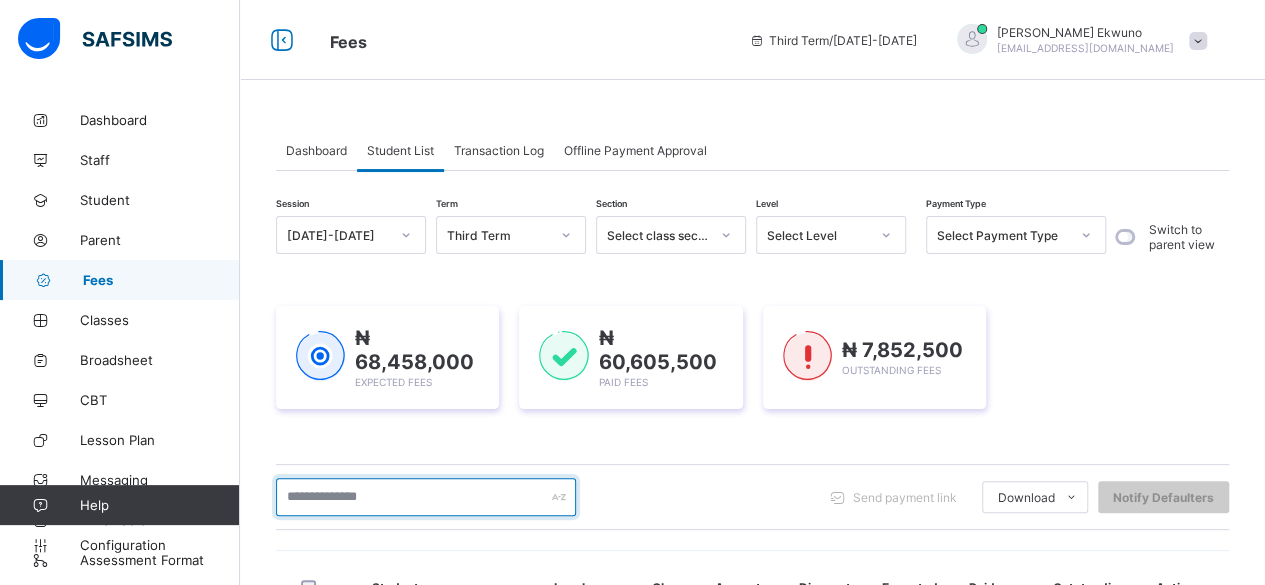 click at bounding box center [426, 497] 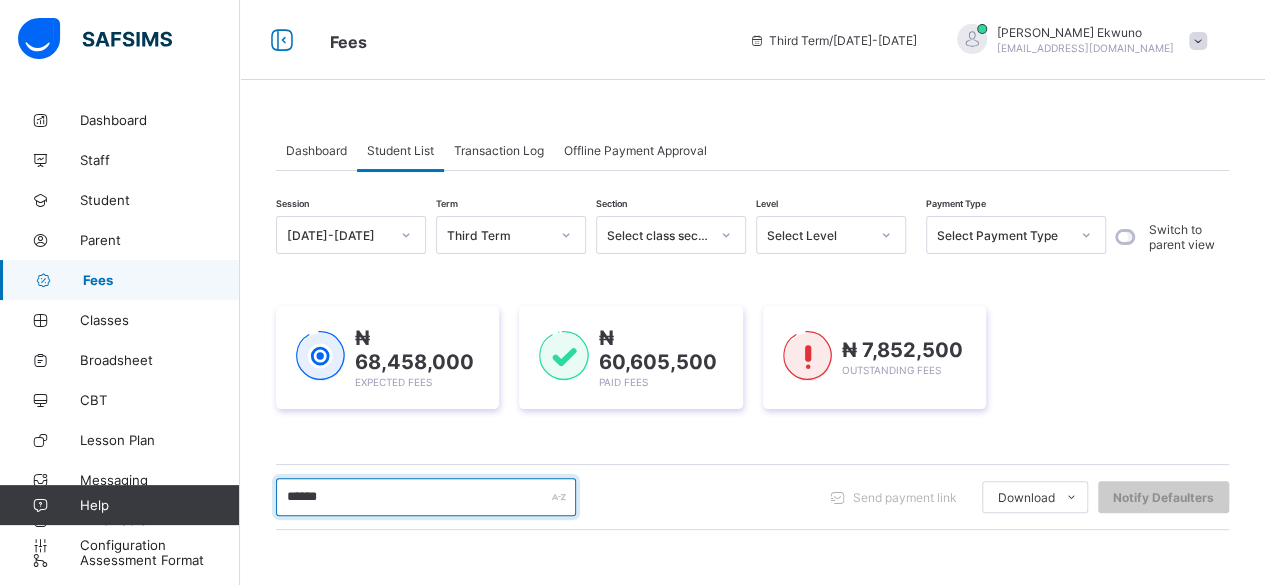 type on "******" 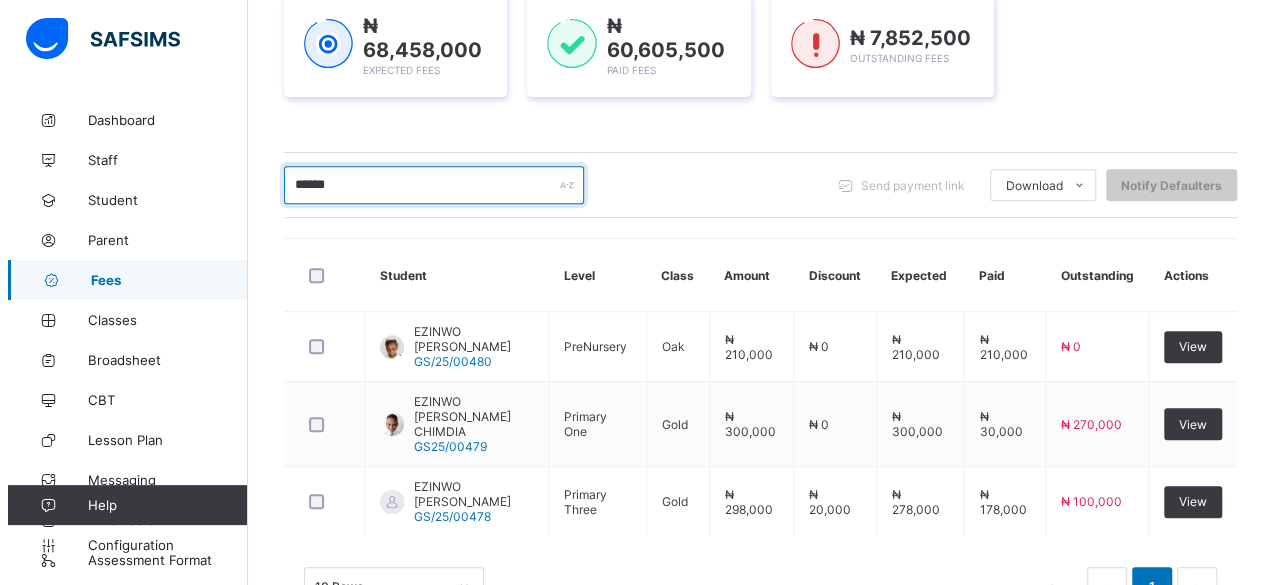 scroll, scrollTop: 320, scrollLeft: 0, axis: vertical 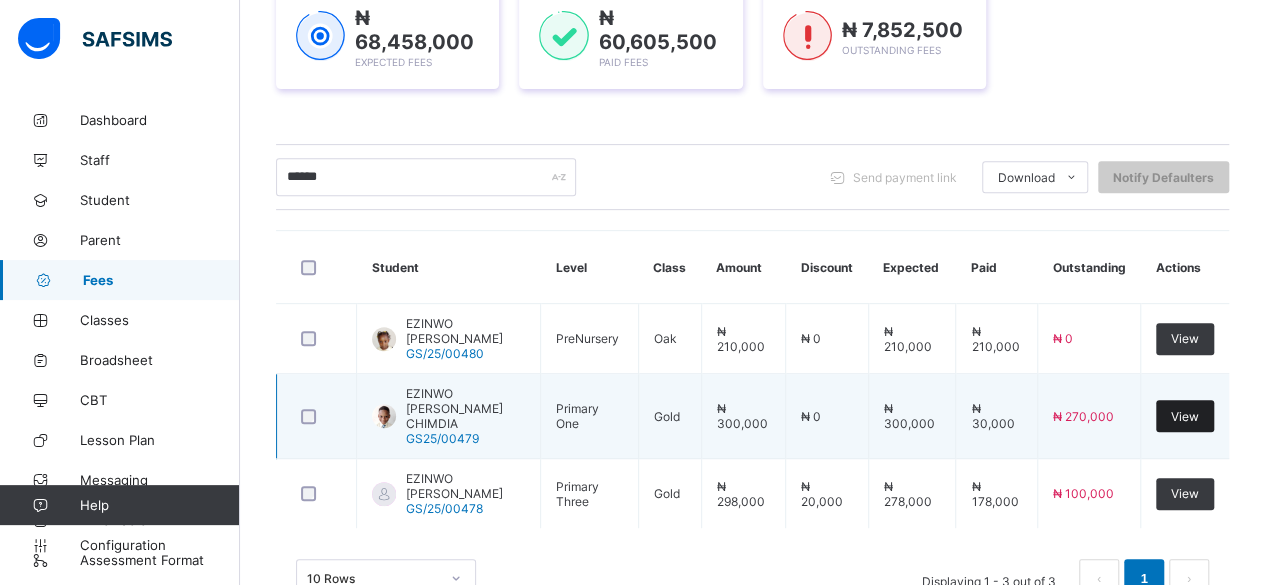 click on "View" at bounding box center (1185, 416) 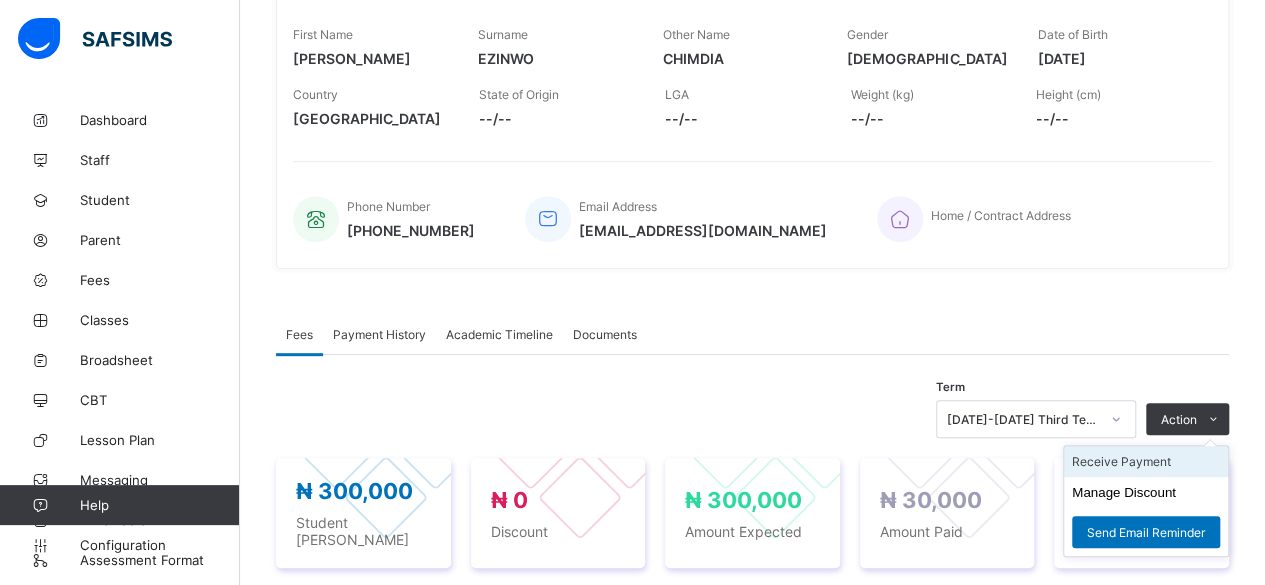click on "Receive Payment" at bounding box center (1146, 461) 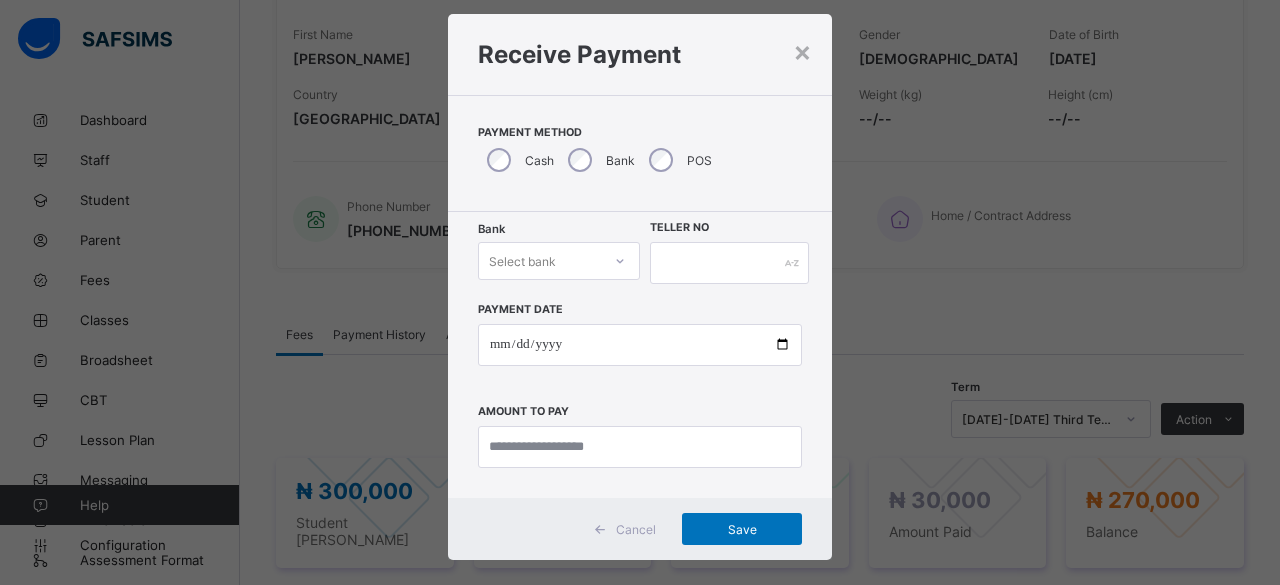 click on "Select bank" at bounding box center (559, 261) 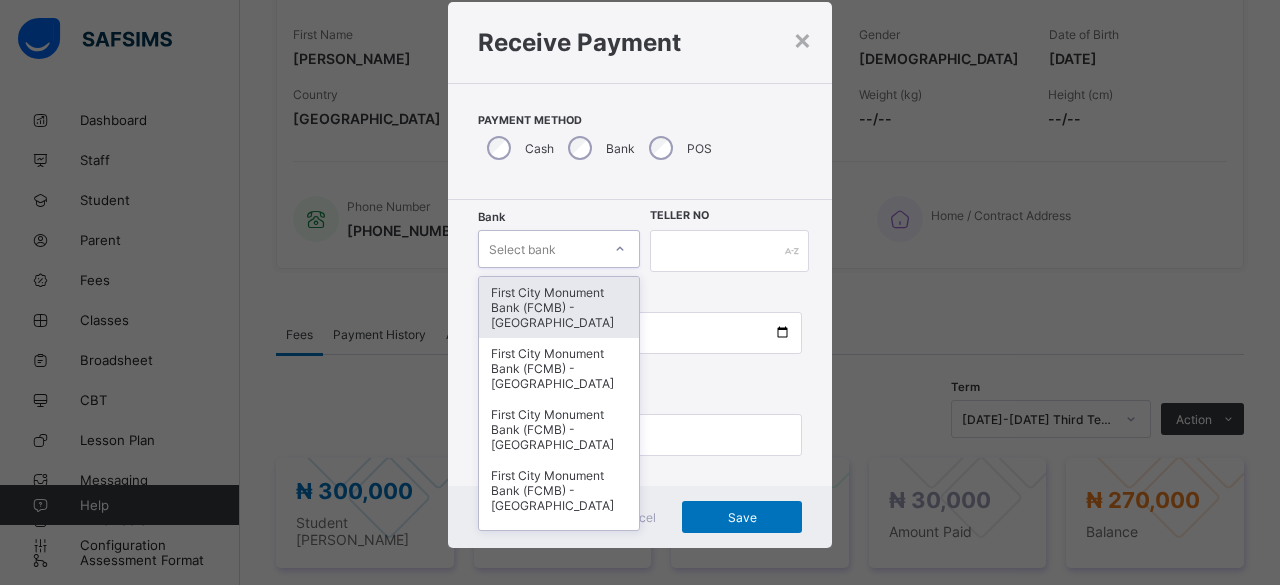 scroll, scrollTop: 48, scrollLeft: 0, axis: vertical 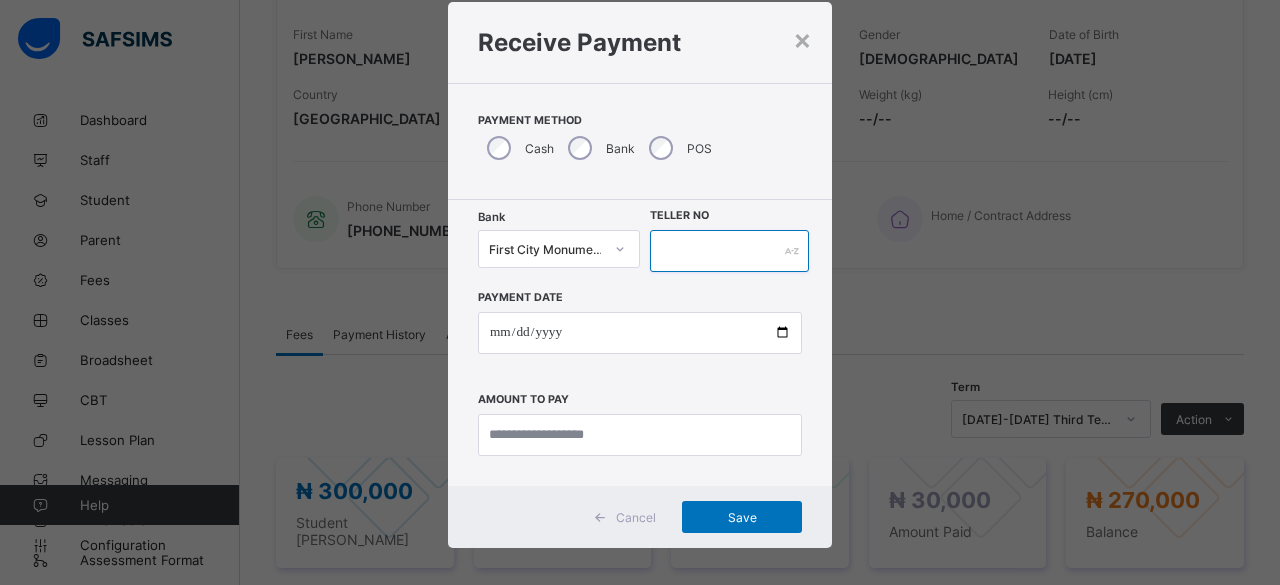 click at bounding box center [729, 251] 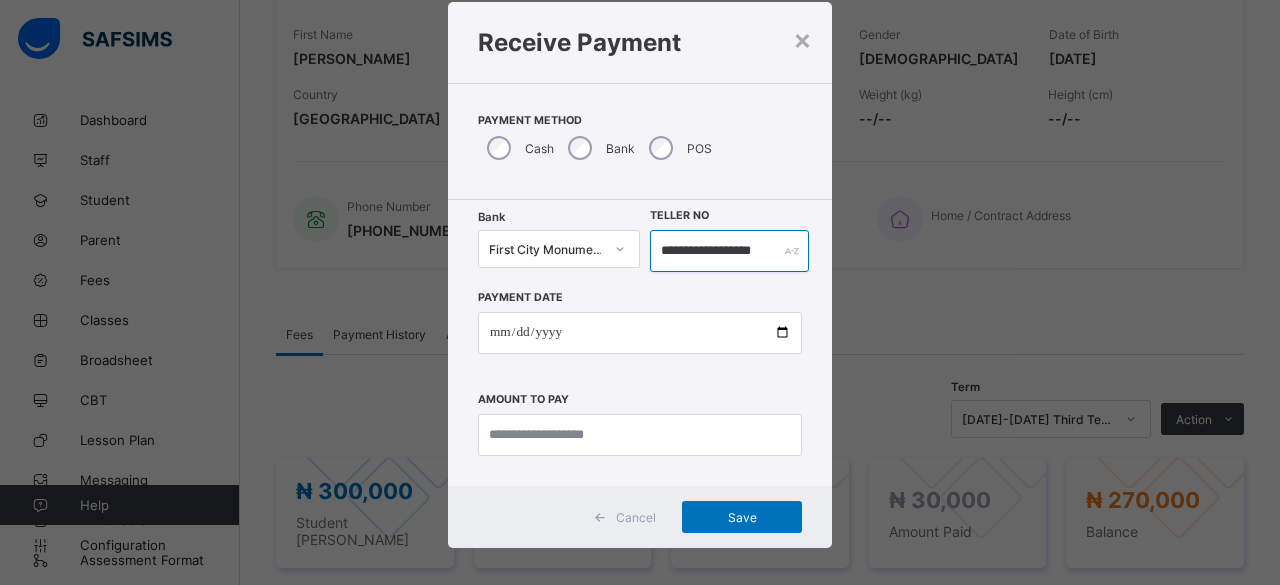 scroll, scrollTop: 0, scrollLeft: 14, axis: horizontal 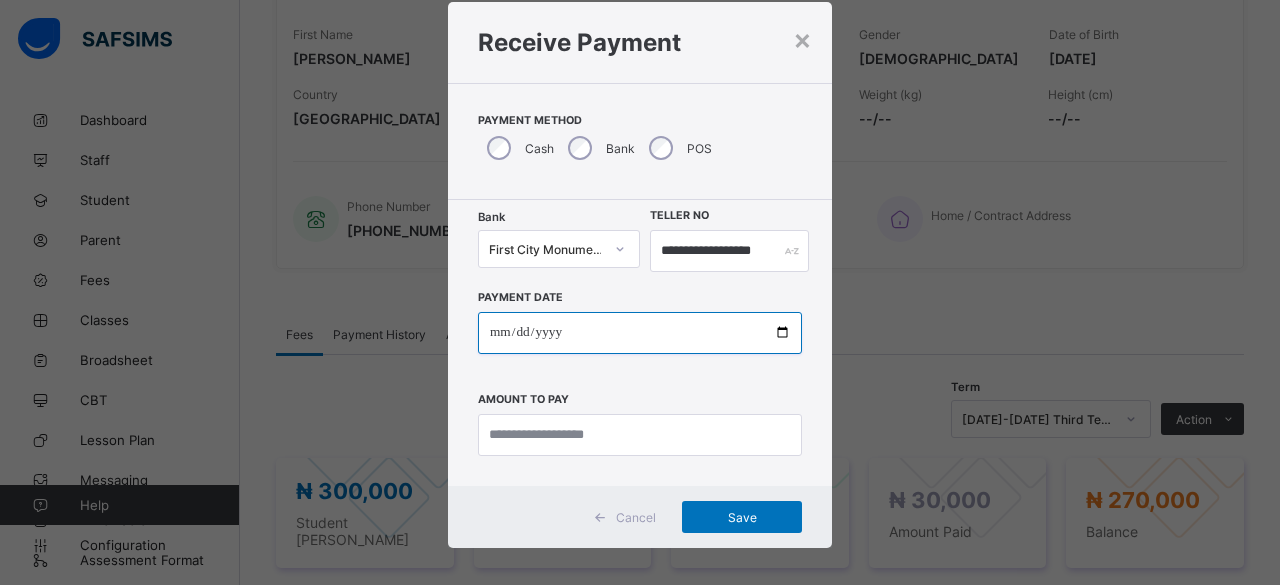 click at bounding box center [640, 333] 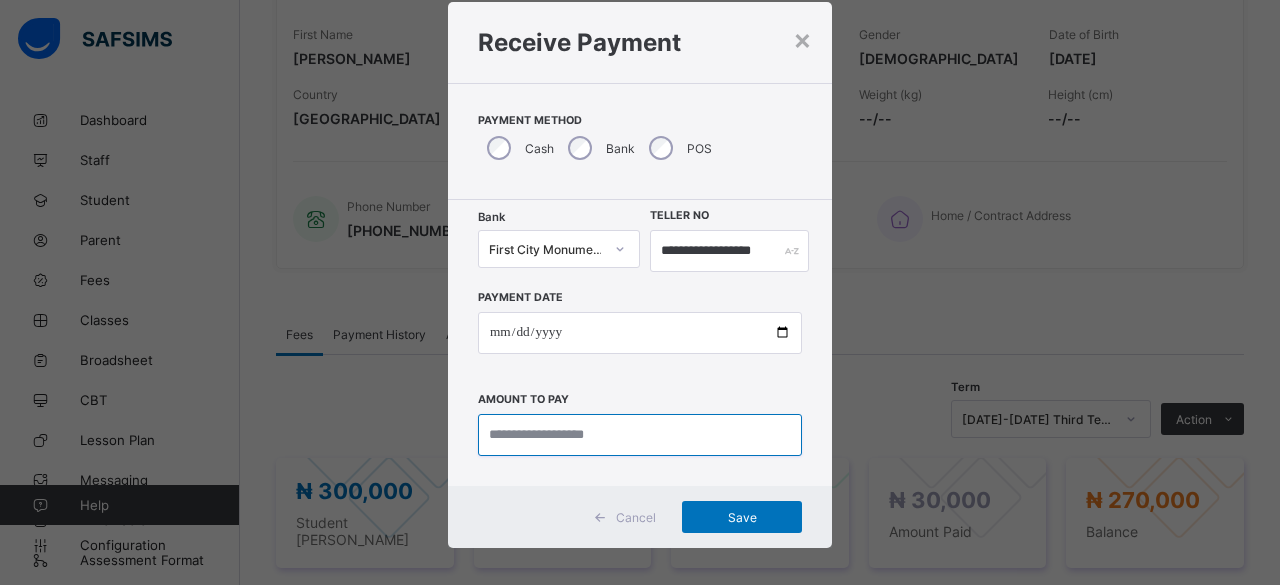 click at bounding box center (640, 435) 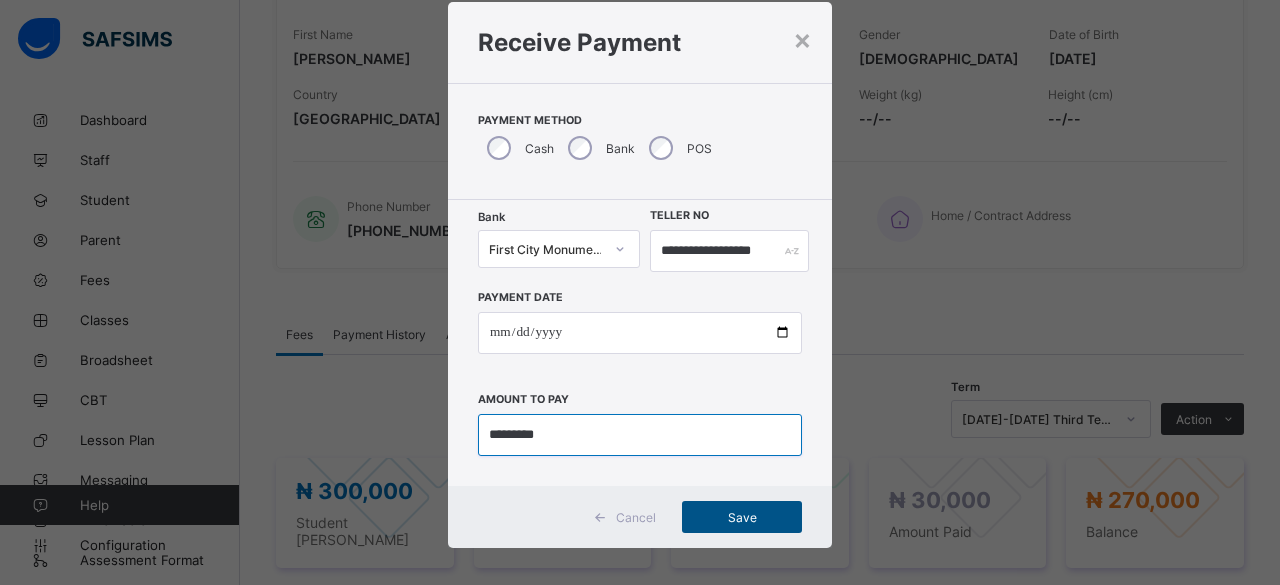 type on "*********" 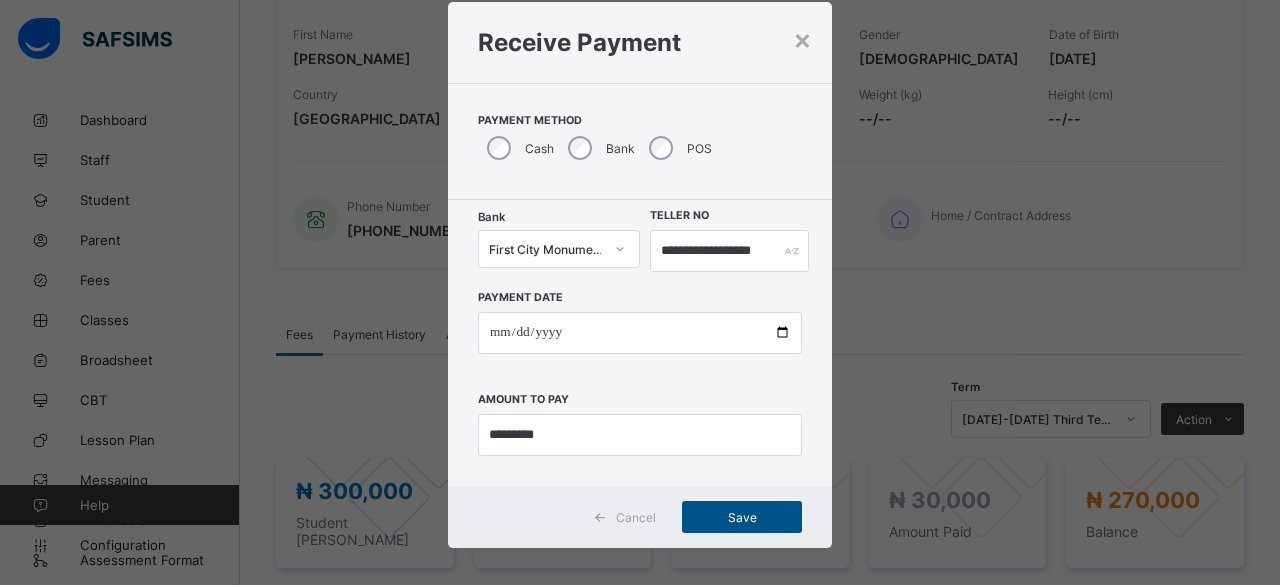 click on "Save" at bounding box center [742, 517] 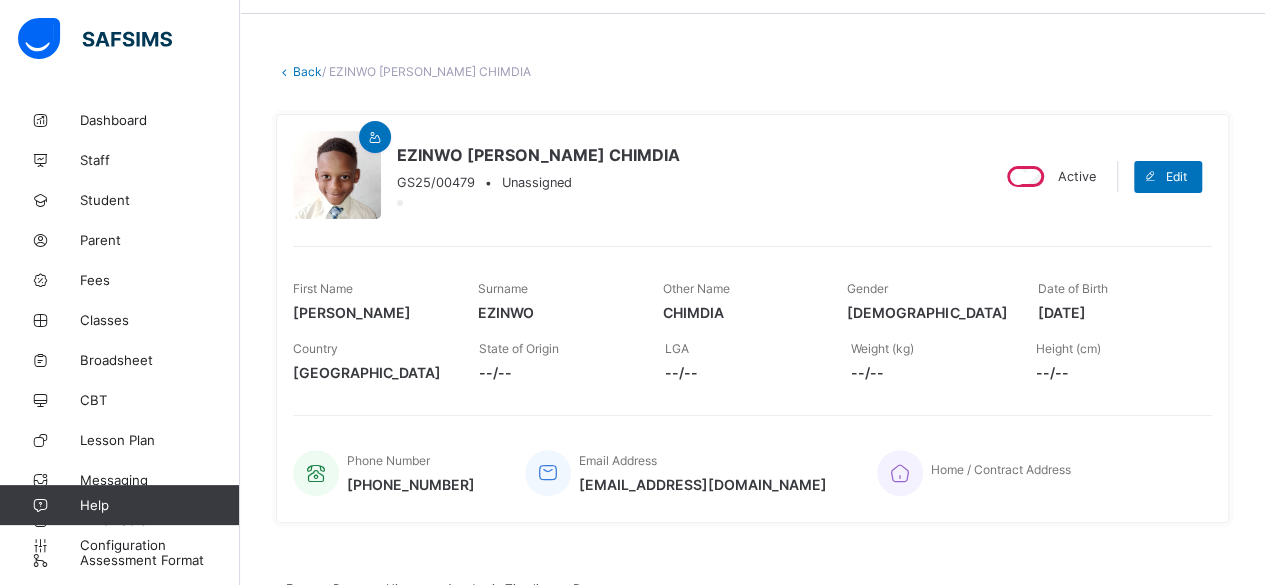 scroll, scrollTop: 0, scrollLeft: 0, axis: both 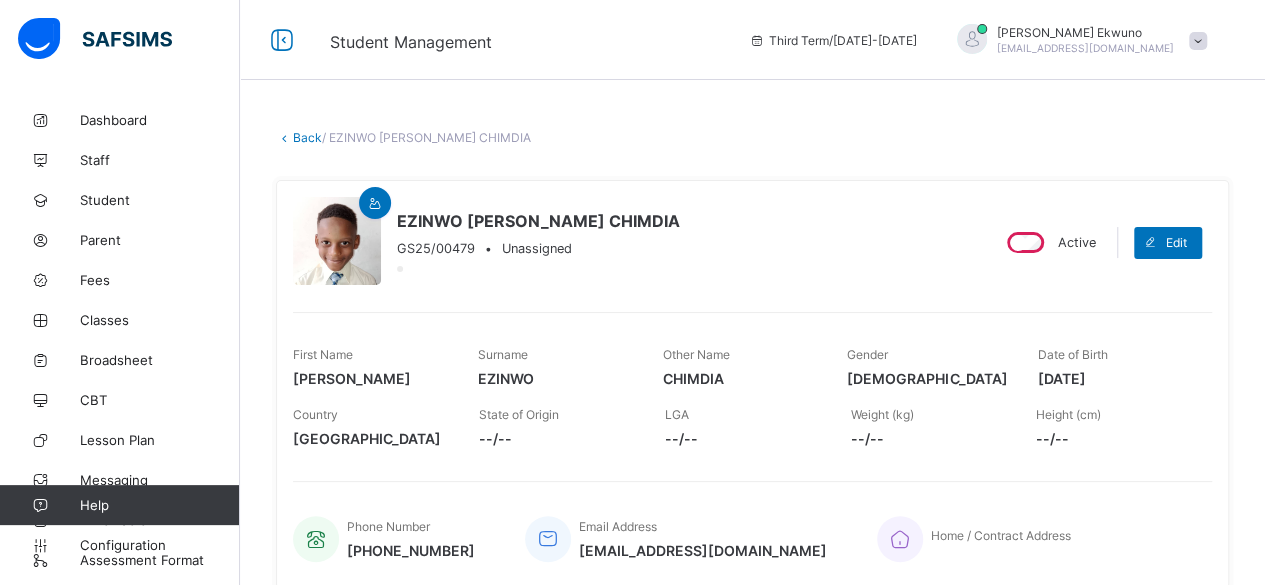 click on "Back" at bounding box center (307, 137) 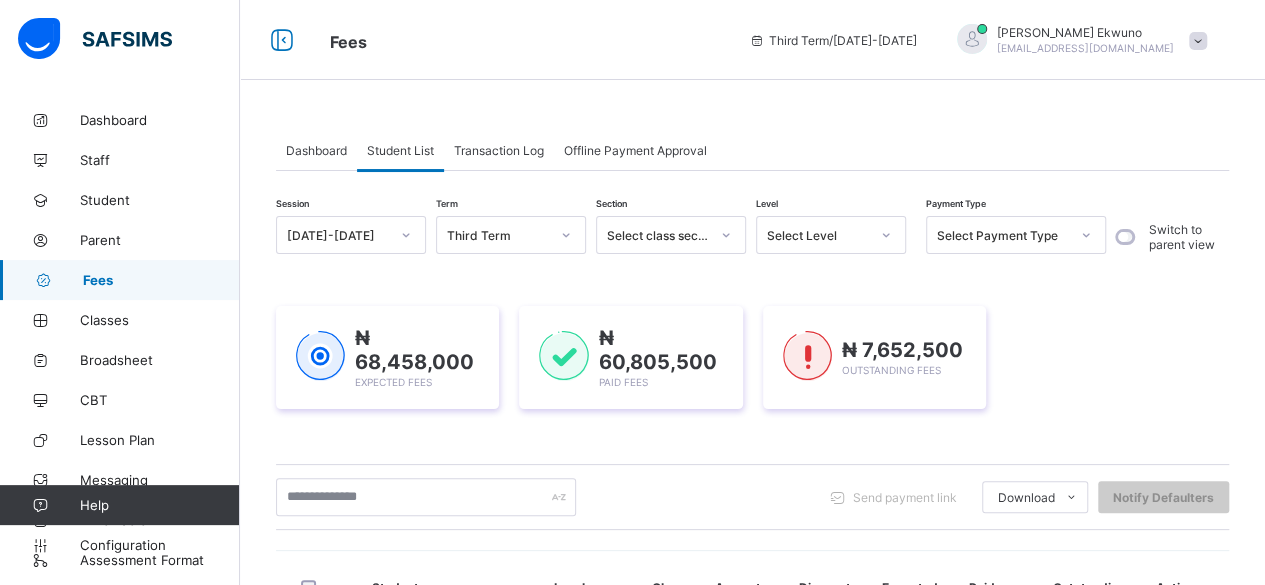 click on "Student List" at bounding box center [400, 150] 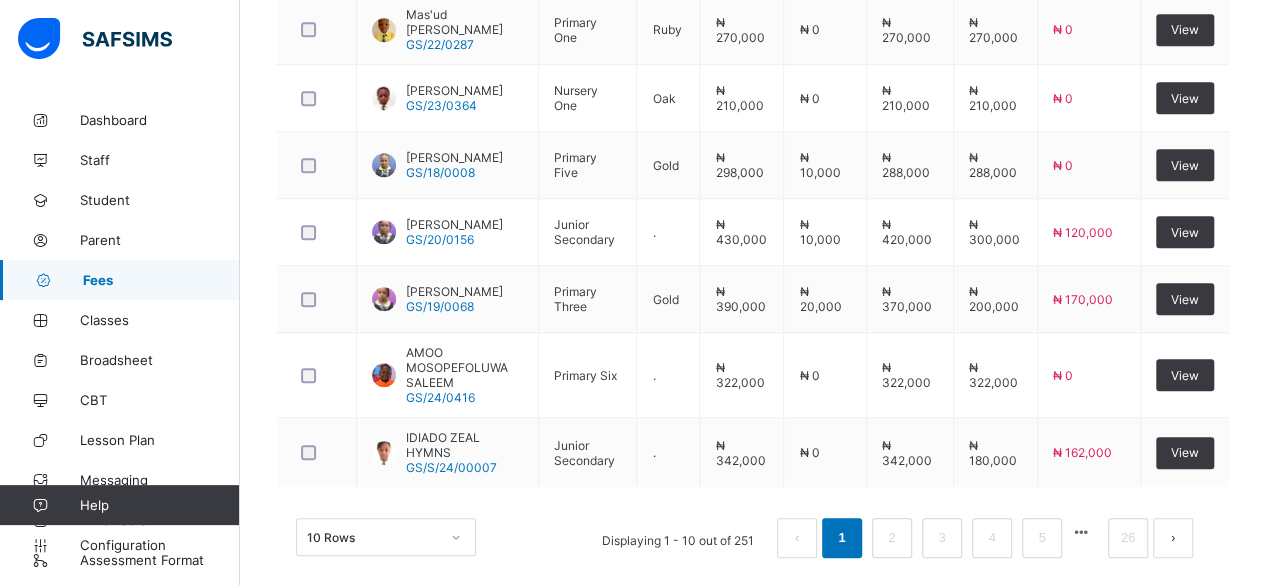 scroll, scrollTop: 0, scrollLeft: 0, axis: both 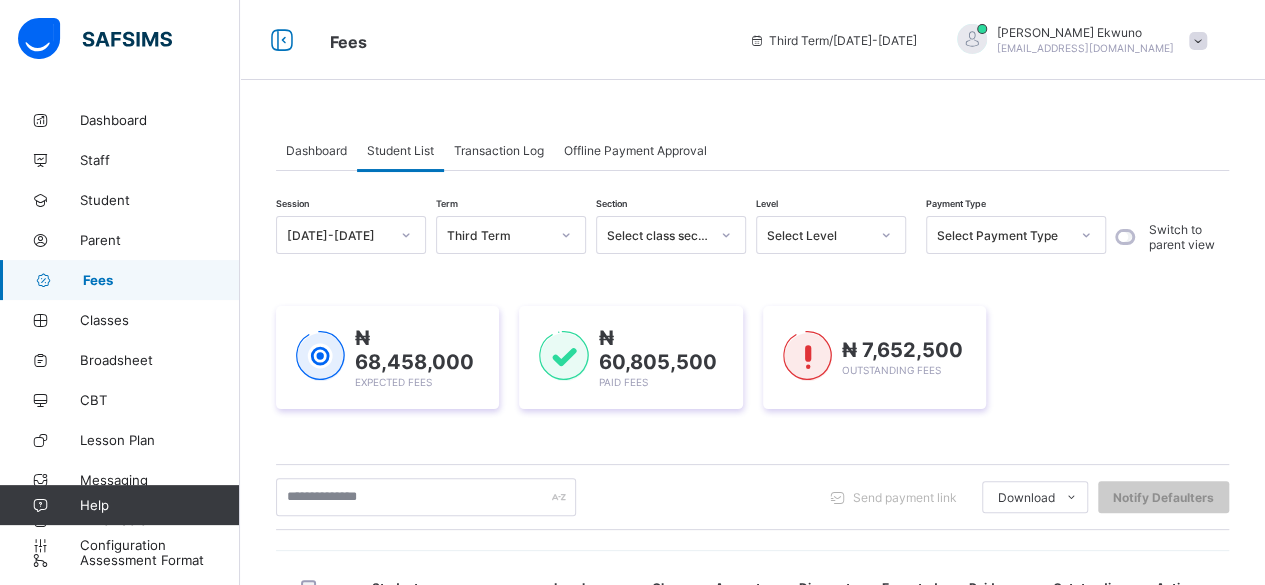 click on "Student List" at bounding box center [400, 150] 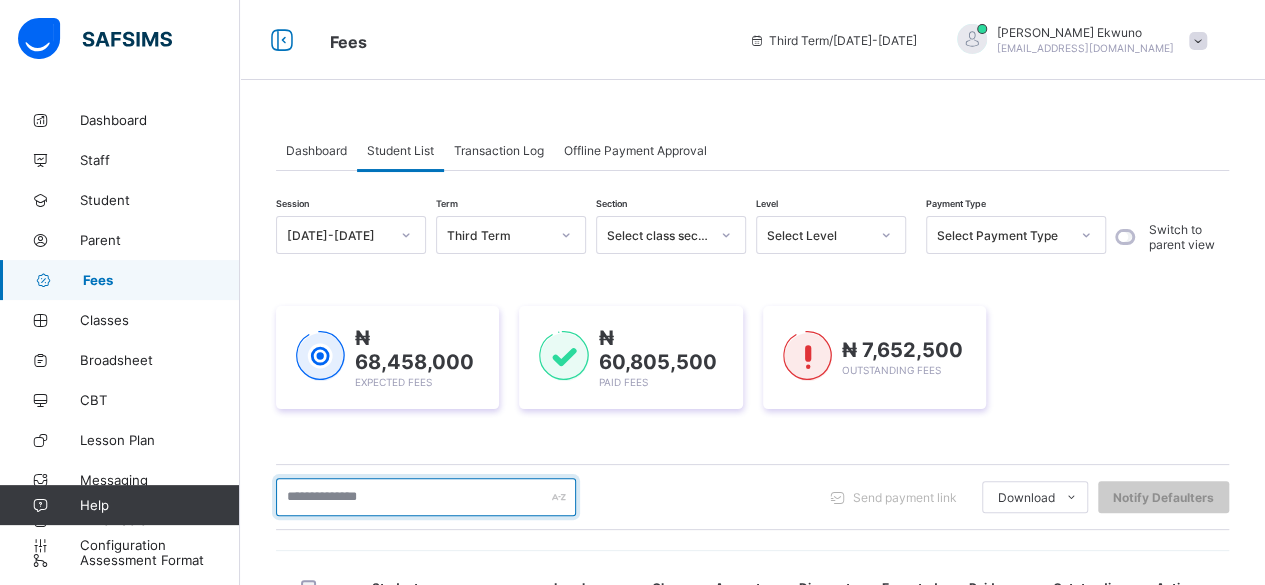 click at bounding box center [426, 497] 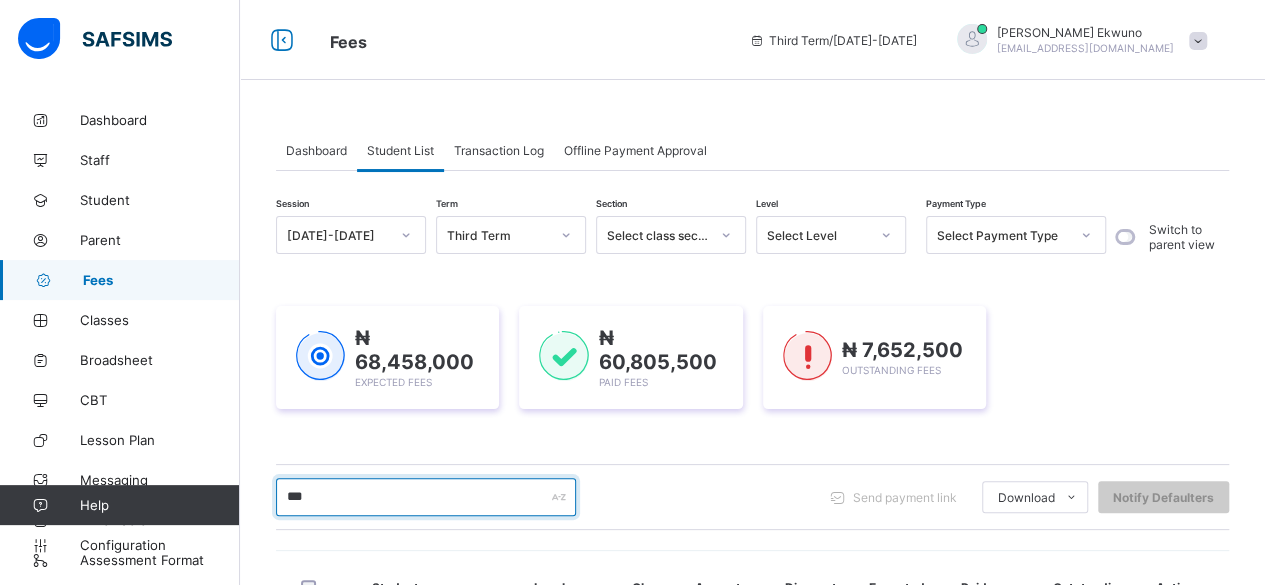 type on "******" 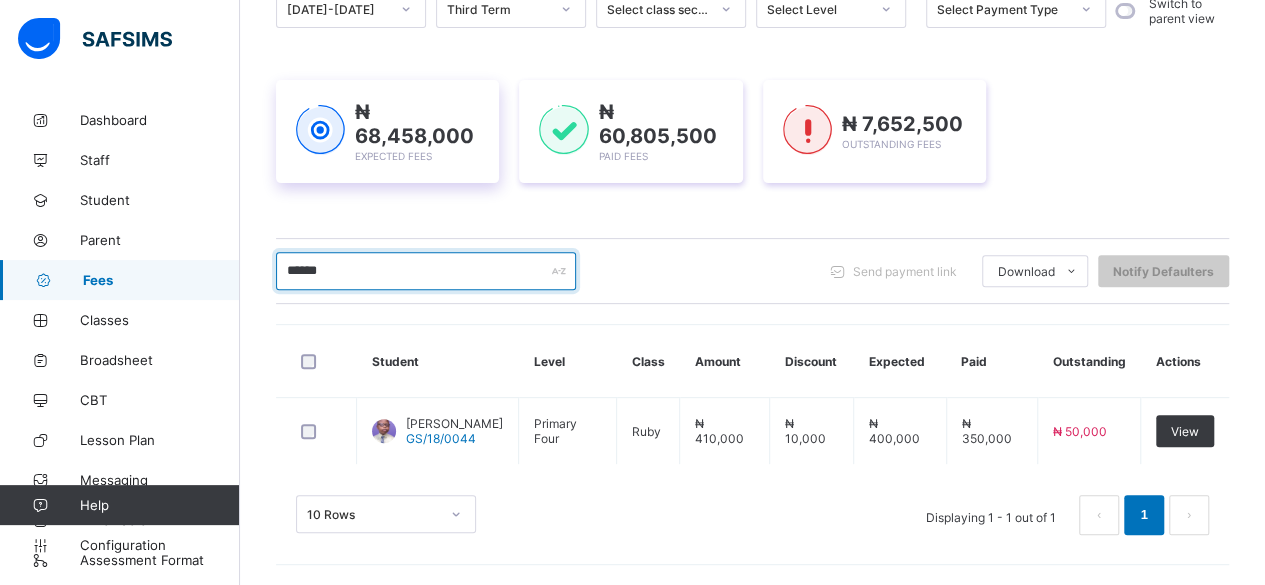 scroll, scrollTop: 222, scrollLeft: 0, axis: vertical 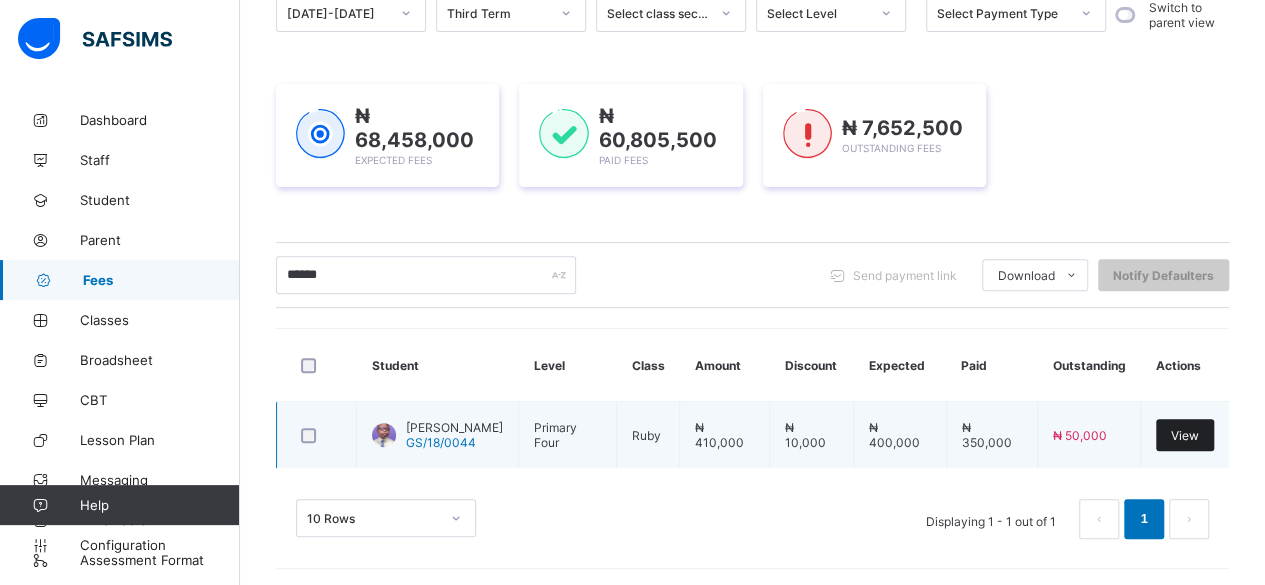 click on "View" at bounding box center (1185, 435) 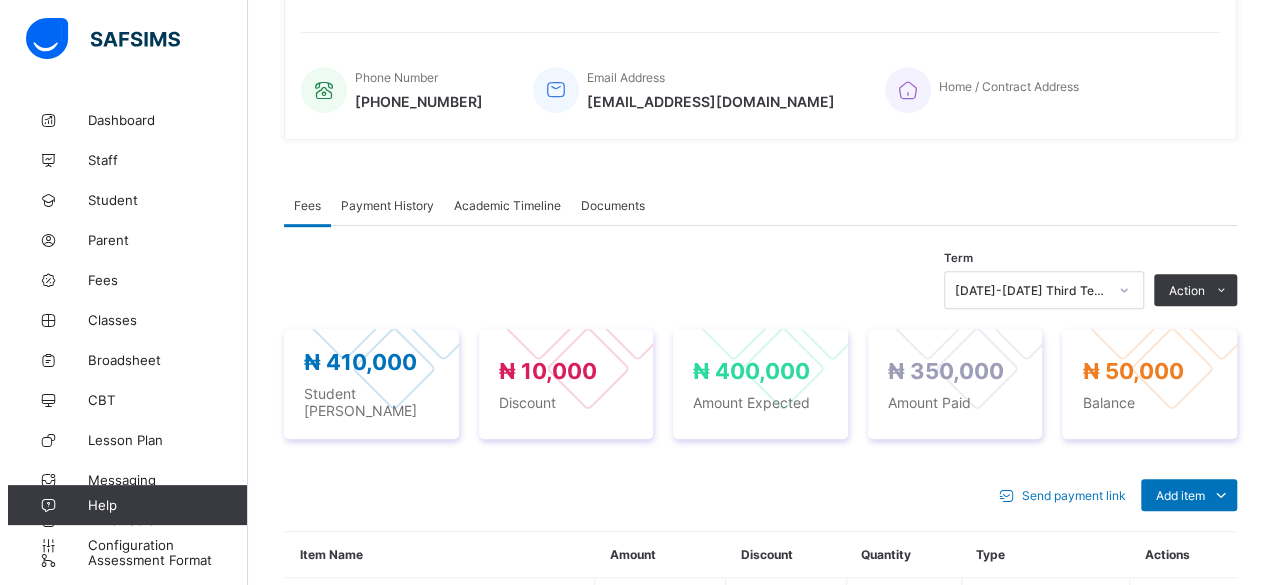 scroll, scrollTop: 502, scrollLeft: 0, axis: vertical 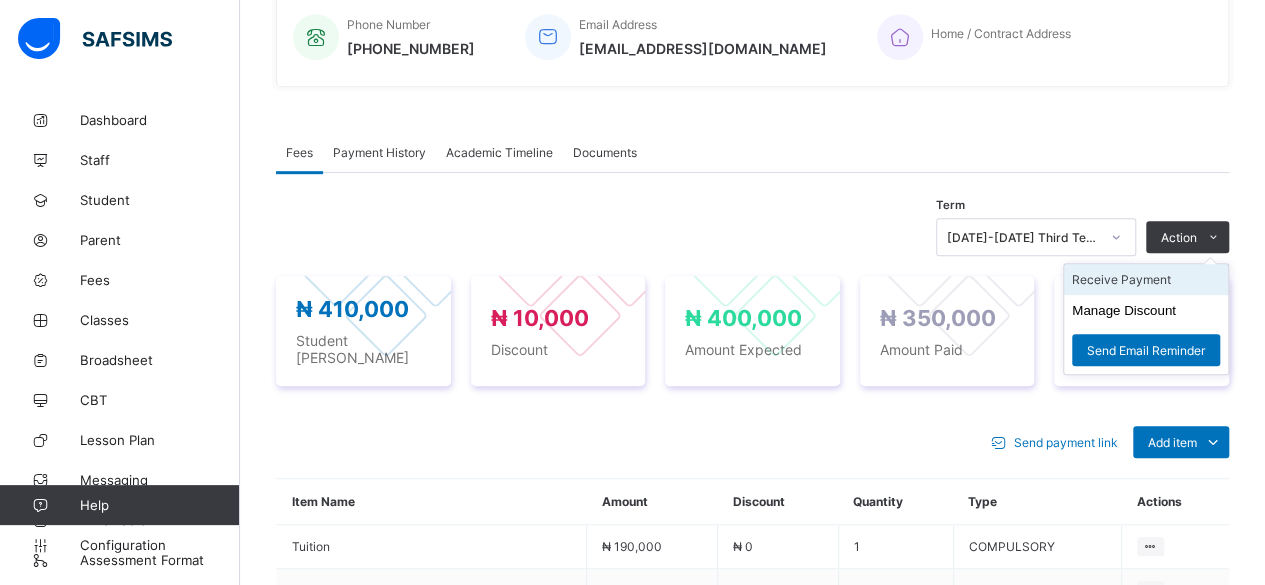 click on "Receive Payment" at bounding box center (1146, 279) 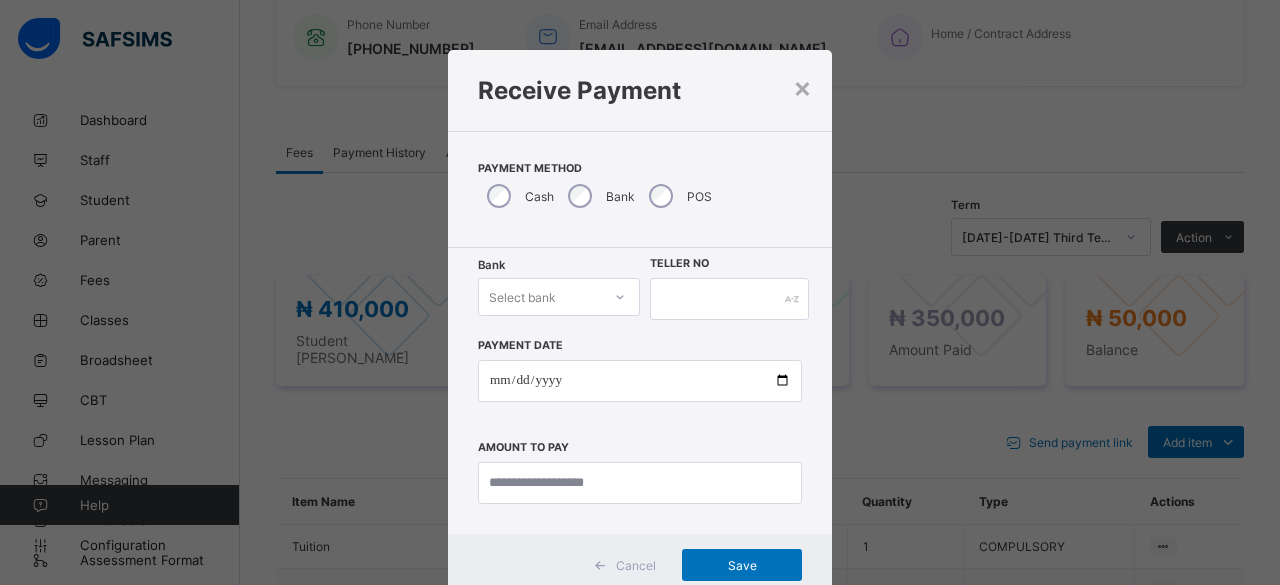 click on "Select bank" at bounding box center [559, 297] 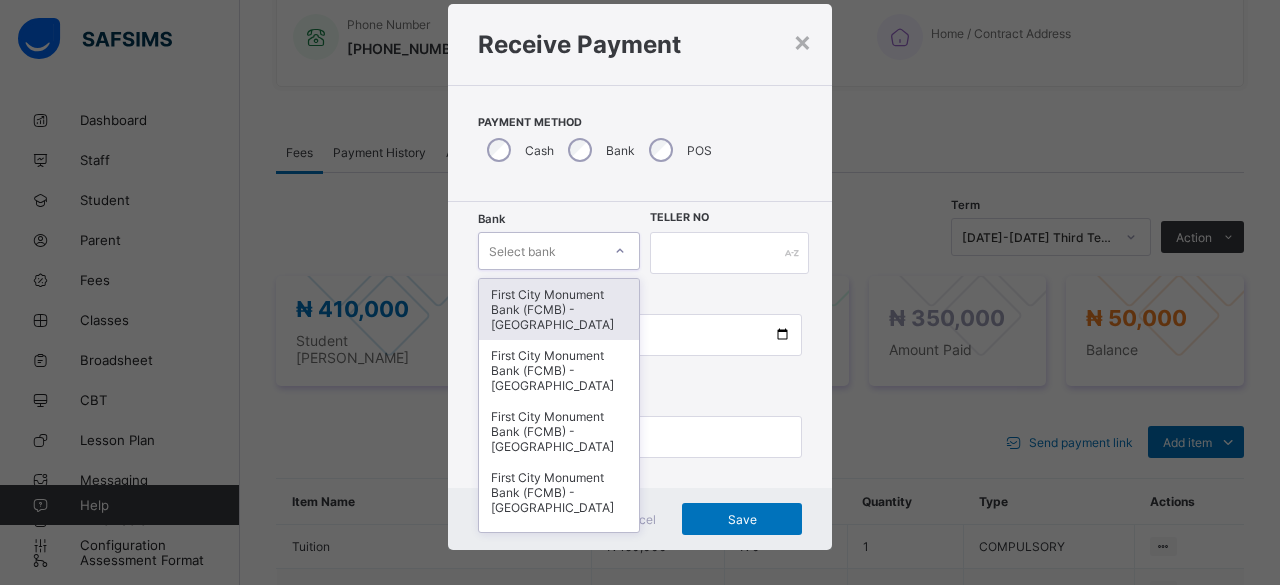 scroll, scrollTop: 48, scrollLeft: 0, axis: vertical 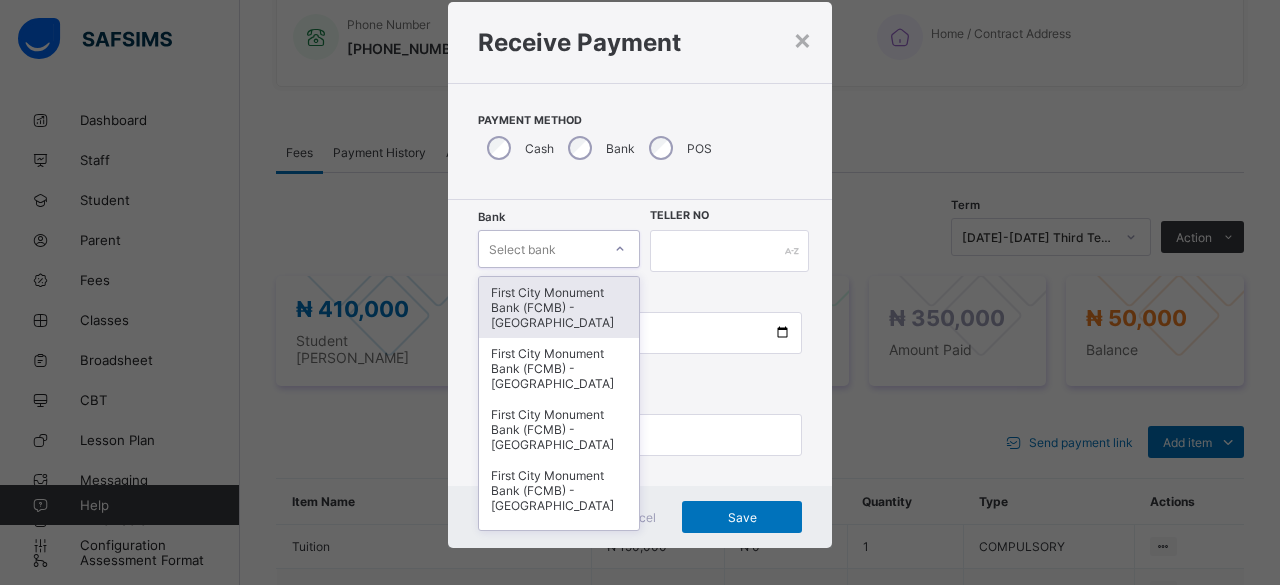 click on "First City Monument Bank (FCMB) - [GEOGRAPHIC_DATA]" at bounding box center [559, 307] 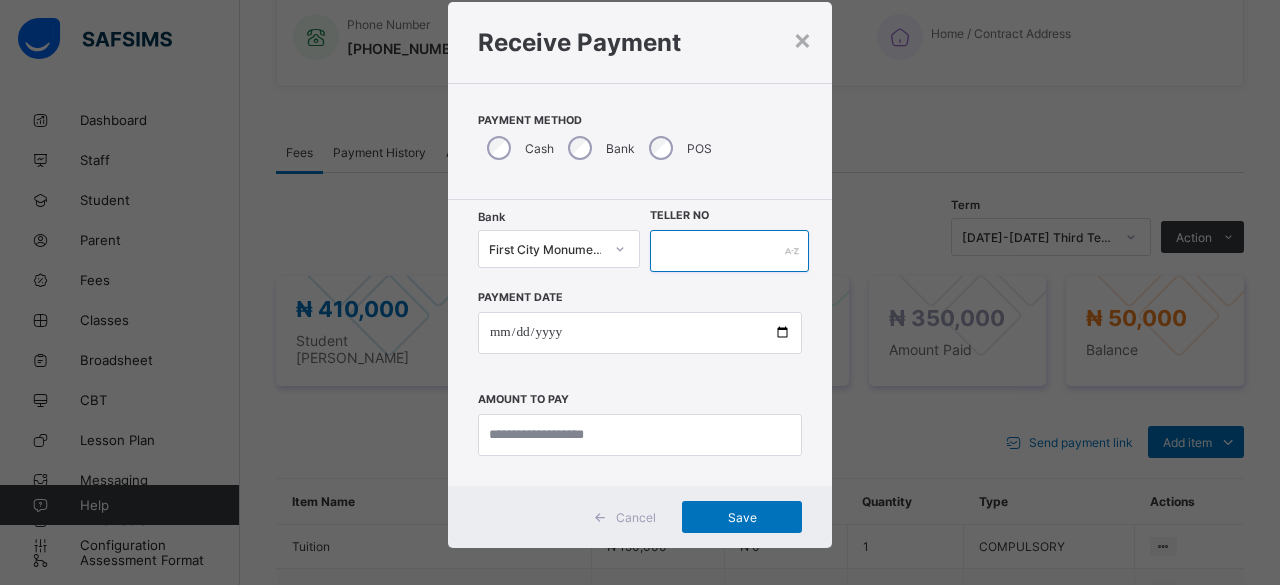 click at bounding box center [729, 251] 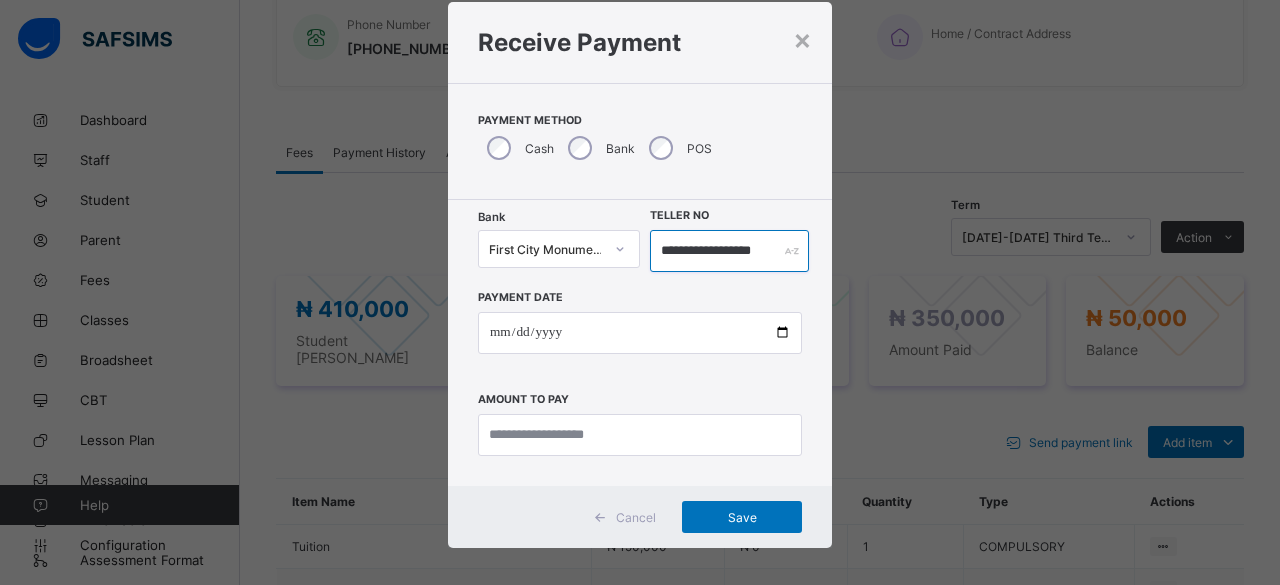 scroll, scrollTop: 0, scrollLeft: 20, axis: horizontal 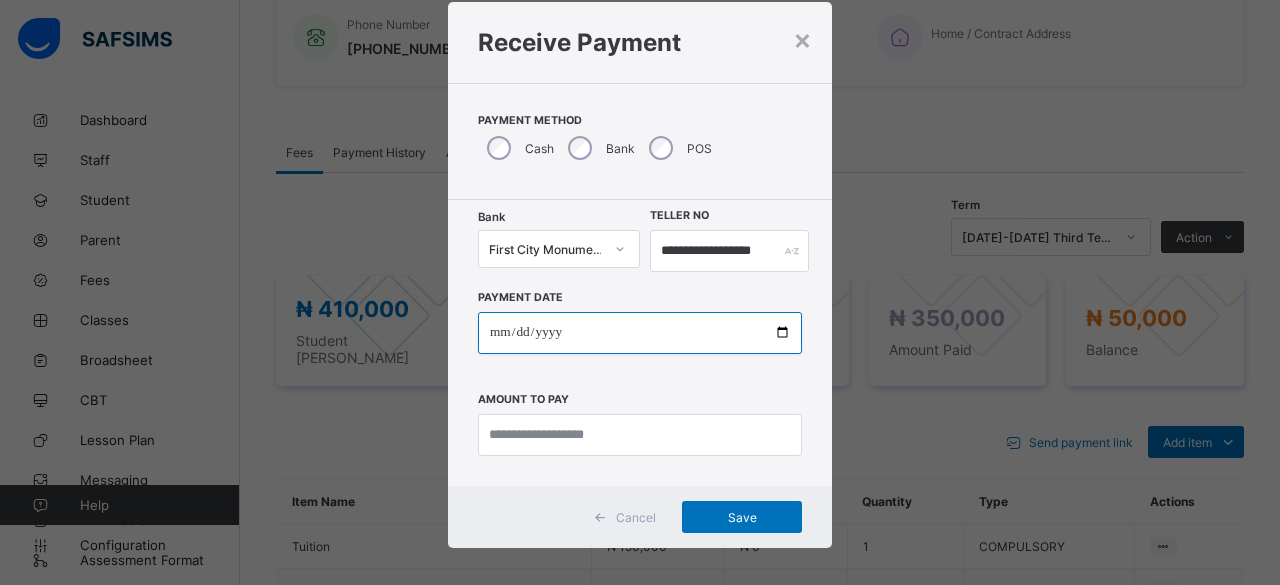 click at bounding box center [640, 333] 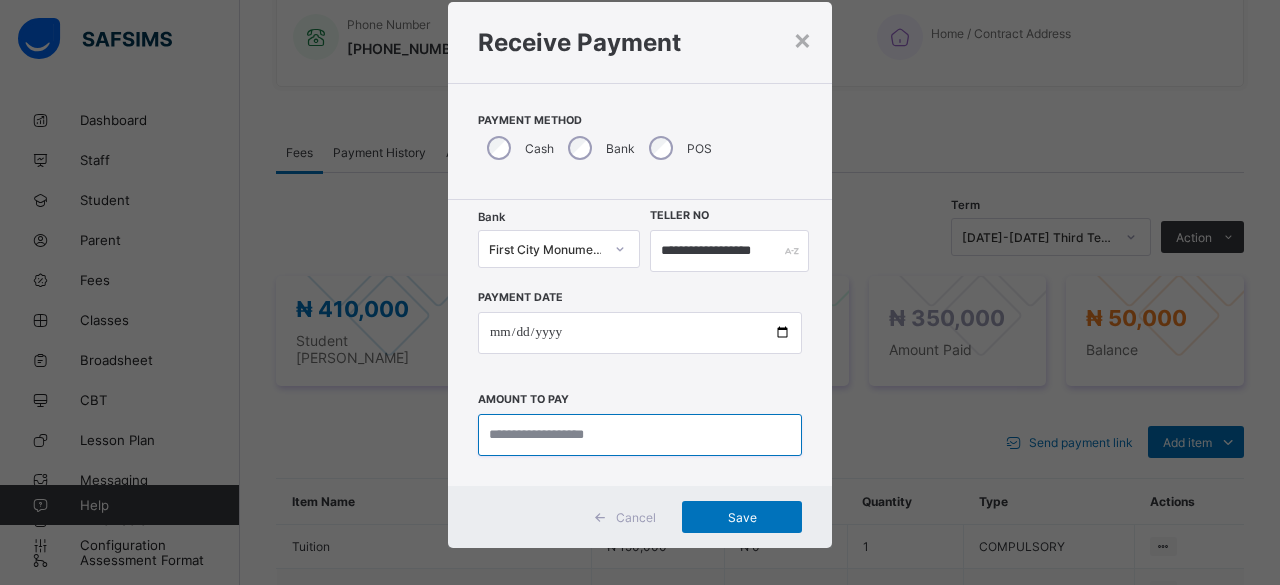 click at bounding box center [640, 435] 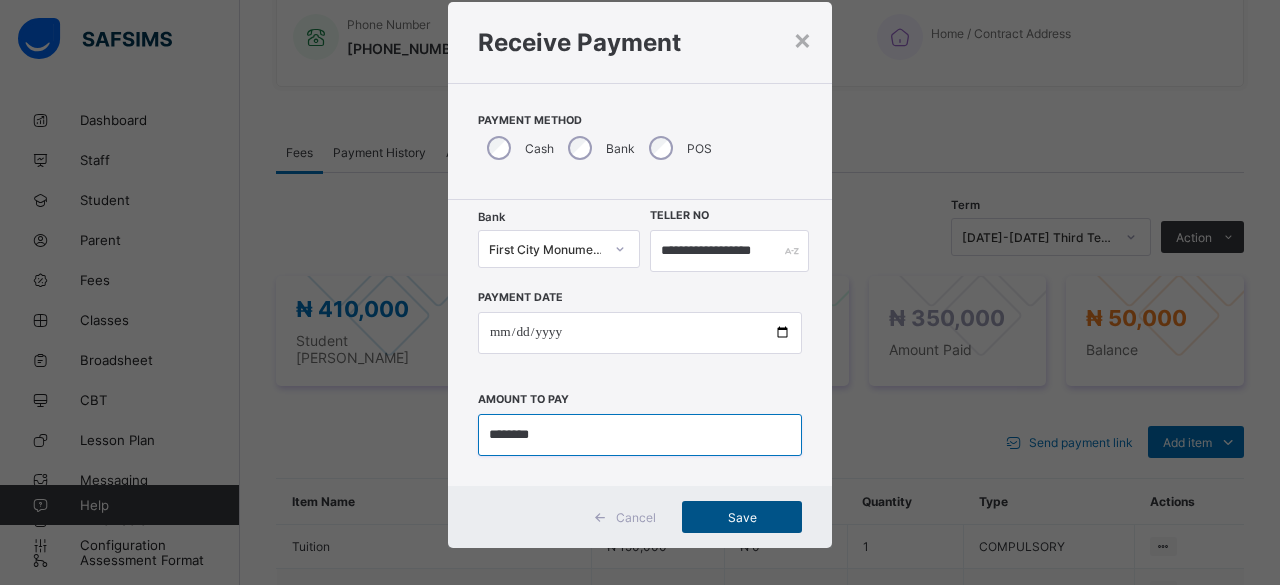 type on "********" 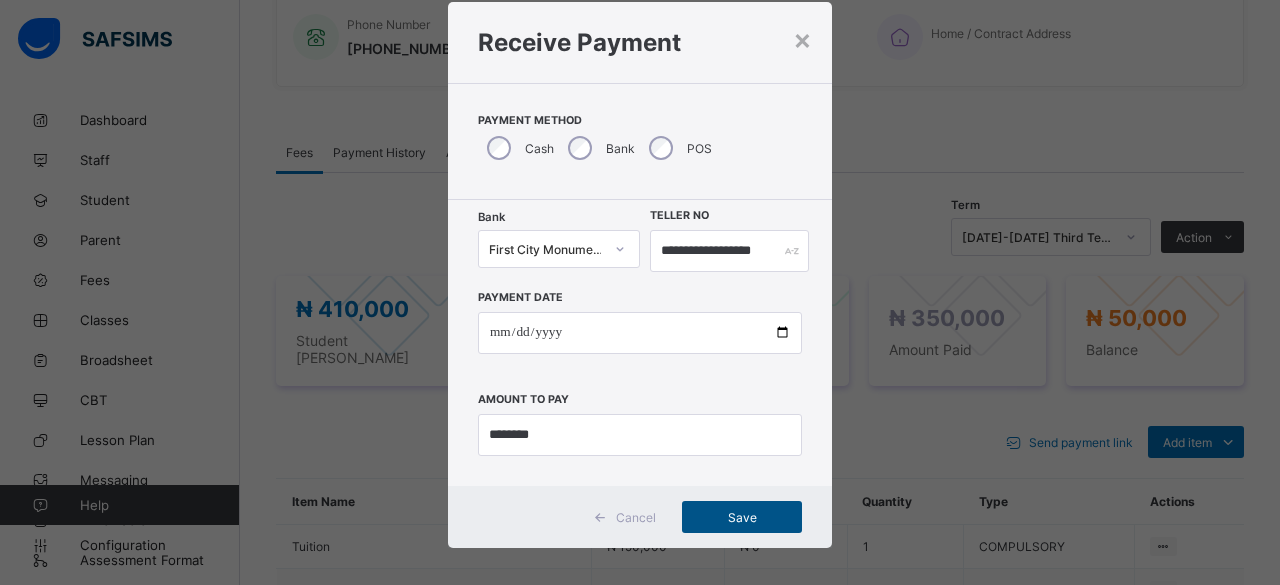 click on "Save" at bounding box center [742, 517] 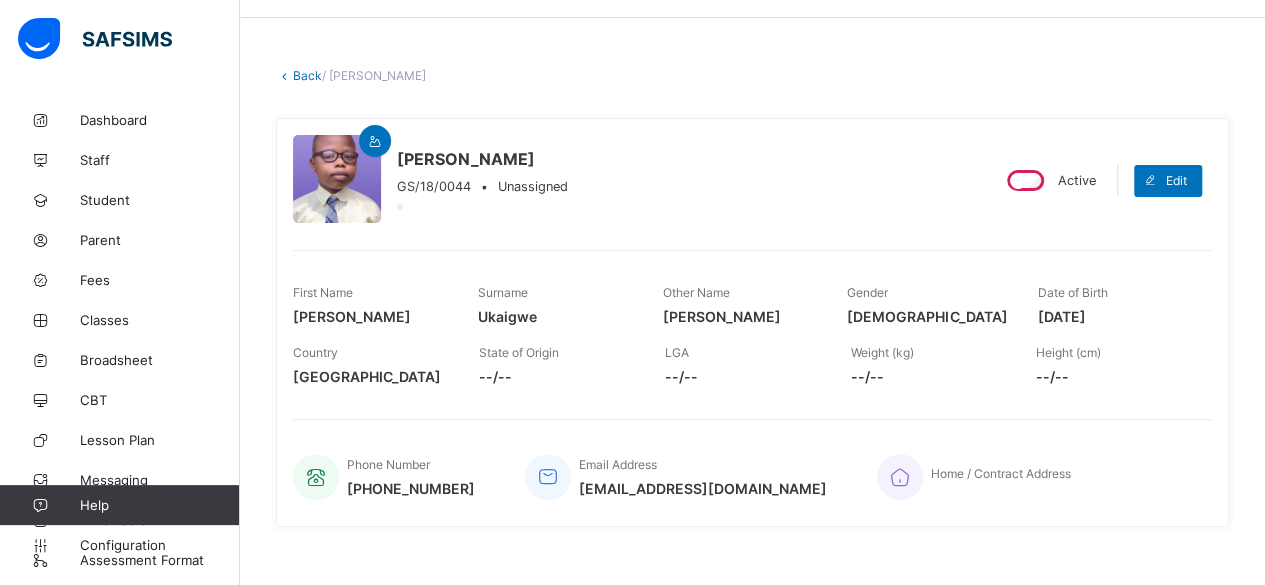 scroll, scrollTop: 0, scrollLeft: 0, axis: both 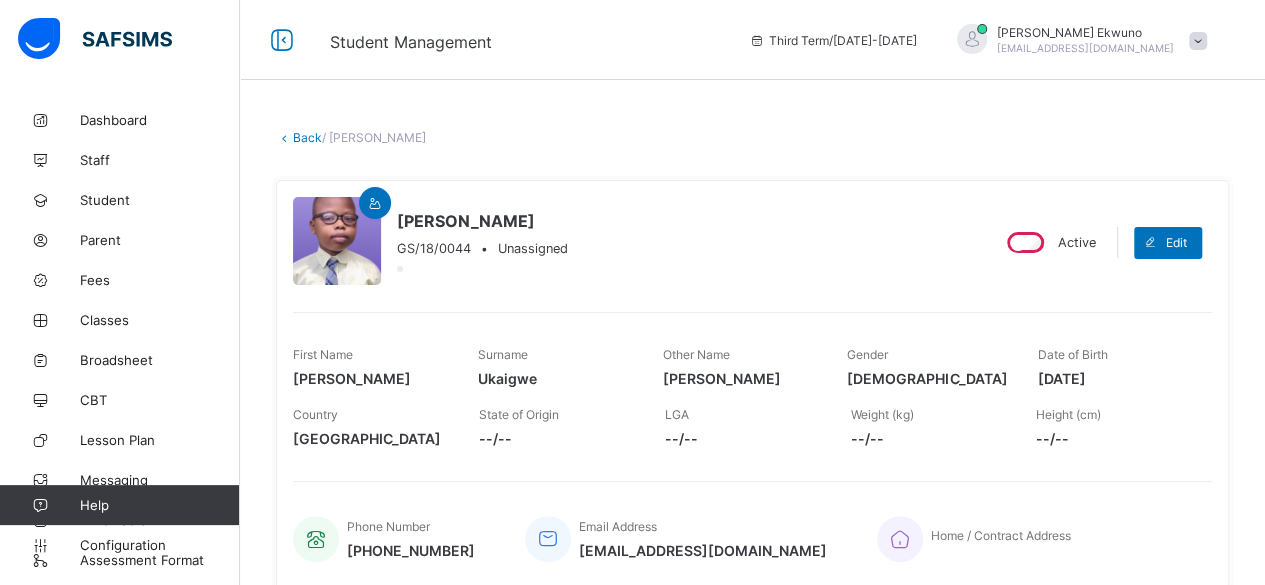 click on "Back" at bounding box center [307, 137] 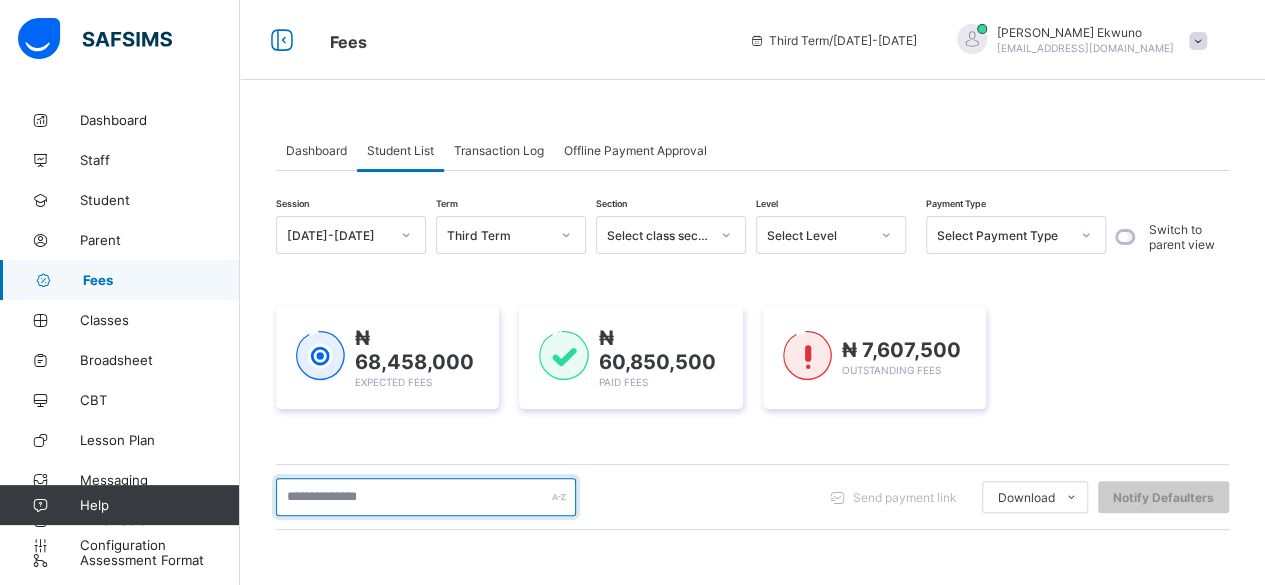 click at bounding box center (426, 497) 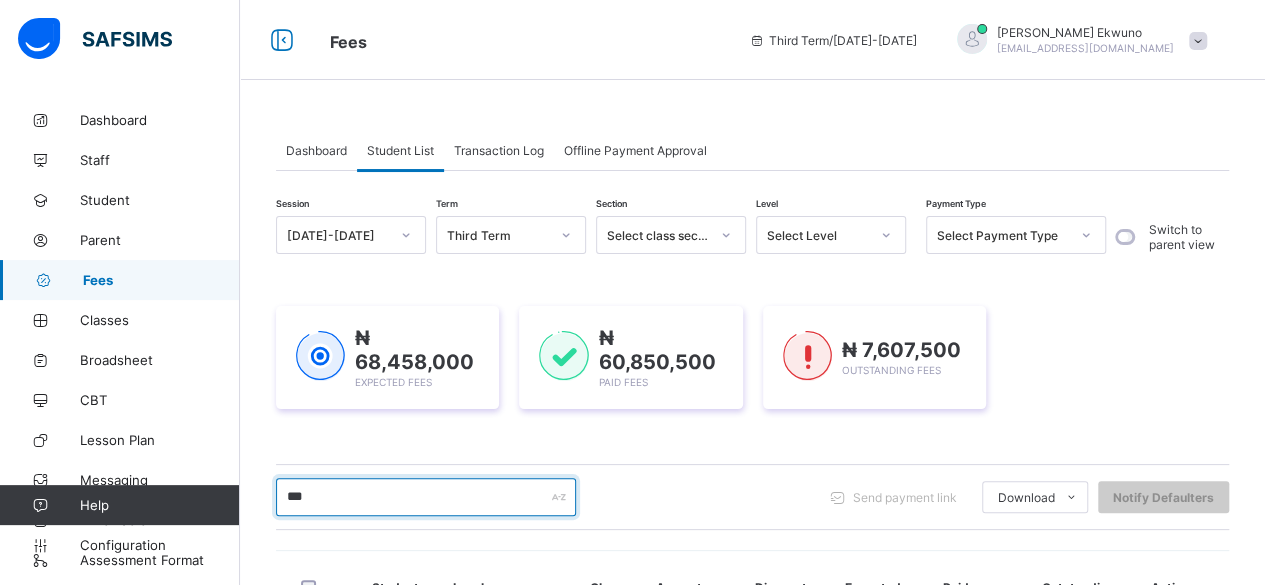 type on "***" 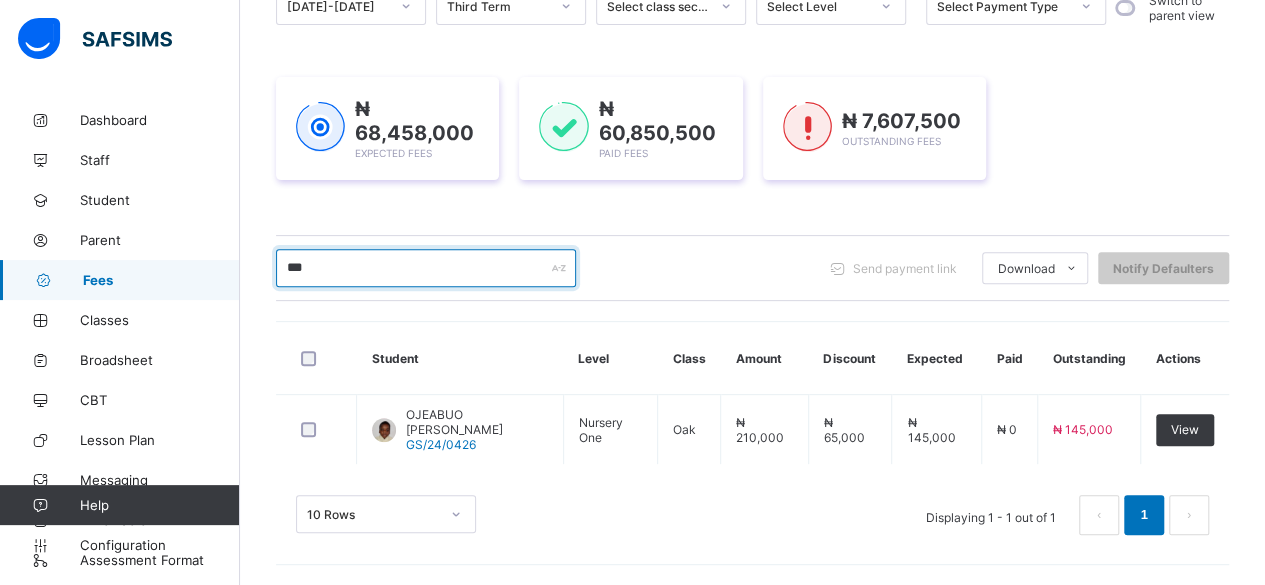 scroll, scrollTop: 222, scrollLeft: 0, axis: vertical 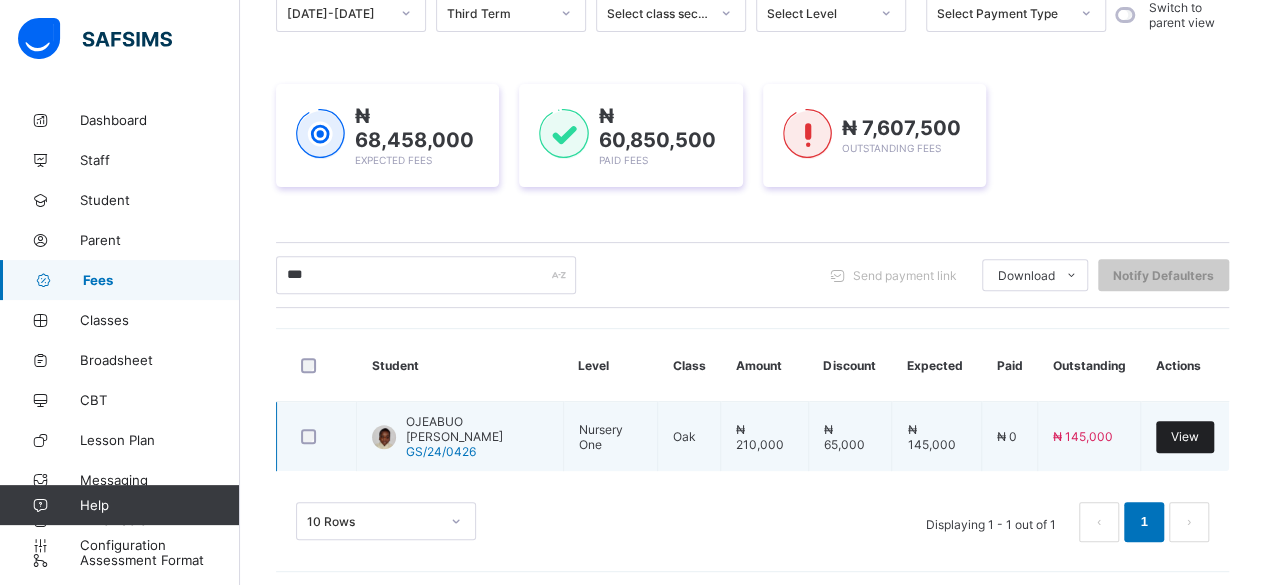 click on "View" at bounding box center (1185, 436) 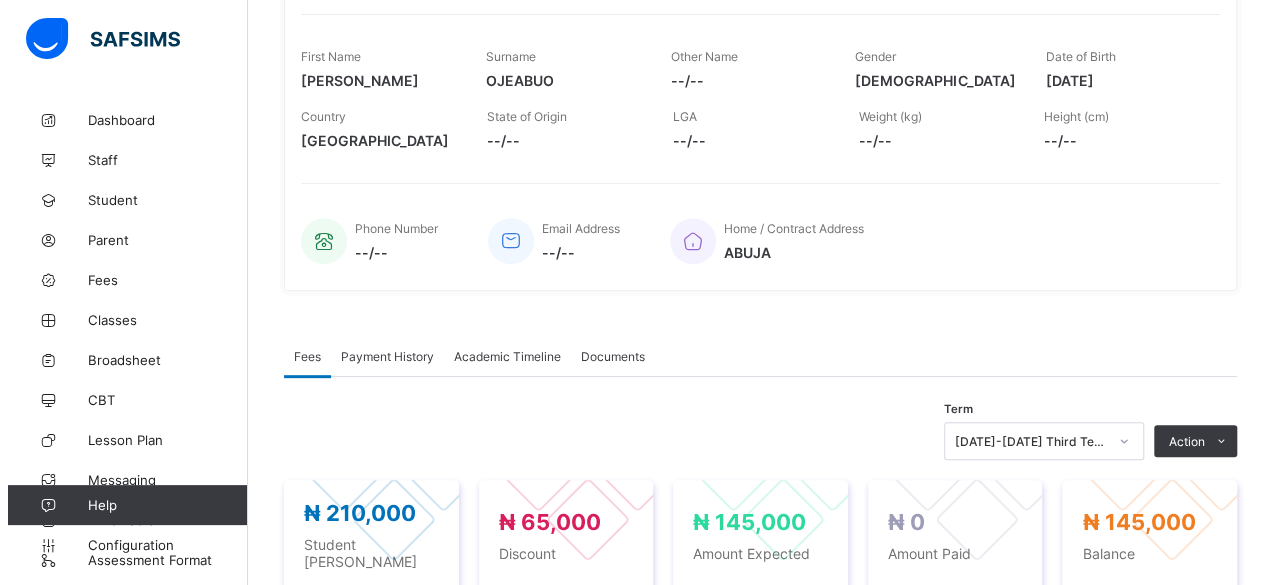 scroll, scrollTop: 304, scrollLeft: 0, axis: vertical 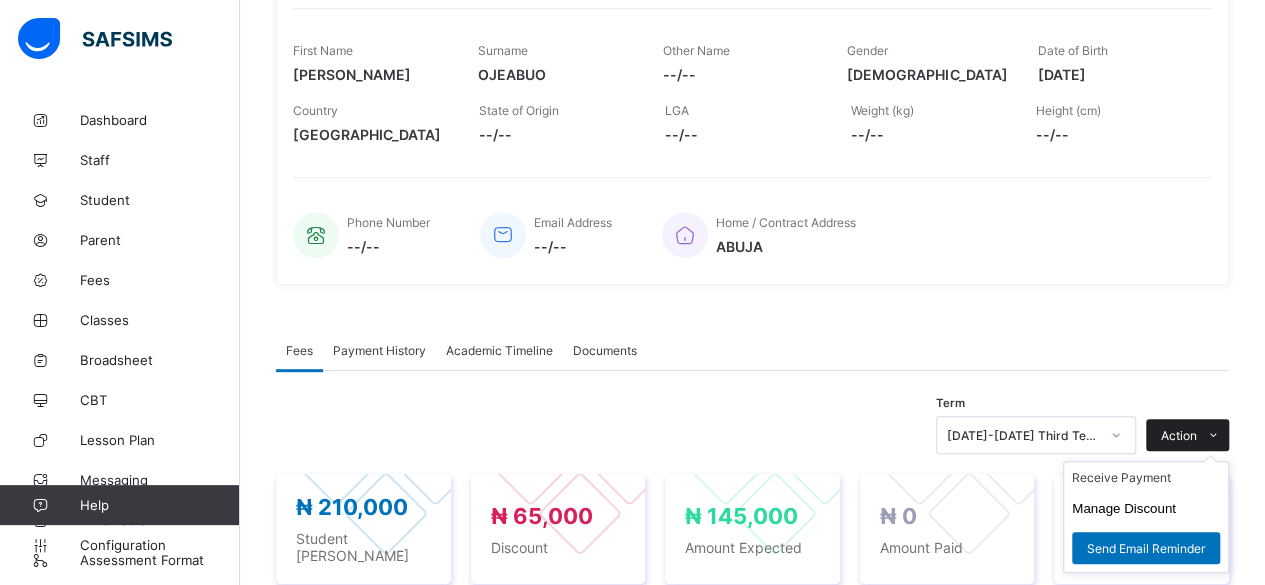click on "Action" at bounding box center (1179, 435) 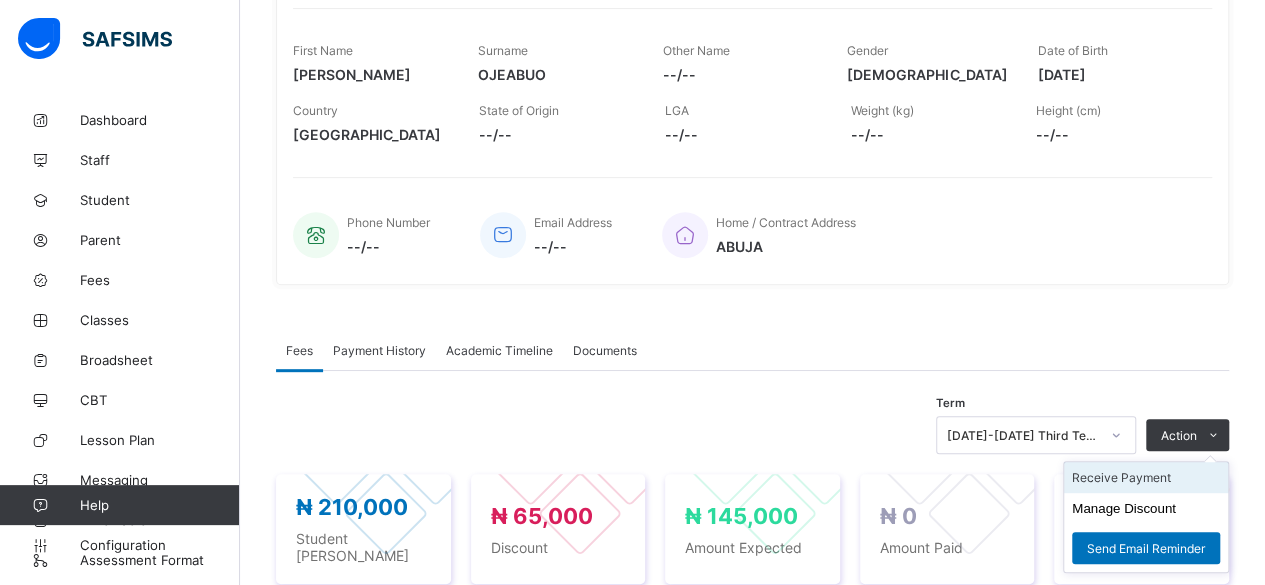 click on "Receive Payment" at bounding box center (1146, 477) 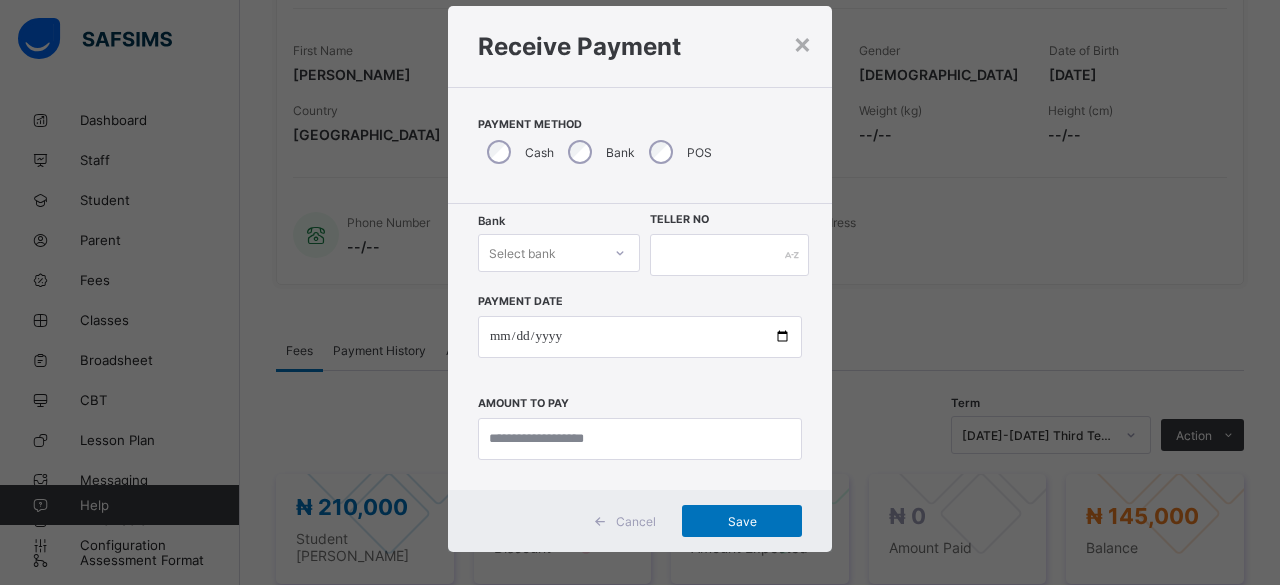 click on "Select bank" at bounding box center [559, 253] 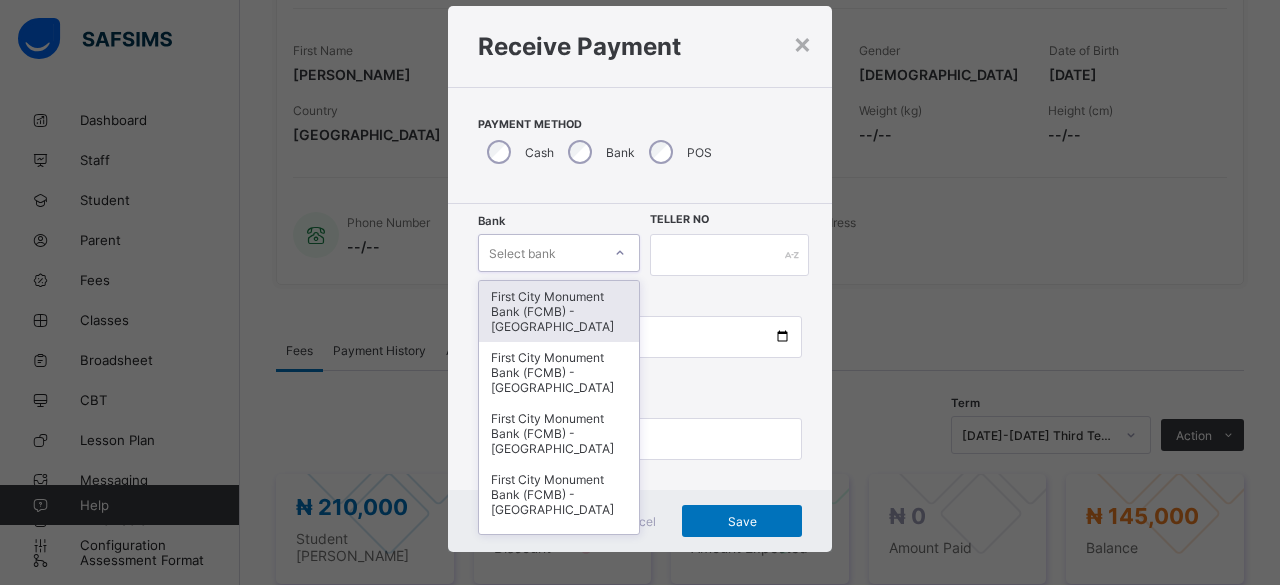 scroll, scrollTop: 48, scrollLeft: 0, axis: vertical 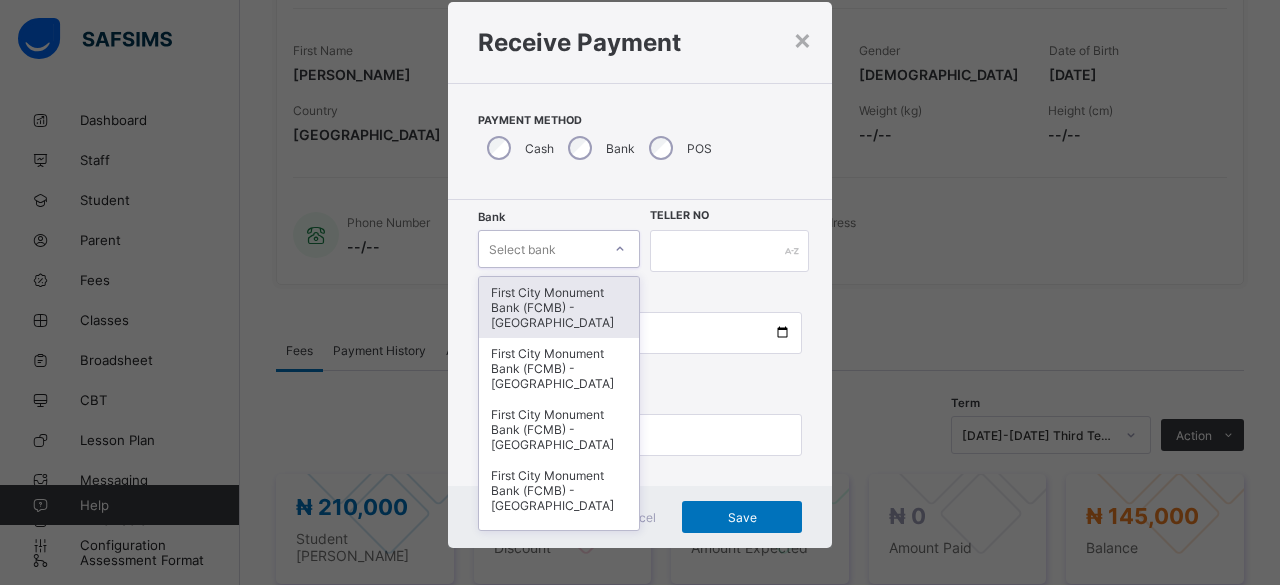 click on "First City Monument Bank (FCMB) - [GEOGRAPHIC_DATA]" at bounding box center (559, 307) 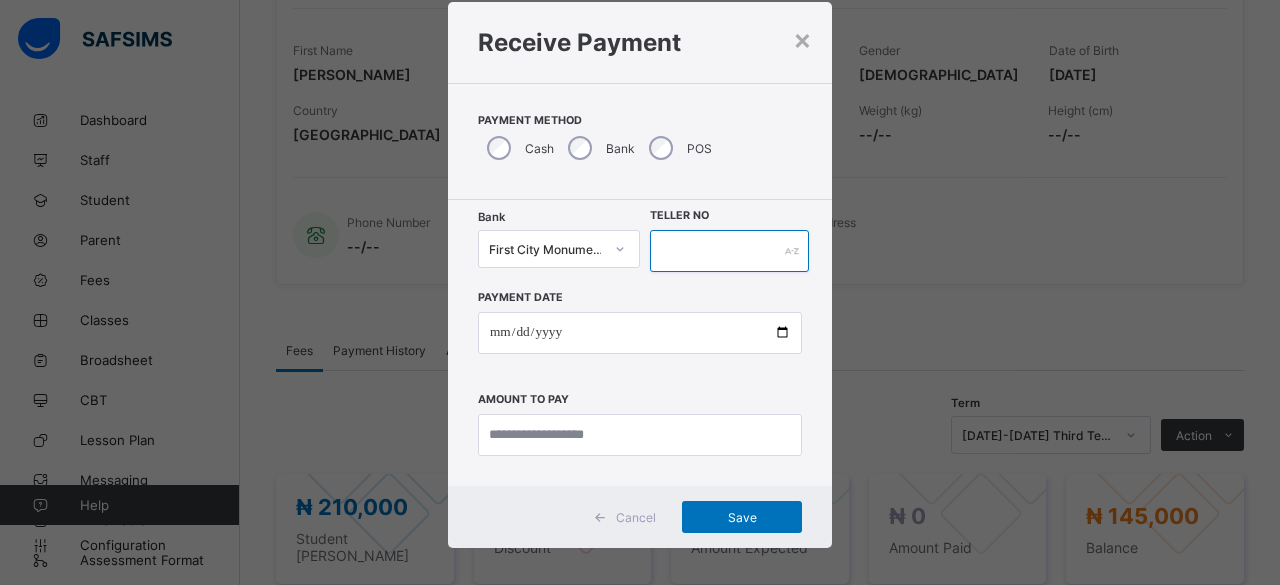 click at bounding box center (729, 251) 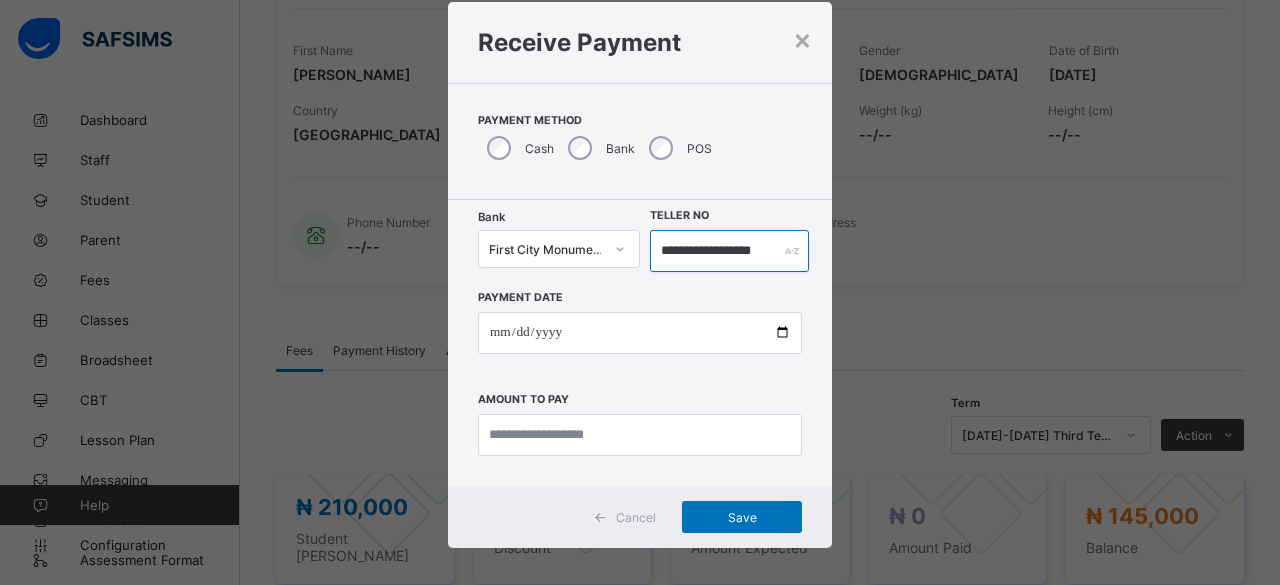 scroll, scrollTop: 0, scrollLeft: 16, axis: horizontal 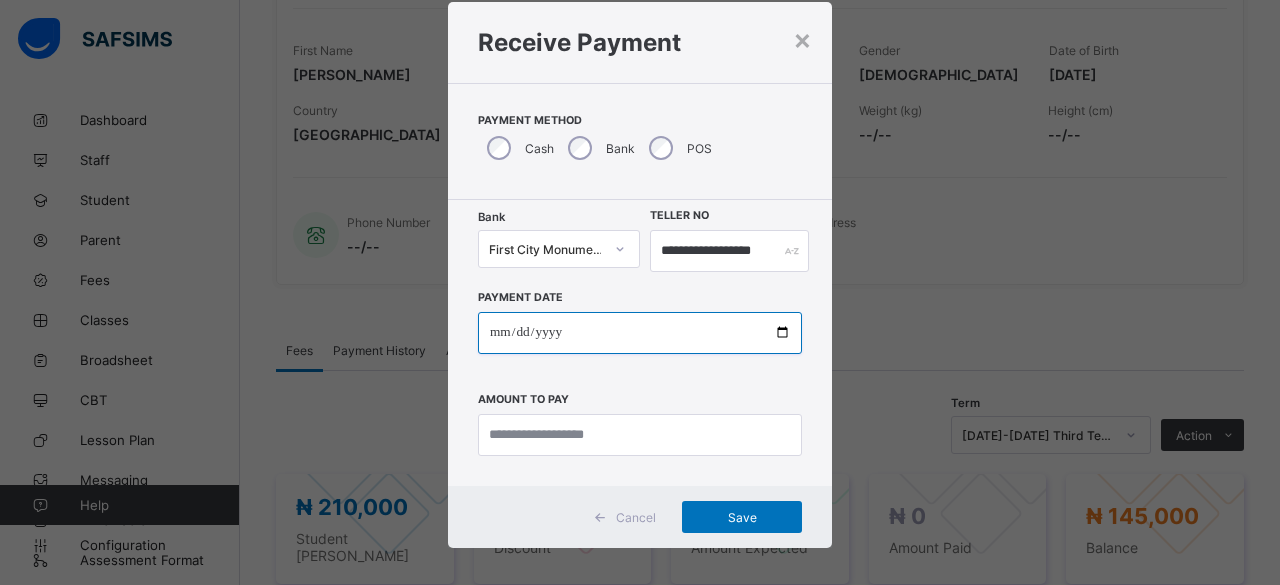click at bounding box center [640, 333] 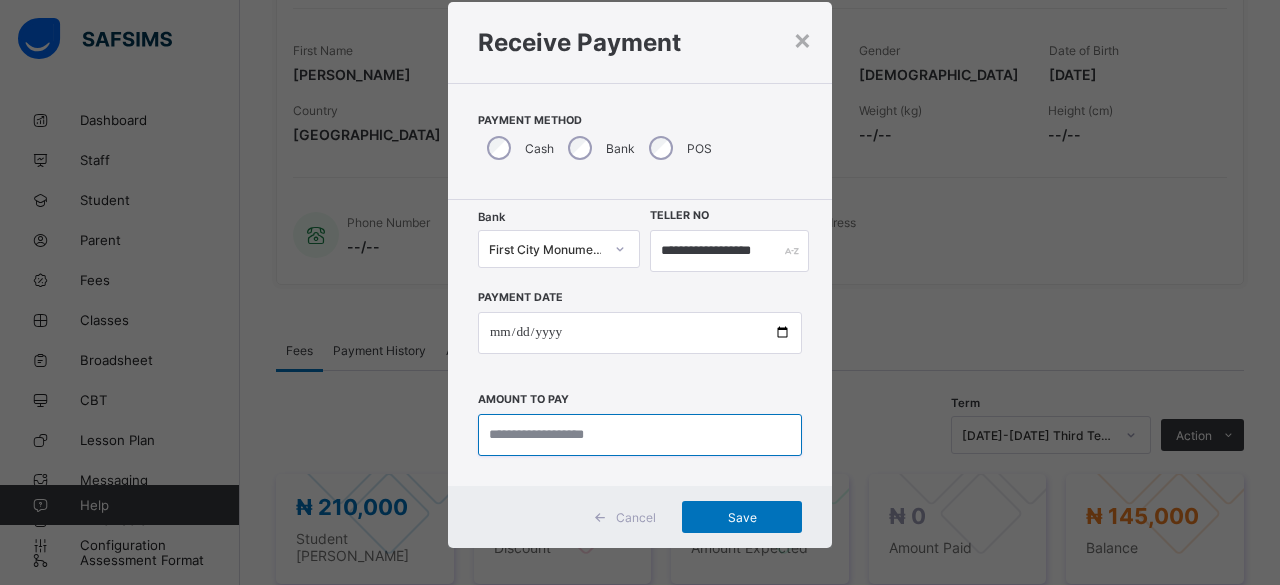click at bounding box center (640, 435) 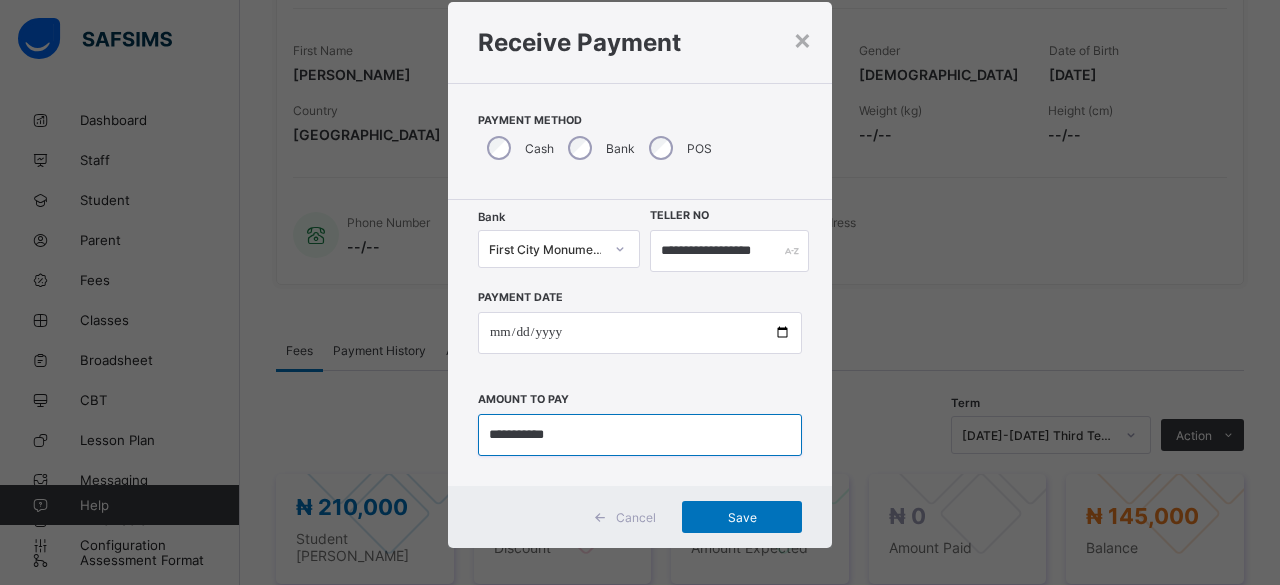 click at bounding box center (640, 435) 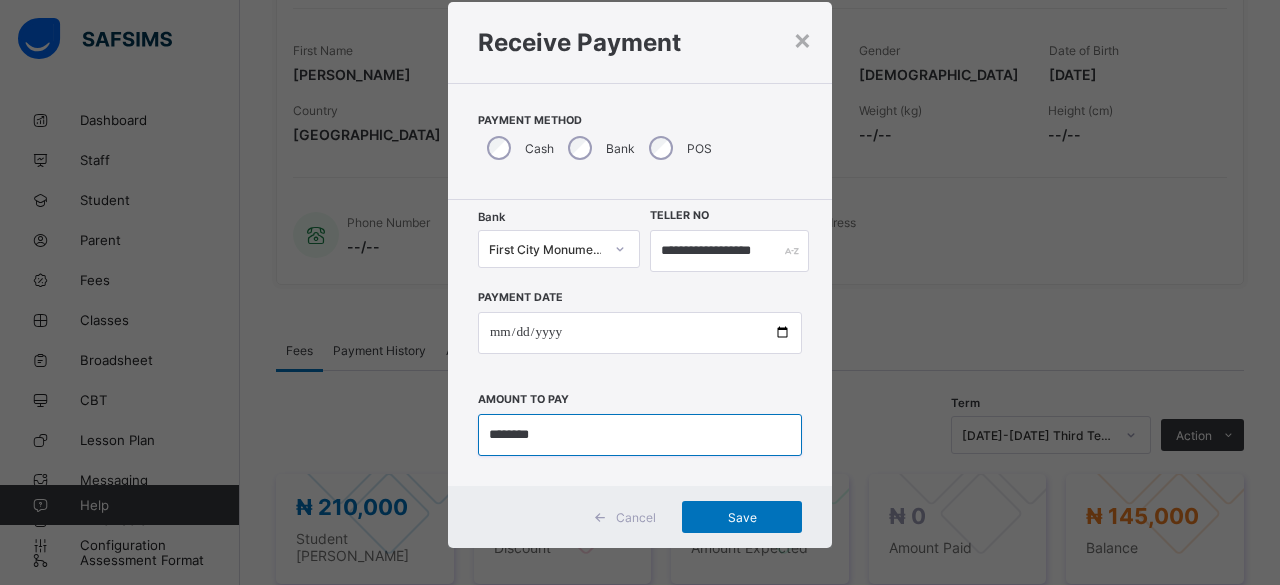 click at bounding box center (640, 435) 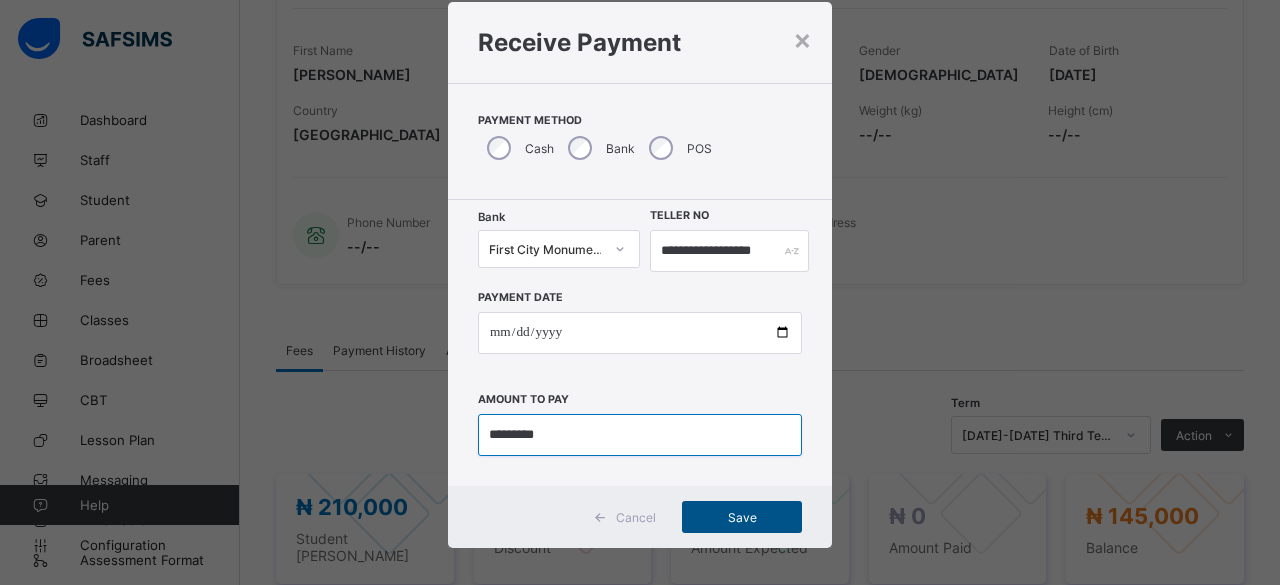 type on "*********" 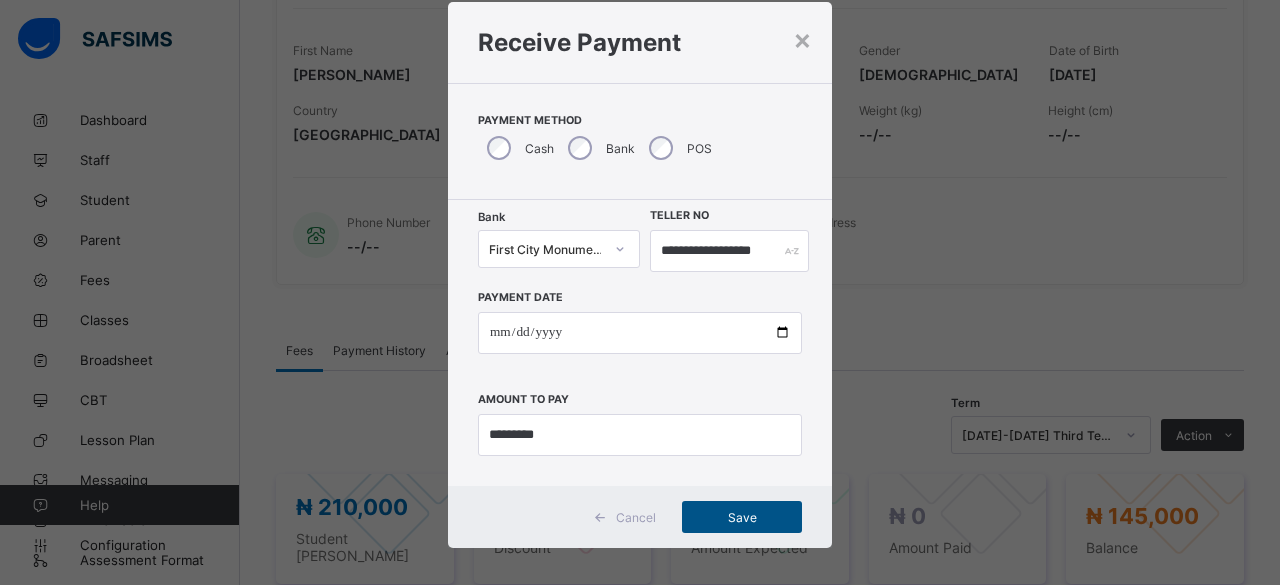 click on "Save" at bounding box center [742, 517] 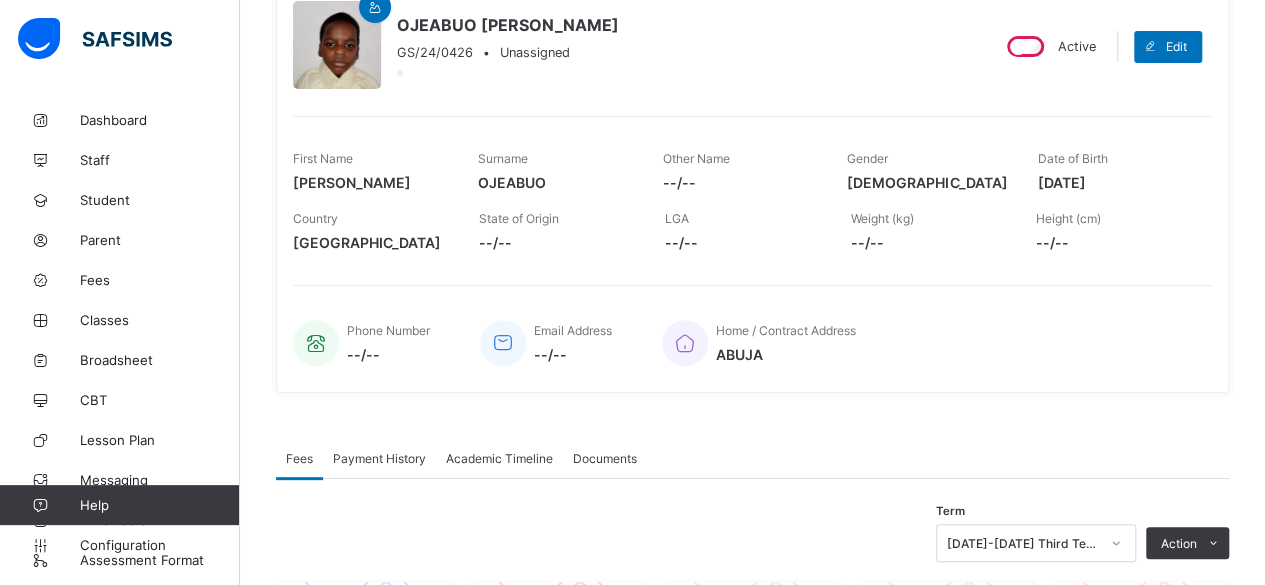 scroll, scrollTop: 0, scrollLeft: 0, axis: both 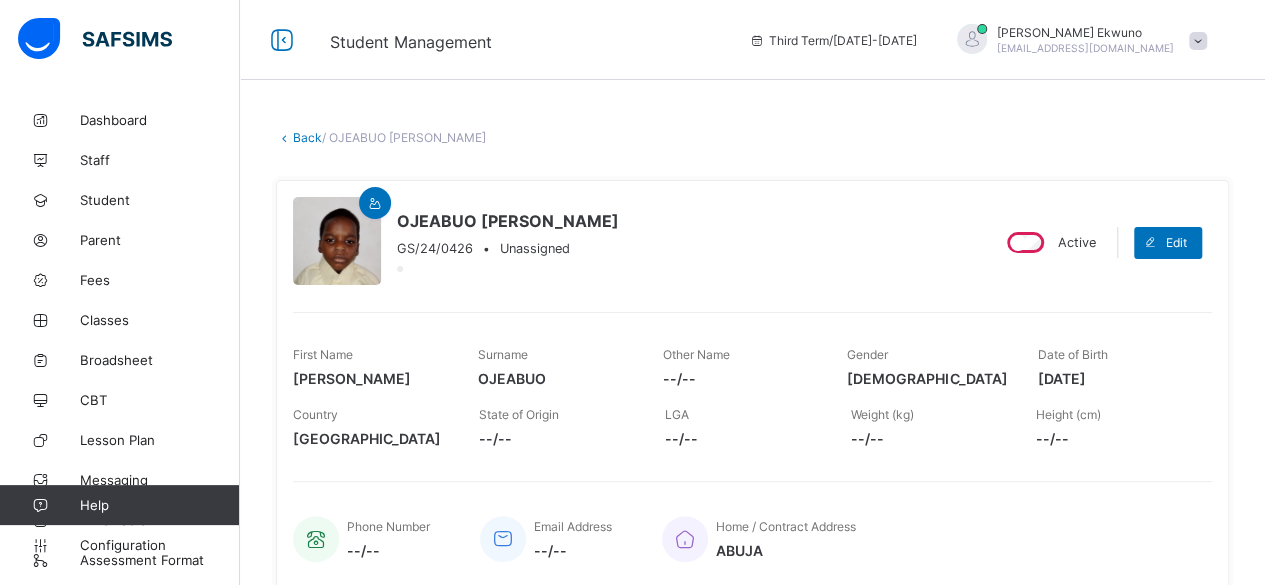 click on "Back" at bounding box center [307, 137] 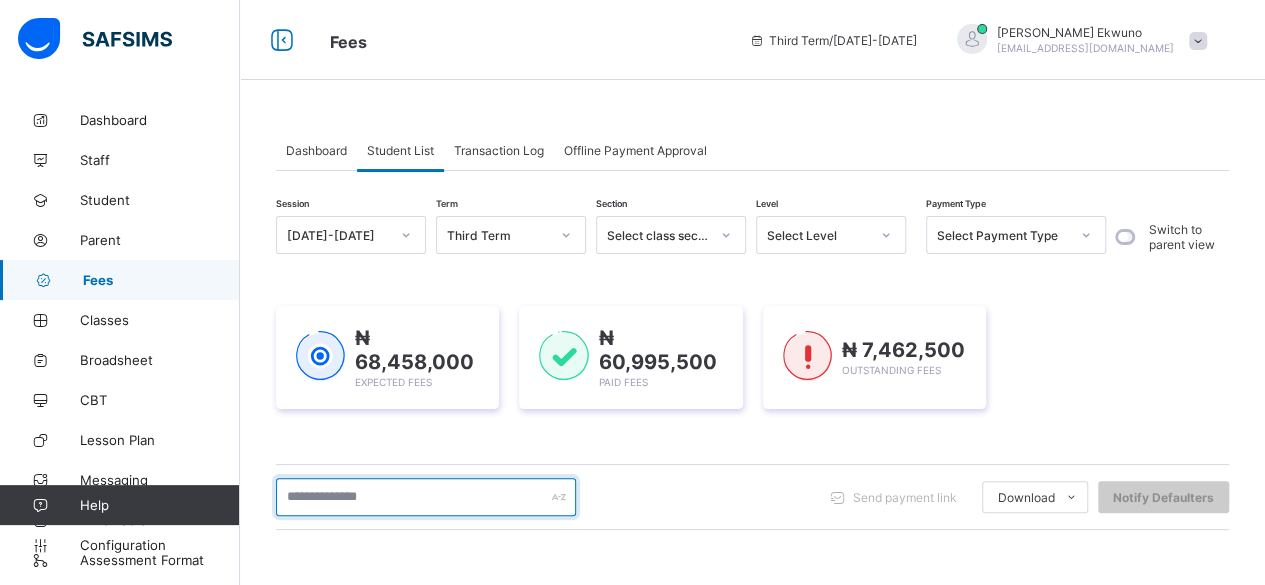 click at bounding box center [426, 497] 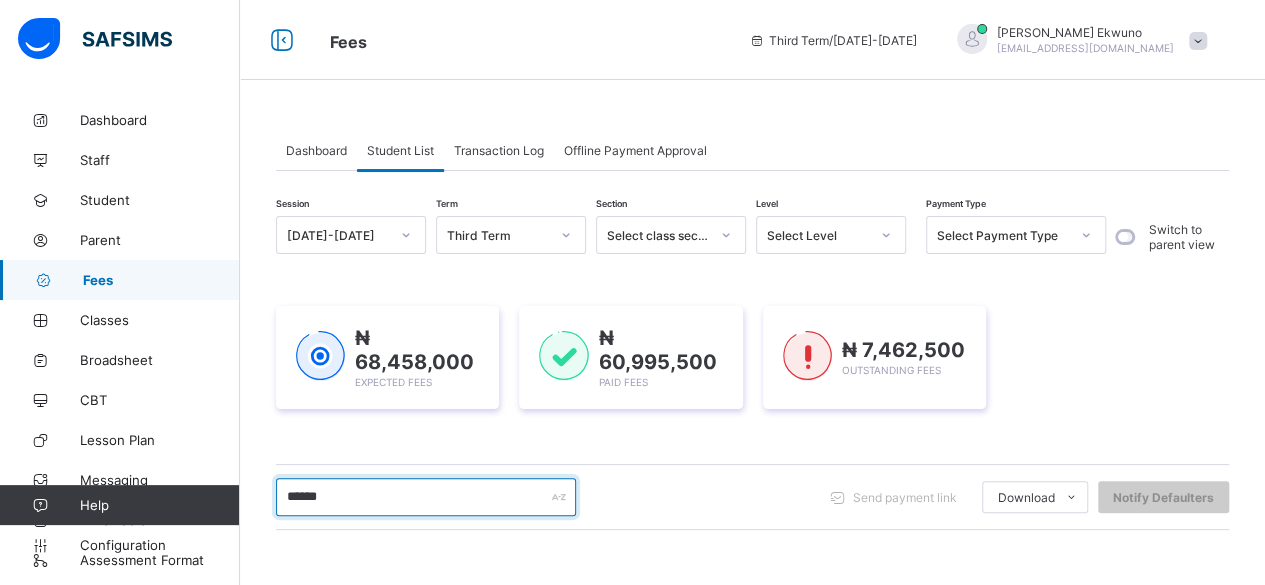 type on "******" 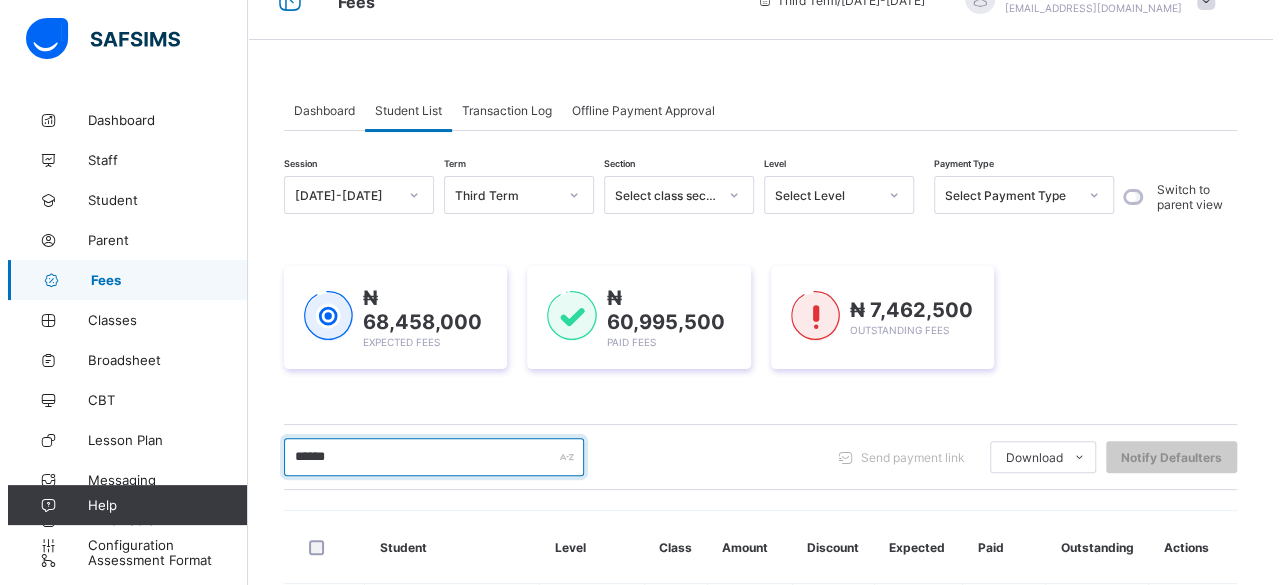 scroll, scrollTop: 289, scrollLeft: 0, axis: vertical 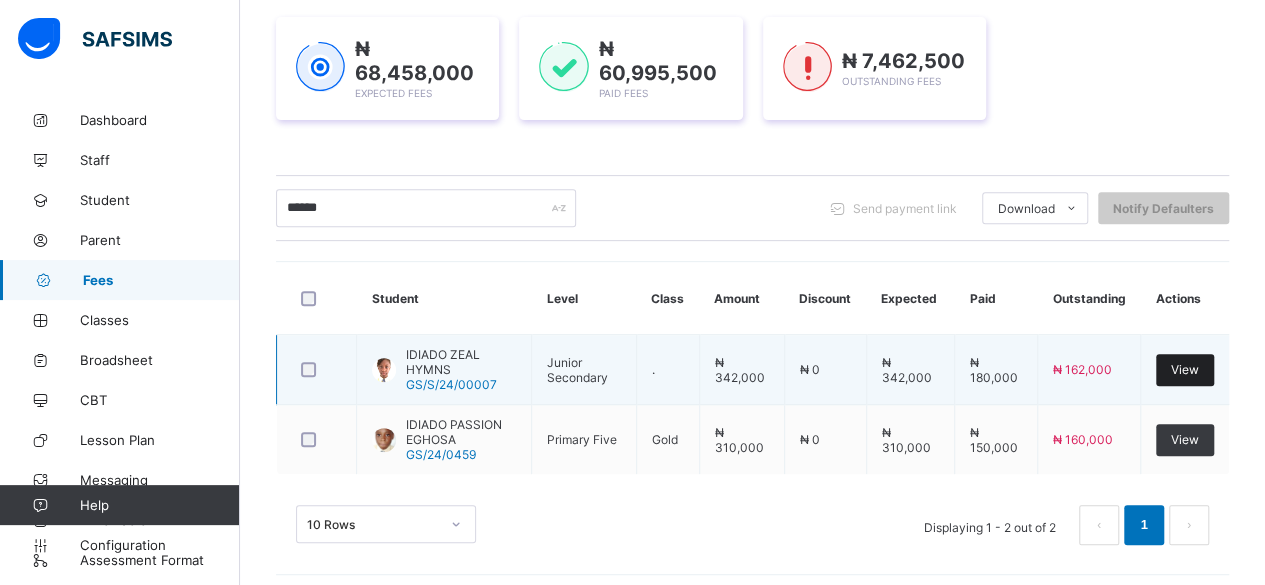 click on "View" at bounding box center [1185, 369] 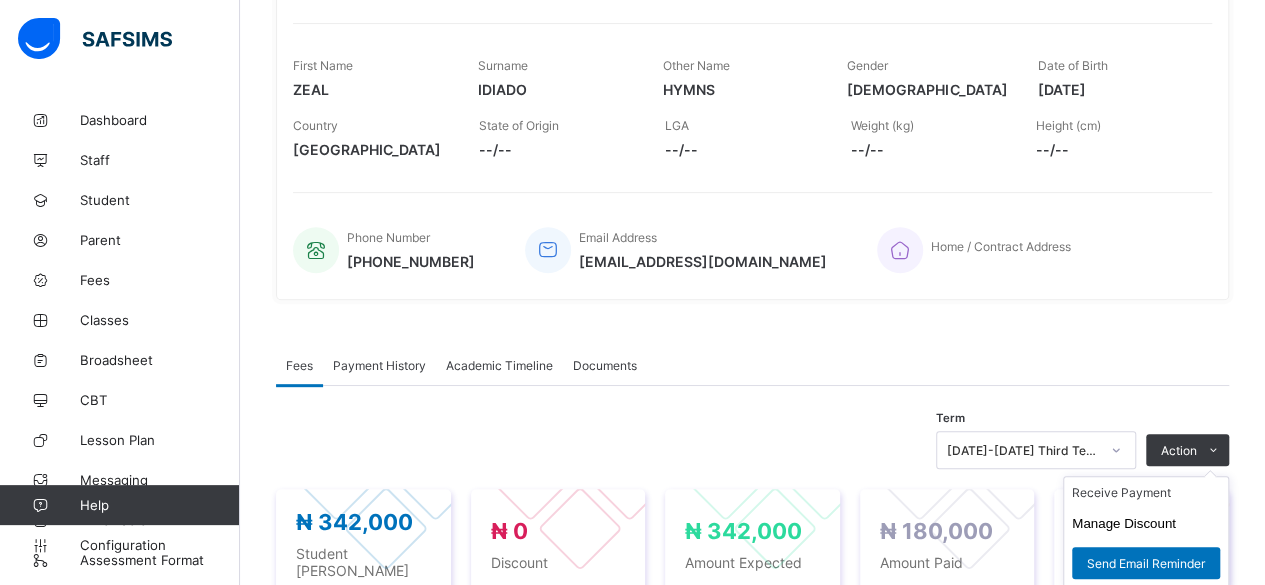 click on "Receive Payment Manage Discount Send Email Reminder" at bounding box center (1146, 532) 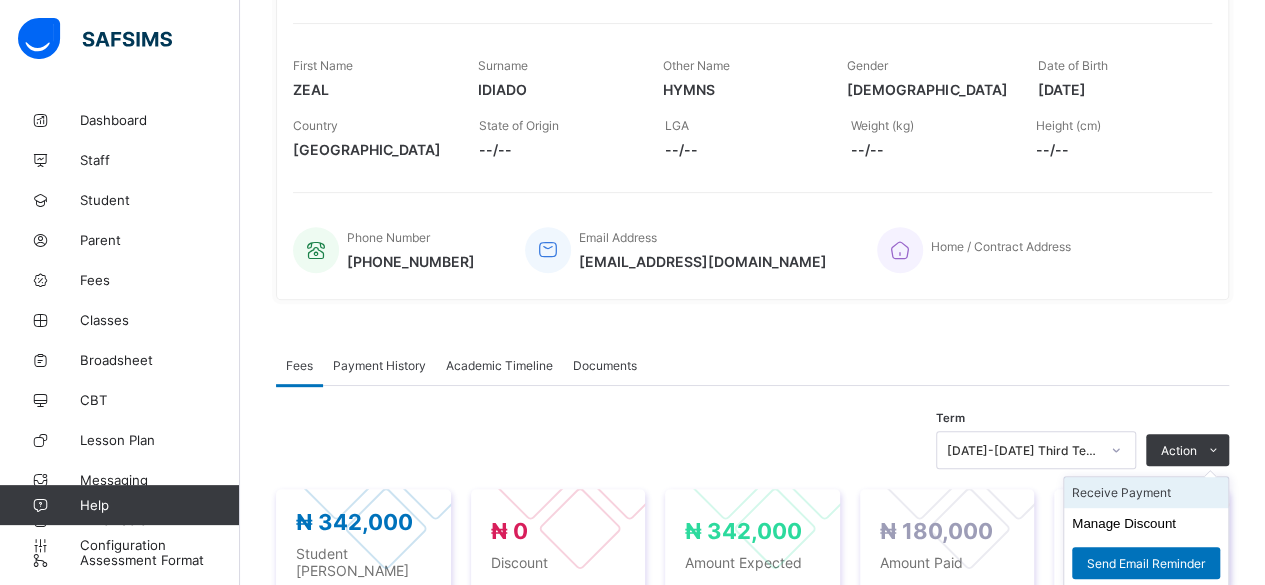 click on "Receive Payment" at bounding box center [1146, 492] 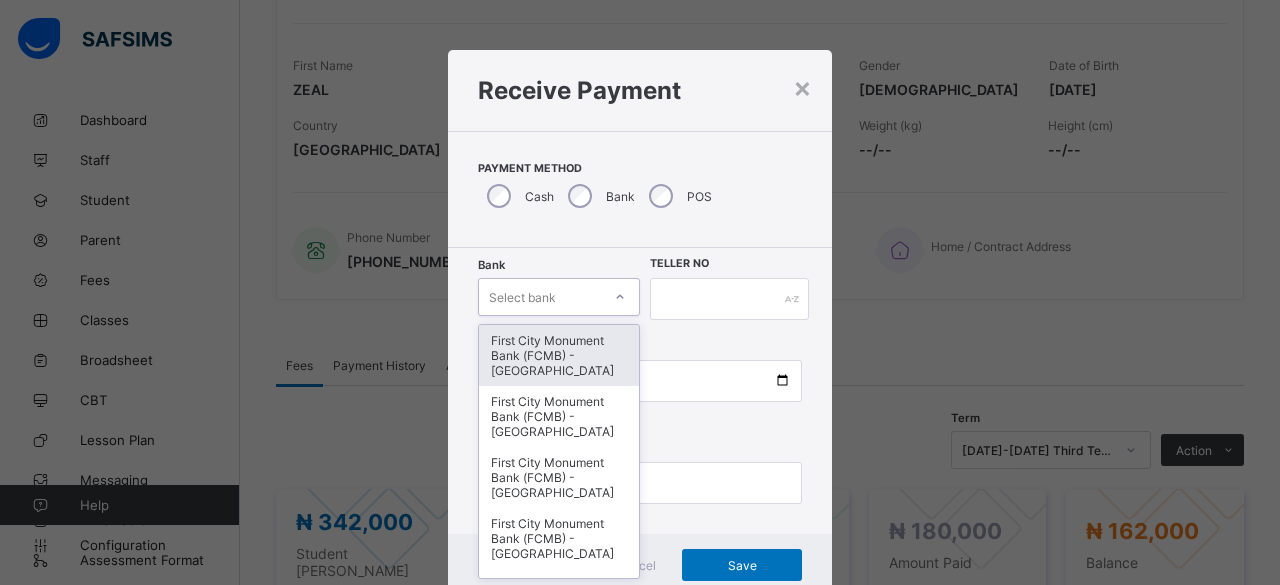 click on "option First City Monument Bank (FCMB) - Govana School focused, 1 of 13. 13 results available. Use Up and Down to choose options, press Enter to select the currently focused option, press Escape to exit the menu, press Tab to select the option and exit the menu. Select bank First City Monument Bank (FCMB) - Govana School First City Monument Bank (FCMB) - Govana School First City Monument Bank (FCMB) - [GEOGRAPHIC_DATA] First City Monument Bank (FCMB) - [GEOGRAPHIC_DATA] First City Monument Bank (FCMB) - [GEOGRAPHIC_DATA] First City Monument Bank (FCMB) - Govana School First City Monument Bank (FCMB) - [GEOGRAPHIC_DATA] First City Monument Bank (FCMB) - [GEOGRAPHIC_DATA] First City Monument Bank (FCMB) - Govana School Fidelity Bank - GOVANA SCHOOL LIMITED Fidelity Bank - GOVANA SCHOOL LIMITED Fidelity Bank - GOVANA SCHOOL LIMITED Fidelity Bank - GOVANA SCHOOLS" at bounding box center [559, 297] 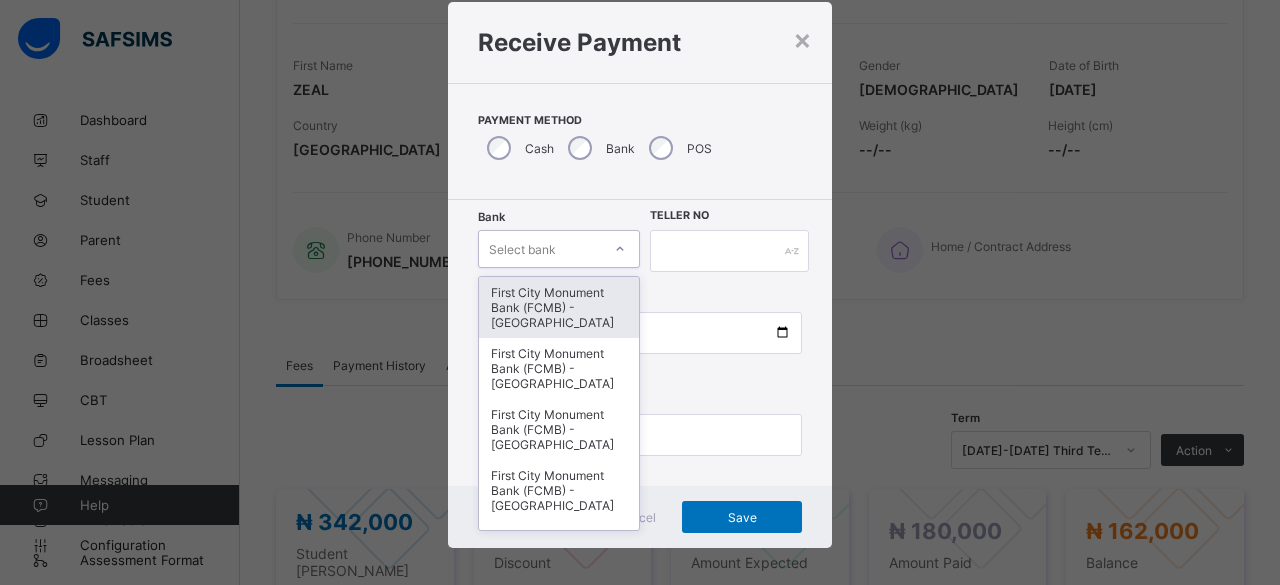 scroll, scrollTop: 48, scrollLeft: 0, axis: vertical 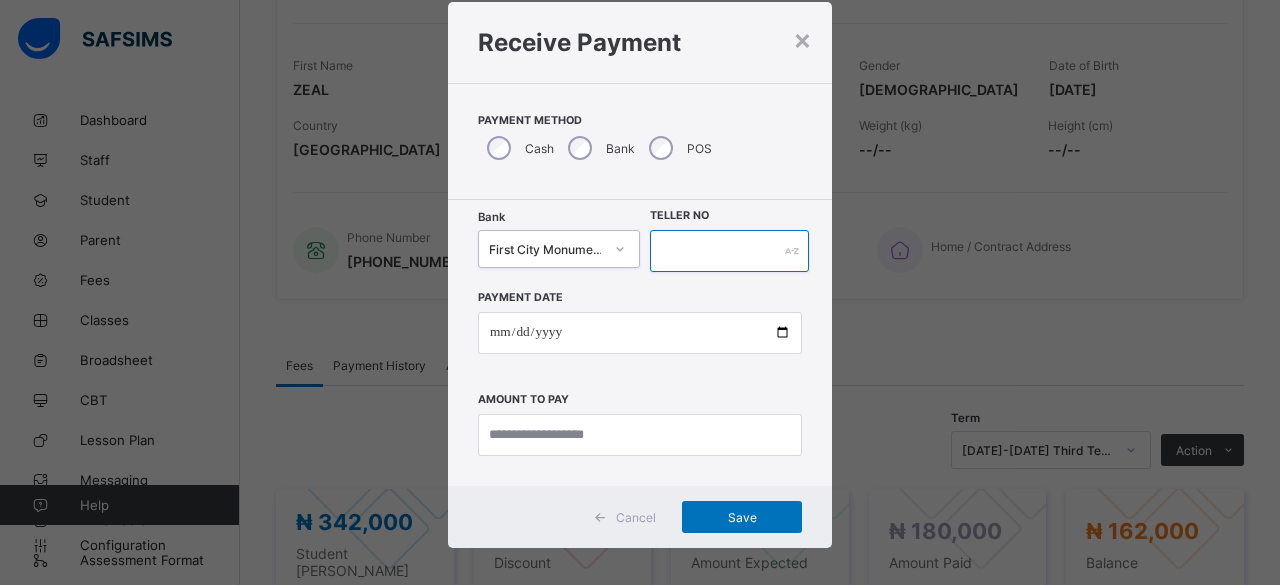 click at bounding box center [729, 251] 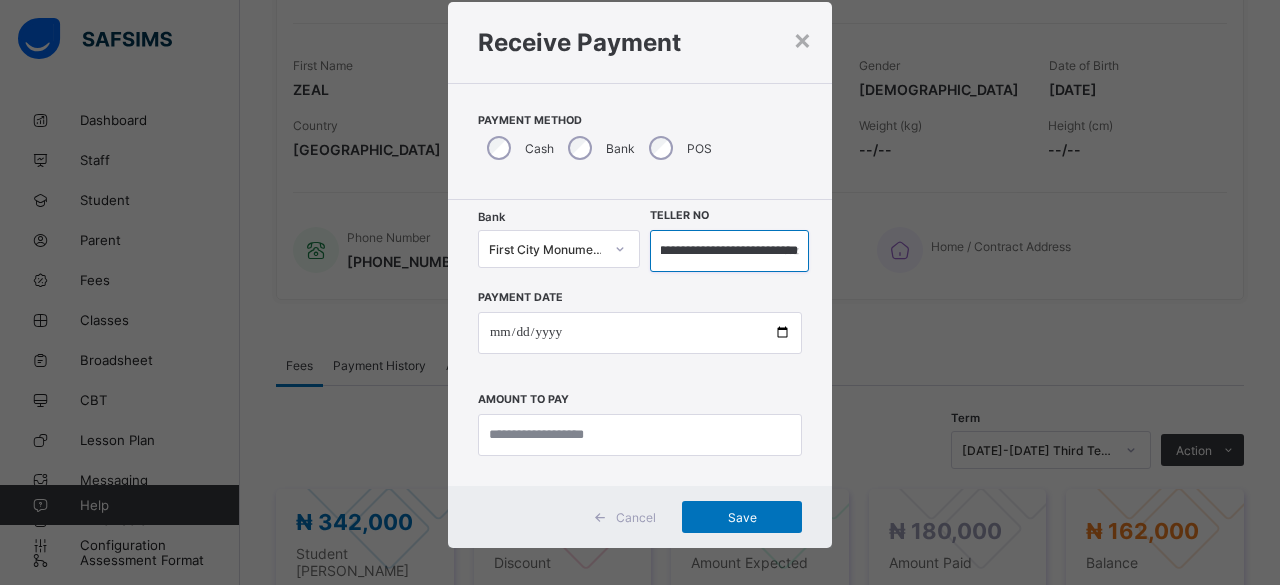 scroll, scrollTop: 0, scrollLeft: 118, axis: horizontal 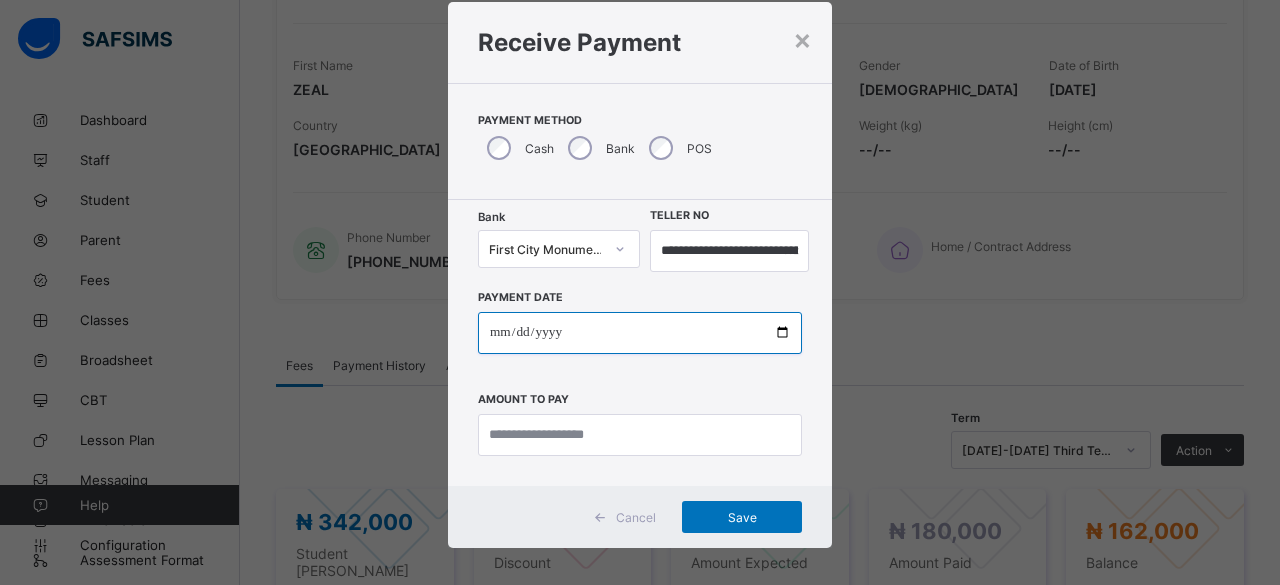 click at bounding box center [640, 333] 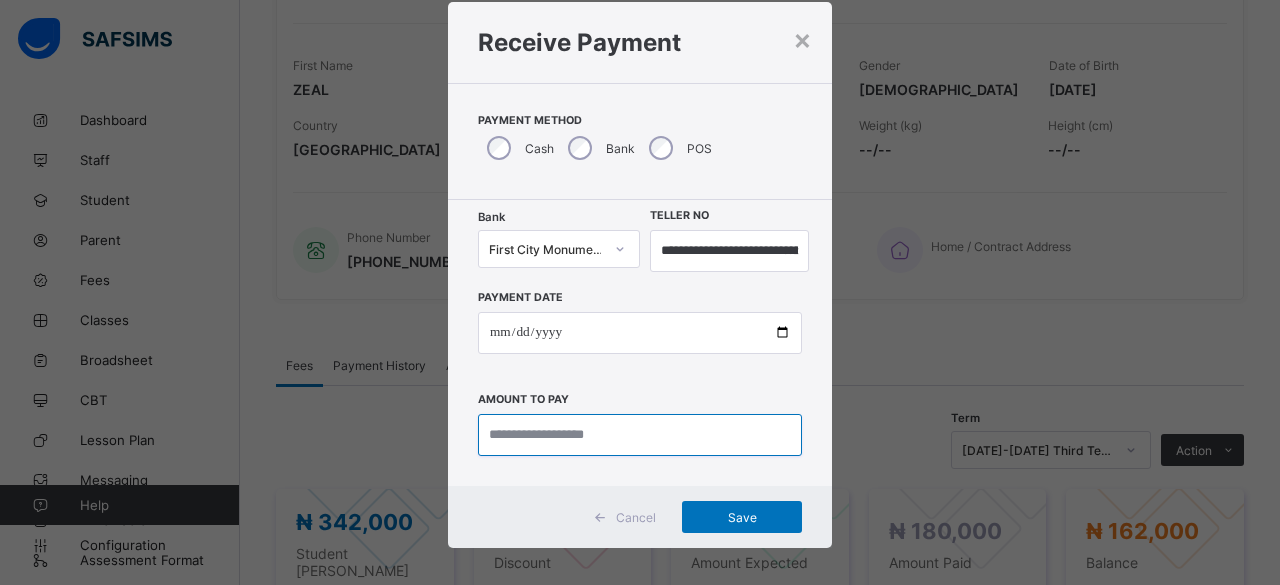click at bounding box center (640, 435) 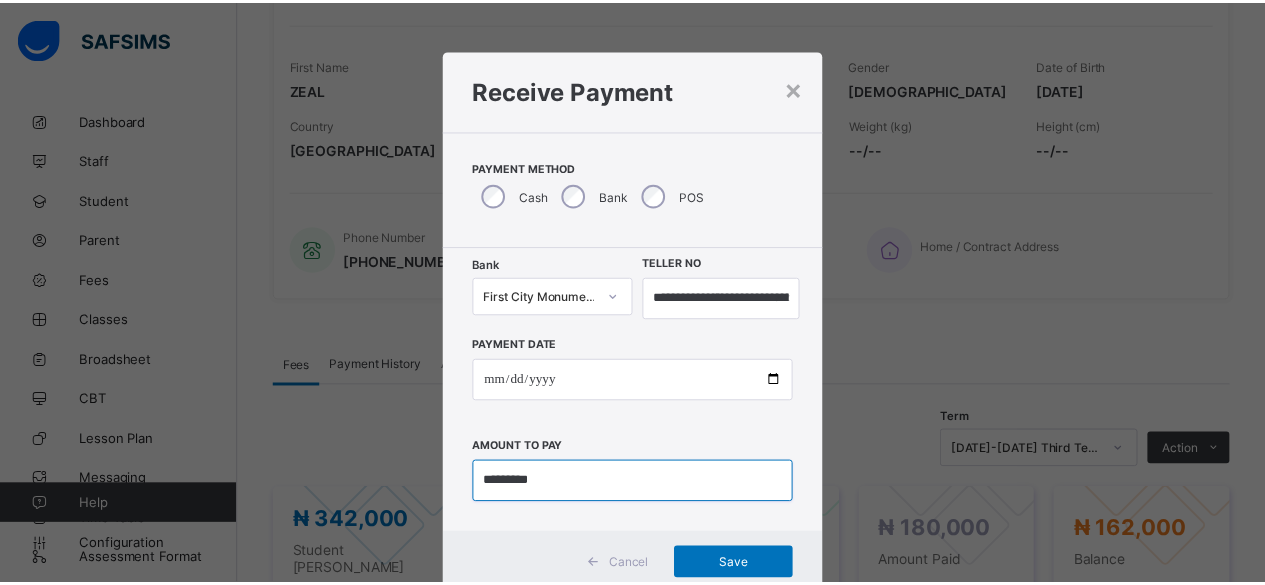 scroll, scrollTop: 60, scrollLeft: 0, axis: vertical 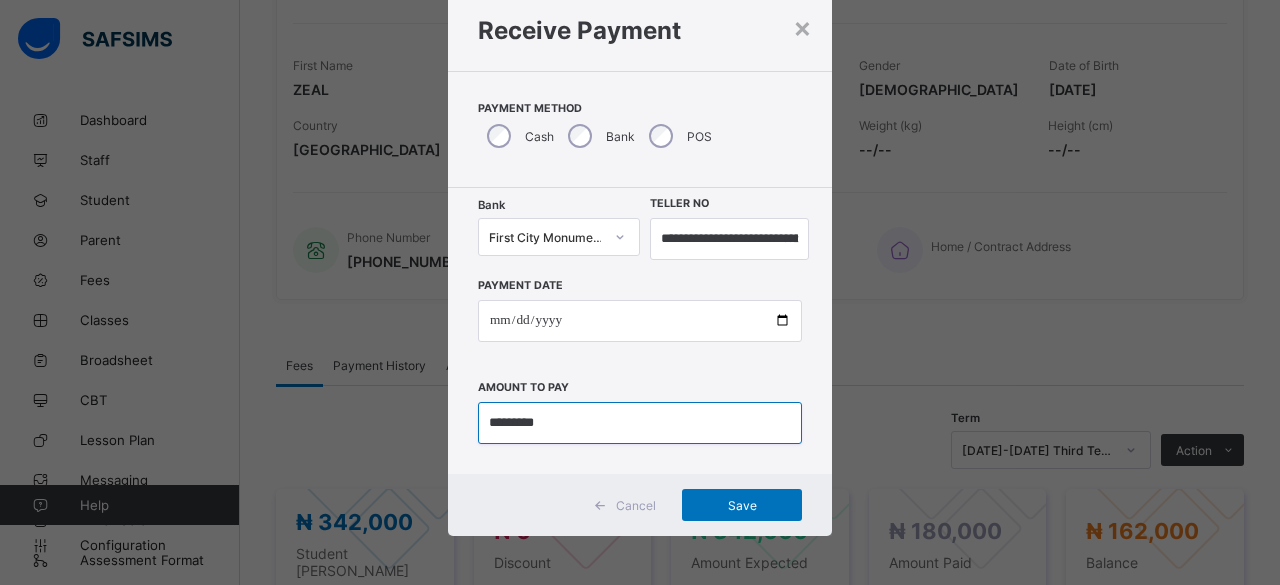 type on "*********" 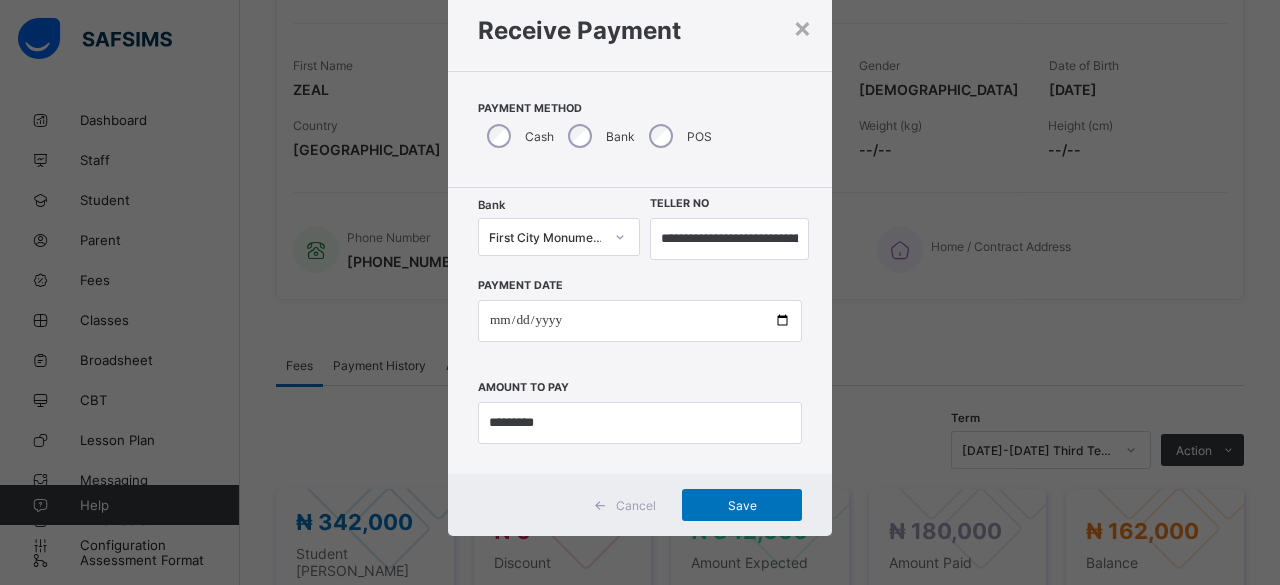 click on "**********" at bounding box center (640, 292) 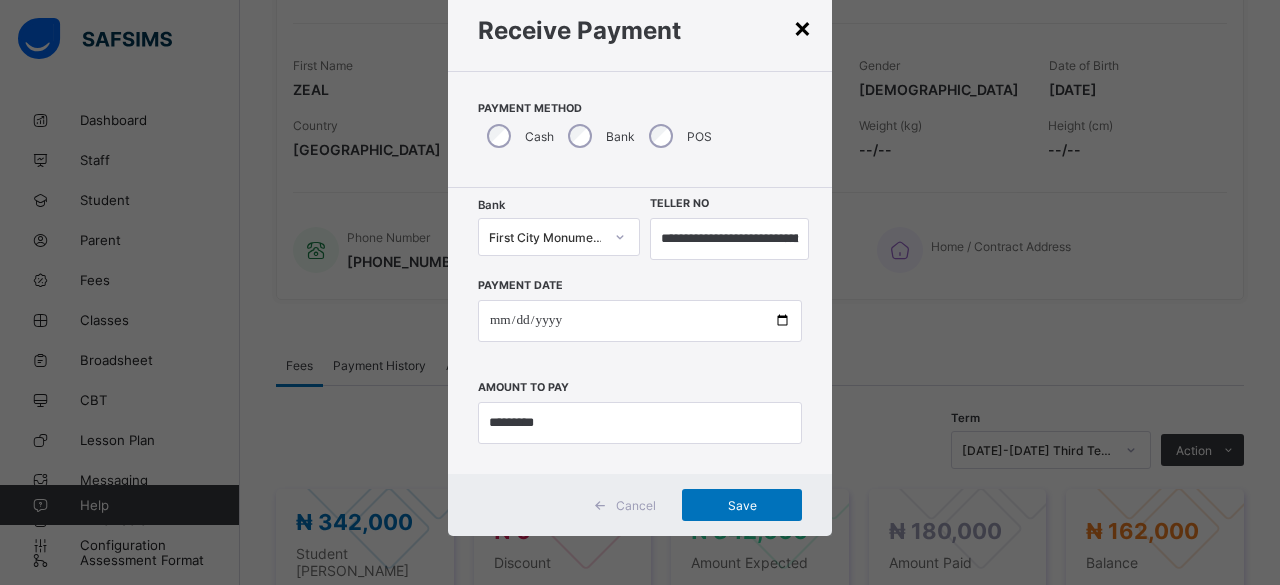 click on "×" at bounding box center (802, 27) 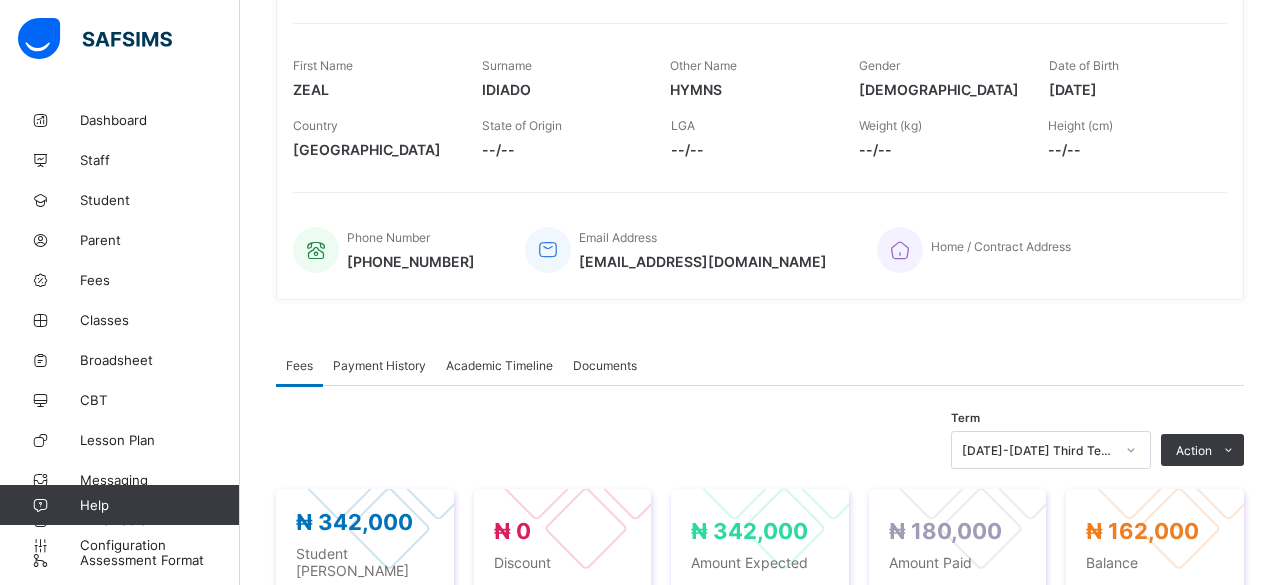 type 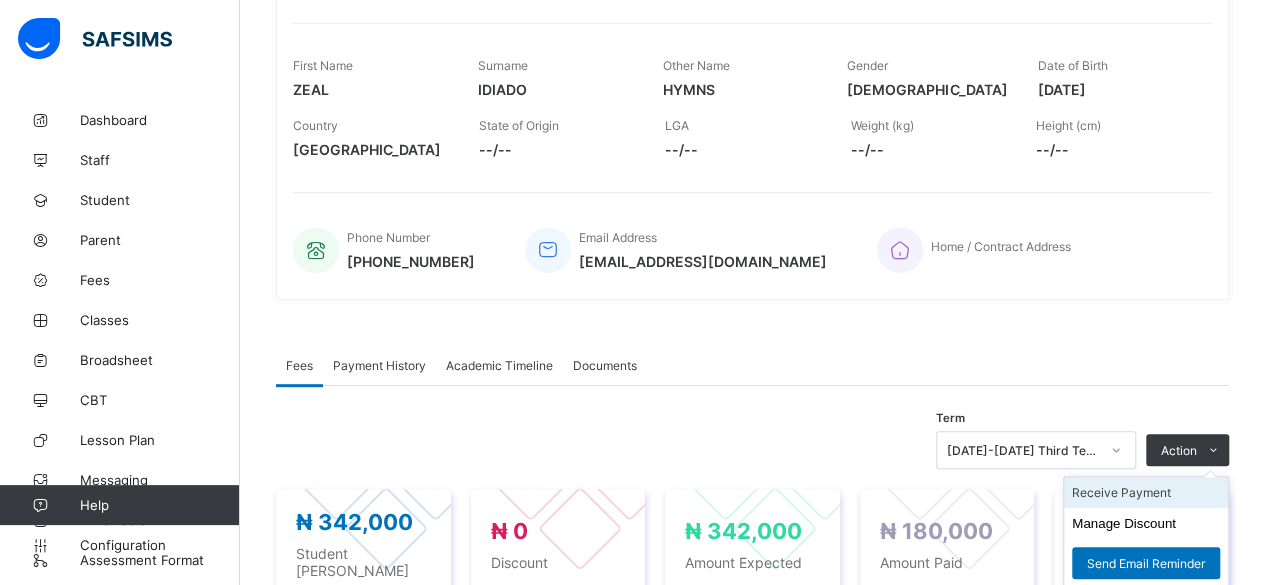 click on "Receive Payment" at bounding box center [1146, 492] 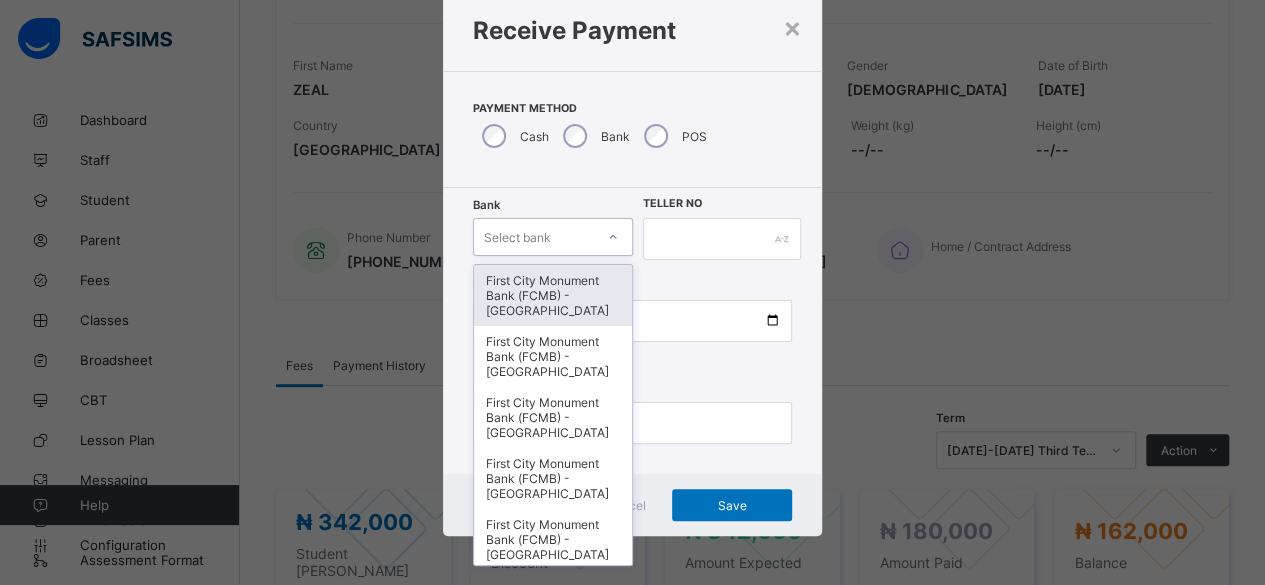 click on "Select bank" at bounding box center (534, 237) 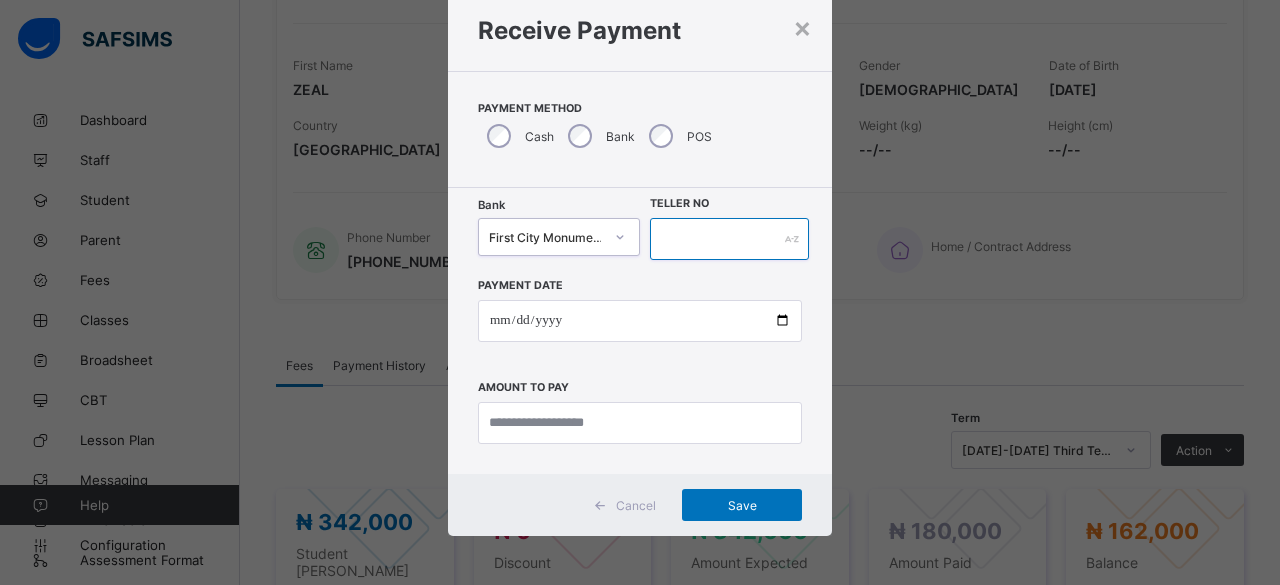click at bounding box center (729, 239) 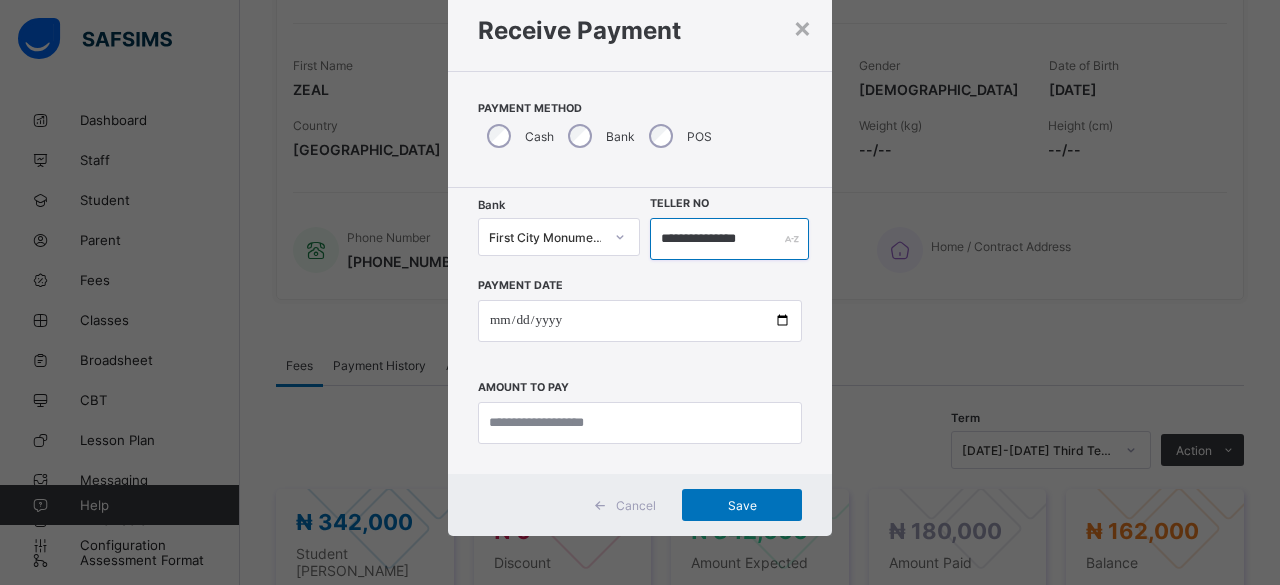 type on "**********" 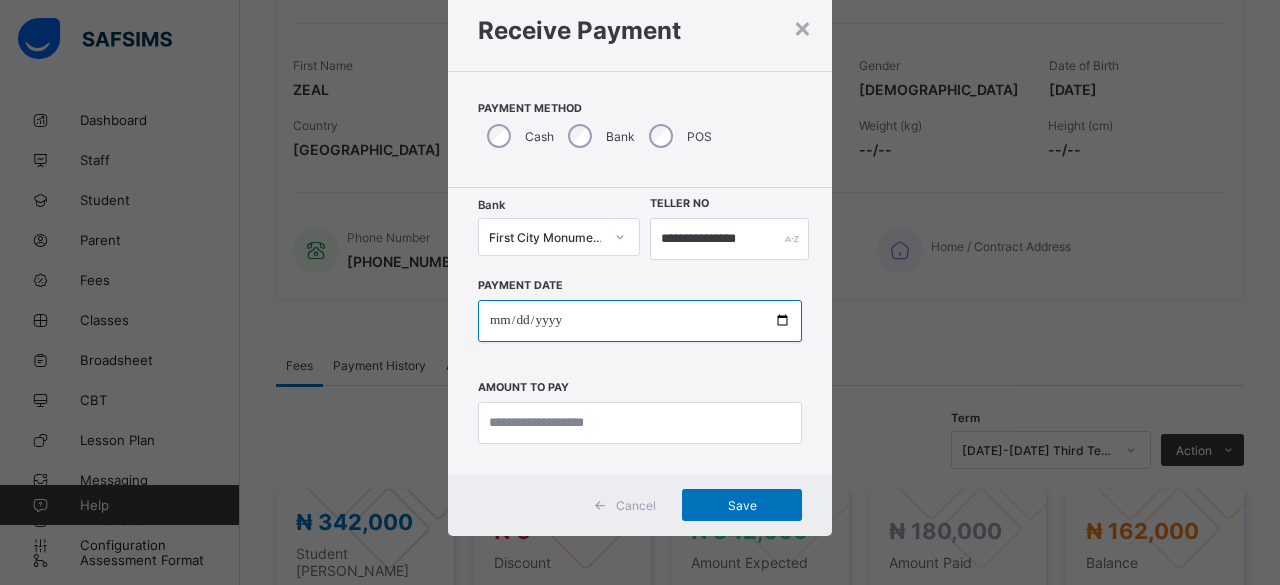 click at bounding box center (640, 321) 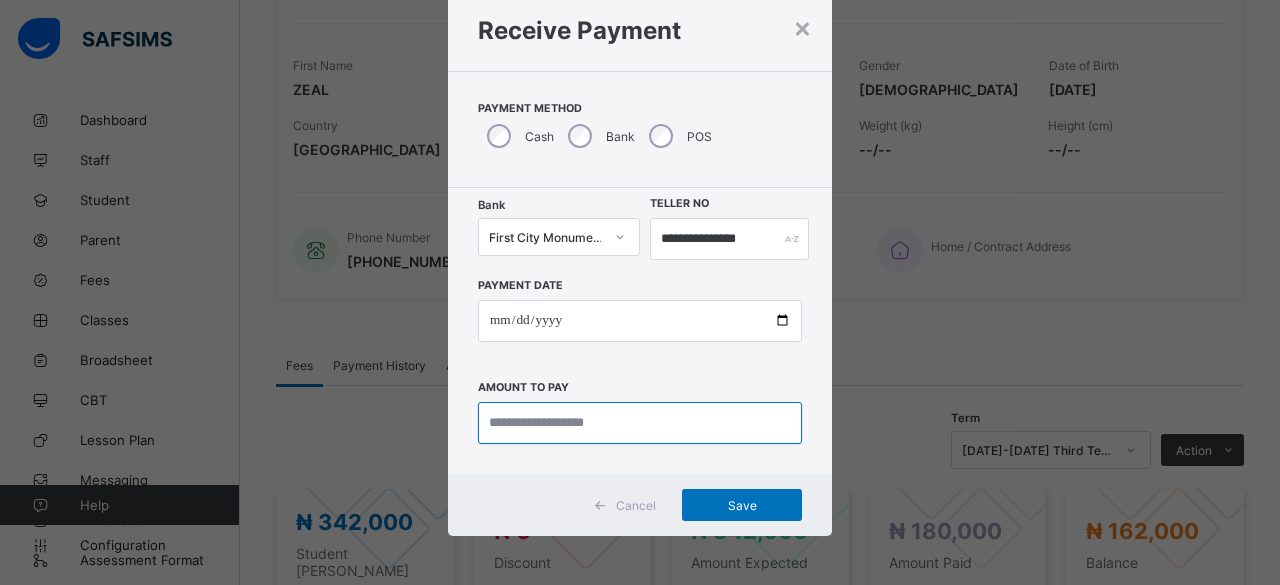 click at bounding box center [640, 423] 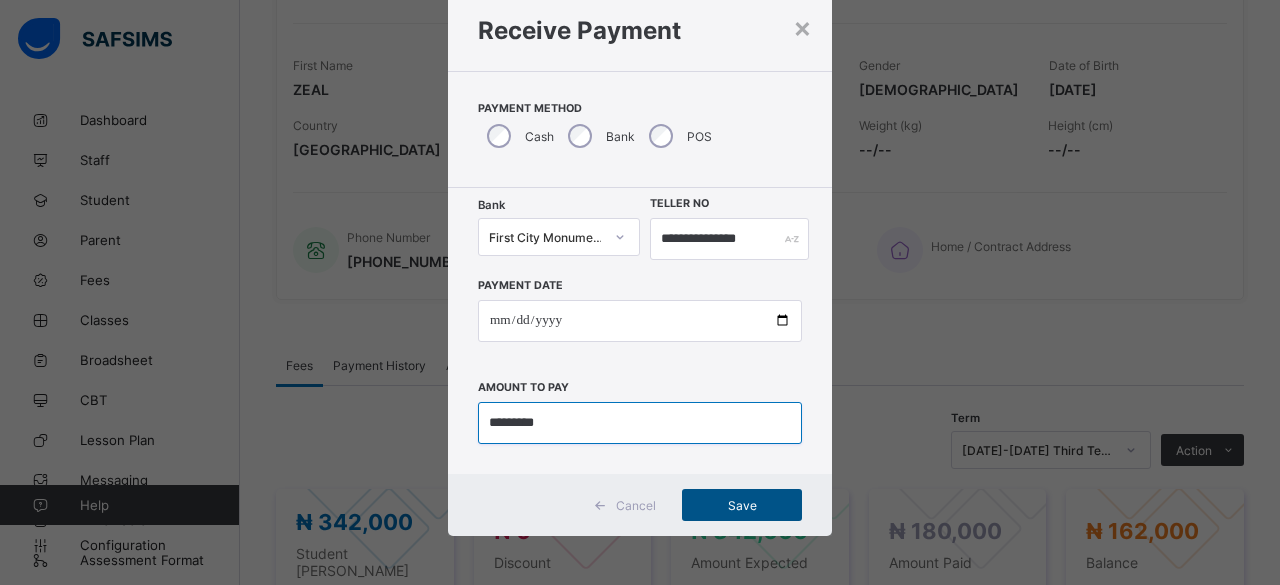 type on "*********" 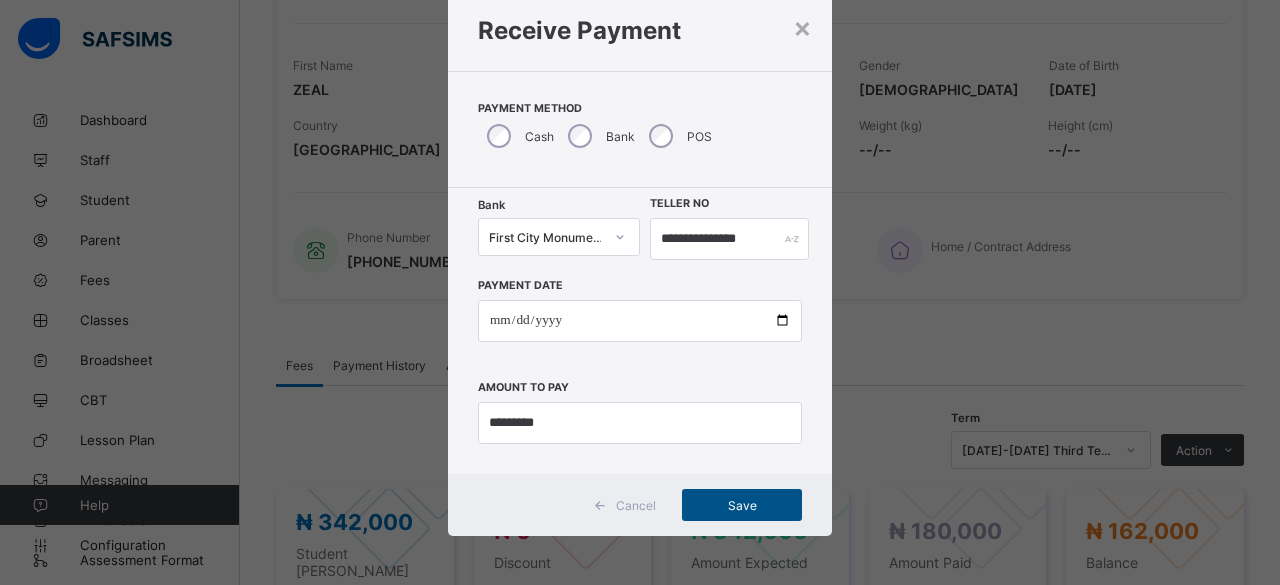 click on "Save" at bounding box center [742, 505] 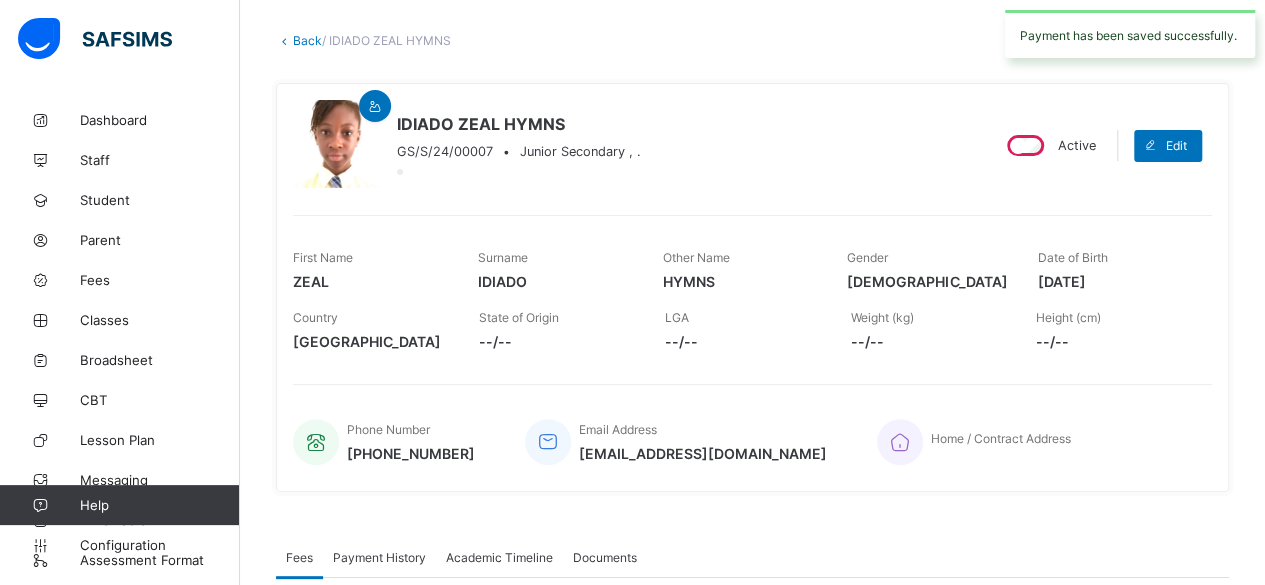scroll, scrollTop: 0, scrollLeft: 0, axis: both 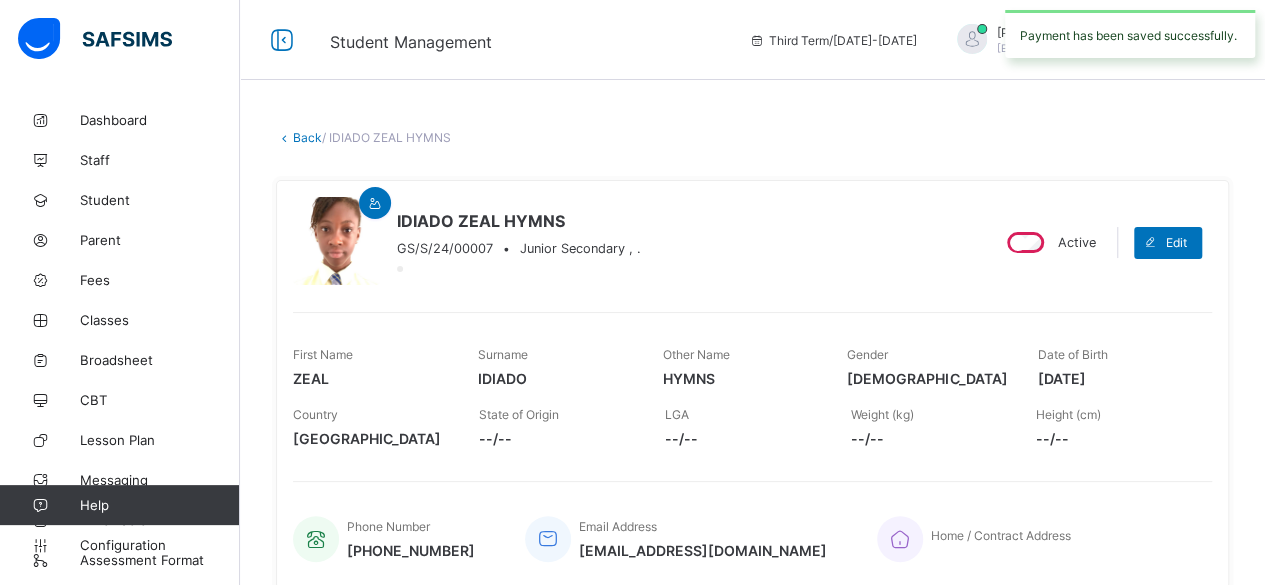 click on "Back" at bounding box center [307, 137] 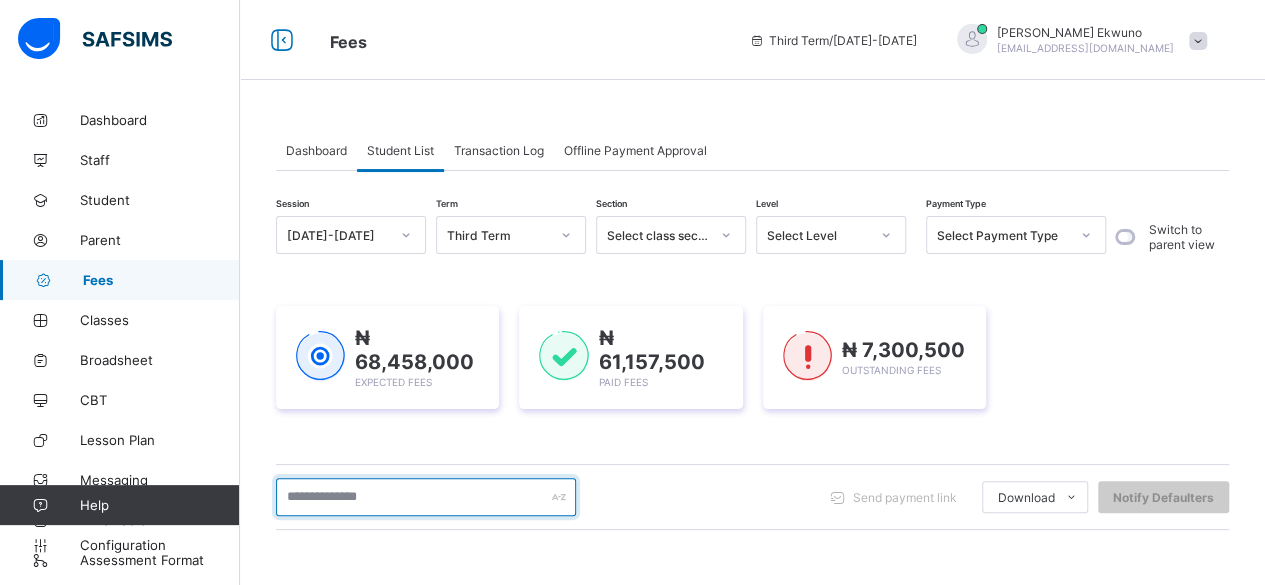 click at bounding box center (426, 497) 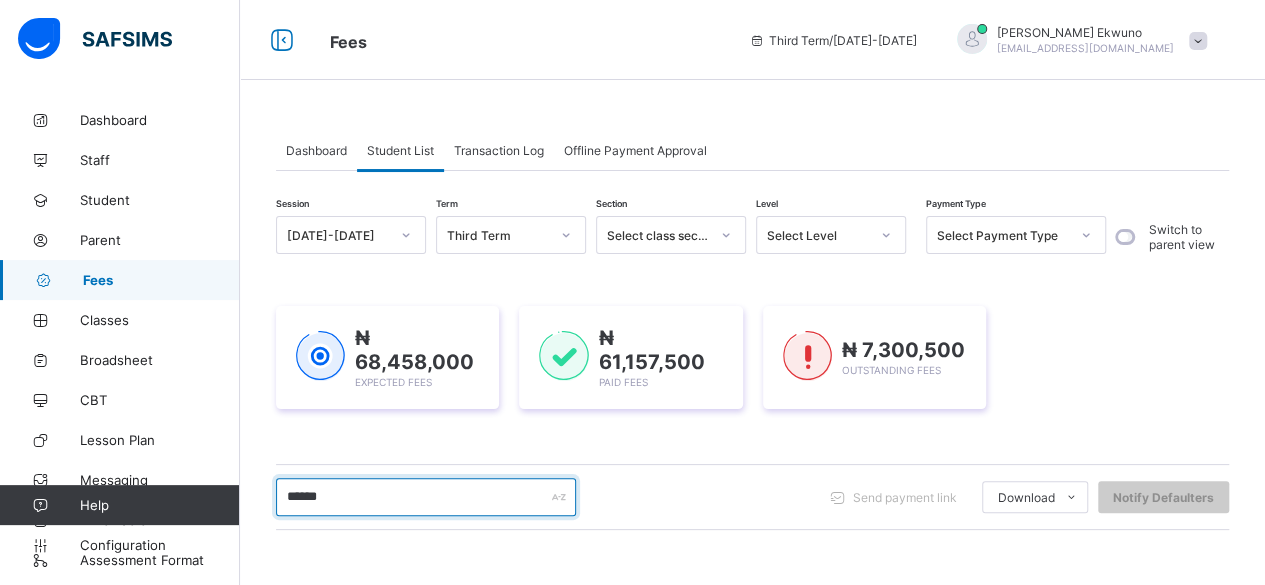 type on "******" 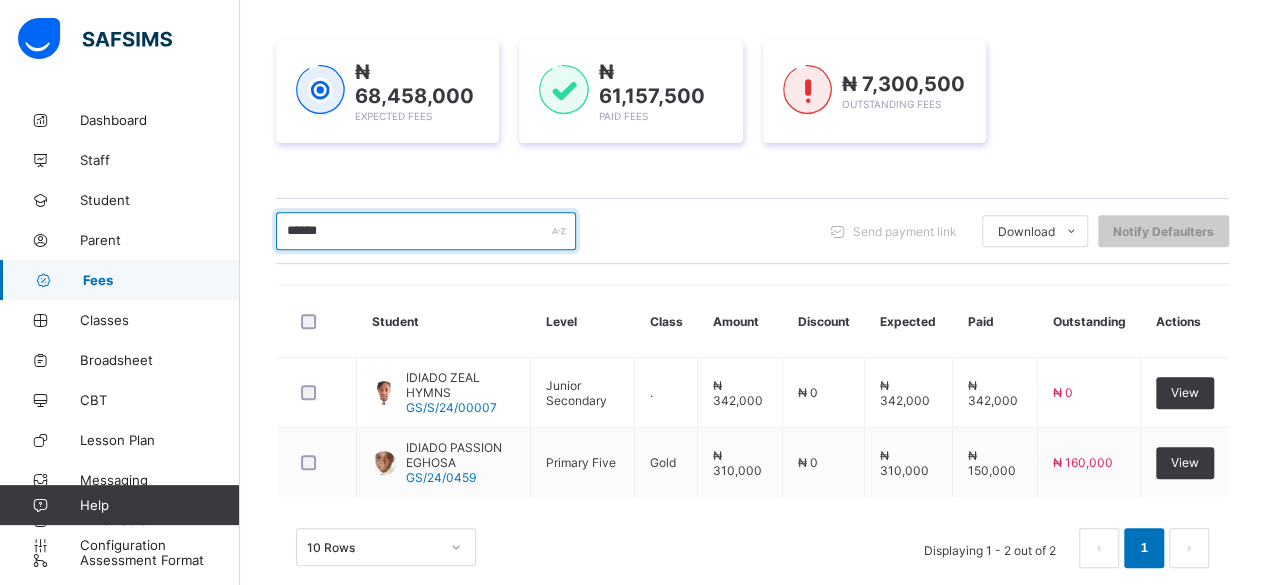 scroll, scrollTop: 289, scrollLeft: 0, axis: vertical 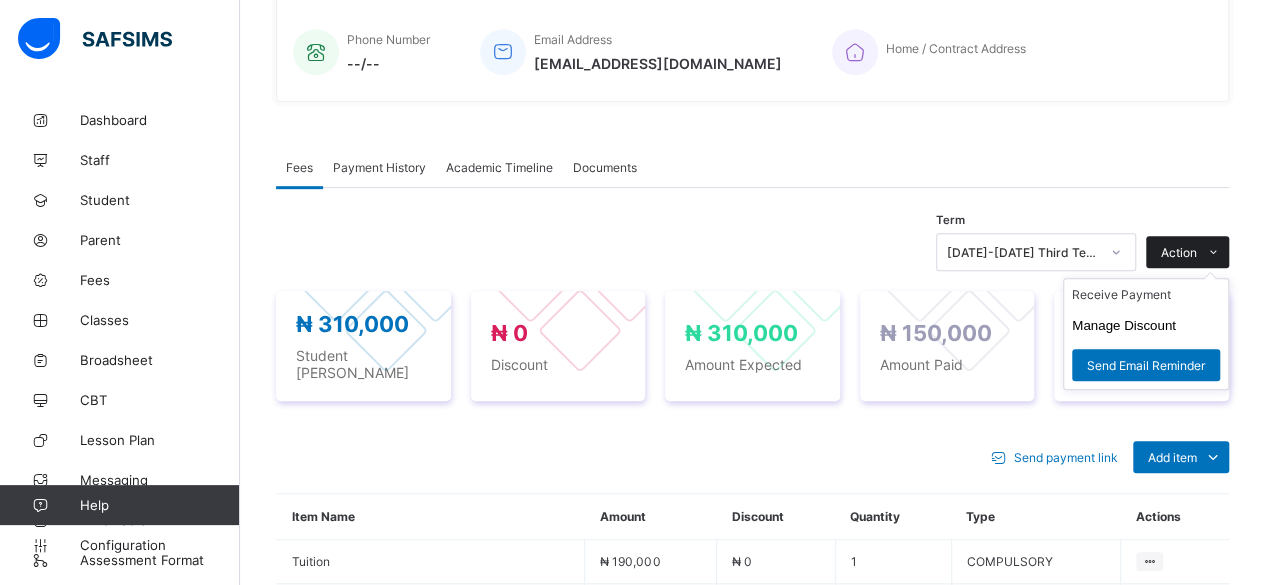 click on "Action" at bounding box center [1179, 252] 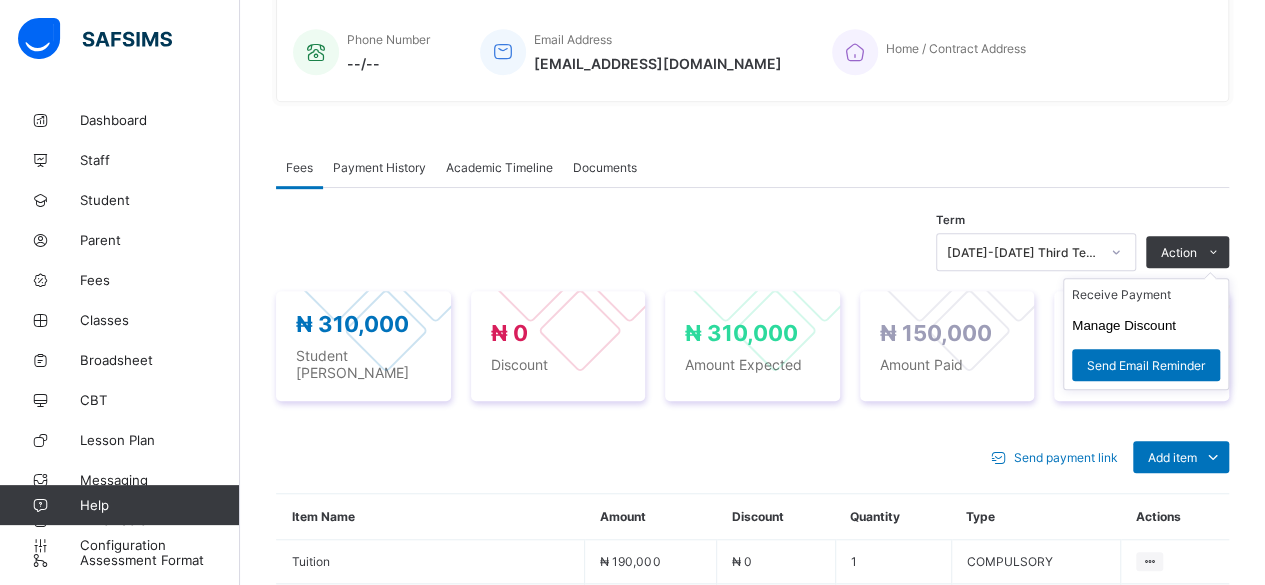 click on "Receive Payment Manage Discount Send Email Reminder" at bounding box center (1146, 334) 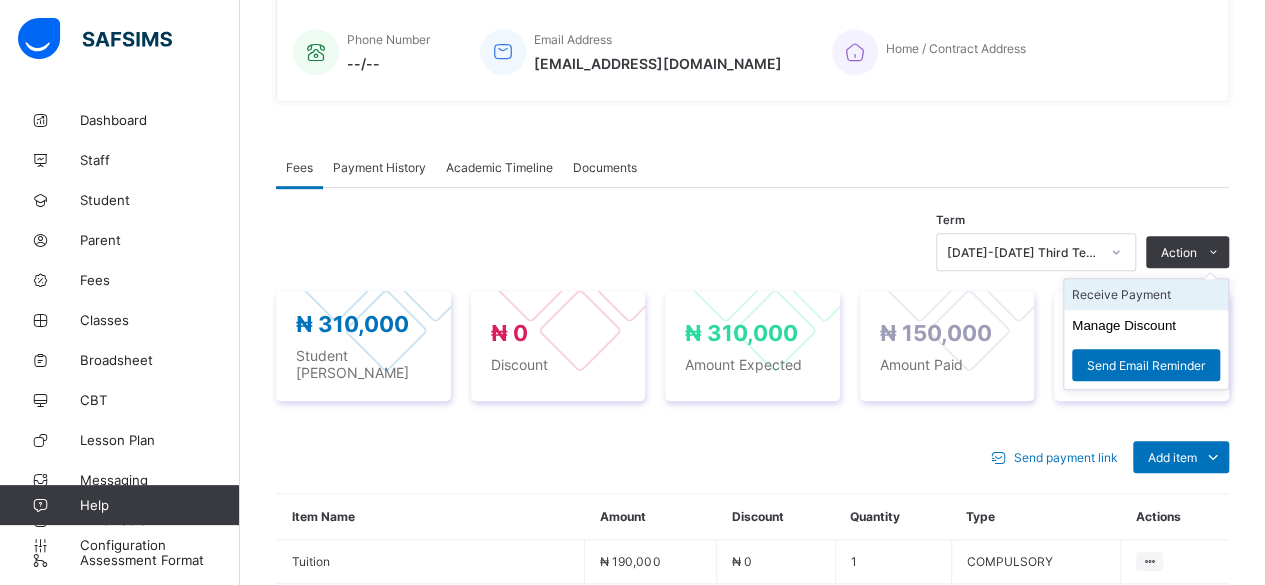 click on "Receive Payment" at bounding box center [1146, 294] 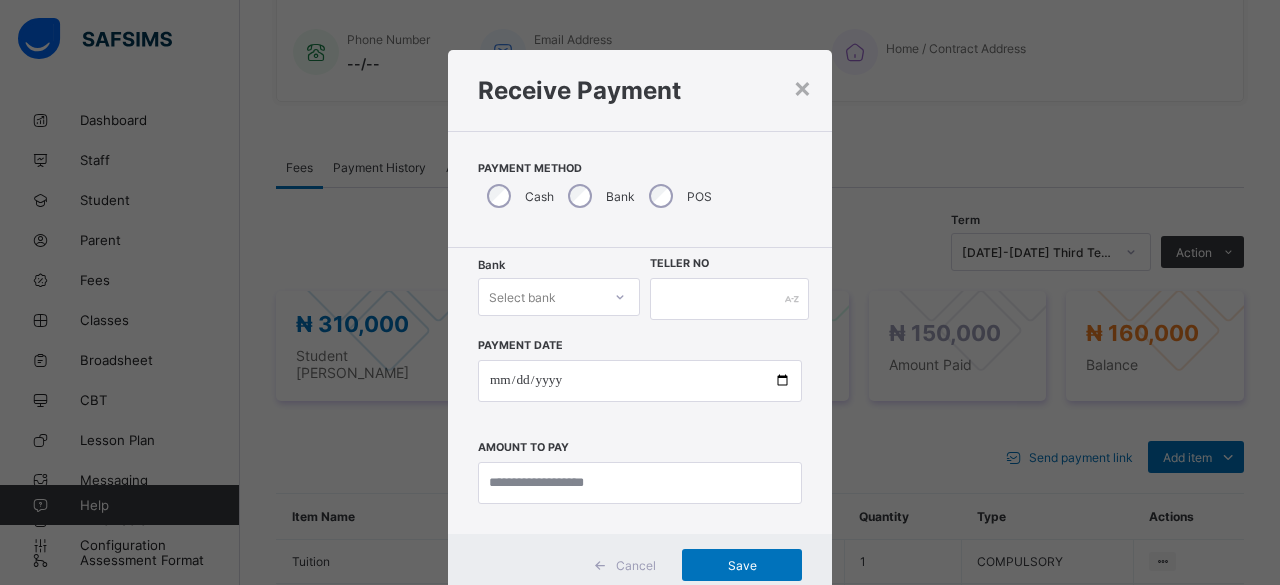click on "Select bank" at bounding box center [559, 297] 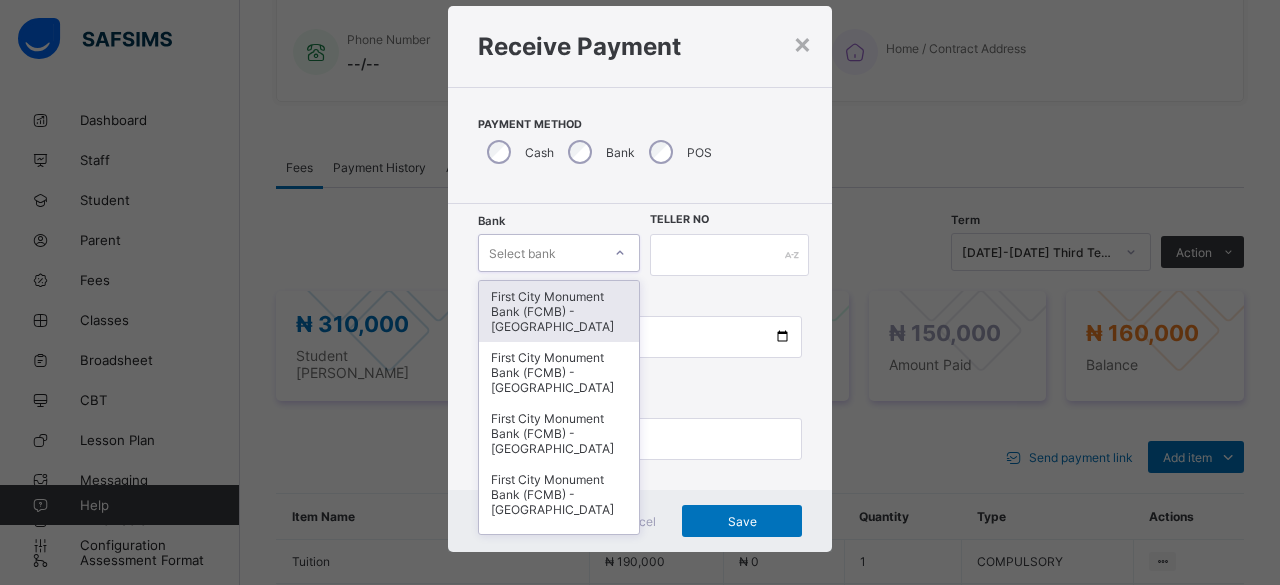 scroll, scrollTop: 48, scrollLeft: 0, axis: vertical 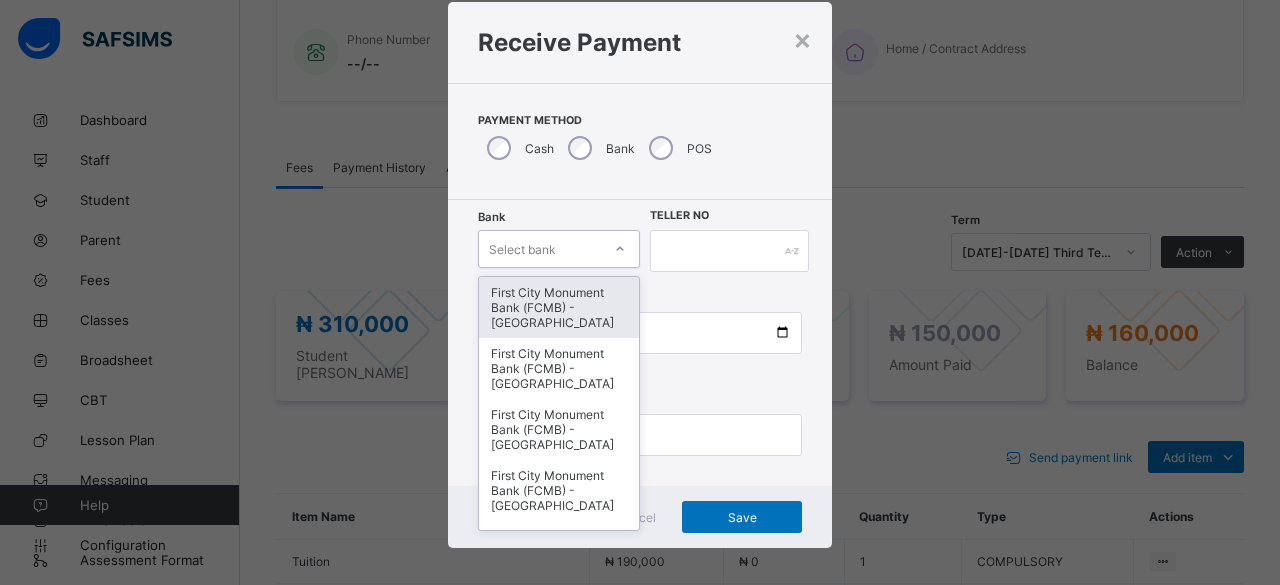 click on "First City Monument Bank (FCMB) - [GEOGRAPHIC_DATA]" at bounding box center [559, 307] 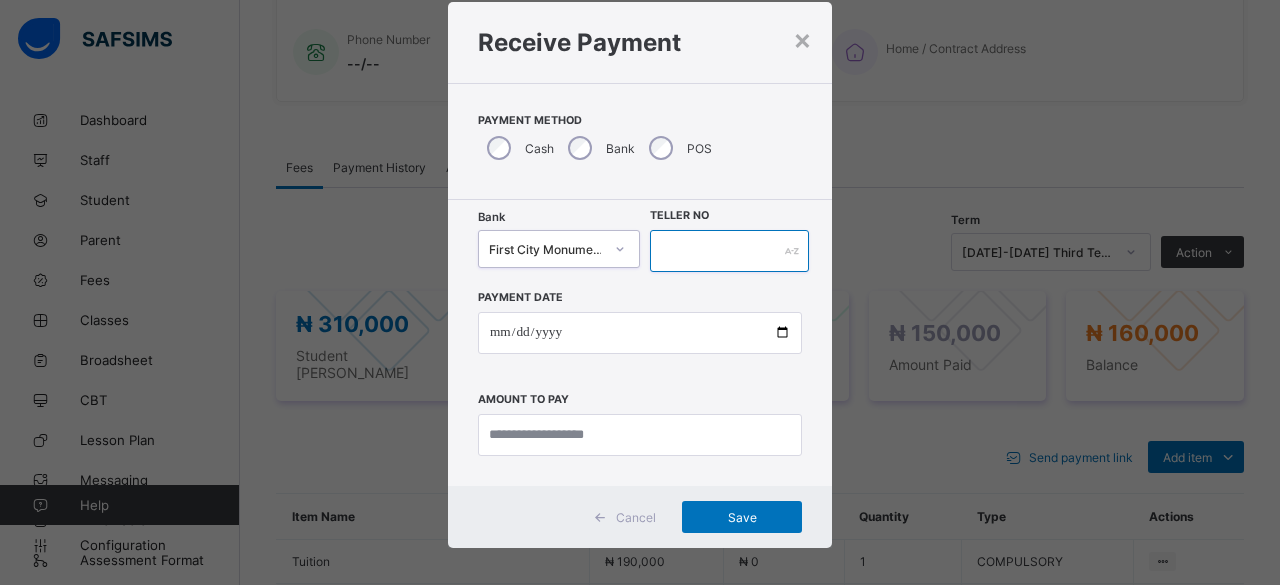 click at bounding box center [729, 251] 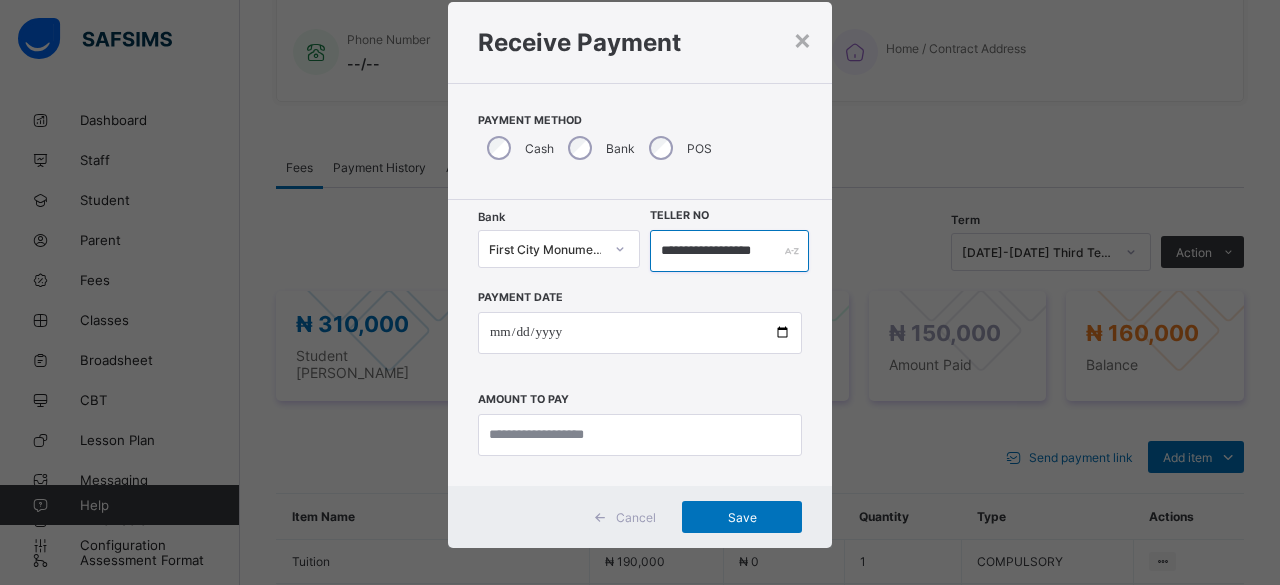 scroll, scrollTop: 0, scrollLeft: 20, axis: horizontal 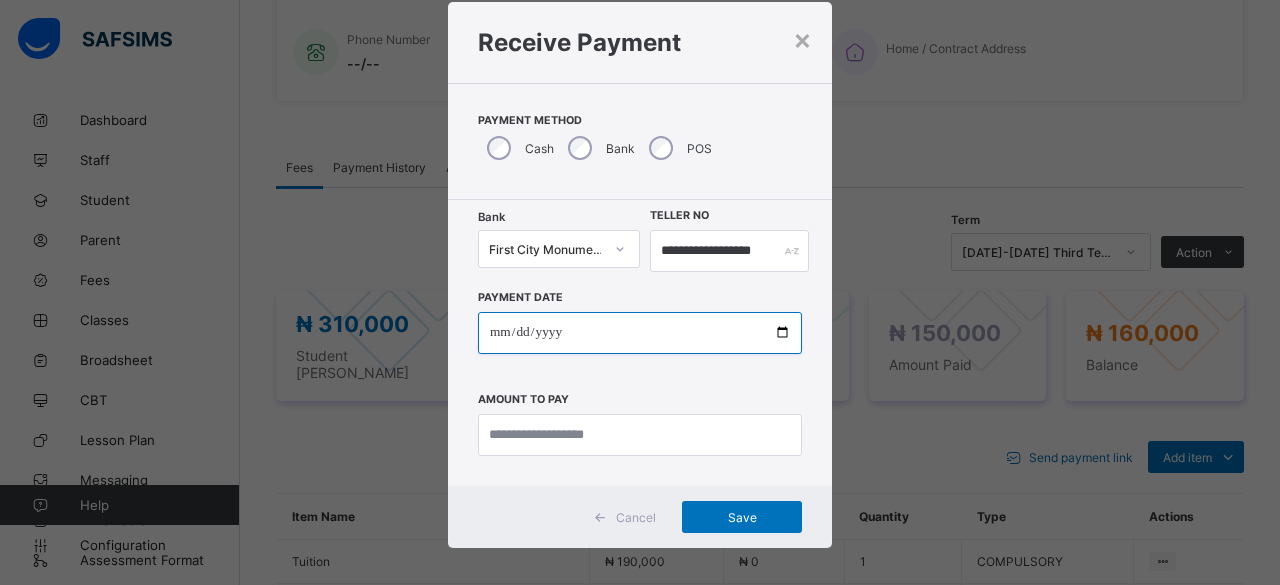 click at bounding box center (640, 333) 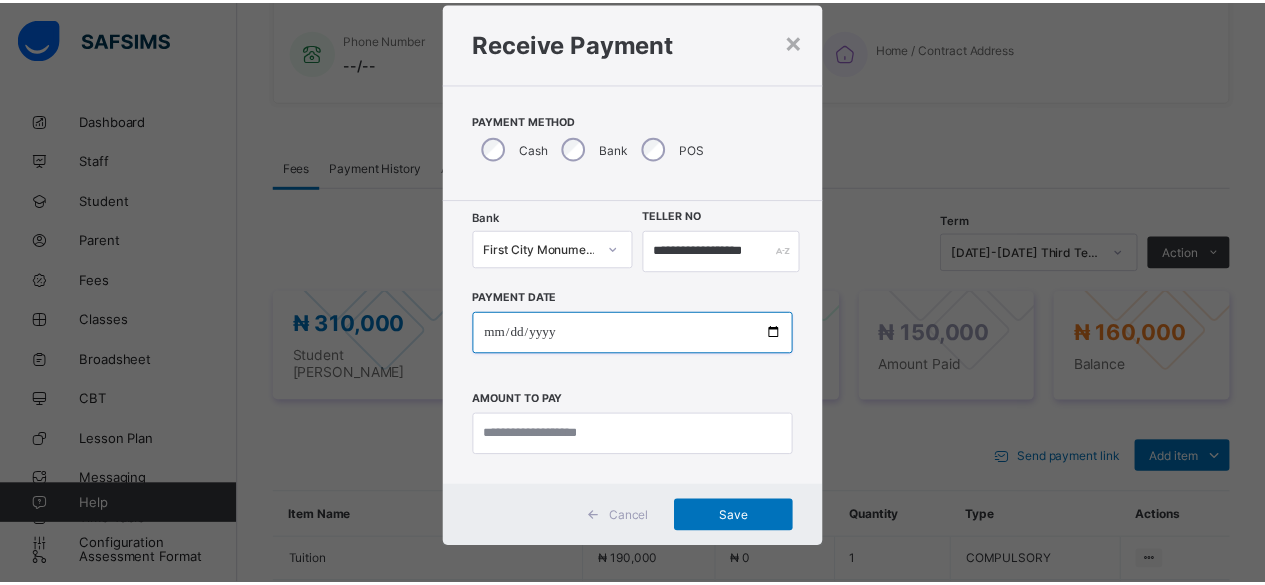scroll, scrollTop: 0, scrollLeft: 0, axis: both 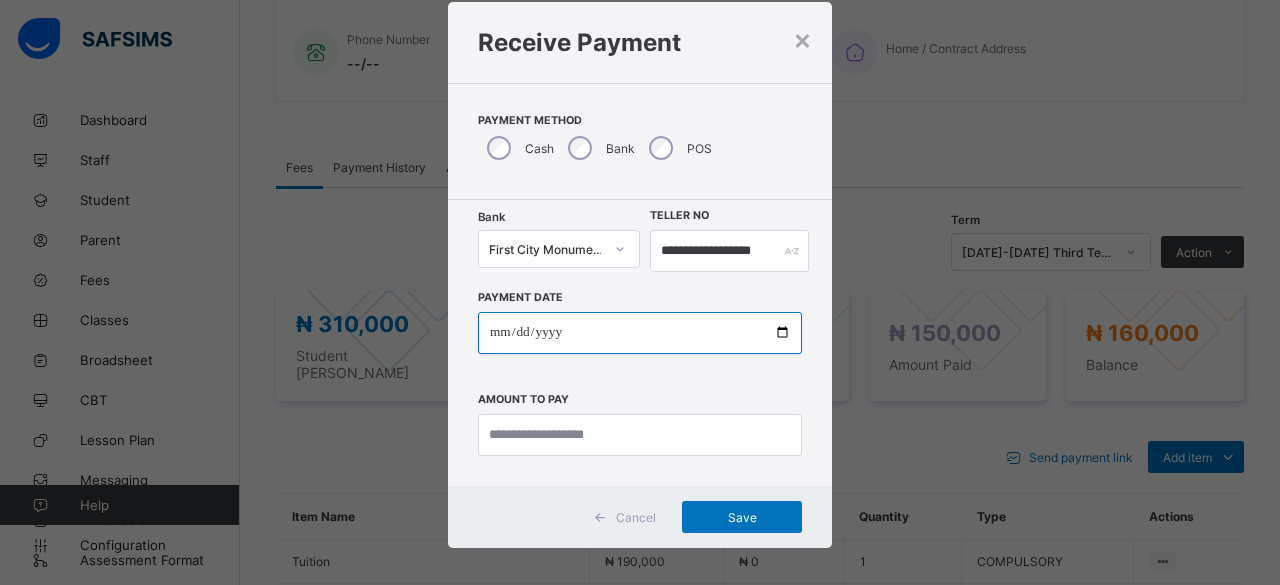 type on "**********" 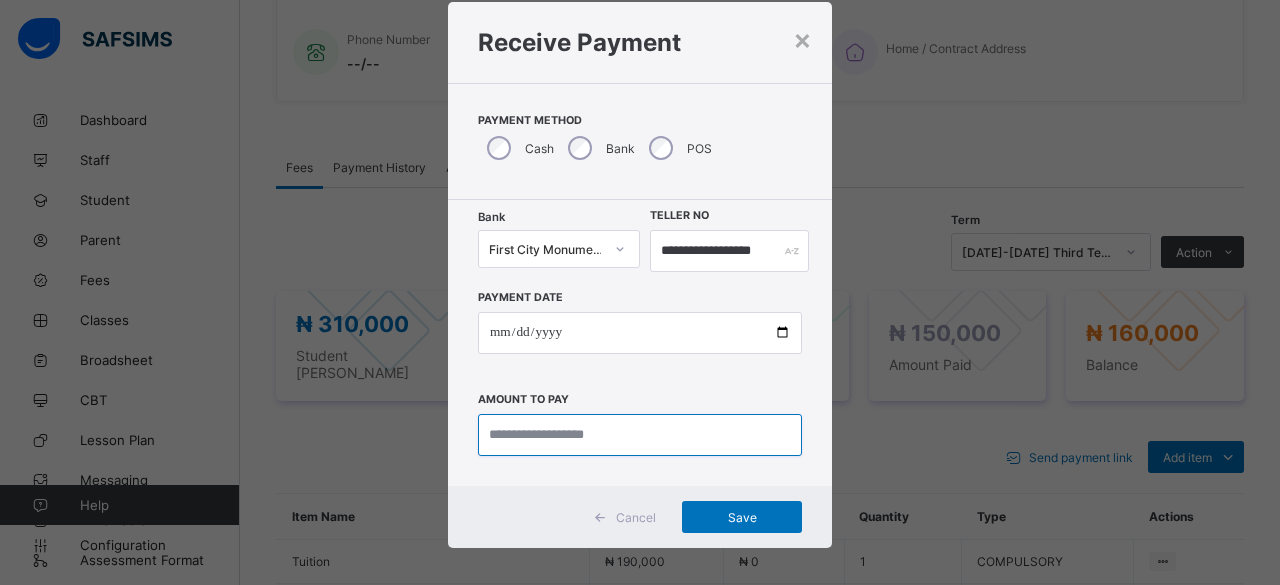 click at bounding box center [640, 435] 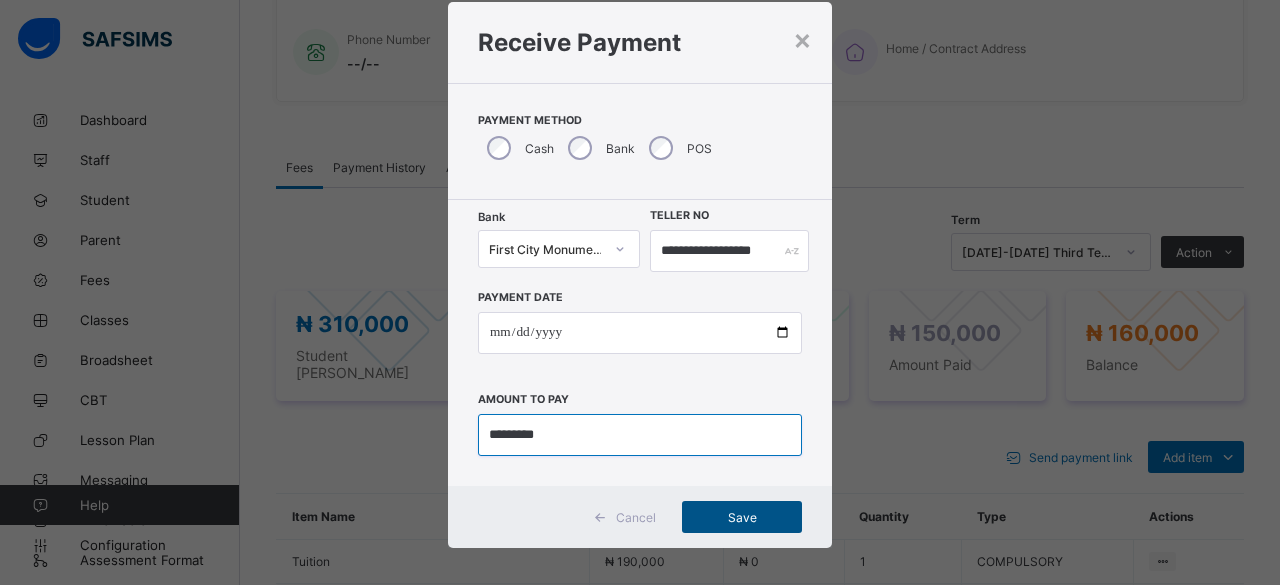type on "*********" 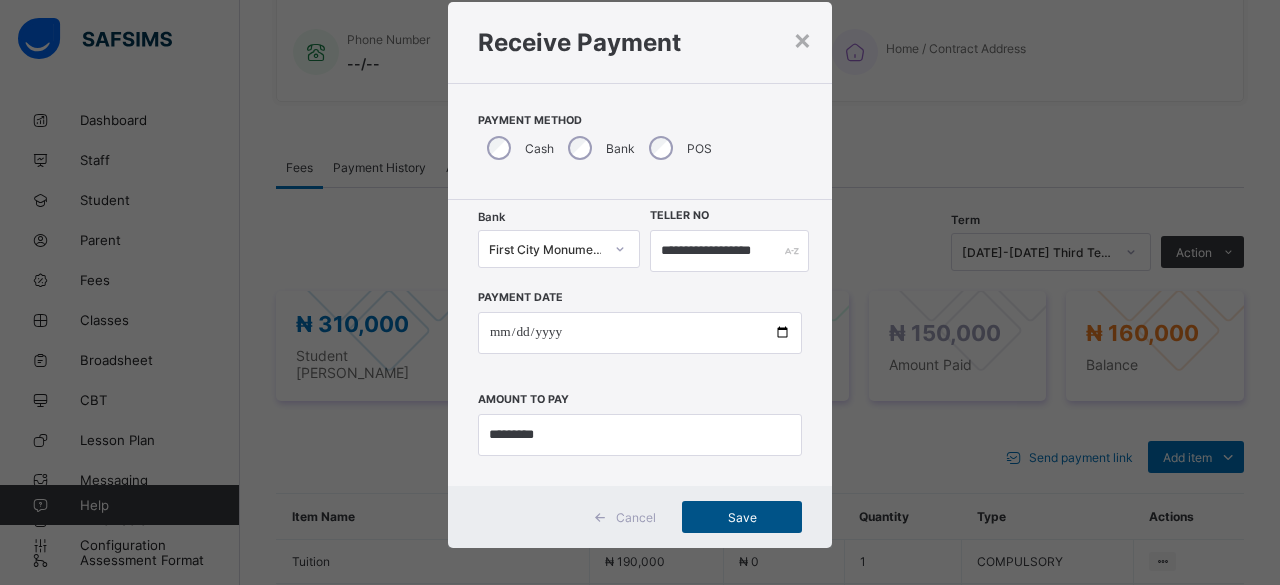 click on "Save" at bounding box center [742, 517] 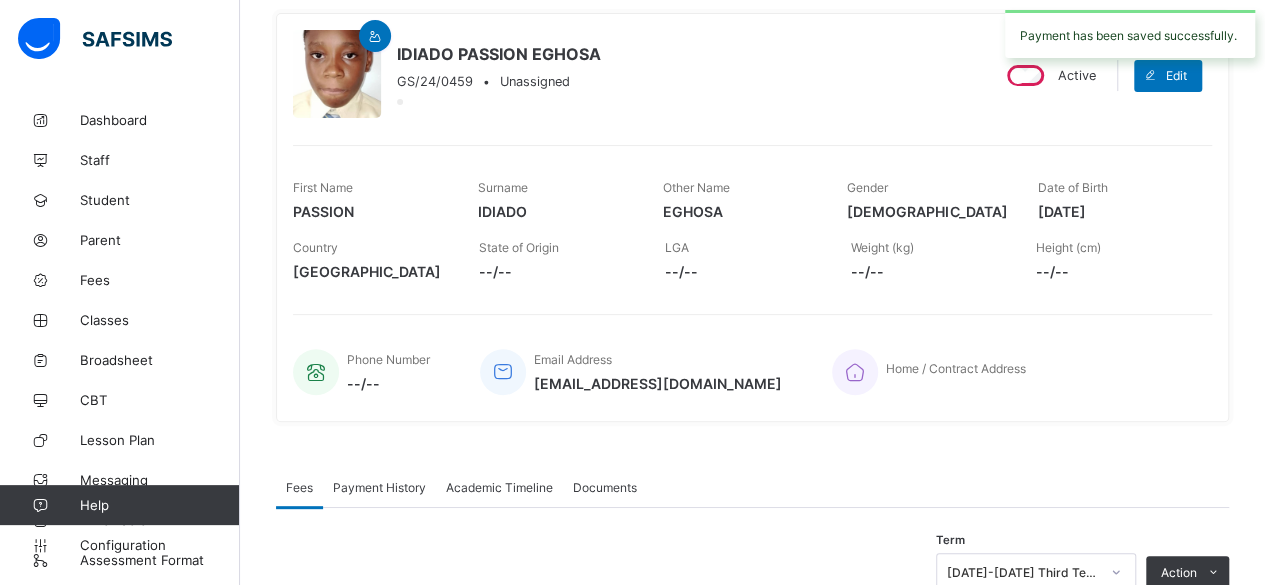 scroll, scrollTop: 100, scrollLeft: 0, axis: vertical 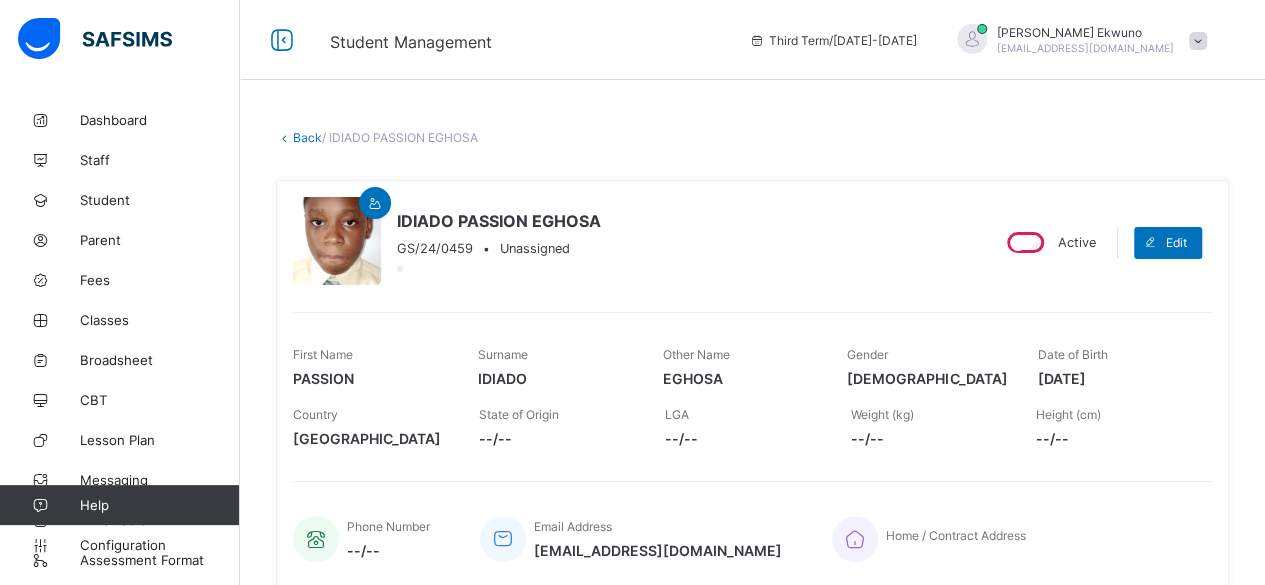 click on "Back" at bounding box center [307, 137] 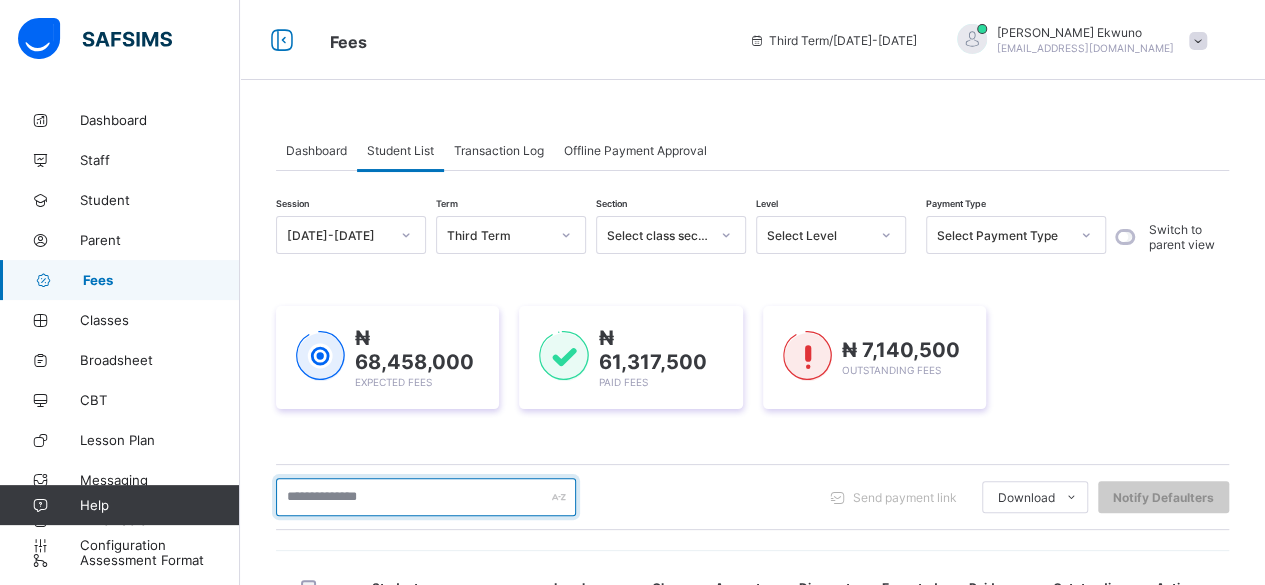 click at bounding box center (426, 497) 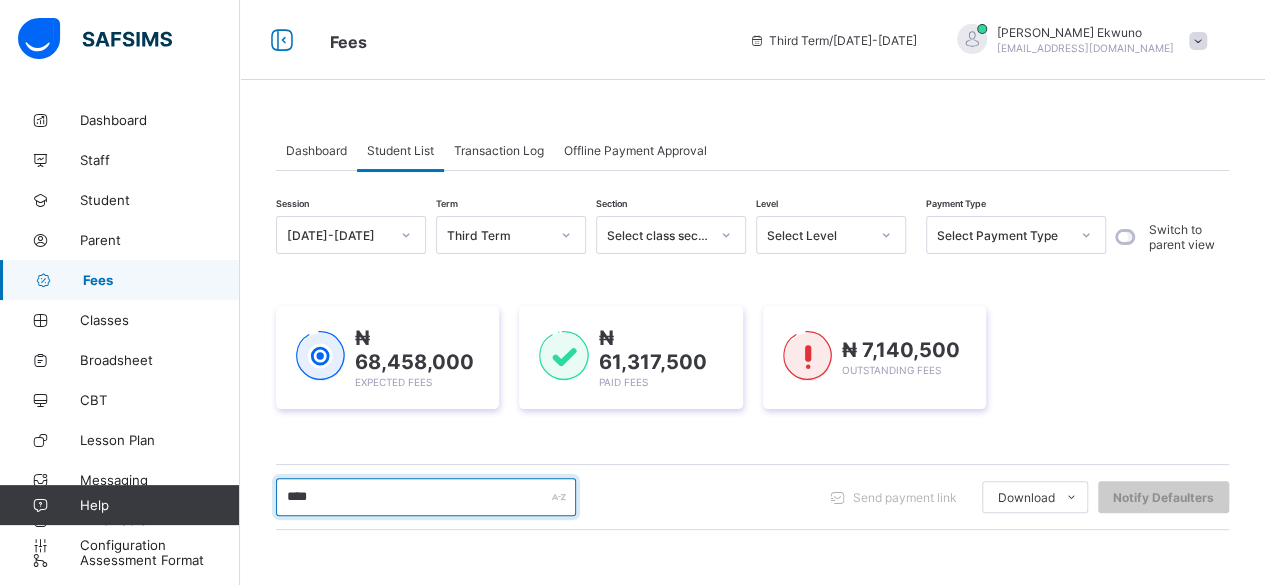 type on "****" 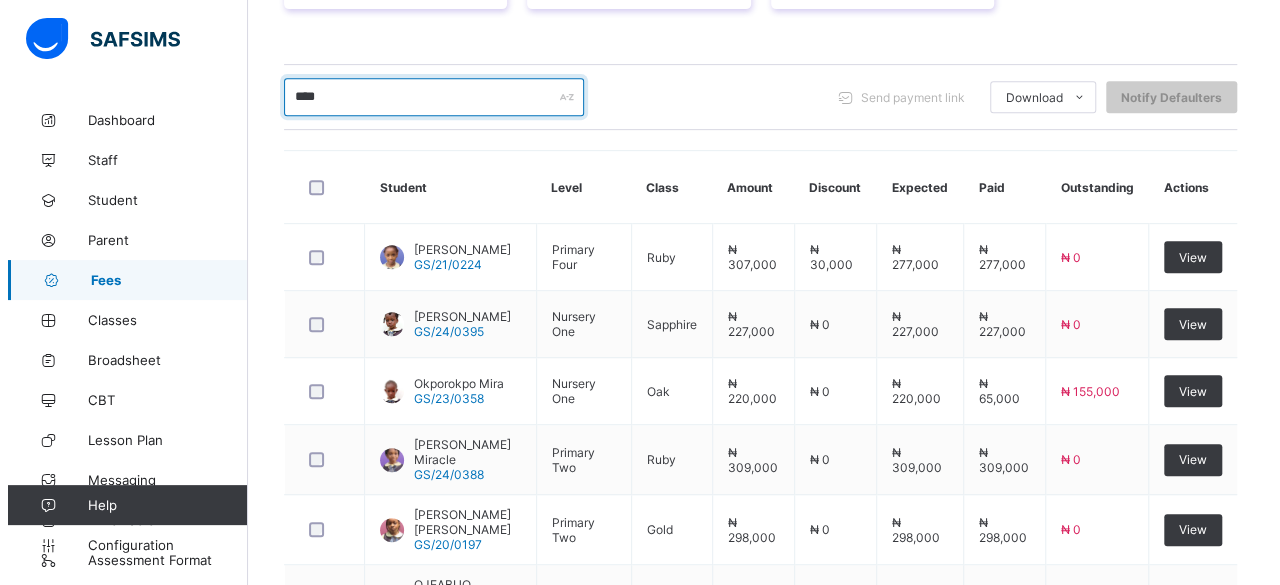 scroll, scrollTop: 453, scrollLeft: 0, axis: vertical 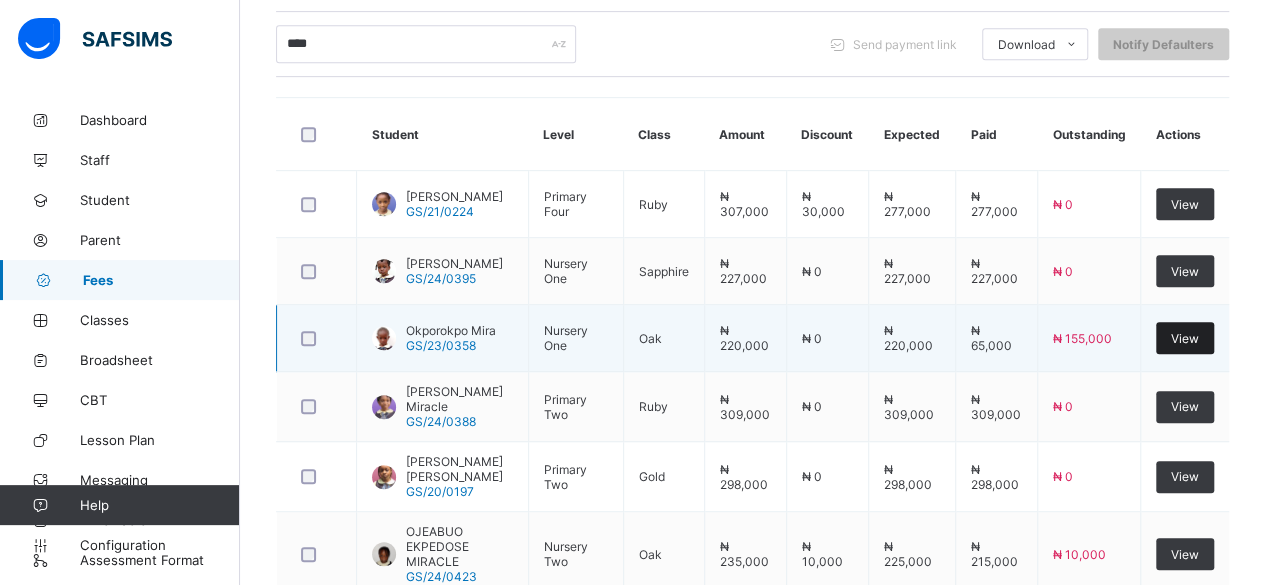 click on "View" at bounding box center (1185, 338) 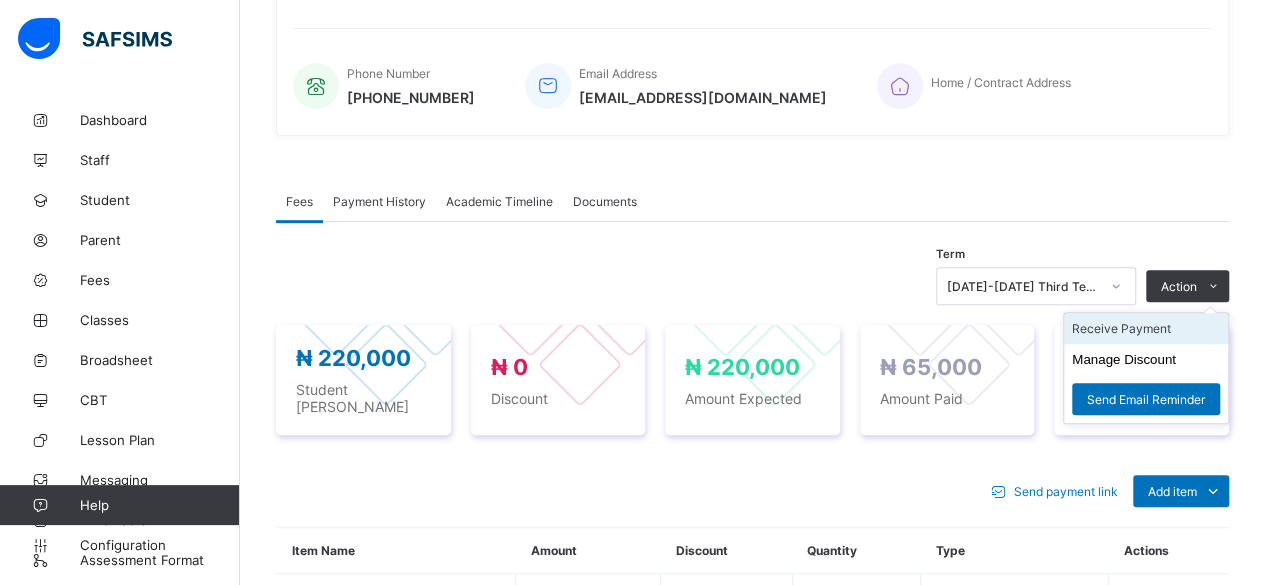 click on "Receive Payment" at bounding box center (1146, 328) 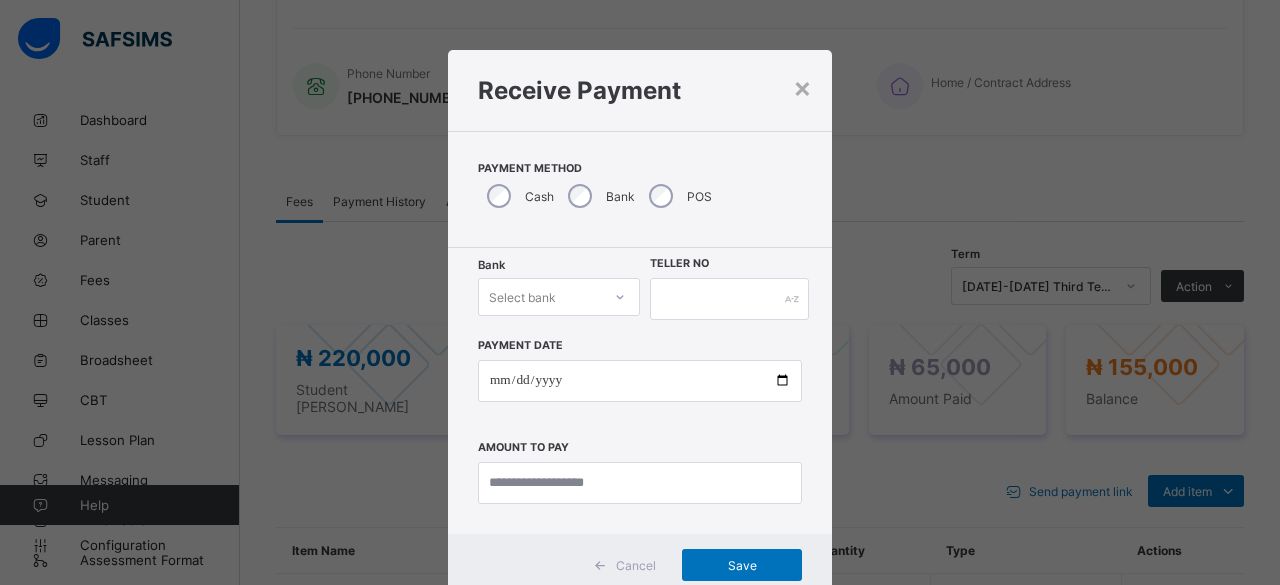 click at bounding box center [620, 297] 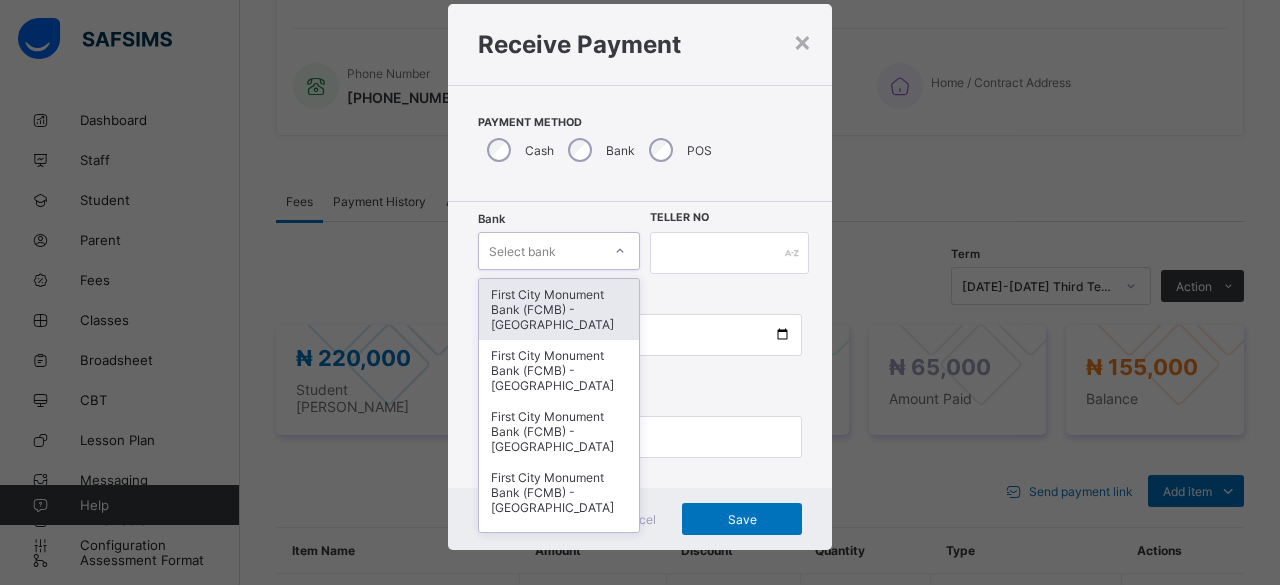 scroll, scrollTop: 48, scrollLeft: 0, axis: vertical 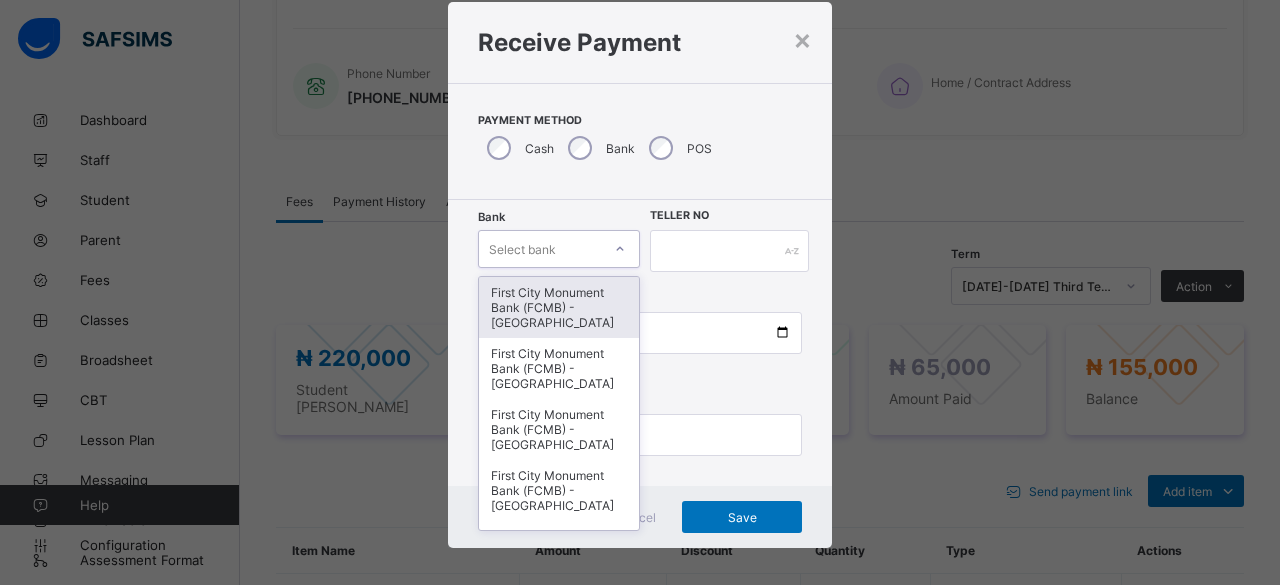 click on "First City Monument Bank (FCMB) - [GEOGRAPHIC_DATA]" at bounding box center (559, 307) 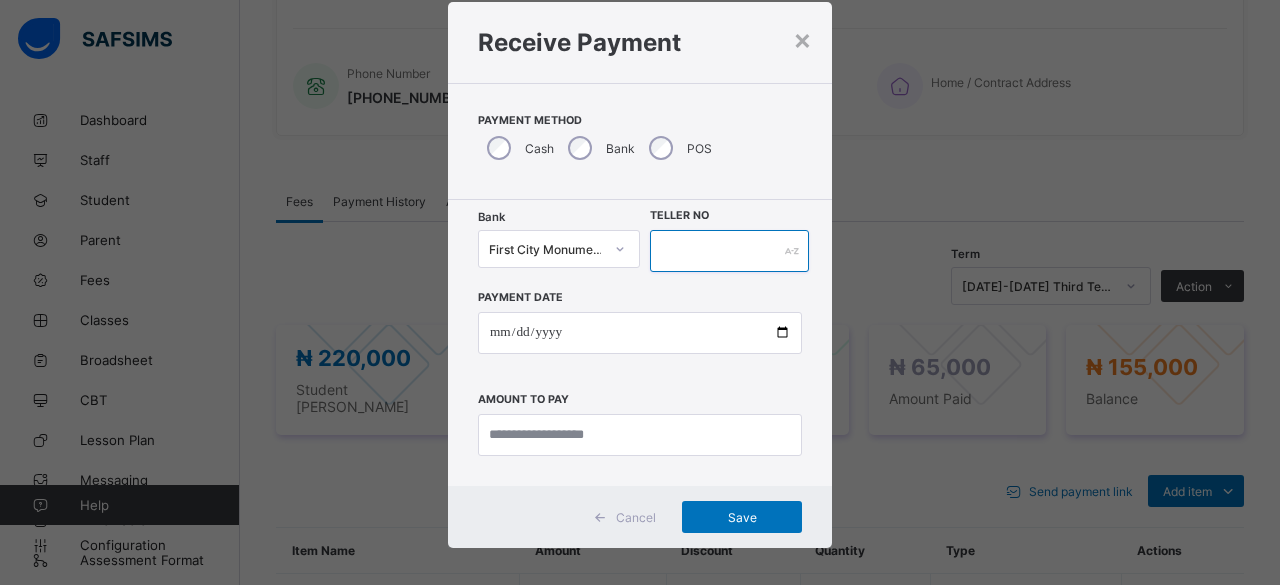 click at bounding box center [729, 251] 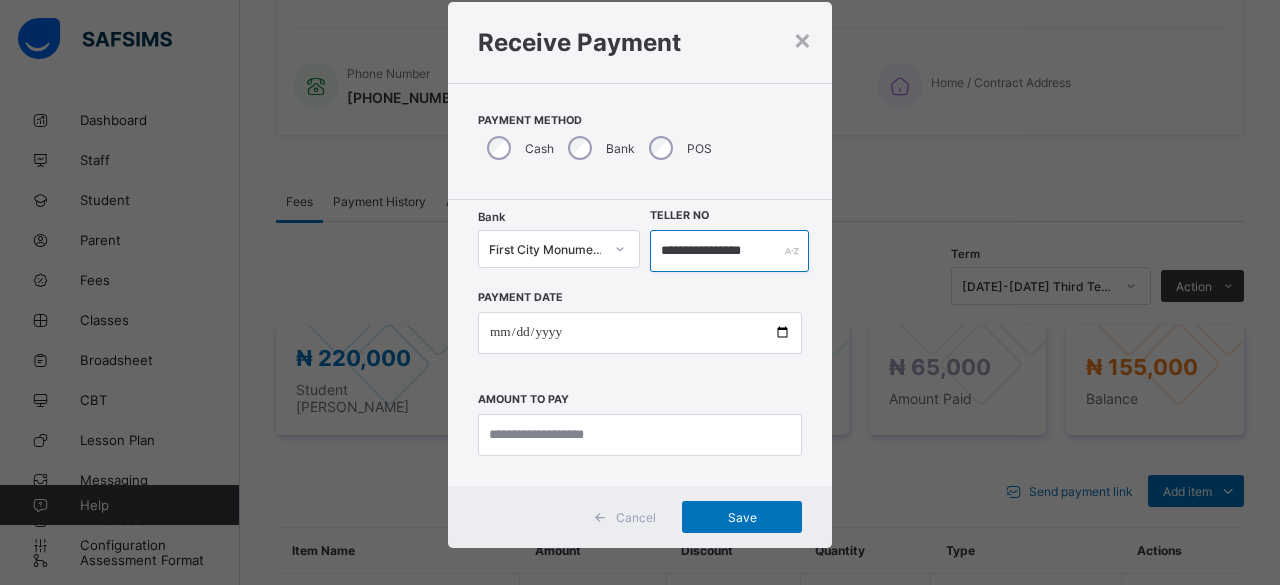 scroll, scrollTop: 0, scrollLeft: 2, axis: horizontal 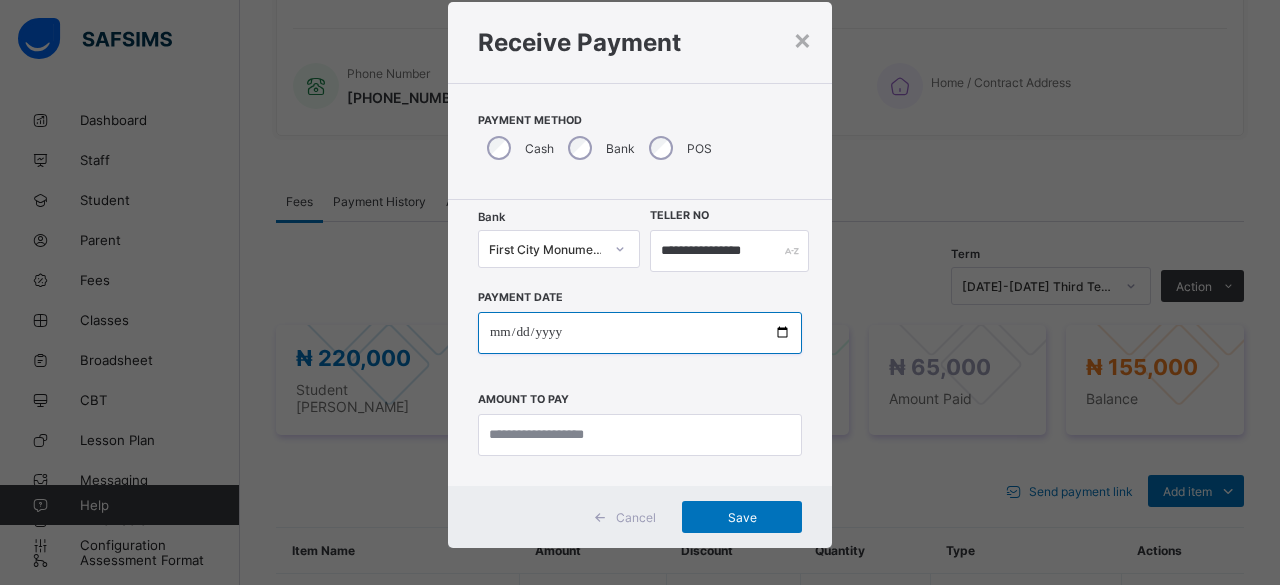 click at bounding box center [640, 333] 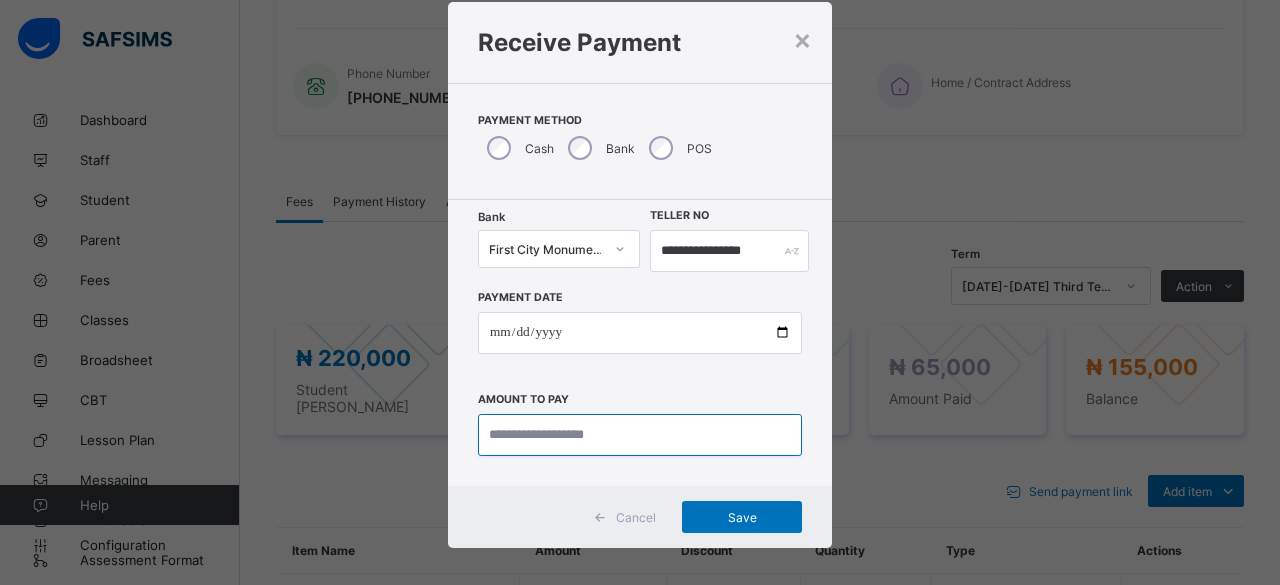 click at bounding box center [640, 435] 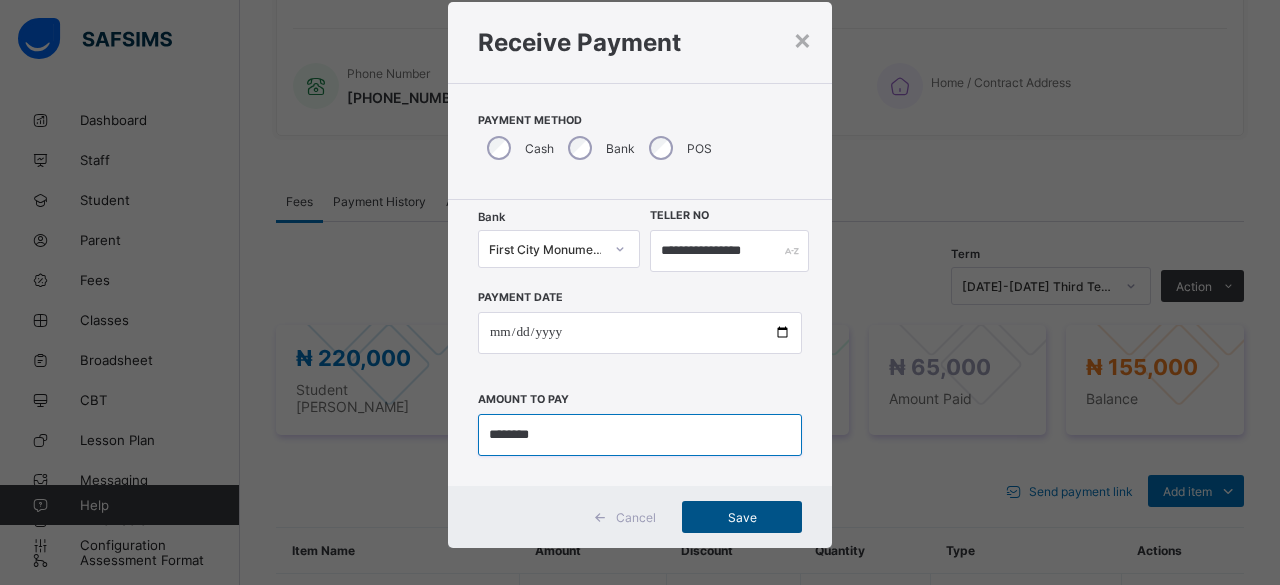 type on "********" 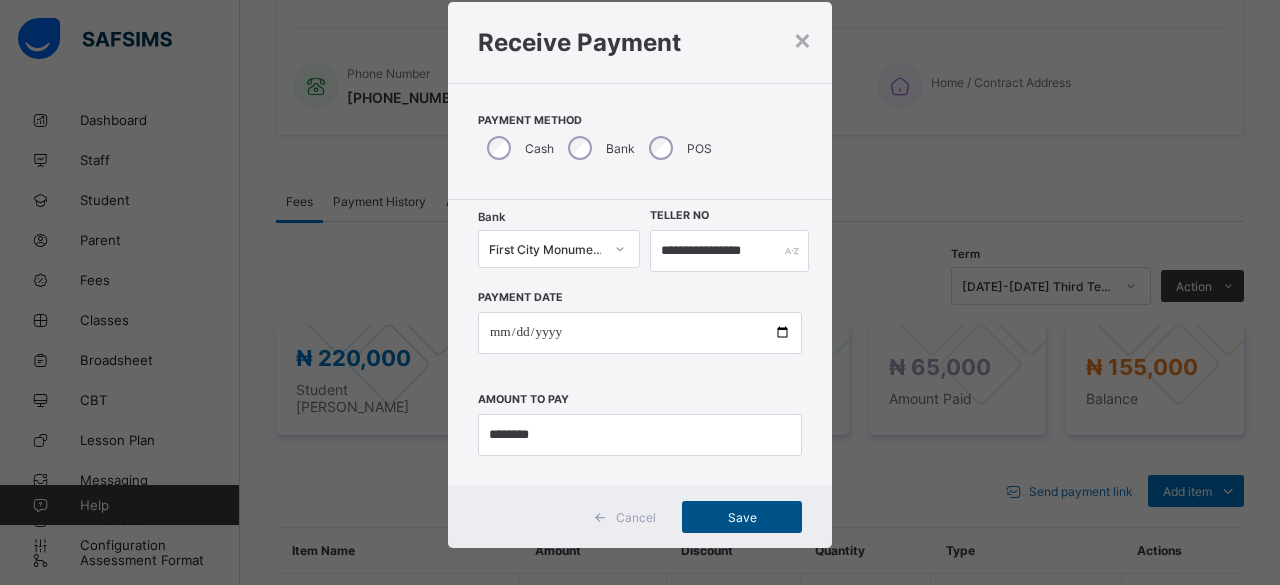 click on "Save" at bounding box center (742, 517) 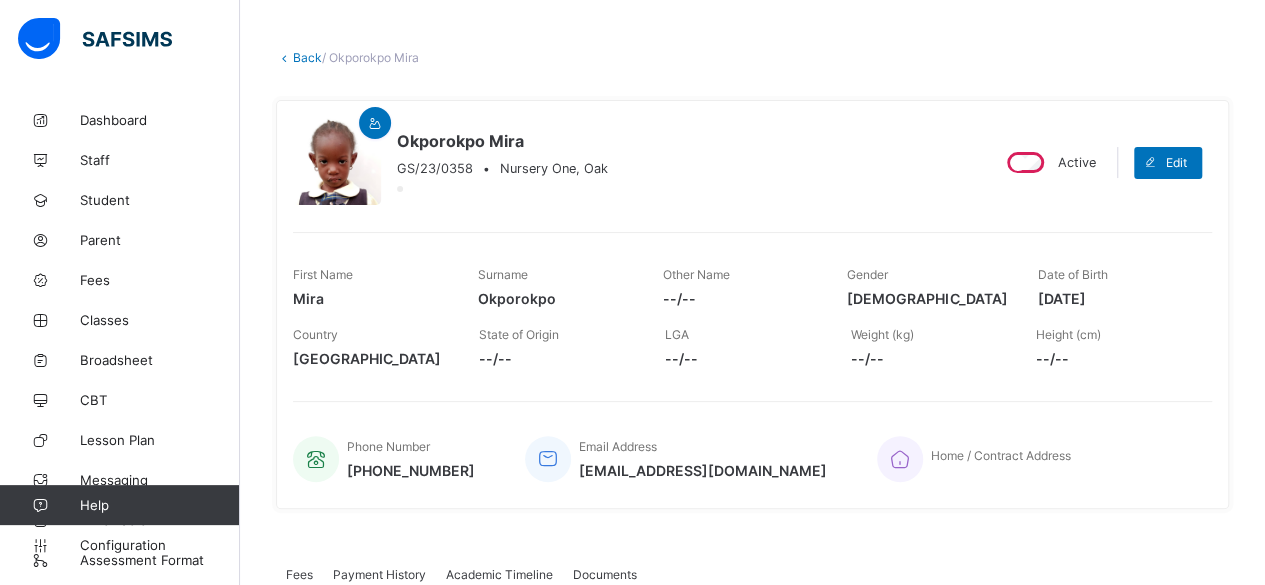 scroll, scrollTop: 0, scrollLeft: 0, axis: both 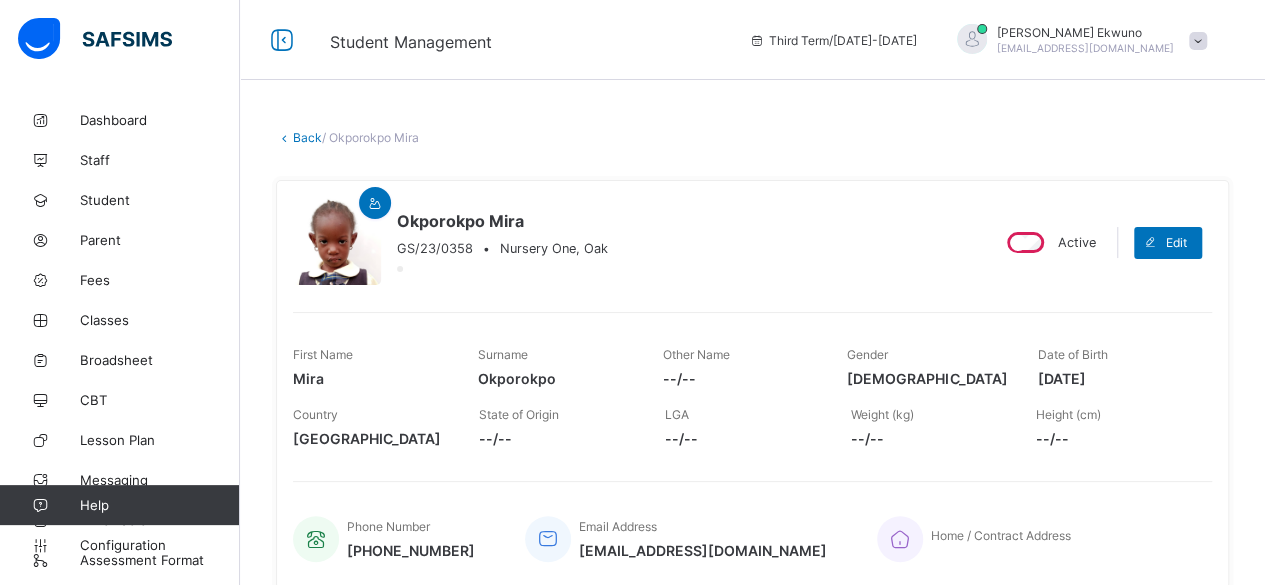 click on "Back" at bounding box center (307, 137) 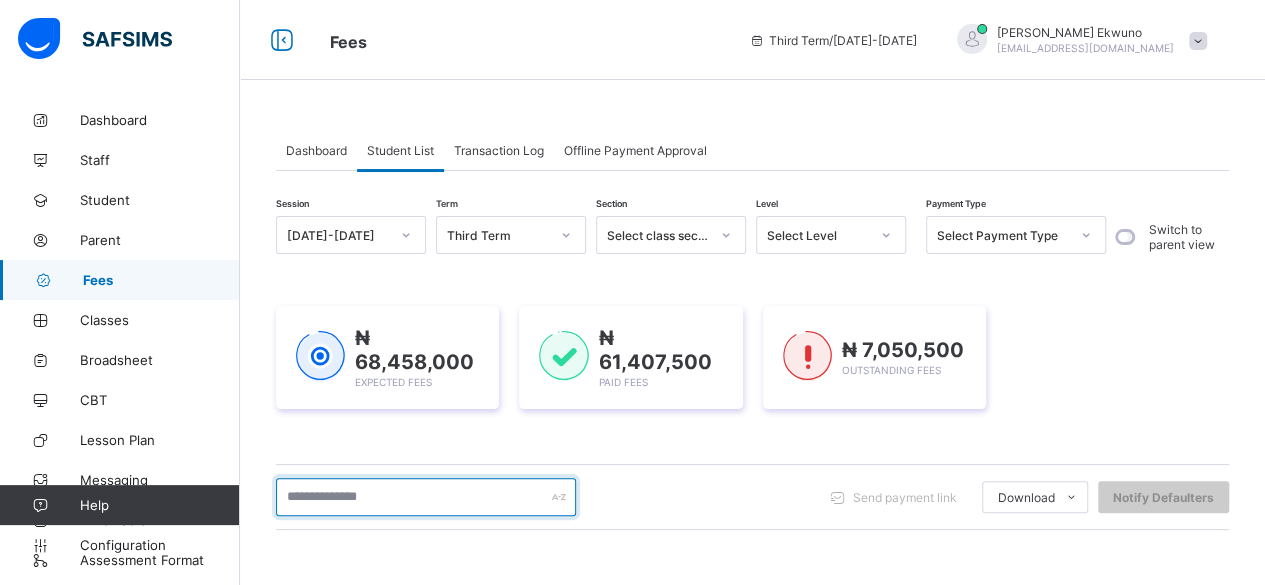 click at bounding box center [426, 497] 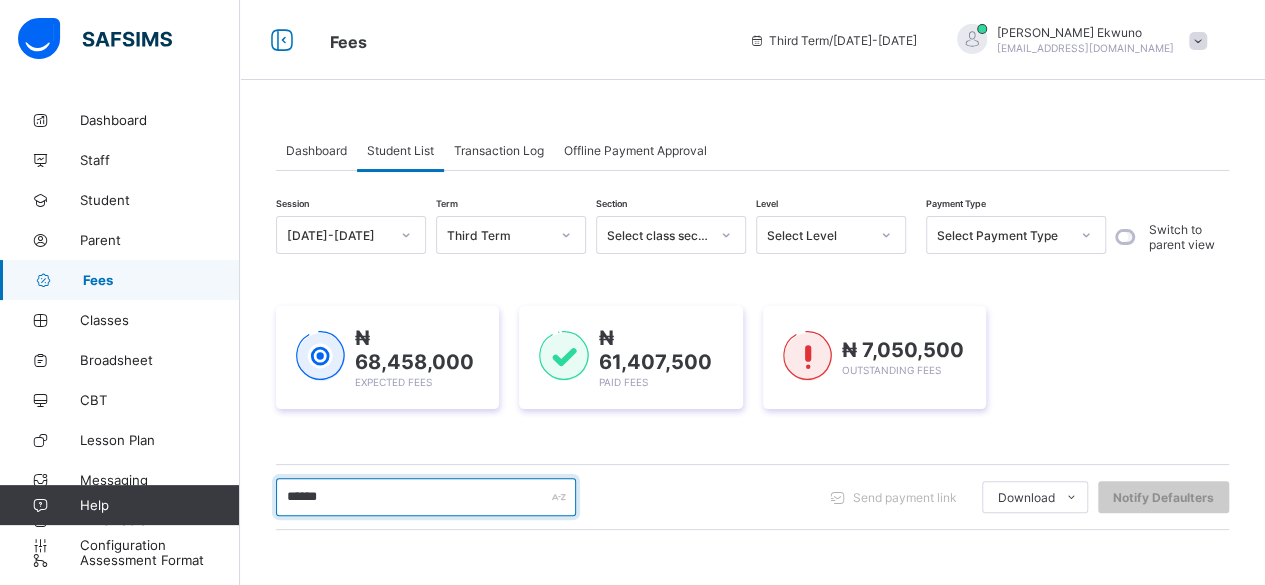 type on "******" 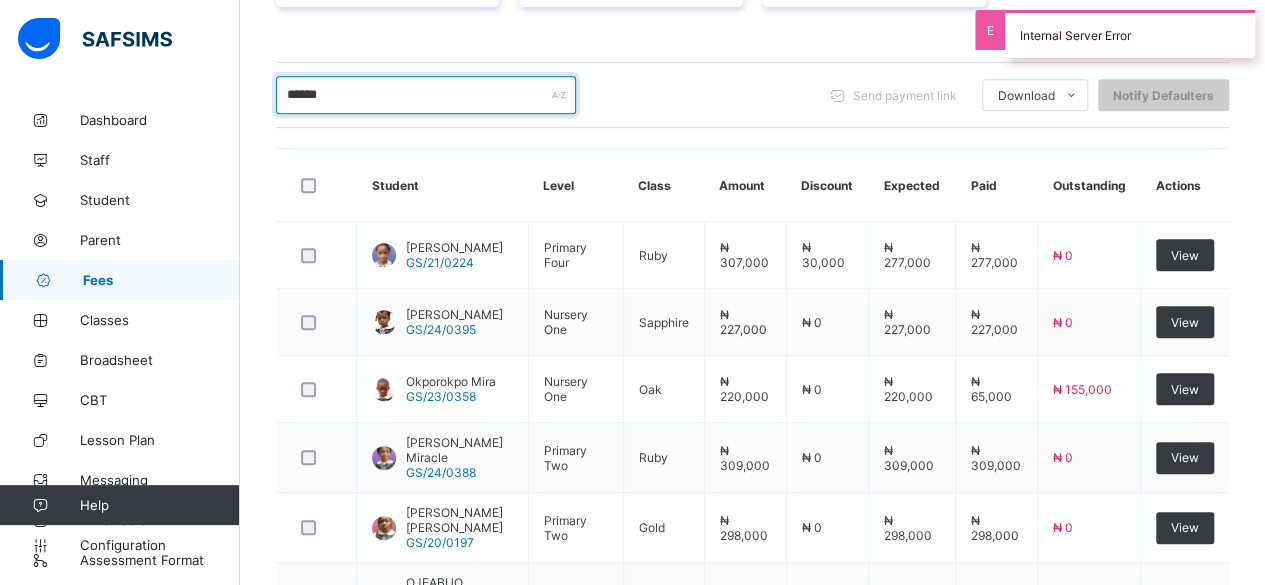 scroll, scrollTop: 402, scrollLeft: 0, axis: vertical 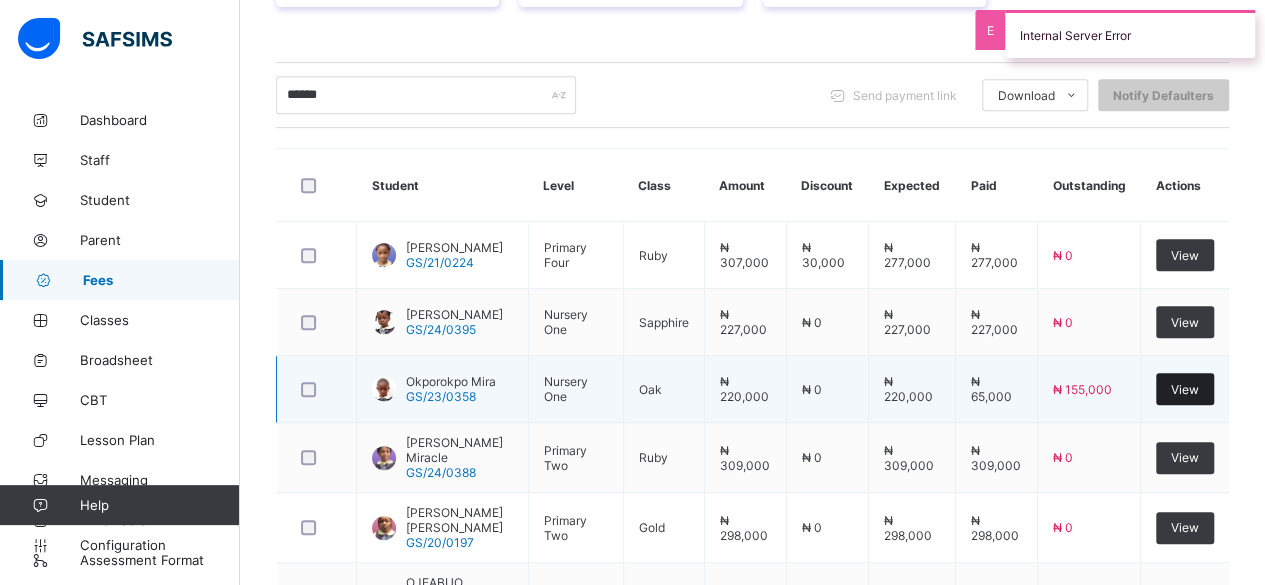click on "View" at bounding box center [1185, 389] 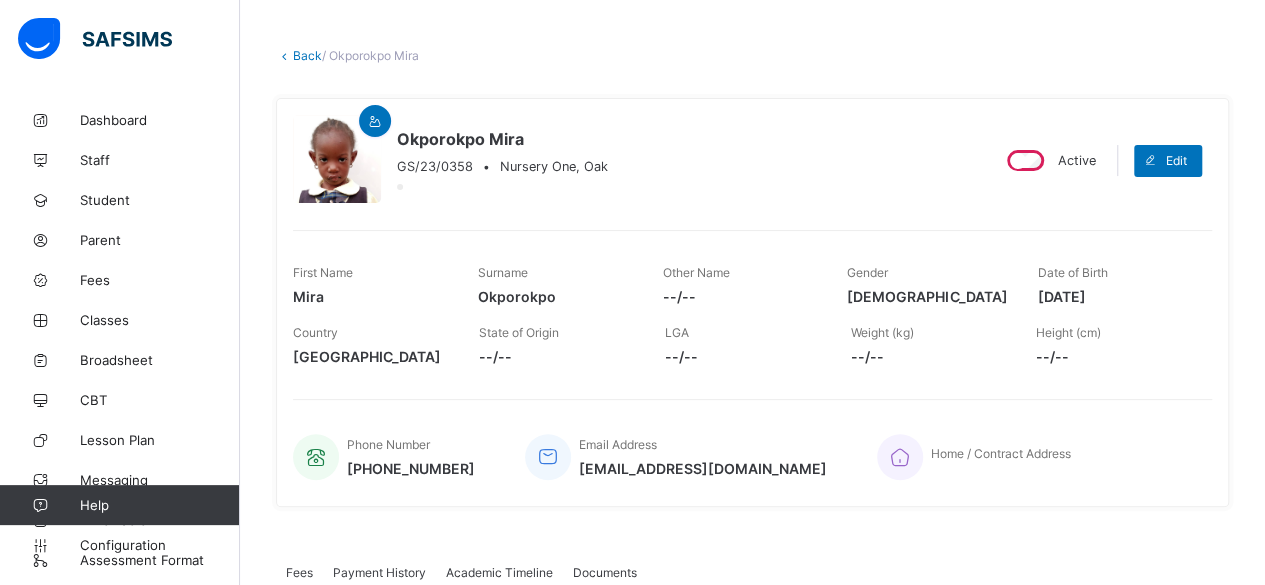 scroll, scrollTop: 0, scrollLeft: 0, axis: both 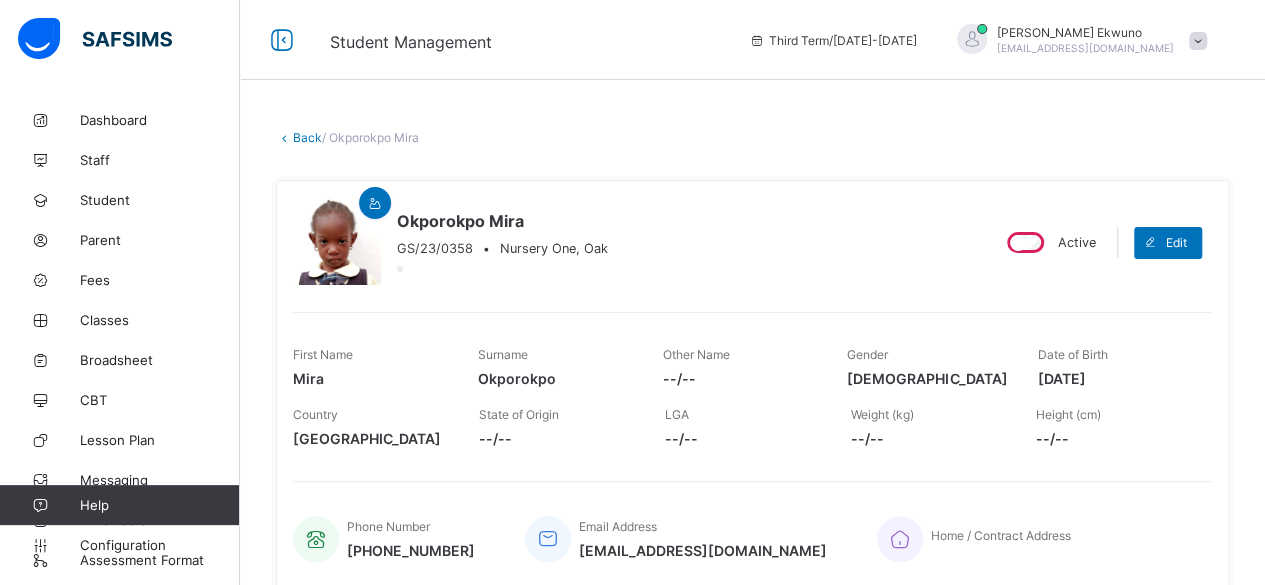 click on "Back" at bounding box center [307, 137] 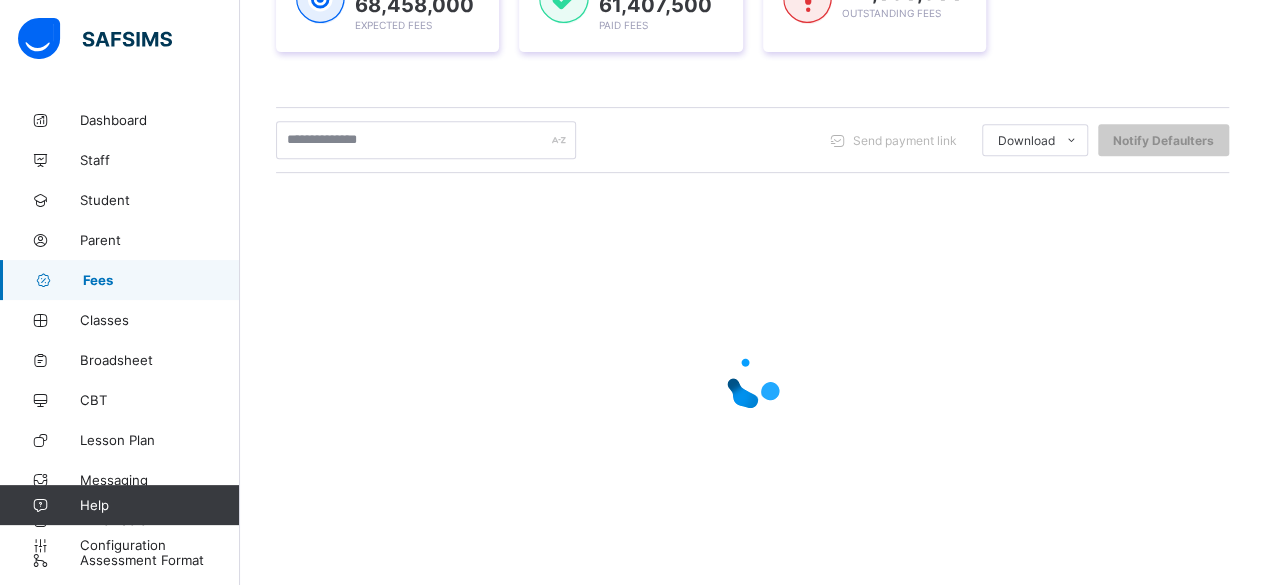 scroll, scrollTop: 370, scrollLeft: 0, axis: vertical 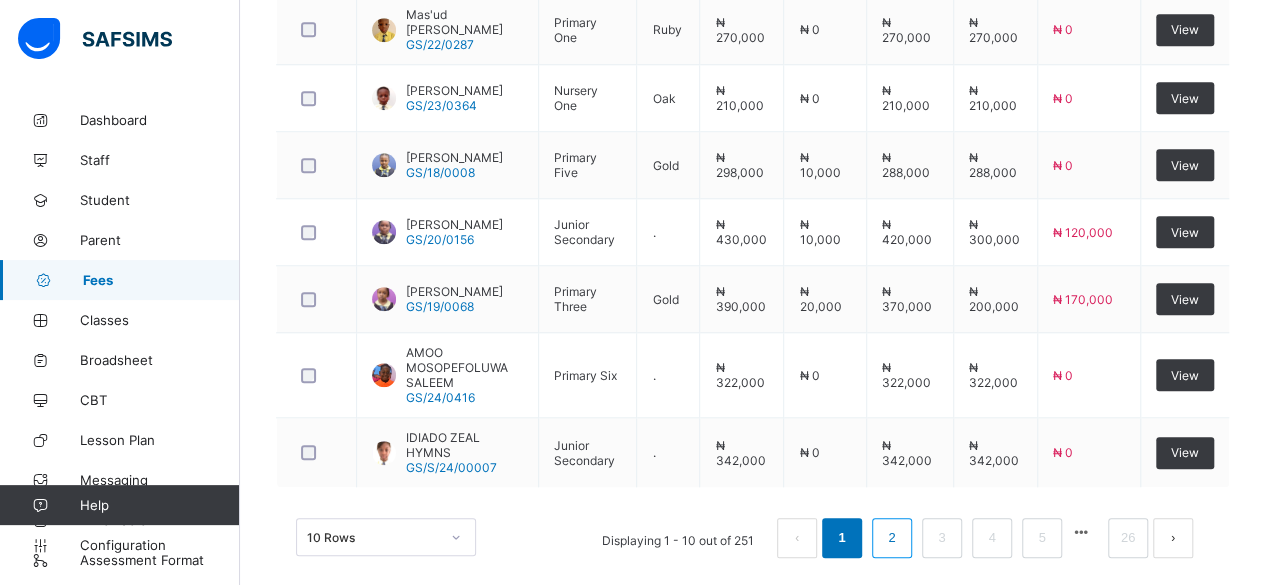 click on "2" at bounding box center [891, 538] 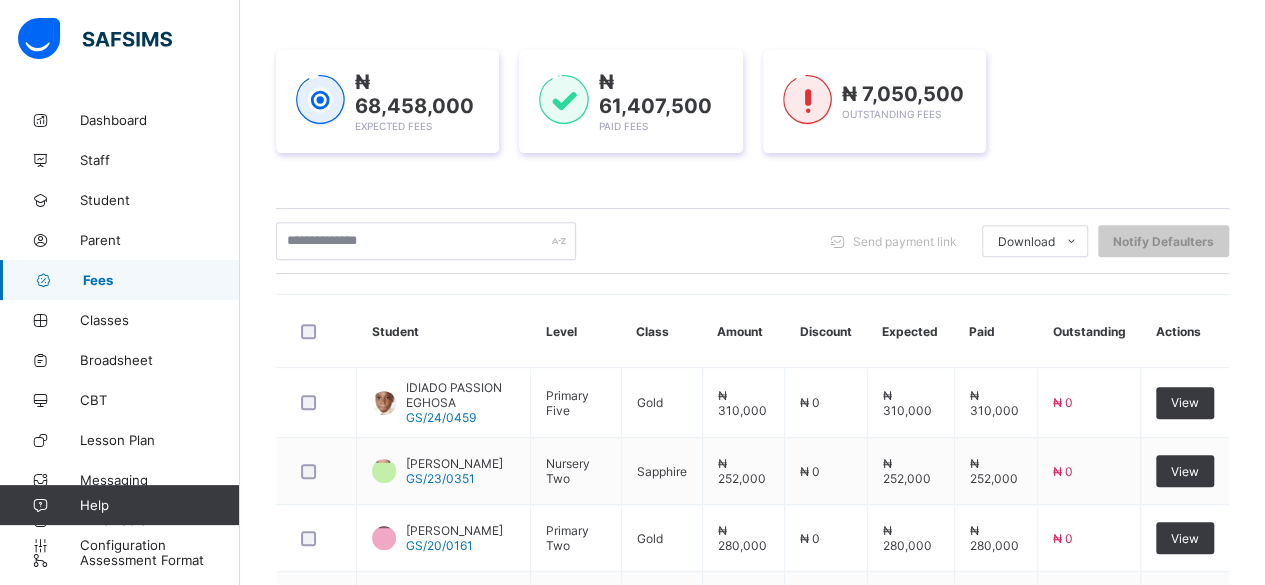 scroll, scrollTop: 0, scrollLeft: 0, axis: both 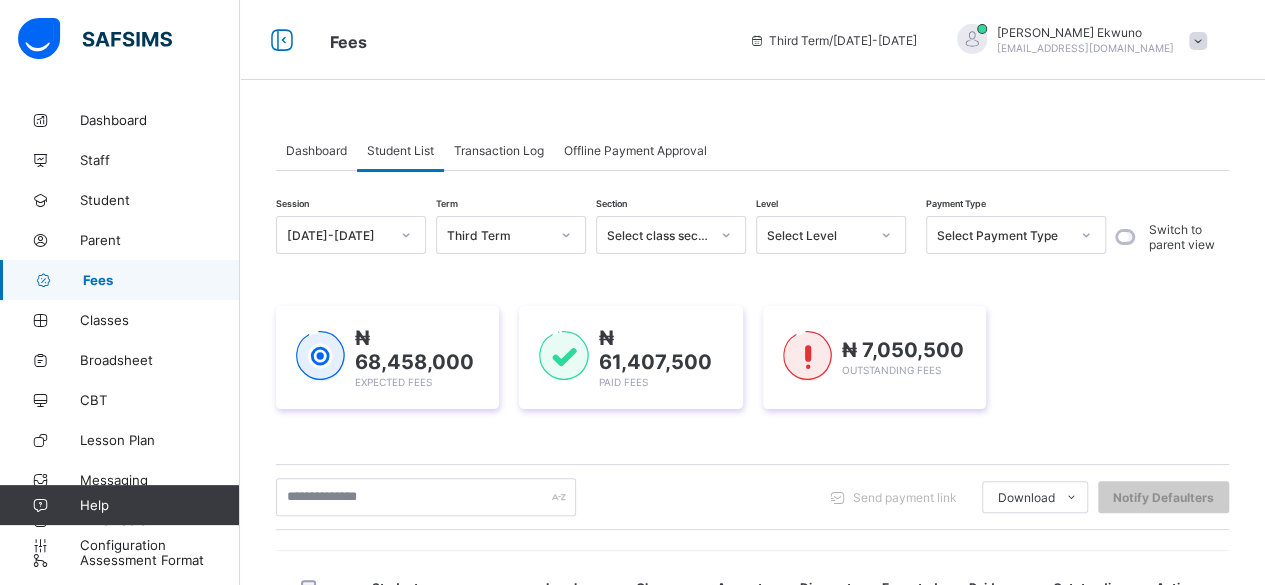 click on "Student List" at bounding box center (400, 150) 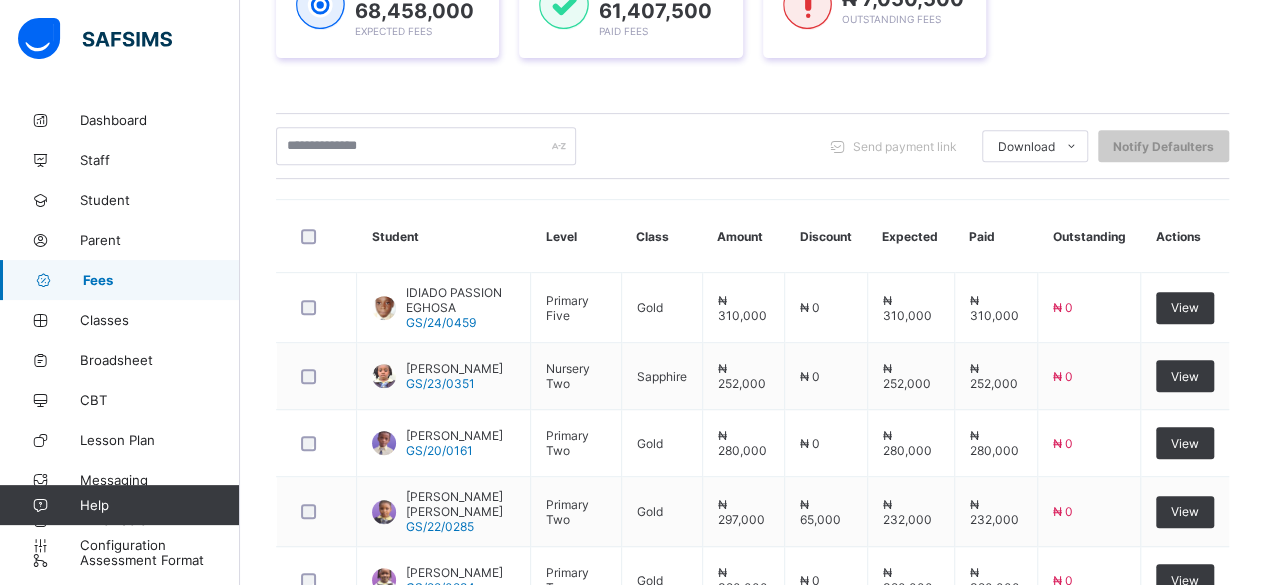scroll, scrollTop: 348, scrollLeft: 0, axis: vertical 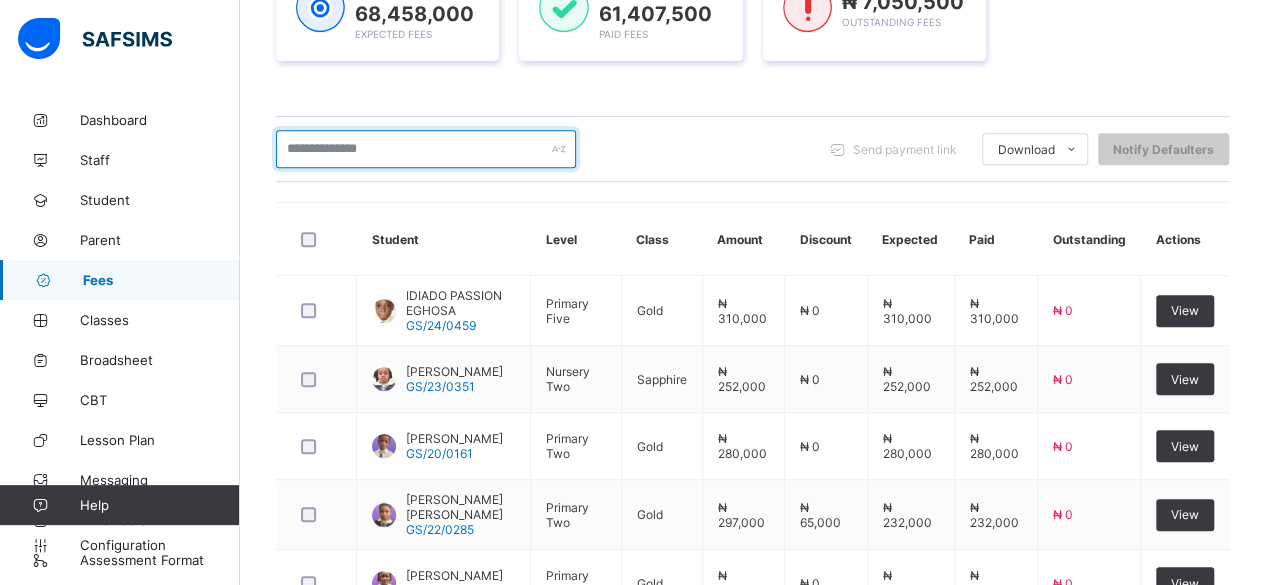 click at bounding box center (426, 149) 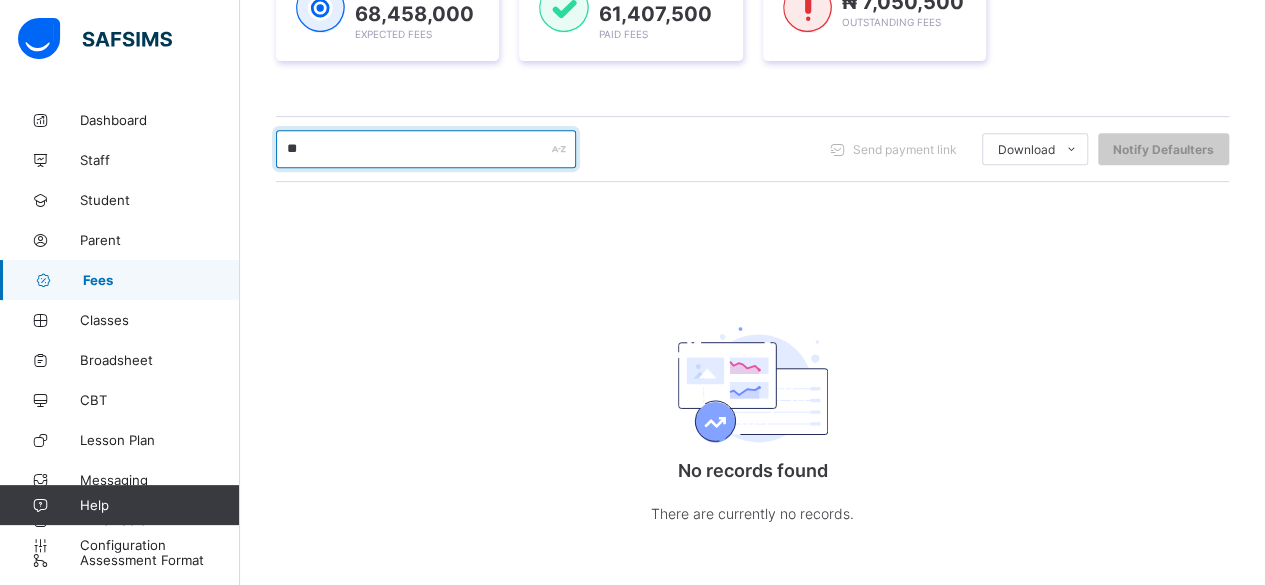 type on "*" 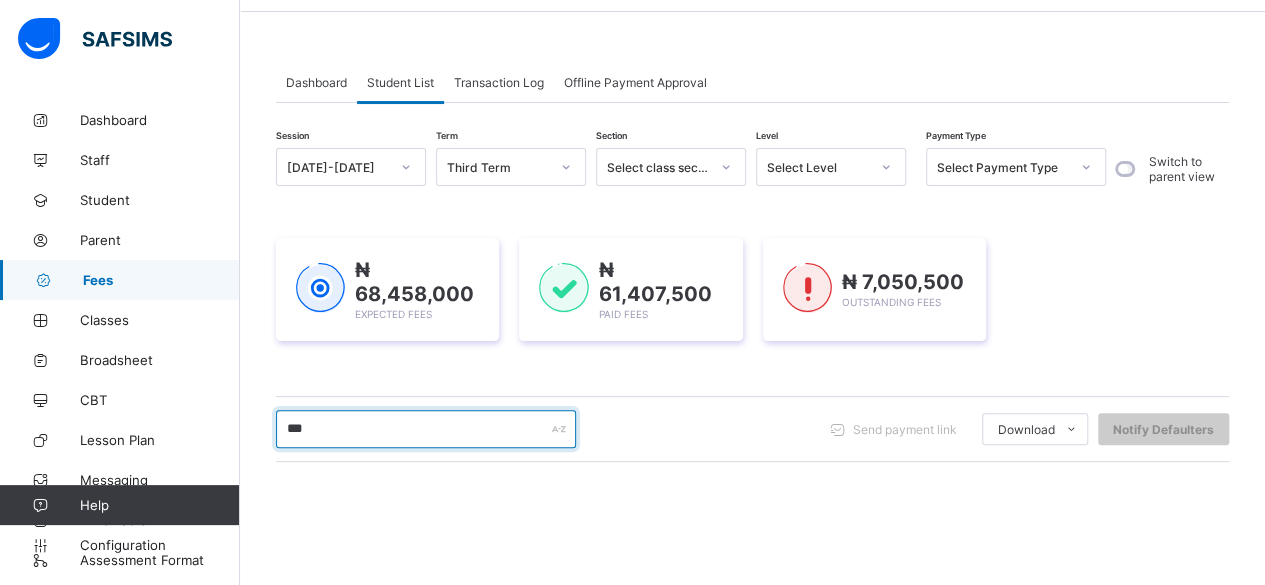scroll, scrollTop: 0, scrollLeft: 0, axis: both 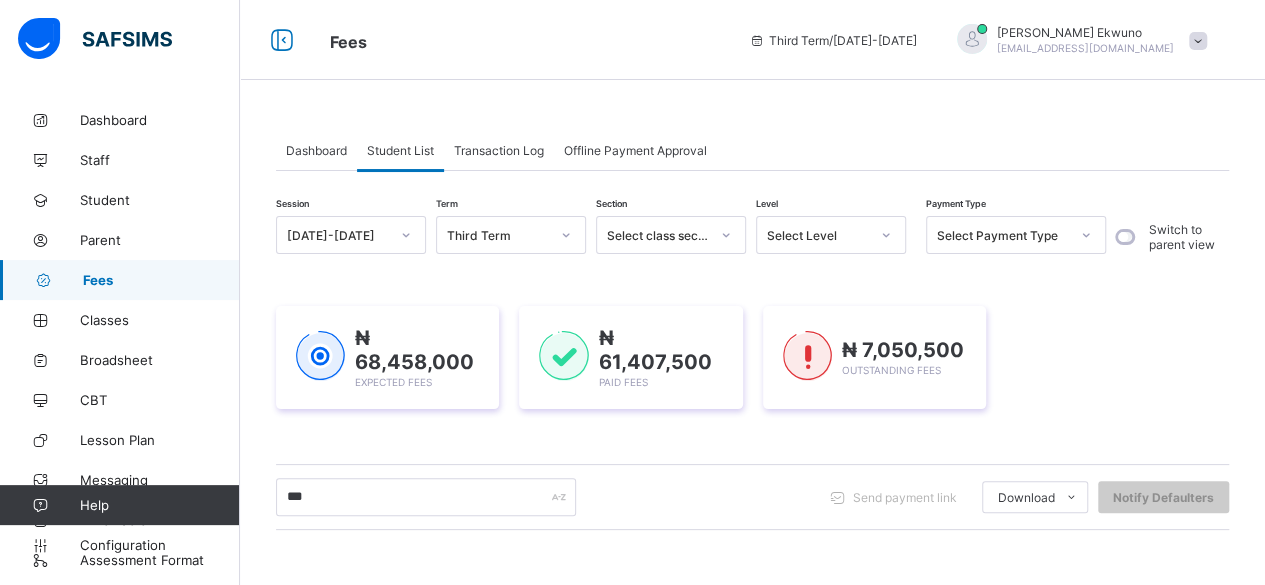 click on "Student List" at bounding box center (400, 150) 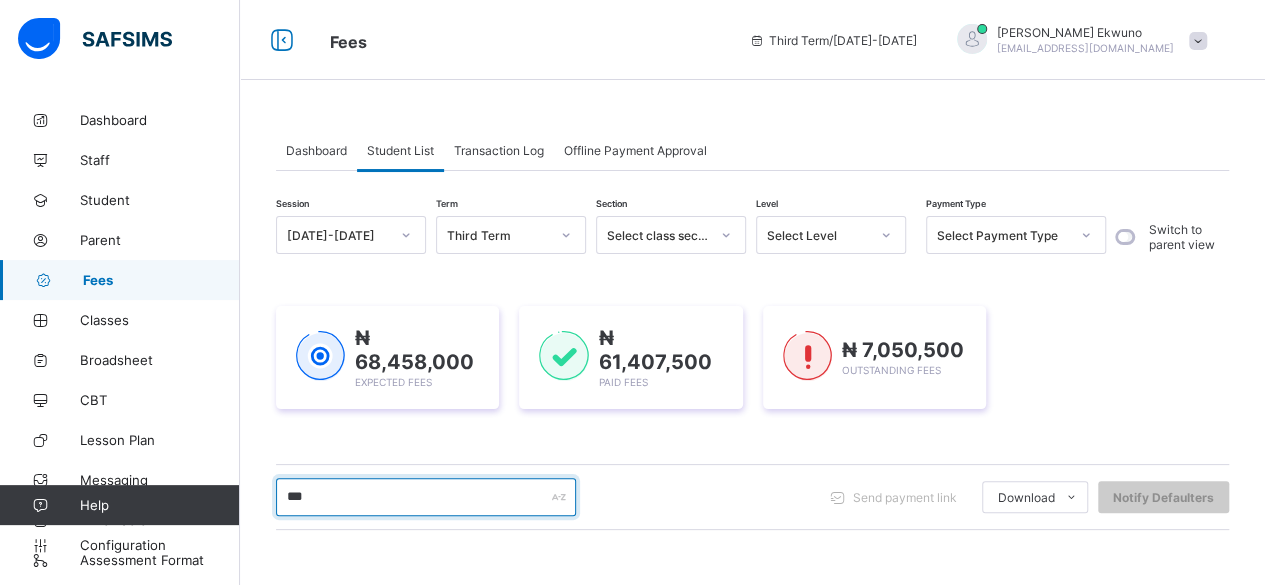 click on "***" at bounding box center [426, 497] 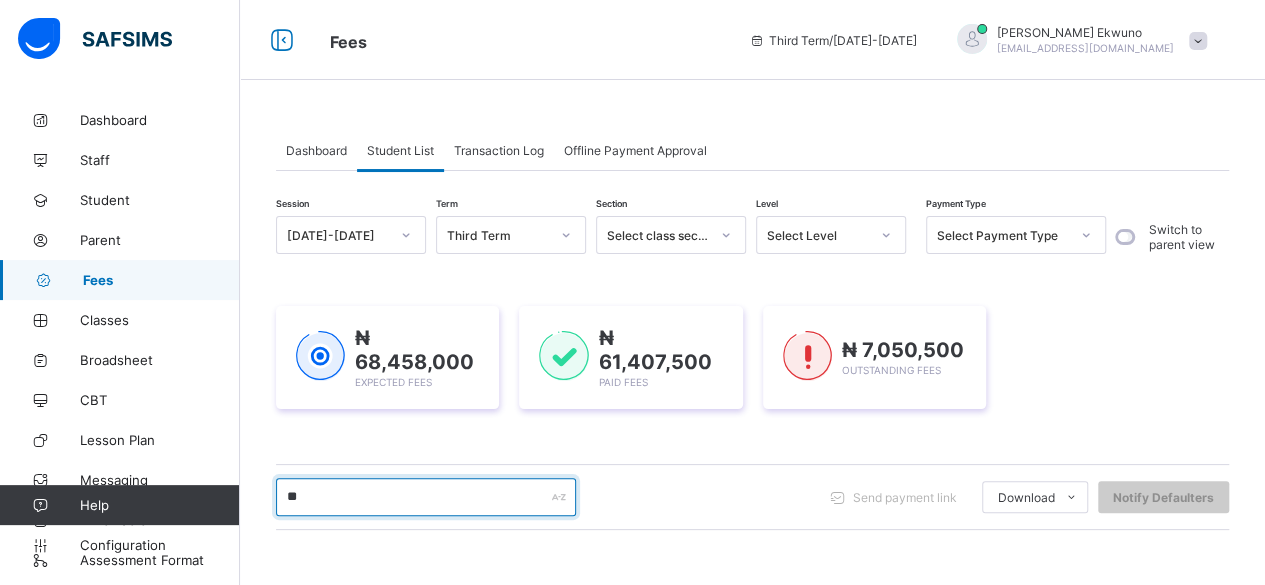 type on "*" 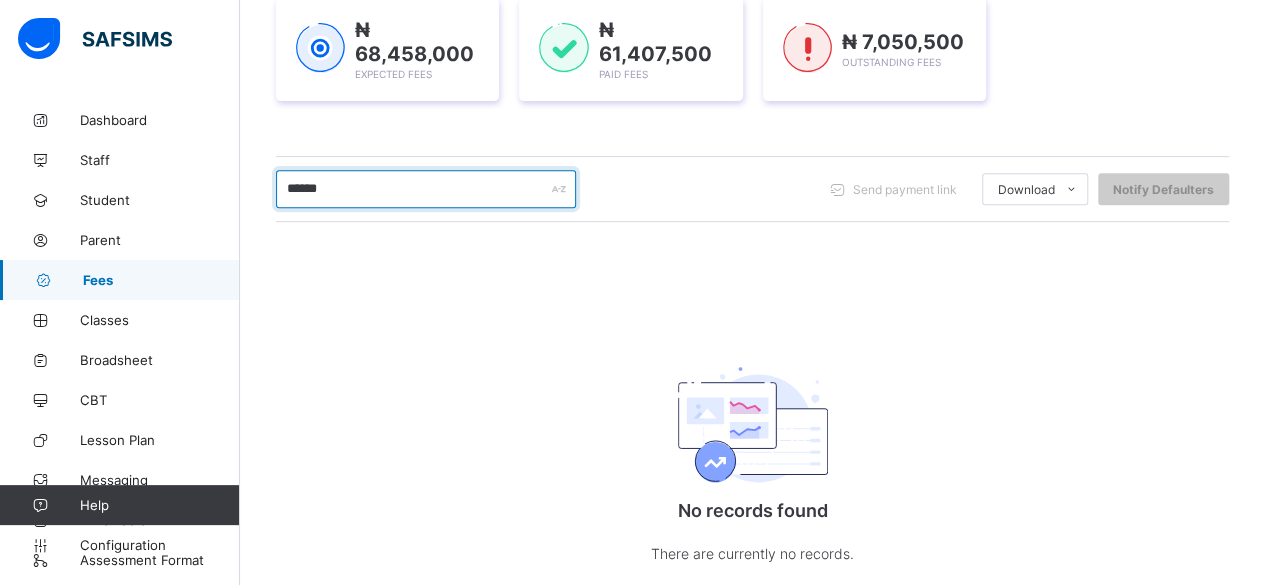 scroll, scrollTop: 359, scrollLeft: 0, axis: vertical 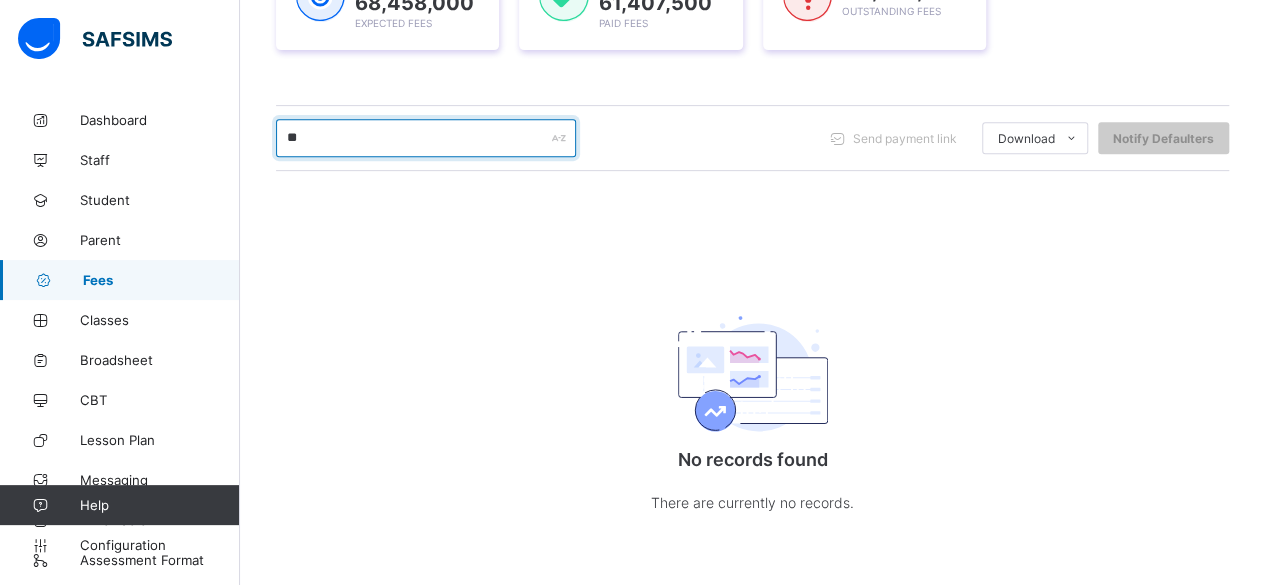 type on "*" 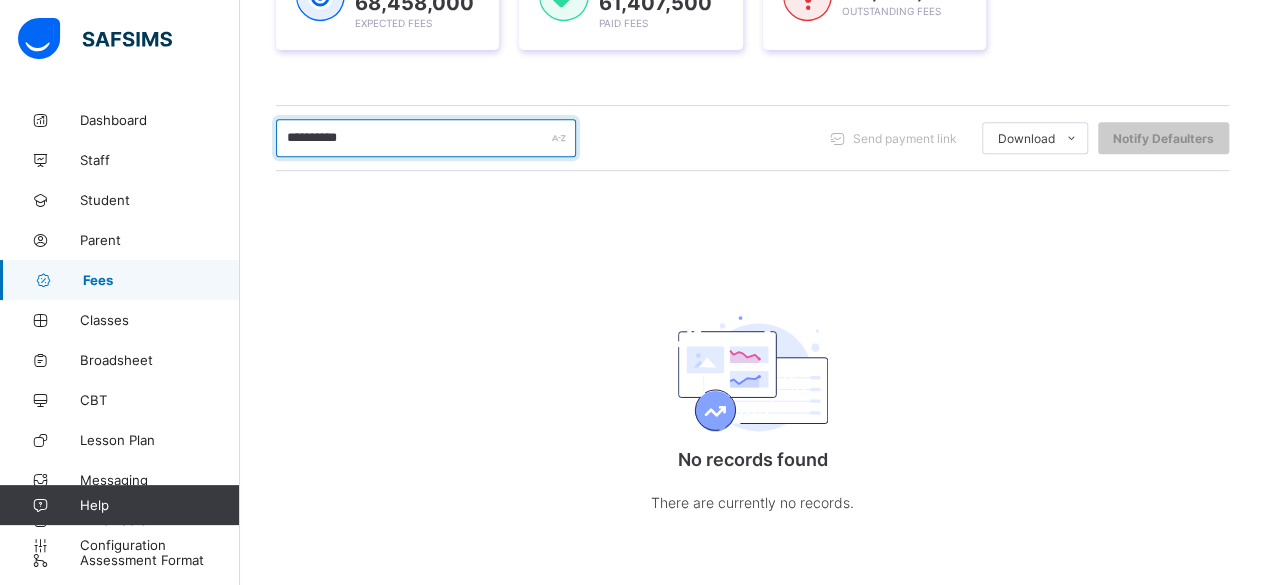 type on "**********" 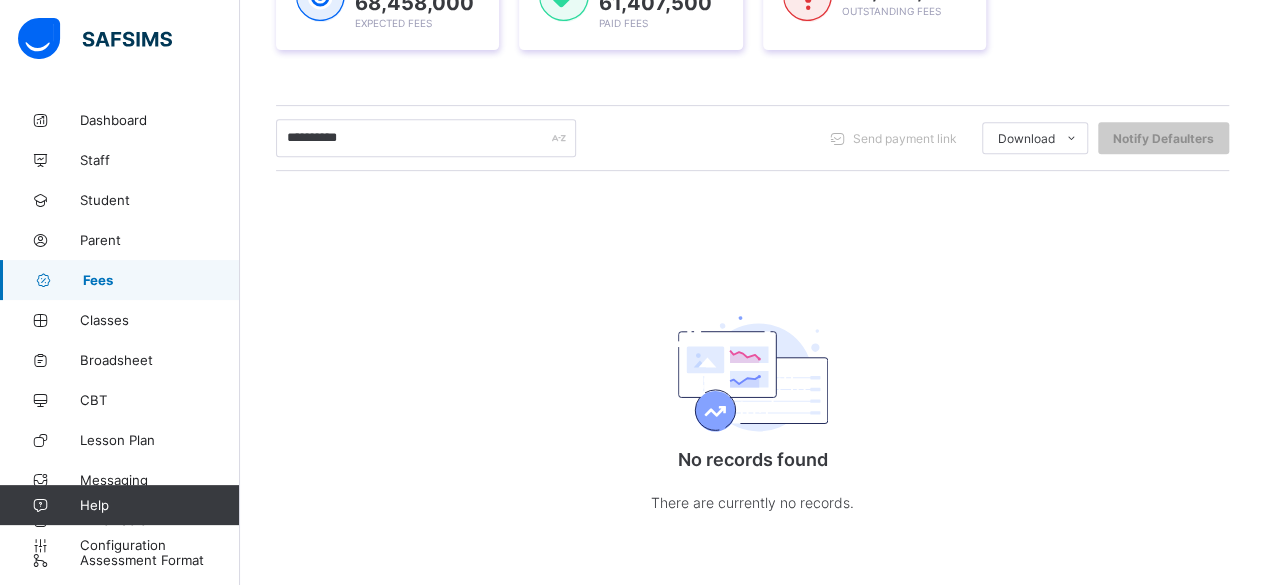 click on "Dashboard Student List Transaction Log Offline Payment Approval Student List More Options    Filter by :  Session [DATE]-[DATE] Term Third Term   ₦ 68,458,000   Expected Revenue   ₦ 61,407,500   Generated Revenue 90 % of expected revenue   ₦ 7,050,500   Outstanding 10 % of expected still outstanding 12 / 15  class level(s) configured   view list Configured Not Configured Payment Distibution on numbers by   Month Payment Breakdown on paid and outstanding by   Class Level  ×  Fees Configuration Status Below are the list of class levels and their configuration status   SEN   Special Ed Not Configured   Creche   Creche  Not Configured   PG   Playgroup Configured   Reception   Reception Not Configured   Pre-Nur   PreNursery Configured   Nur 1   Nursery One Configured   Nur 2   Nursery Two Configured   Pry 1   Primary One Configured   Pry 2   Primary Two Configured   Pry 3   Primary Three Configured   Pry 4   Primary Four Configured   Pry 5   Primary Five Configured   Pry 6   Primary Six Configured   JS 1" at bounding box center [752, 163] 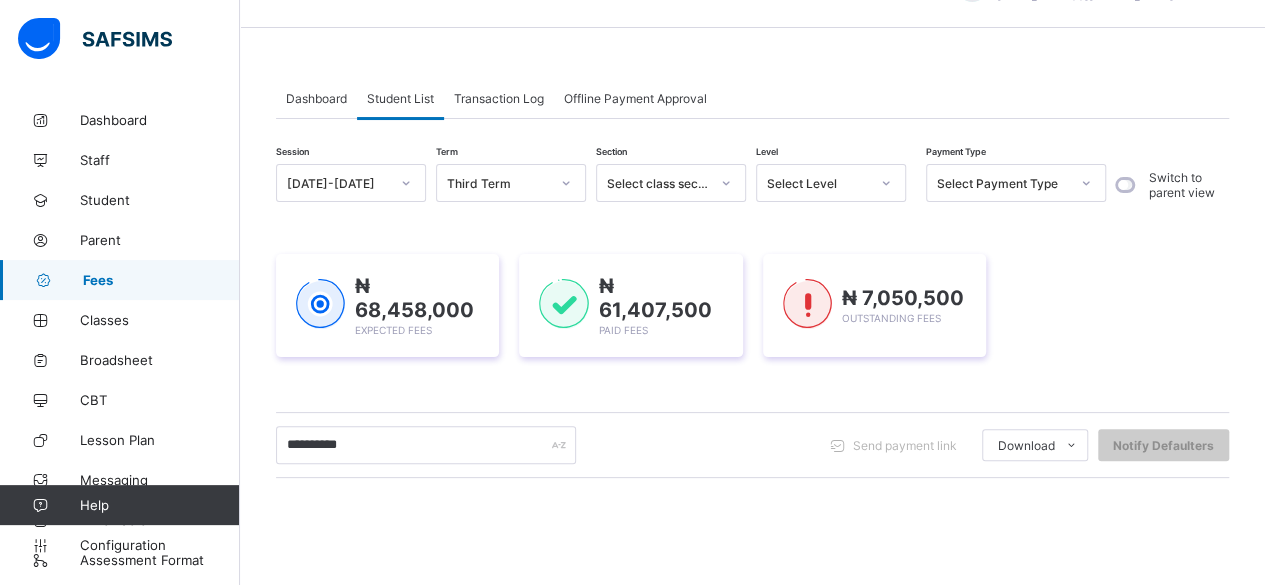 scroll, scrollTop: 0, scrollLeft: 0, axis: both 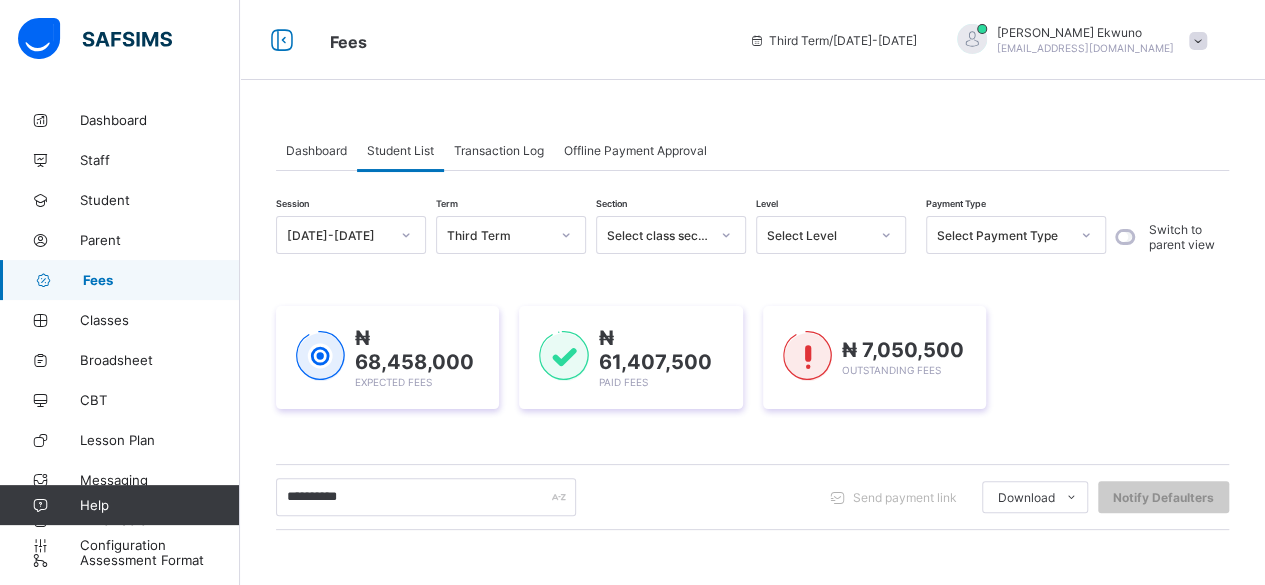 click on "Student List" at bounding box center (400, 150) 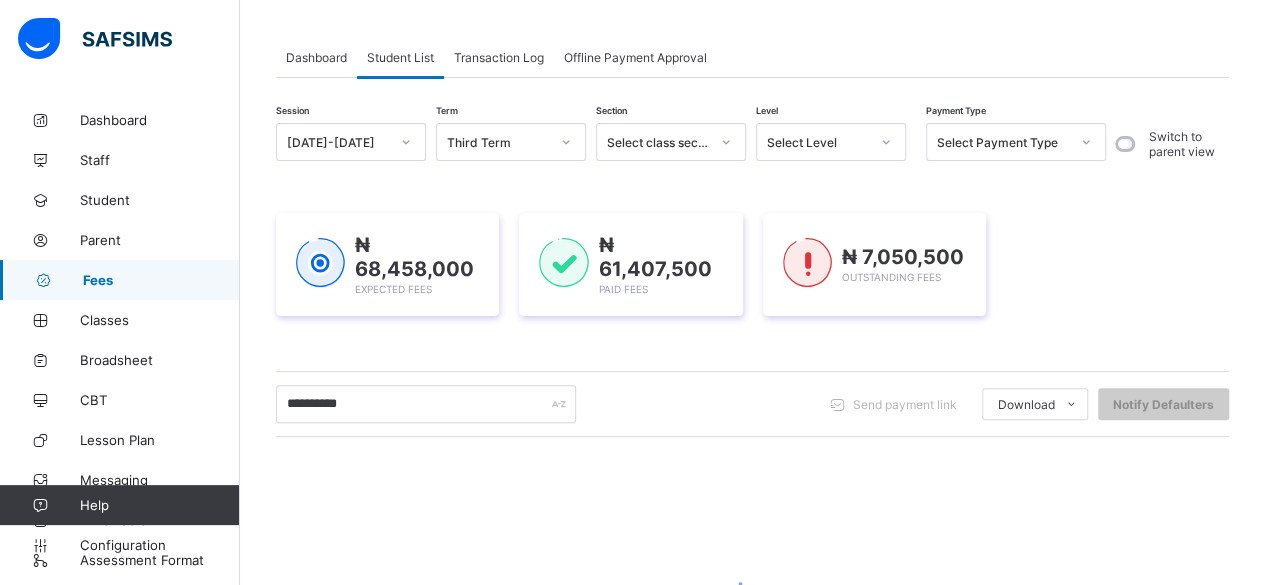 scroll, scrollTop: 94, scrollLeft: 0, axis: vertical 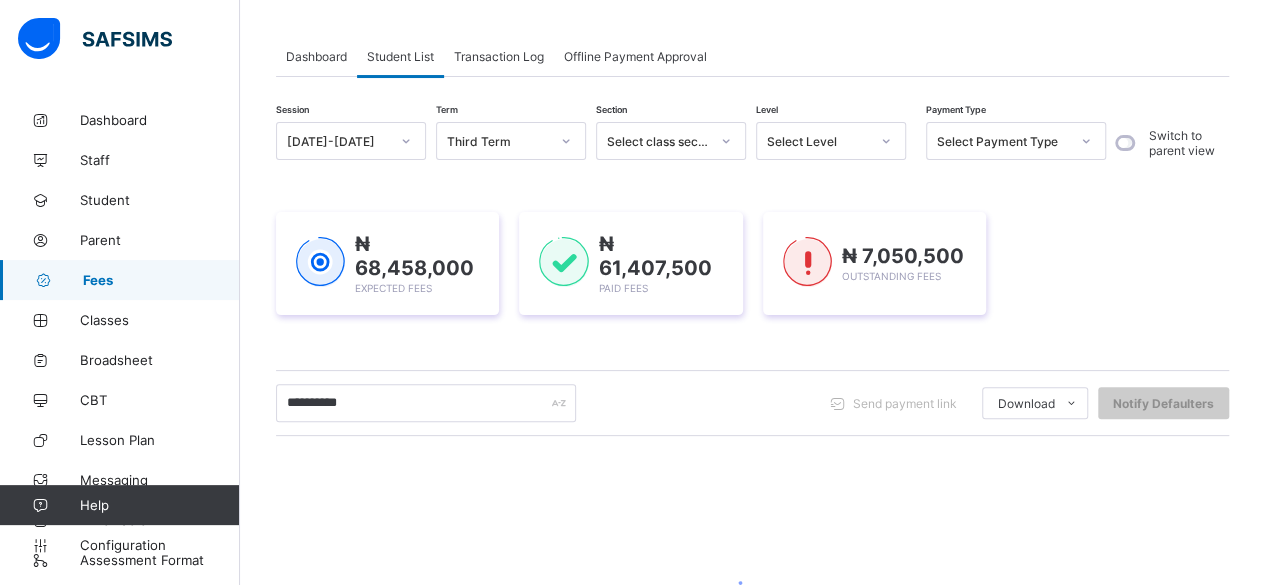 click on "Student List" at bounding box center [400, 56] 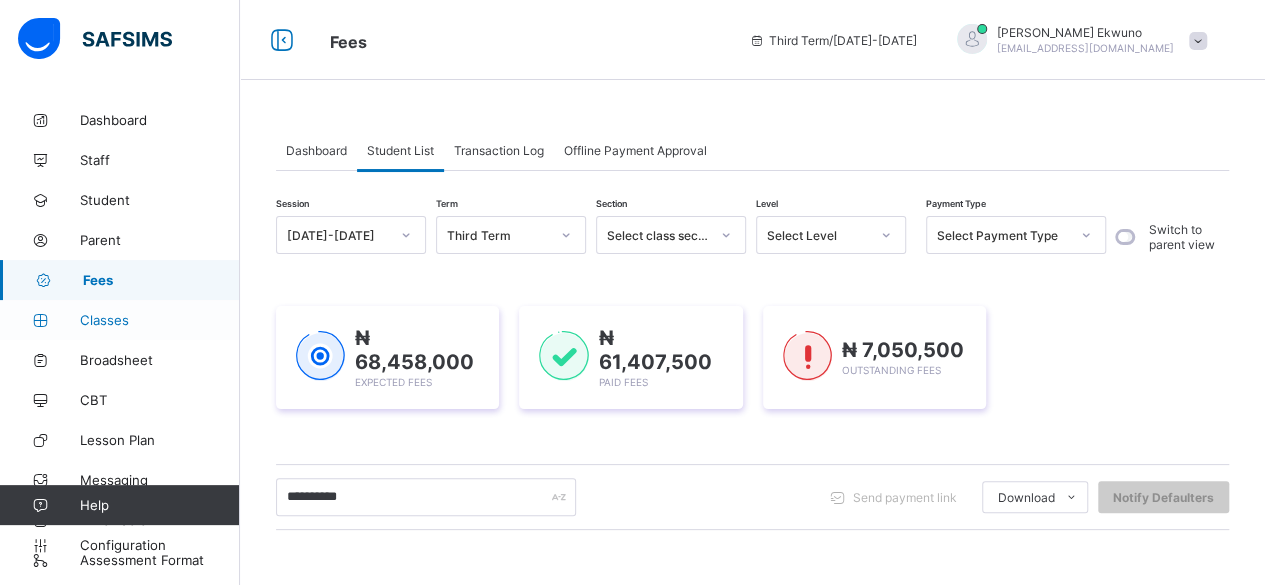 click on "Classes" at bounding box center (160, 320) 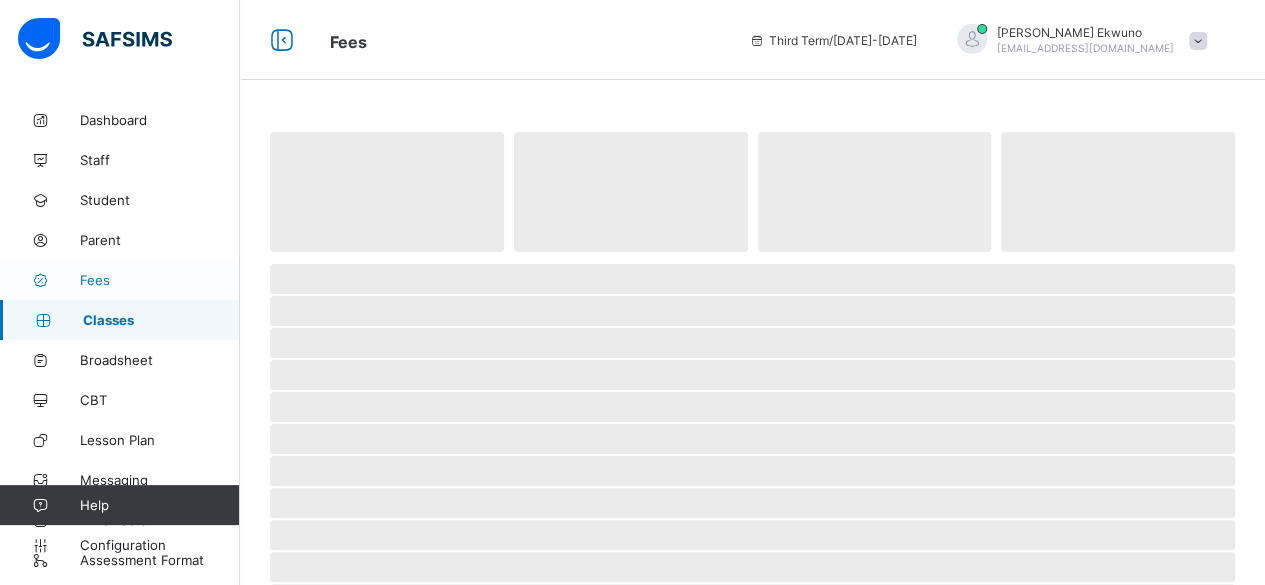 click on "Fees" at bounding box center [160, 280] 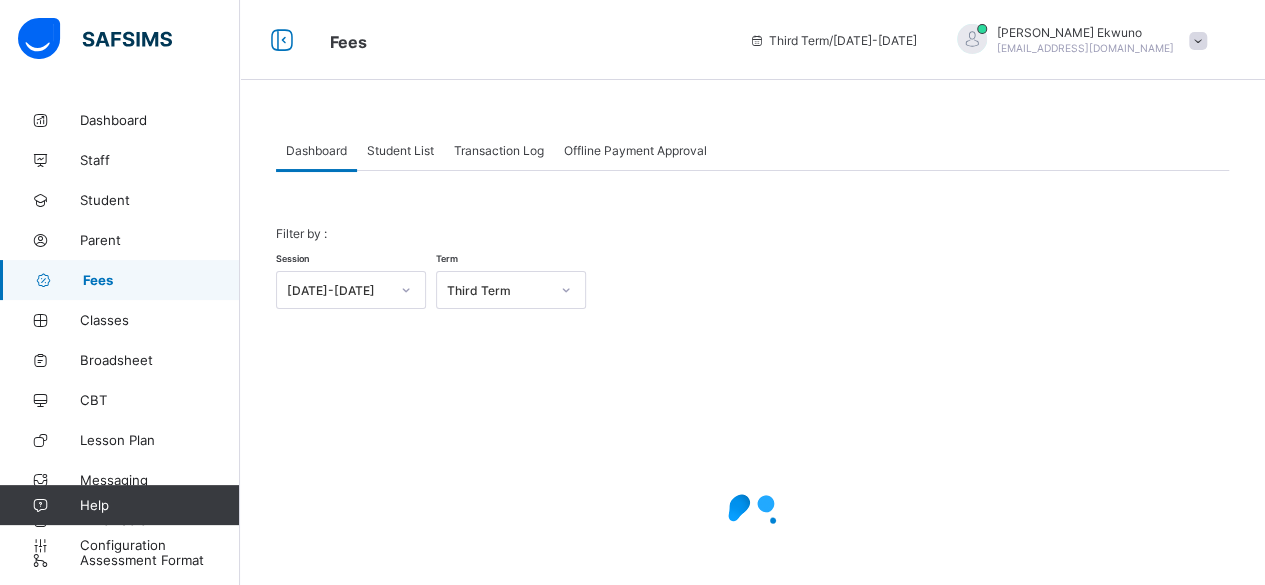 click on "Student List" at bounding box center [400, 150] 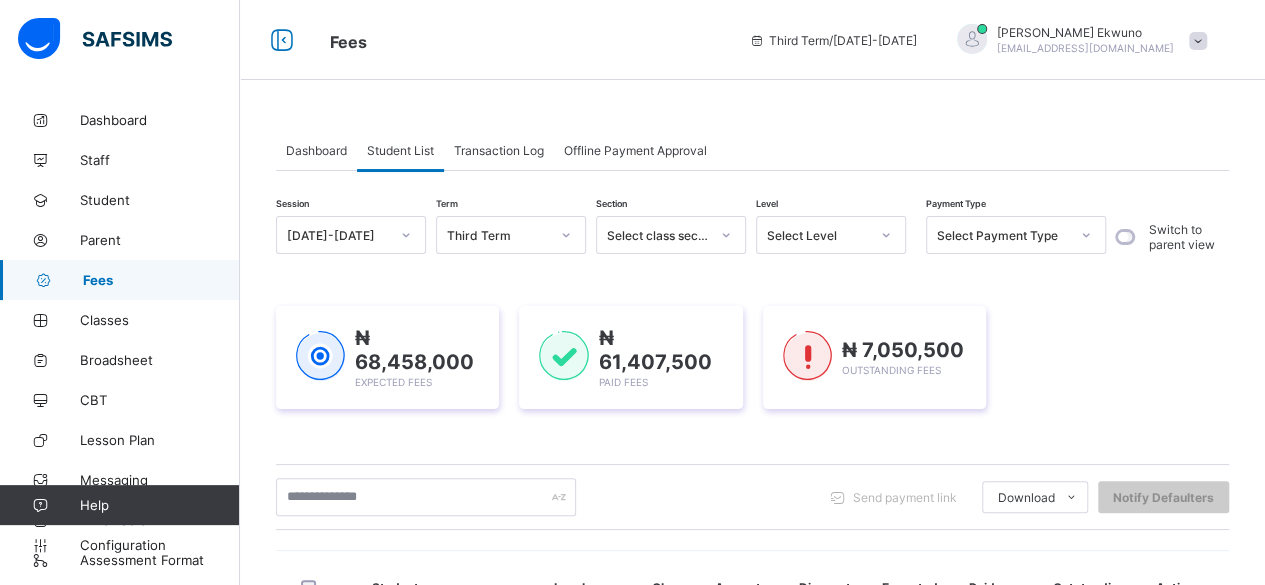 click on "₦ 68,458,000   Expected Fees   ₦ 61,407,500 Paid Fees   ₦ 7,050,500 Outstanding Fees" at bounding box center (752, 357) 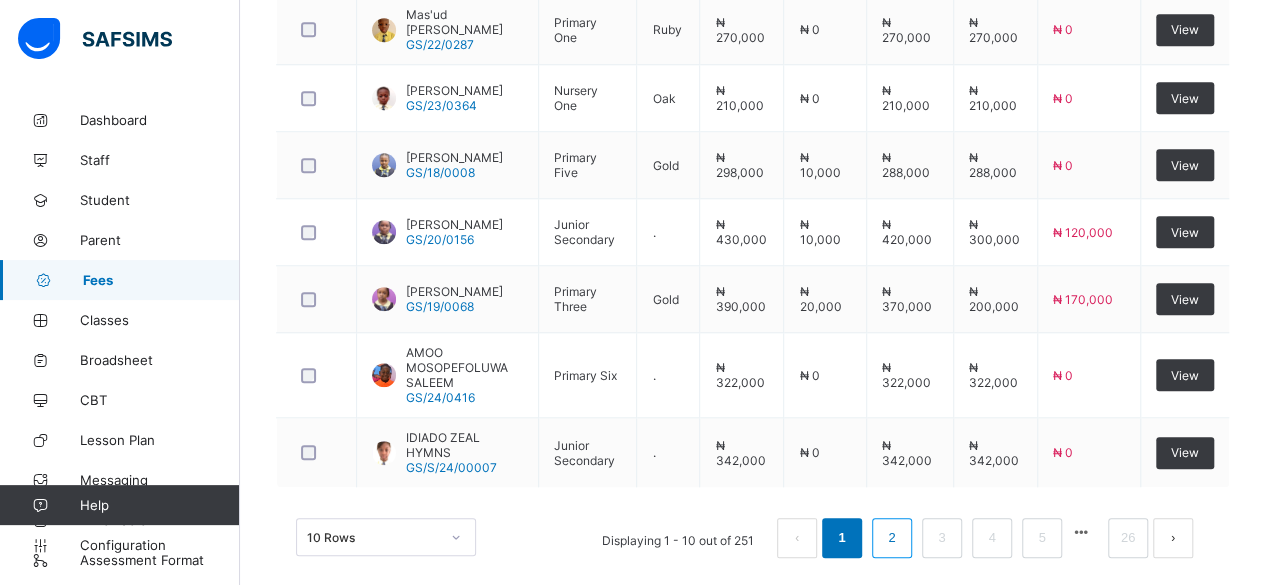 click on "2" at bounding box center (891, 538) 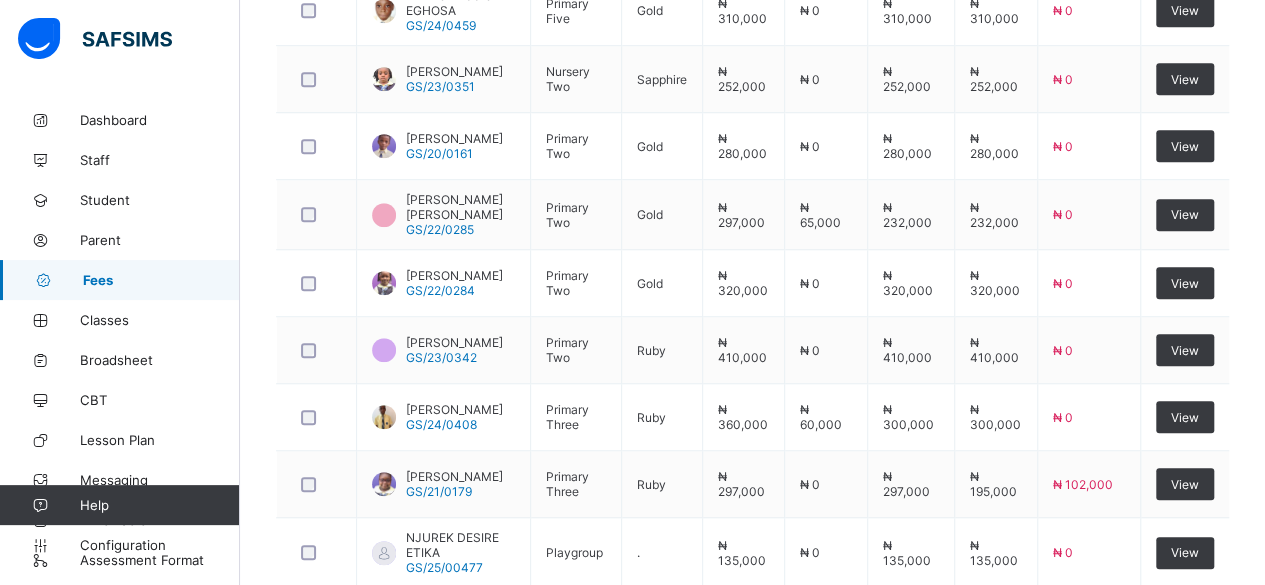 scroll, scrollTop: 836, scrollLeft: 0, axis: vertical 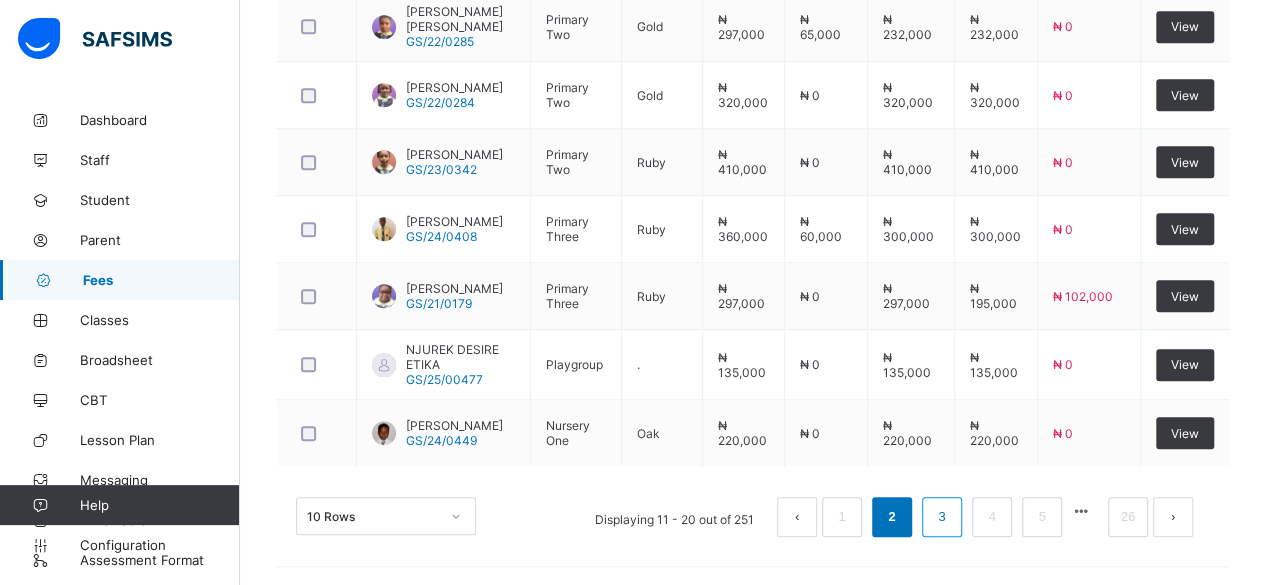 click on "3" at bounding box center [941, 517] 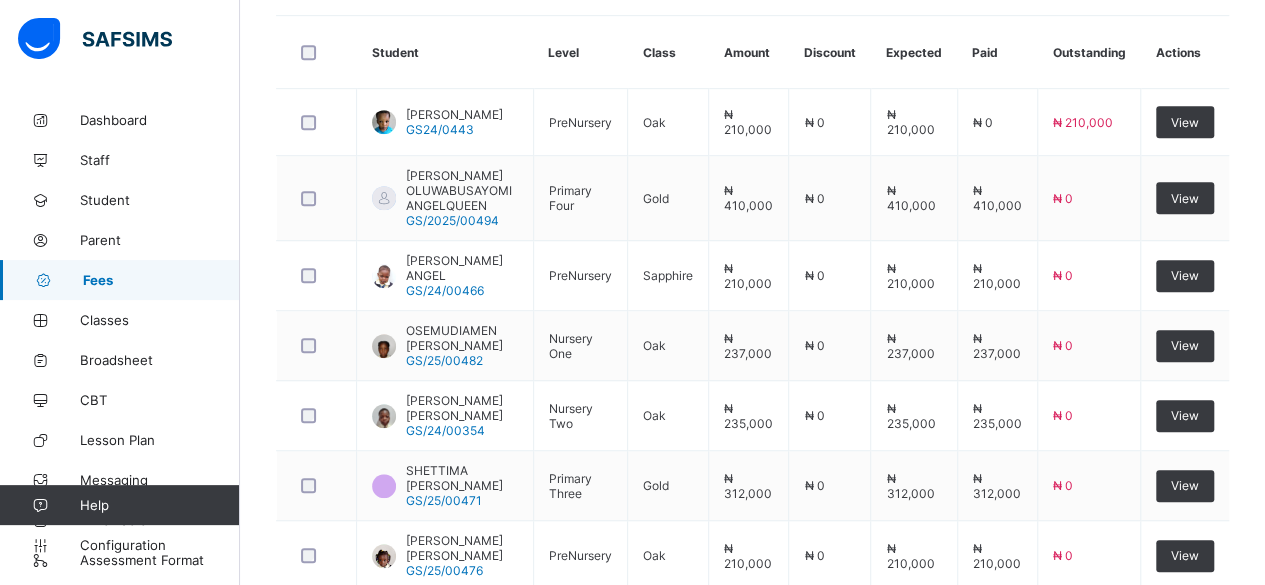 scroll, scrollTop: 521, scrollLeft: 0, axis: vertical 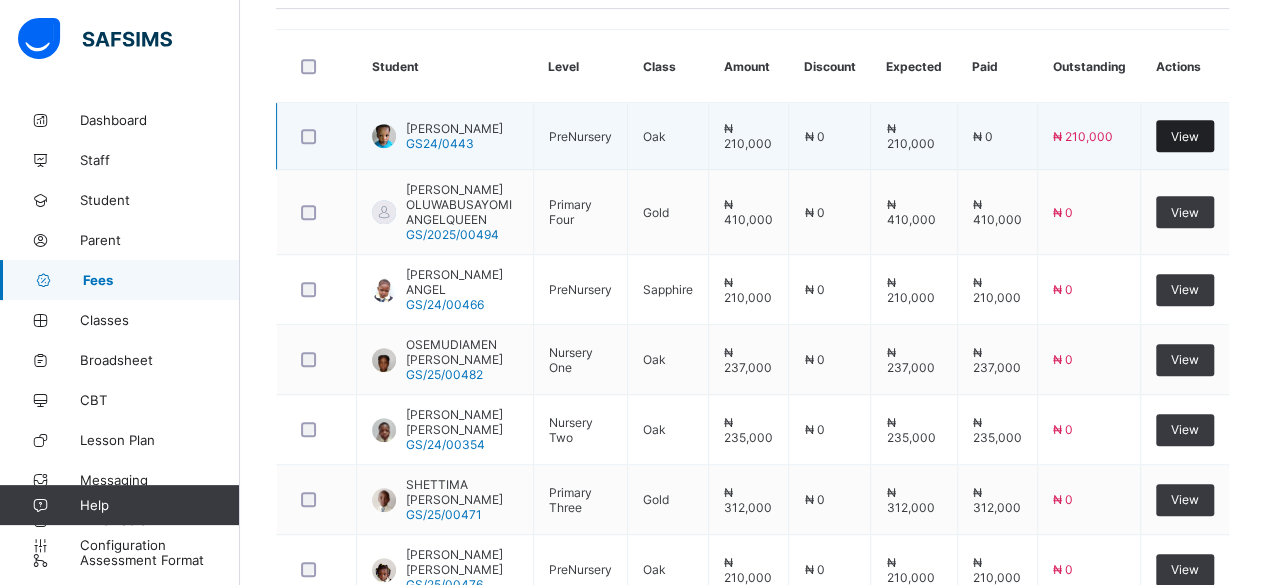 click on "View" at bounding box center [1185, 136] 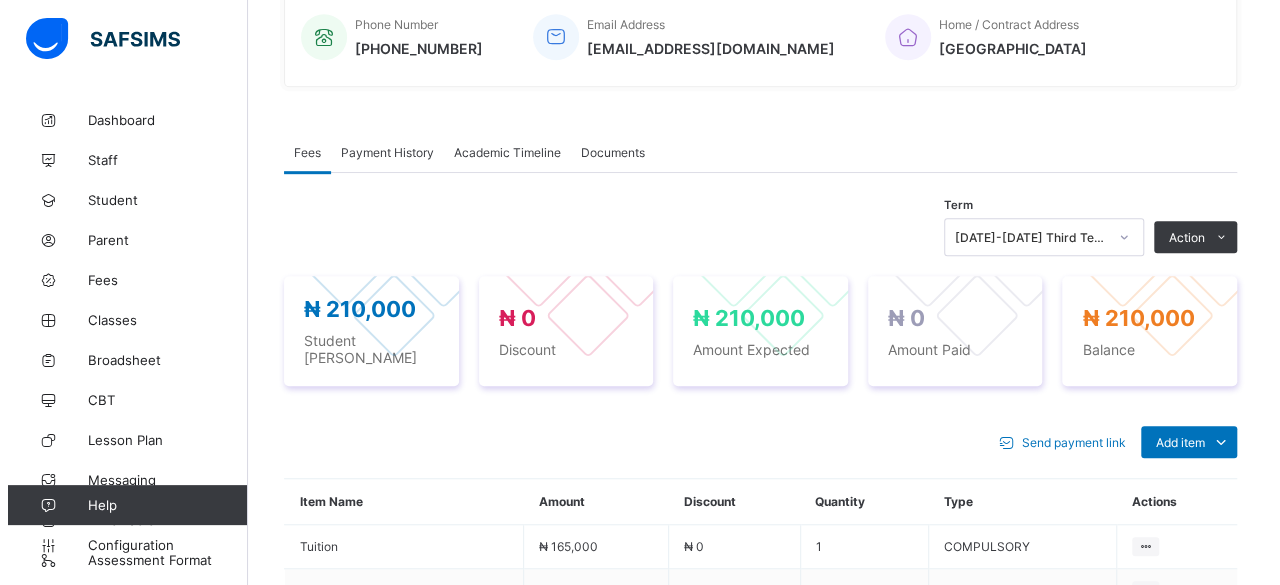 scroll, scrollTop: 521, scrollLeft: 0, axis: vertical 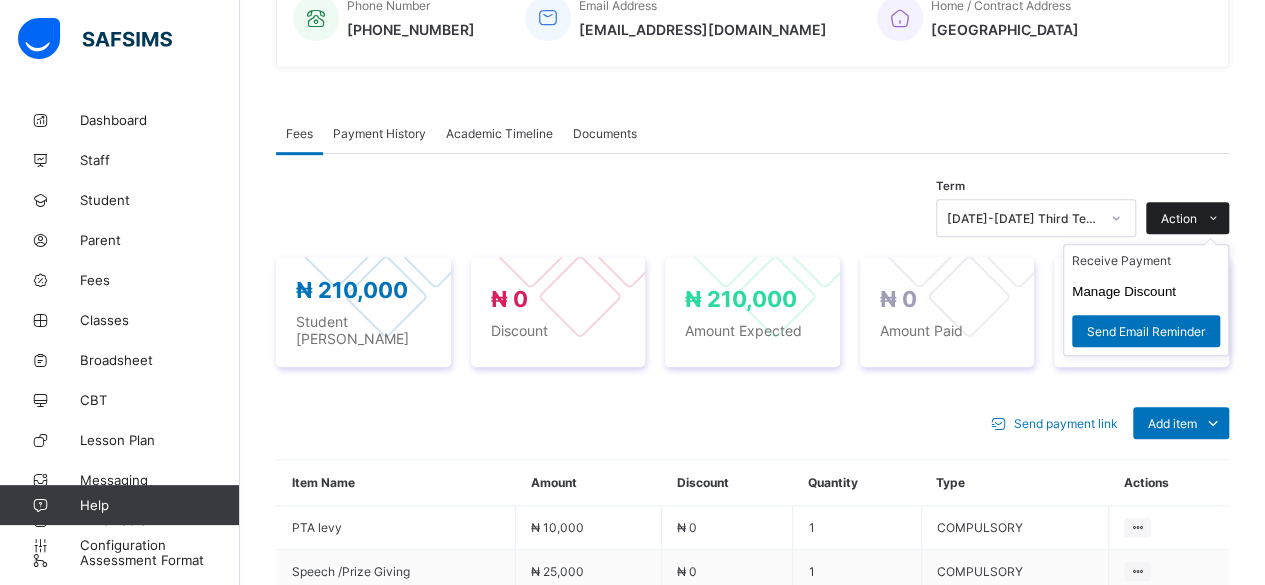 click on "Action" at bounding box center (1179, 218) 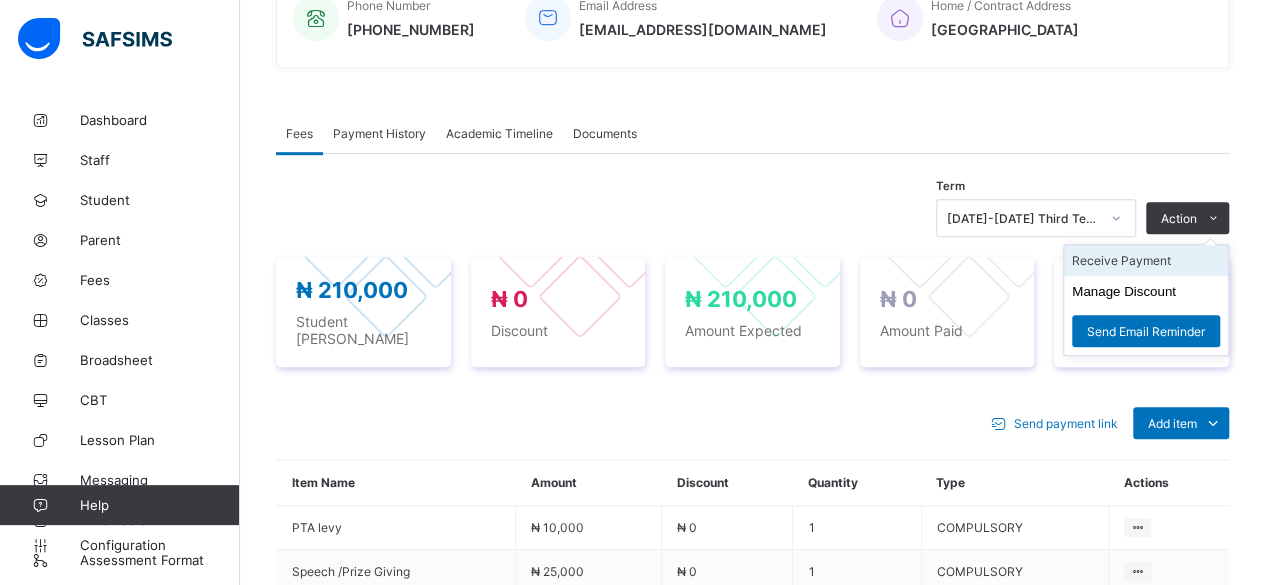 click on "Receive Payment" at bounding box center [1146, 260] 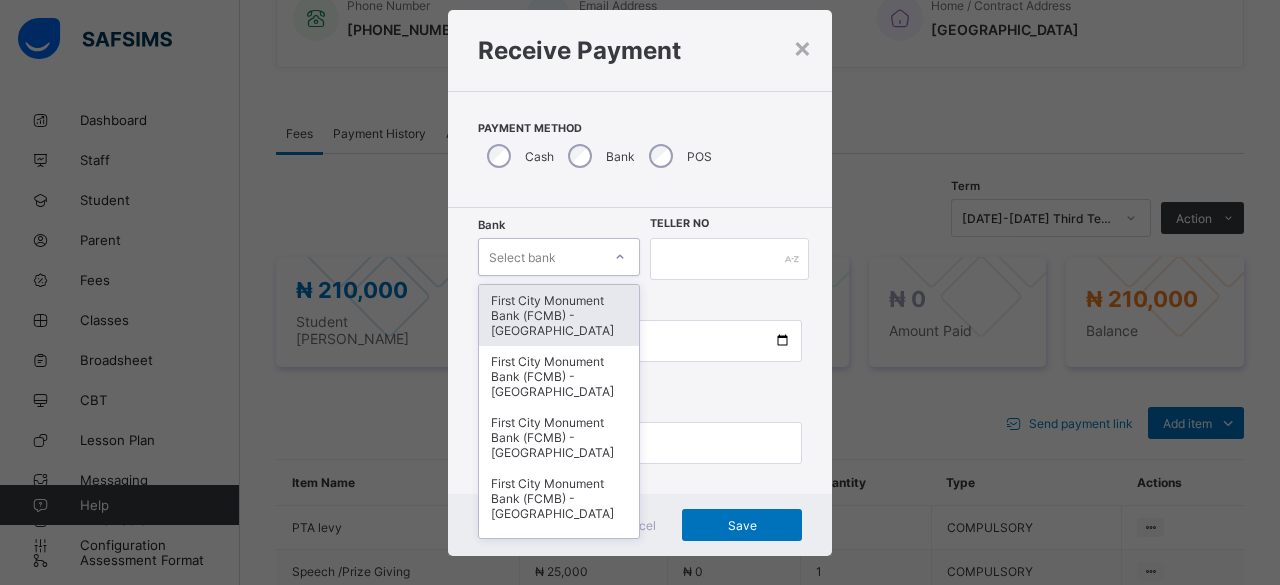click on "option First City Monument Bank (FCMB) - Govana School focused, 1 of 13. 13 results available. Use Up and Down to choose options, press Enter to select the currently focused option, press Escape to exit the menu, press Tab to select the option and exit the menu. Select bank First City Monument Bank (FCMB) - Govana School First City Monument Bank (FCMB) - Govana School First City Monument Bank (FCMB) - [GEOGRAPHIC_DATA] First City Monument Bank (FCMB) - [GEOGRAPHIC_DATA] First City Monument Bank (FCMB) - [GEOGRAPHIC_DATA] First City Monument Bank (FCMB) - Govana School First City Monument Bank (FCMB) - [GEOGRAPHIC_DATA] First City Monument Bank (FCMB) - [GEOGRAPHIC_DATA] First City Monument Bank (FCMB) - Govana School Fidelity Bank - GOVANA SCHOOL LIMITED Fidelity Bank - GOVANA SCHOOL LIMITED Fidelity Bank - GOVANA SCHOOL LIMITED Fidelity Bank - GOVANA SCHOOLS" at bounding box center (559, 257) 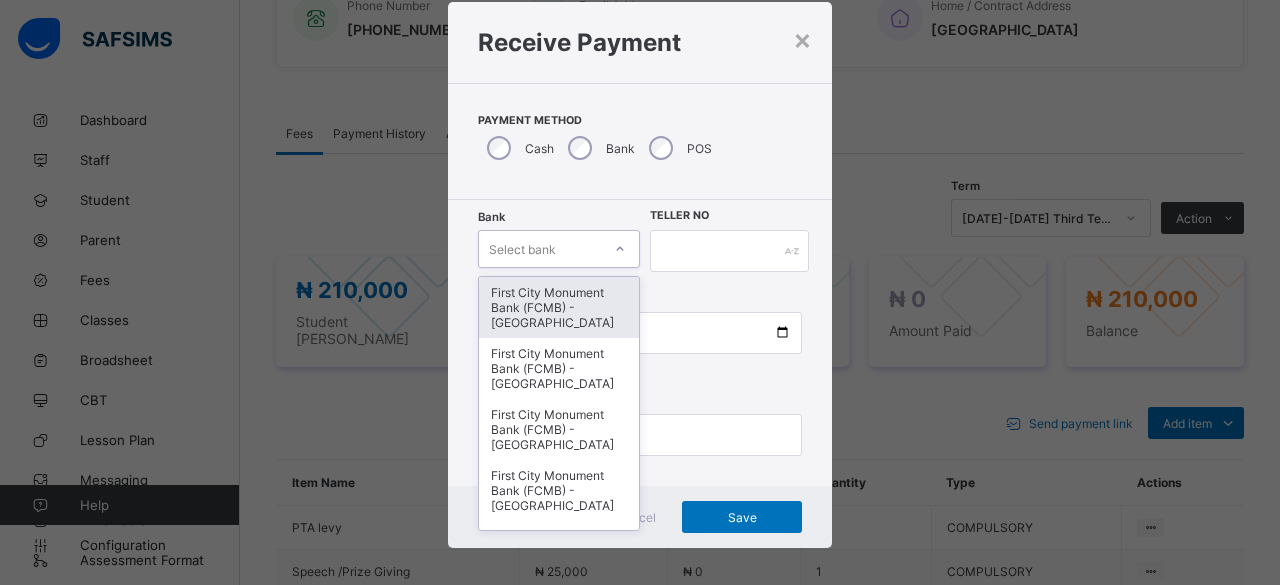 scroll, scrollTop: 48, scrollLeft: 0, axis: vertical 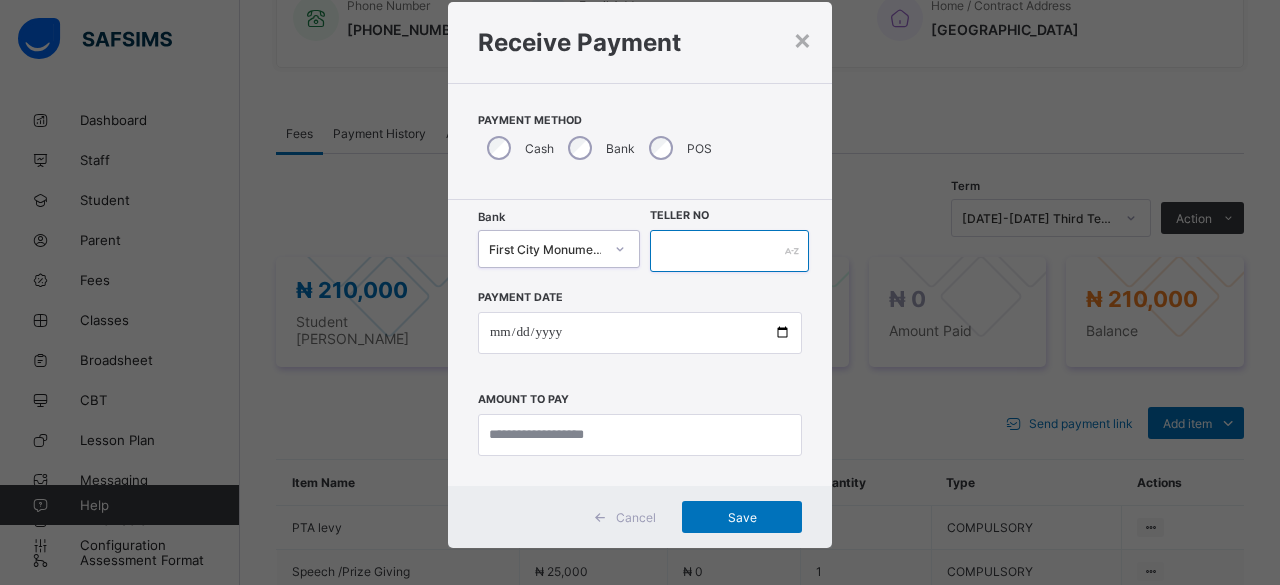 click at bounding box center (729, 251) 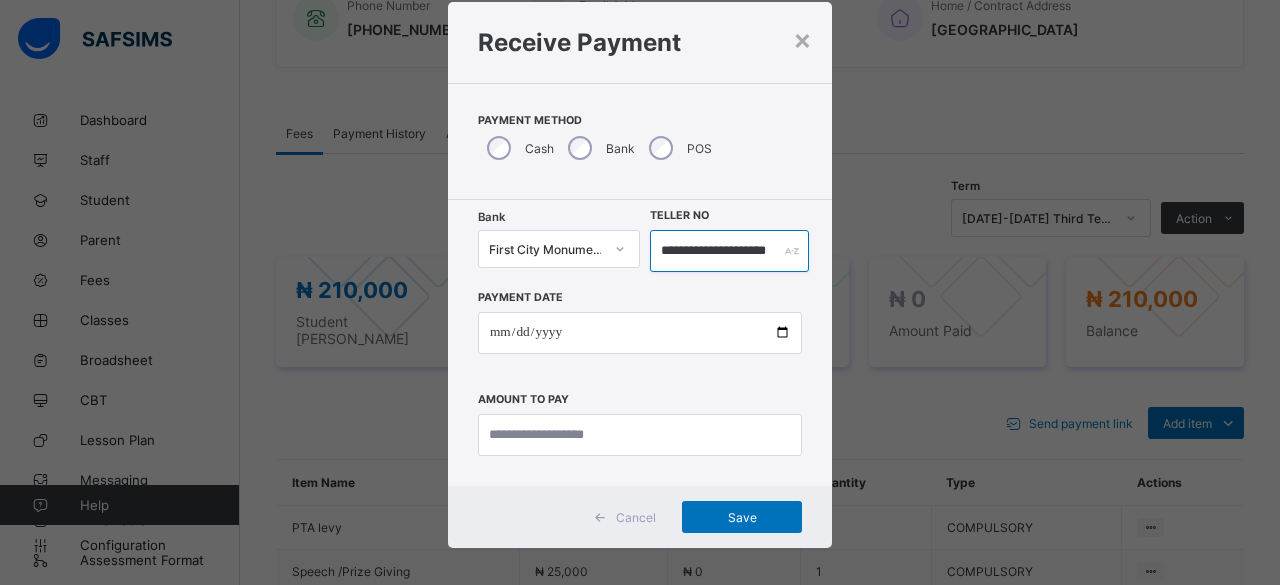 scroll, scrollTop: 0, scrollLeft: 49, axis: horizontal 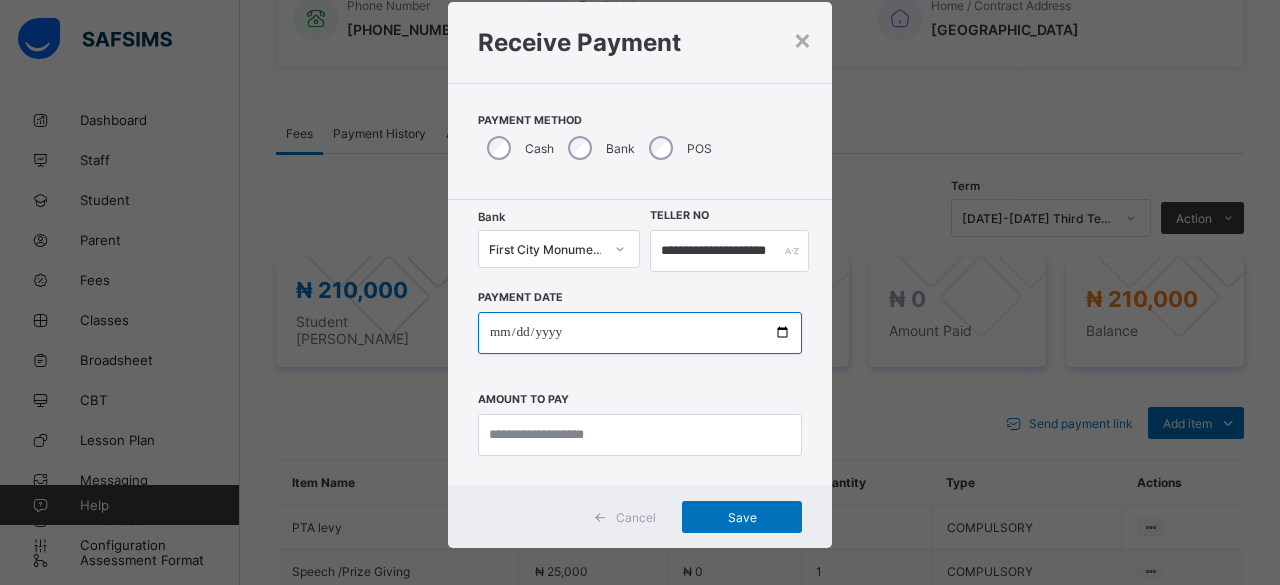 click at bounding box center [640, 333] 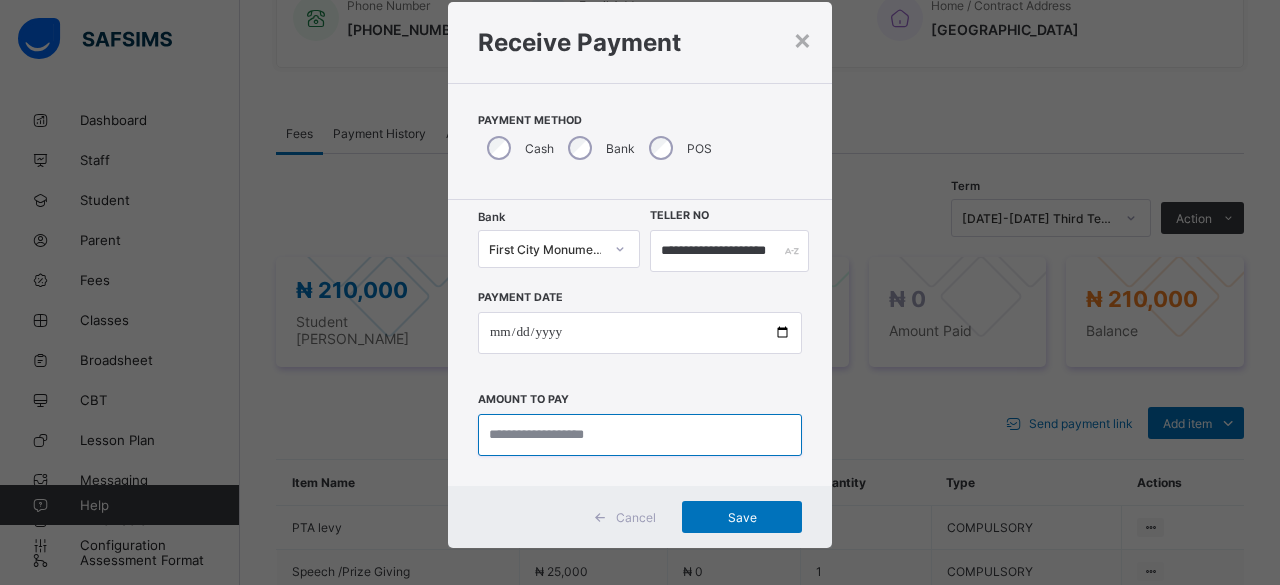 click at bounding box center [640, 435] 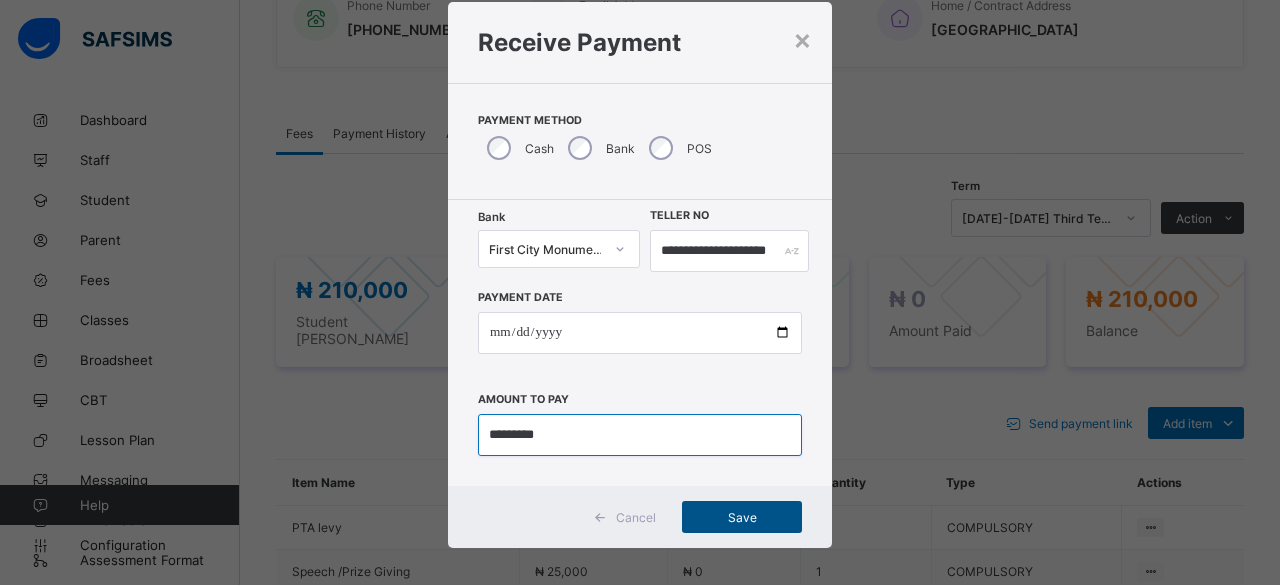 type on "*********" 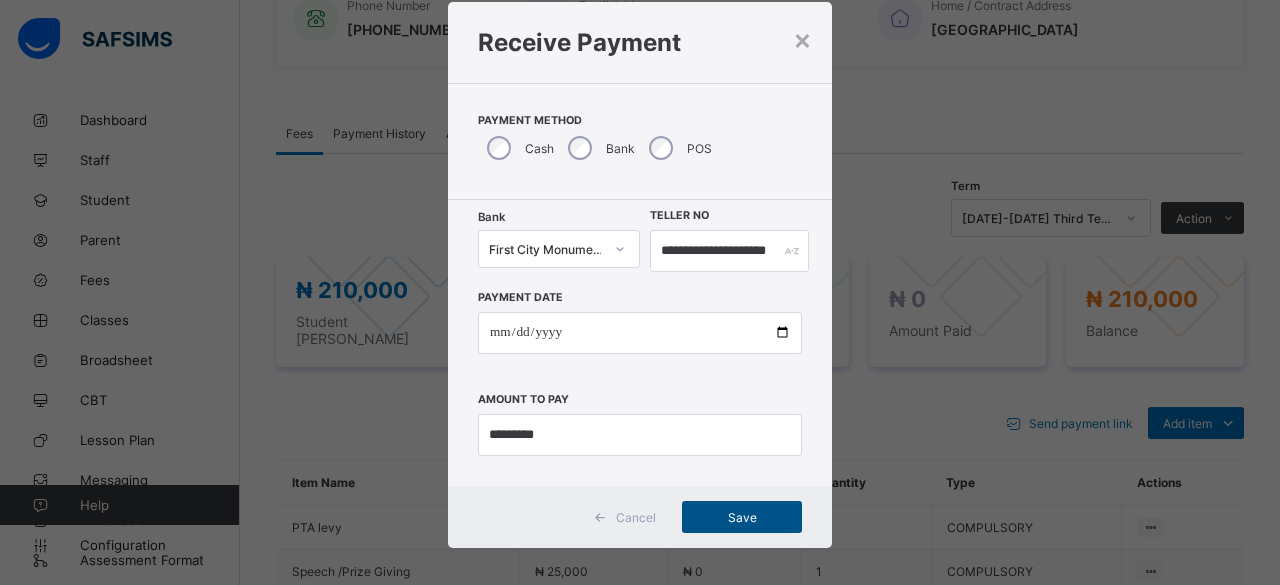 click on "Save" at bounding box center [742, 517] 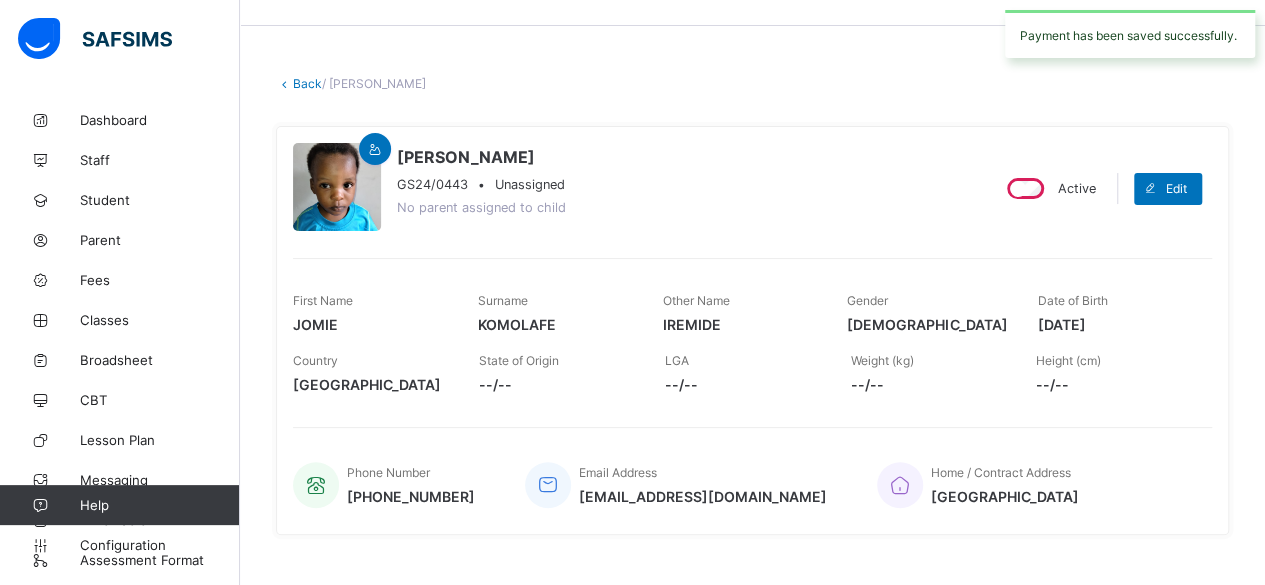 scroll, scrollTop: 0, scrollLeft: 0, axis: both 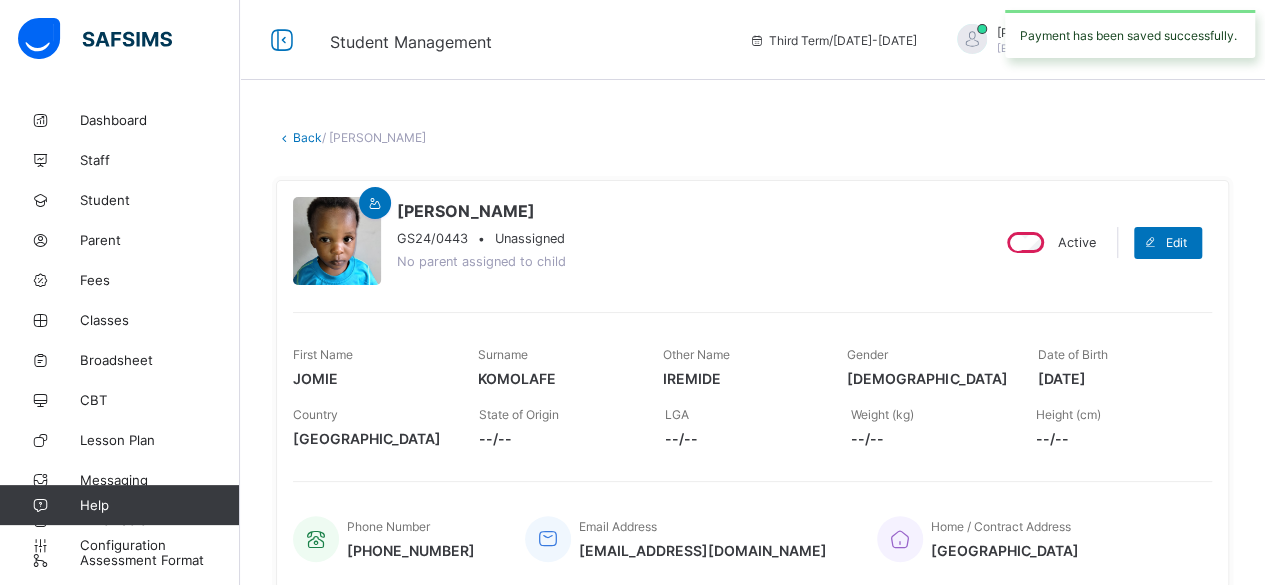 click on "Back" at bounding box center (307, 137) 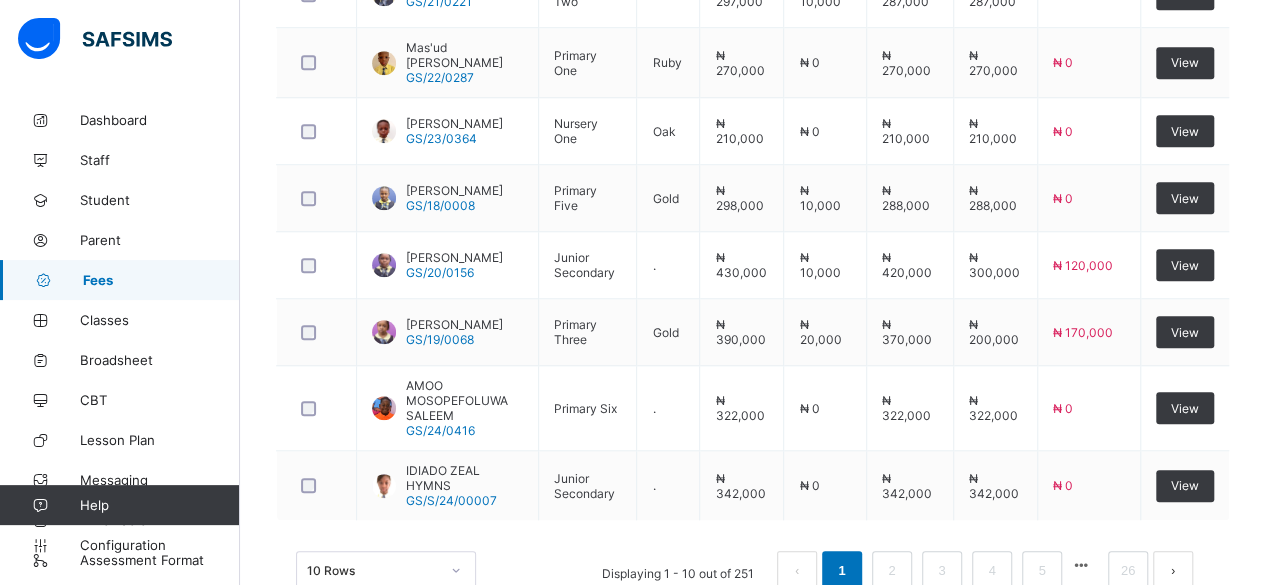 scroll, scrollTop: 836, scrollLeft: 0, axis: vertical 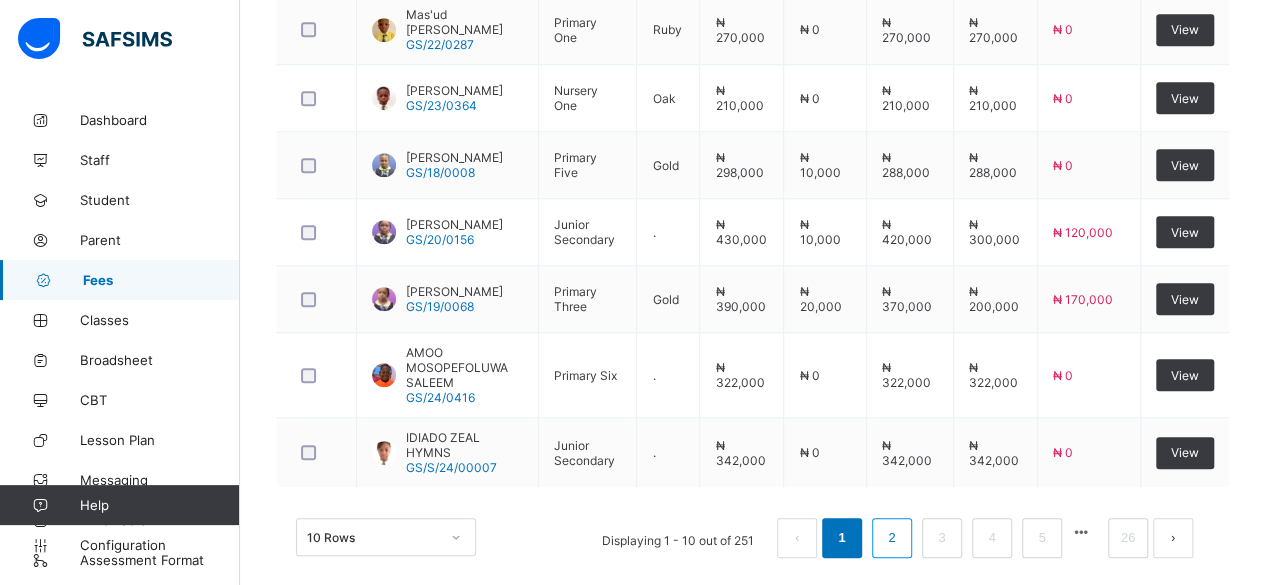 click on "2" at bounding box center (891, 538) 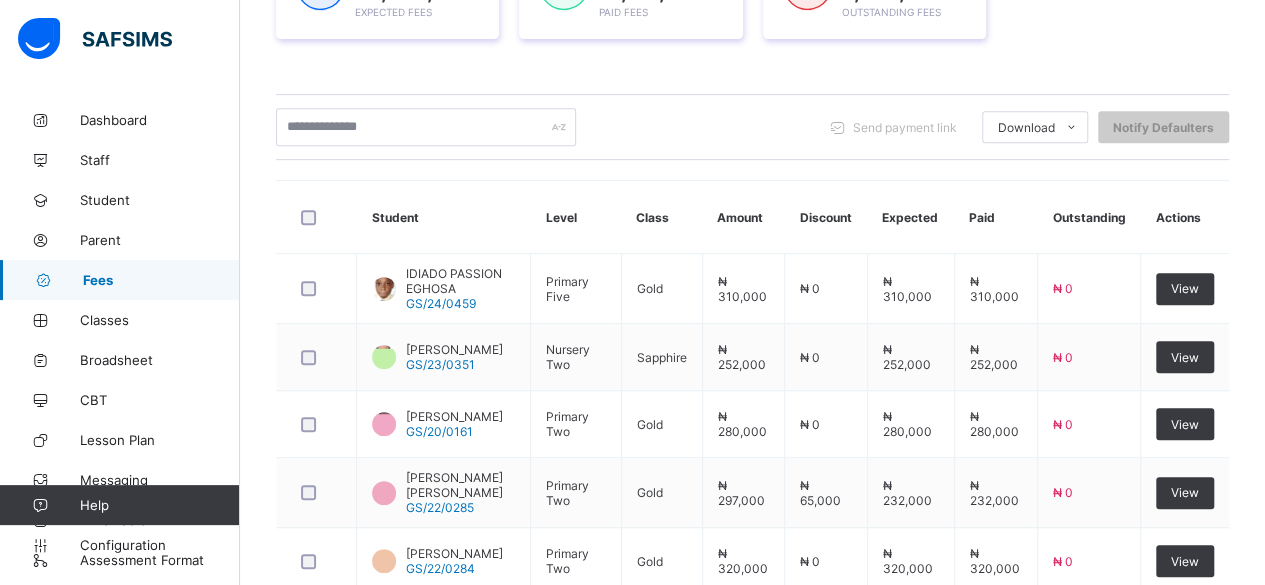 scroll, scrollTop: 836, scrollLeft: 0, axis: vertical 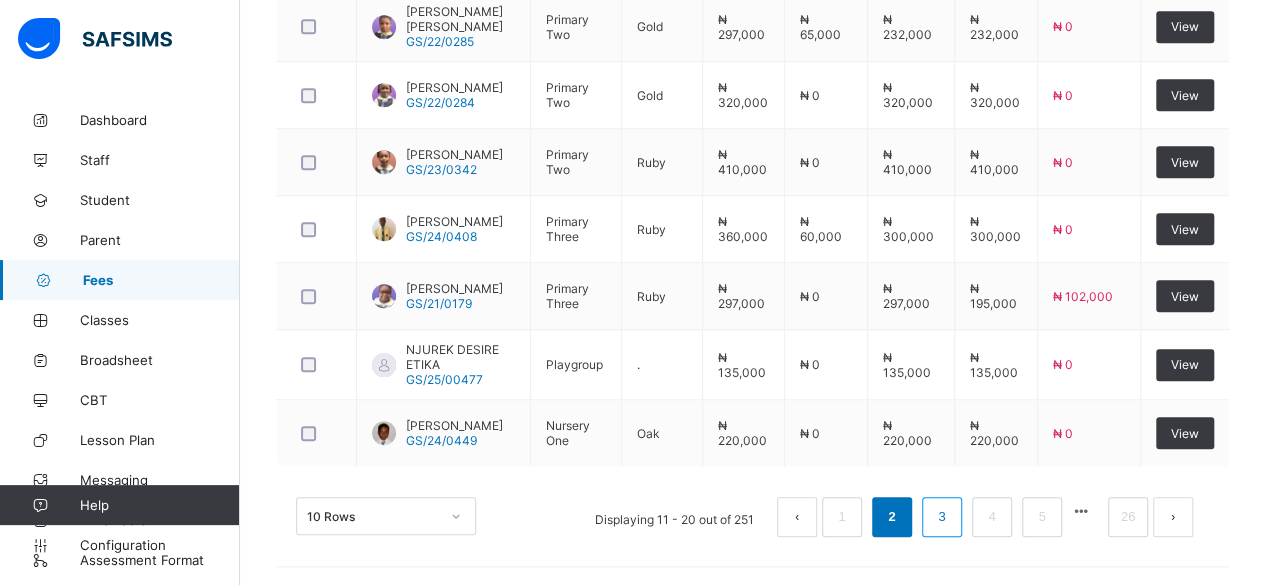 click on "3" at bounding box center (941, 517) 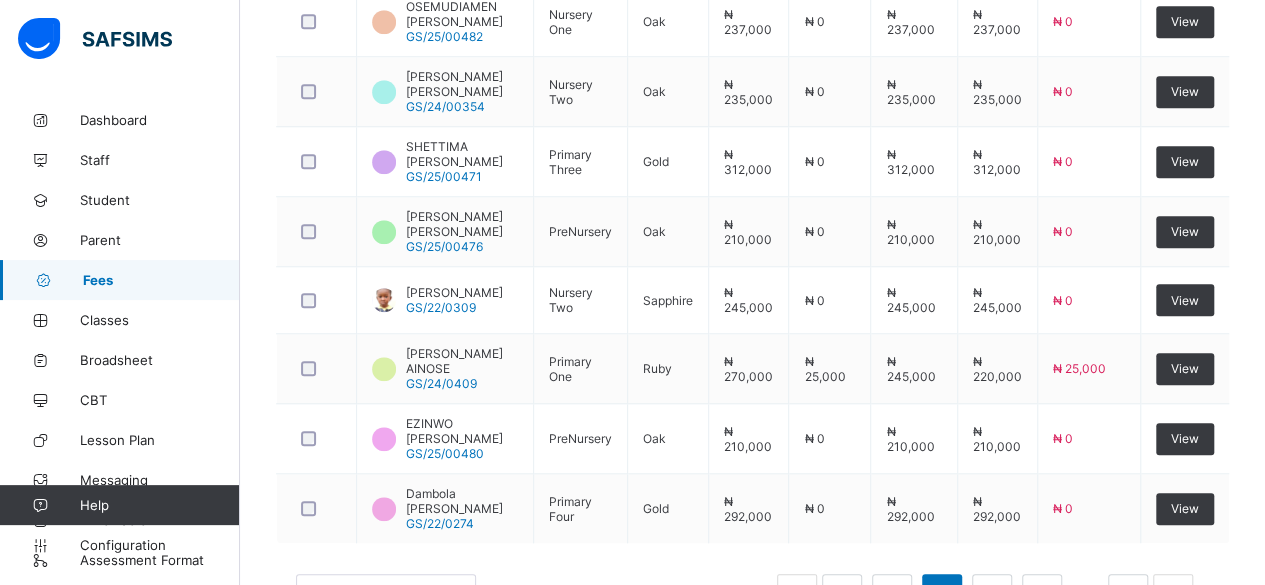 scroll, scrollTop: 850, scrollLeft: 0, axis: vertical 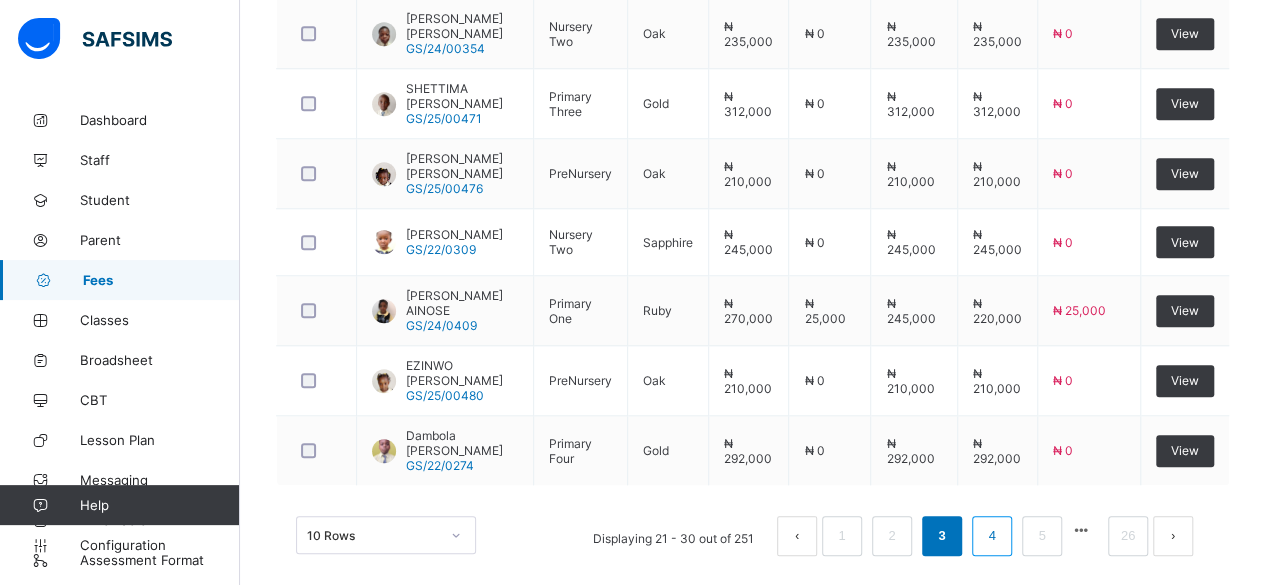 click on "4" at bounding box center (991, 536) 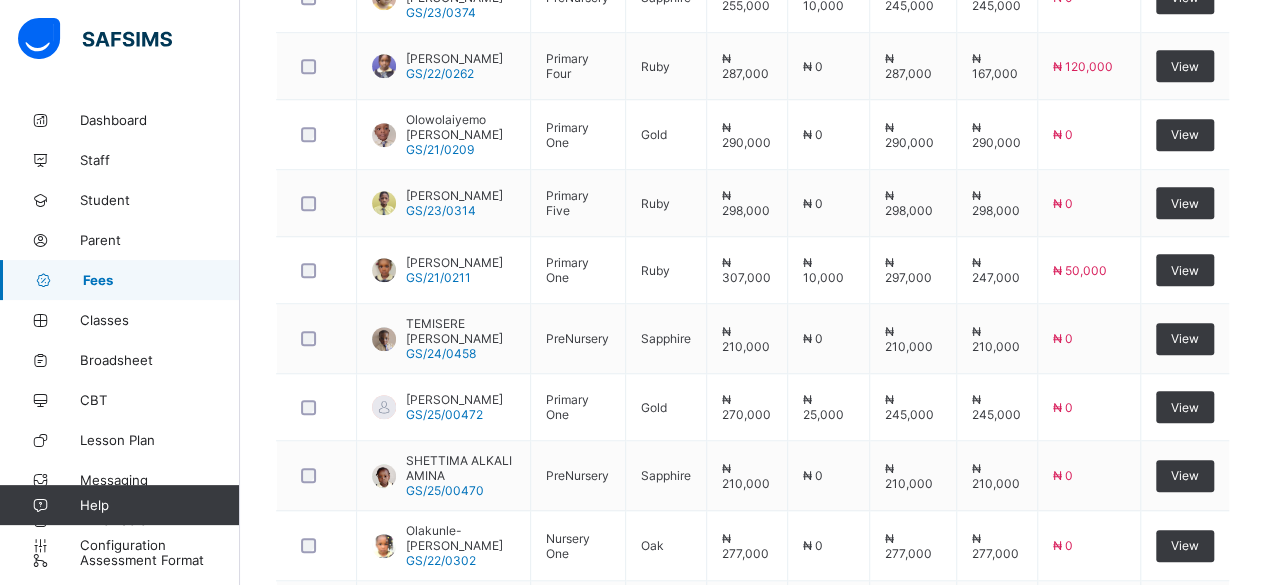 scroll, scrollTop: 822, scrollLeft: 0, axis: vertical 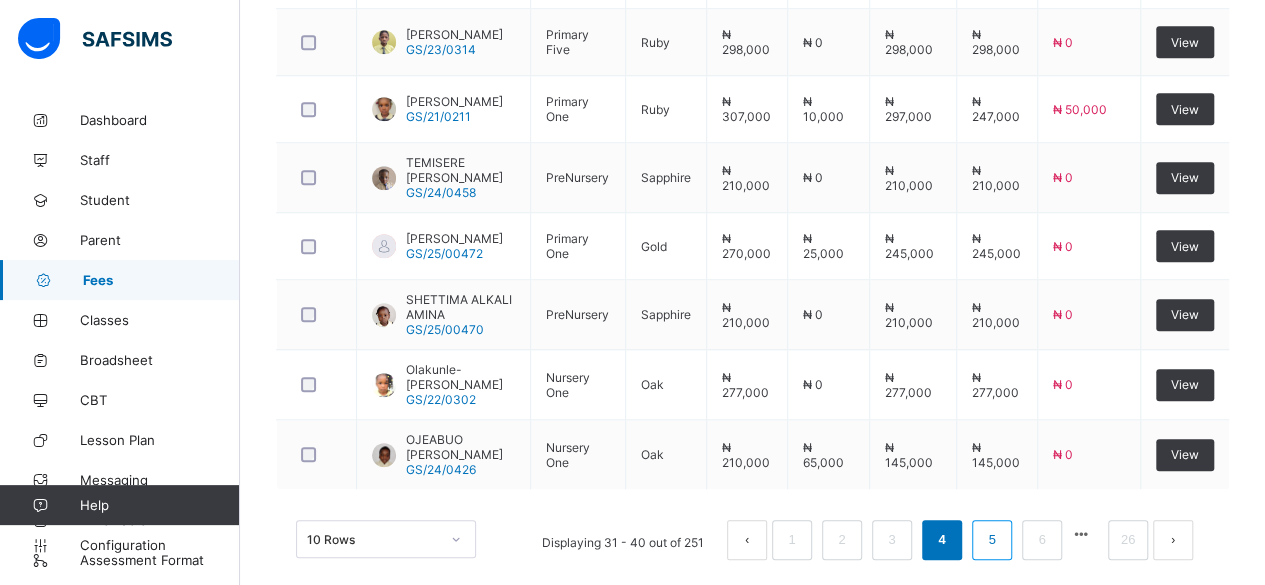 click on "5" at bounding box center (991, 540) 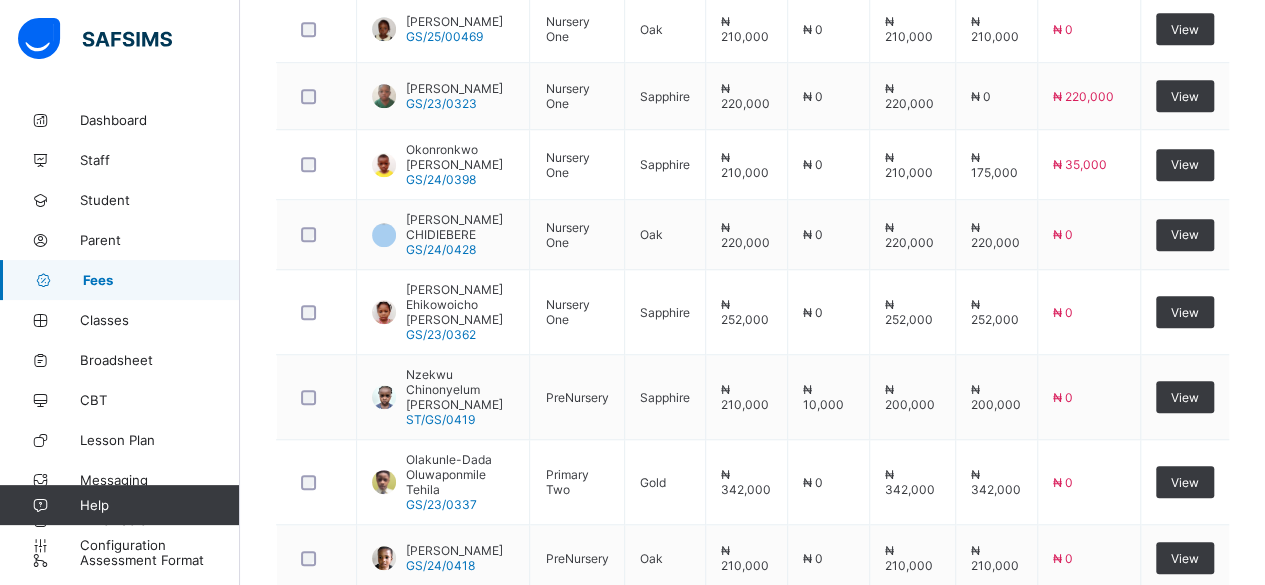 scroll, scrollTop: 592, scrollLeft: 0, axis: vertical 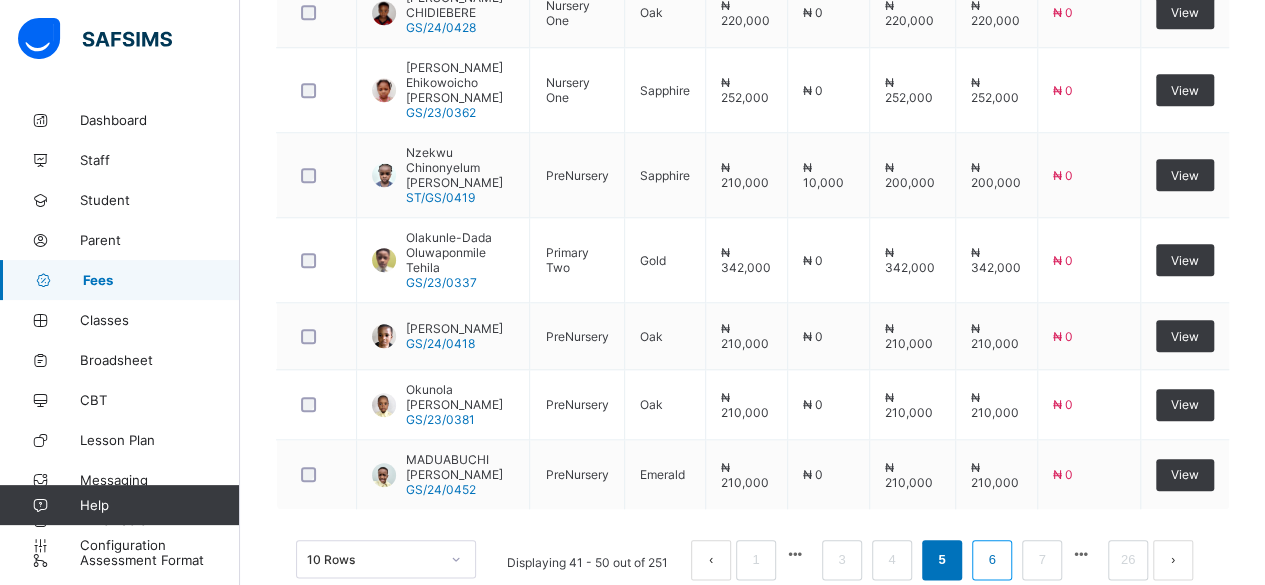 click on "6" at bounding box center (991, 560) 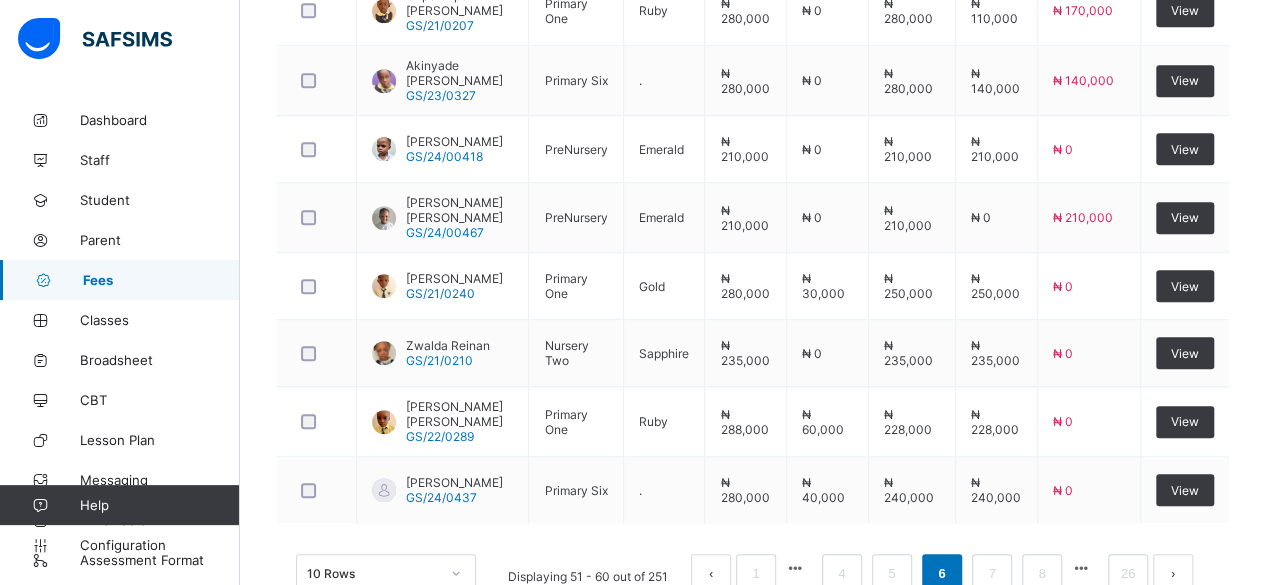 scroll, scrollTop: 822, scrollLeft: 0, axis: vertical 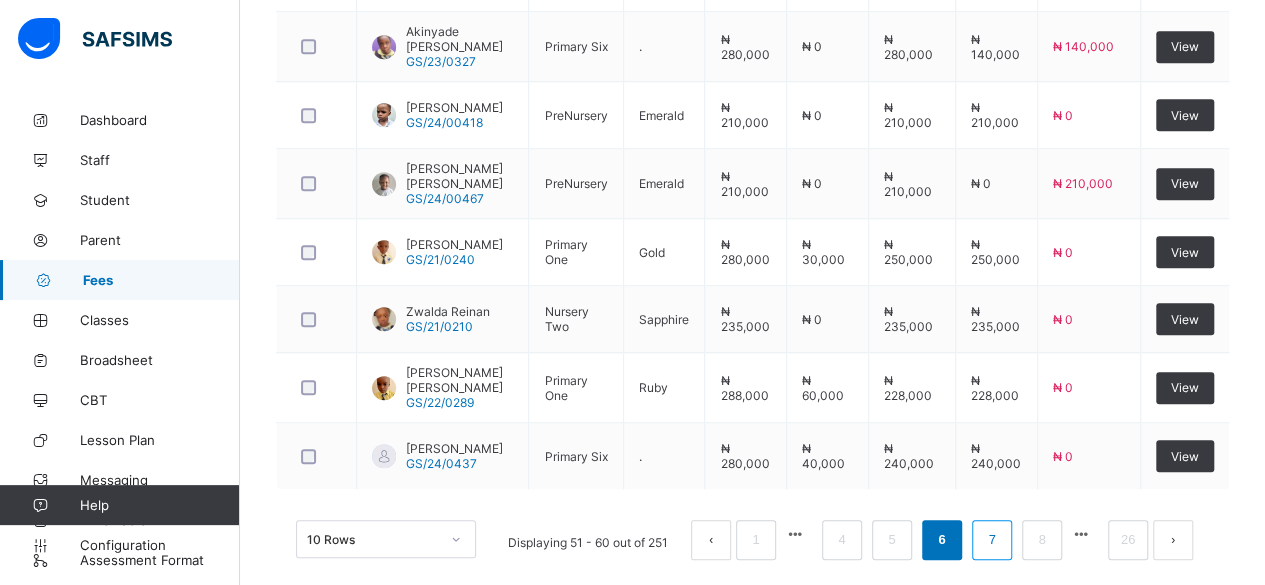 click on "7" at bounding box center (991, 540) 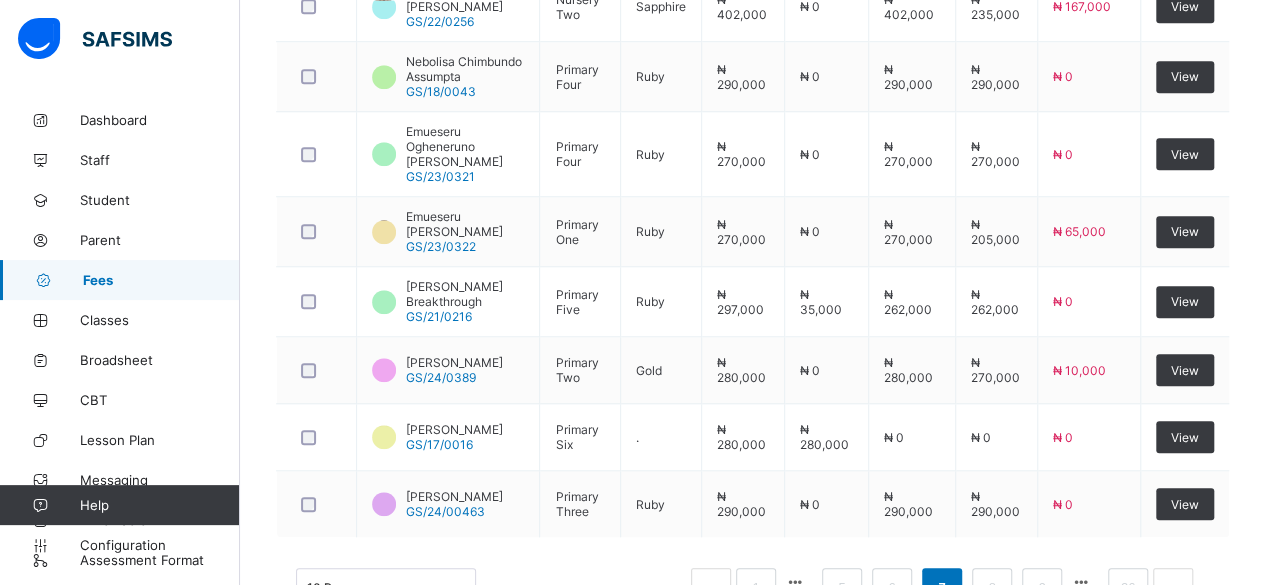 scroll, scrollTop: 836, scrollLeft: 0, axis: vertical 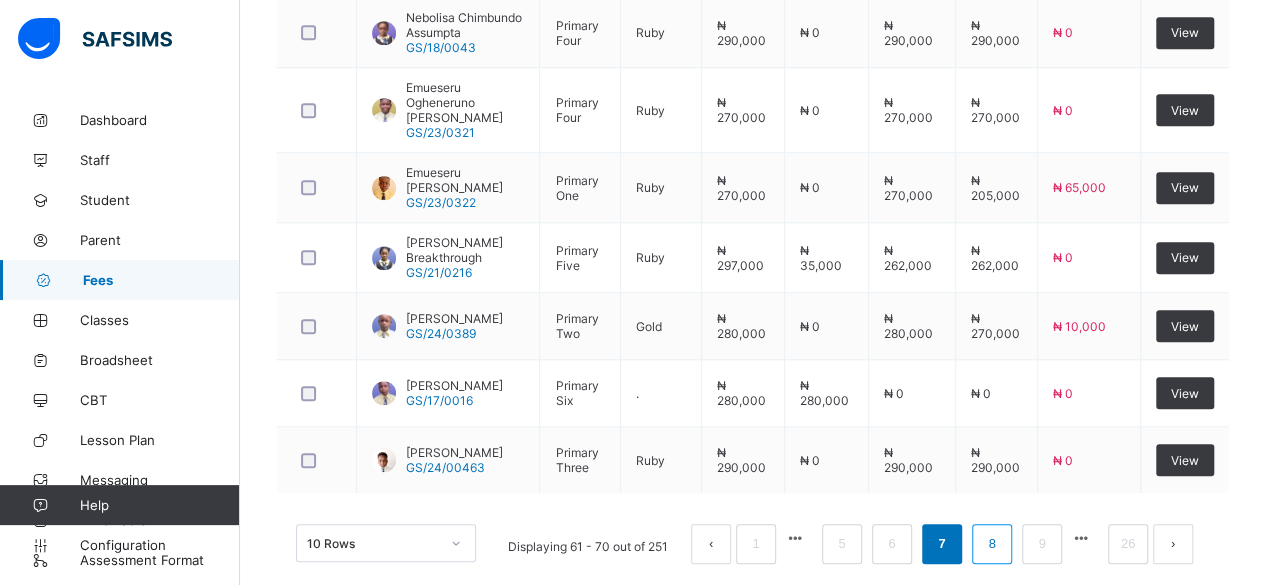 click on "8" at bounding box center (991, 544) 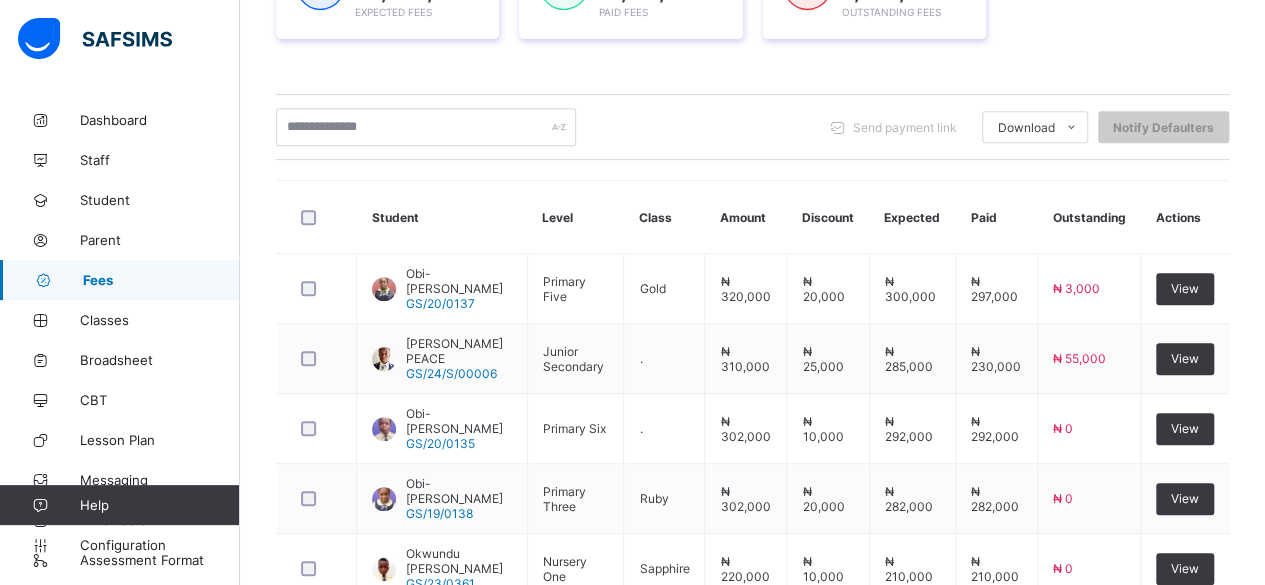 scroll, scrollTop: 836, scrollLeft: 0, axis: vertical 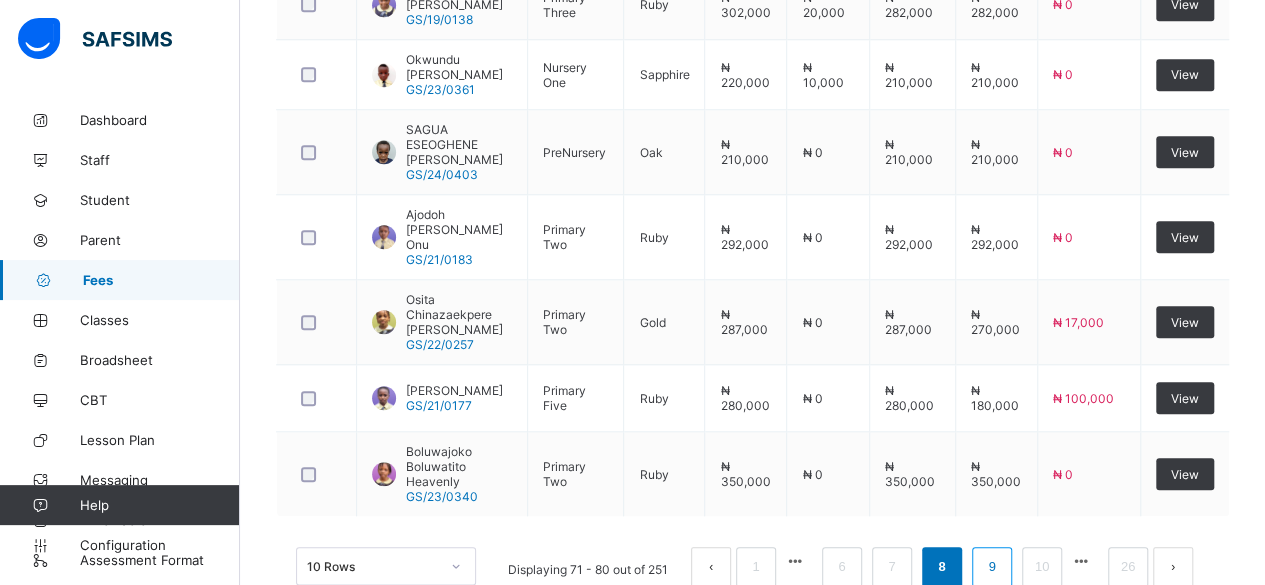 click on "9" at bounding box center (991, 567) 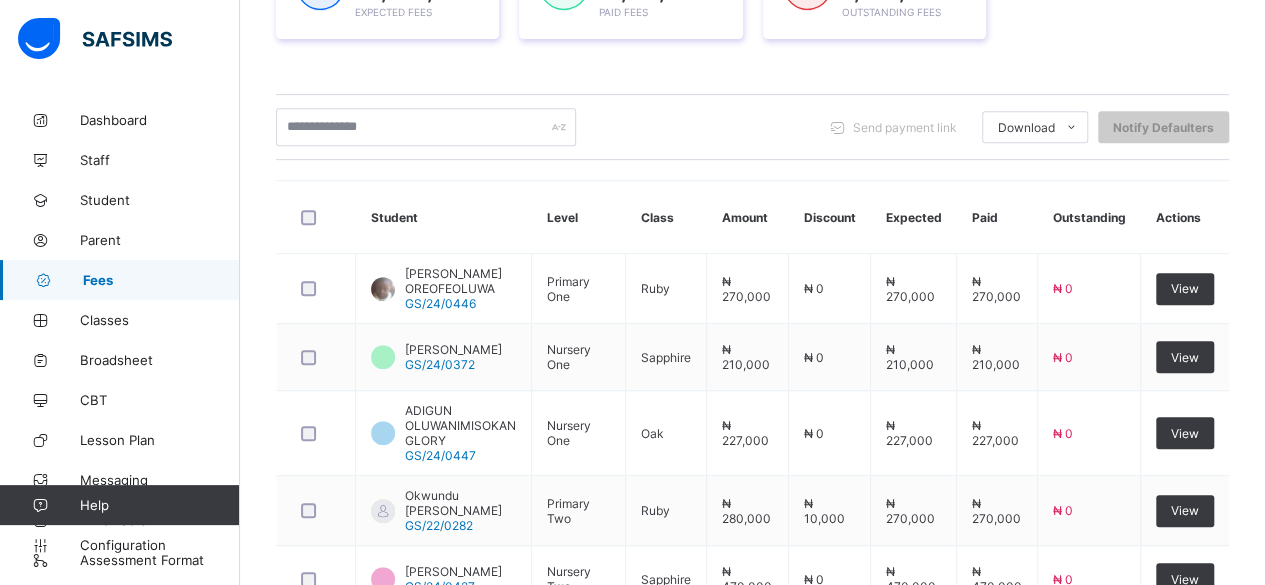 scroll, scrollTop: 850, scrollLeft: 0, axis: vertical 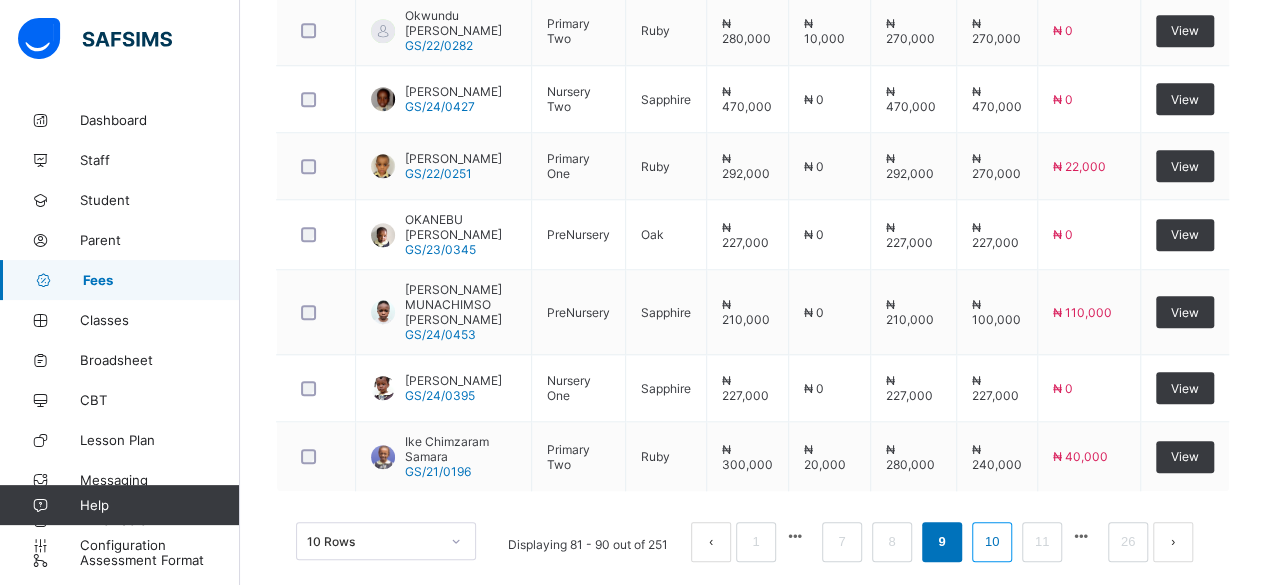 click on "10" at bounding box center [992, 542] 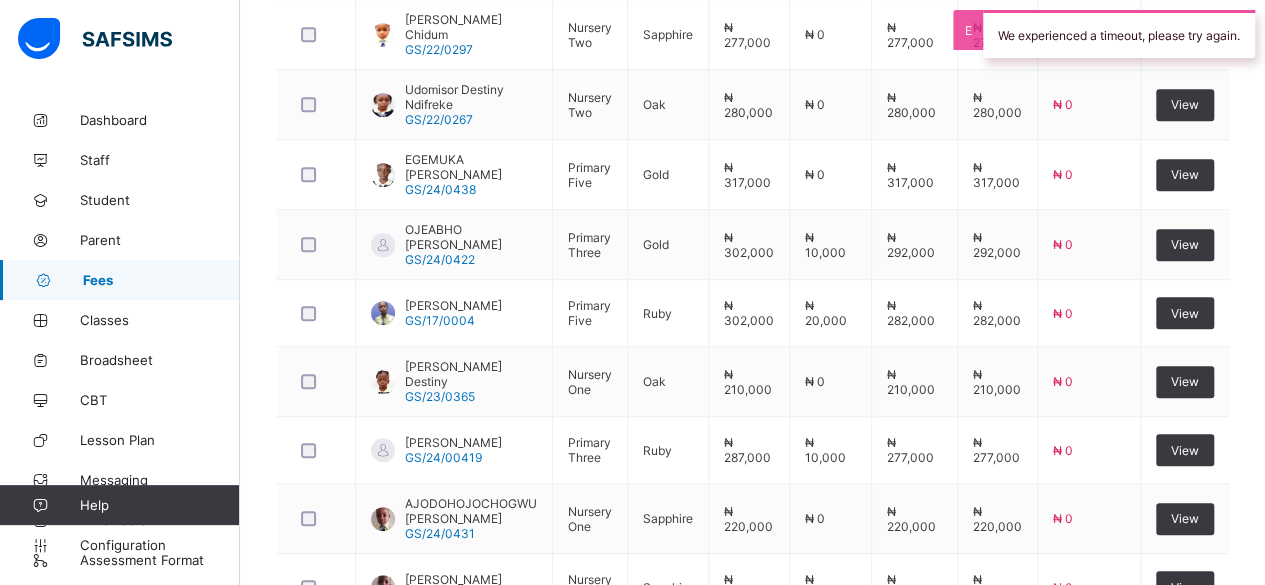 scroll, scrollTop: 836, scrollLeft: 0, axis: vertical 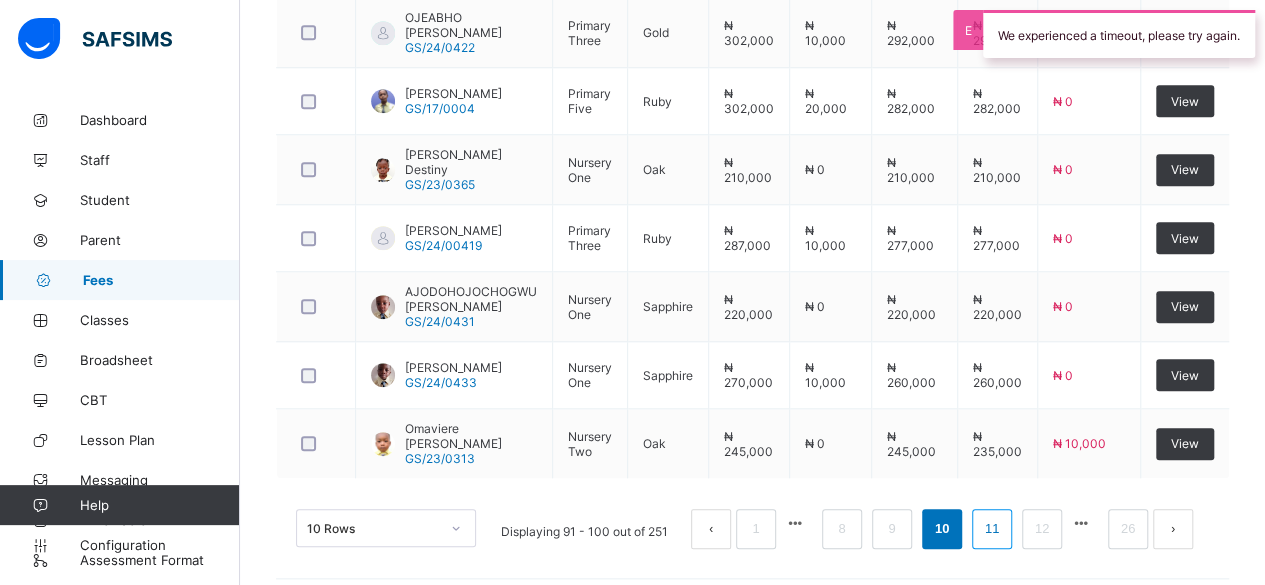 click on "11" at bounding box center [992, 529] 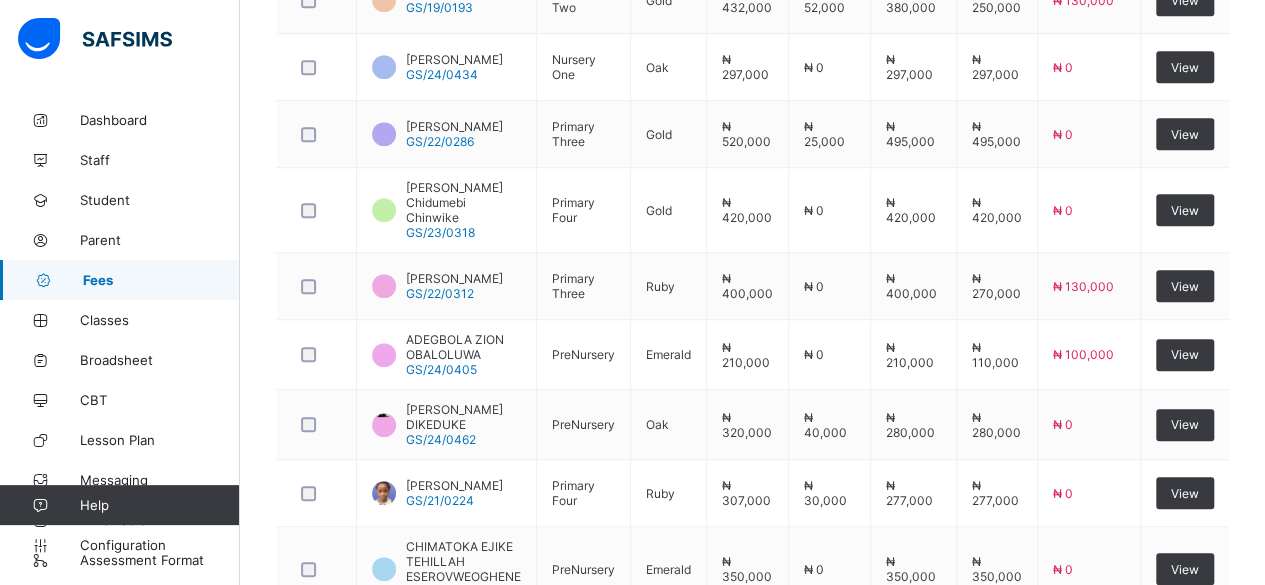 scroll, scrollTop: 696, scrollLeft: 0, axis: vertical 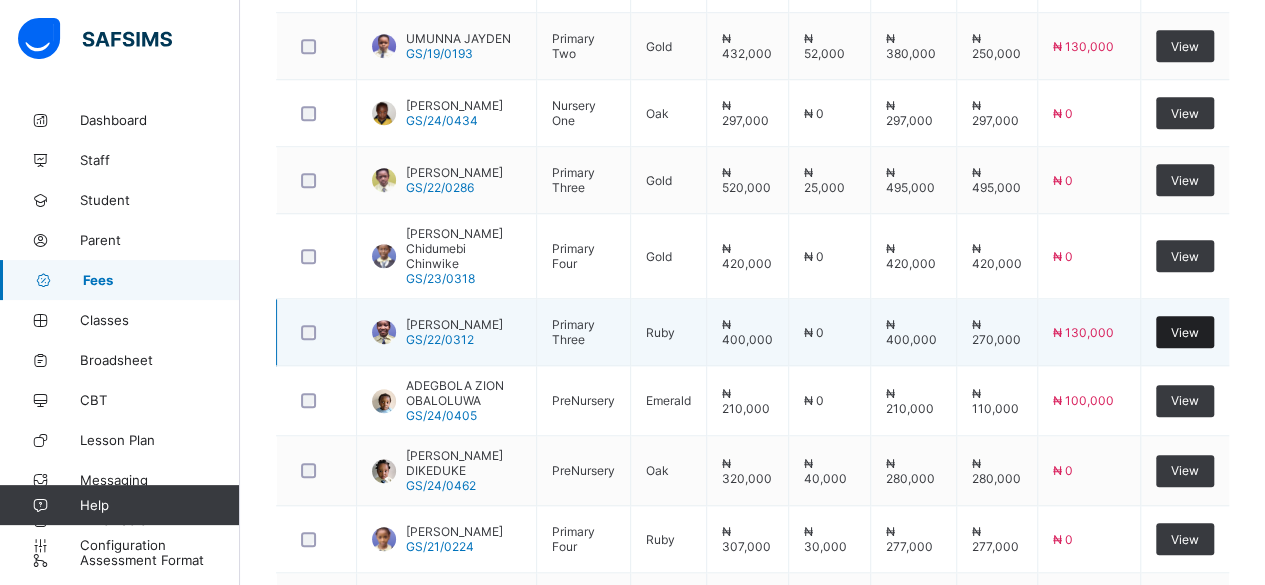click on "View" at bounding box center [1185, 332] 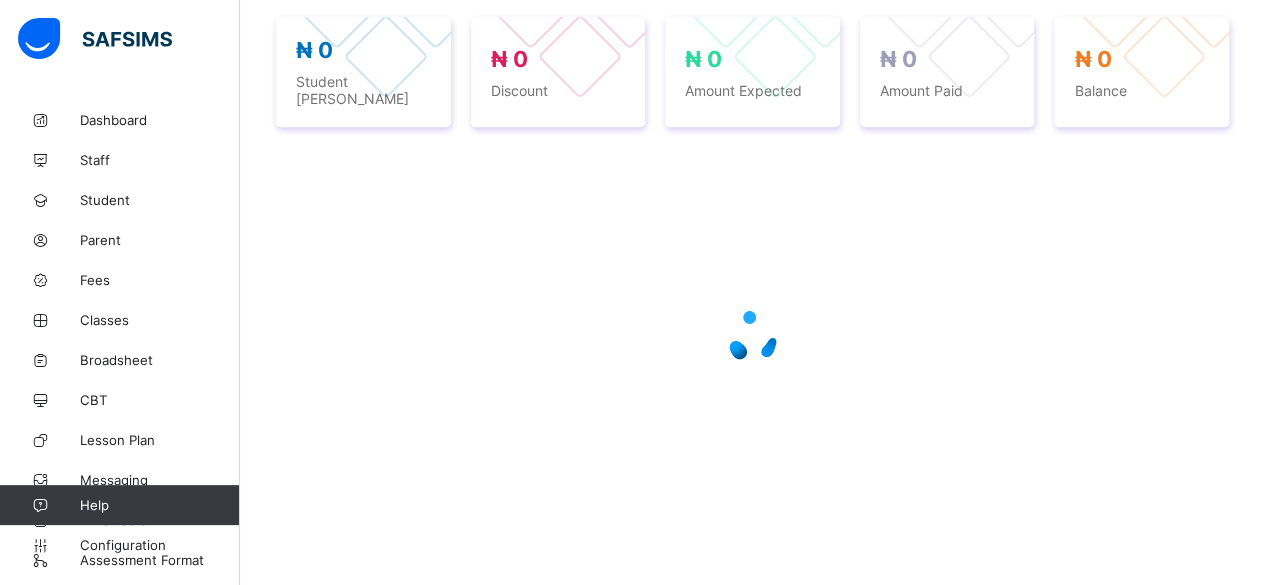 scroll, scrollTop: 696, scrollLeft: 0, axis: vertical 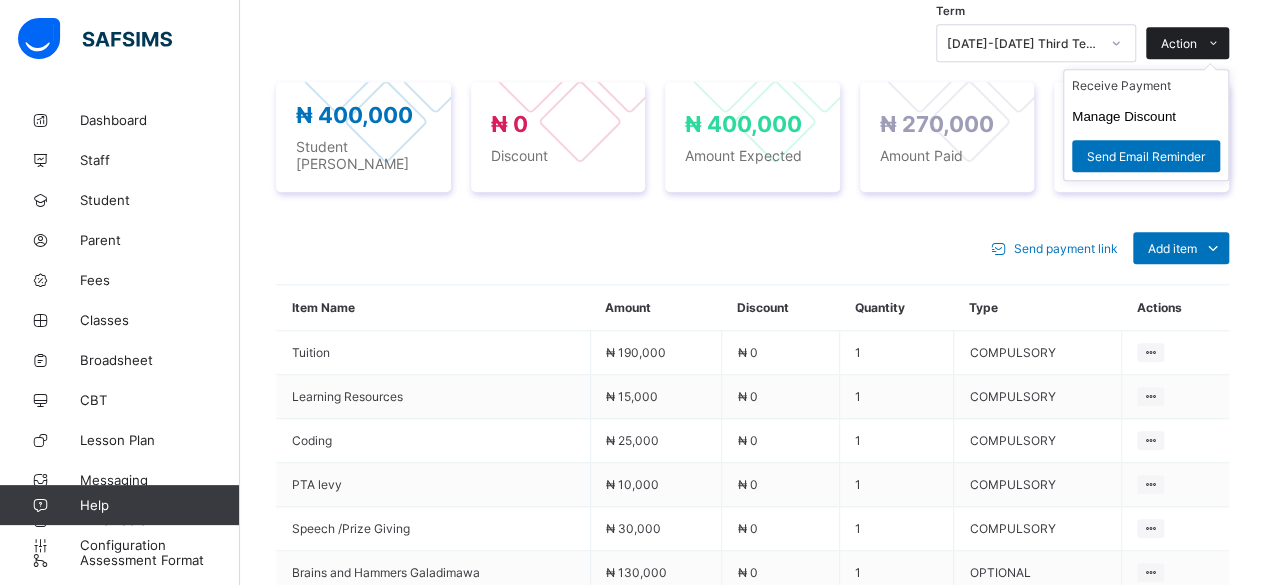 click on "Action" at bounding box center (1179, 43) 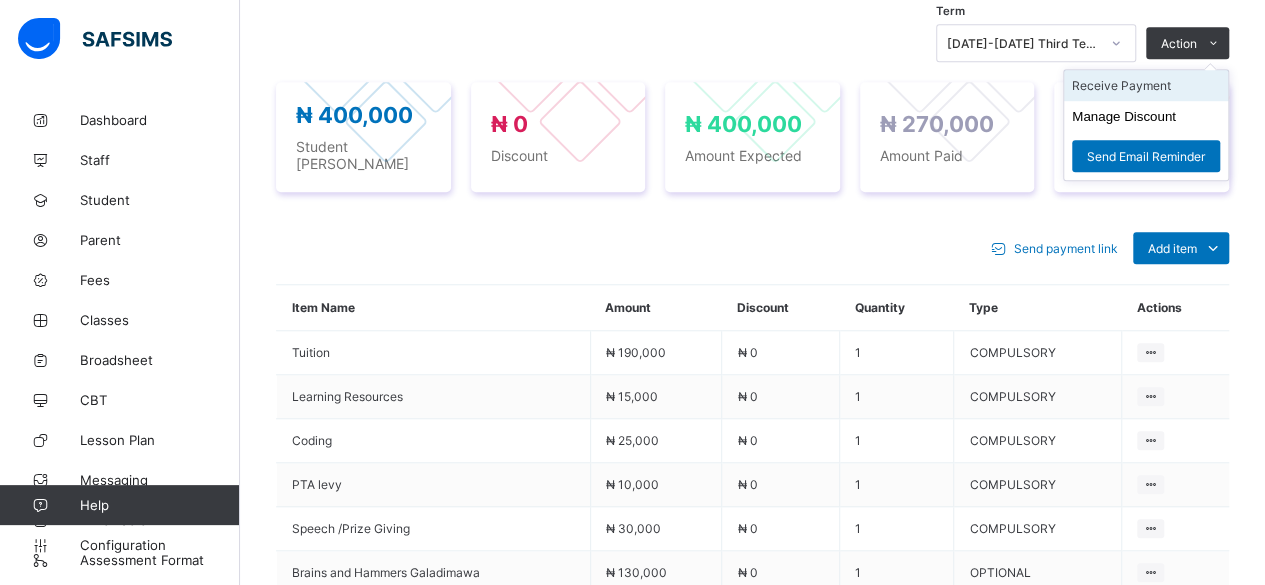 click on "Receive Payment" at bounding box center (1146, 85) 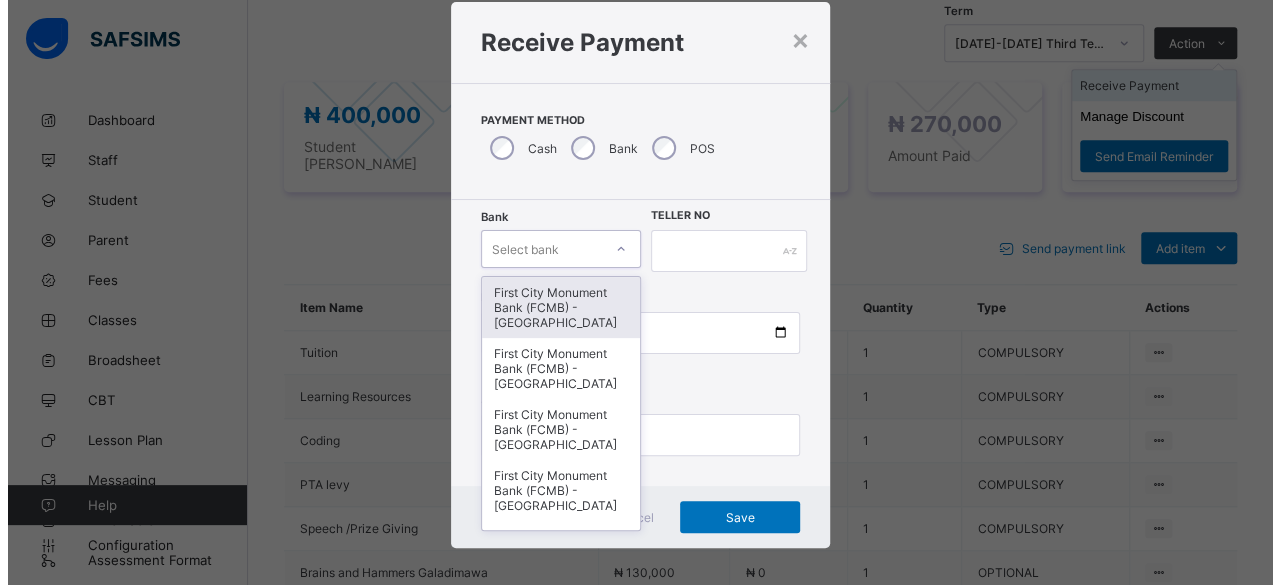 scroll, scrollTop: 48, scrollLeft: 0, axis: vertical 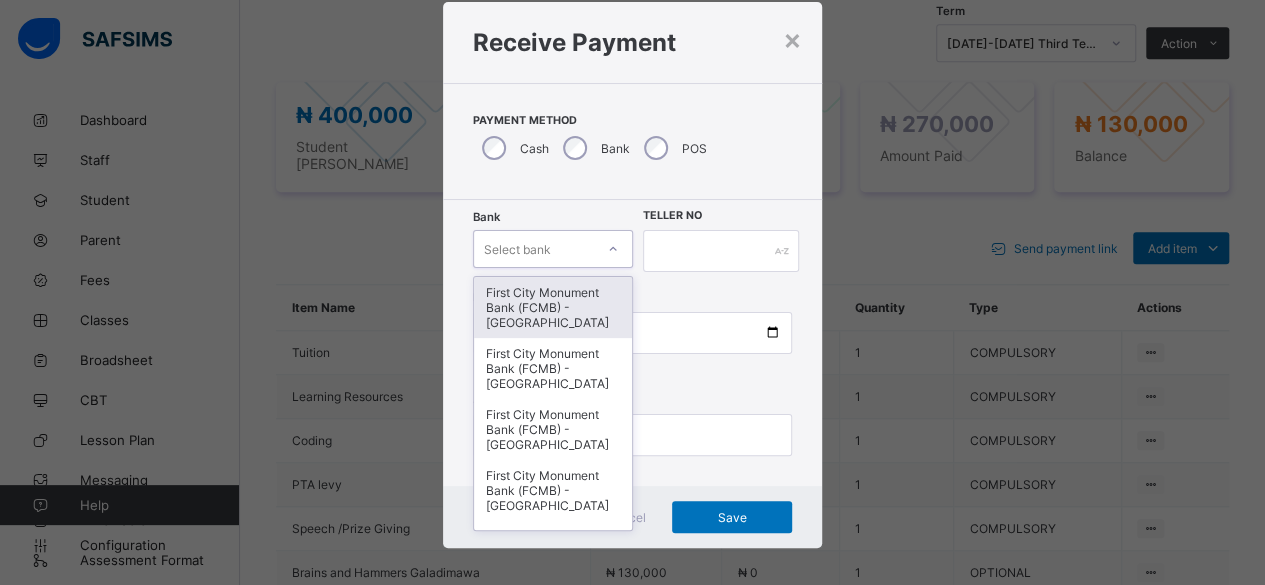 click on "First City Monument Bank (FCMB) - [GEOGRAPHIC_DATA]" at bounding box center [553, 307] 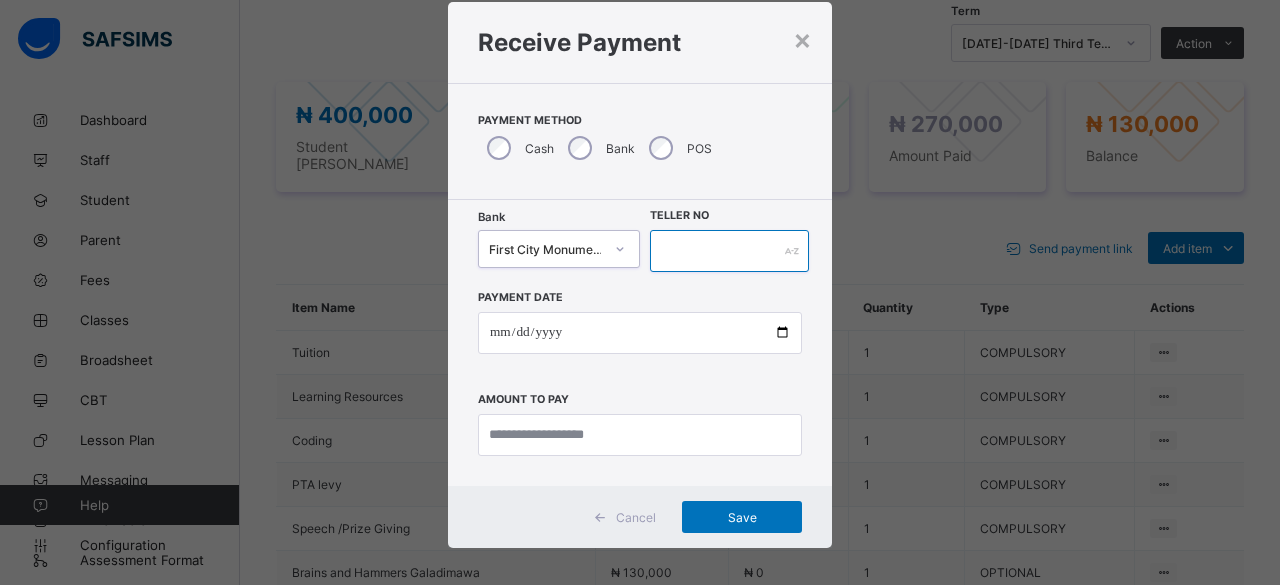 click at bounding box center [729, 251] 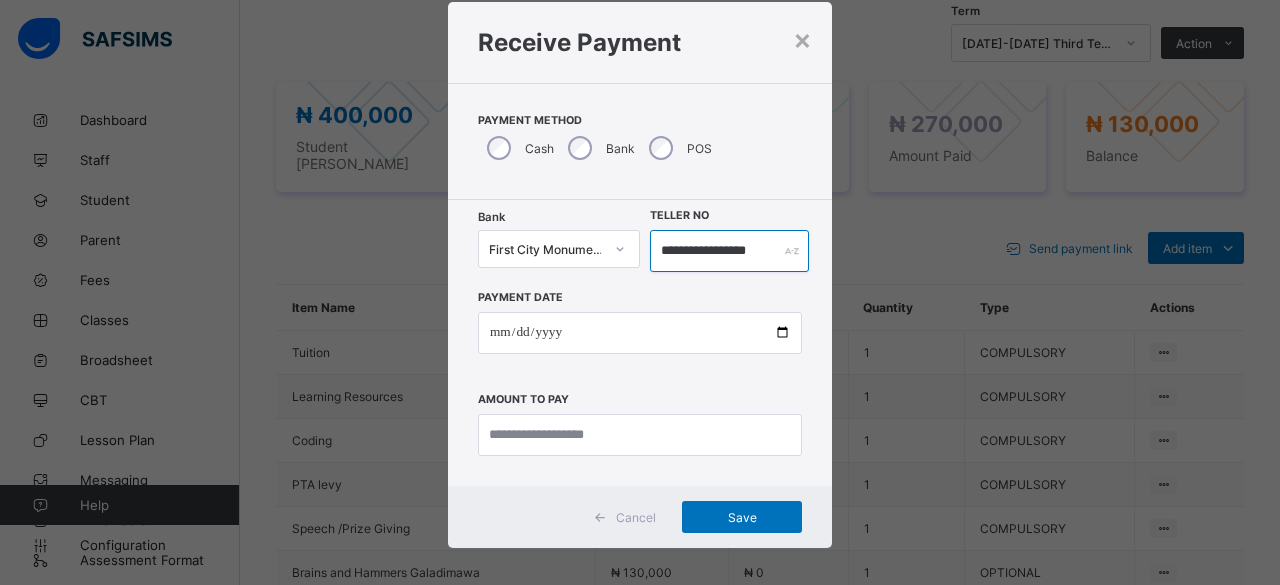 scroll, scrollTop: 0, scrollLeft: 8, axis: horizontal 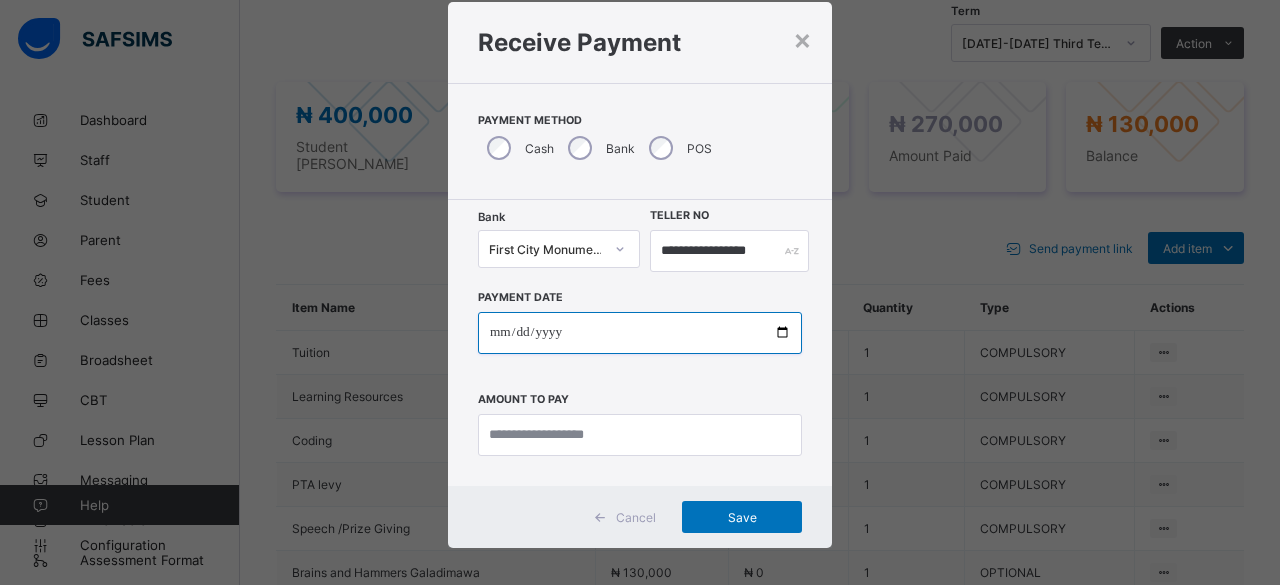 click at bounding box center (640, 333) 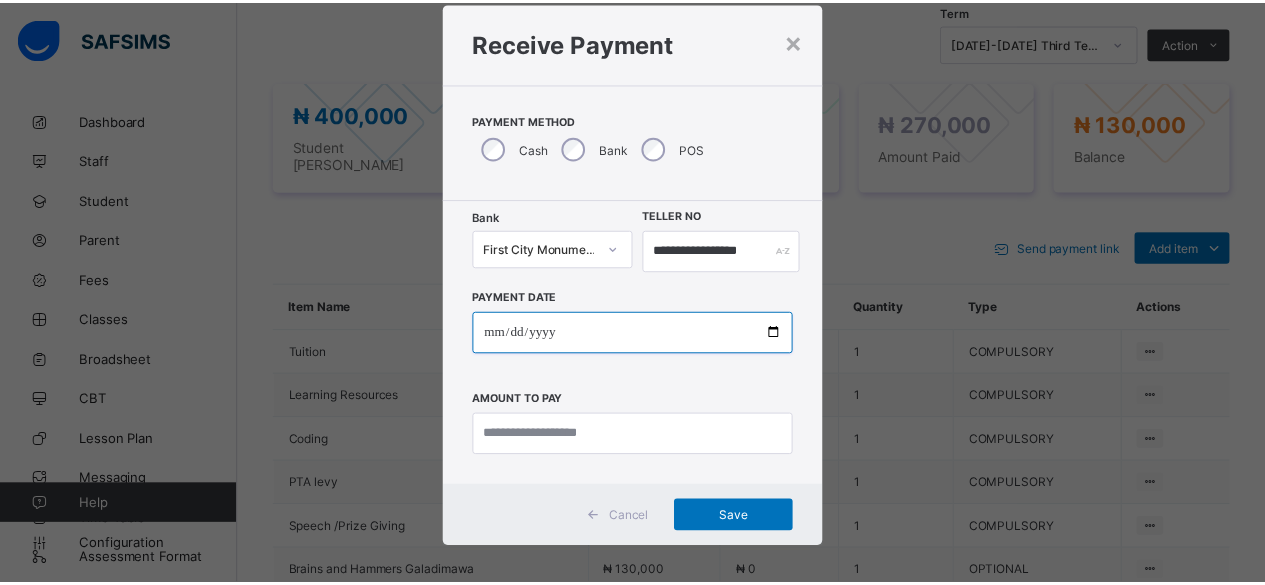 scroll, scrollTop: 0, scrollLeft: 0, axis: both 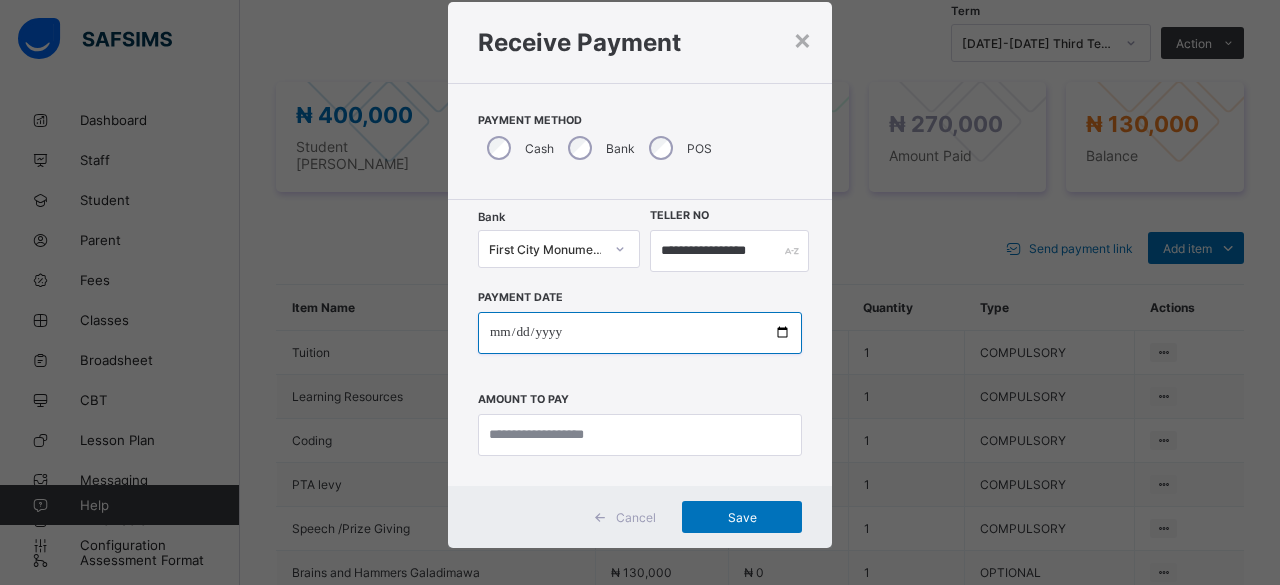 click at bounding box center (640, 333) 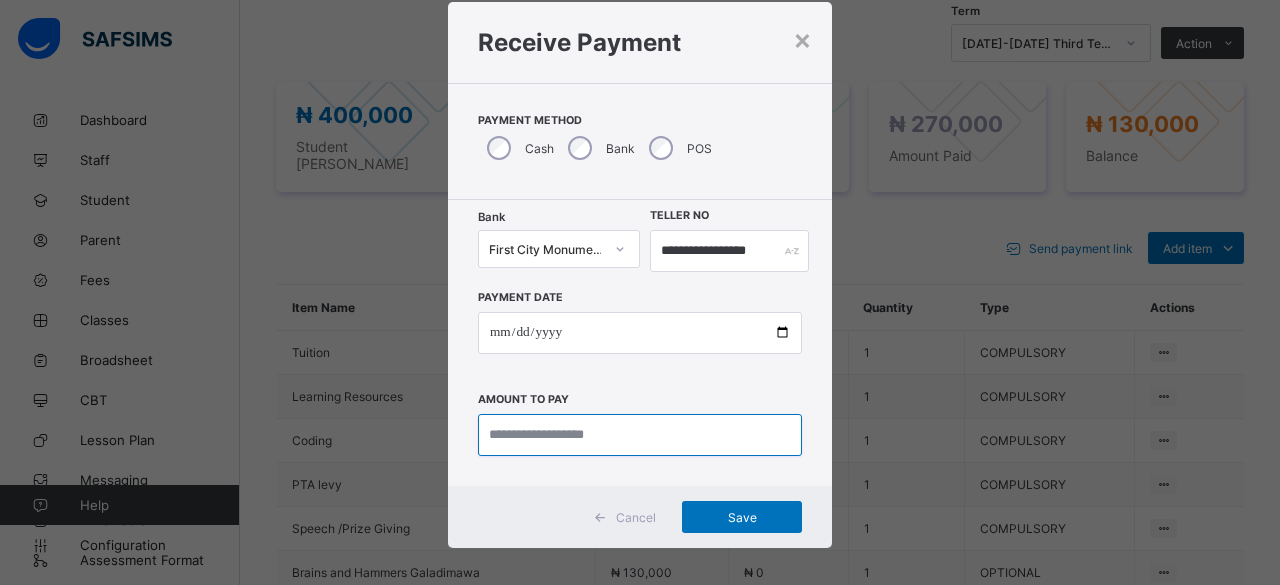 click at bounding box center (640, 435) 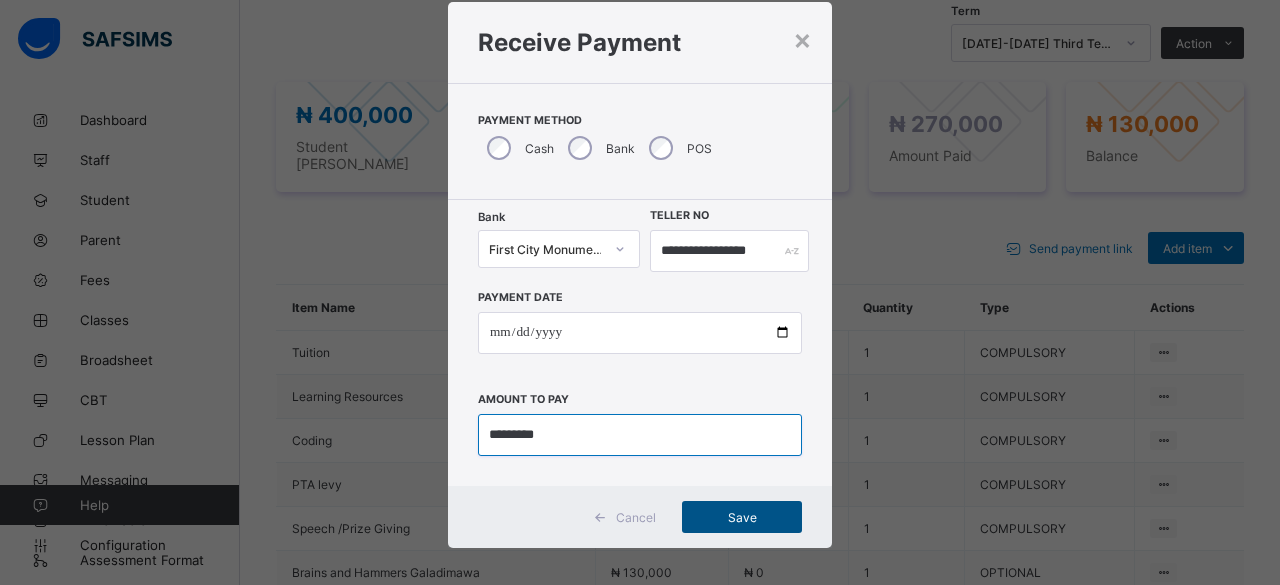 type on "*********" 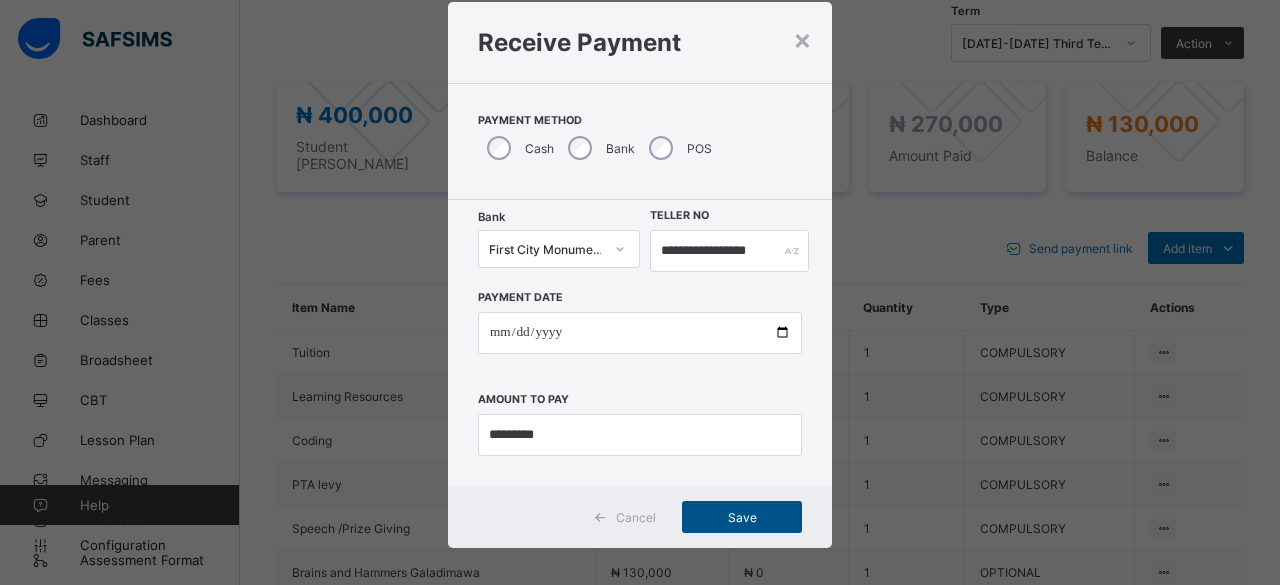 click on "Save" at bounding box center [742, 517] 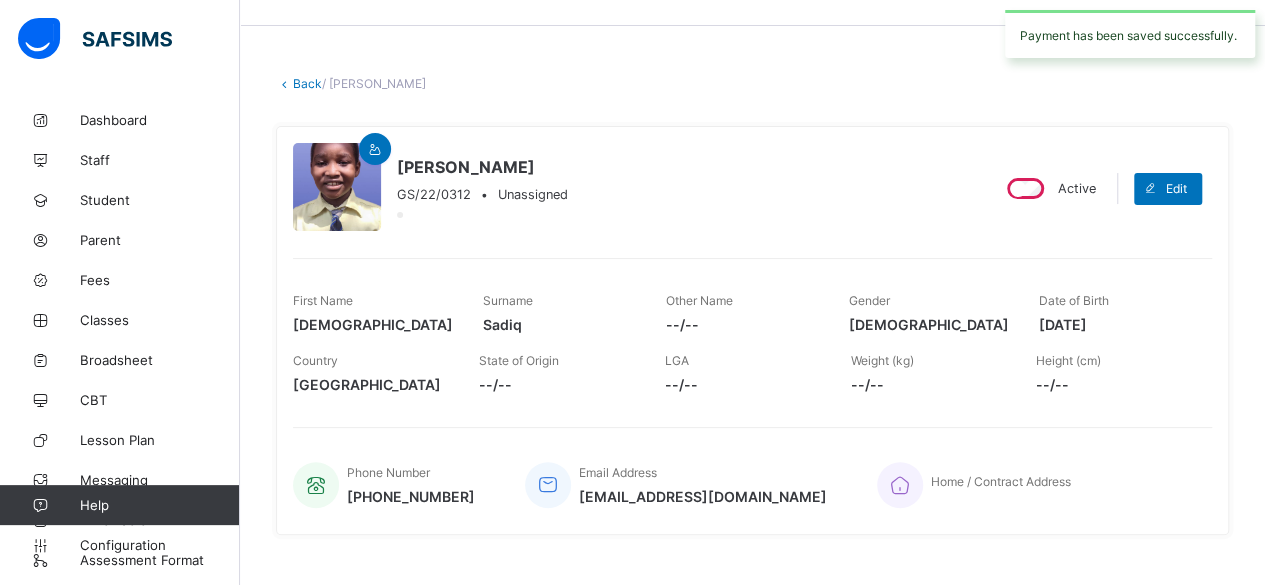 scroll, scrollTop: 41, scrollLeft: 0, axis: vertical 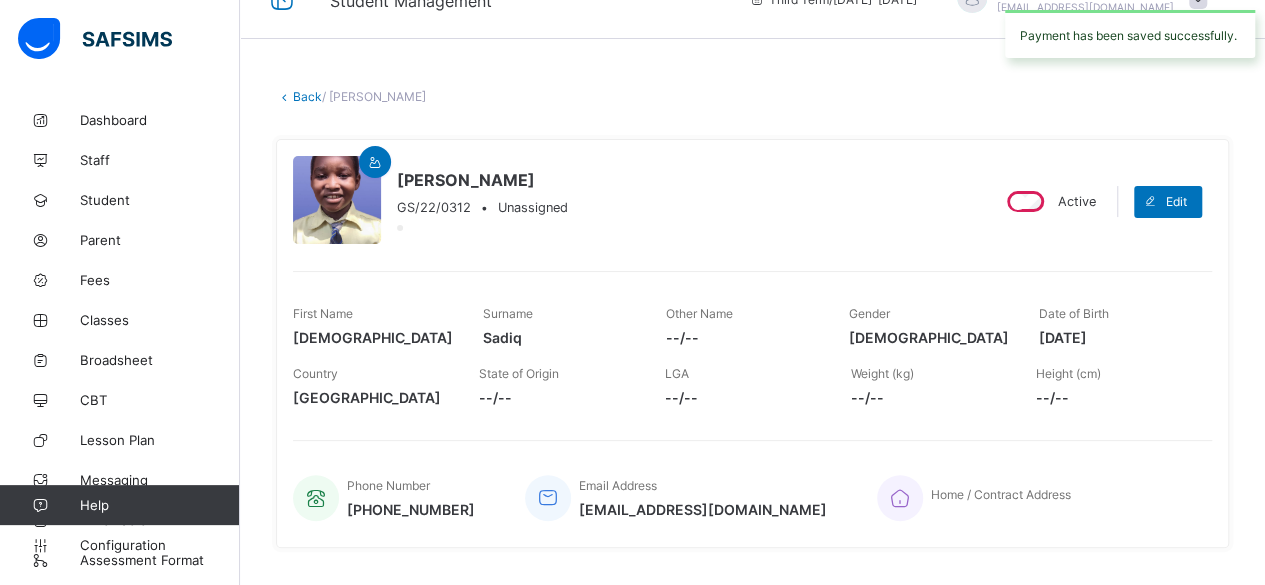 click on "Back" at bounding box center (307, 96) 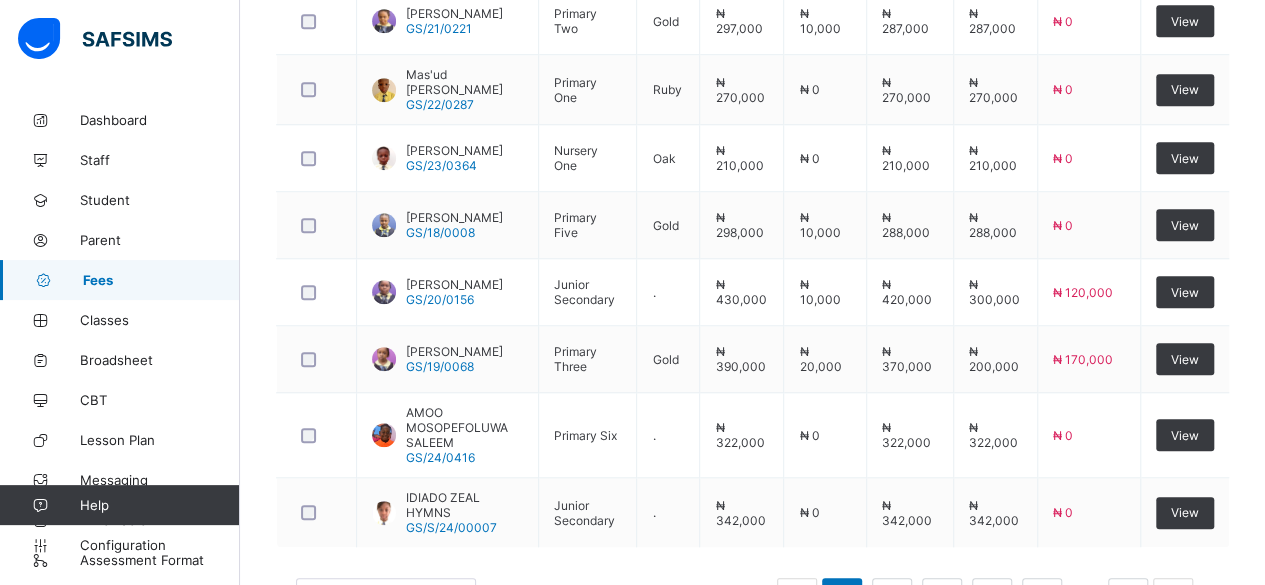 scroll, scrollTop: 836, scrollLeft: 0, axis: vertical 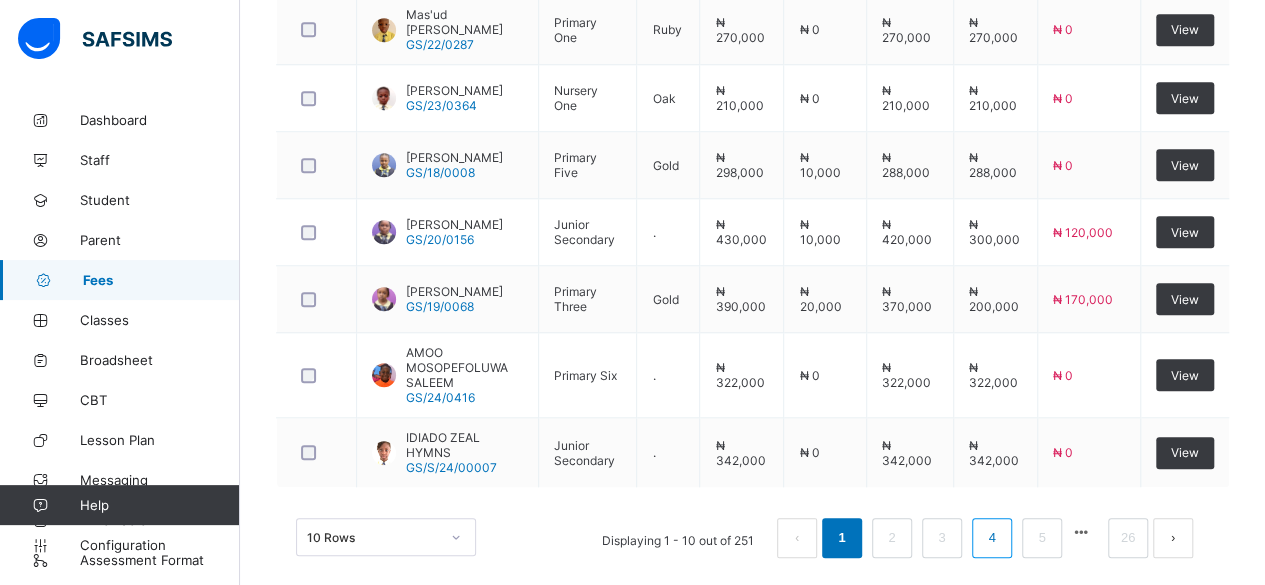 click on "4" at bounding box center (991, 538) 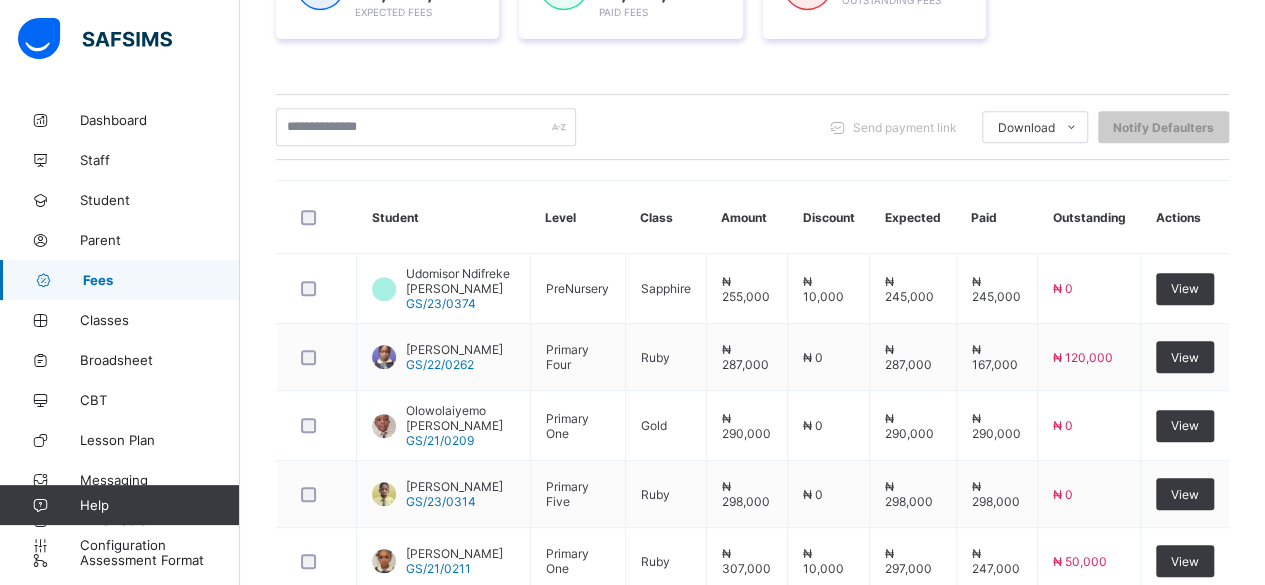 scroll, scrollTop: 822, scrollLeft: 0, axis: vertical 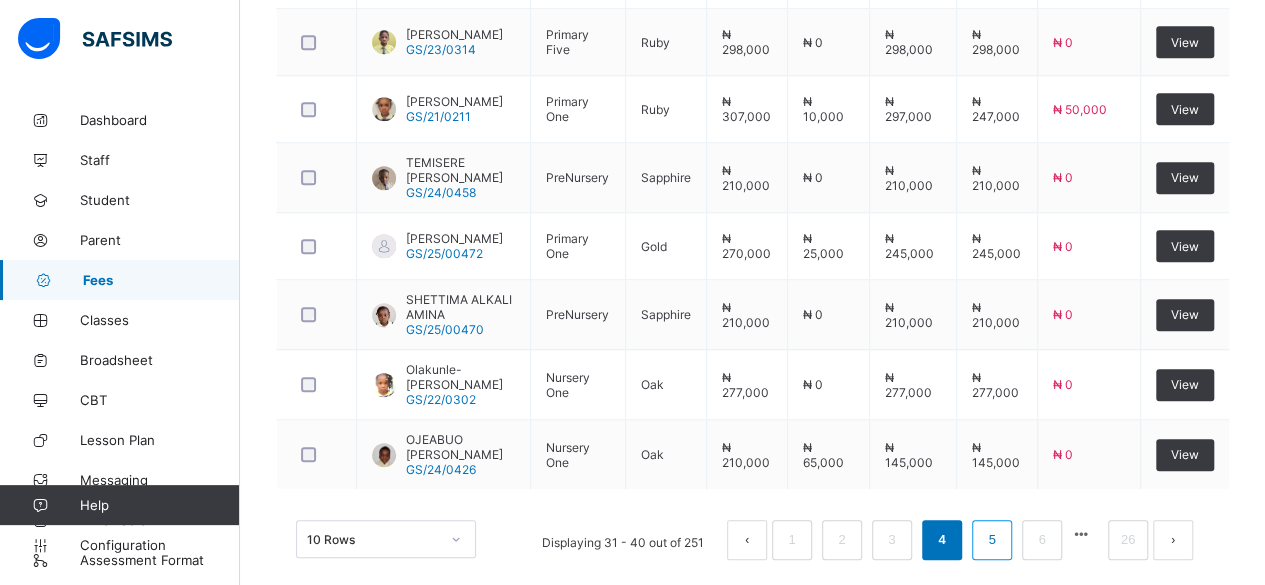 click on "5" at bounding box center (991, 540) 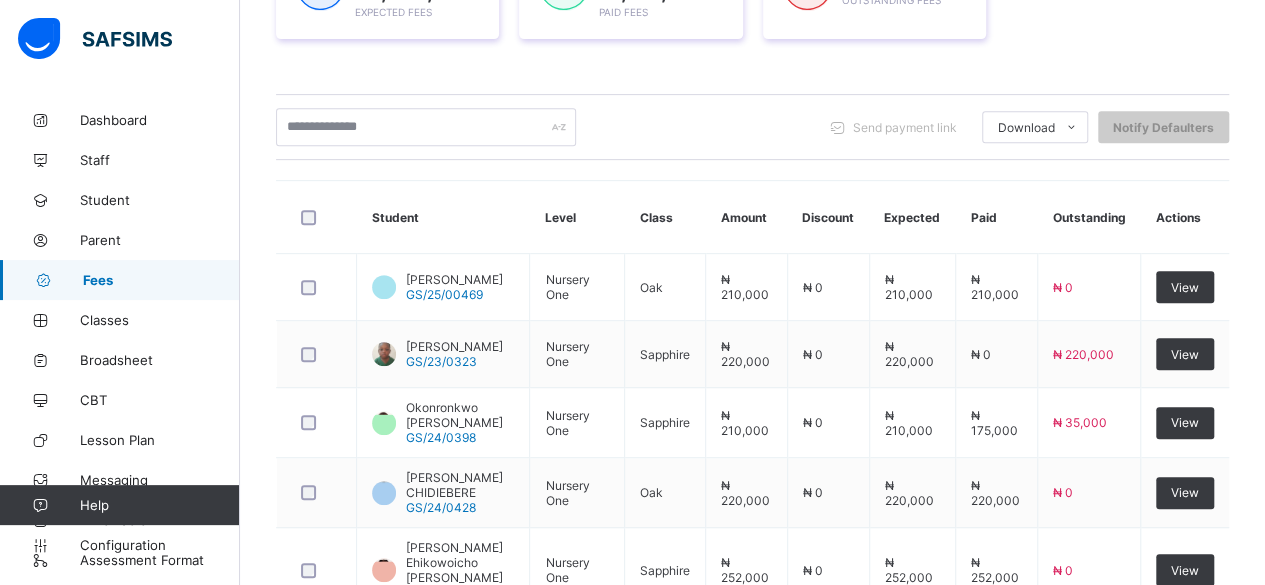 scroll, scrollTop: 822, scrollLeft: 0, axis: vertical 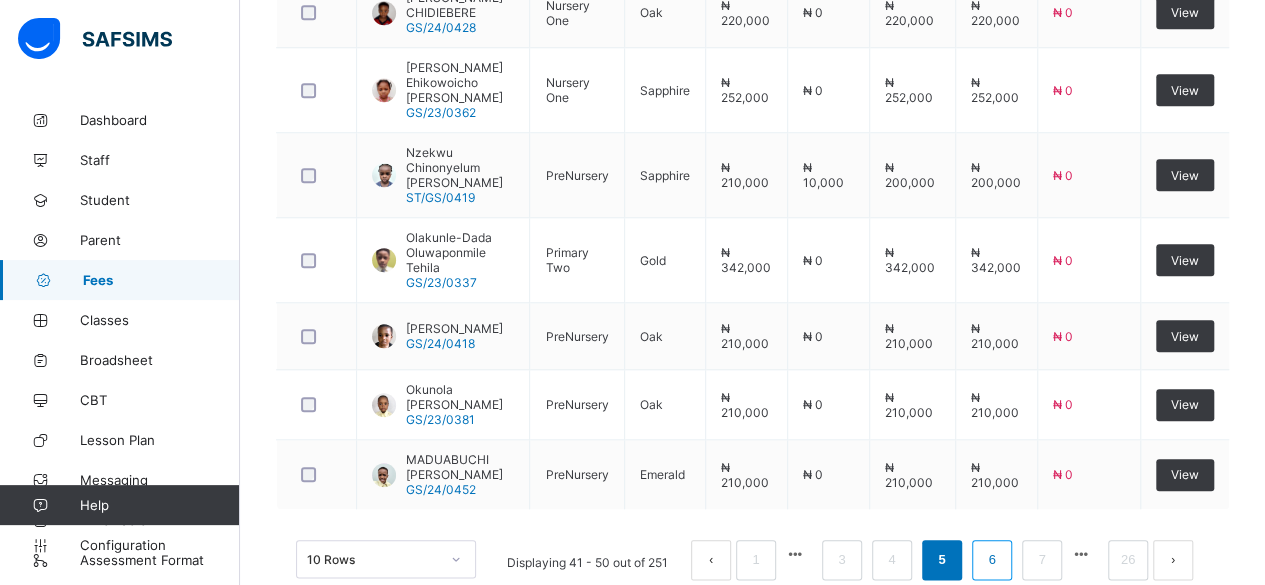 click on "6" at bounding box center [991, 560] 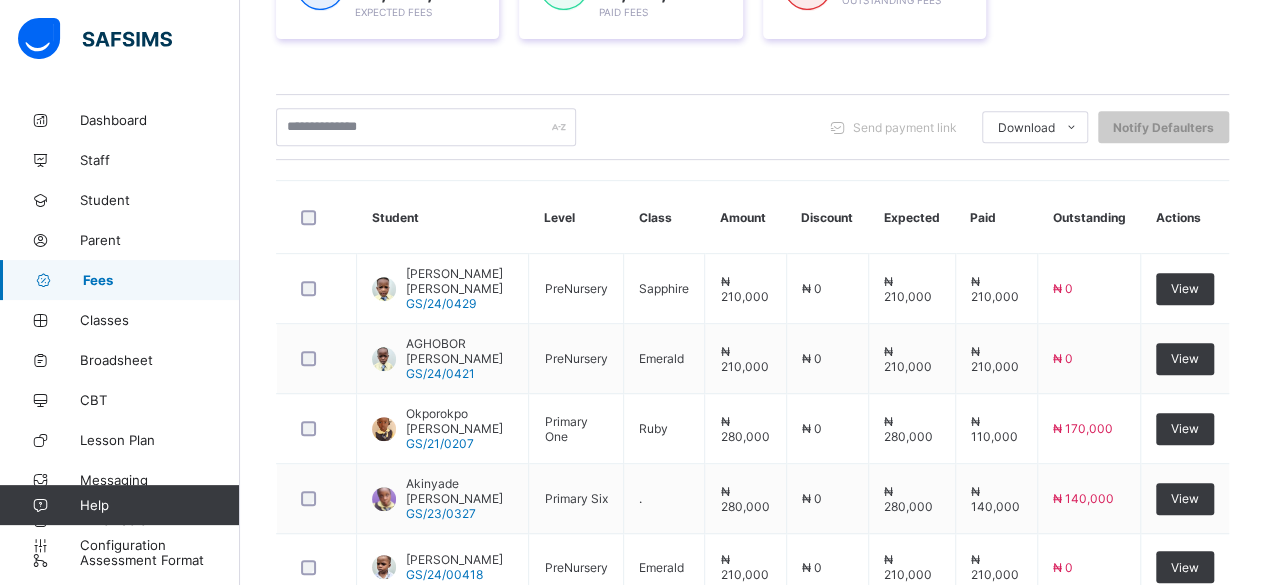 scroll, scrollTop: 822, scrollLeft: 0, axis: vertical 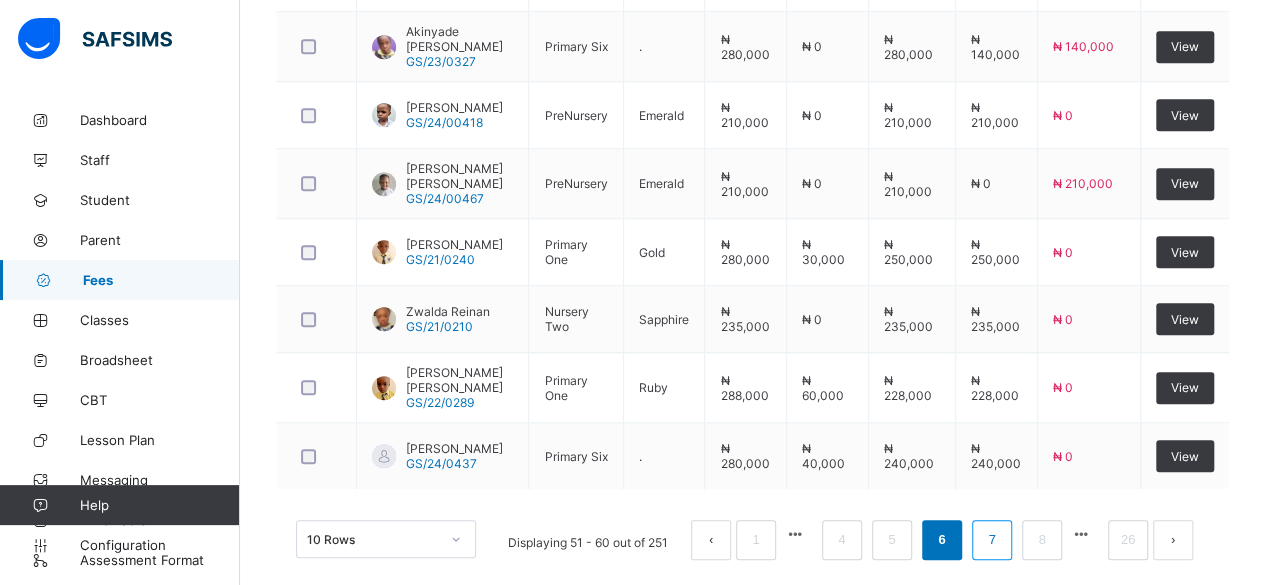 click on "7" at bounding box center [991, 540] 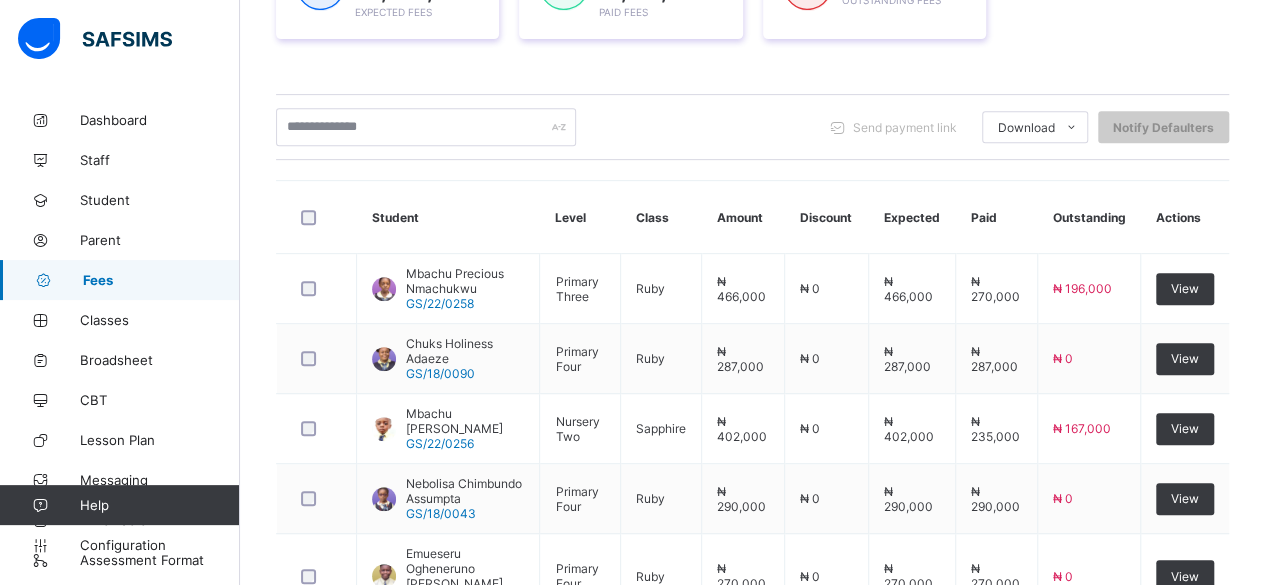scroll, scrollTop: 822, scrollLeft: 0, axis: vertical 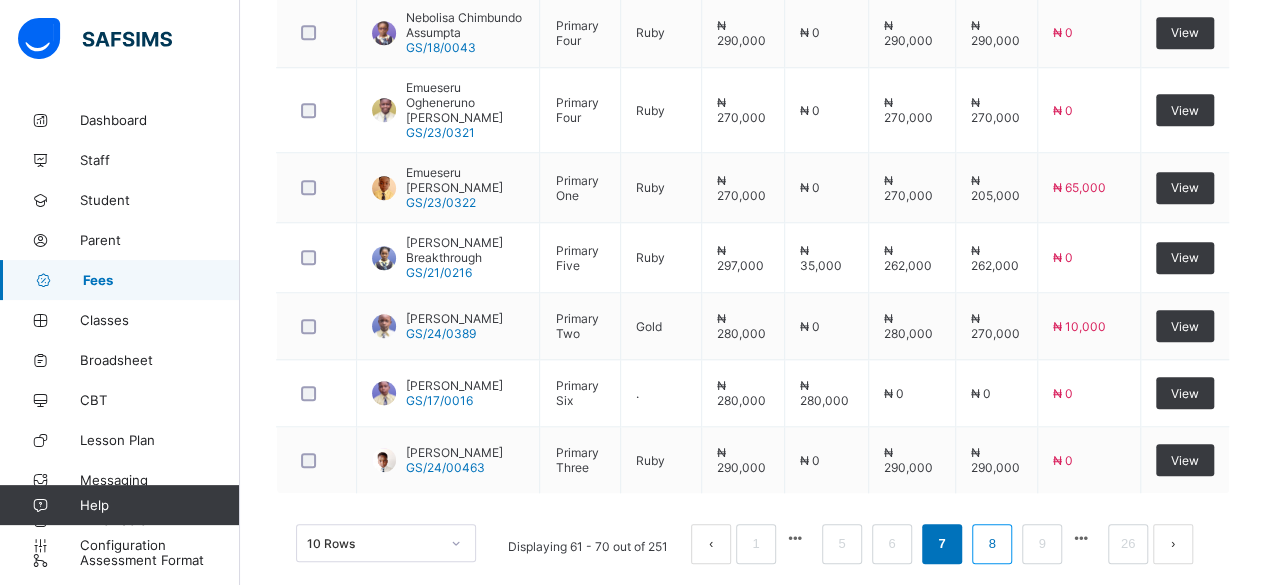 click on "8" at bounding box center (991, 544) 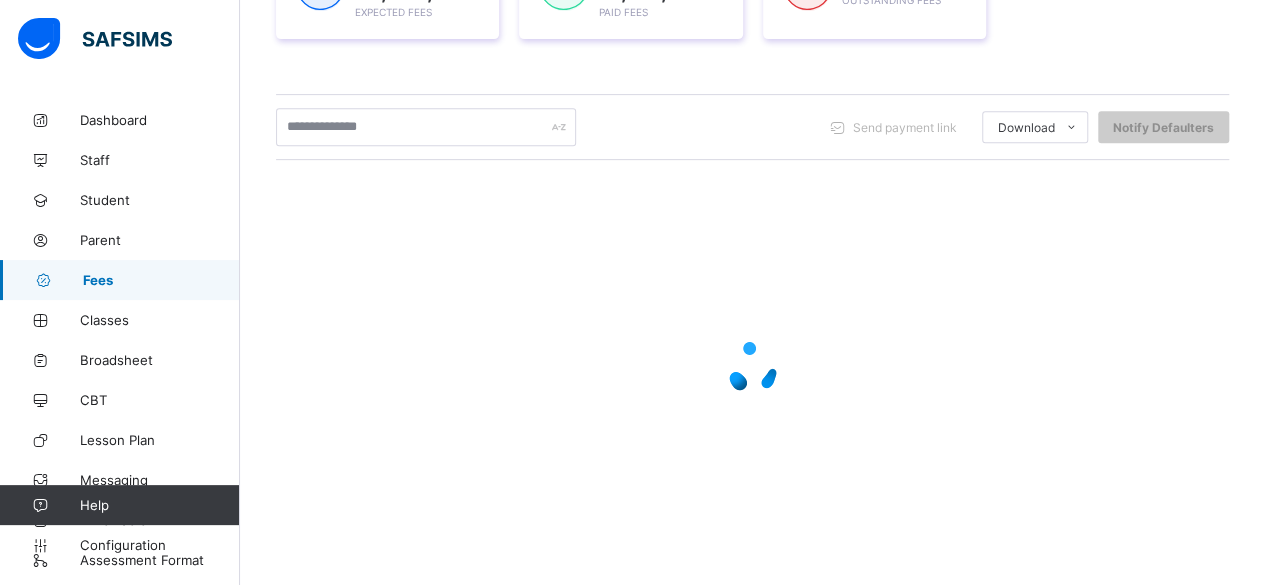 scroll, scrollTop: 836, scrollLeft: 0, axis: vertical 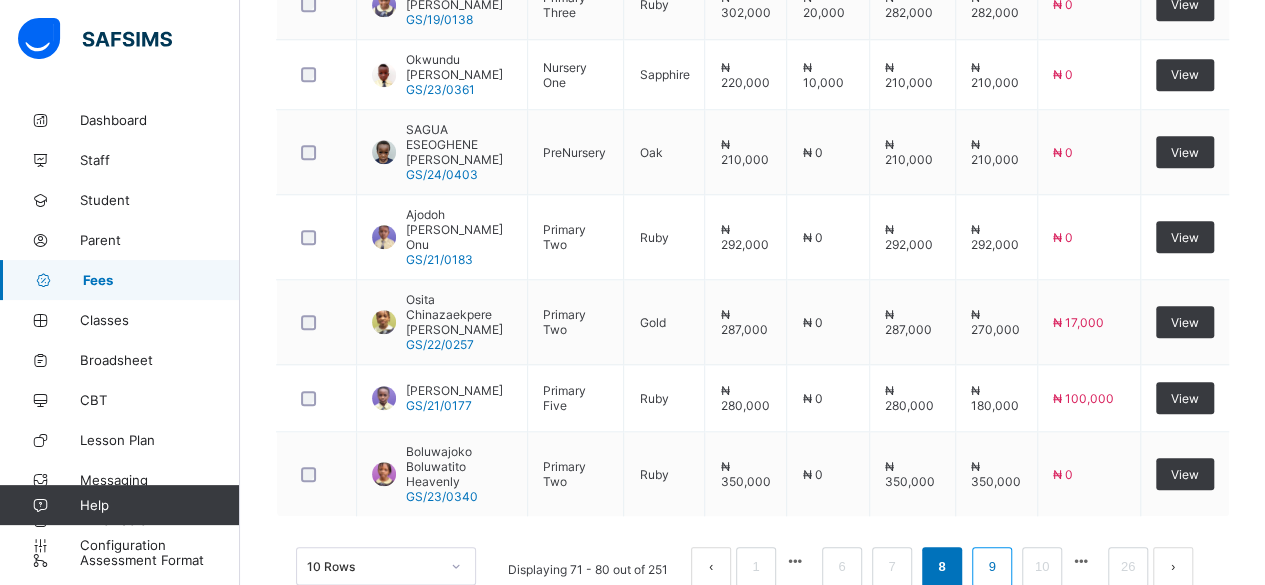 click on "9" at bounding box center [991, 567] 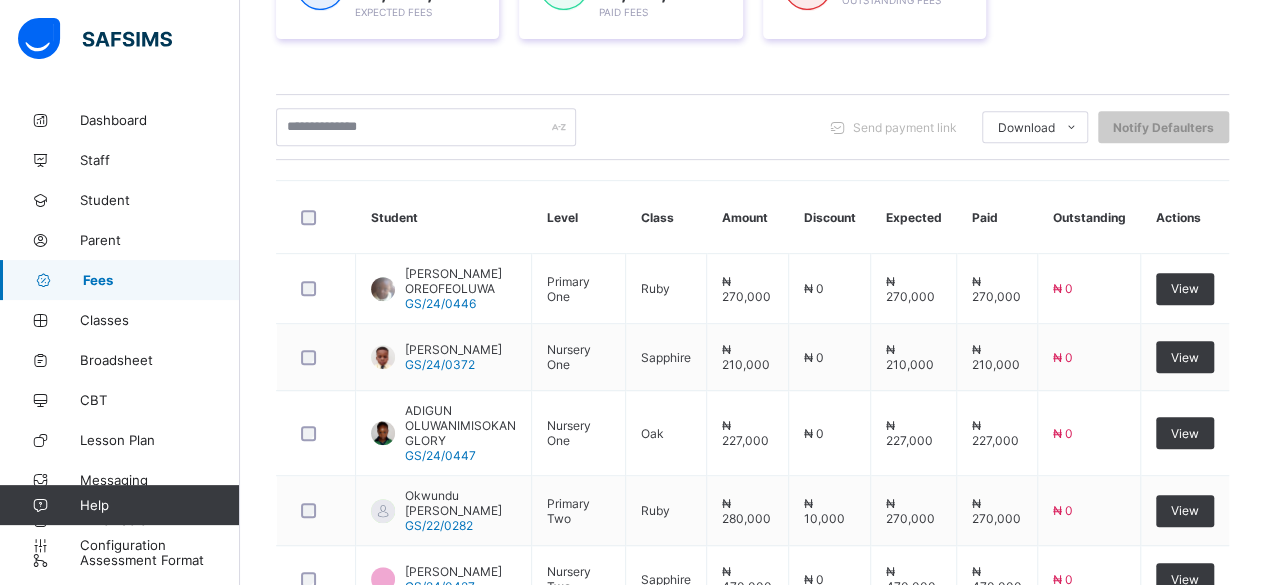 scroll, scrollTop: 850, scrollLeft: 0, axis: vertical 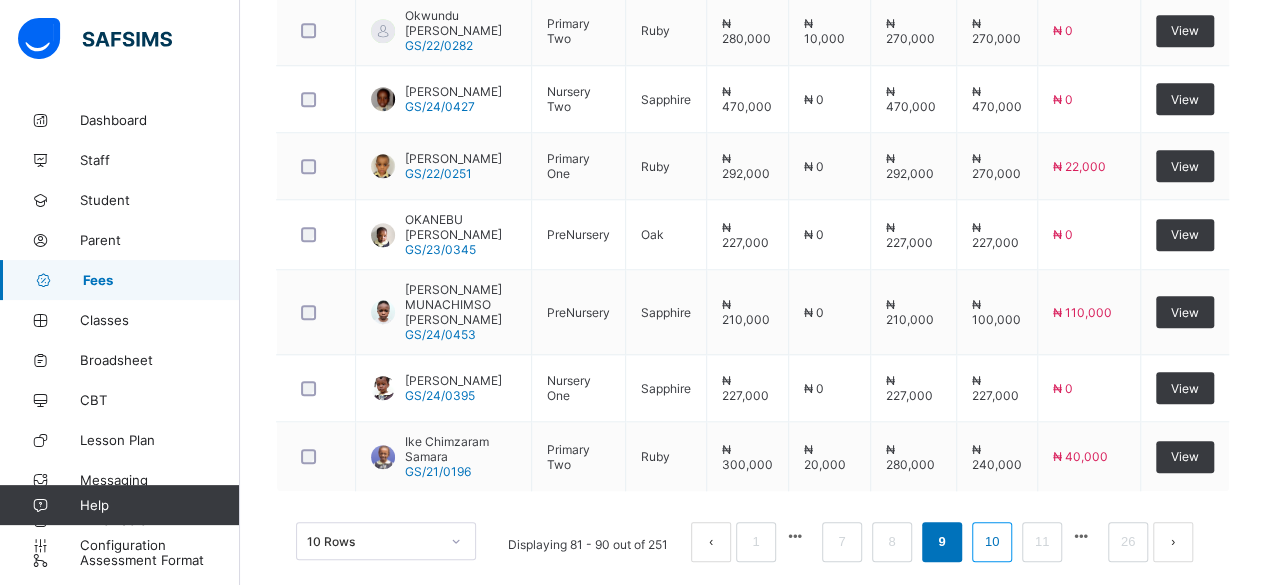 click on "10" at bounding box center (992, 542) 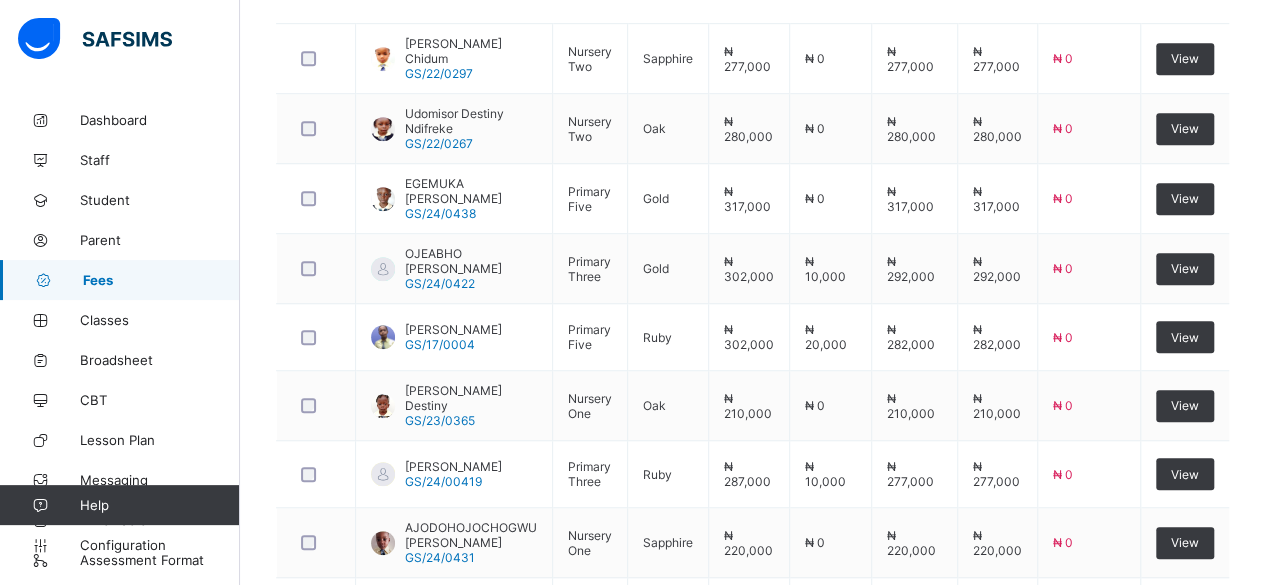 scroll, scrollTop: 566, scrollLeft: 0, axis: vertical 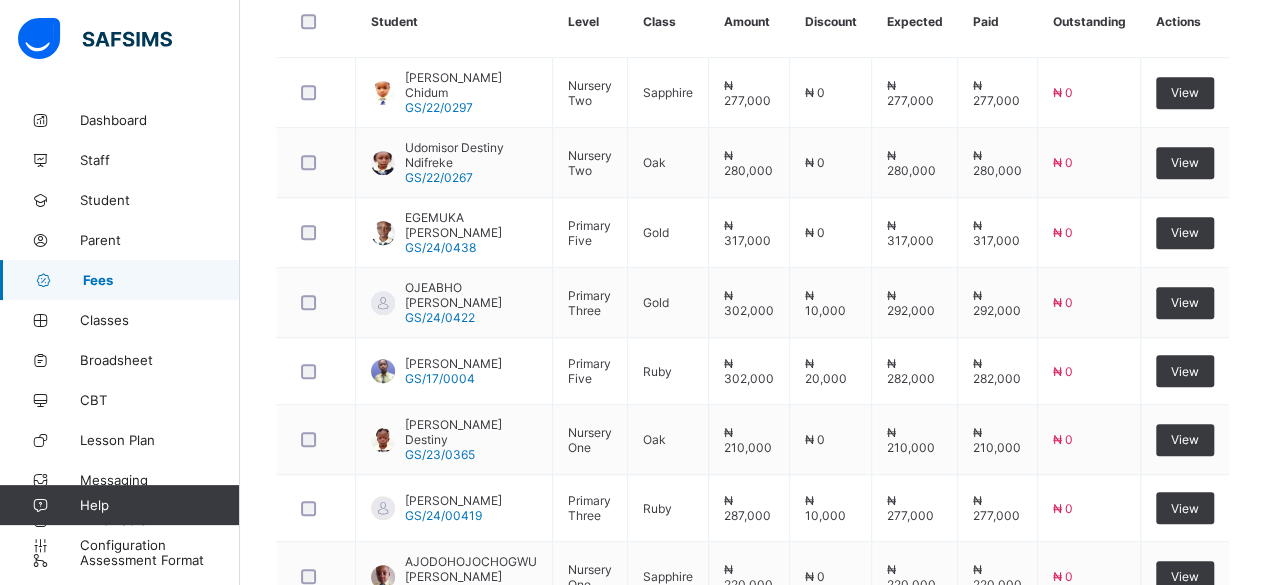 click on "11" at bounding box center (992, 799) 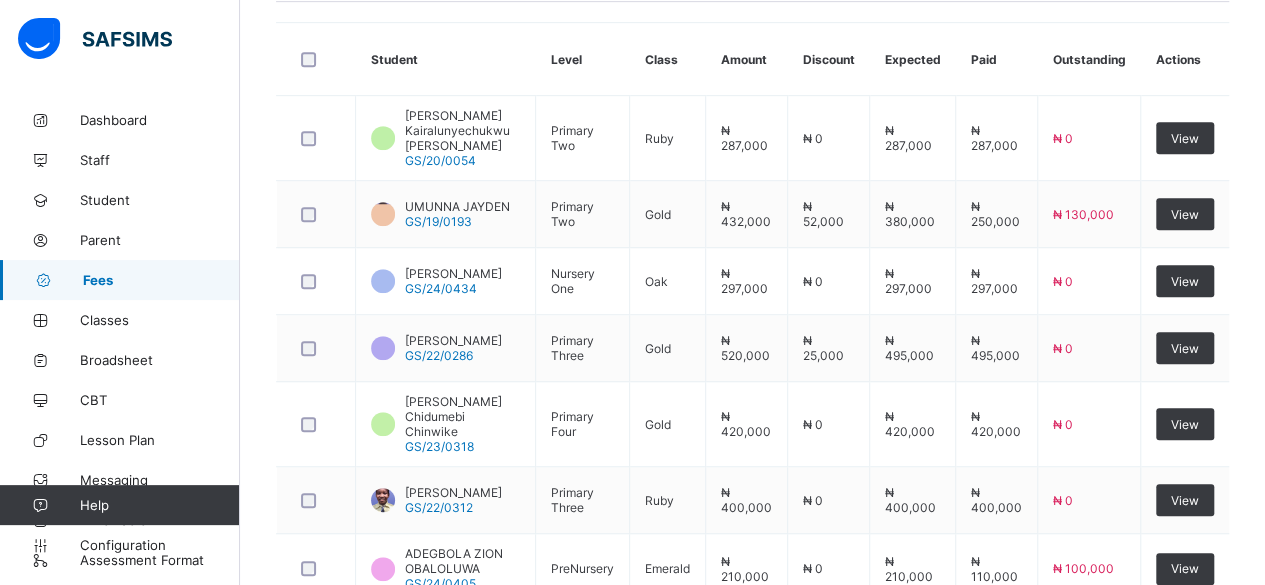 scroll, scrollTop: 515, scrollLeft: 0, axis: vertical 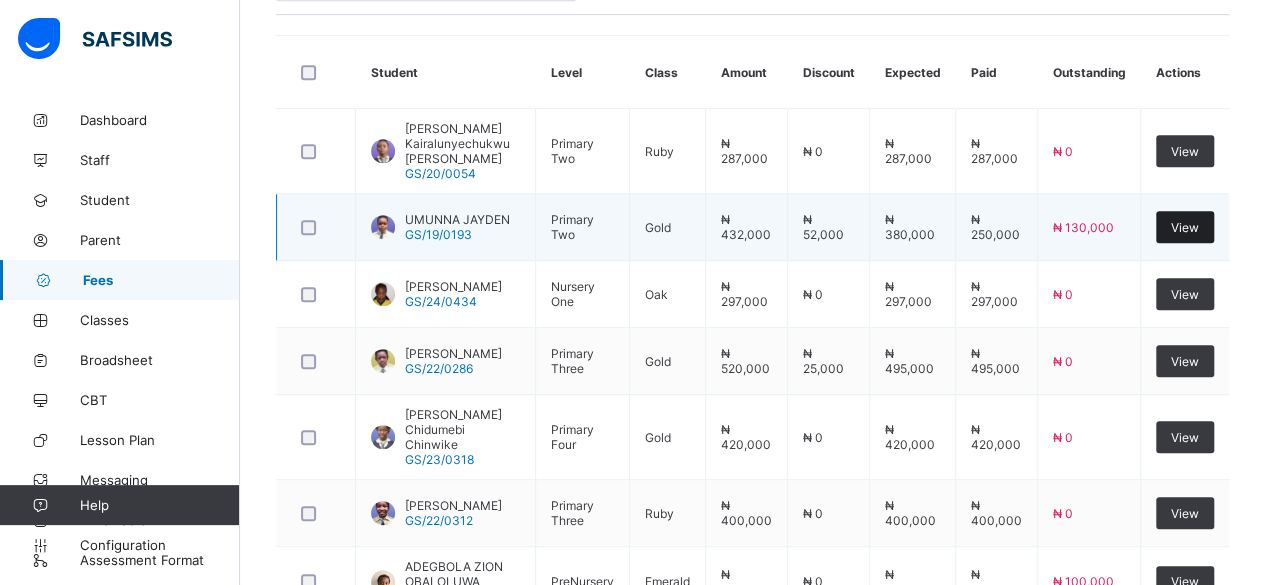 click on "View" at bounding box center (1185, 227) 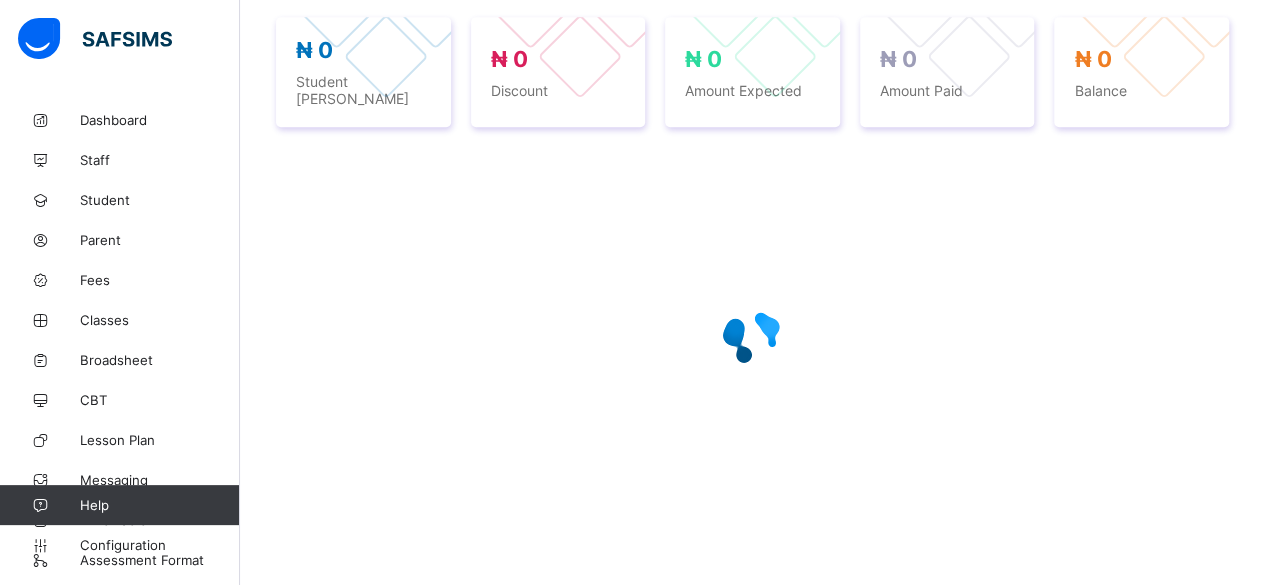 click at bounding box center [752, 337] 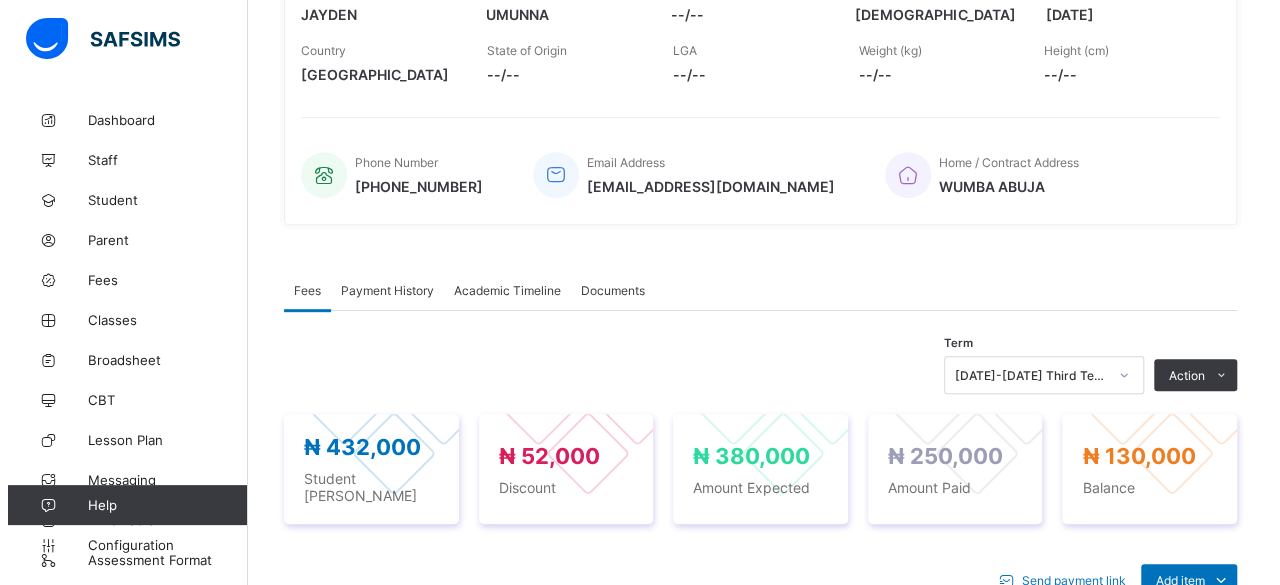scroll, scrollTop: 310, scrollLeft: 0, axis: vertical 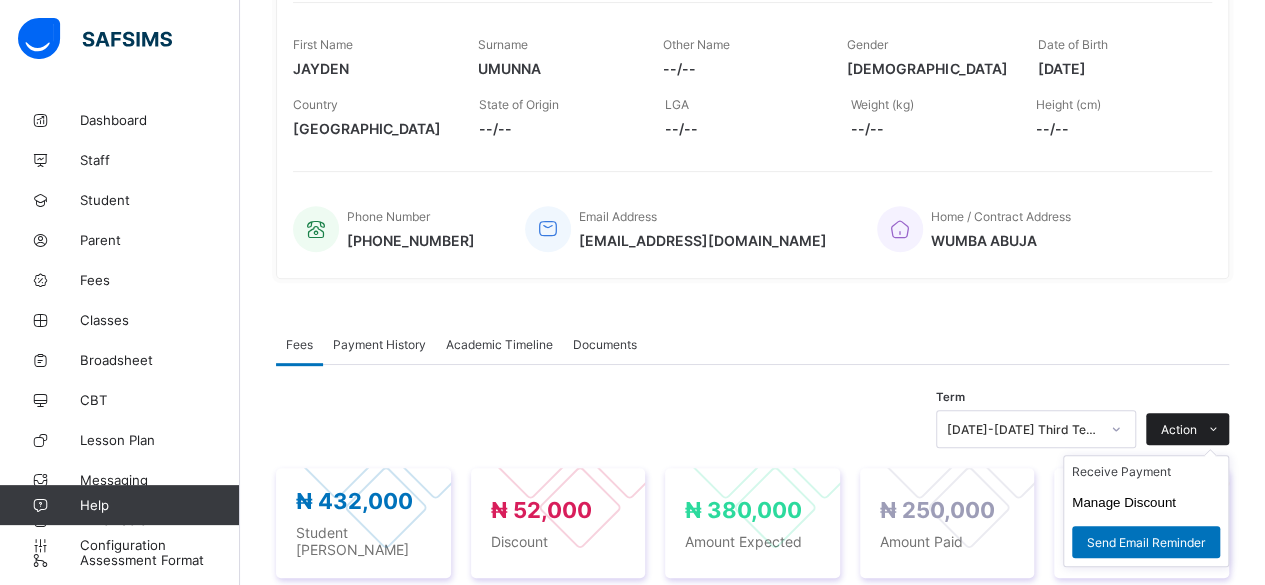 click on "Action" at bounding box center [1179, 429] 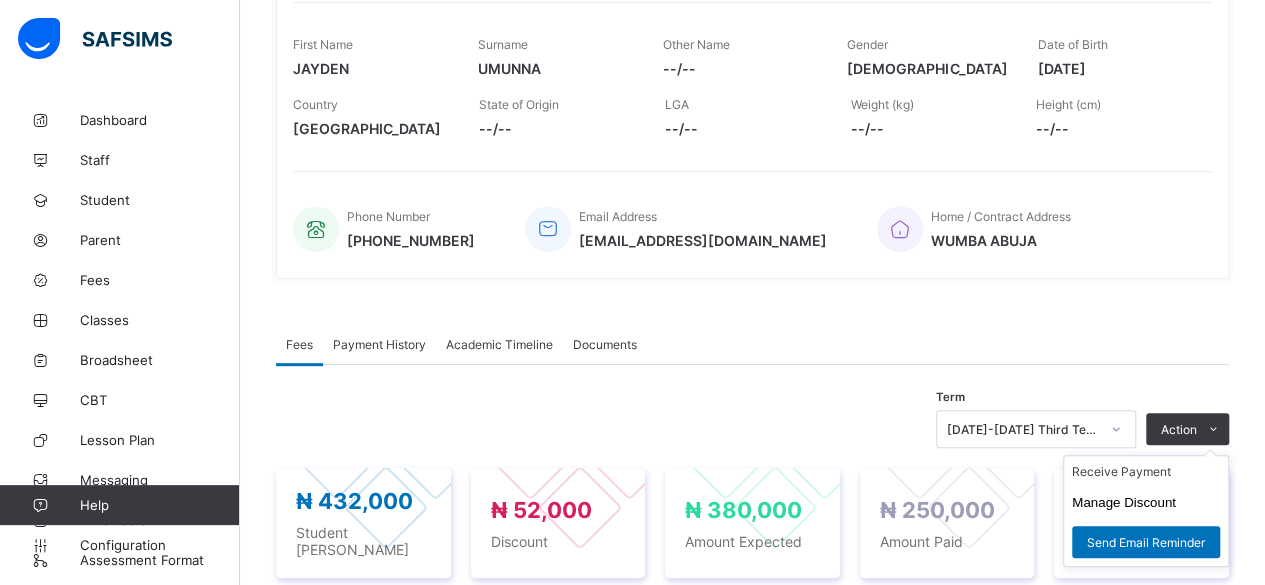 click on "Receive Payment Manage Discount Send Email Reminder" at bounding box center [1146, 511] 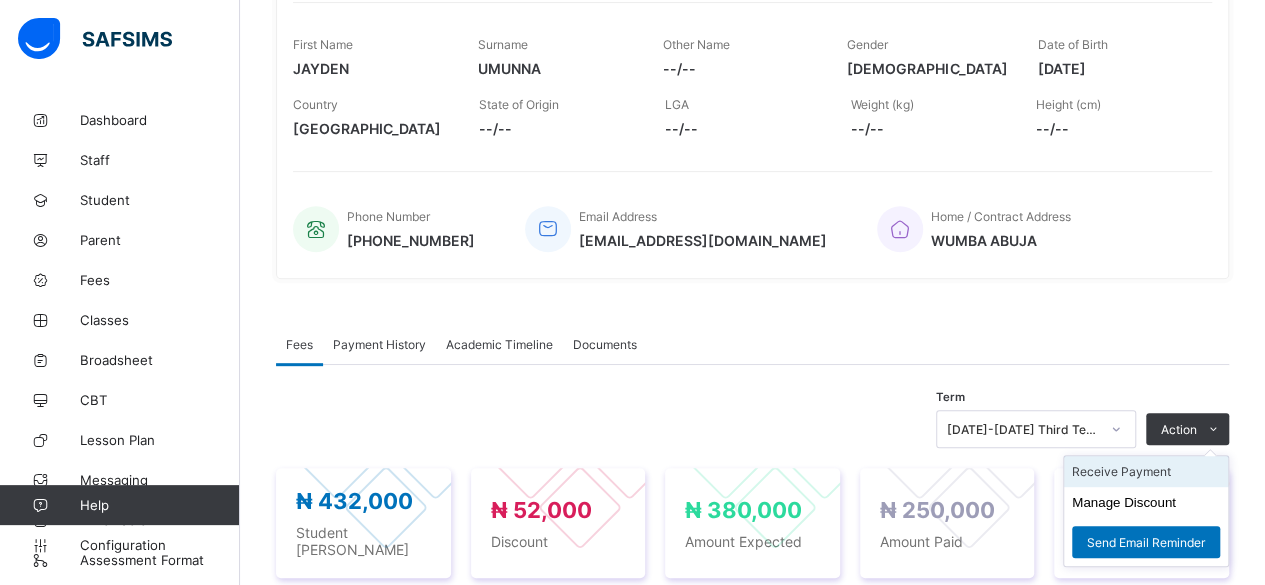 click on "Receive Payment" at bounding box center [1146, 471] 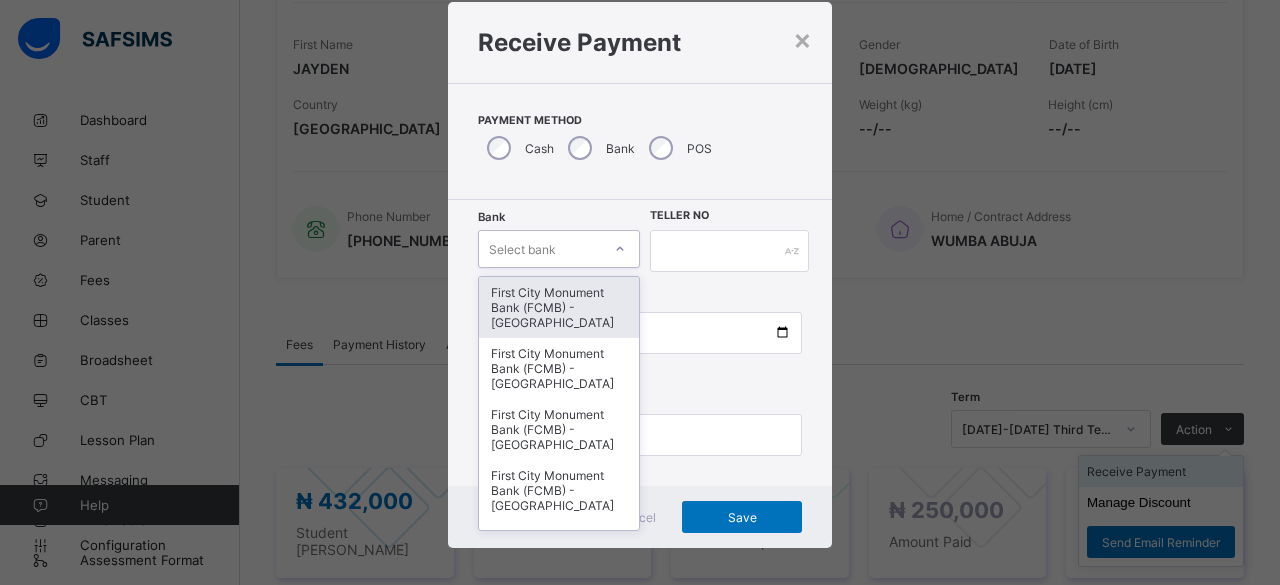 scroll, scrollTop: 48, scrollLeft: 0, axis: vertical 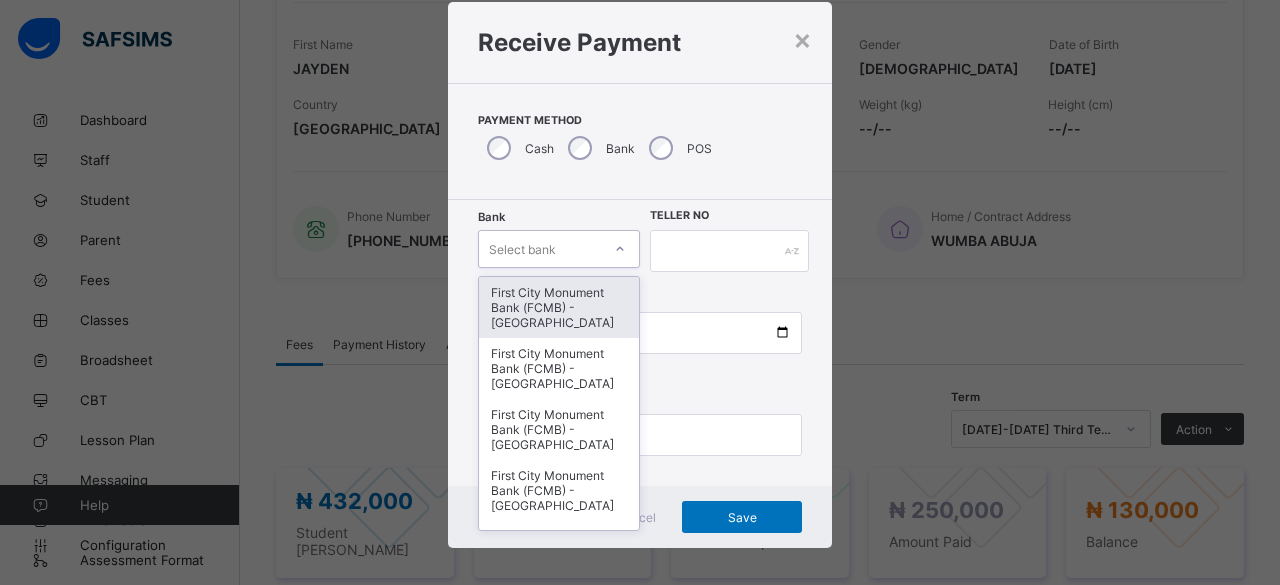 click on "First City Monument Bank (FCMB) - Govana School" at bounding box center [559, 307] 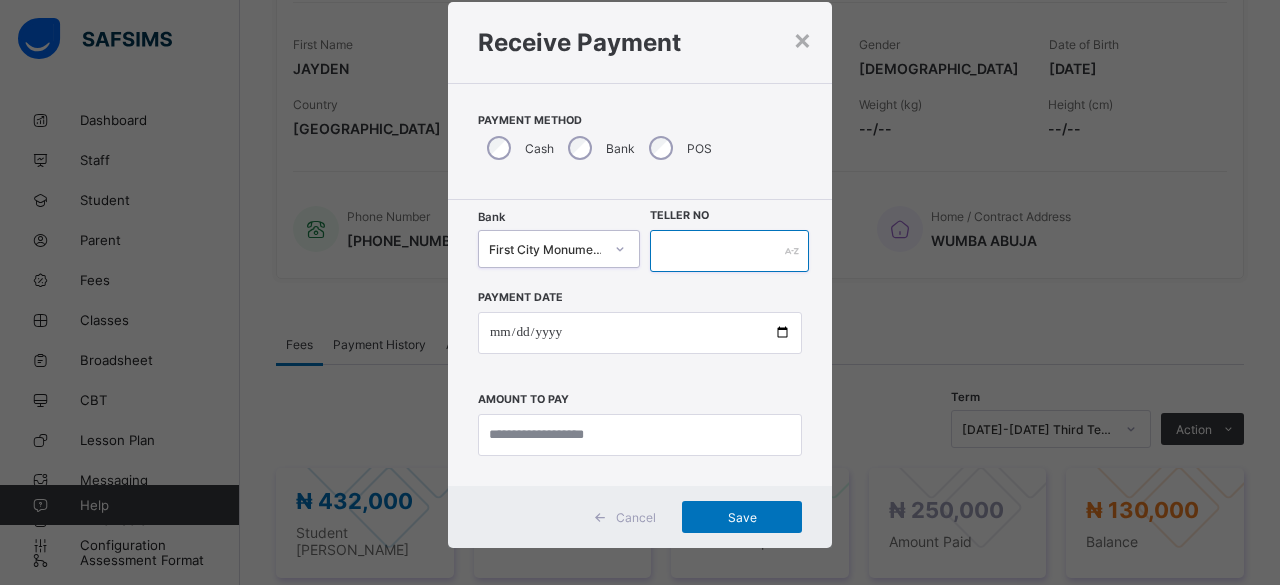 click at bounding box center [729, 251] 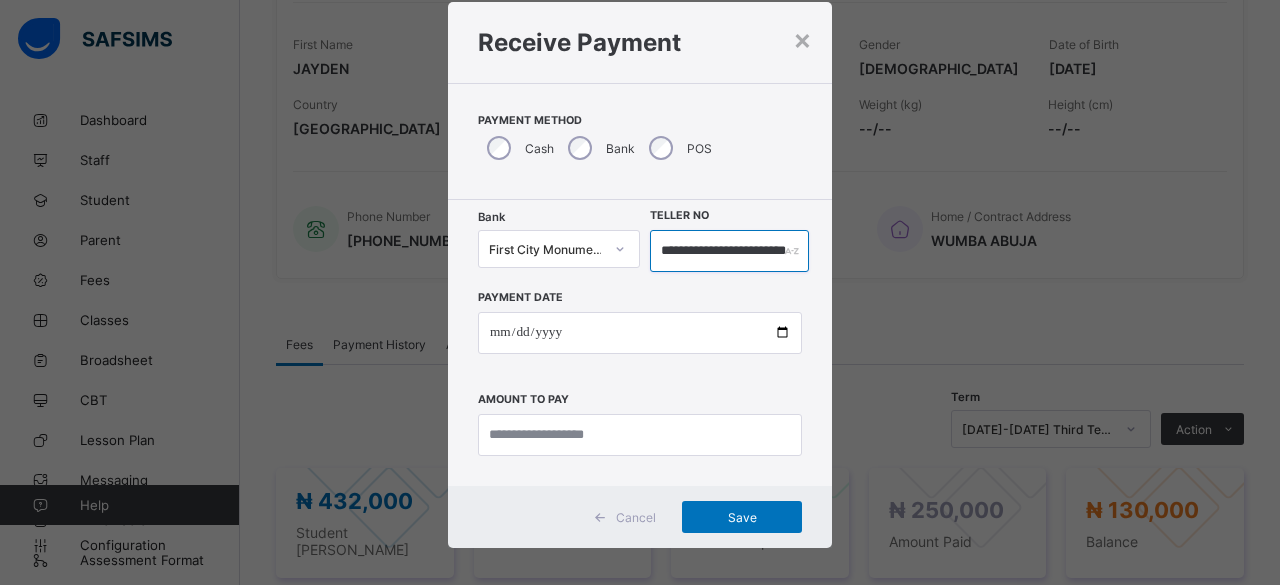 scroll, scrollTop: 0, scrollLeft: 74, axis: horizontal 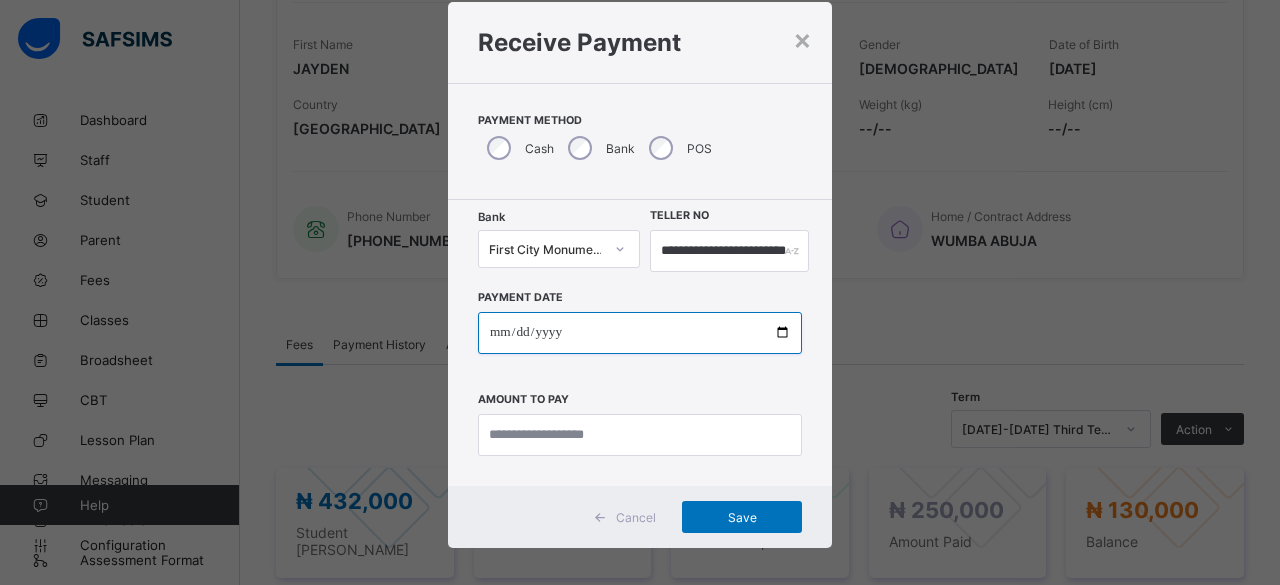 click at bounding box center [640, 333] 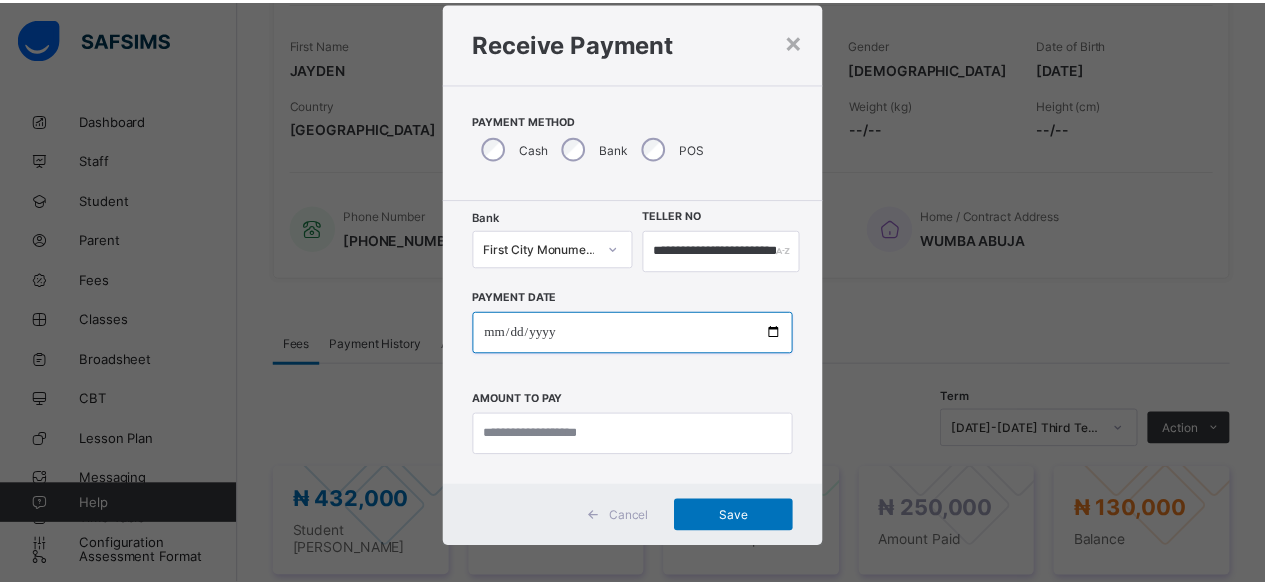 scroll, scrollTop: 0, scrollLeft: 0, axis: both 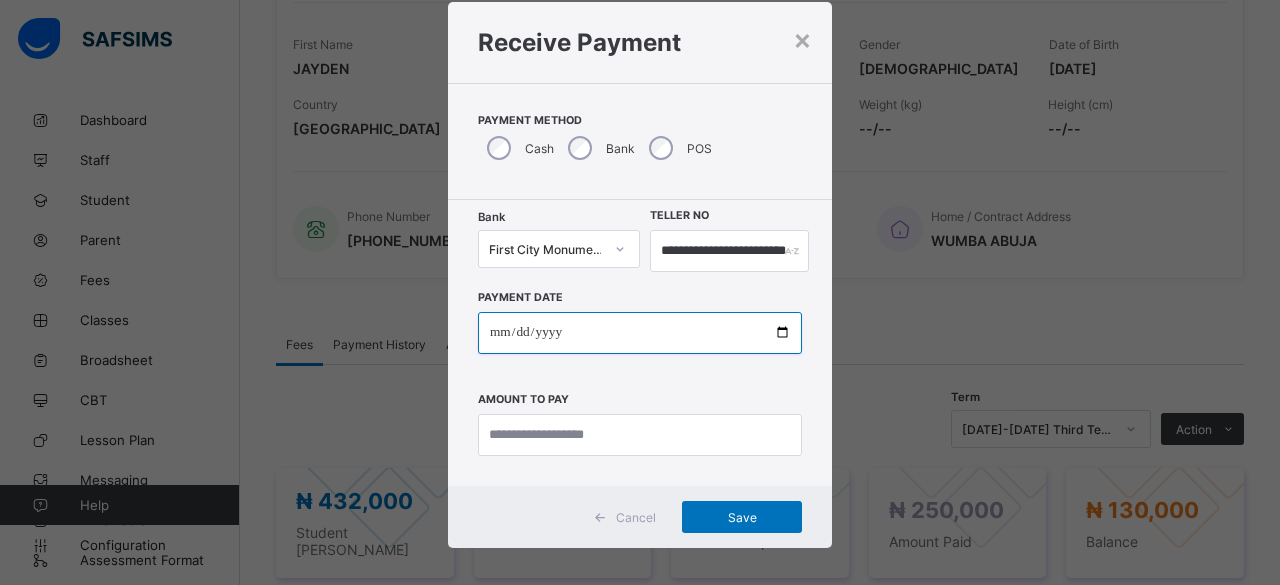 type on "**********" 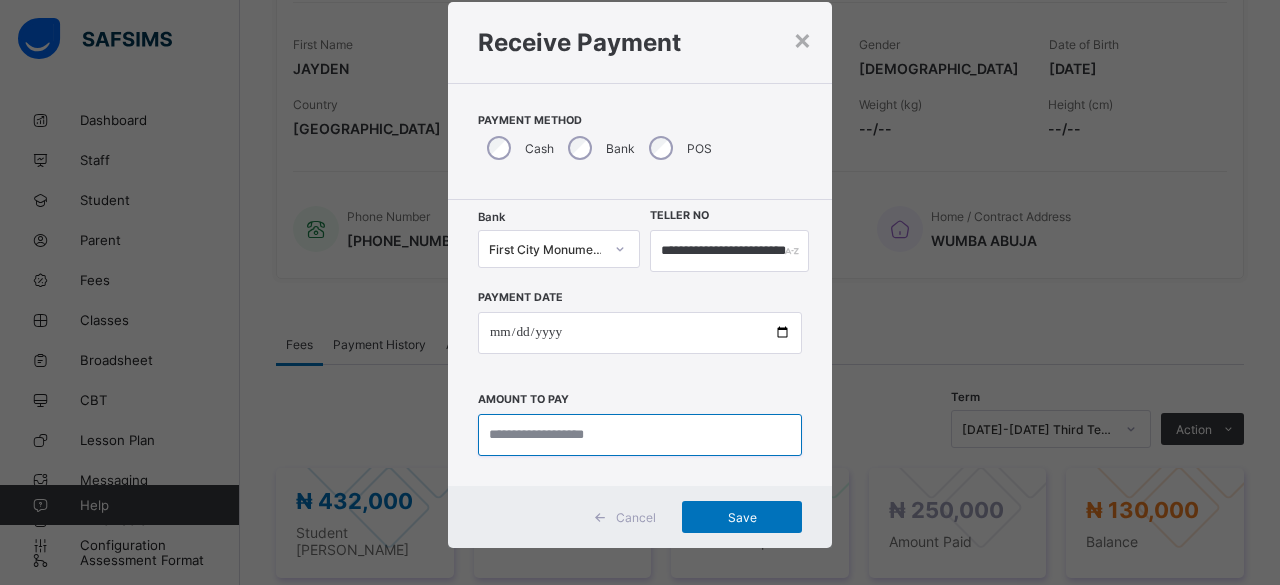click at bounding box center (640, 435) 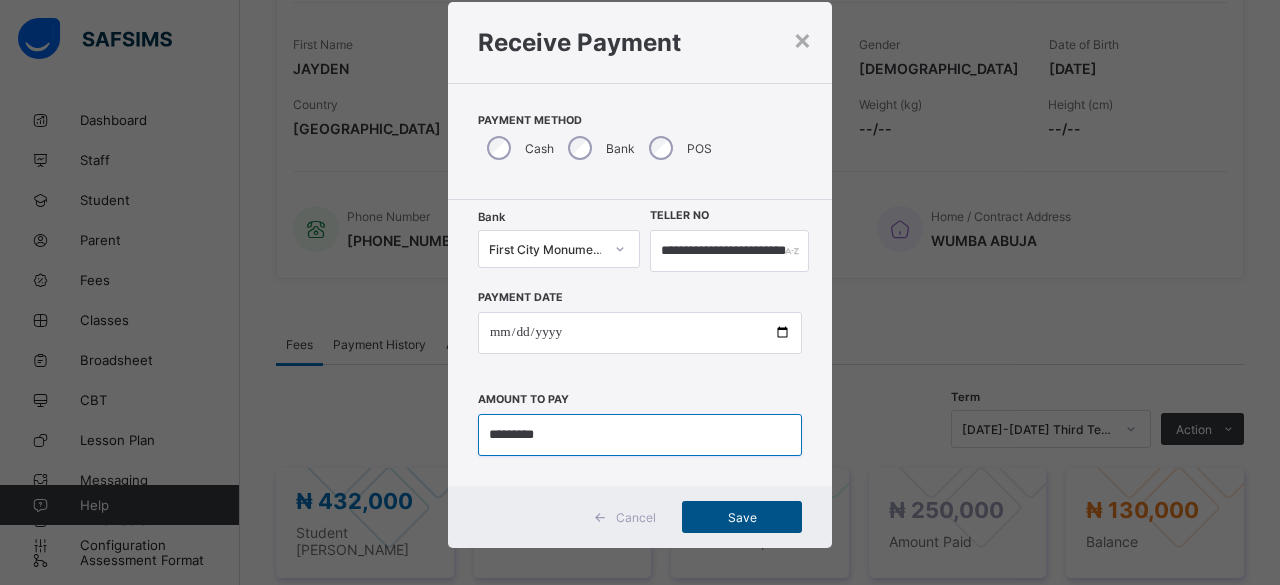 type on "*********" 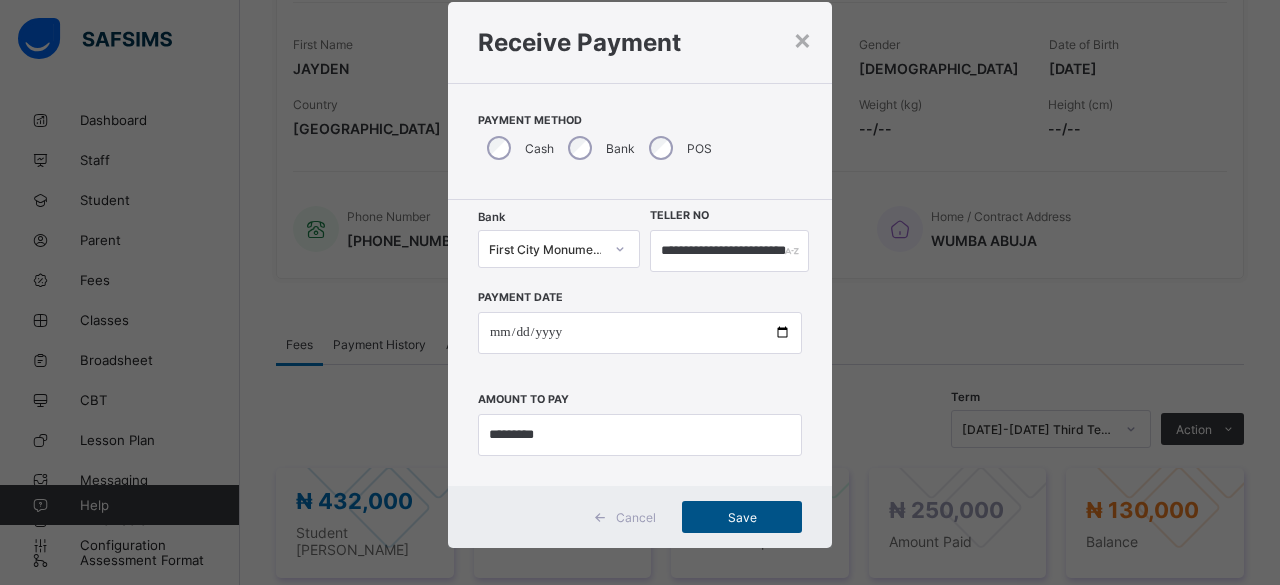 click on "Save" at bounding box center (742, 517) 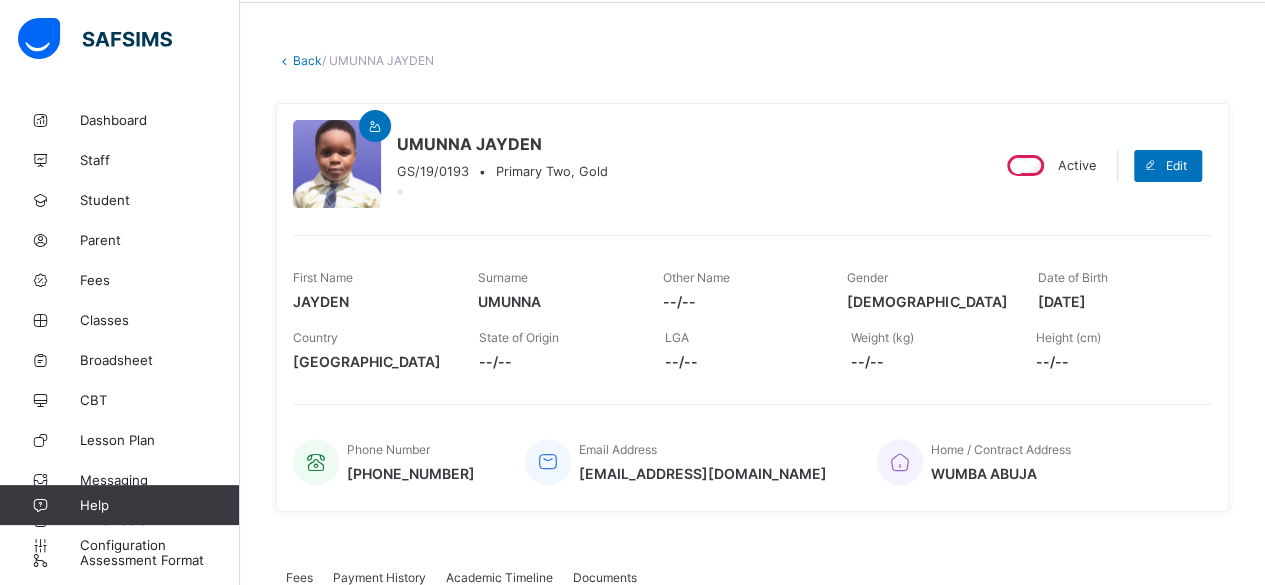 scroll, scrollTop: 0, scrollLeft: 0, axis: both 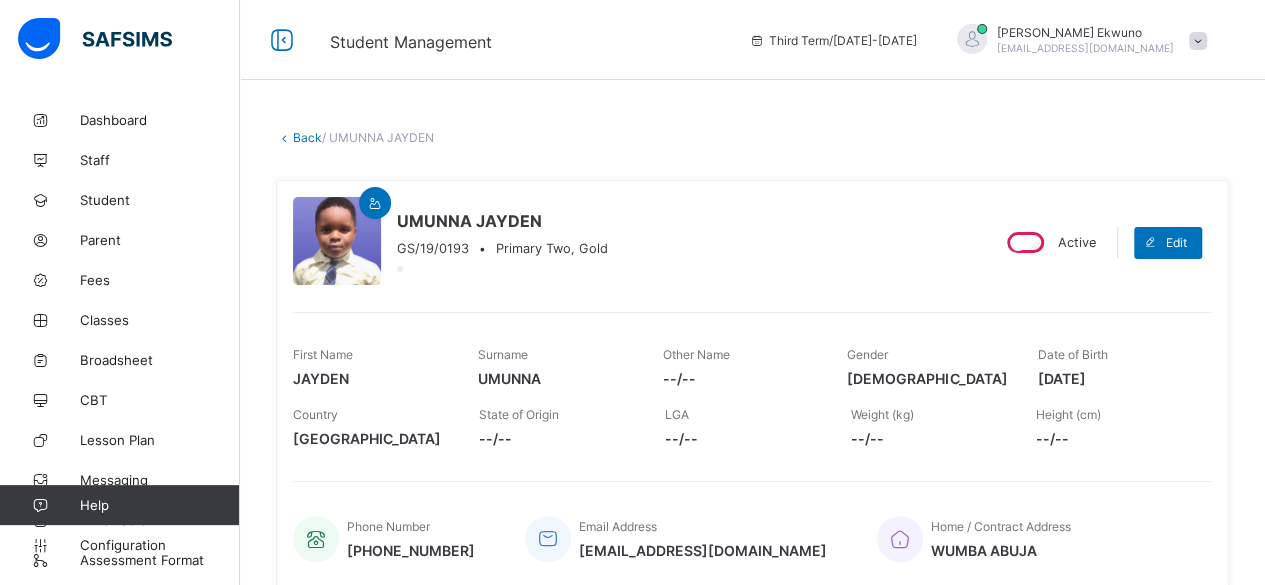 click on "UMUNNA JAYDEN  GS/19/0193 •  Primary Two, Gold  Active  Edit First Name JAYDEN Surname UMUNNA Other Name --/-- Gender MALE Date of Birth 2018-09-06 Country Nigeria State of Origin --/-- LGA --/-- Weight (kg) --/-- Height (cm) --/-- Phone Number +2348100028864 Email Address shugasommy@gmail.com Home / Contract Address WUMBA ABUJA" at bounding box center (752, 384) 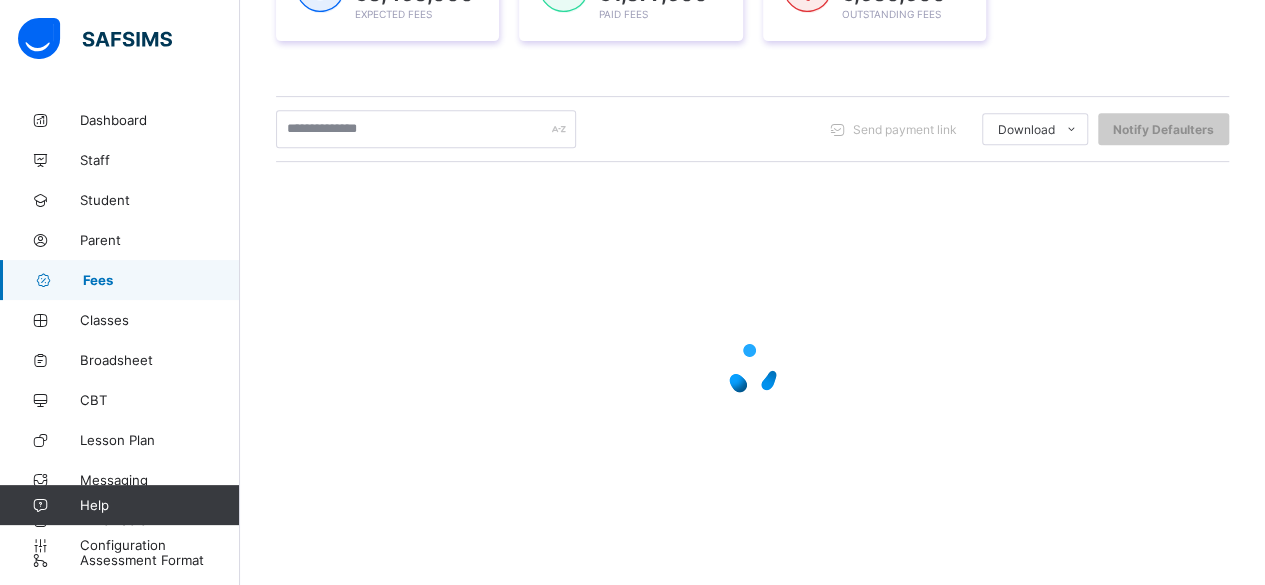 scroll, scrollTop: 370, scrollLeft: 0, axis: vertical 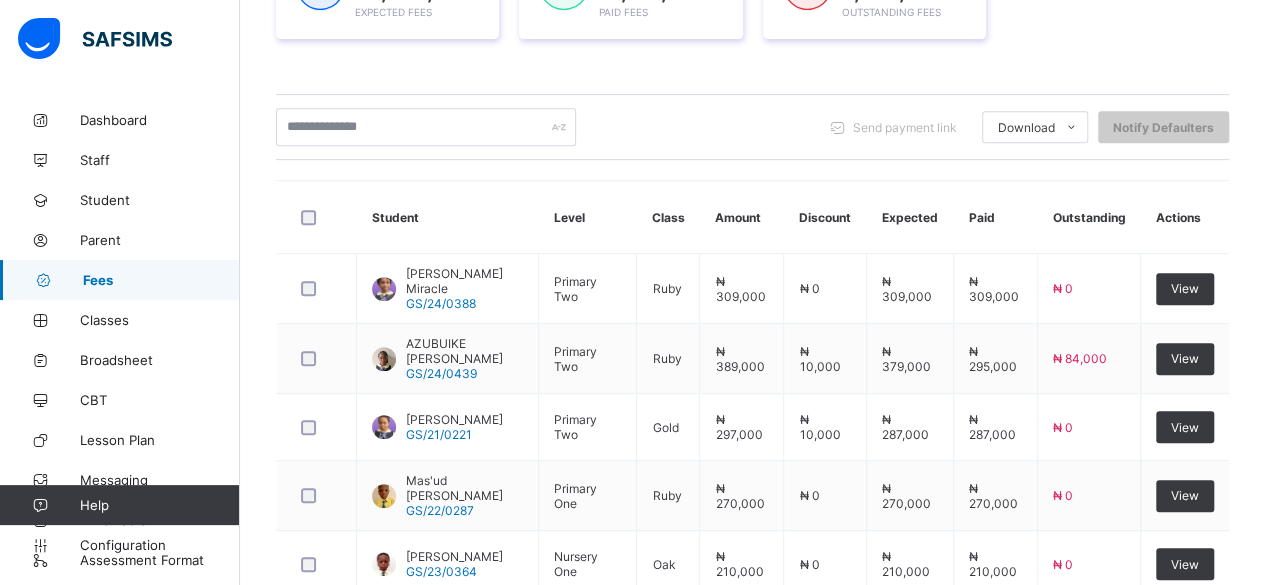 click on "5" at bounding box center (1041, 1004) 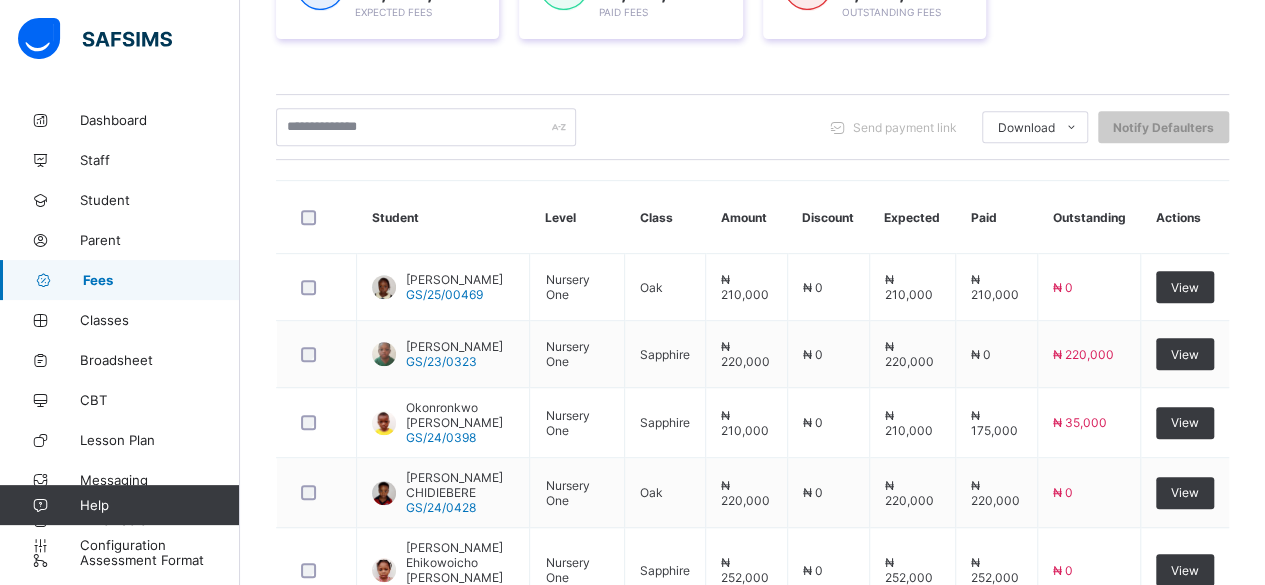 scroll, scrollTop: 836, scrollLeft: 0, axis: vertical 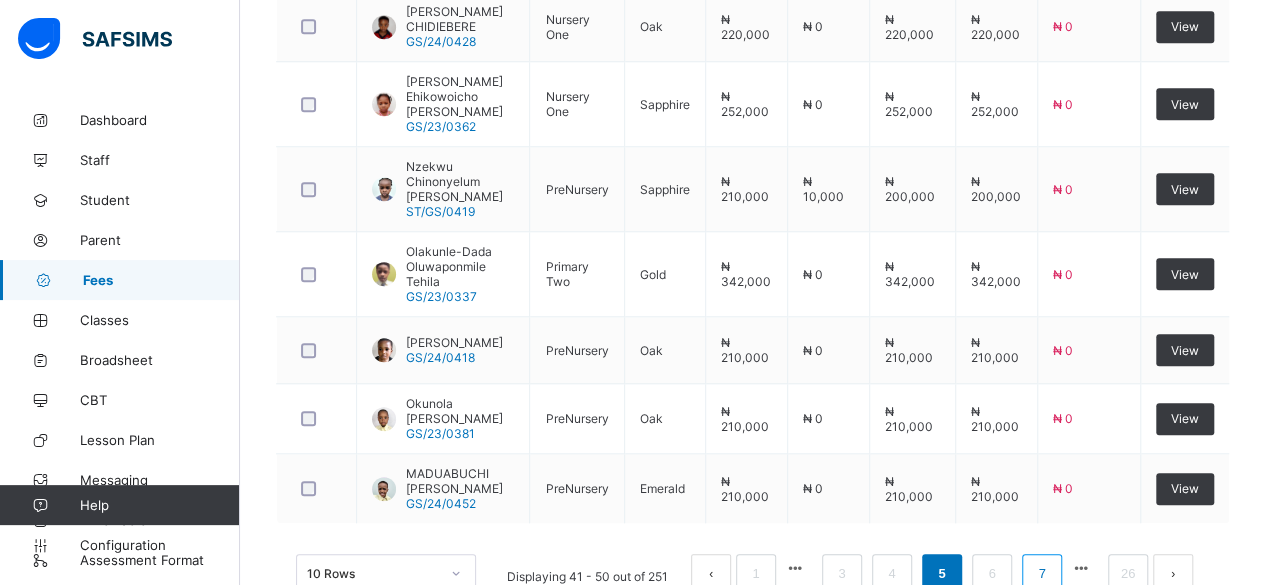 click on "7" at bounding box center (1041, 574) 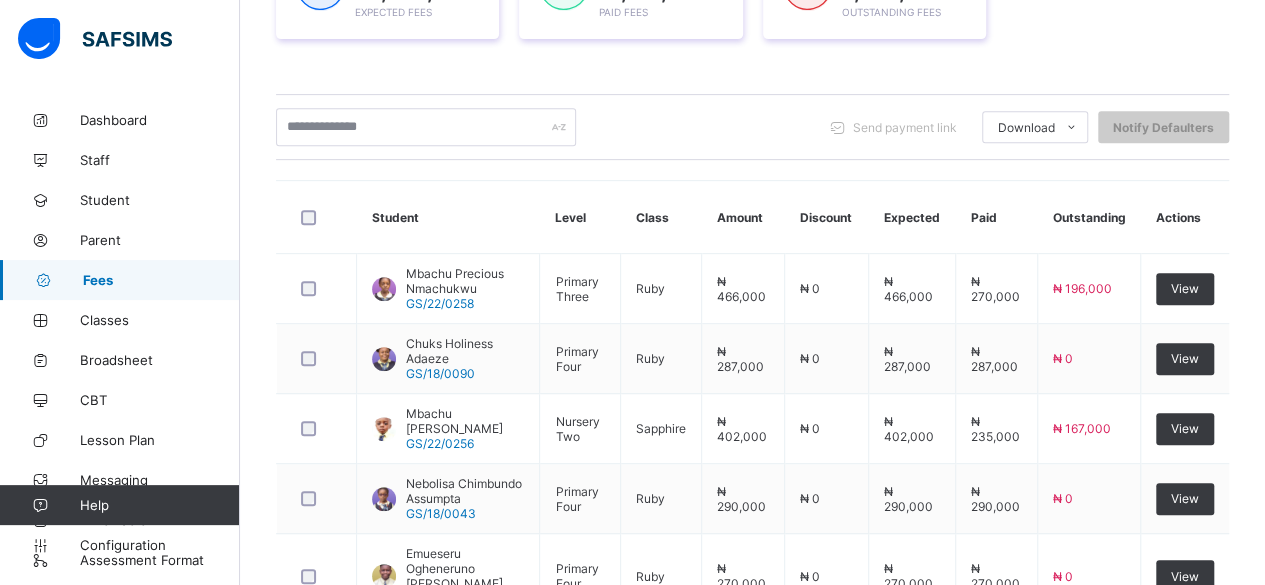 scroll, scrollTop: 836, scrollLeft: 0, axis: vertical 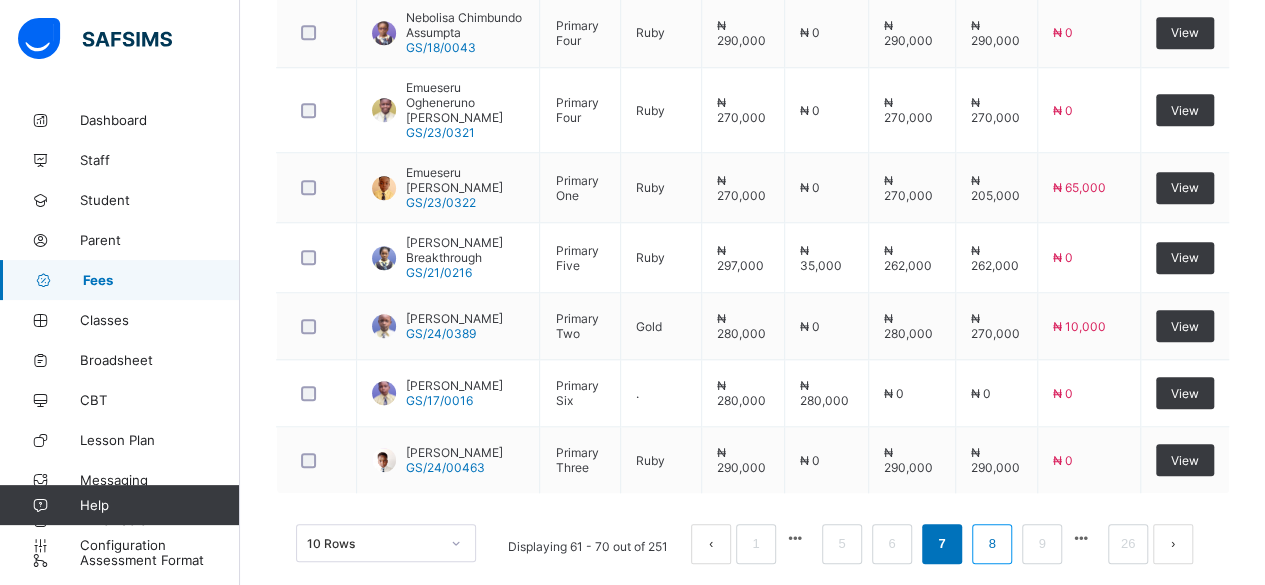 click on "8" at bounding box center (991, 544) 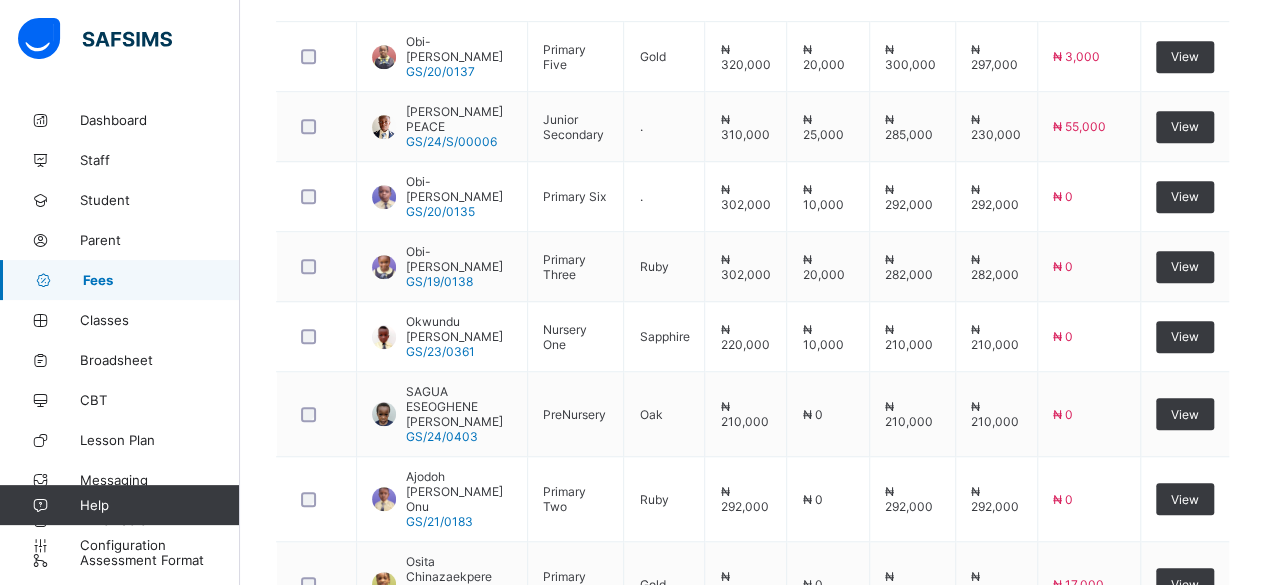 scroll, scrollTop: 577, scrollLeft: 0, axis: vertical 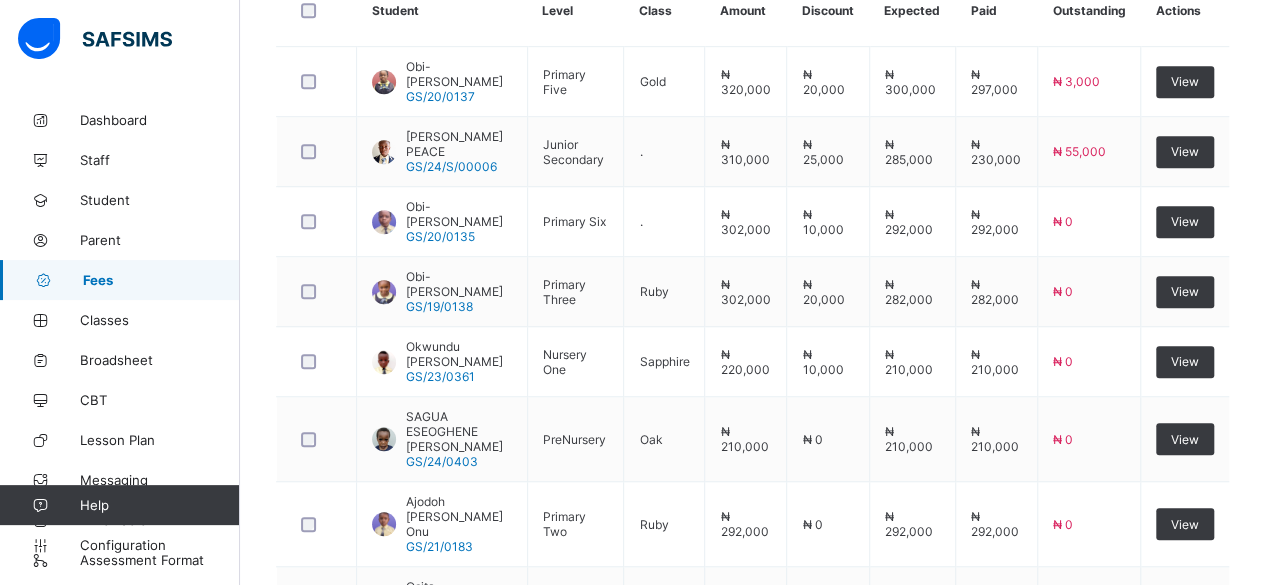 click on "9" at bounding box center [991, 854] 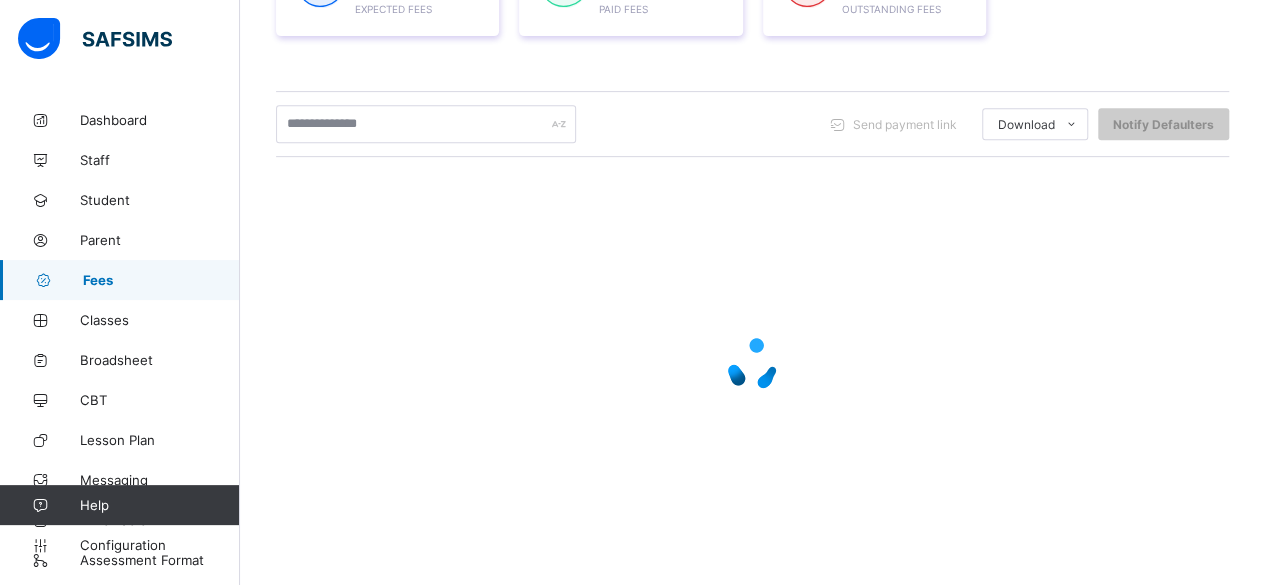 scroll, scrollTop: 370, scrollLeft: 0, axis: vertical 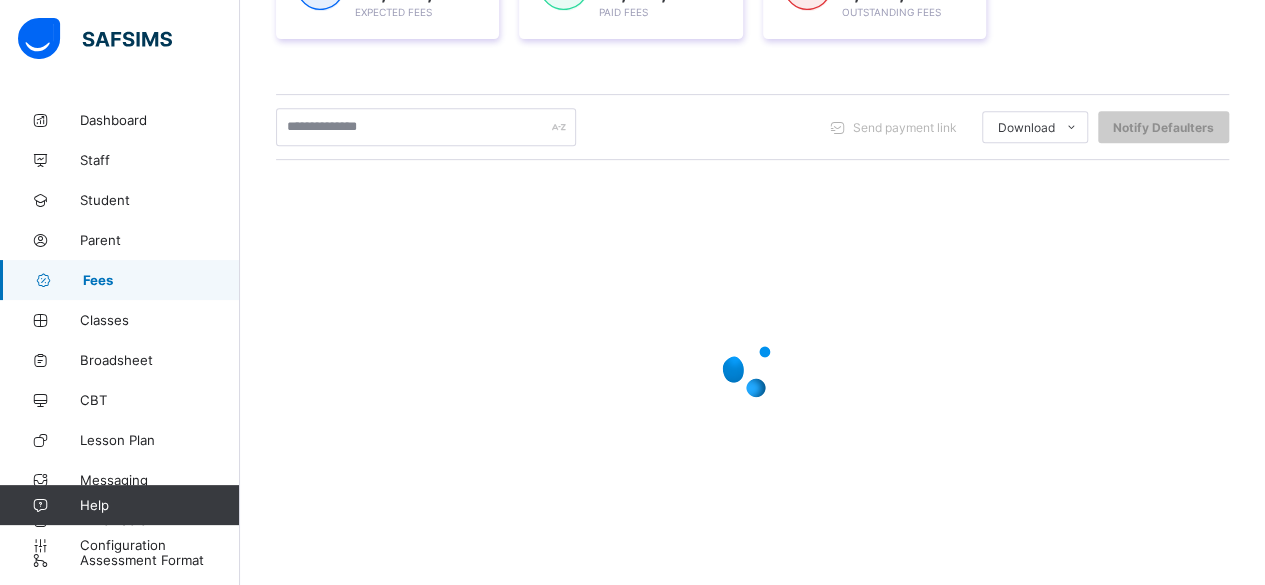 click at bounding box center [752, 368] 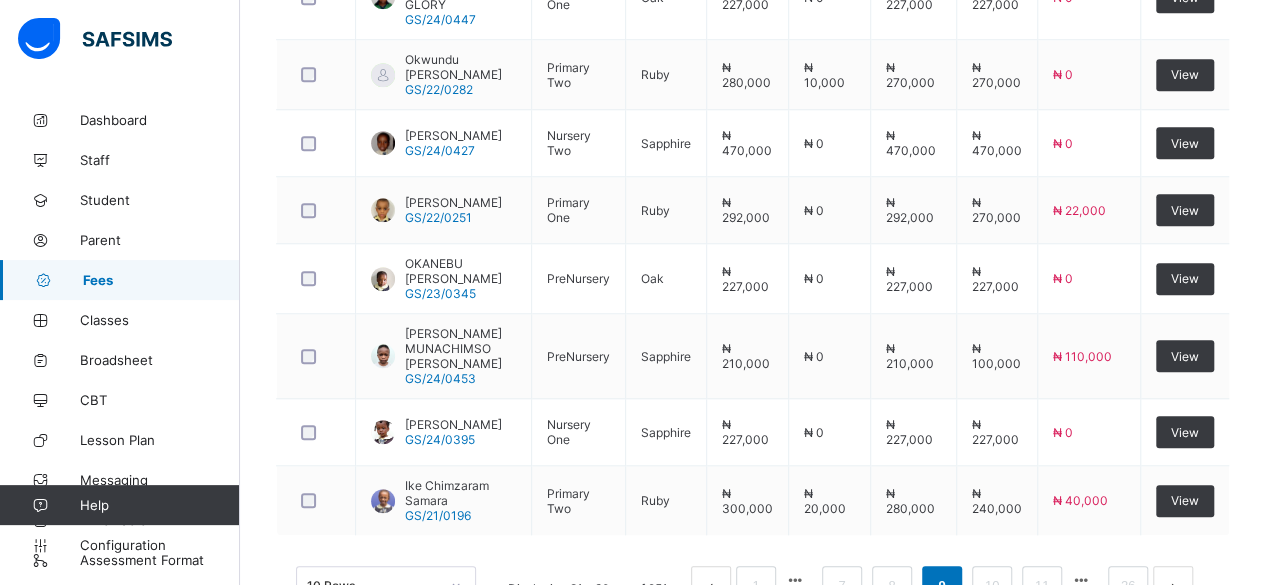 scroll, scrollTop: 850, scrollLeft: 0, axis: vertical 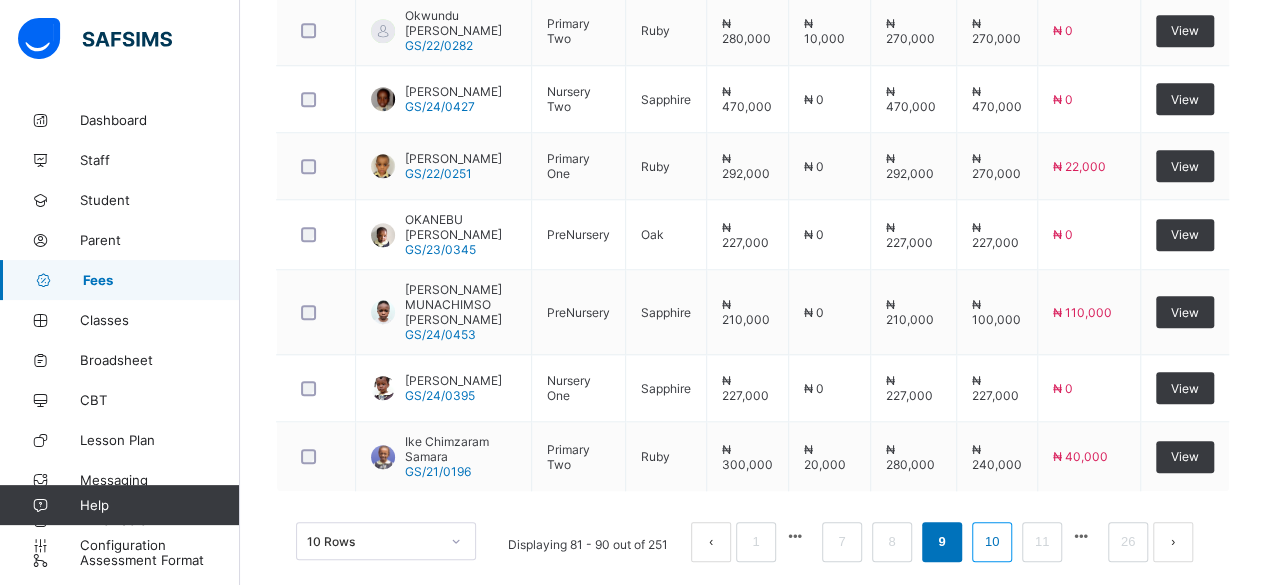 click on "10" at bounding box center (992, 542) 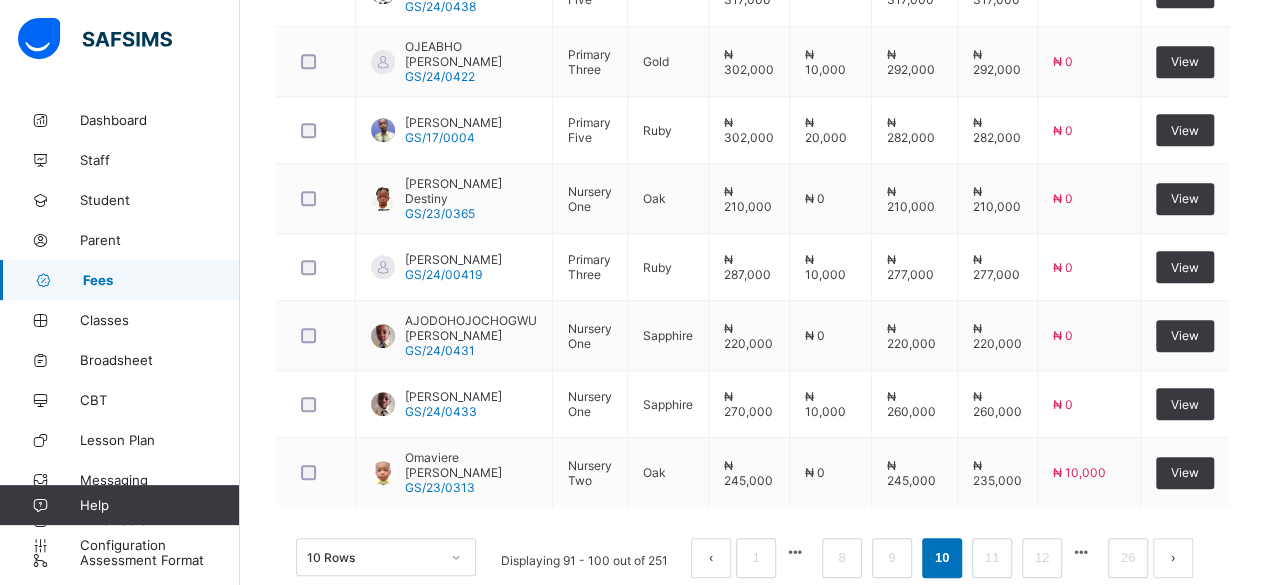 scroll, scrollTop: 826, scrollLeft: 0, axis: vertical 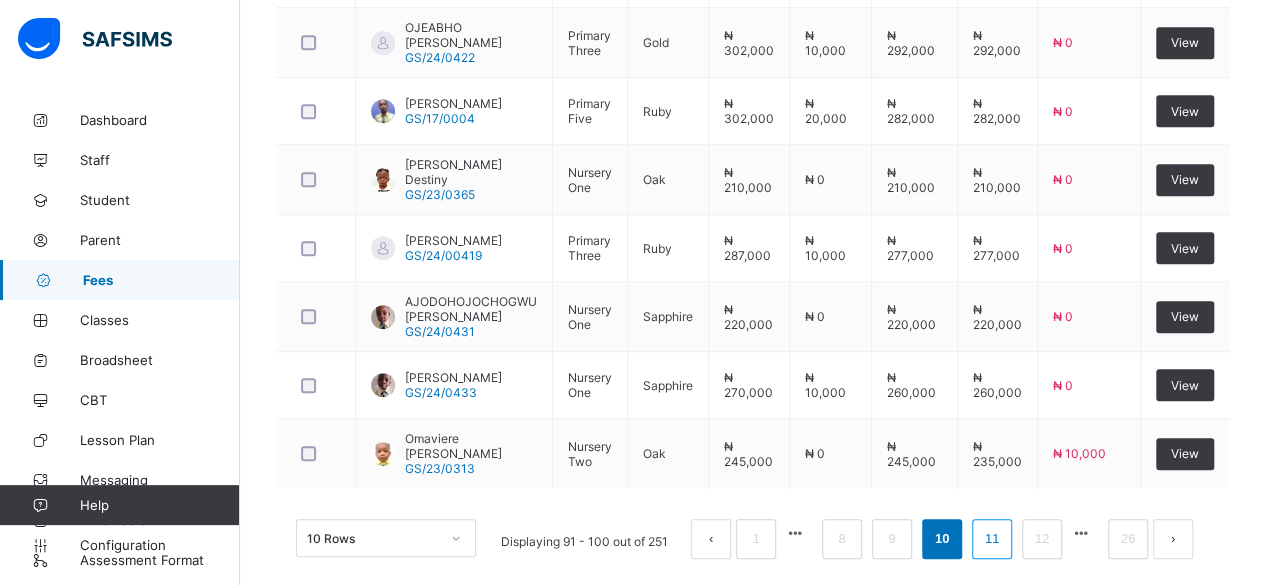 click on "11" at bounding box center (992, 539) 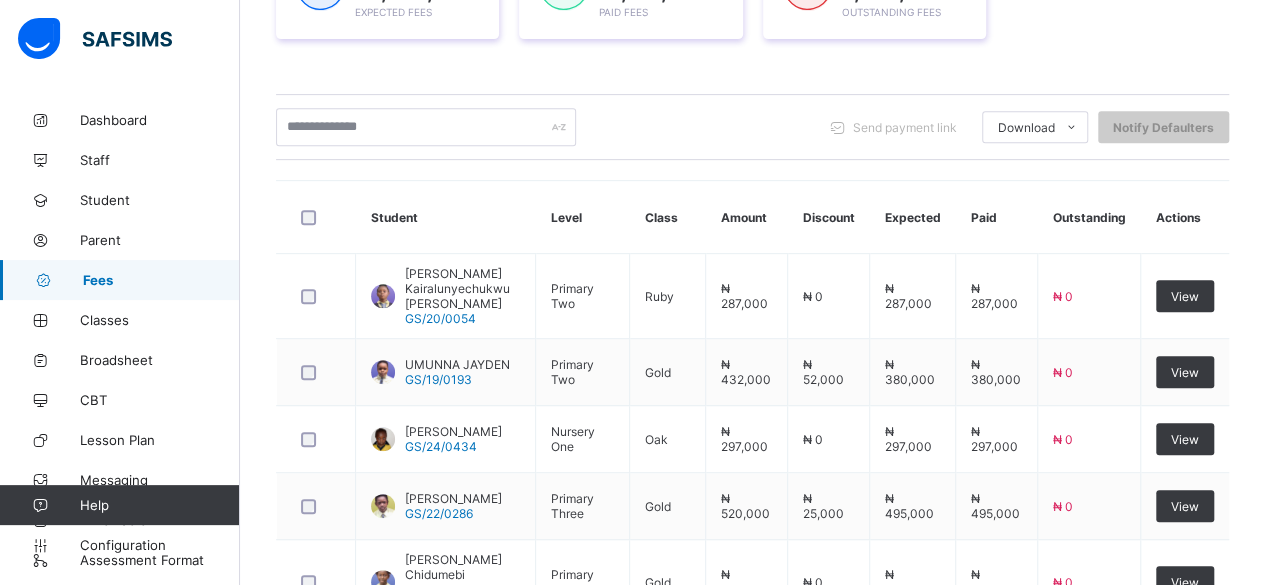 scroll, scrollTop: 826, scrollLeft: 0, axis: vertical 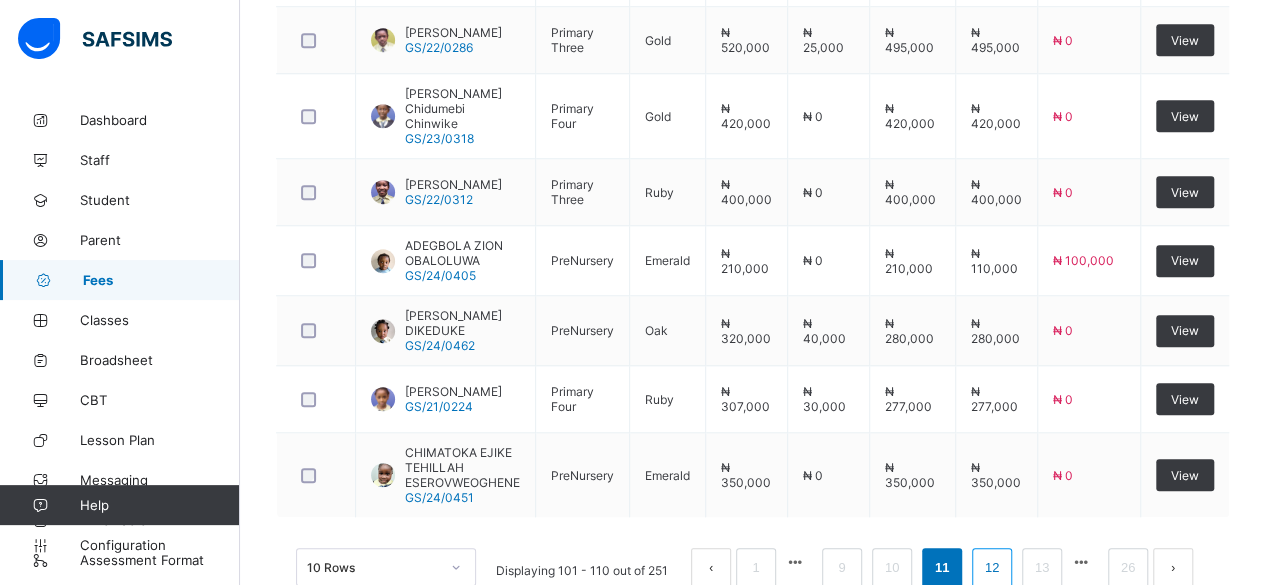 click on "12" at bounding box center (992, 568) 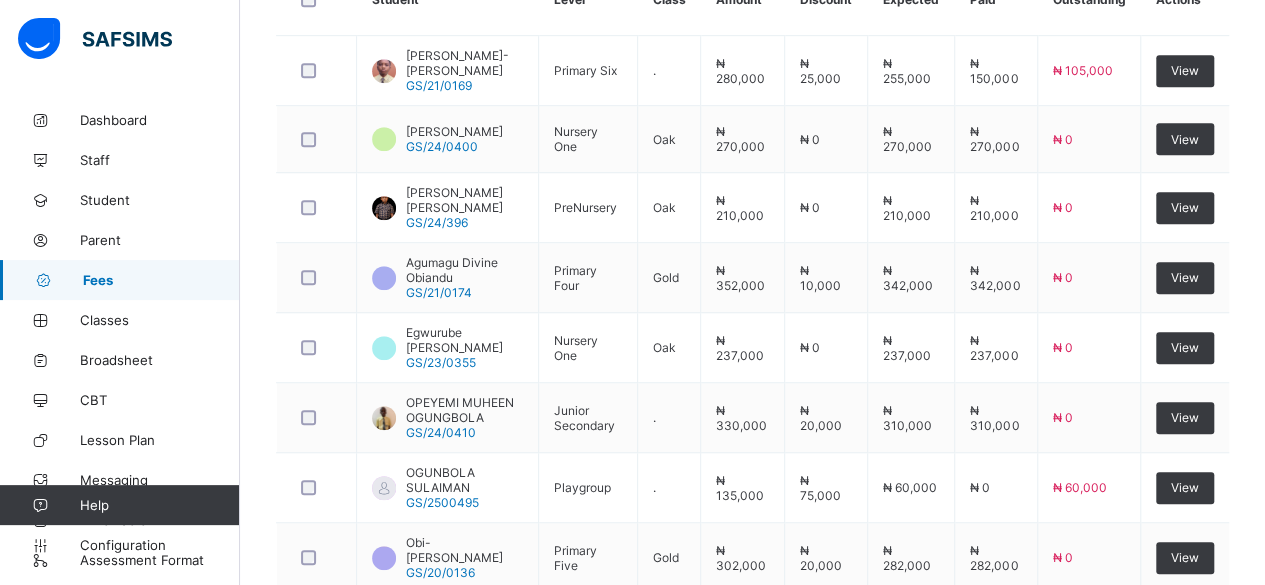 scroll, scrollTop: 583, scrollLeft: 0, axis: vertical 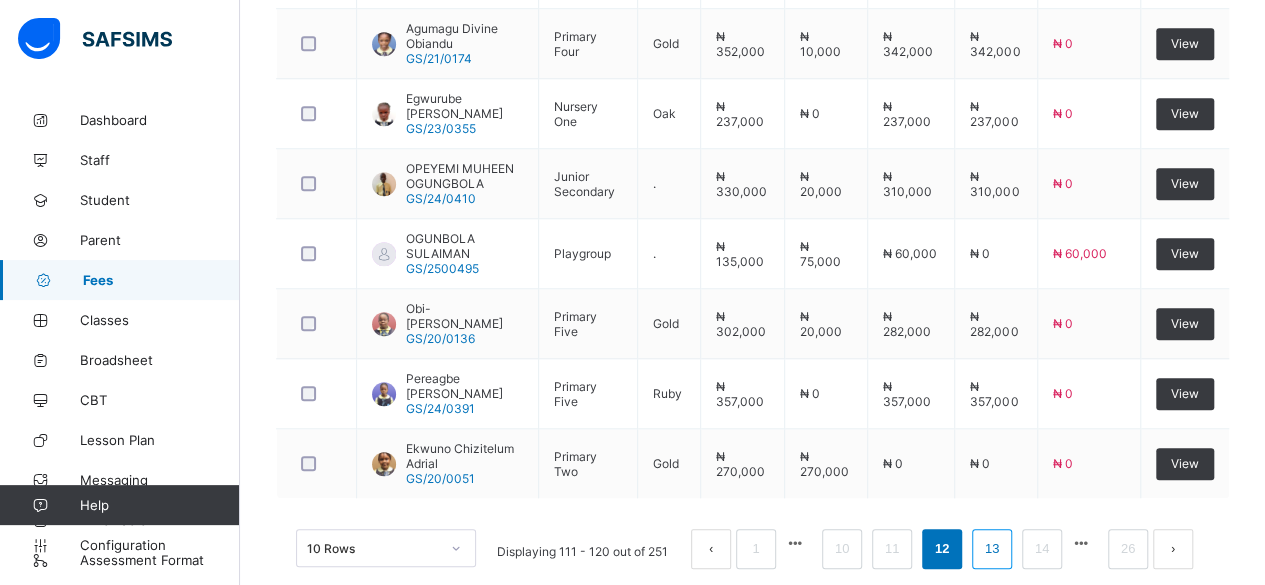 click on "13" at bounding box center [992, 549] 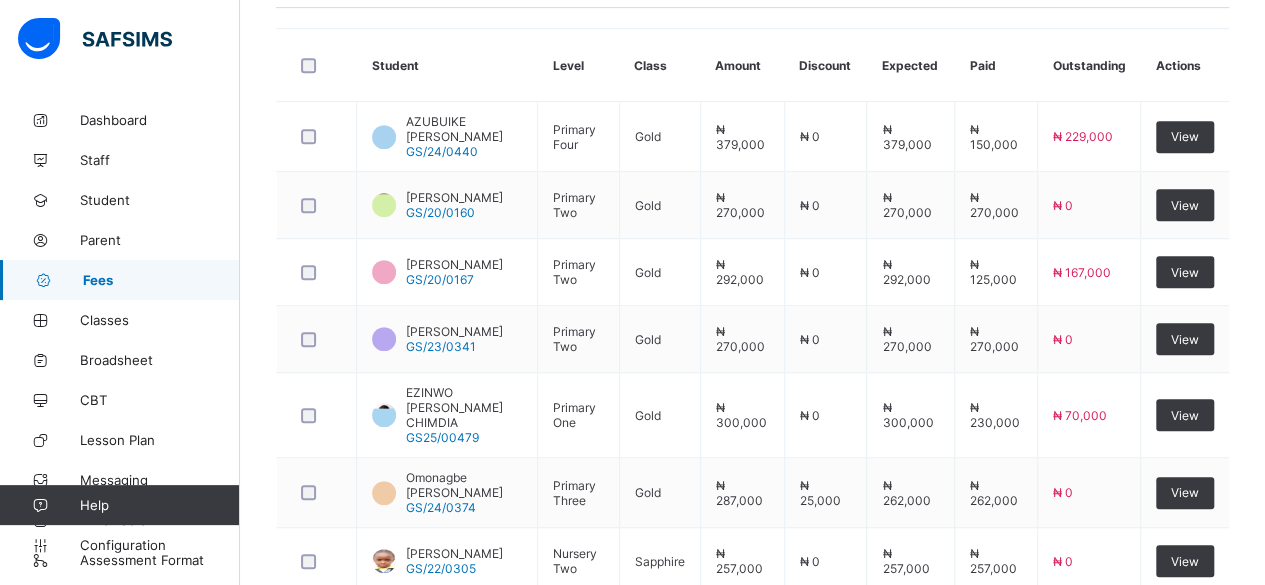 scroll, scrollTop: 516, scrollLeft: 0, axis: vertical 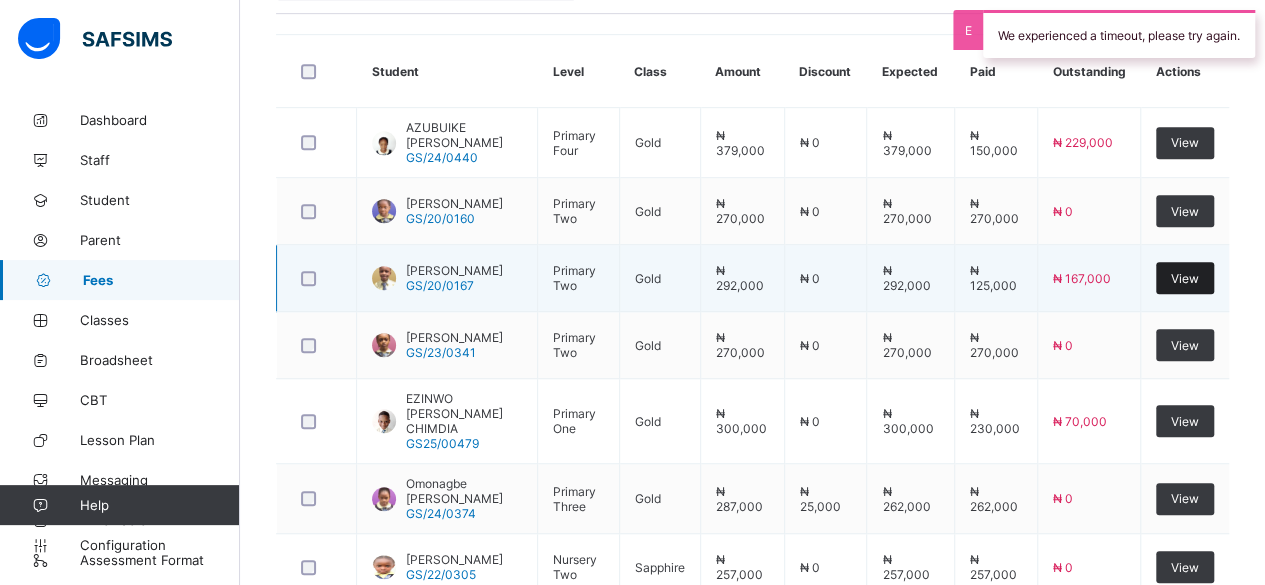 click on "View" at bounding box center [1185, 278] 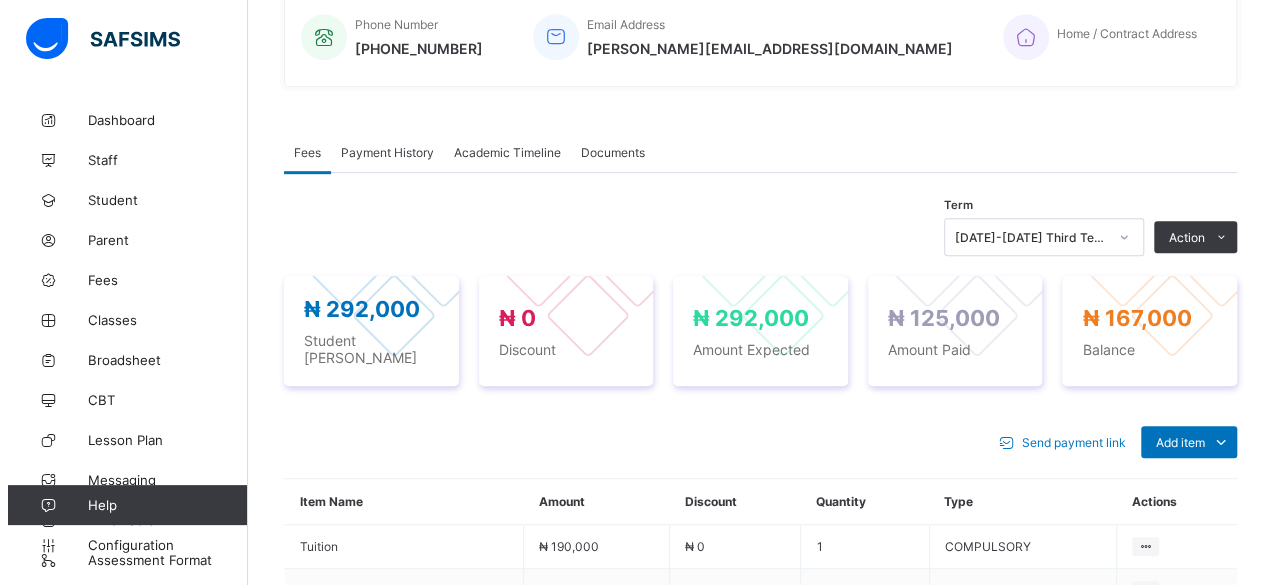 scroll, scrollTop: 516, scrollLeft: 0, axis: vertical 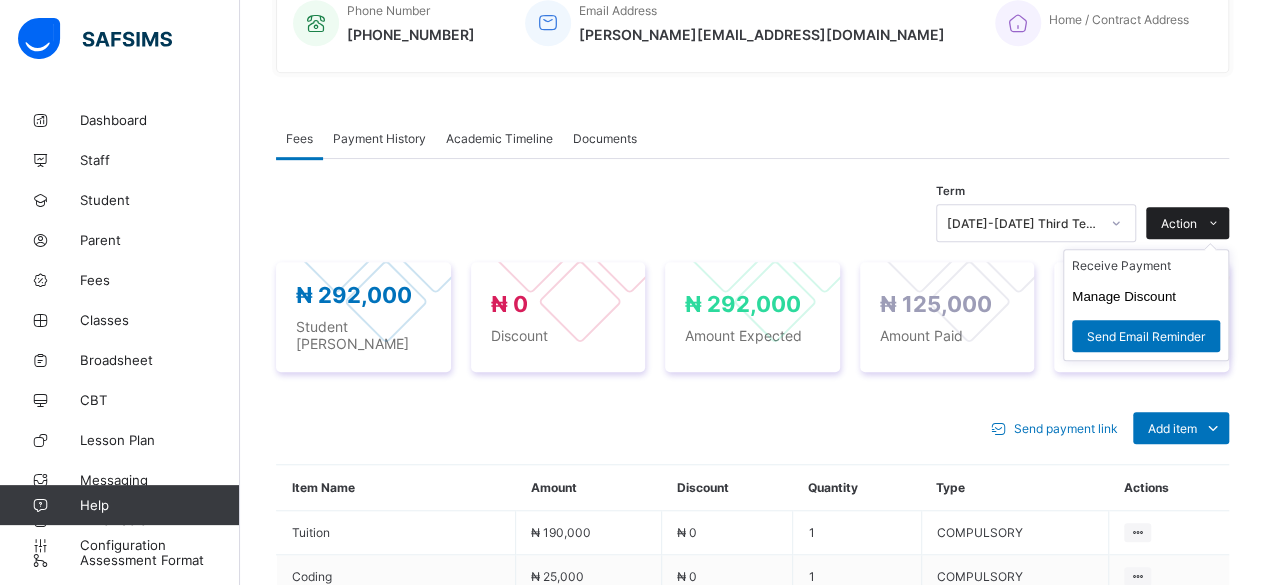 click on "Action" at bounding box center [1179, 223] 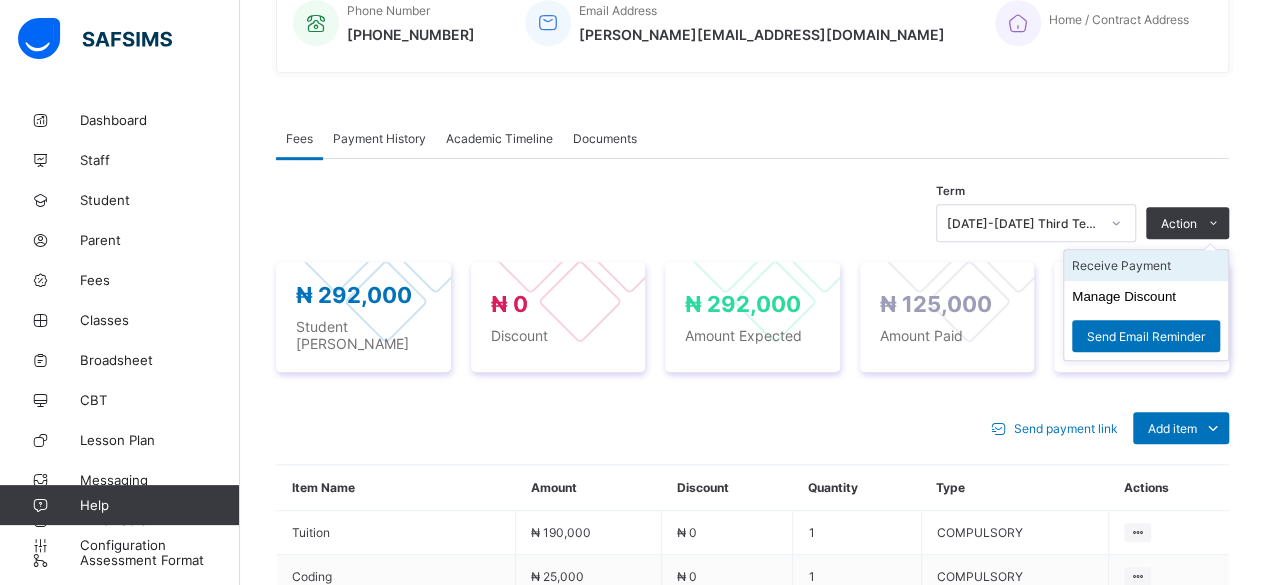 click on "Receive Payment" at bounding box center (1146, 265) 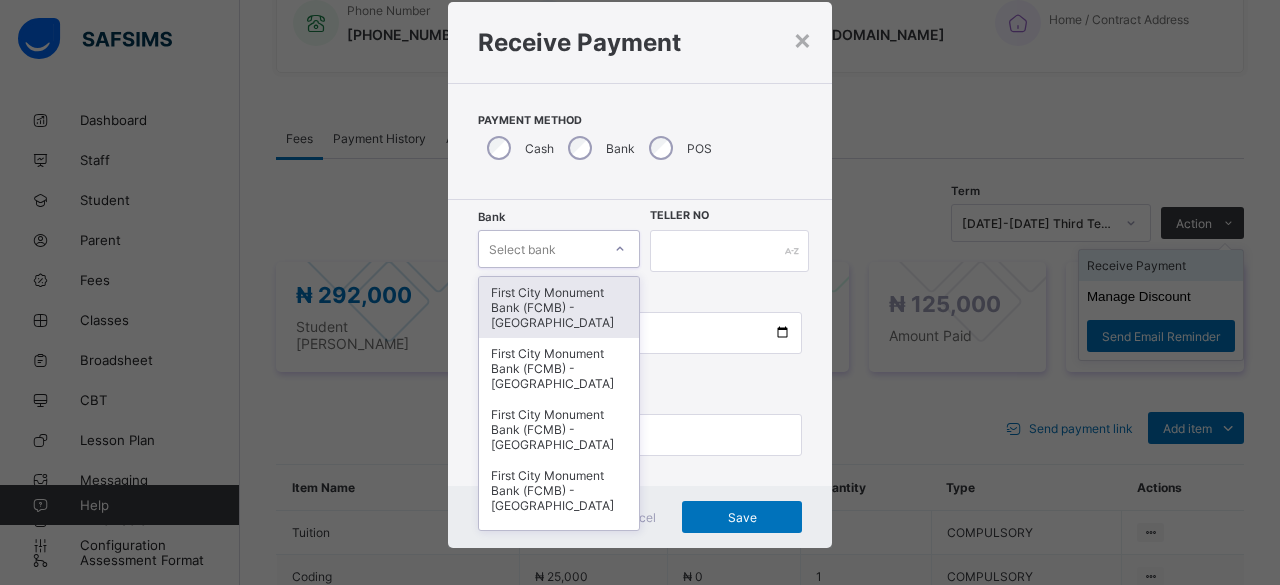 scroll, scrollTop: 48, scrollLeft: 0, axis: vertical 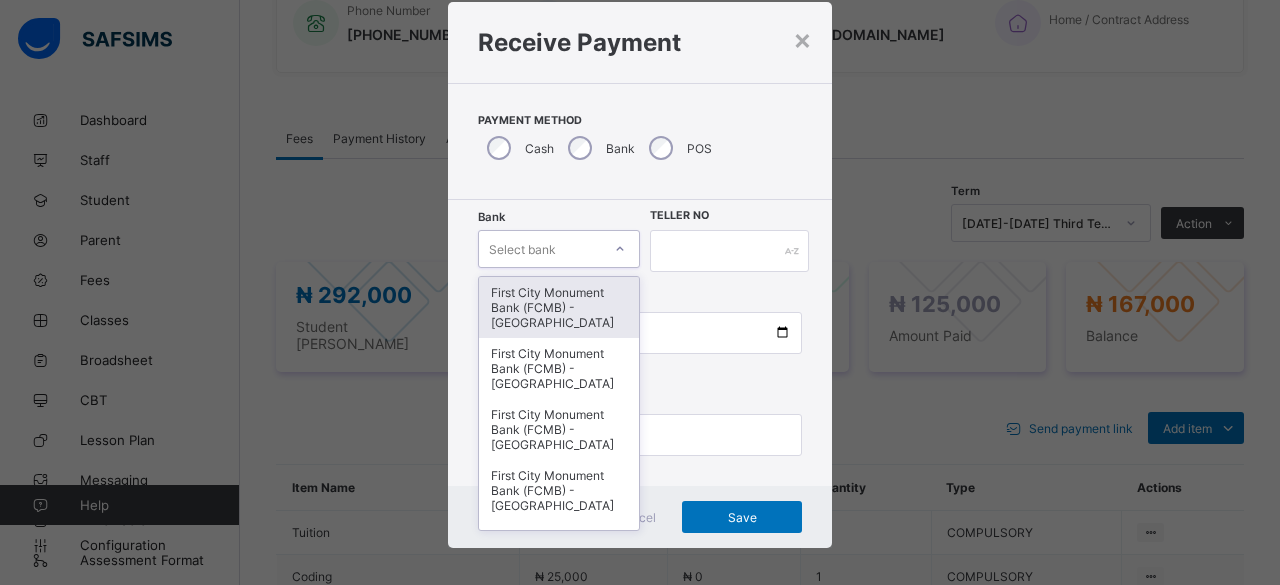 click on "First City Monument Bank (FCMB) - Govana School" at bounding box center [559, 307] 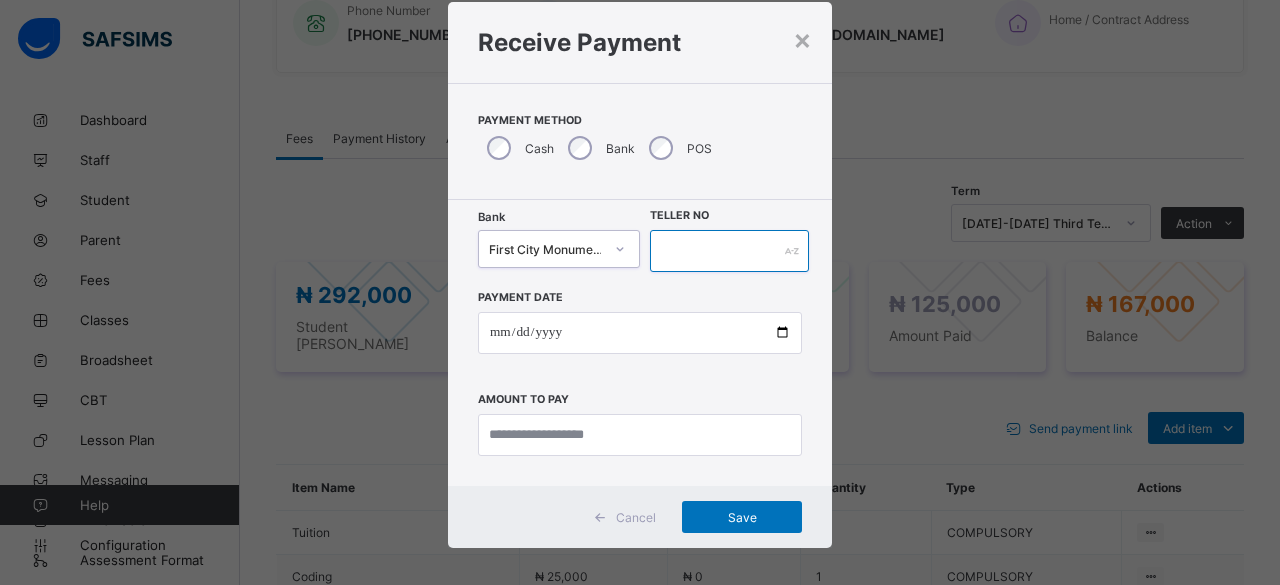 click at bounding box center [729, 251] 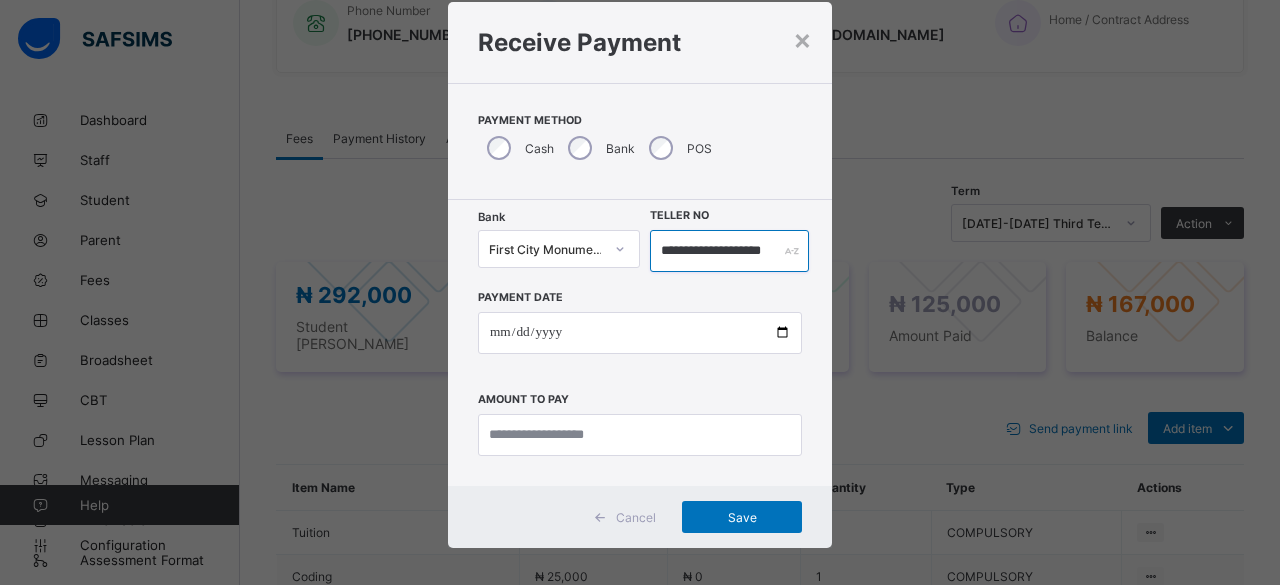 scroll, scrollTop: 0, scrollLeft: 36, axis: horizontal 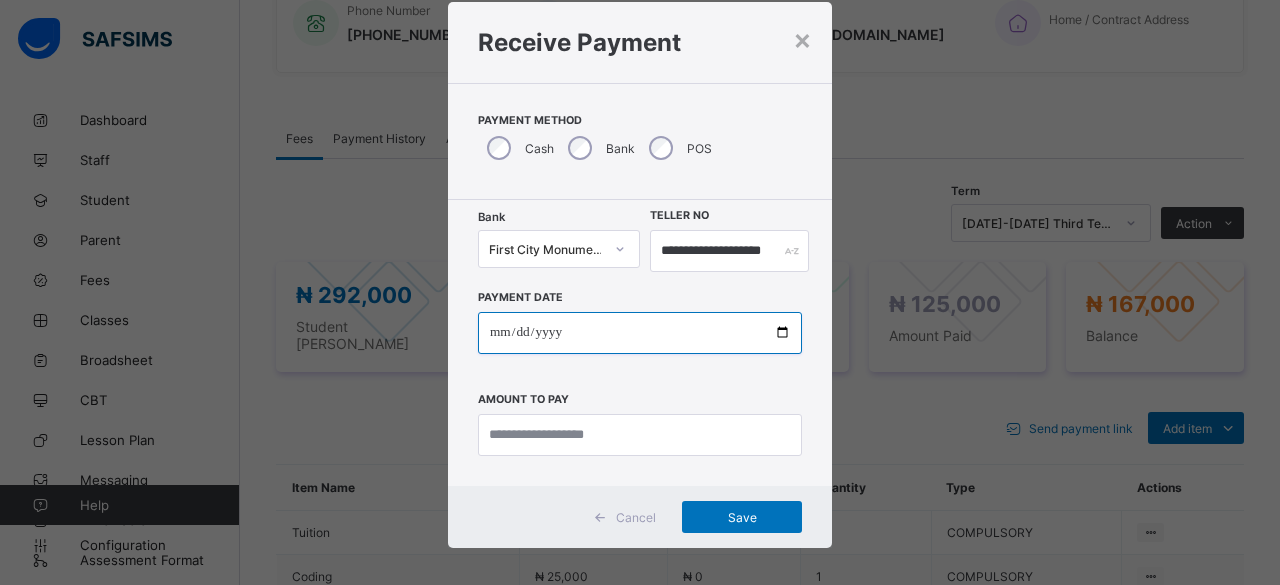click at bounding box center (640, 333) 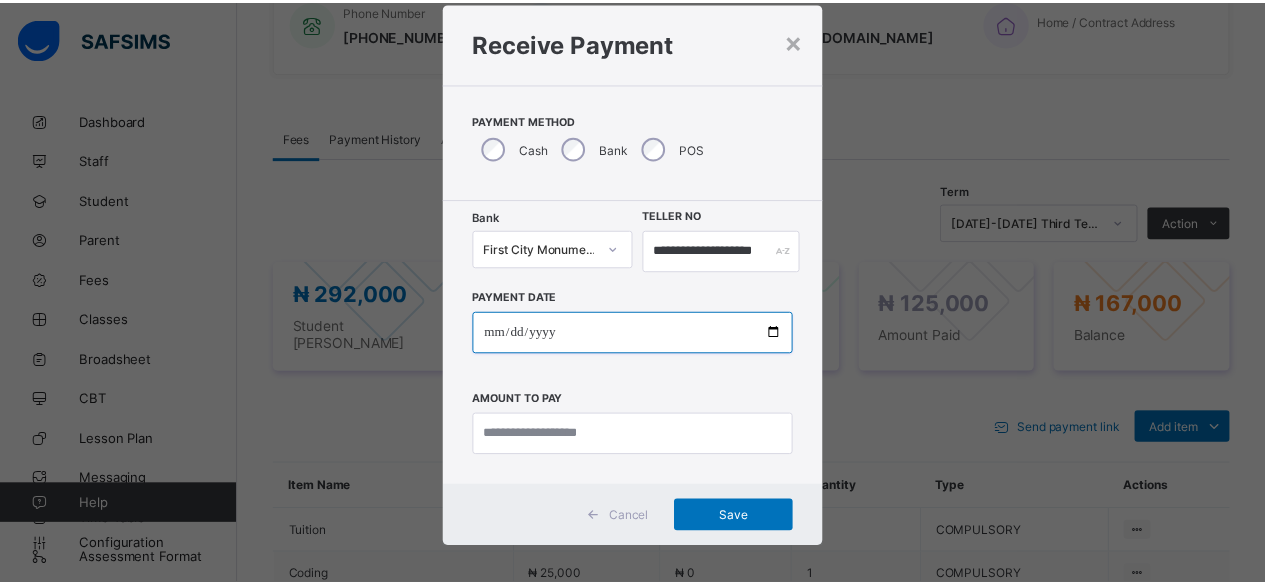 scroll, scrollTop: 0, scrollLeft: 0, axis: both 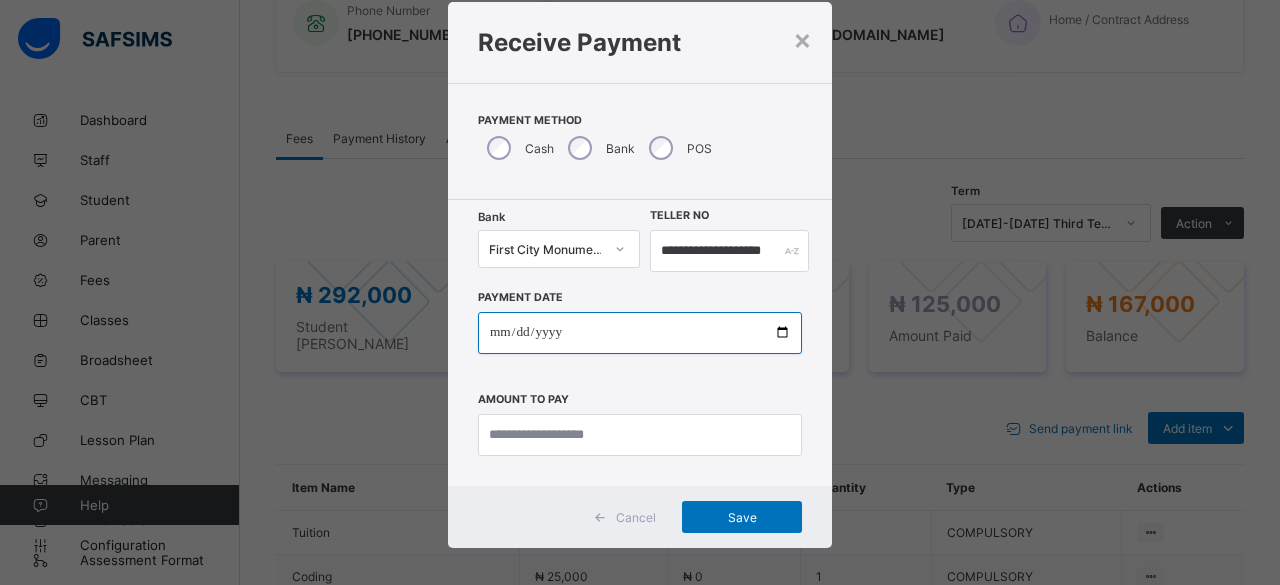 type on "**********" 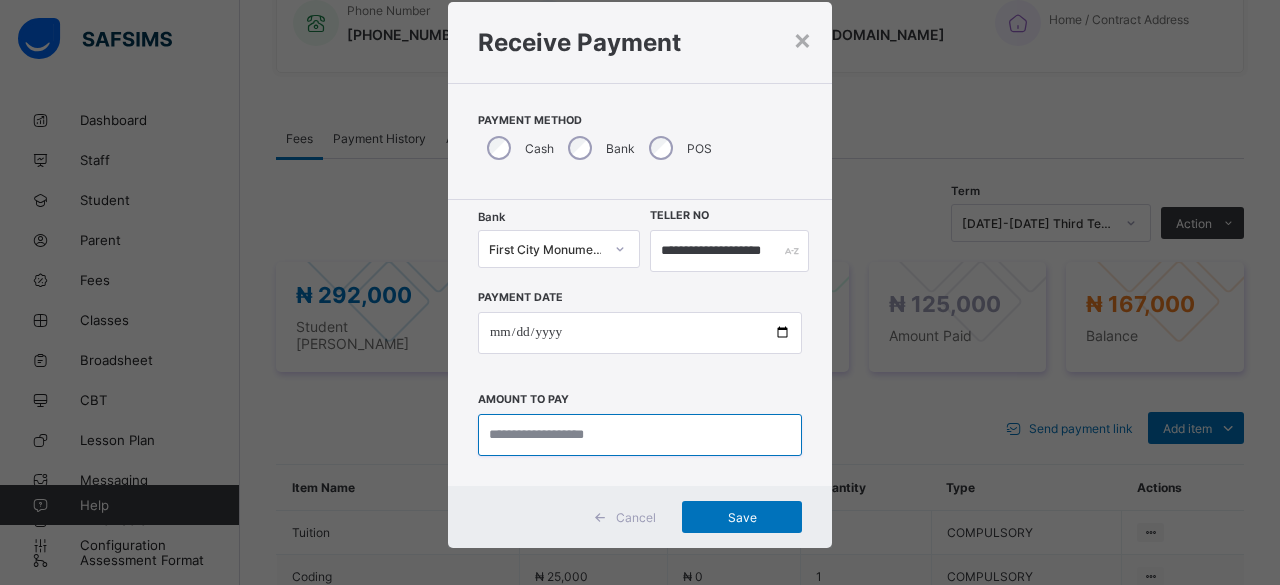 click at bounding box center (640, 435) 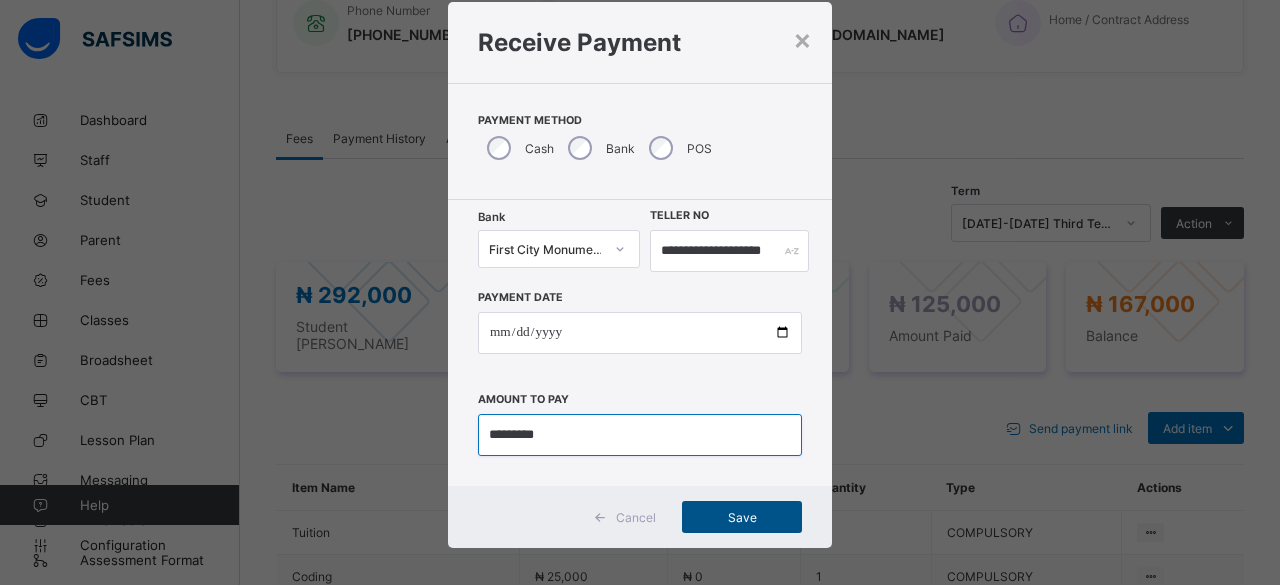 type on "*********" 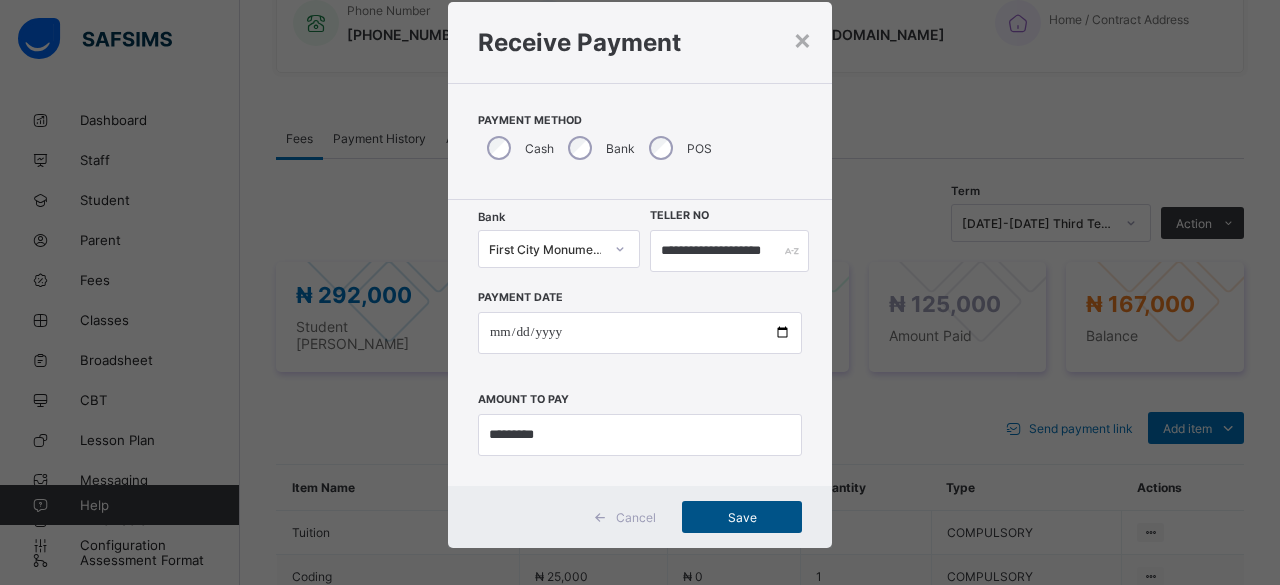 click on "Save" at bounding box center [742, 517] 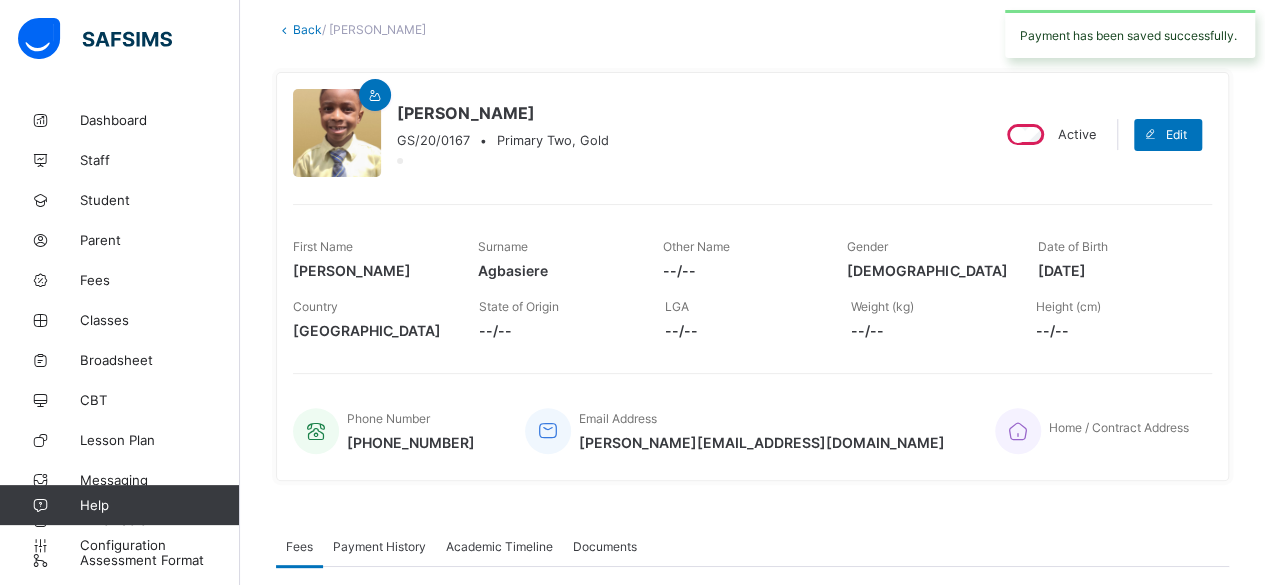 scroll, scrollTop: 0, scrollLeft: 0, axis: both 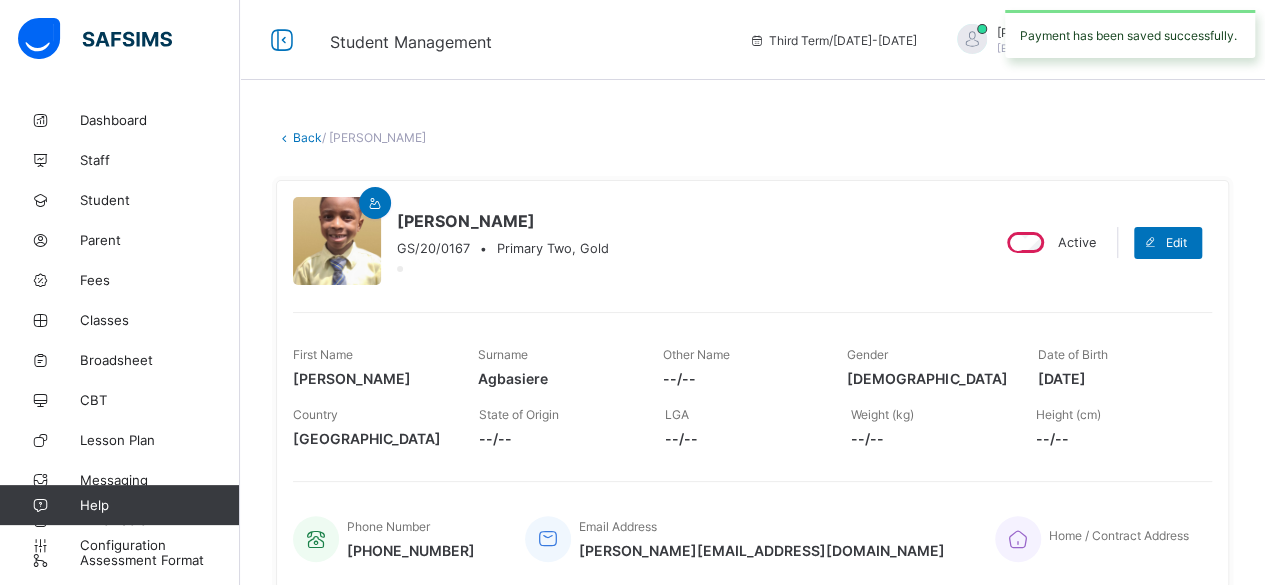 click on "Back" at bounding box center (307, 137) 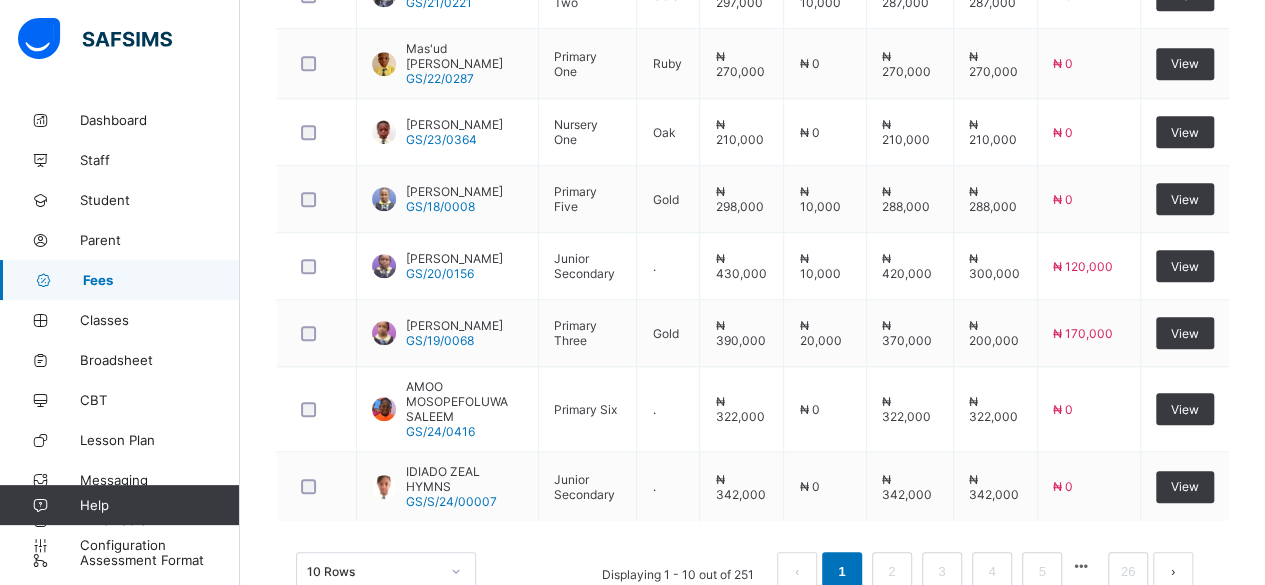 scroll, scrollTop: 836, scrollLeft: 0, axis: vertical 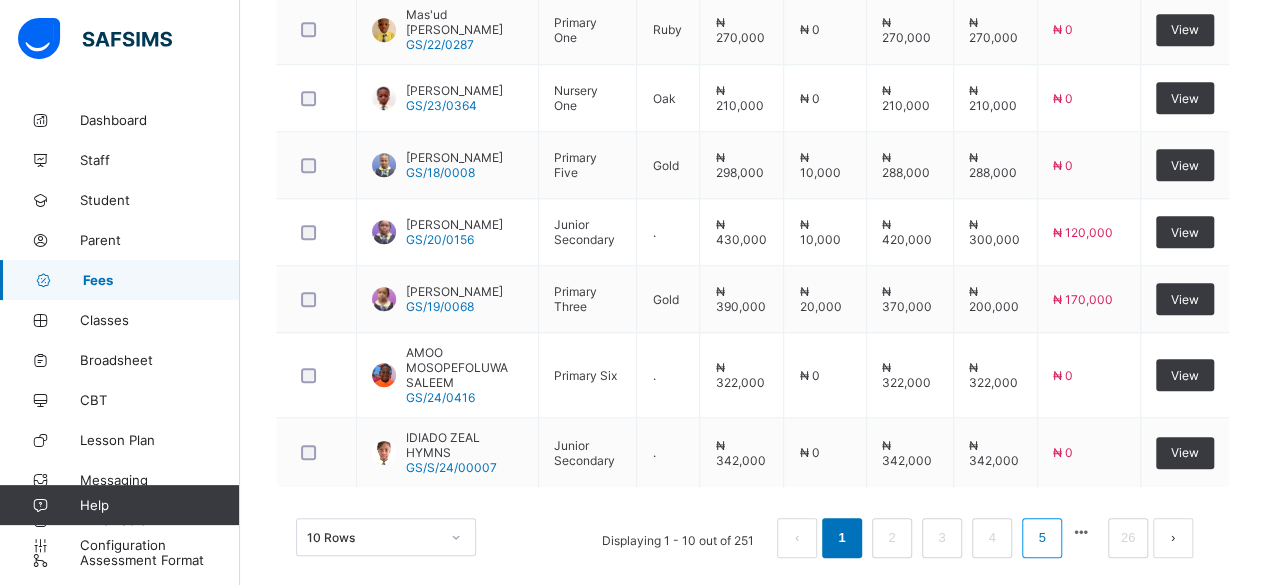 click on "5" at bounding box center [1041, 538] 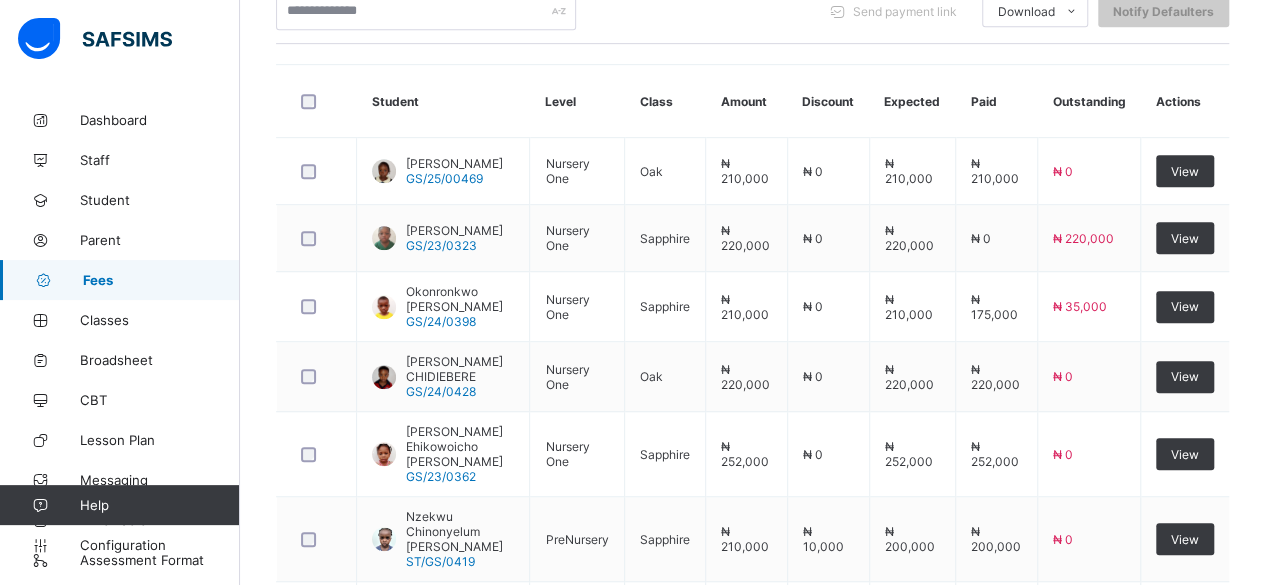 scroll, scrollTop: 473, scrollLeft: 0, axis: vertical 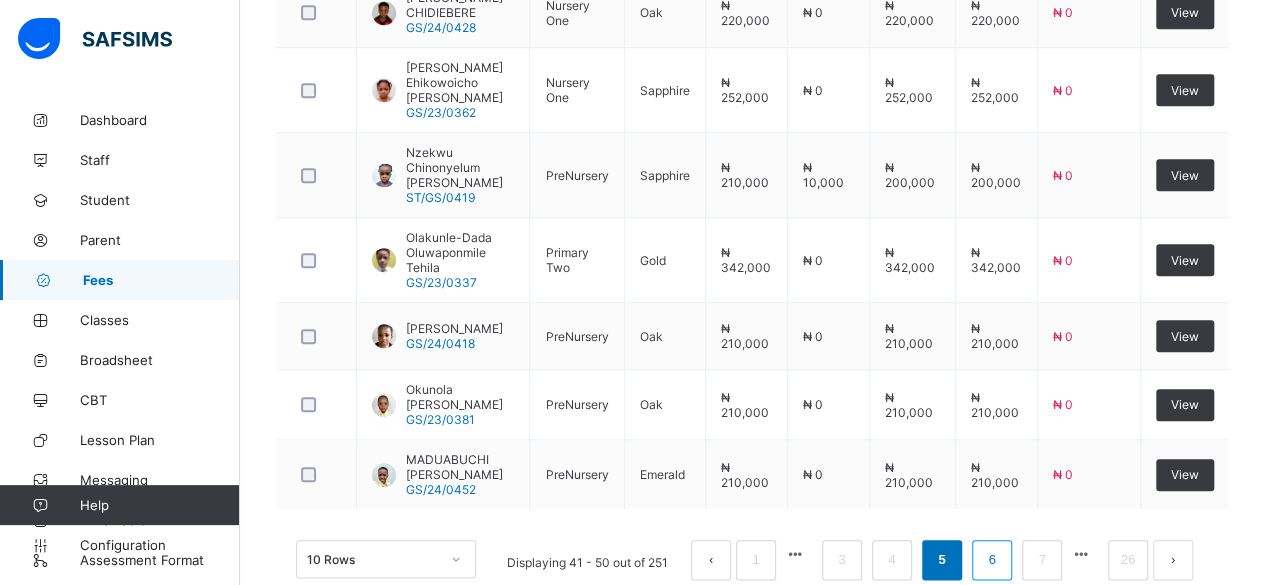 click on "6" at bounding box center [991, 560] 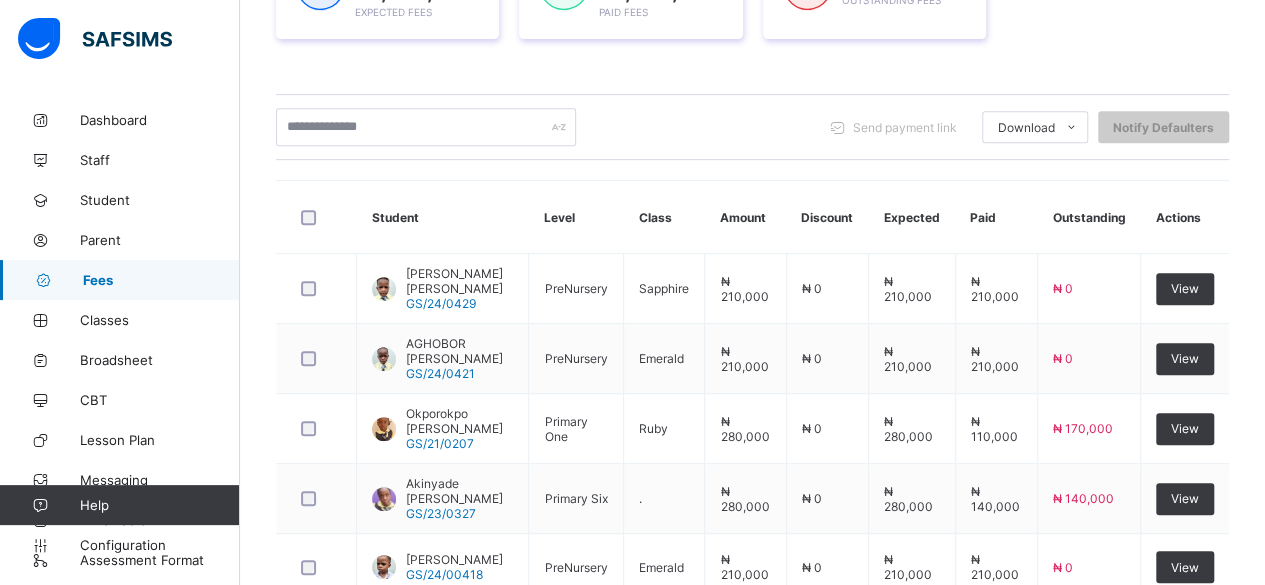 scroll, scrollTop: 822, scrollLeft: 0, axis: vertical 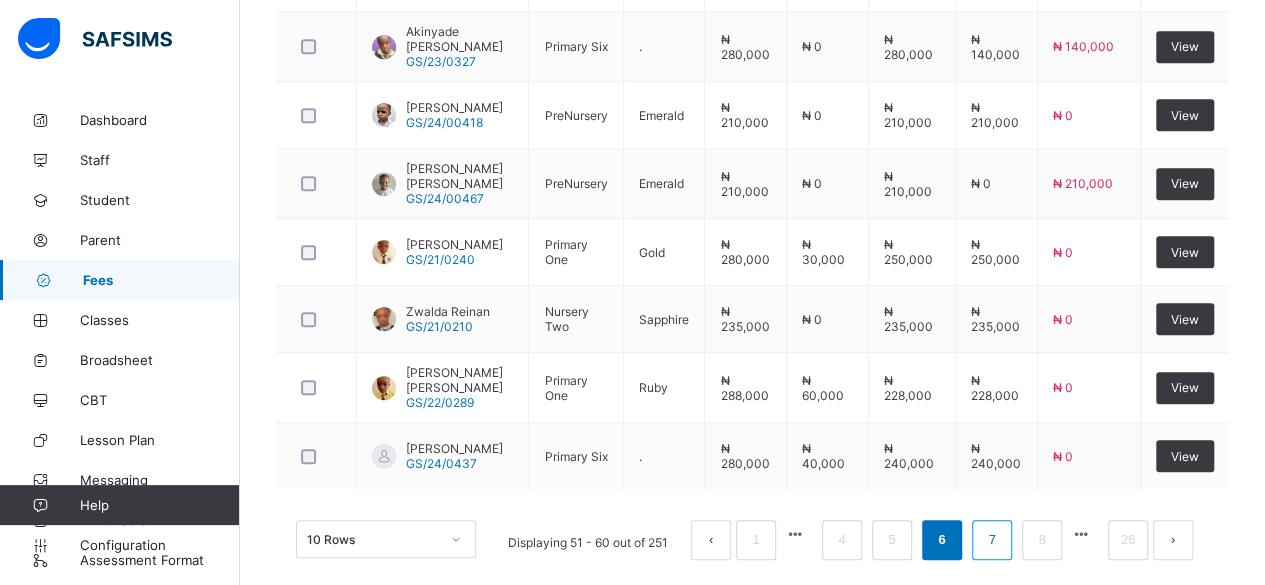 click on "7" at bounding box center [991, 540] 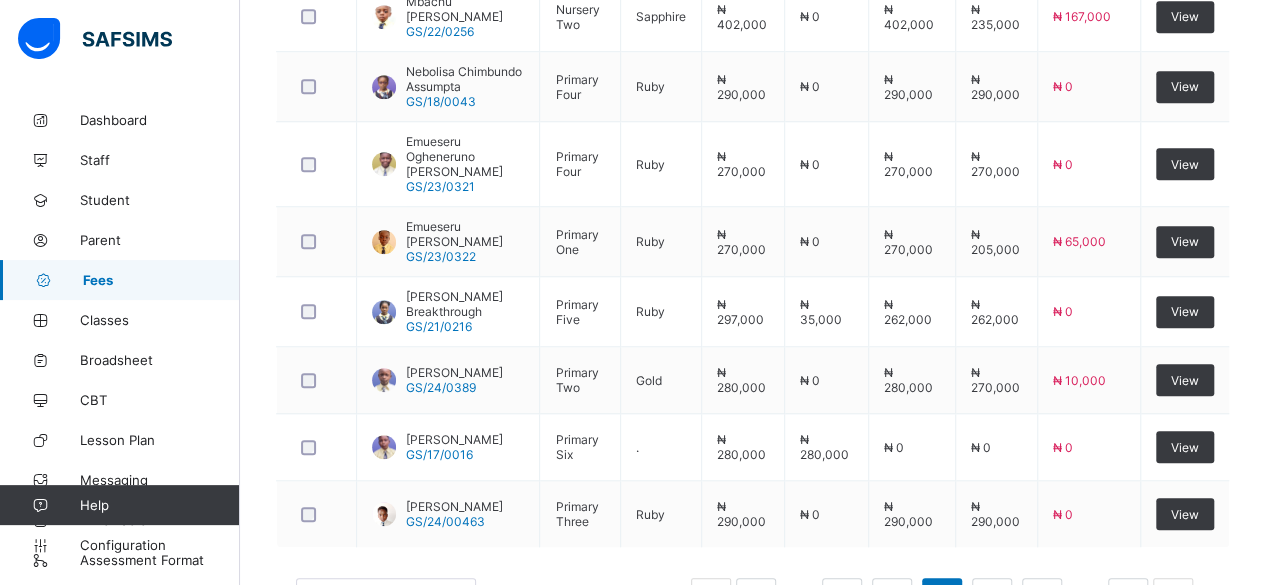 scroll, scrollTop: 836, scrollLeft: 0, axis: vertical 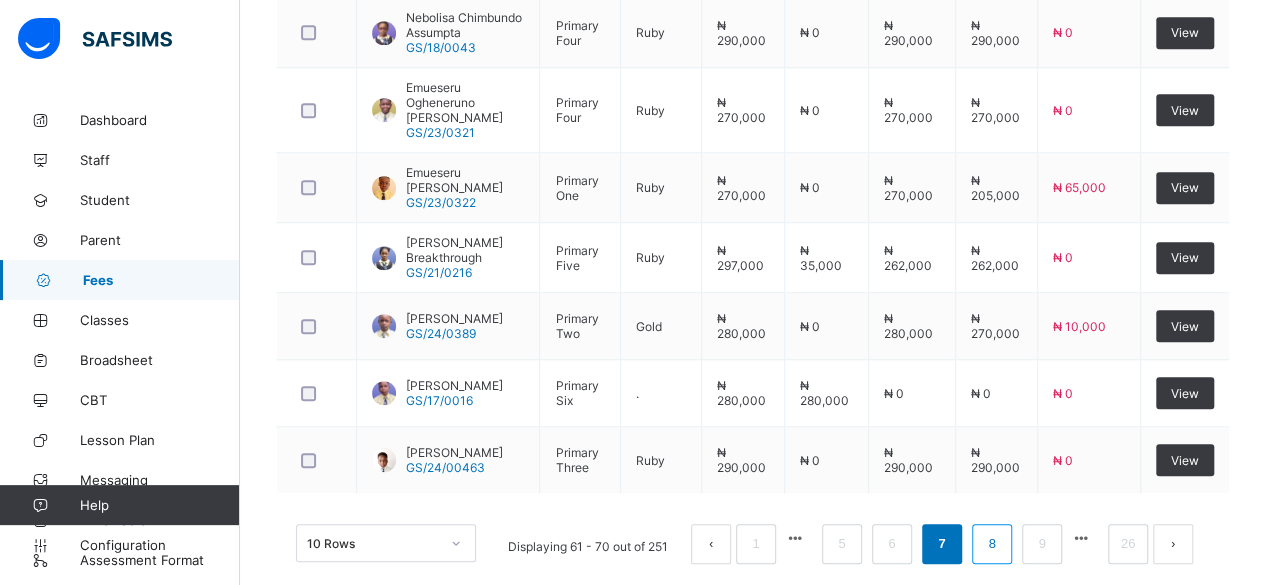 click on "8" at bounding box center [991, 544] 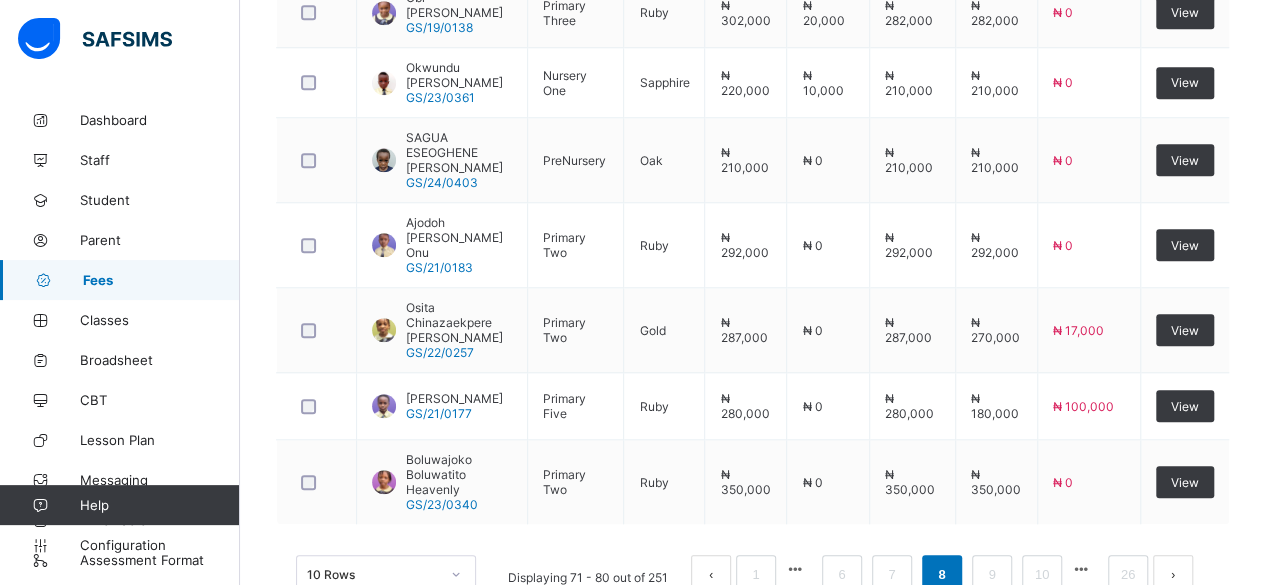 scroll, scrollTop: 864, scrollLeft: 0, axis: vertical 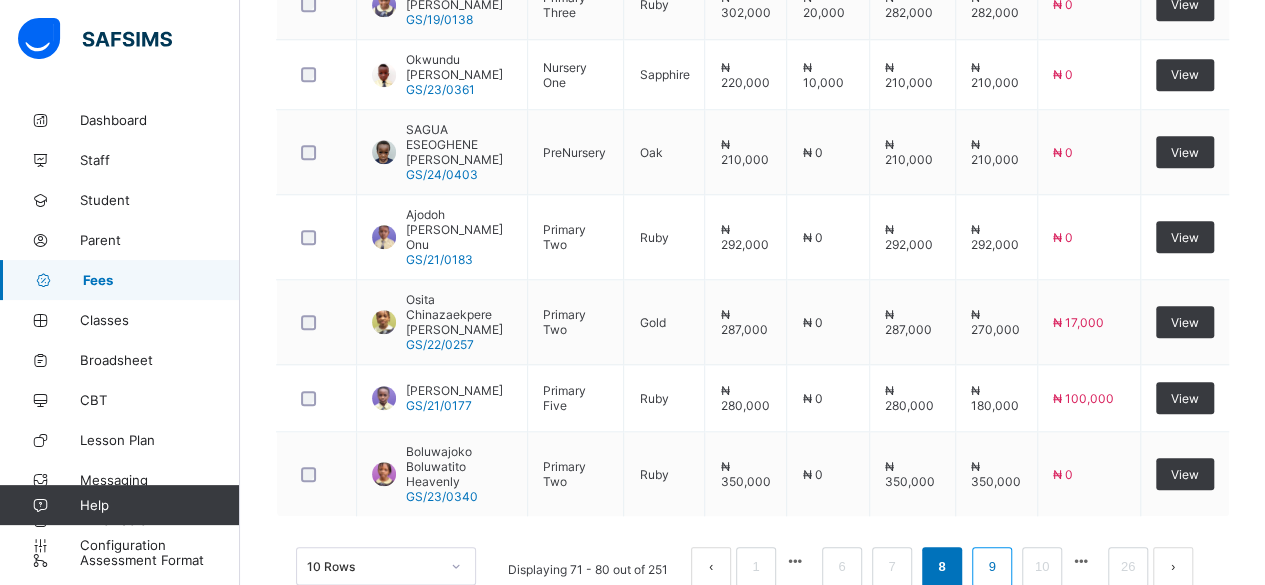 click on "9" at bounding box center (991, 567) 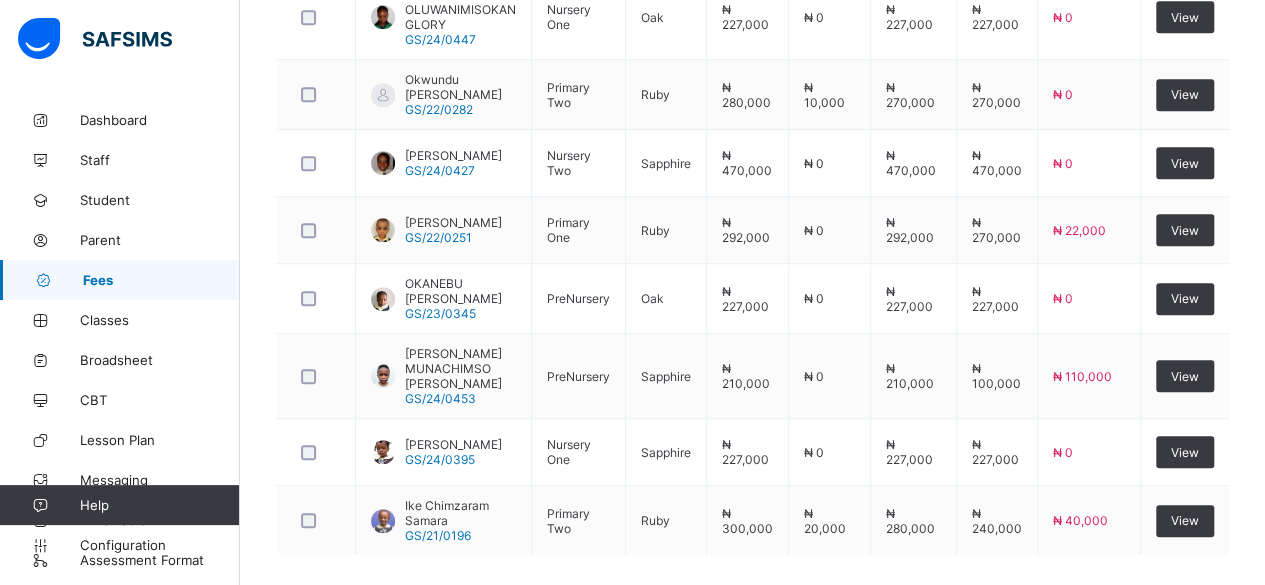 scroll, scrollTop: 850, scrollLeft: 0, axis: vertical 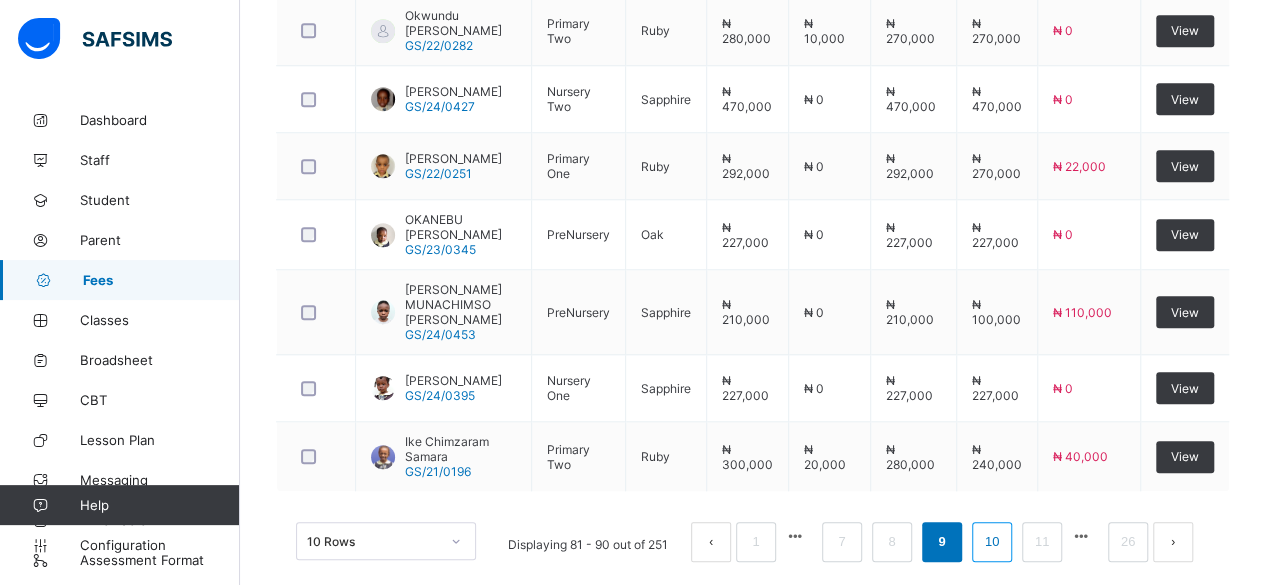 click on "10" at bounding box center (992, 542) 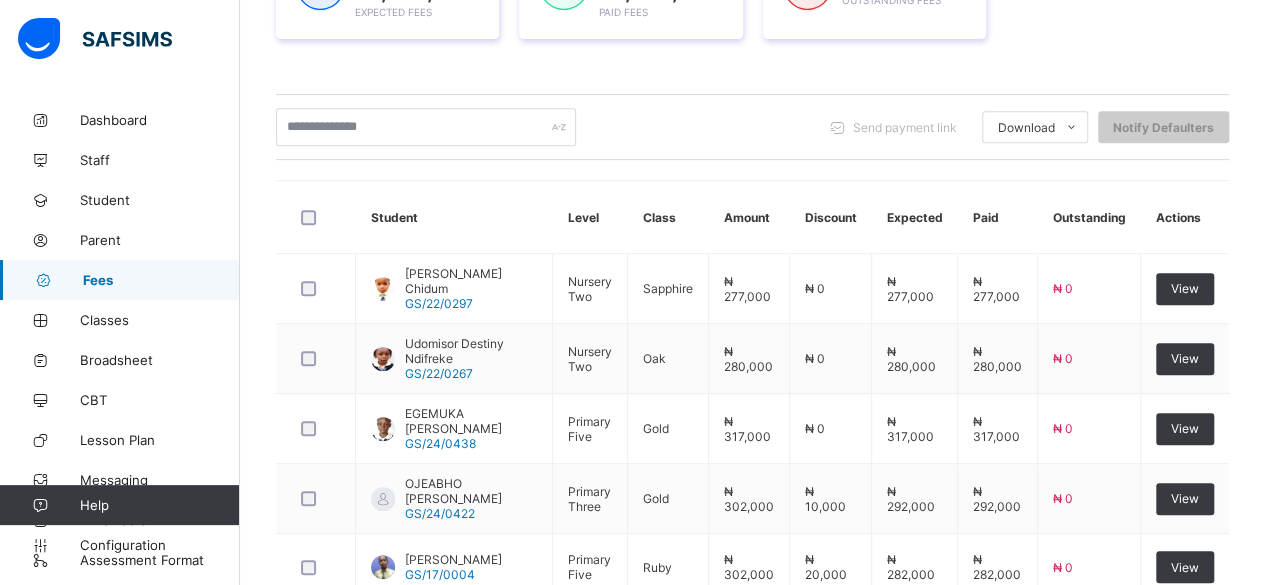 scroll, scrollTop: 836, scrollLeft: 0, axis: vertical 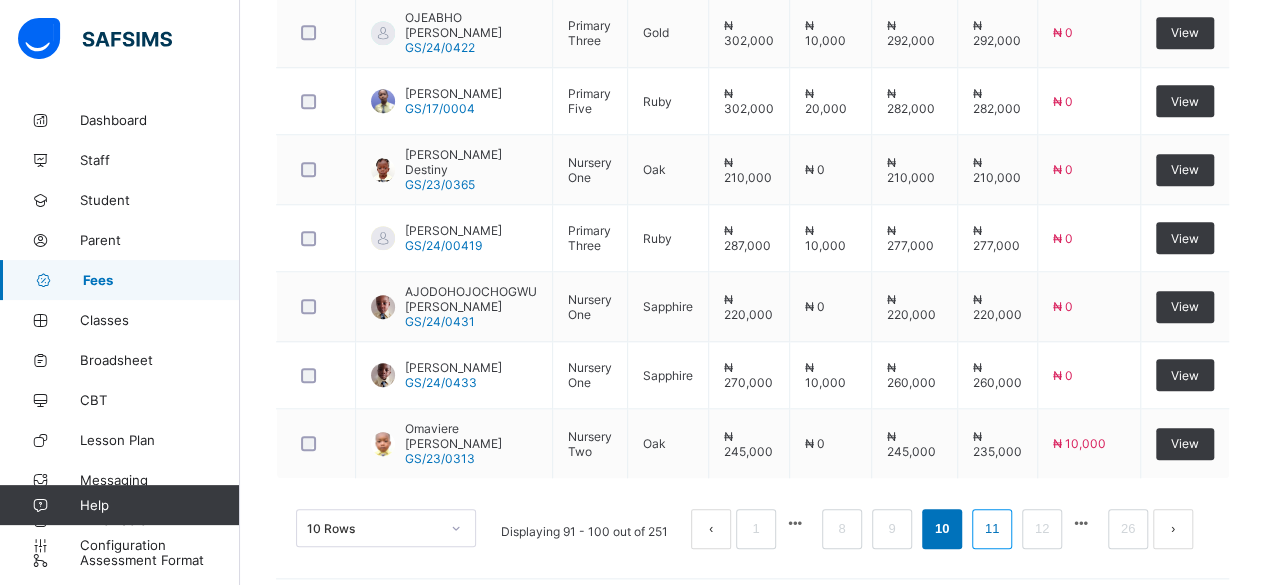 click on "11" at bounding box center (992, 529) 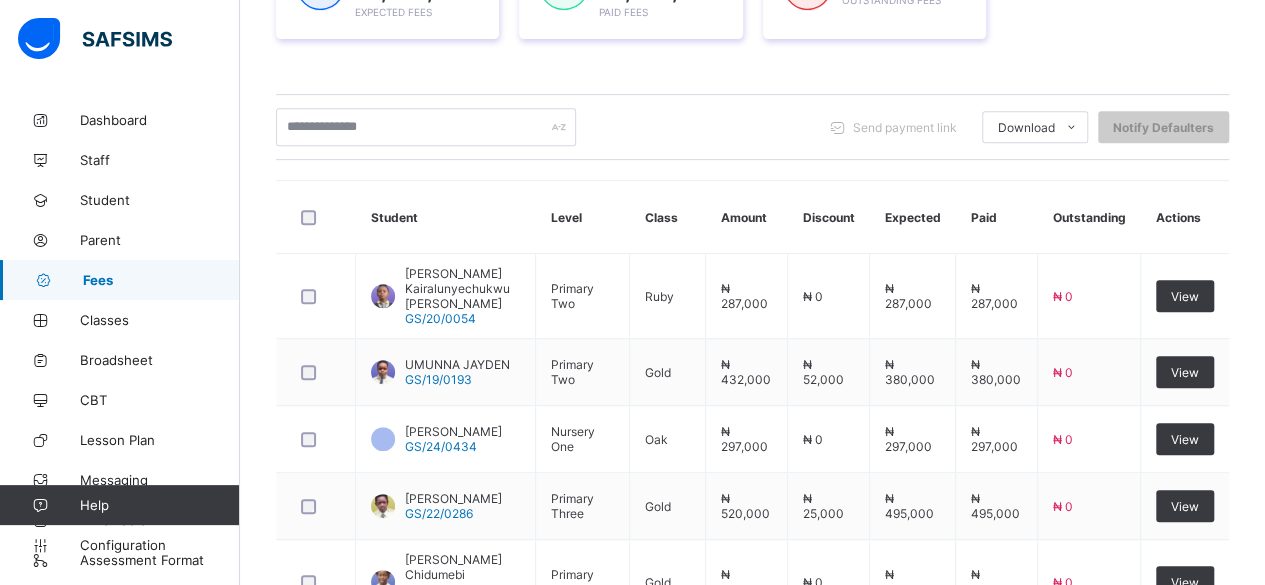 scroll, scrollTop: 836, scrollLeft: 0, axis: vertical 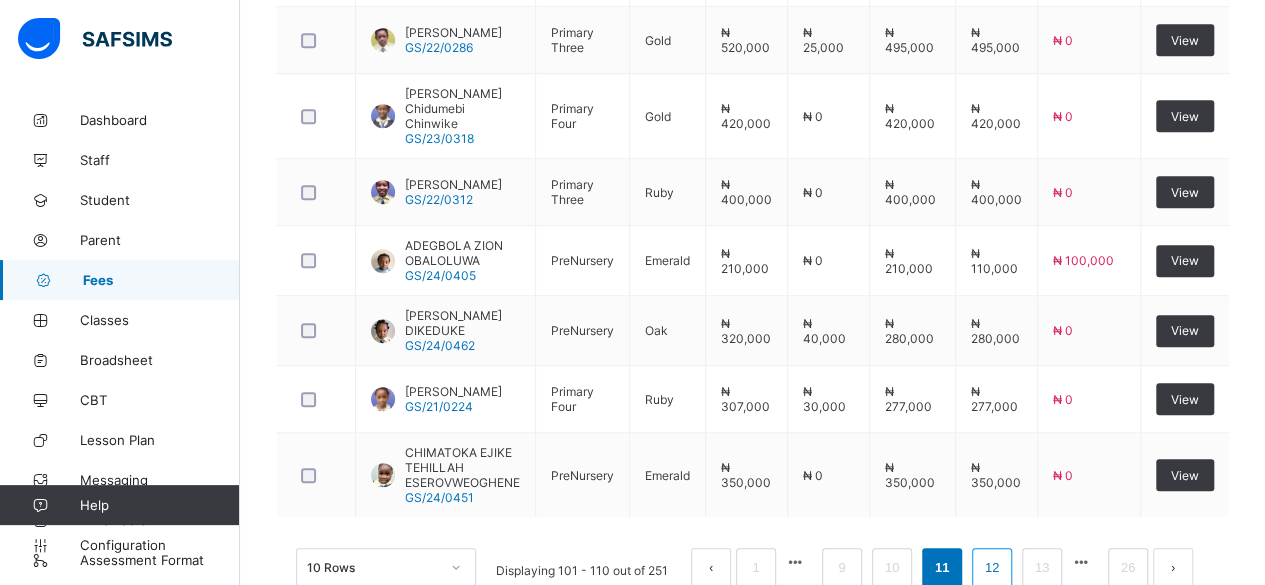 click on "12" at bounding box center (992, 568) 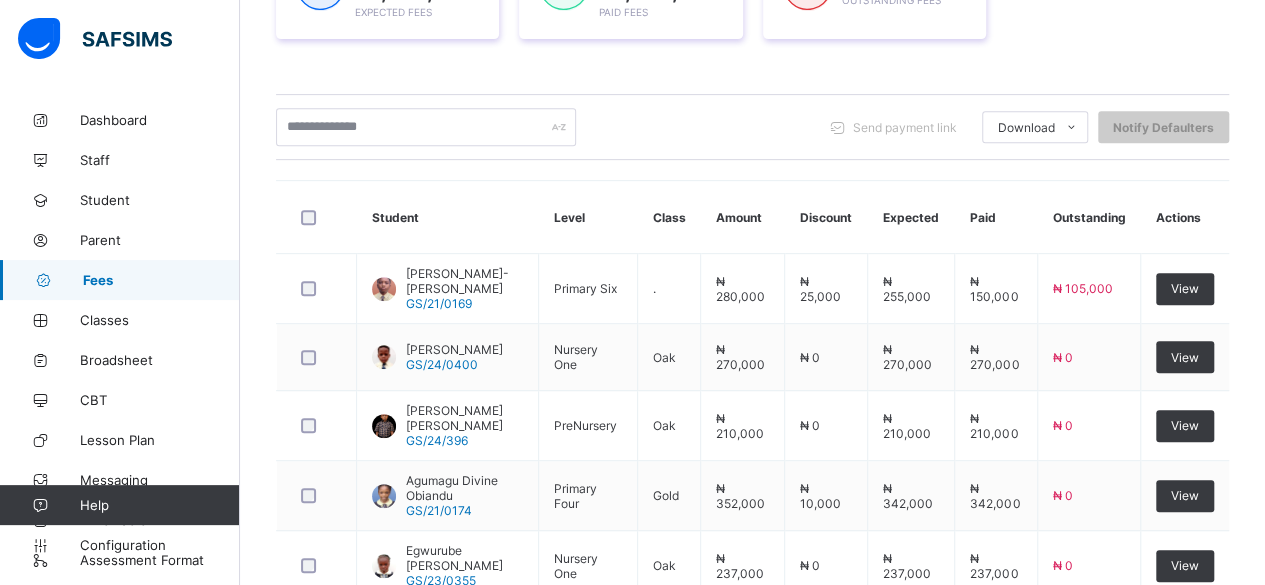 scroll, scrollTop: 822, scrollLeft: 0, axis: vertical 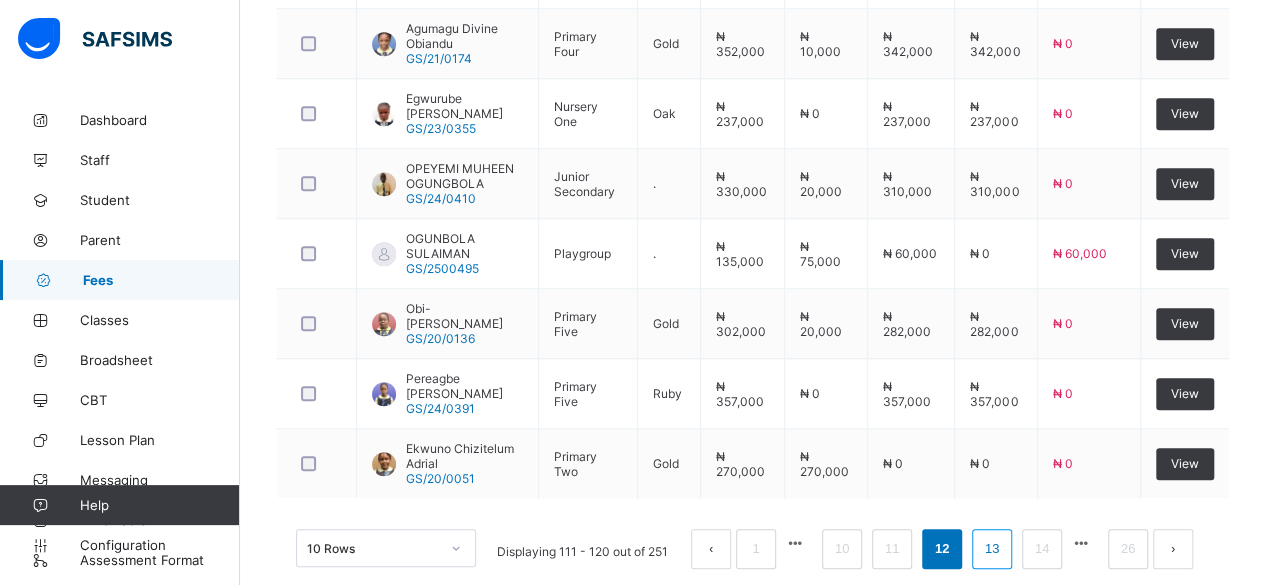 click on "13" at bounding box center [992, 549] 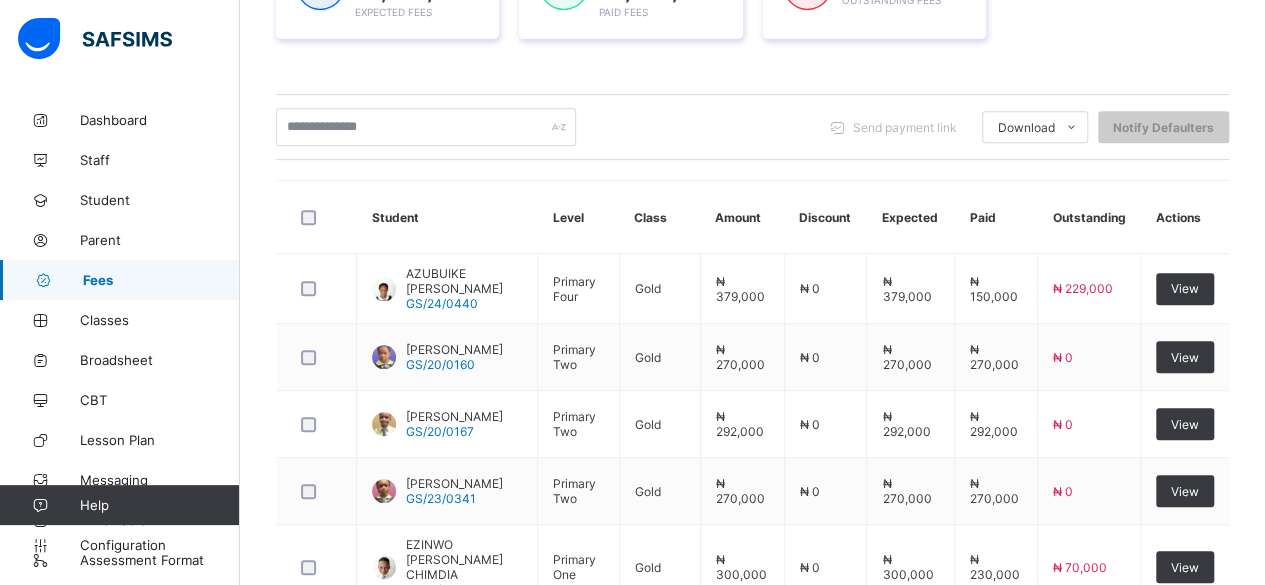 scroll, scrollTop: 822, scrollLeft: 0, axis: vertical 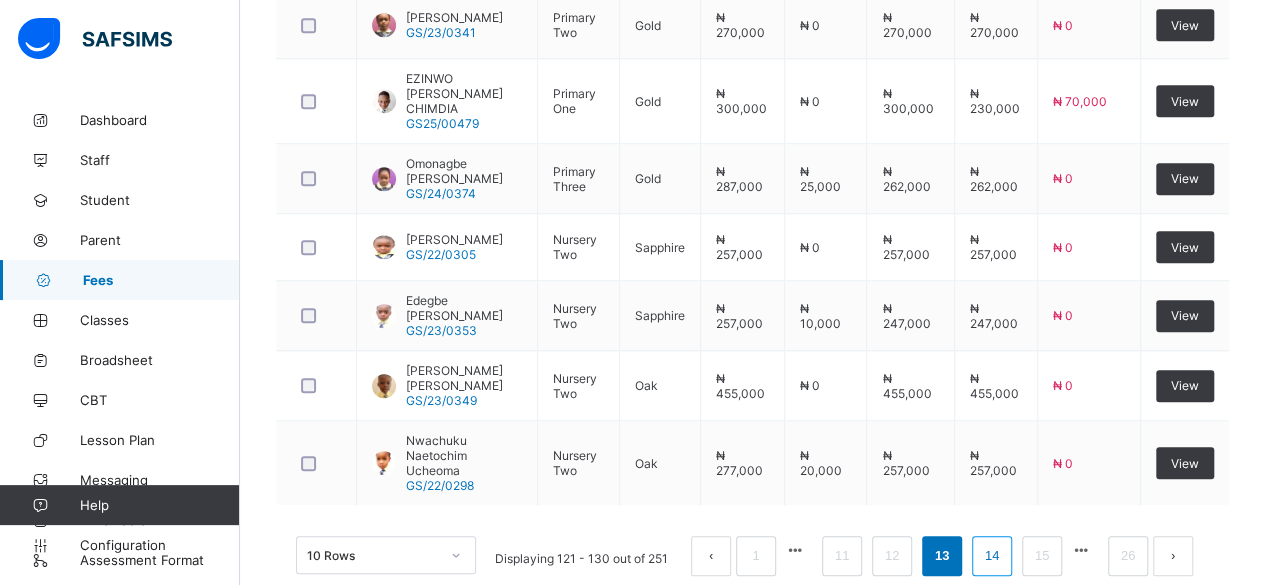 click on "14" at bounding box center (992, 556) 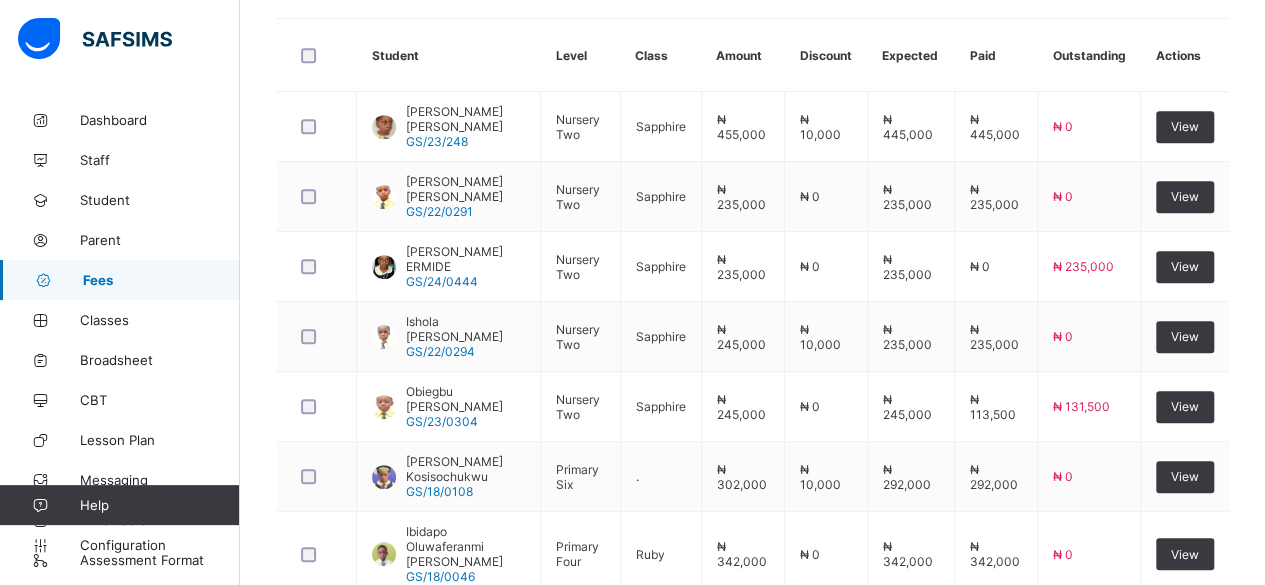 scroll, scrollTop: 530, scrollLeft: 0, axis: vertical 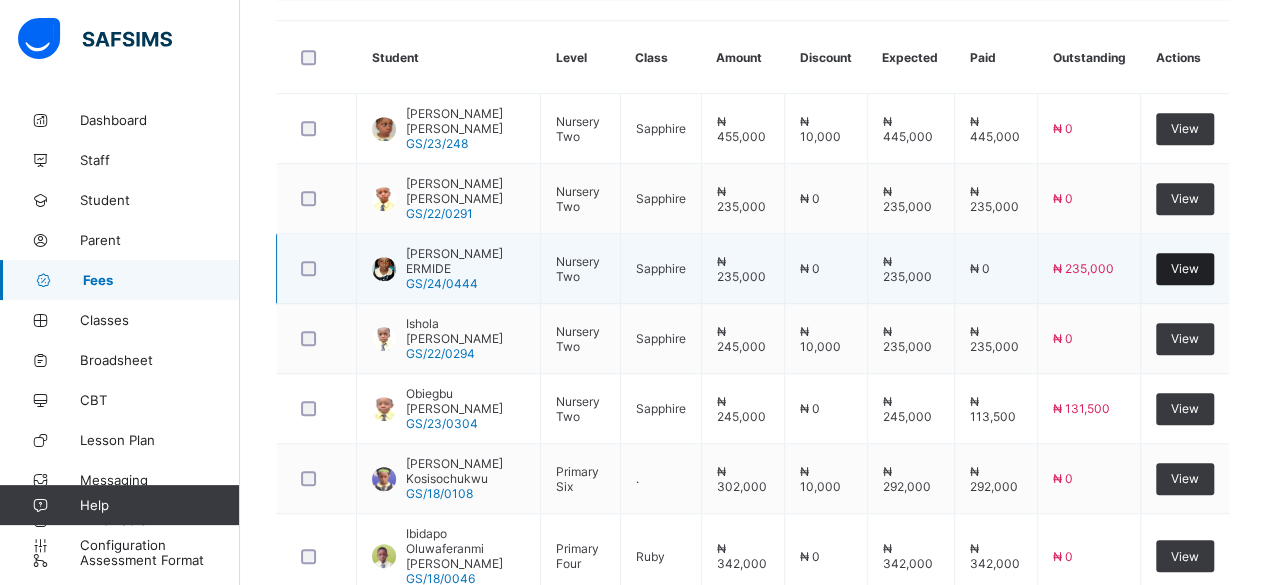 click on "View" at bounding box center [1185, 268] 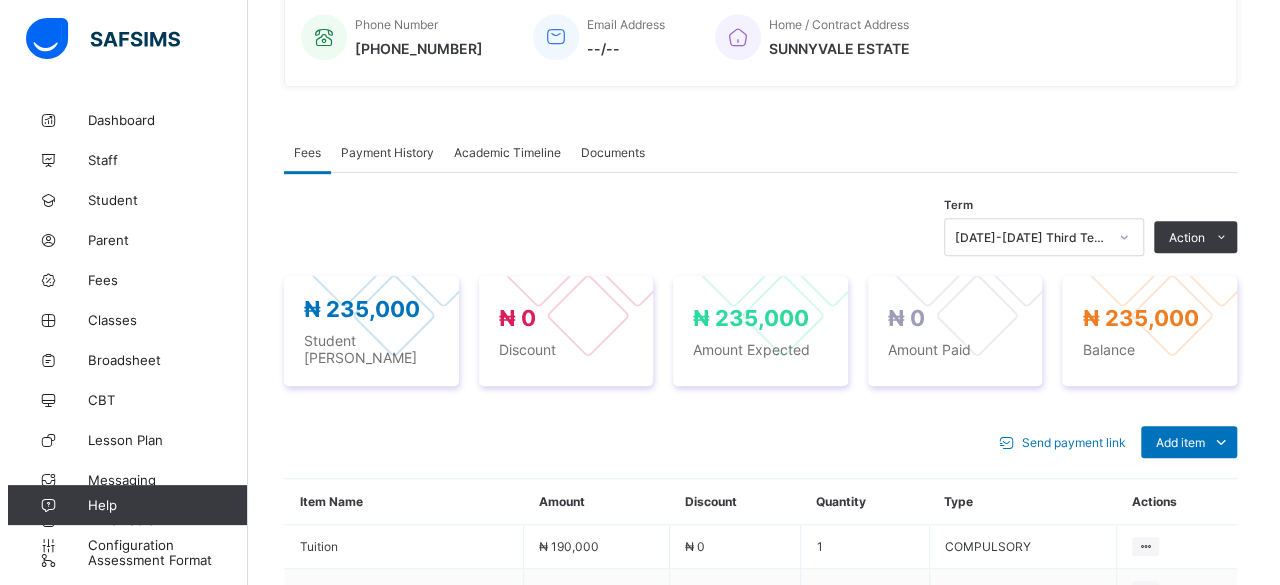 scroll, scrollTop: 530, scrollLeft: 0, axis: vertical 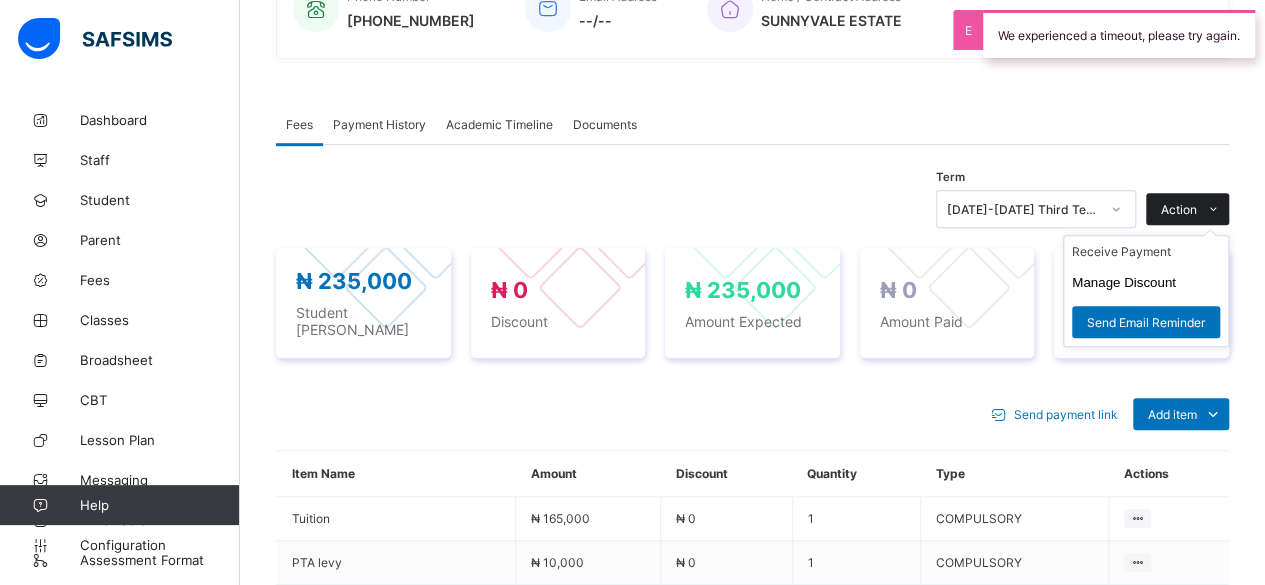 click on "Action" at bounding box center (1179, 209) 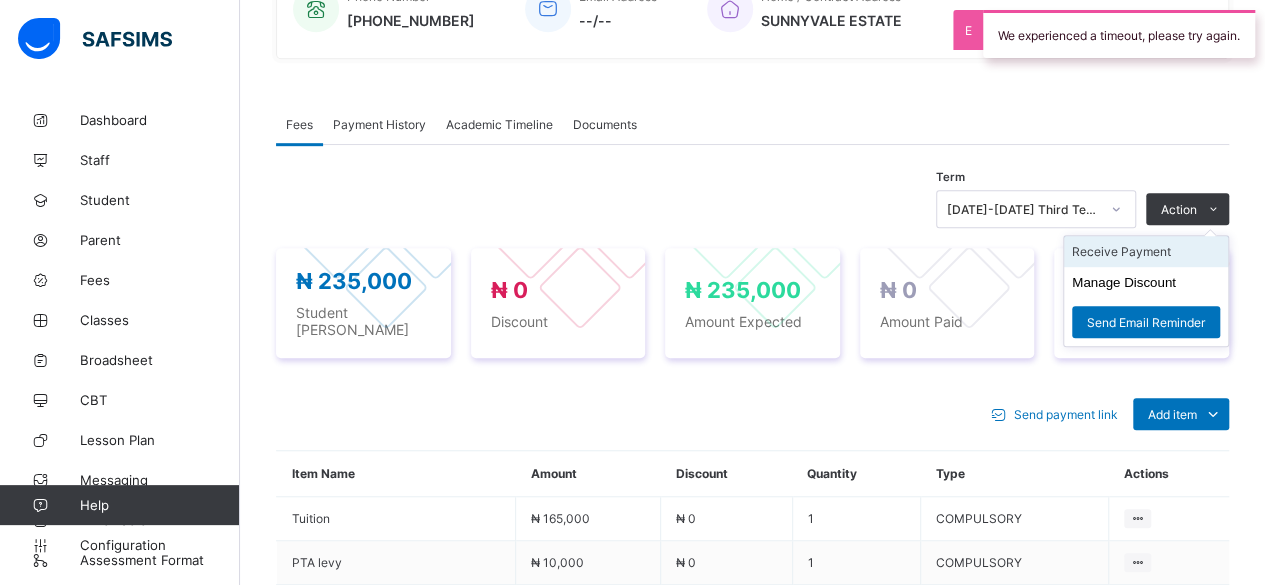 click on "Receive Payment" at bounding box center [1146, 251] 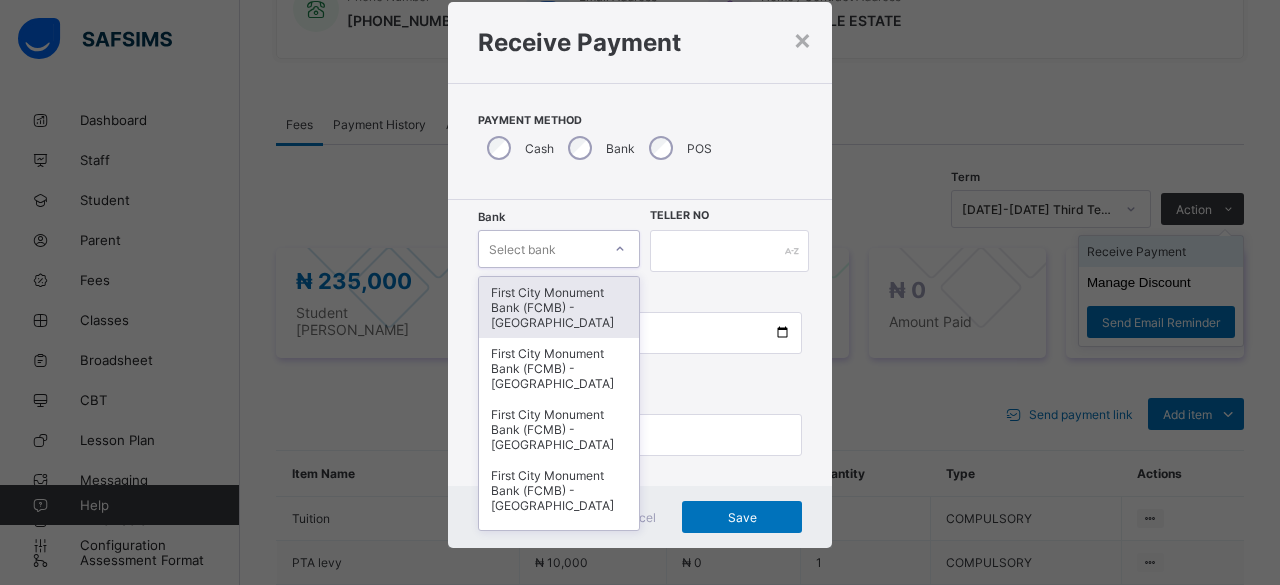 scroll, scrollTop: 48, scrollLeft: 0, axis: vertical 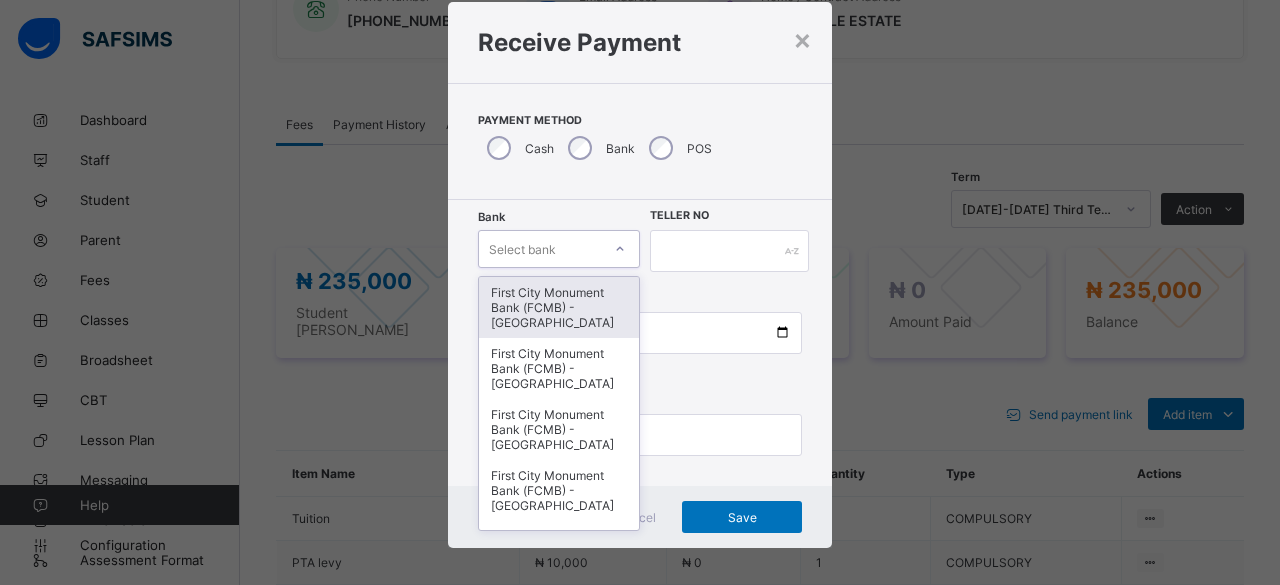 click on "First City Monument Bank (FCMB) - Govana School" at bounding box center [559, 307] 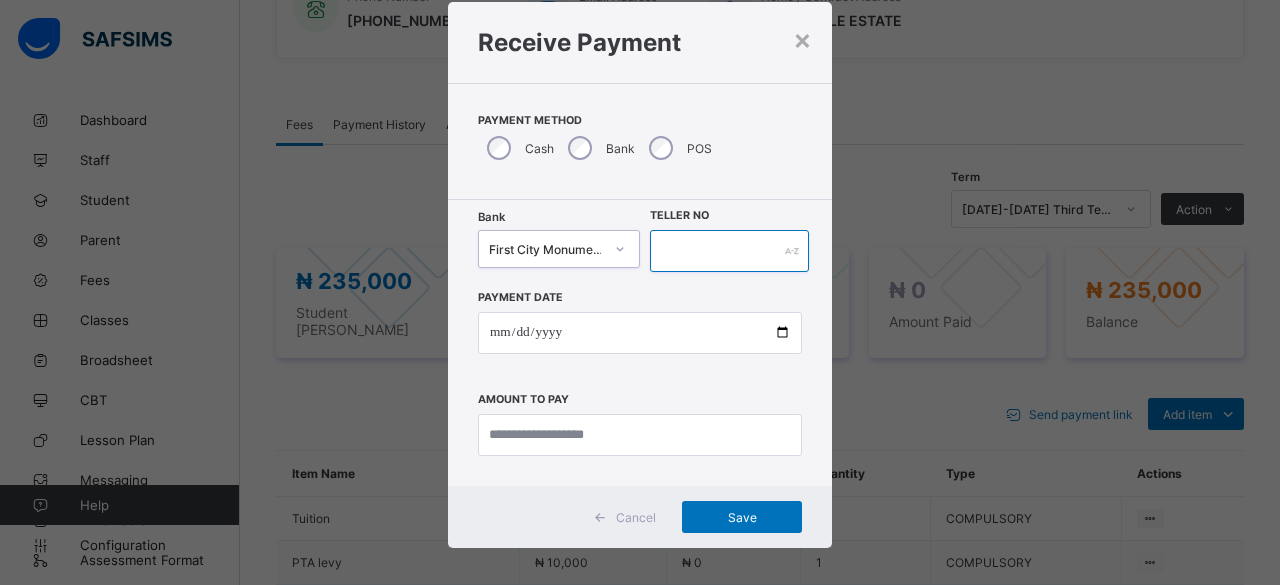 click at bounding box center (729, 251) 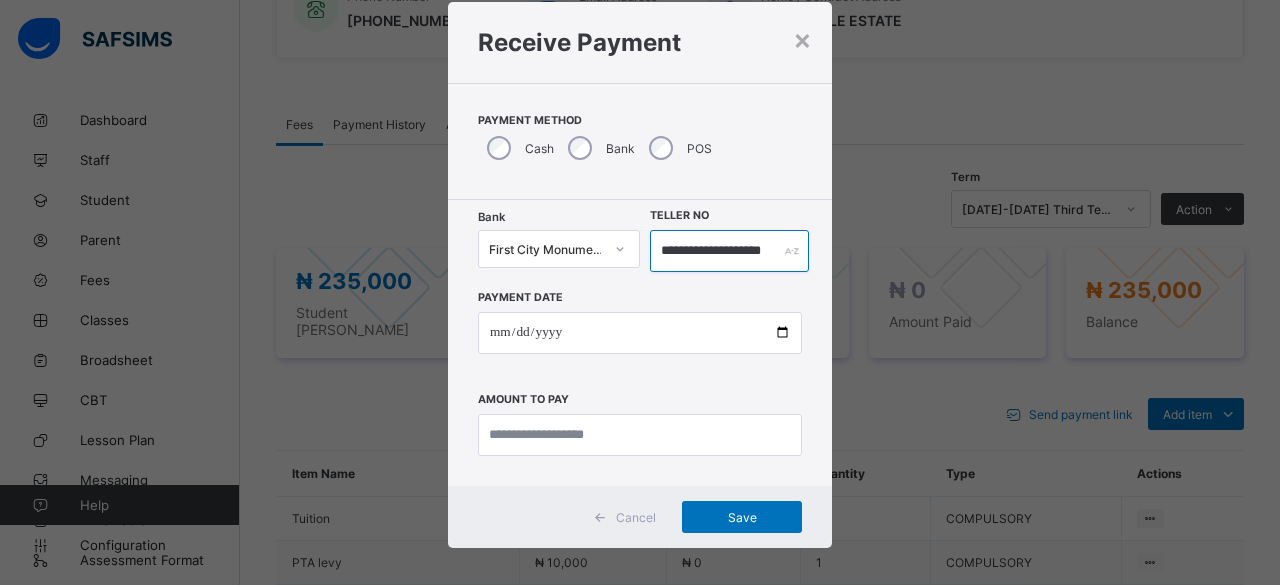 scroll, scrollTop: 0, scrollLeft: 12, axis: horizontal 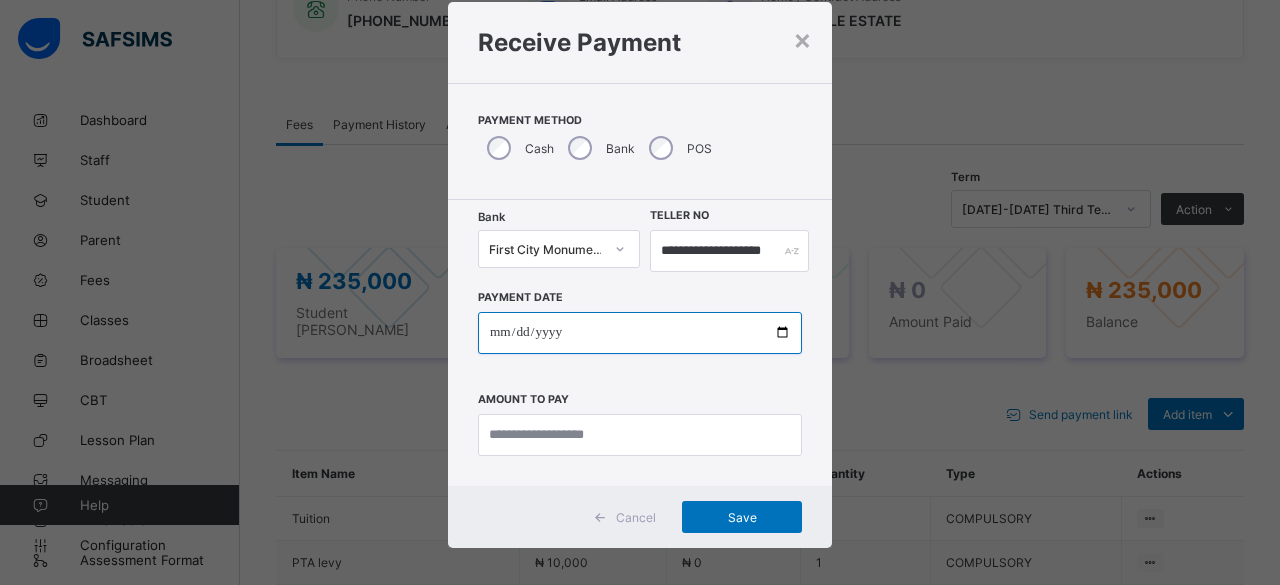 click at bounding box center [640, 333] 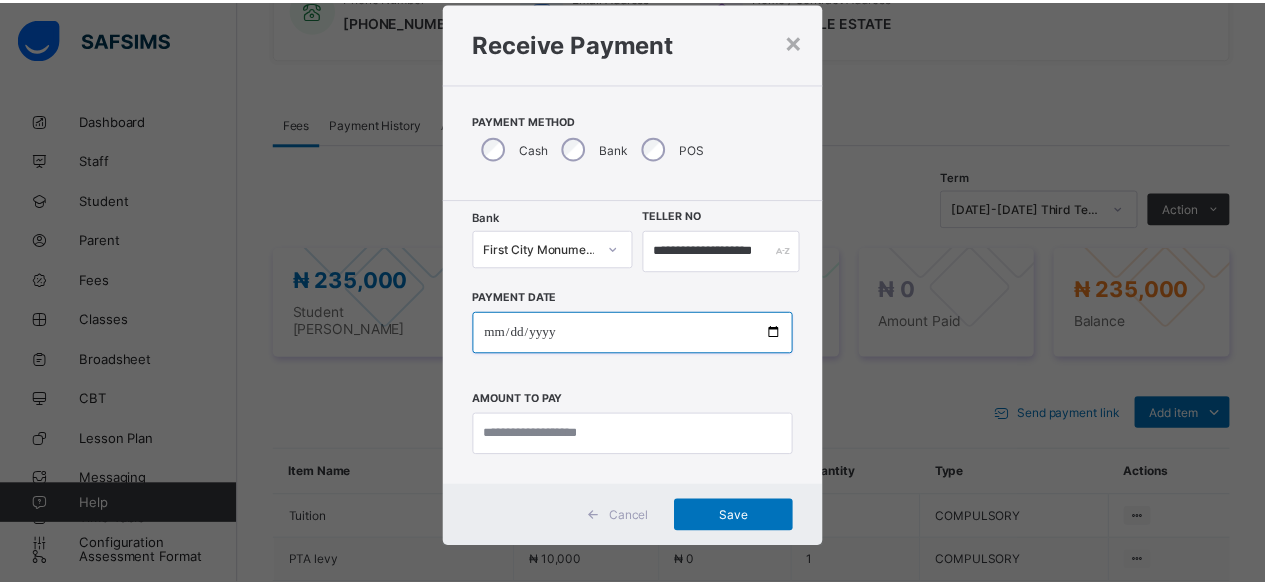 scroll, scrollTop: 0, scrollLeft: 0, axis: both 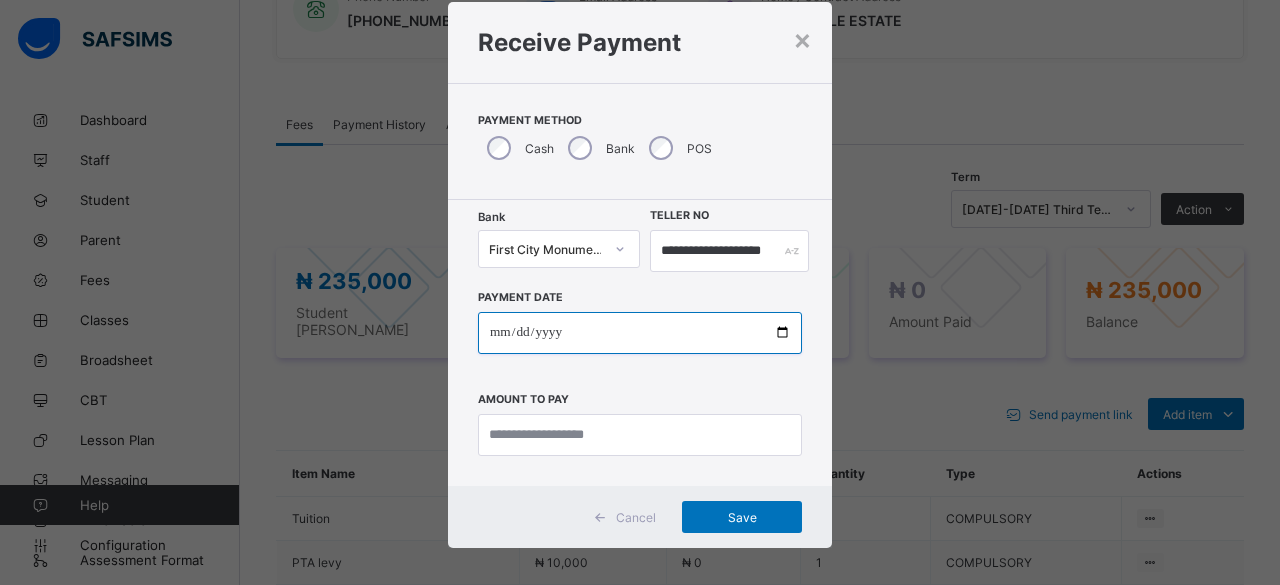 click at bounding box center [640, 333] 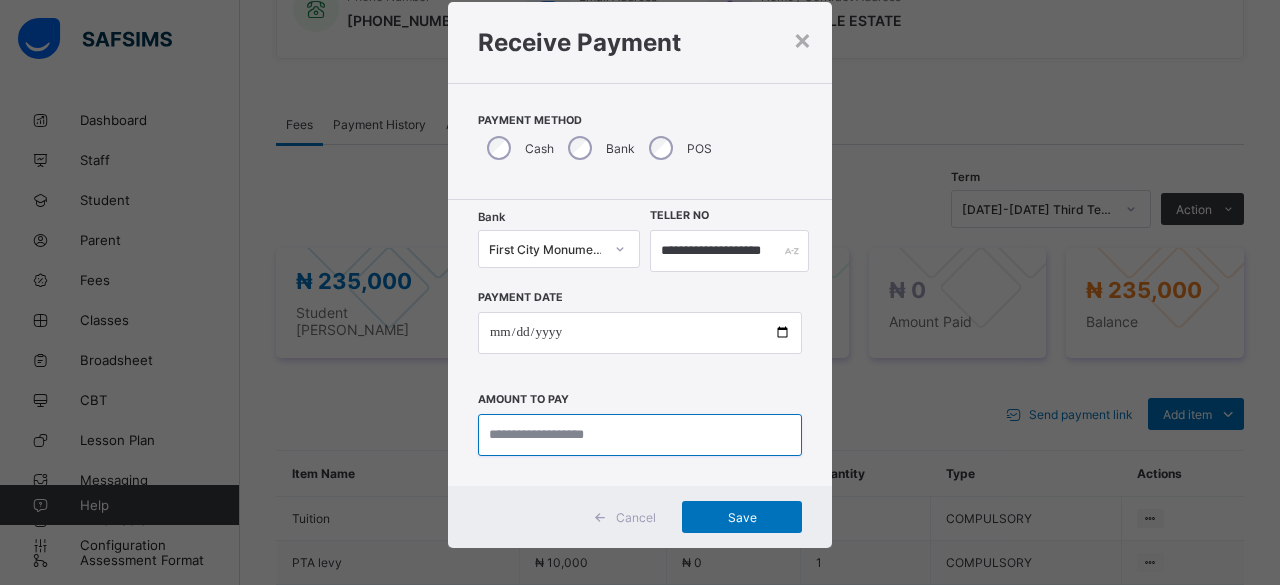click at bounding box center (640, 435) 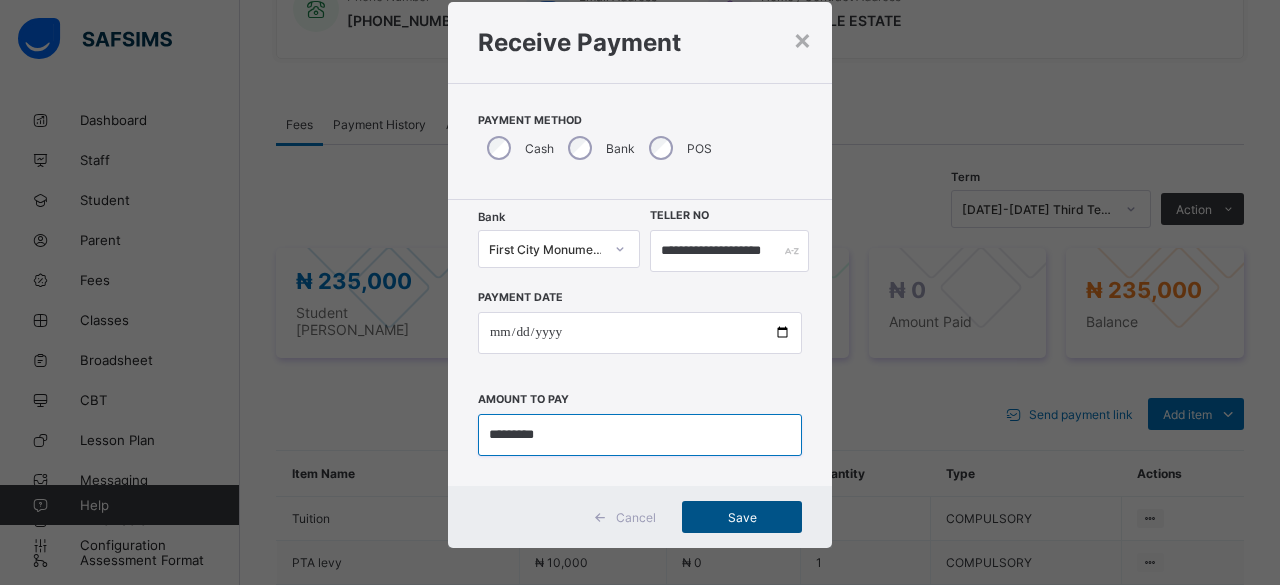 type on "*********" 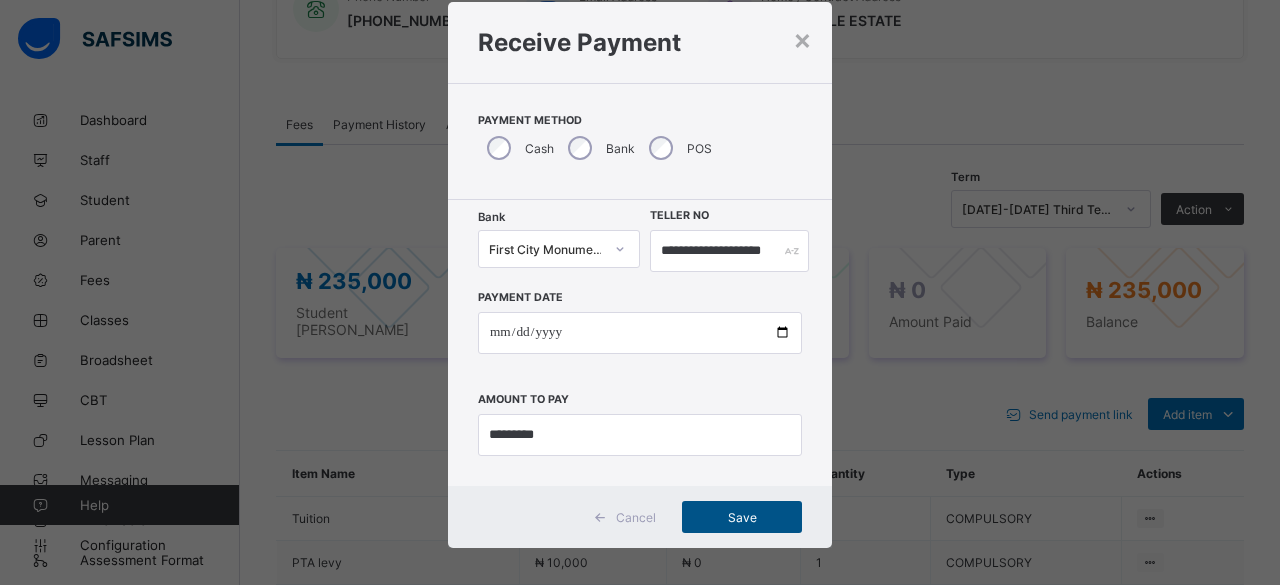 click on "Save" at bounding box center (742, 517) 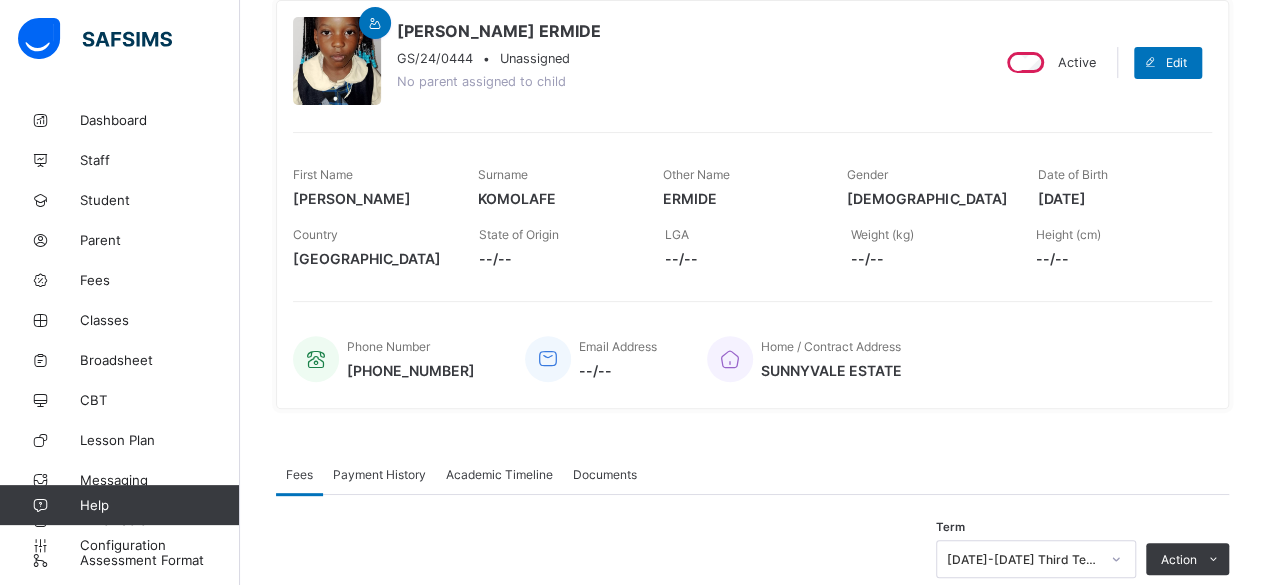 scroll, scrollTop: 0, scrollLeft: 0, axis: both 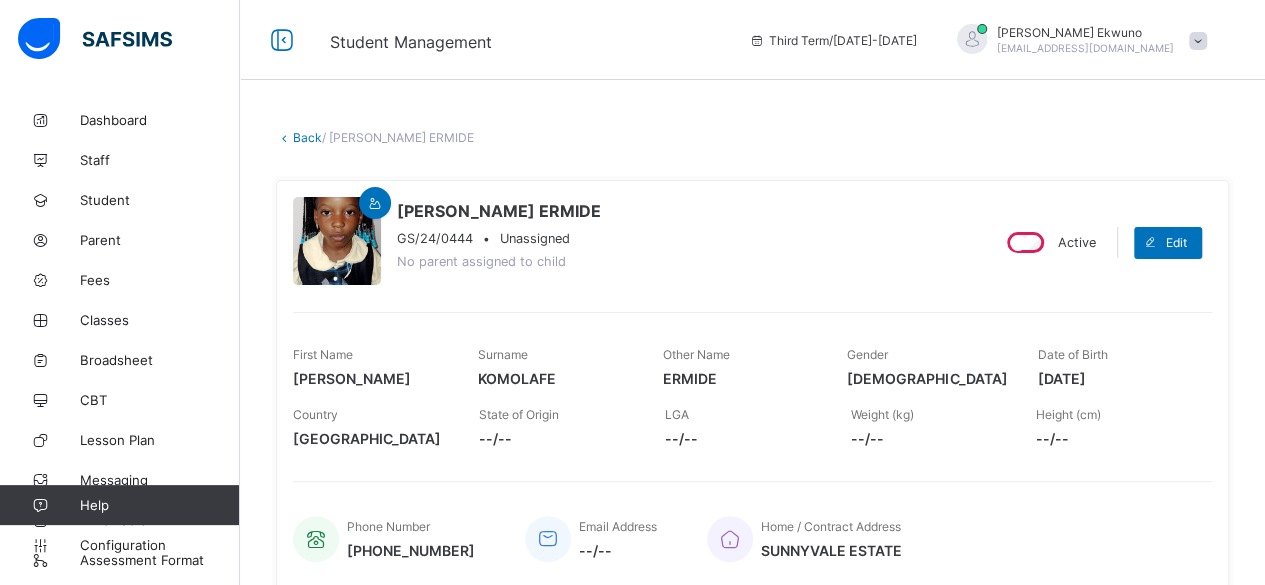 click on "Back" at bounding box center [307, 137] 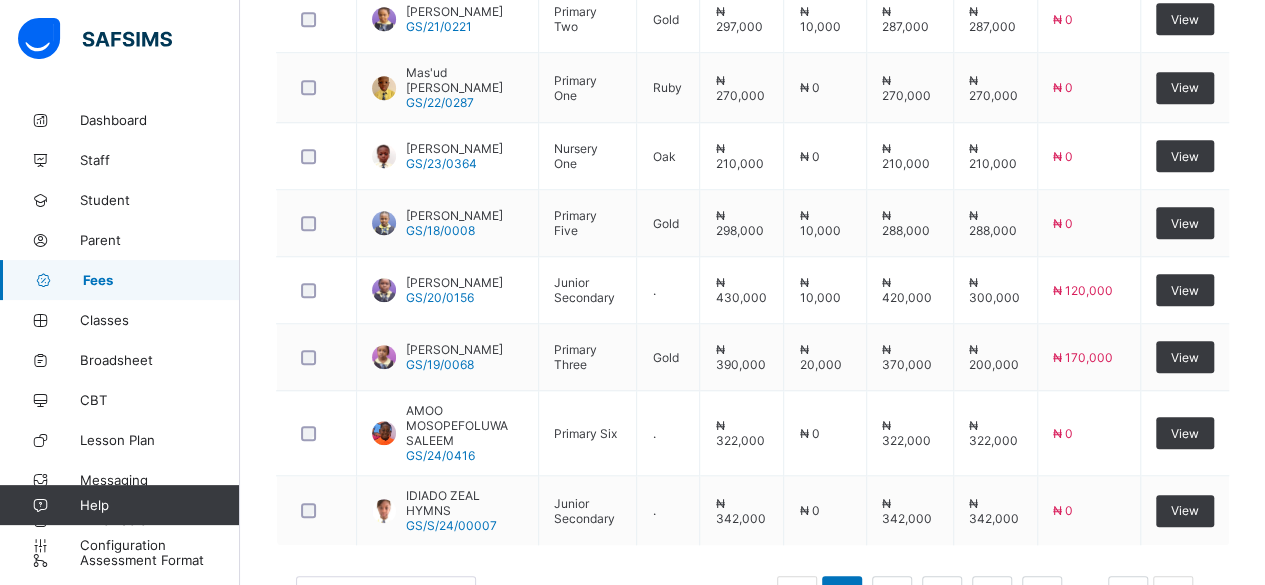 scroll, scrollTop: 836, scrollLeft: 0, axis: vertical 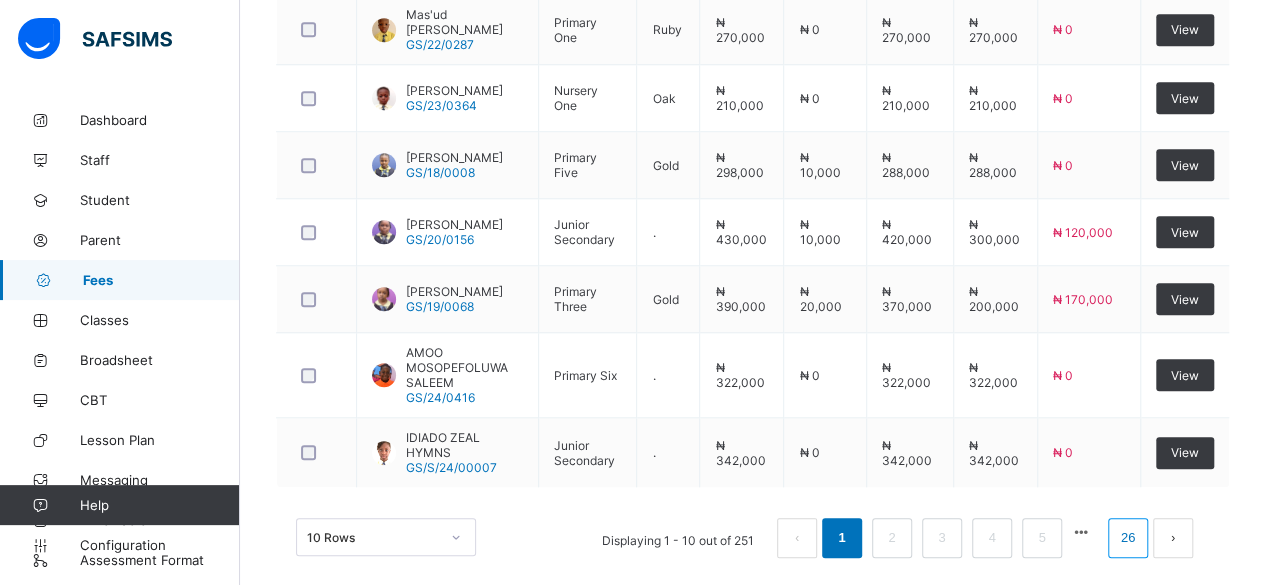 click on "26" at bounding box center [1128, 538] 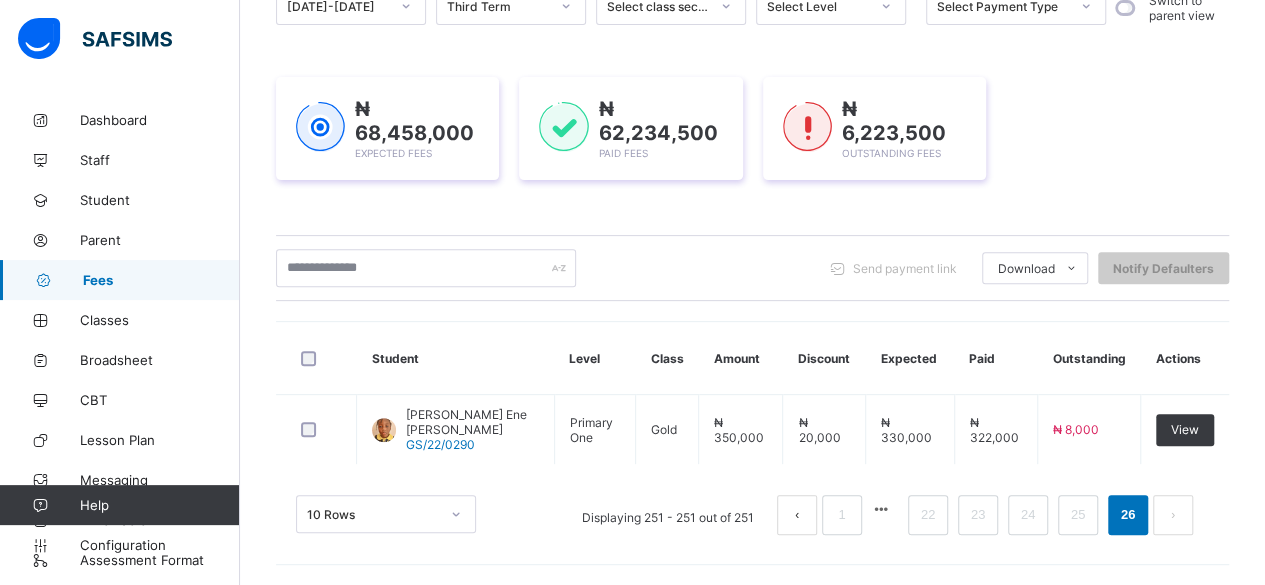 scroll, scrollTop: 222, scrollLeft: 0, axis: vertical 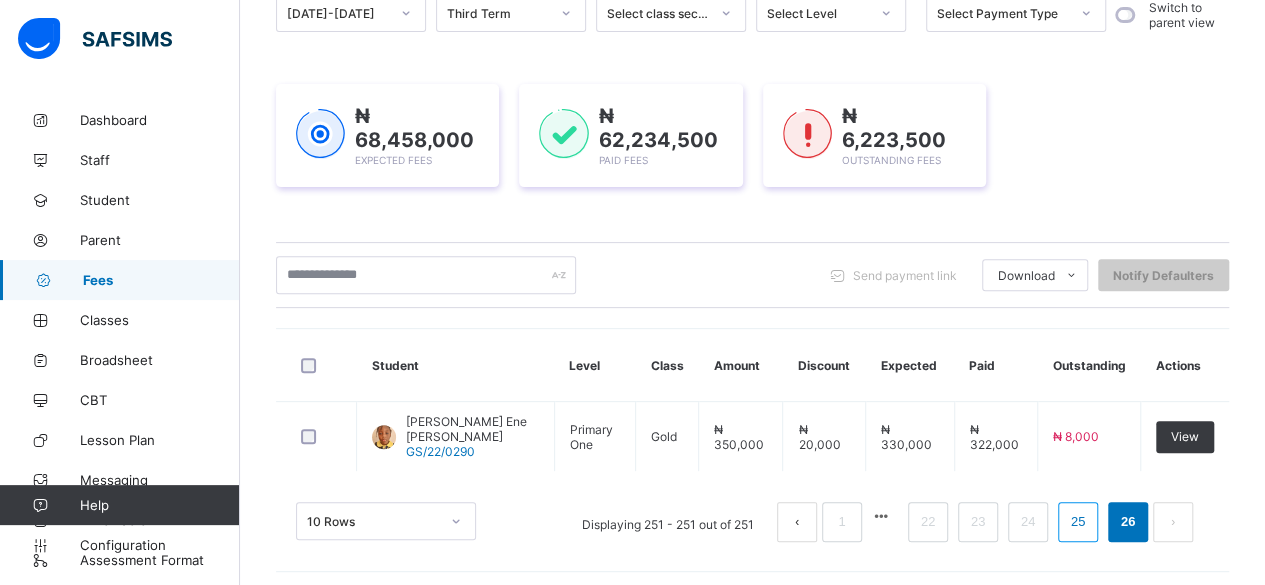 click on "25" at bounding box center (1078, 522) 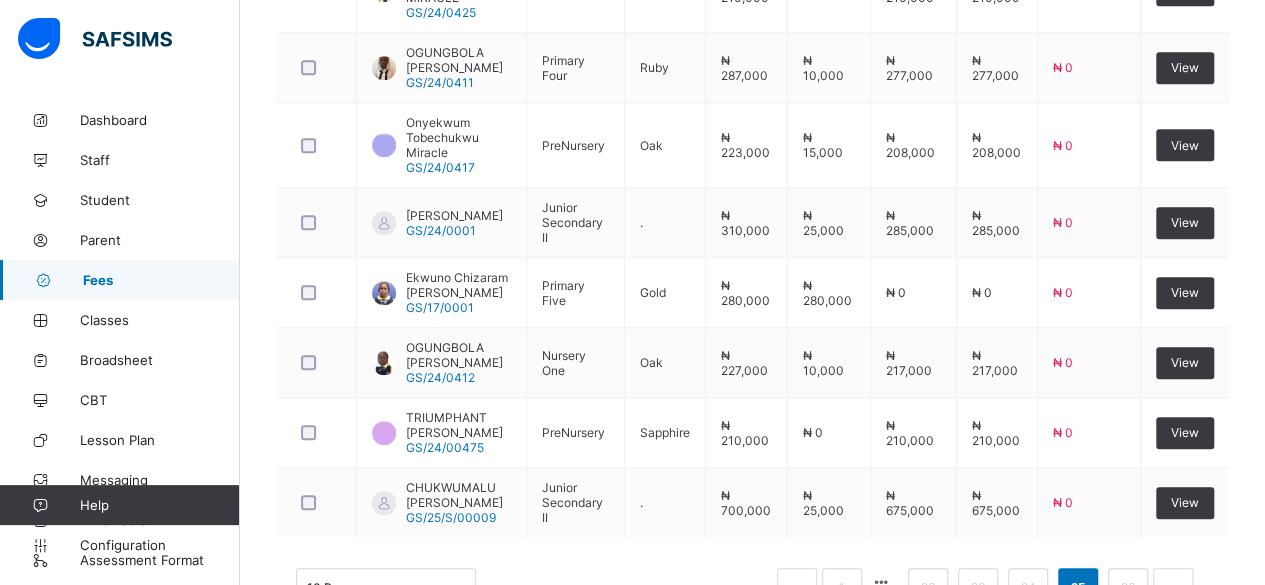scroll, scrollTop: 850, scrollLeft: 0, axis: vertical 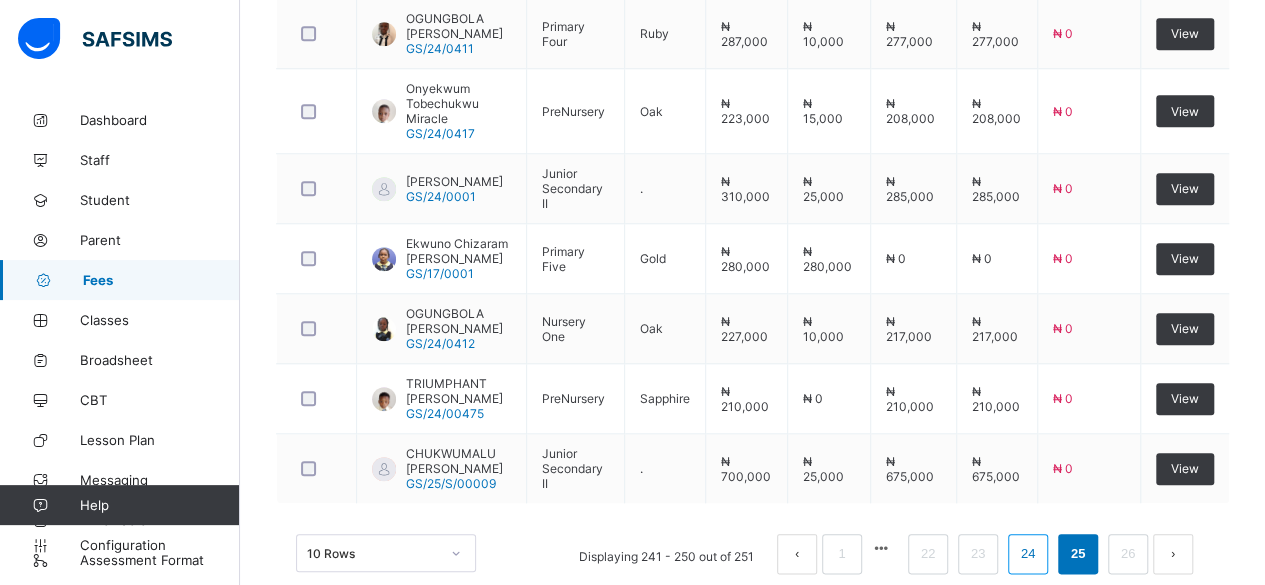 click on "24" at bounding box center [1028, 554] 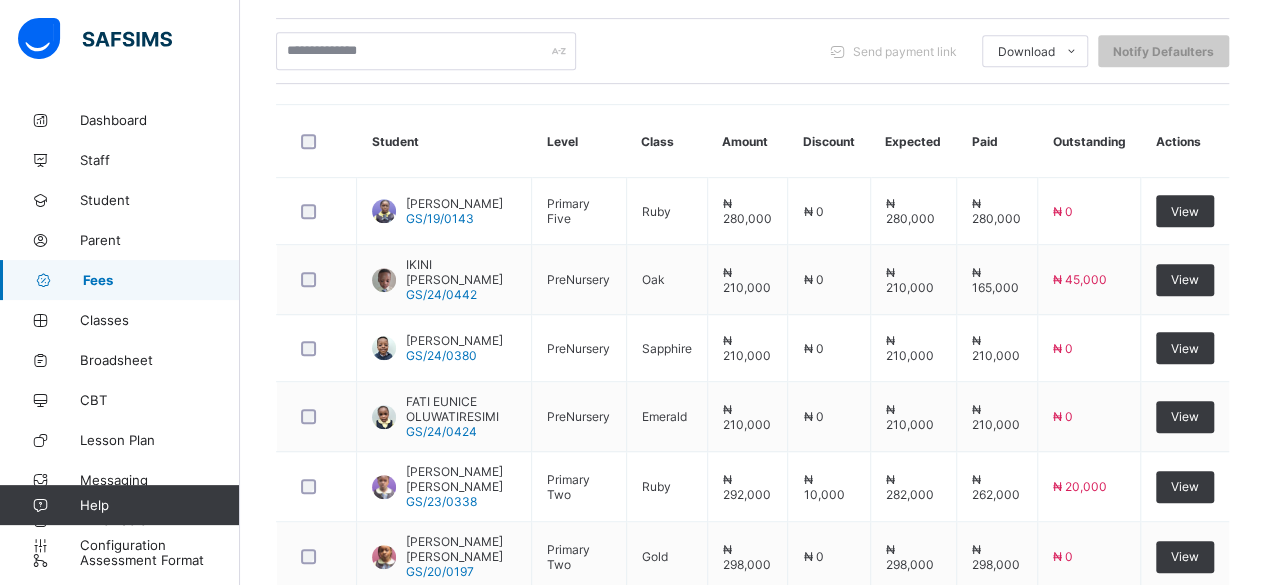scroll, scrollTop: 444, scrollLeft: 0, axis: vertical 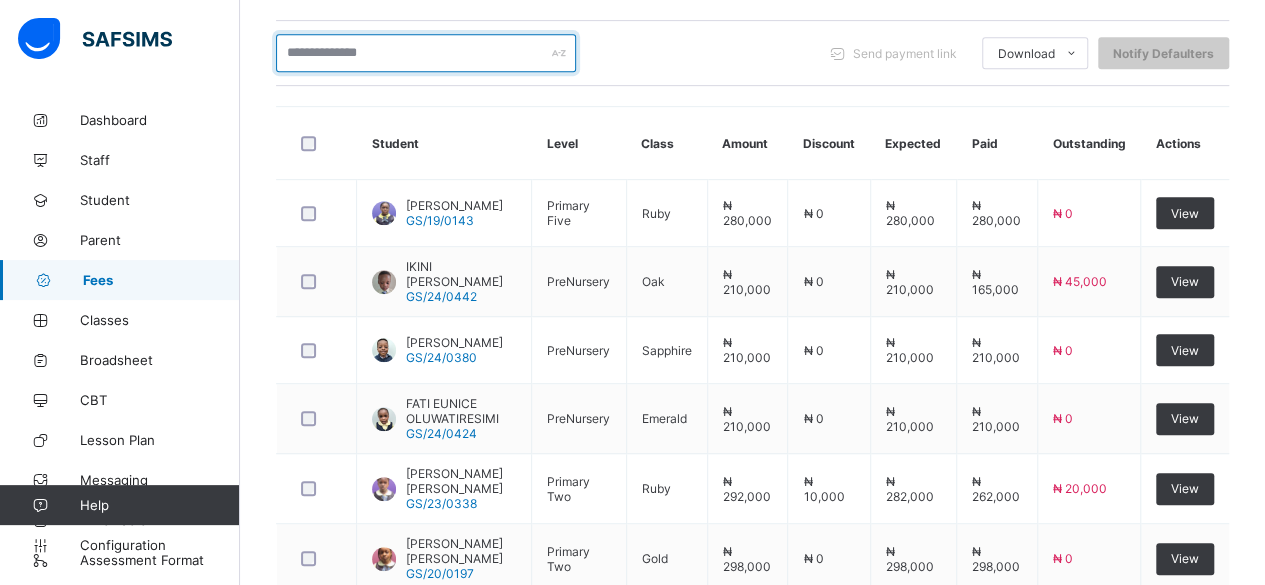 click at bounding box center [426, 53] 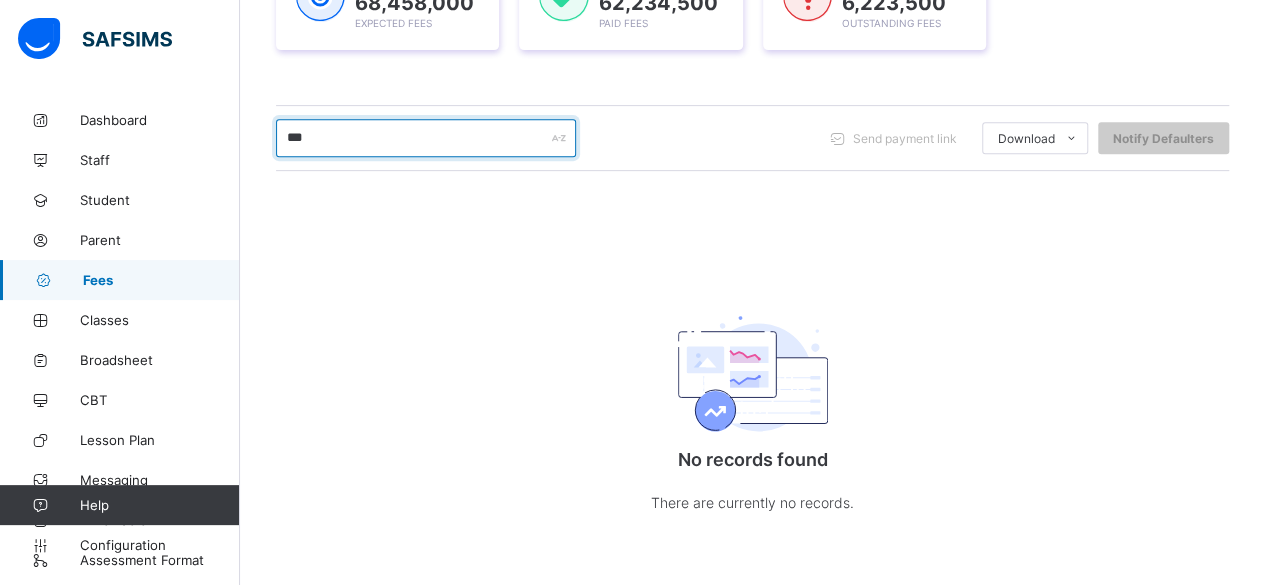 scroll, scrollTop: 359, scrollLeft: 0, axis: vertical 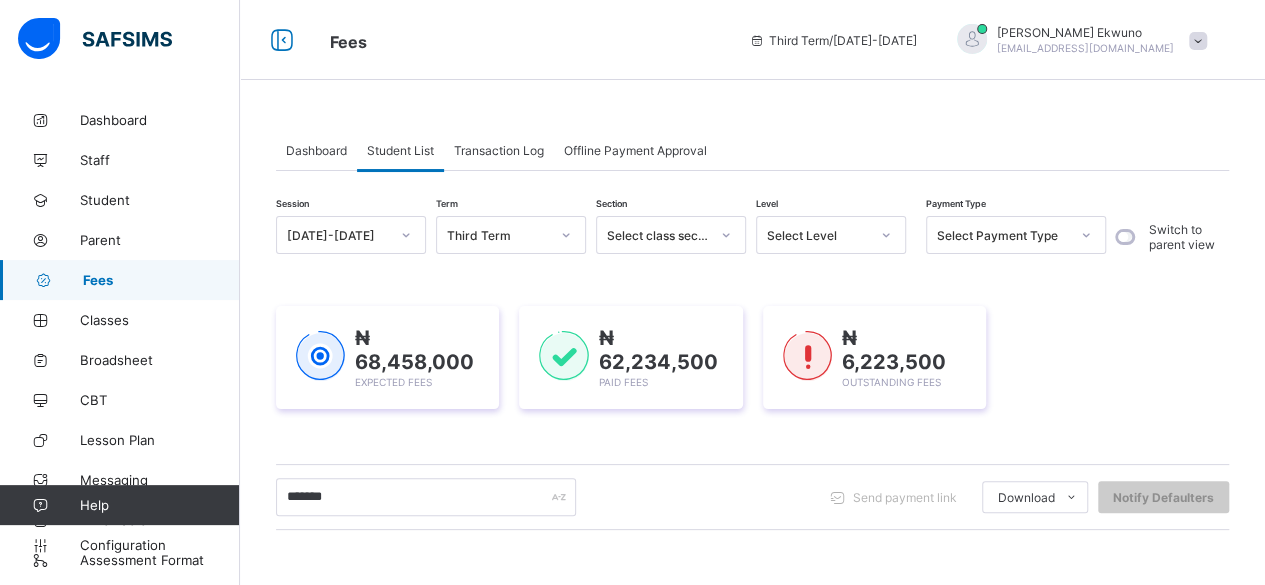 click on "Student List" at bounding box center (400, 150) 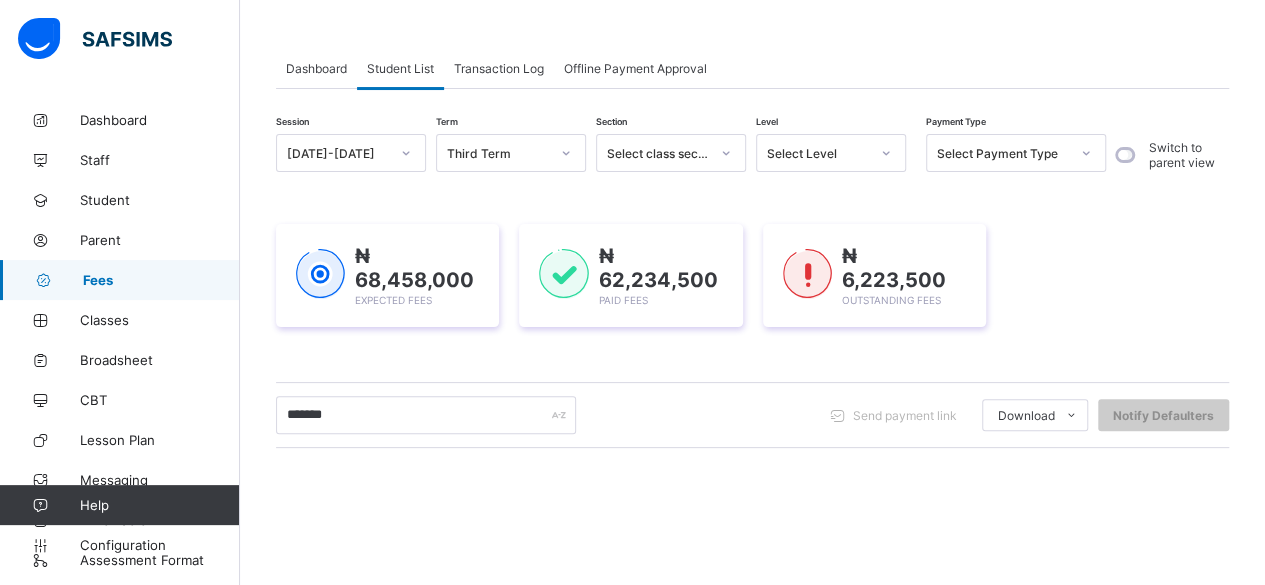 scroll, scrollTop: 78, scrollLeft: 0, axis: vertical 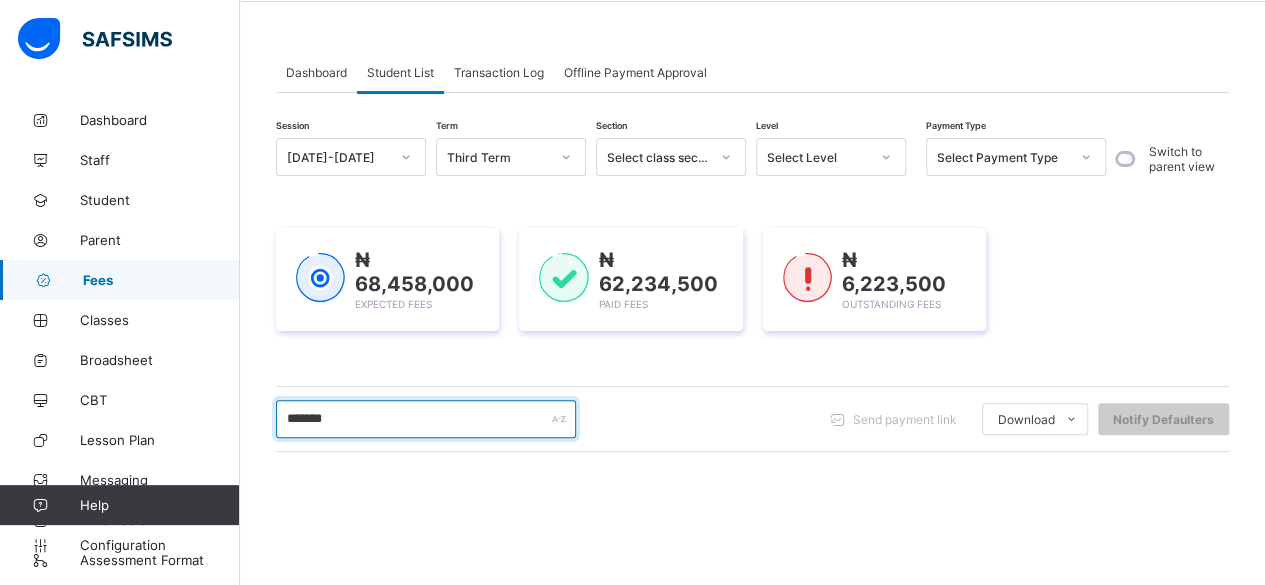click on "*******" at bounding box center [426, 419] 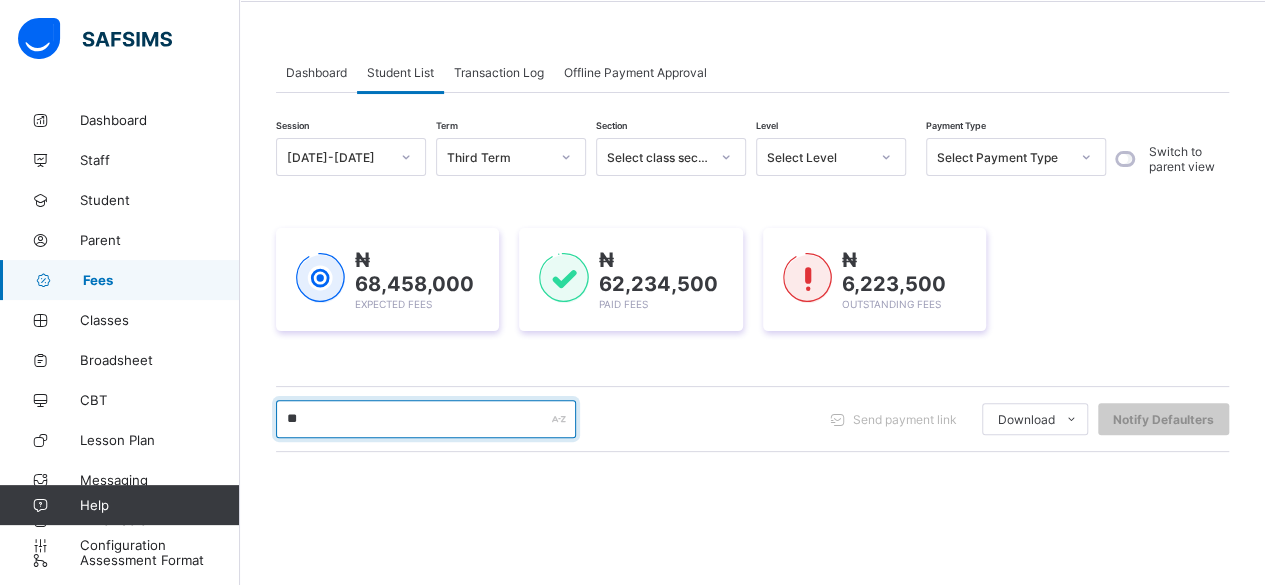 type on "*" 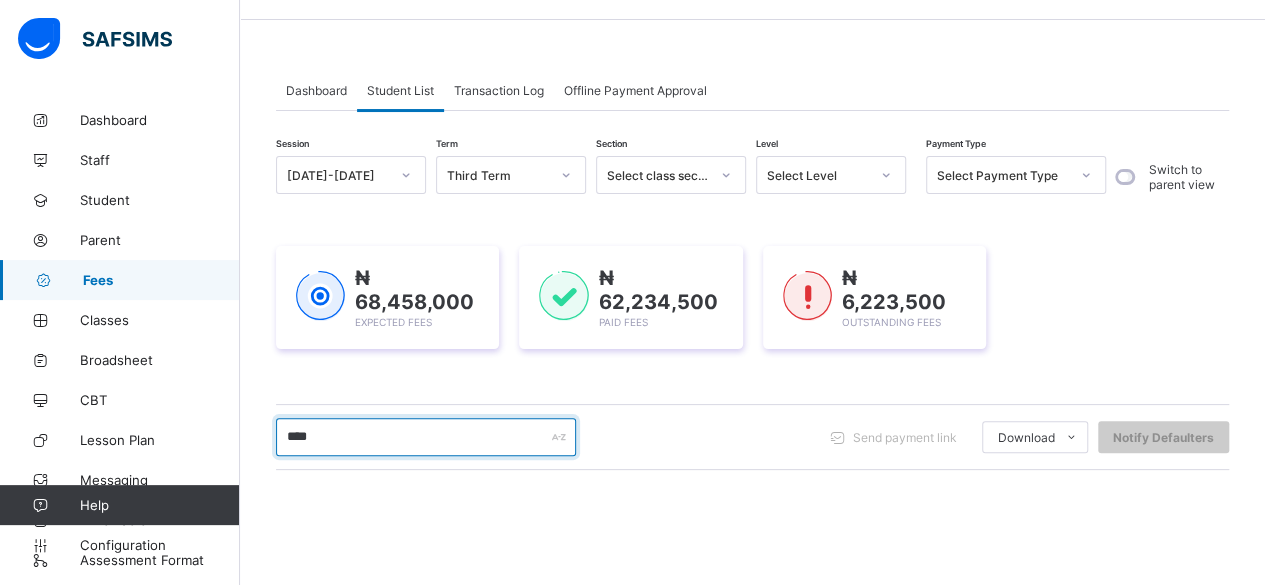 scroll, scrollTop: 45, scrollLeft: 0, axis: vertical 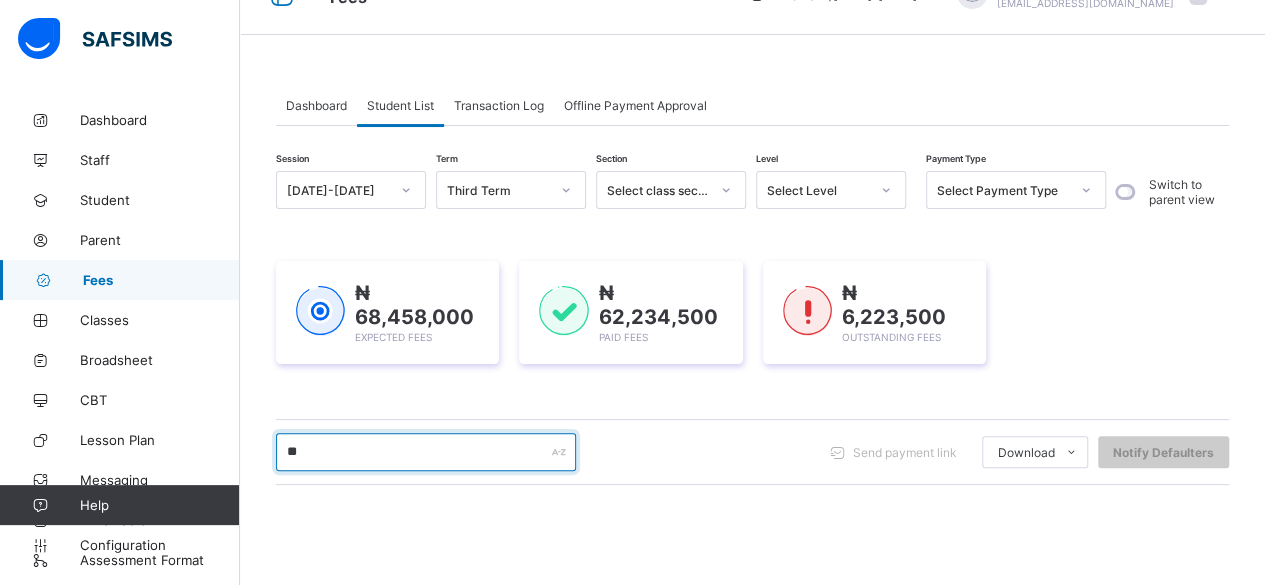 type on "*" 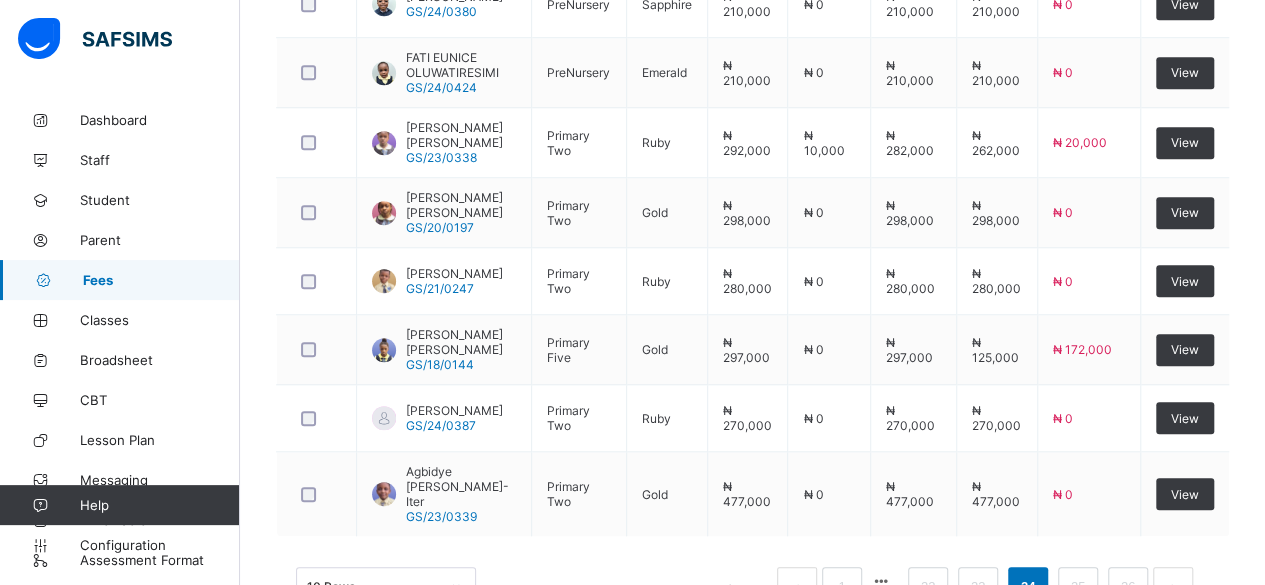 scroll, scrollTop: 822, scrollLeft: 0, axis: vertical 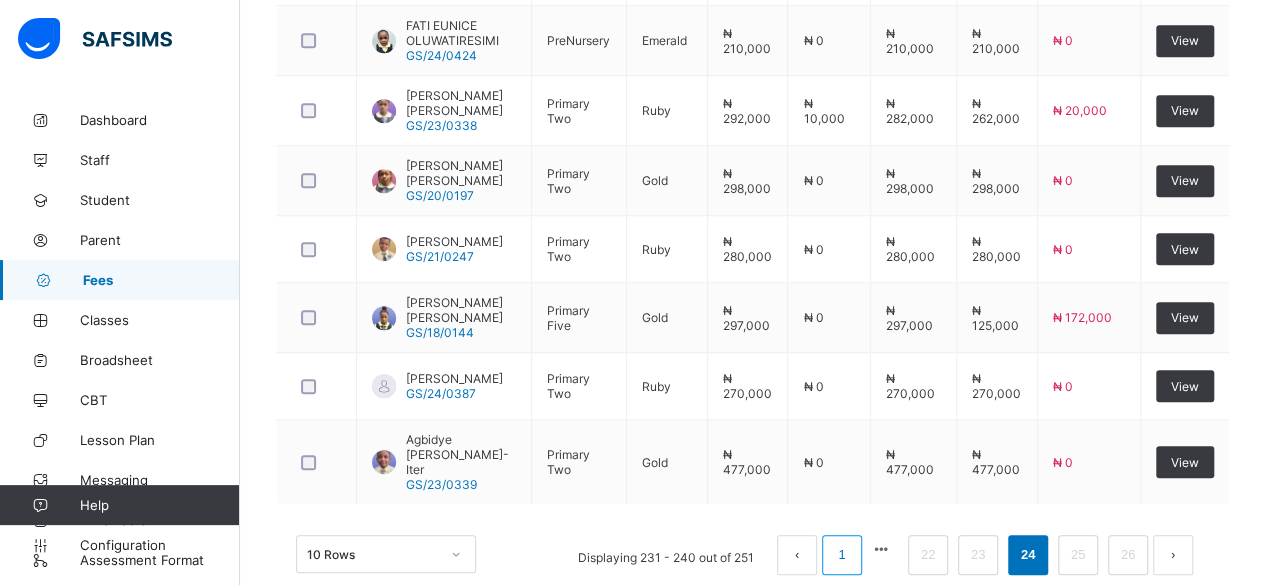 type 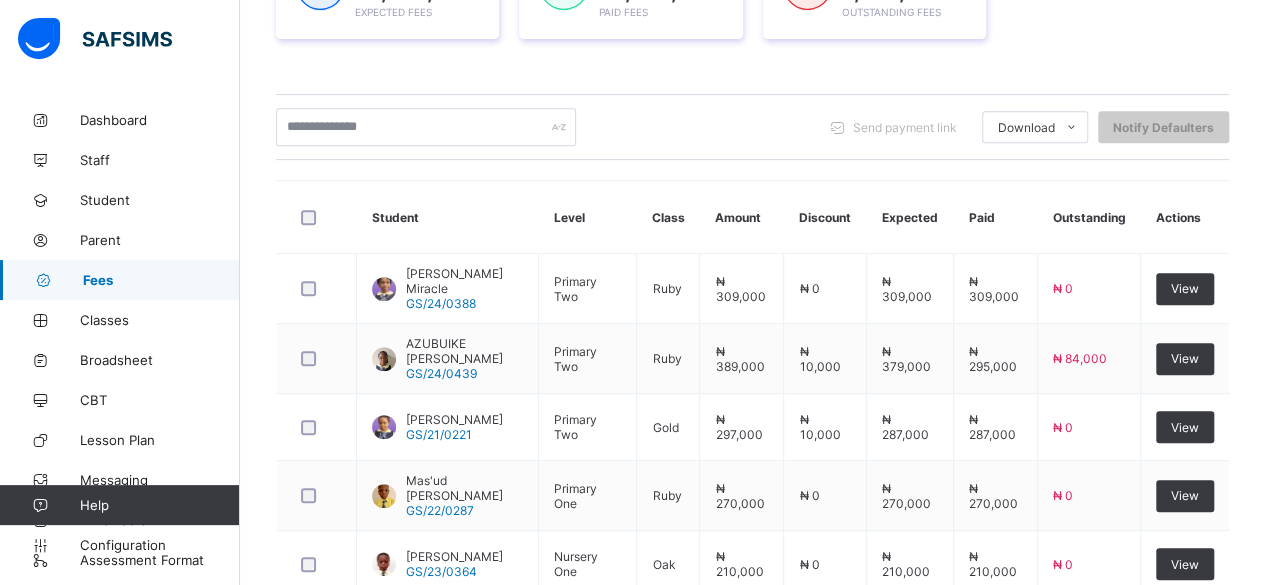 scroll, scrollTop: 822, scrollLeft: 0, axis: vertical 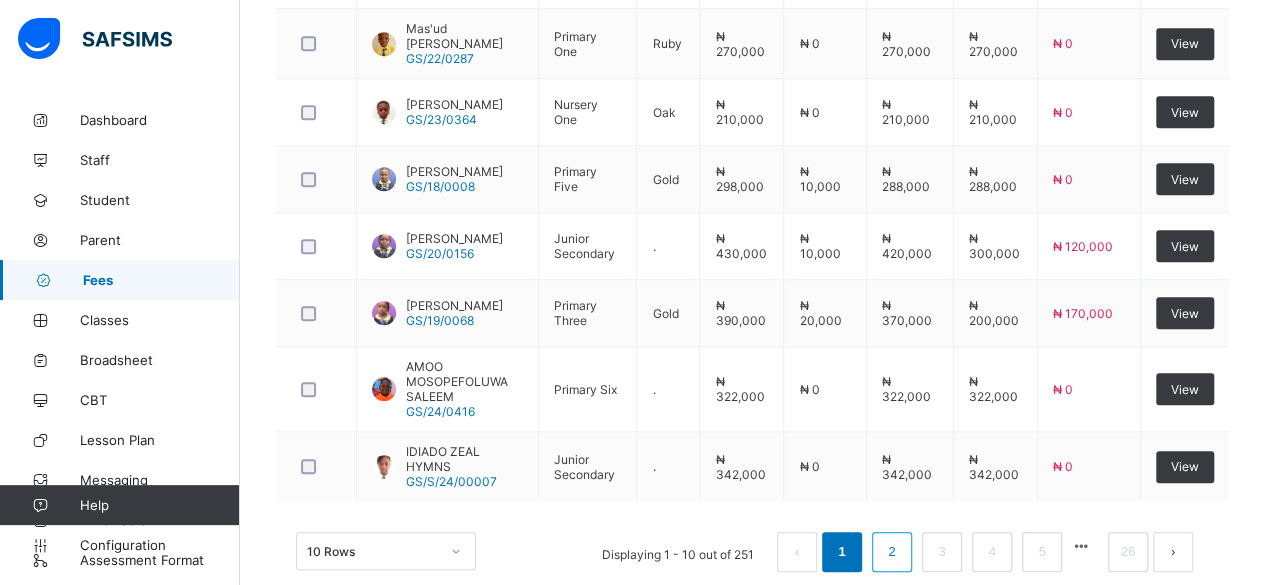 click on "2" at bounding box center [891, 552] 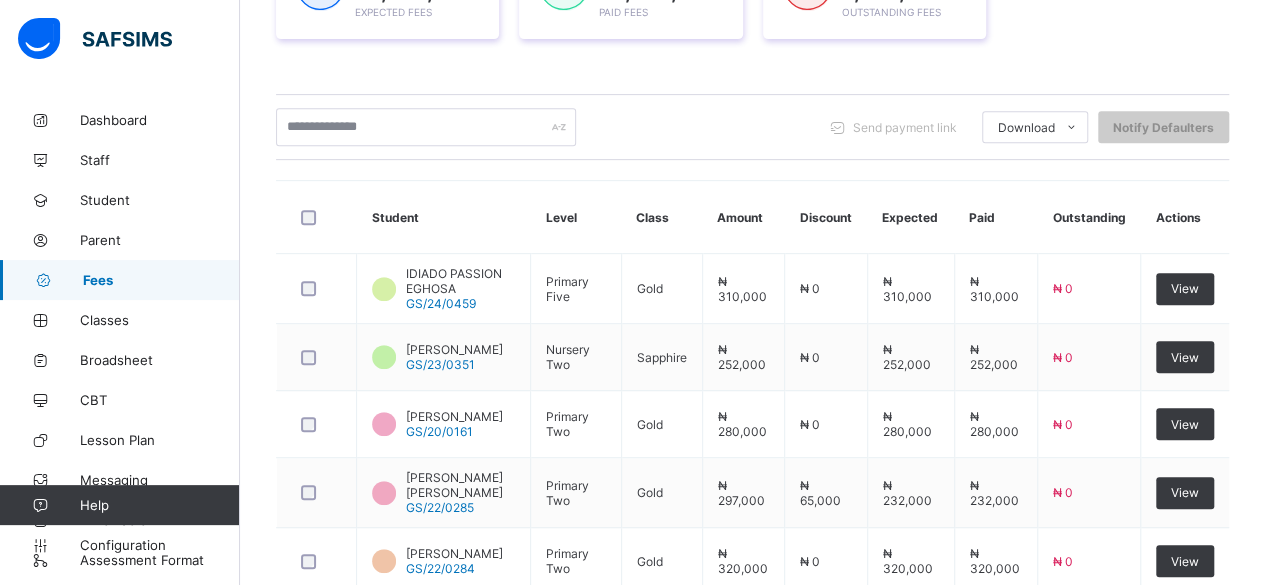 scroll, scrollTop: 822, scrollLeft: 0, axis: vertical 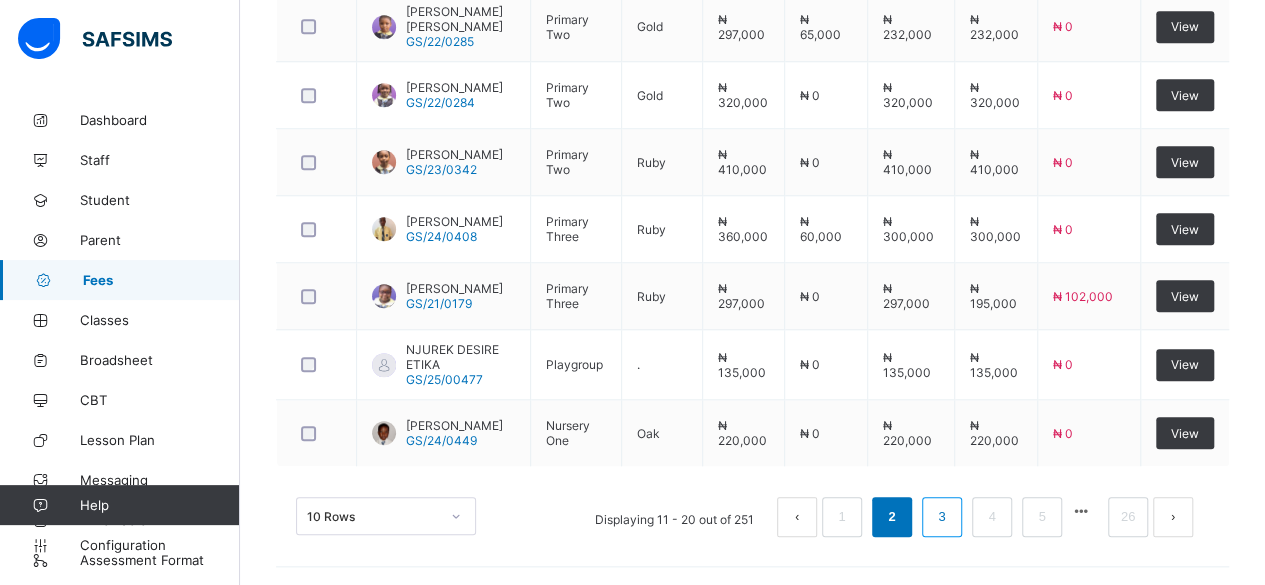click on "3" at bounding box center (941, 517) 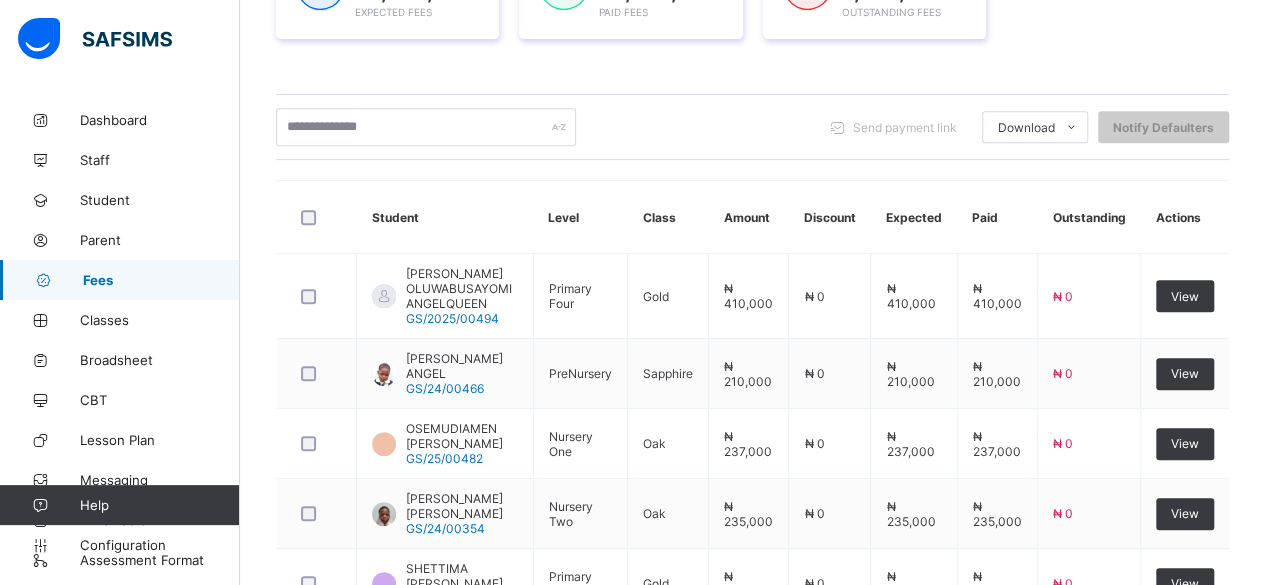 scroll, scrollTop: 836, scrollLeft: 0, axis: vertical 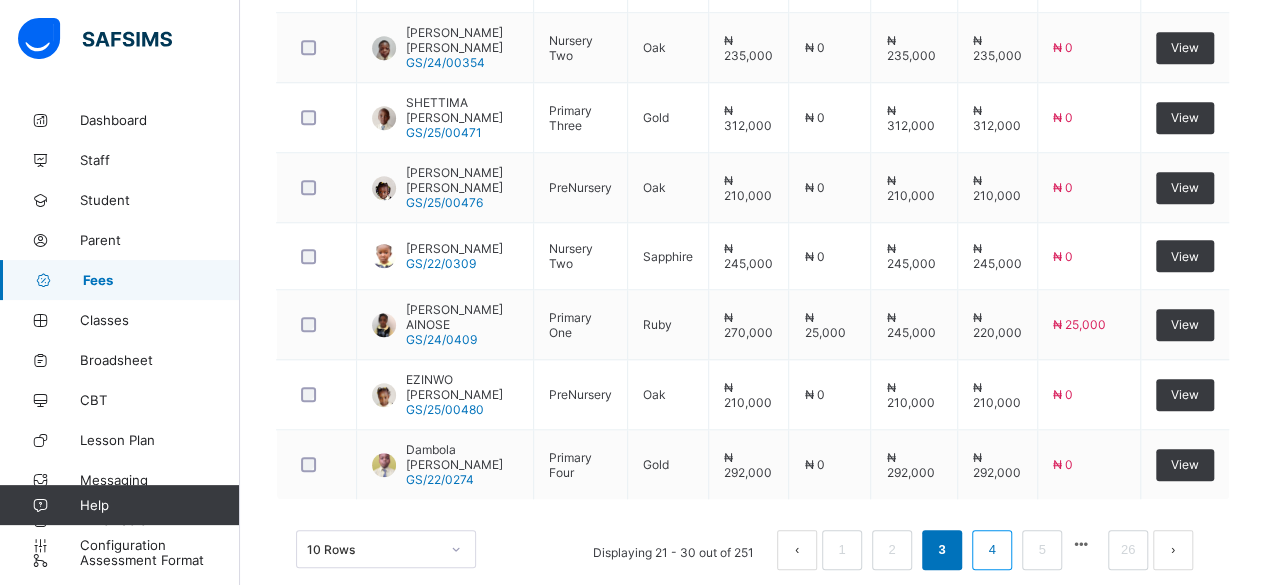 click on "4" at bounding box center (991, 550) 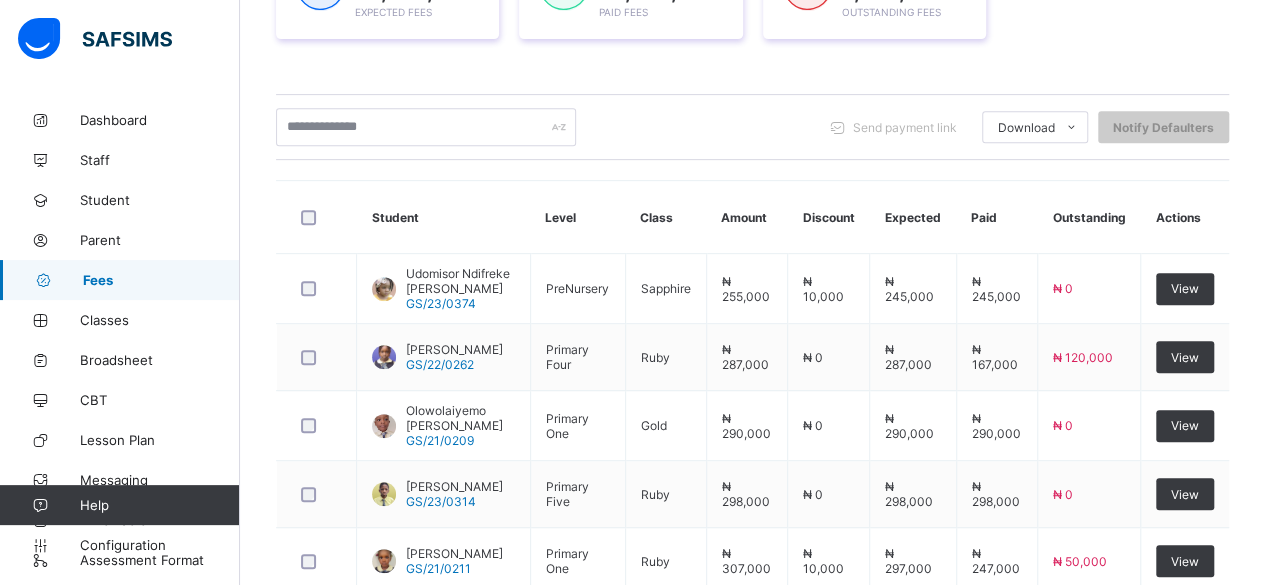 scroll, scrollTop: 822, scrollLeft: 0, axis: vertical 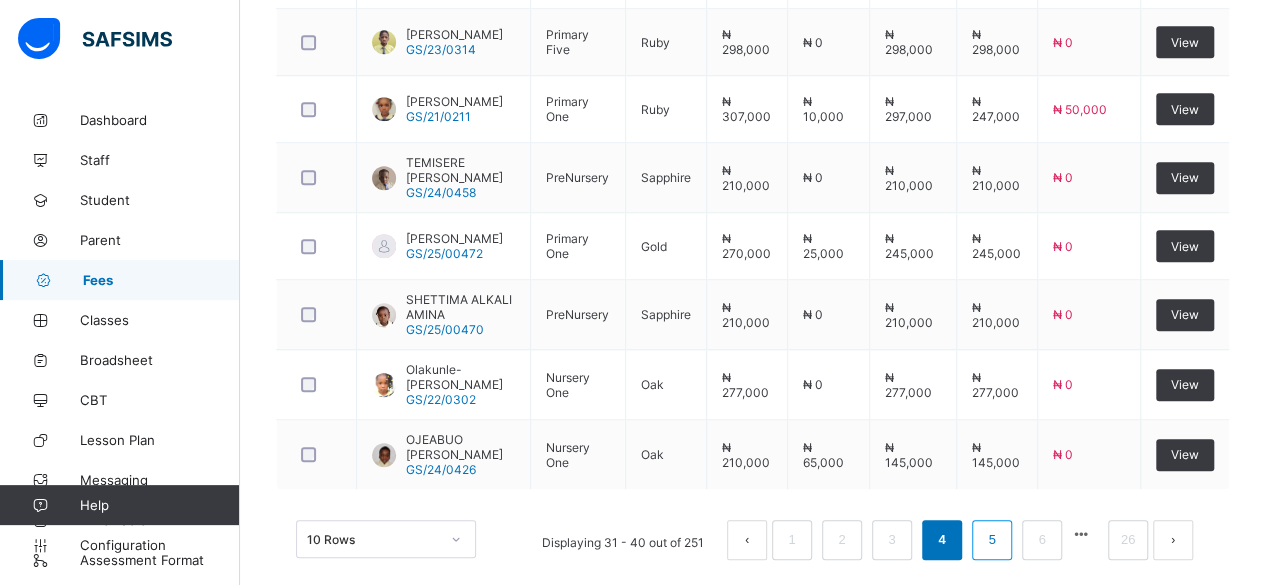 click on "5" at bounding box center (991, 540) 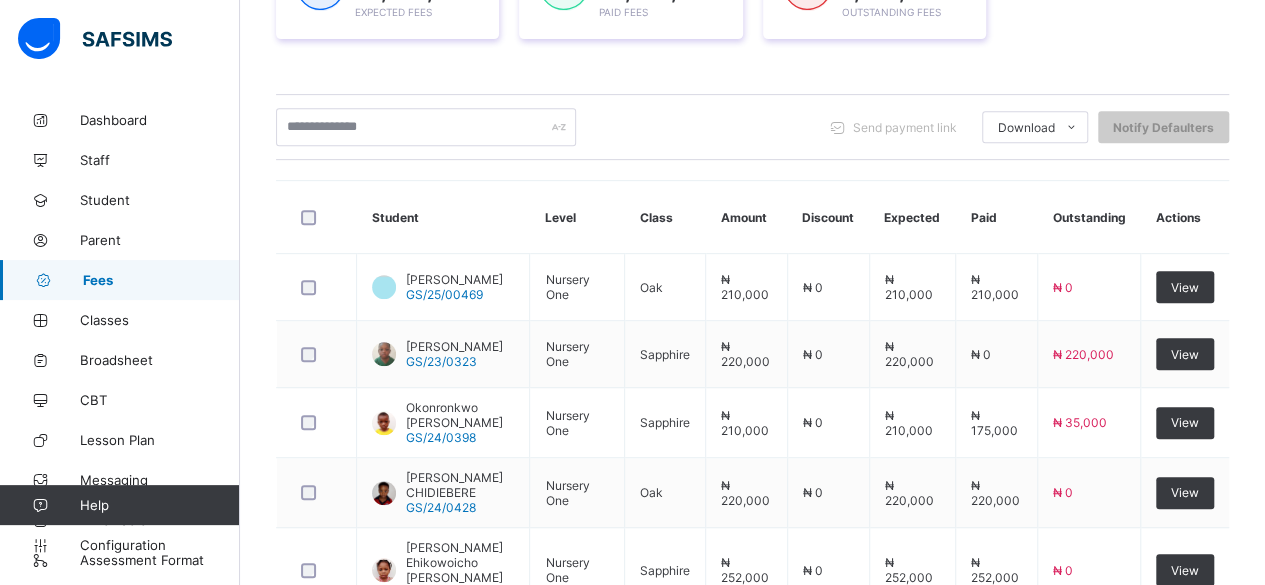 scroll, scrollTop: 822, scrollLeft: 0, axis: vertical 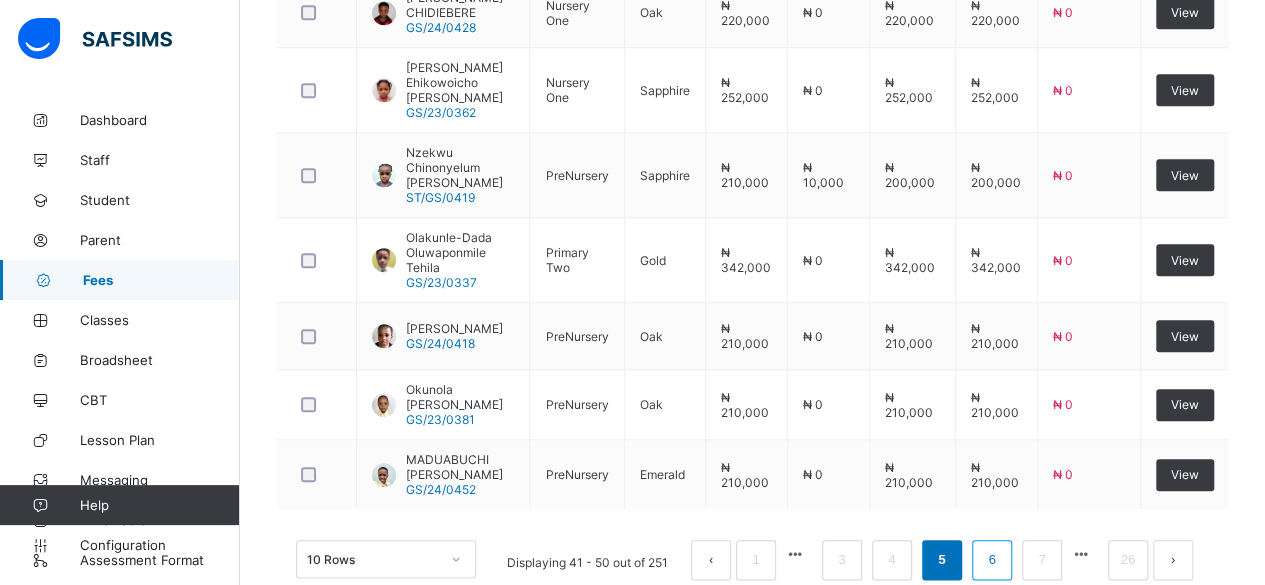 click on "6" at bounding box center [991, 560] 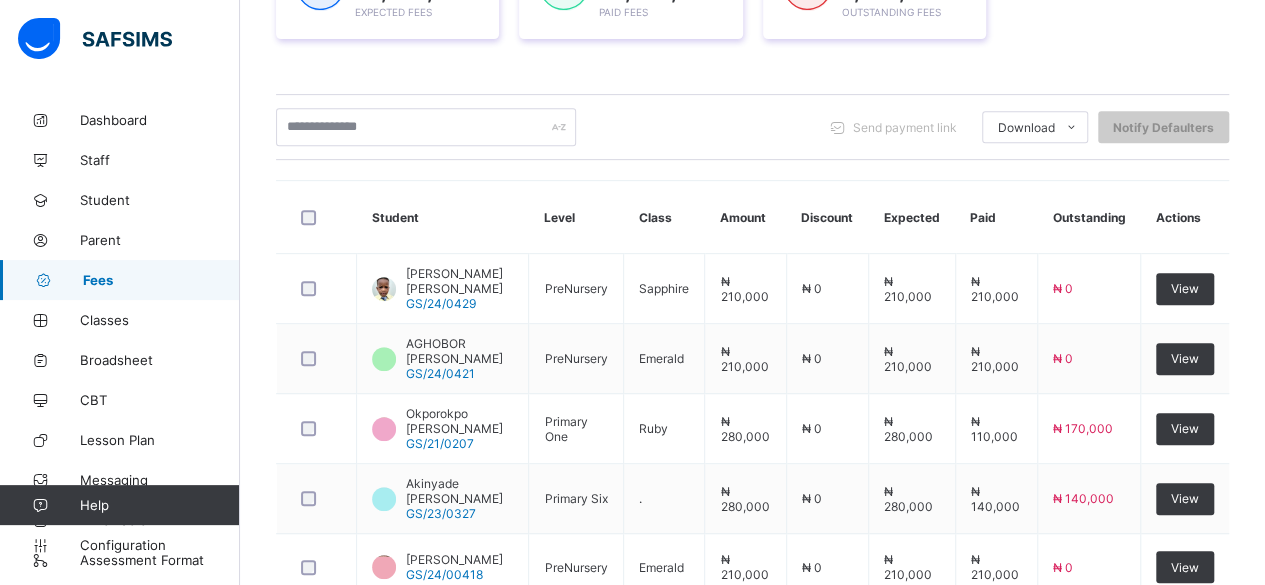 scroll, scrollTop: 822, scrollLeft: 0, axis: vertical 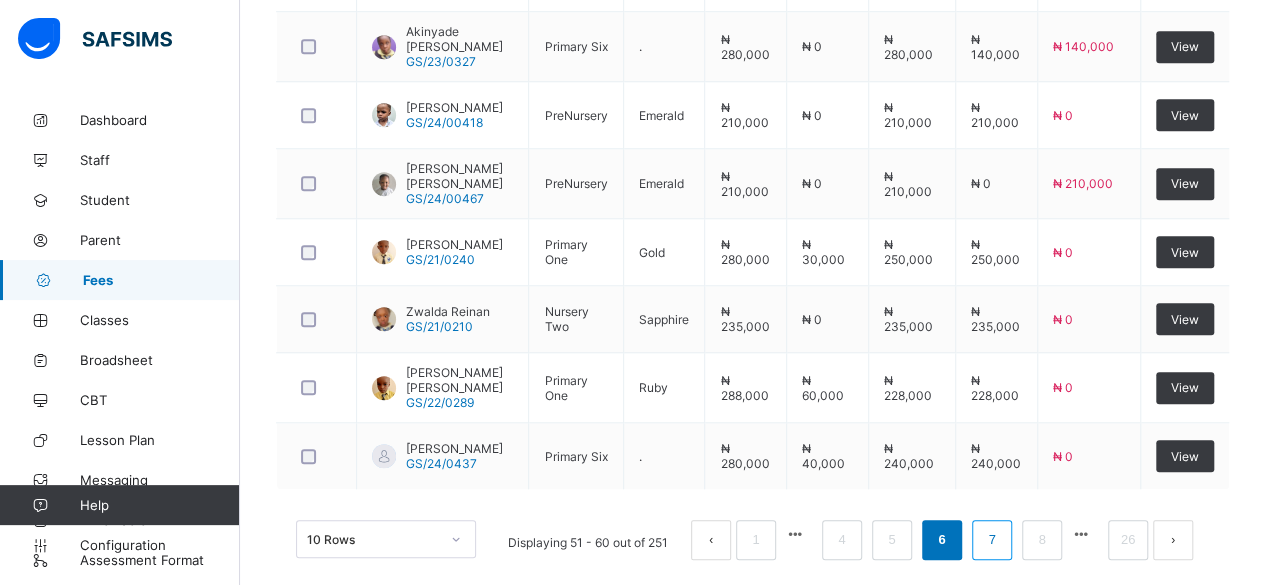 click on "7" at bounding box center (991, 540) 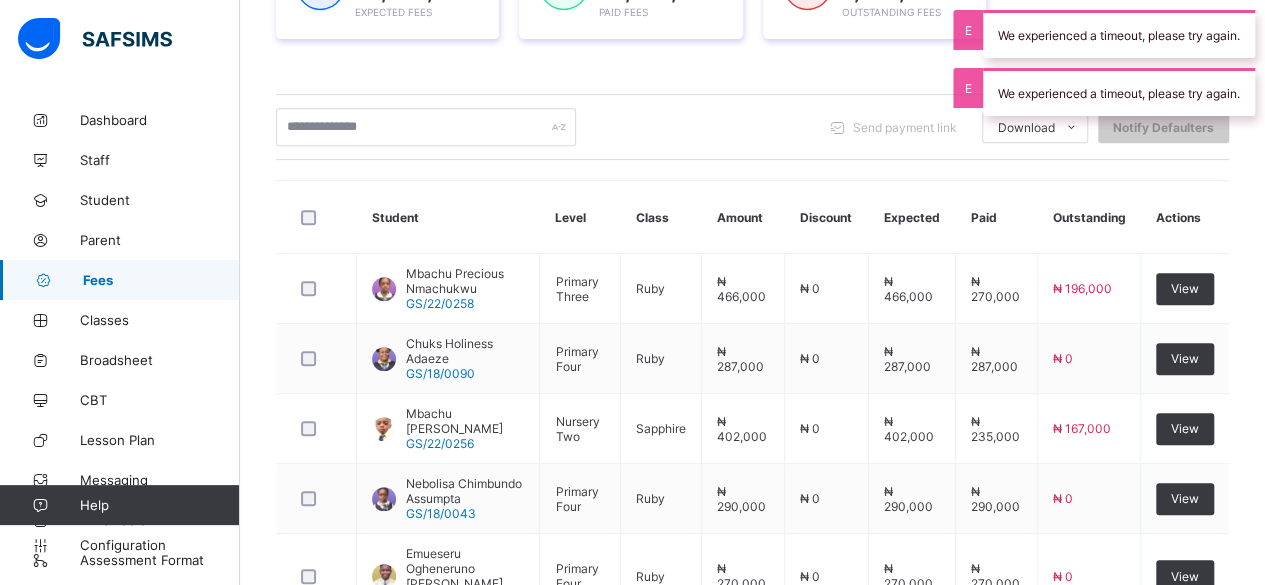 scroll, scrollTop: 822, scrollLeft: 0, axis: vertical 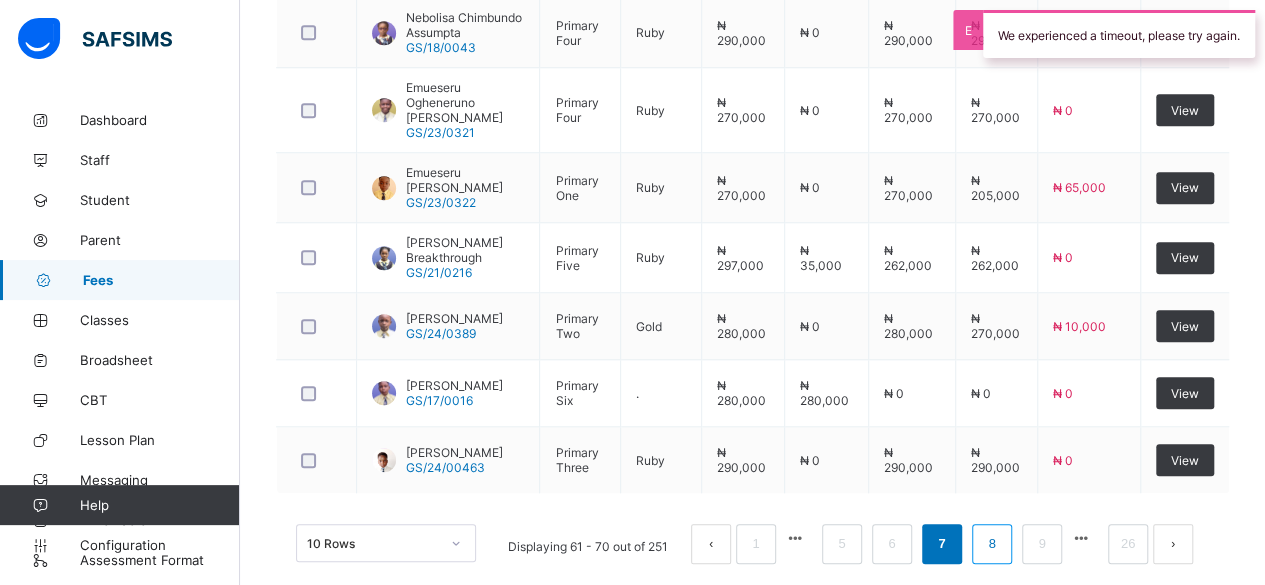 click on "8" at bounding box center [991, 544] 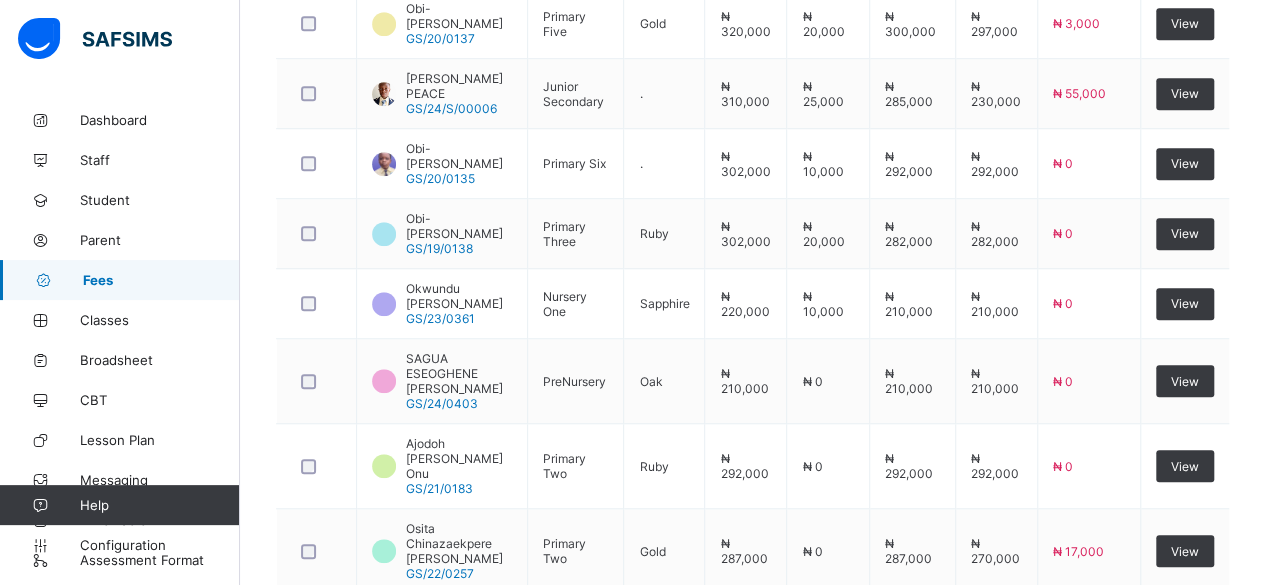 scroll, scrollTop: 630, scrollLeft: 0, axis: vertical 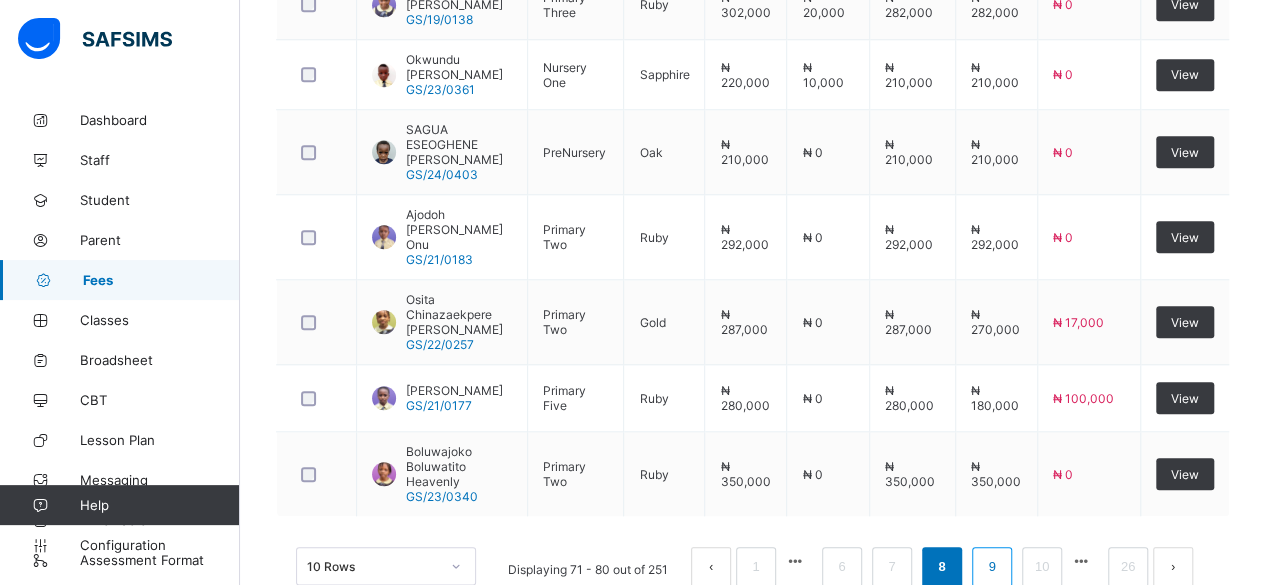 click on "9" at bounding box center (991, 567) 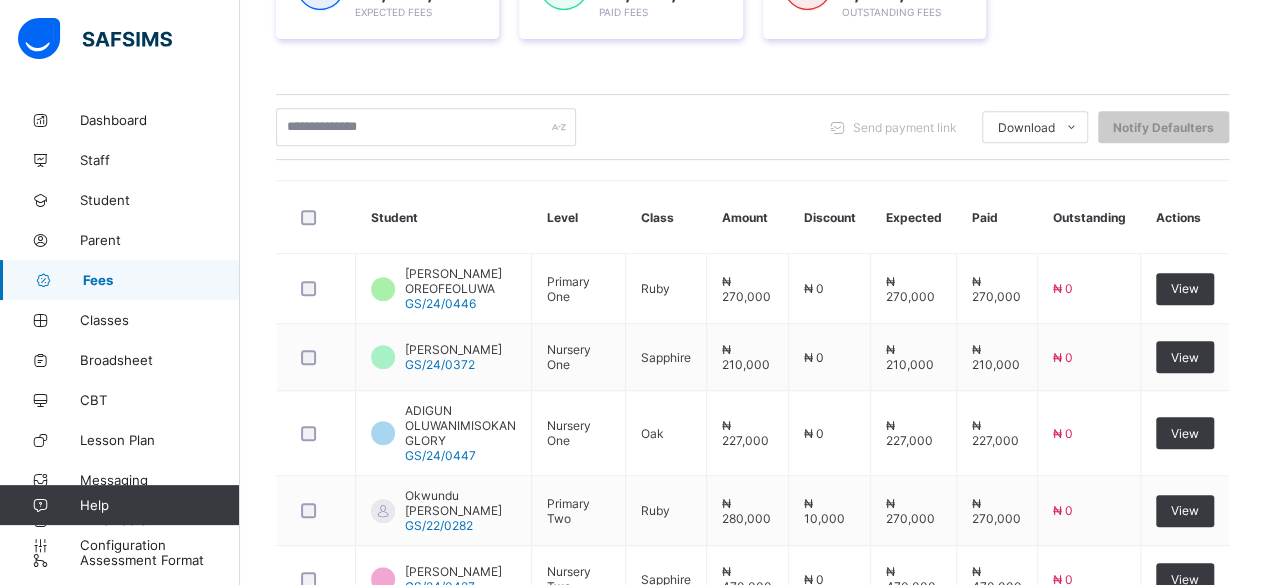scroll, scrollTop: 850, scrollLeft: 0, axis: vertical 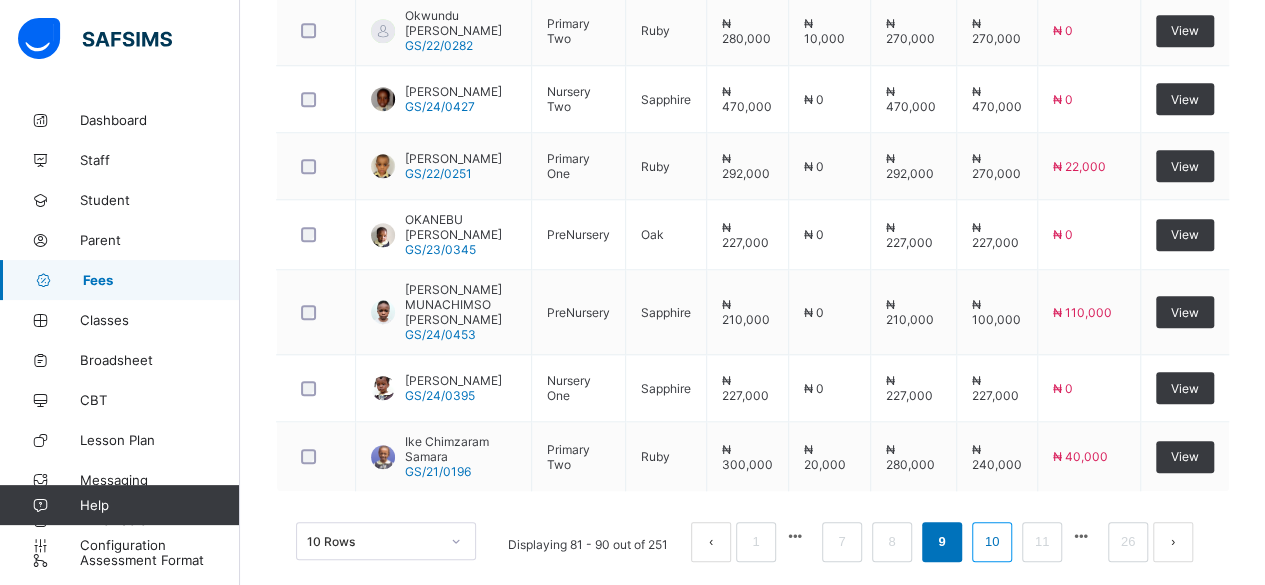 click on "10" at bounding box center (992, 542) 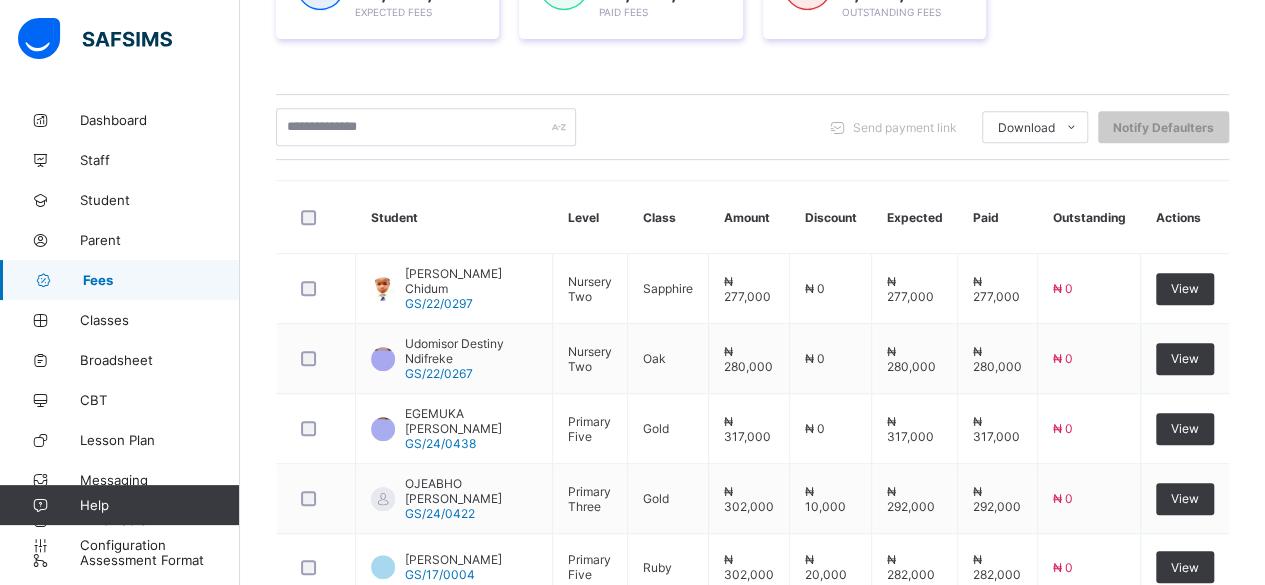 scroll, scrollTop: 836, scrollLeft: 0, axis: vertical 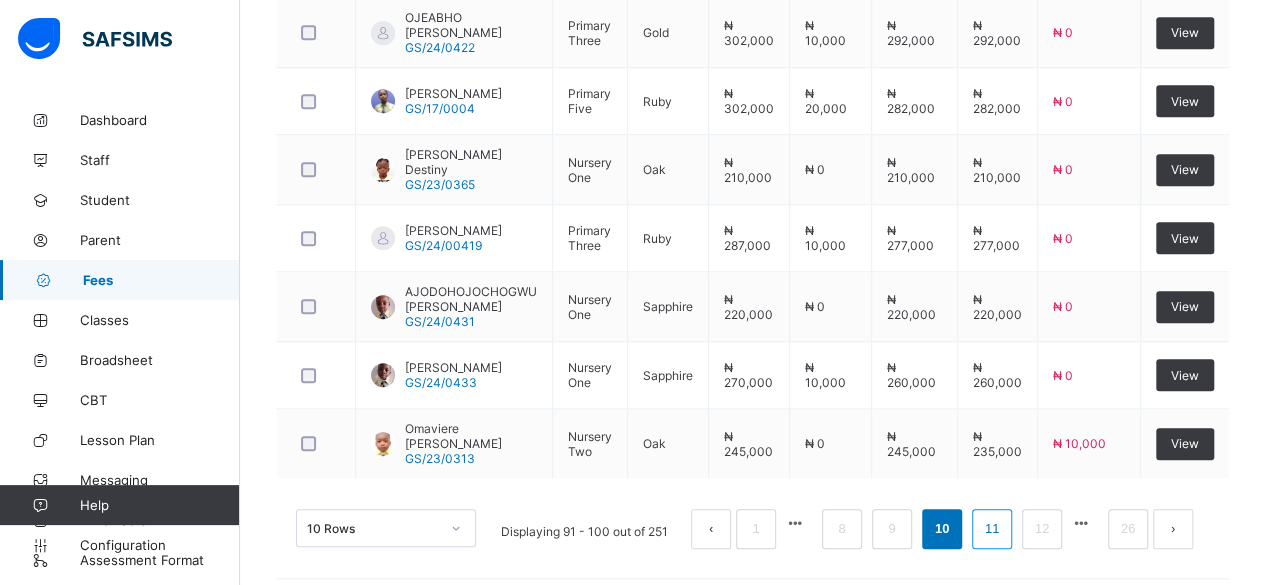 click on "11" at bounding box center [992, 529] 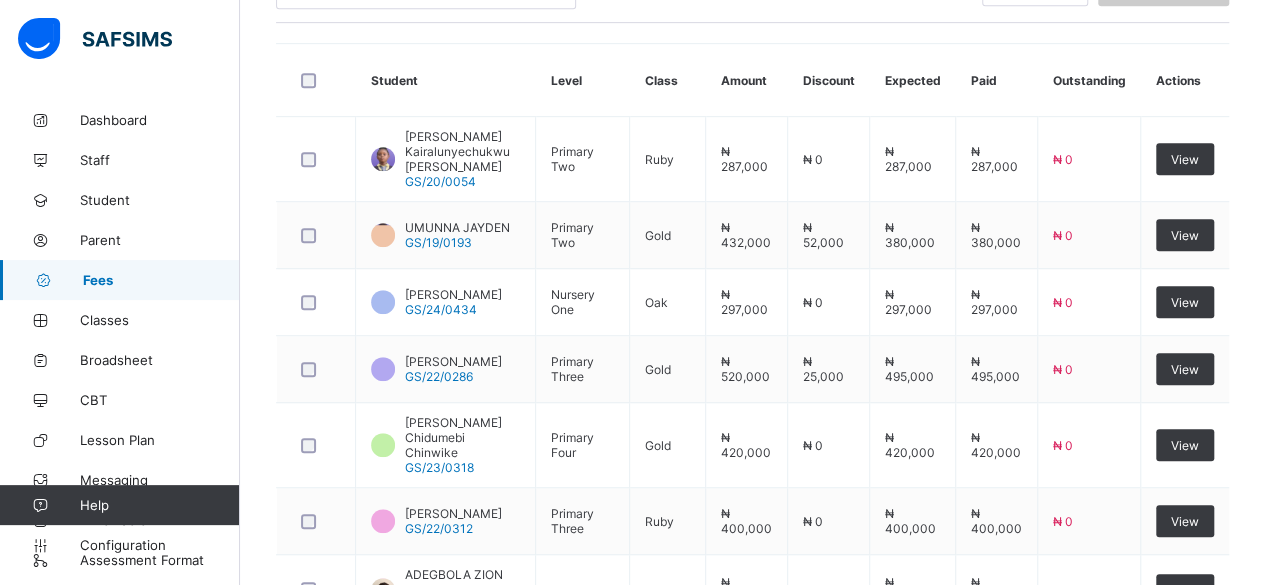 scroll, scrollTop: 836, scrollLeft: 0, axis: vertical 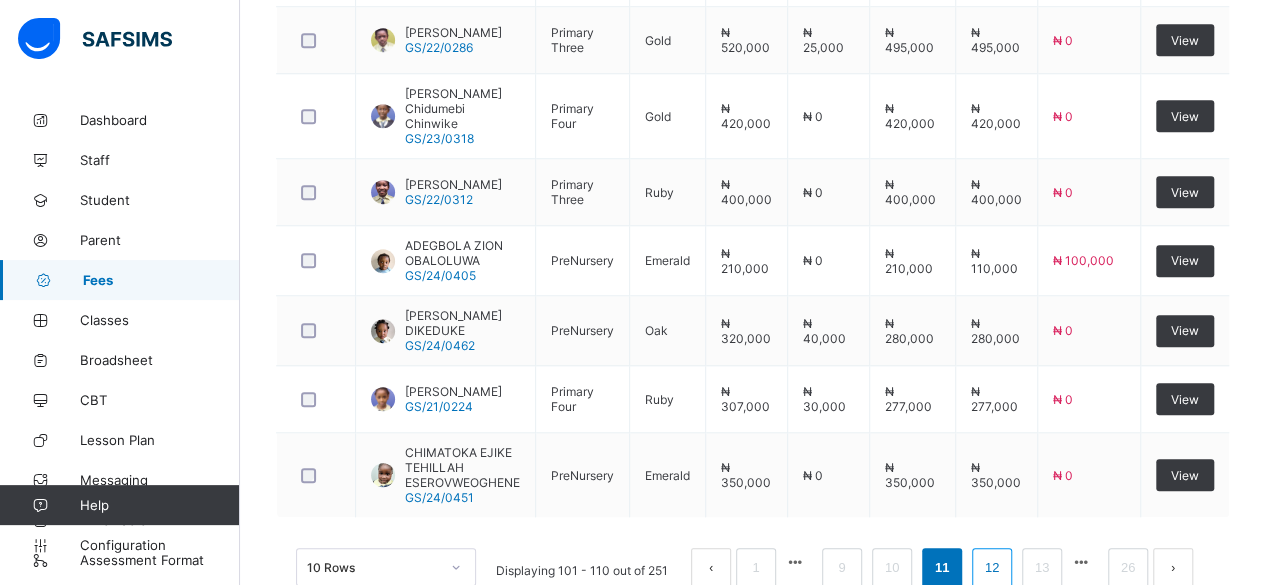 click on "12" at bounding box center (992, 568) 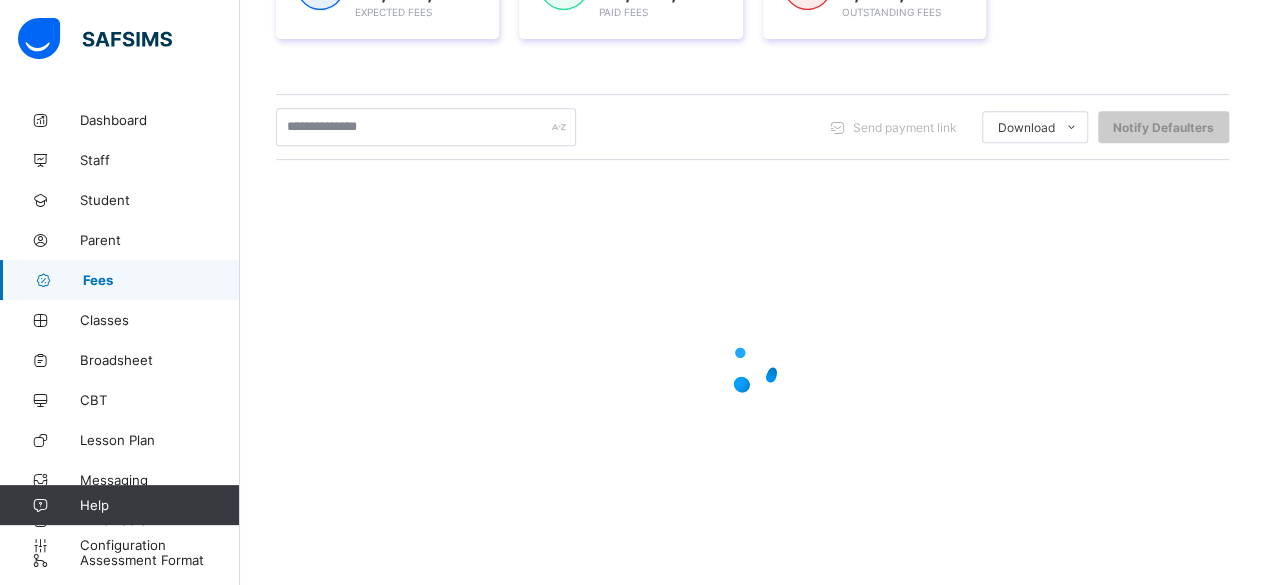 scroll, scrollTop: 822, scrollLeft: 0, axis: vertical 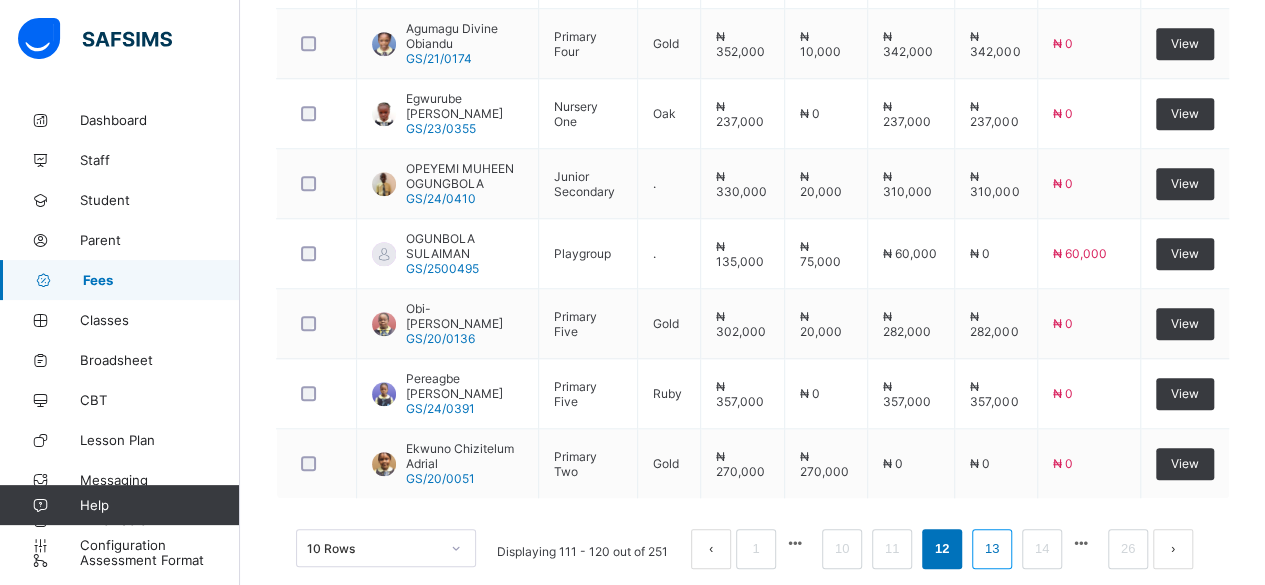 click on "13" at bounding box center (992, 549) 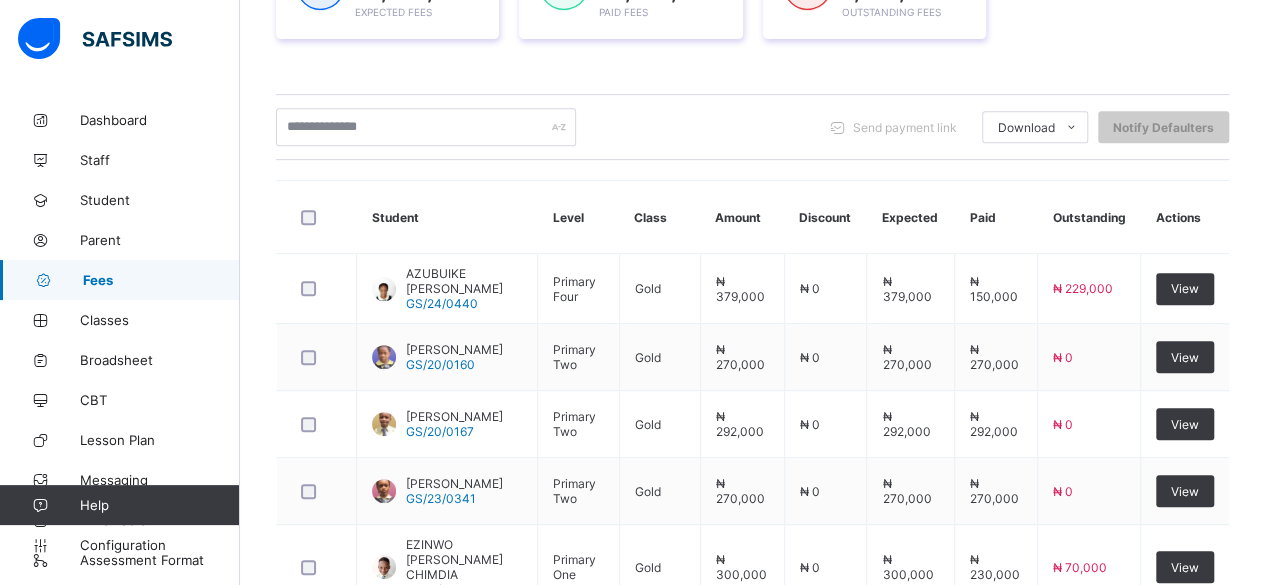 scroll, scrollTop: 822, scrollLeft: 0, axis: vertical 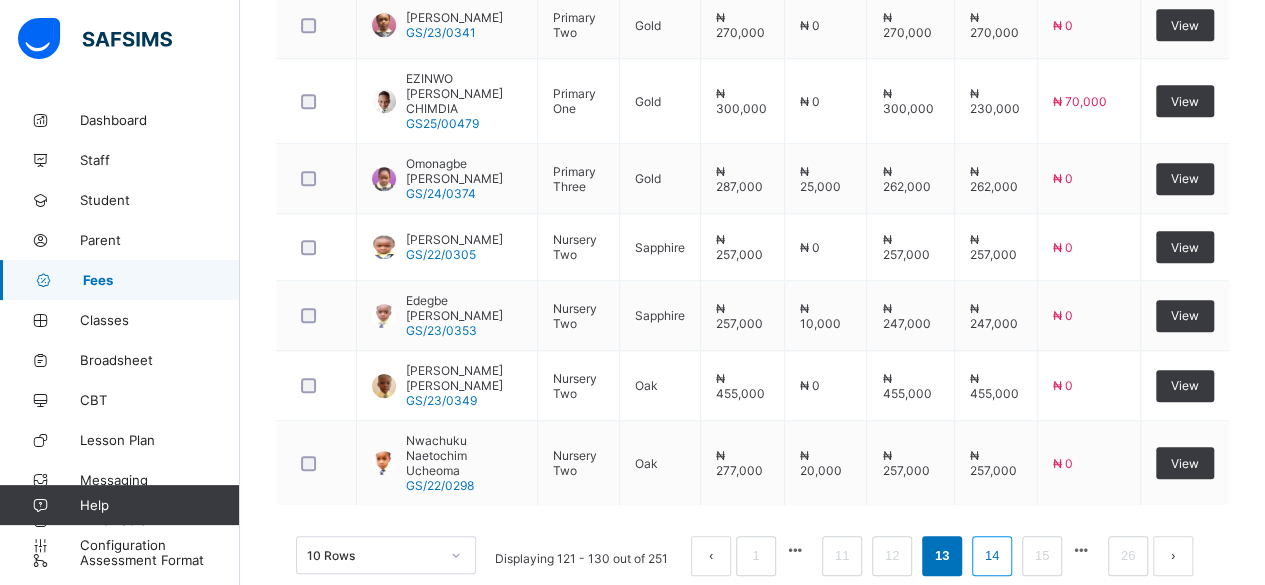 click on "14" at bounding box center [992, 556] 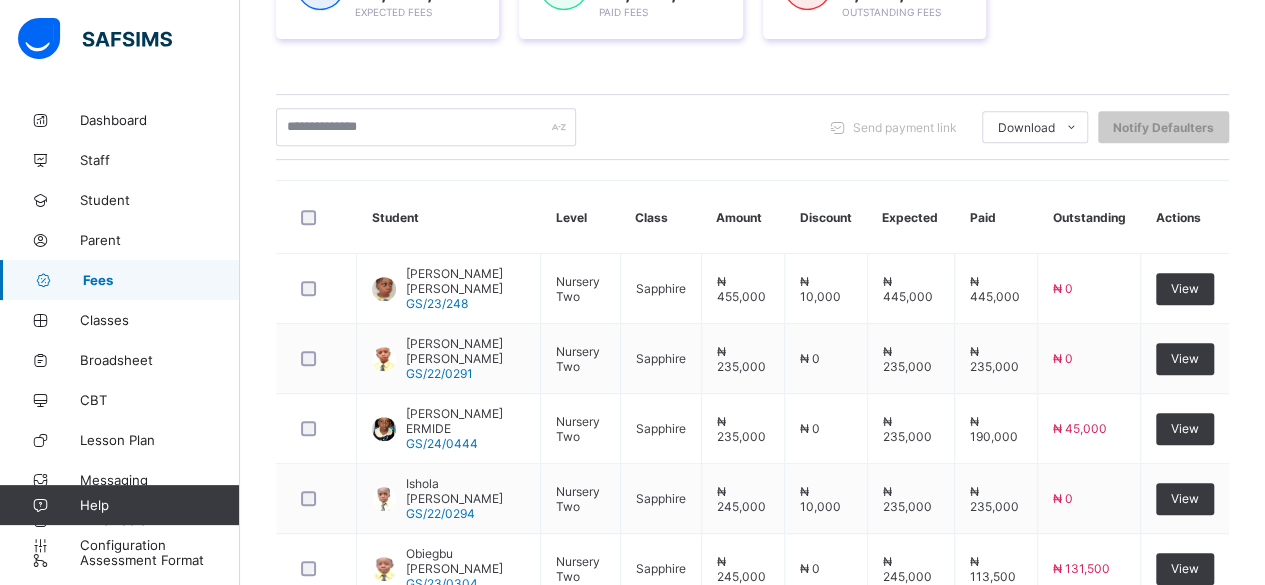 scroll, scrollTop: 822, scrollLeft: 0, axis: vertical 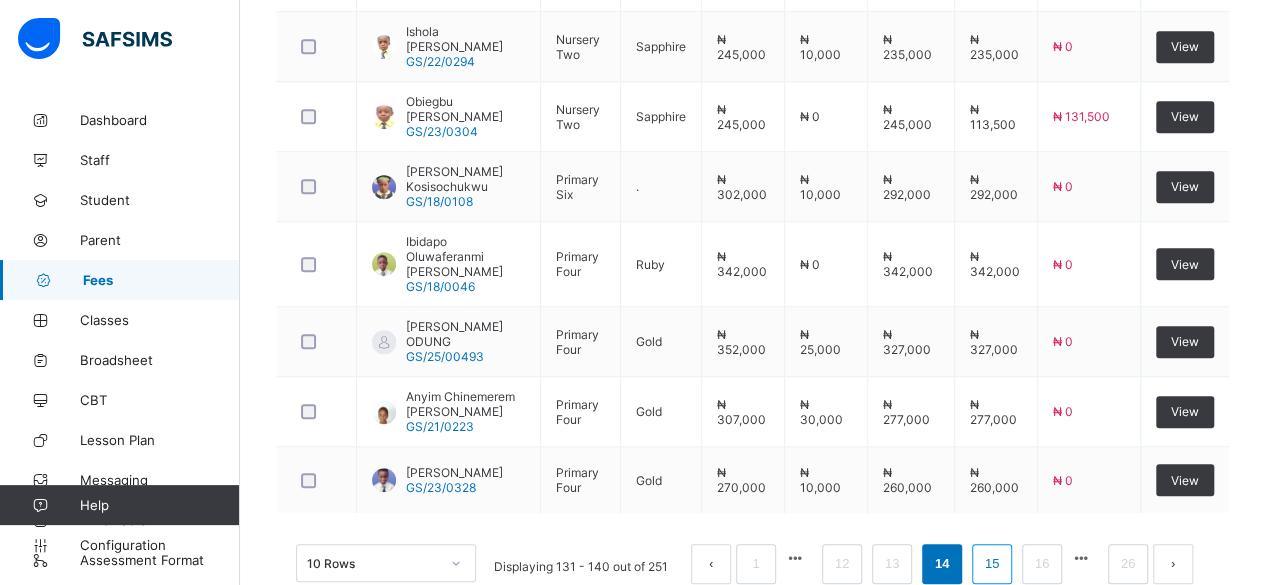 click on "15" at bounding box center (992, 564) 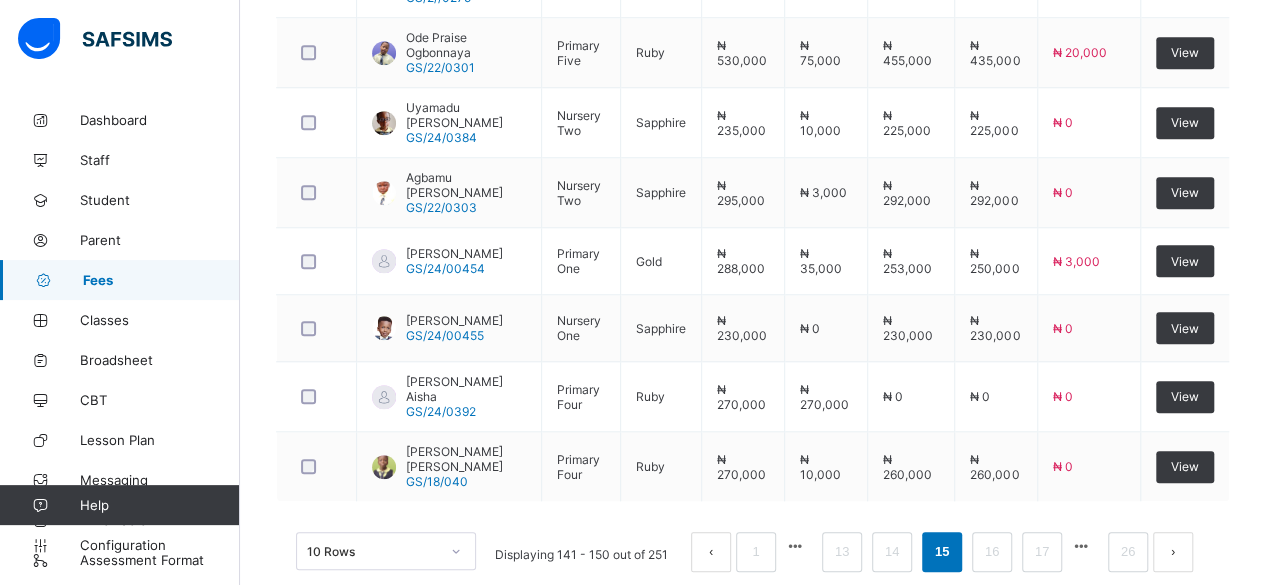 scroll, scrollTop: 836, scrollLeft: 0, axis: vertical 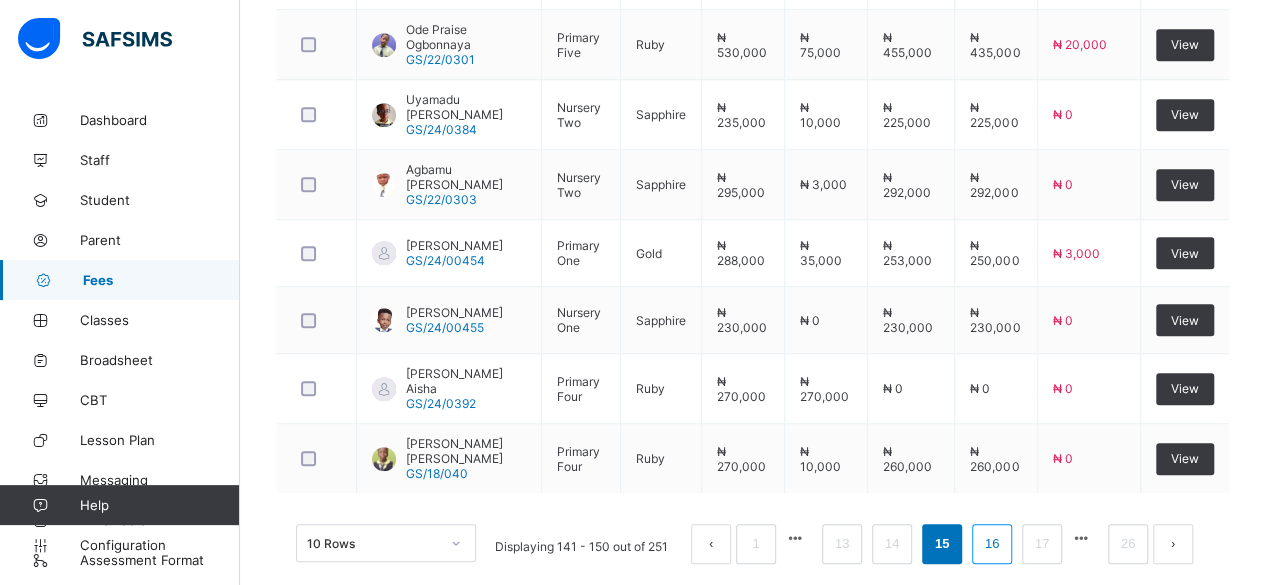 click on "16" at bounding box center [992, 544] 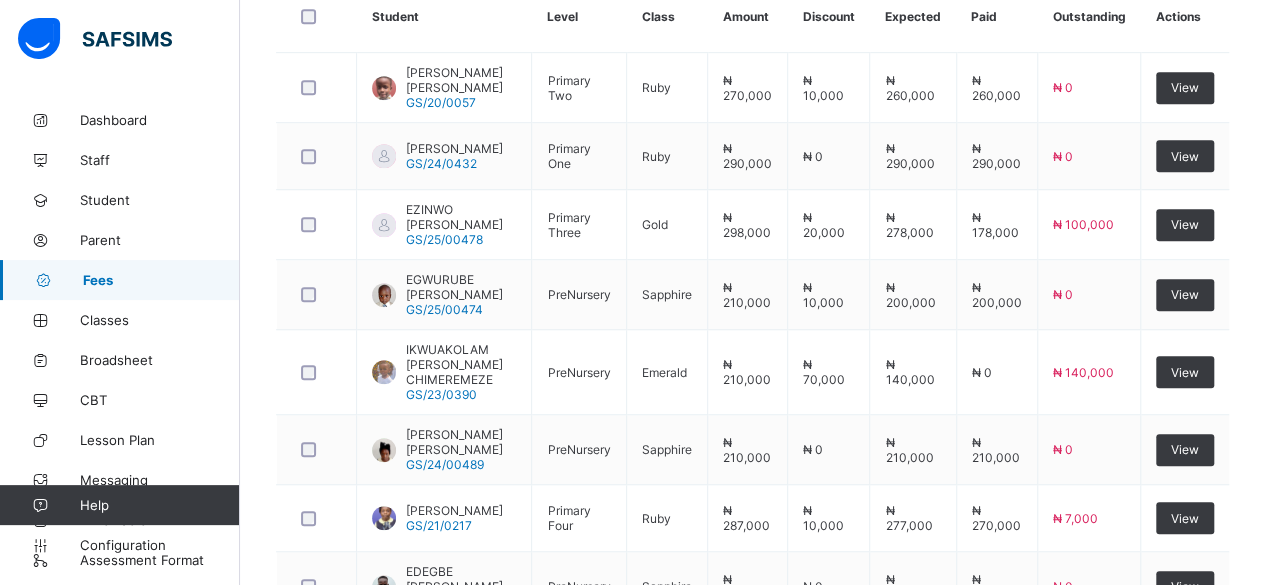 scroll, scrollTop: 558, scrollLeft: 0, axis: vertical 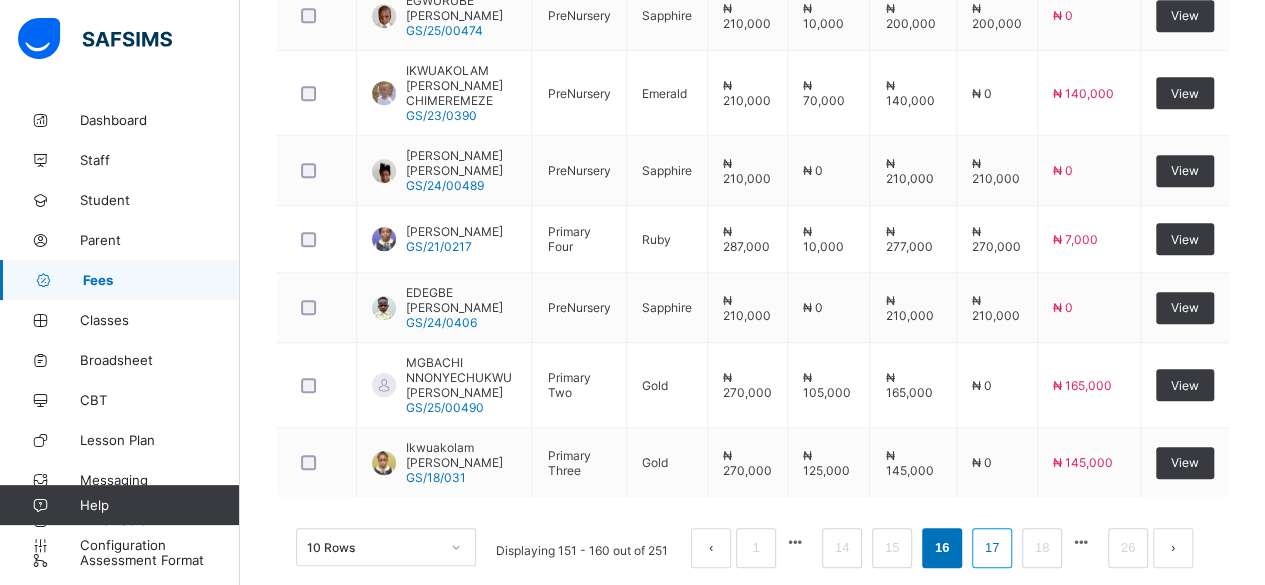 click on "17" at bounding box center [992, 548] 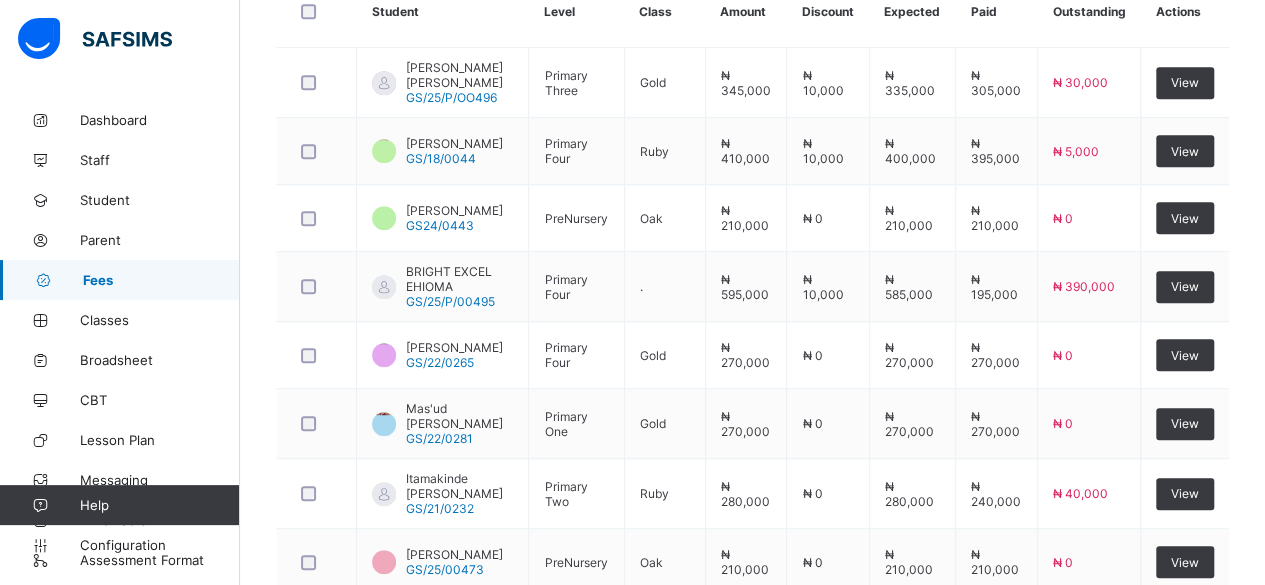 scroll, scrollTop: 563, scrollLeft: 0, axis: vertical 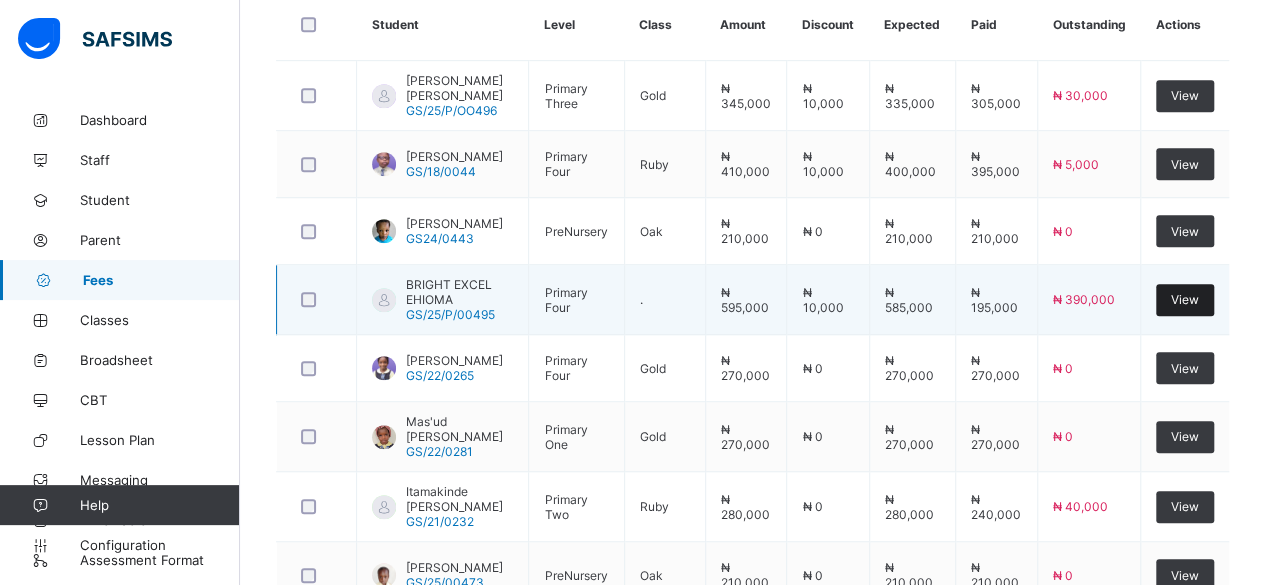 click on "View" at bounding box center [1185, 299] 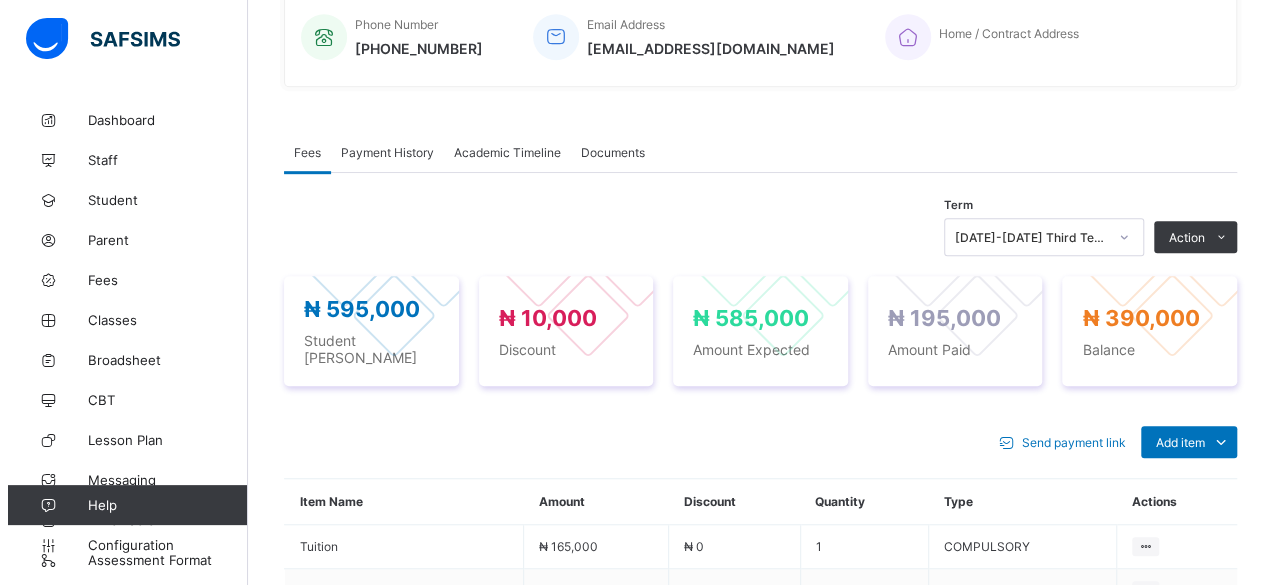 scroll, scrollTop: 563, scrollLeft: 0, axis: vertical 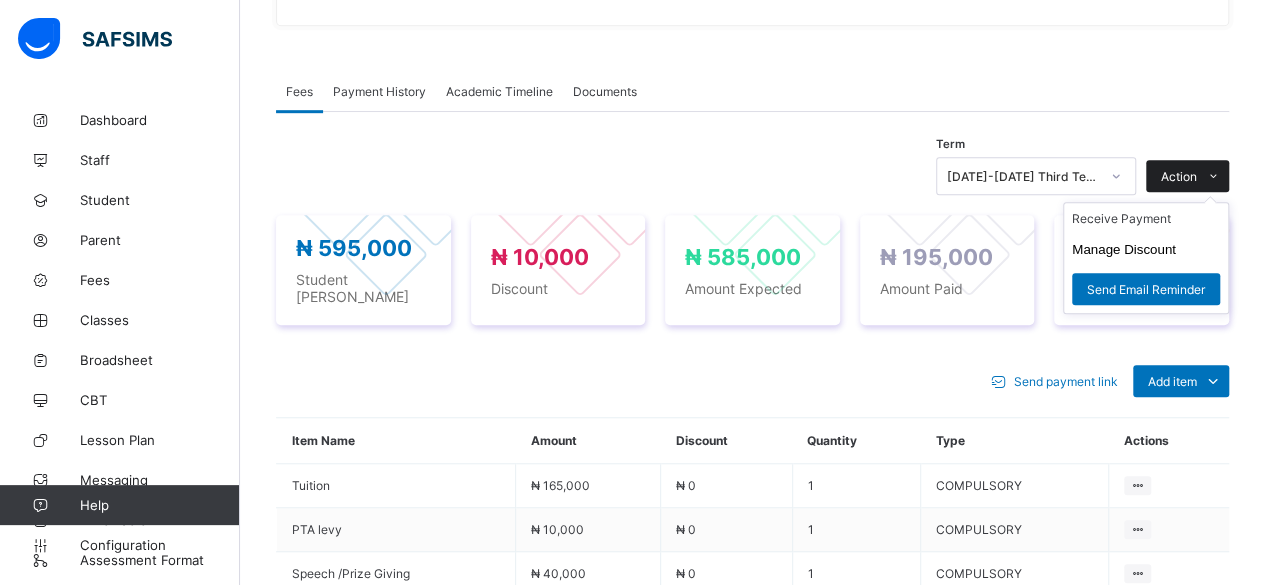click on "Action" at bounding box center (1187, 176) 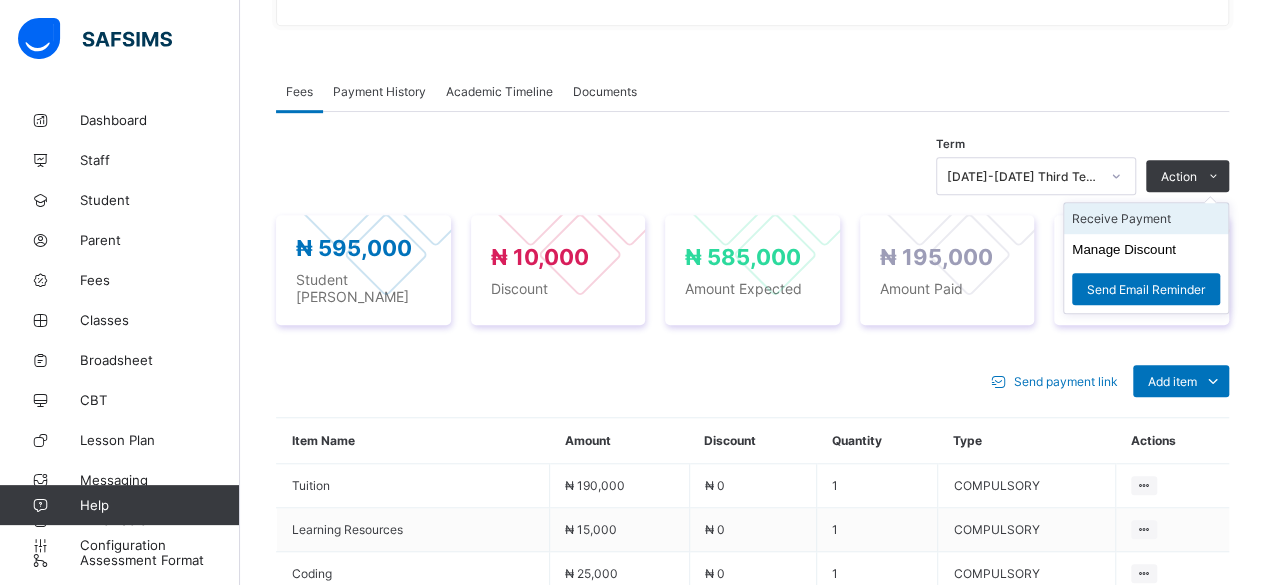 click on "Receive Payment" at bounding box center (1146, 218) 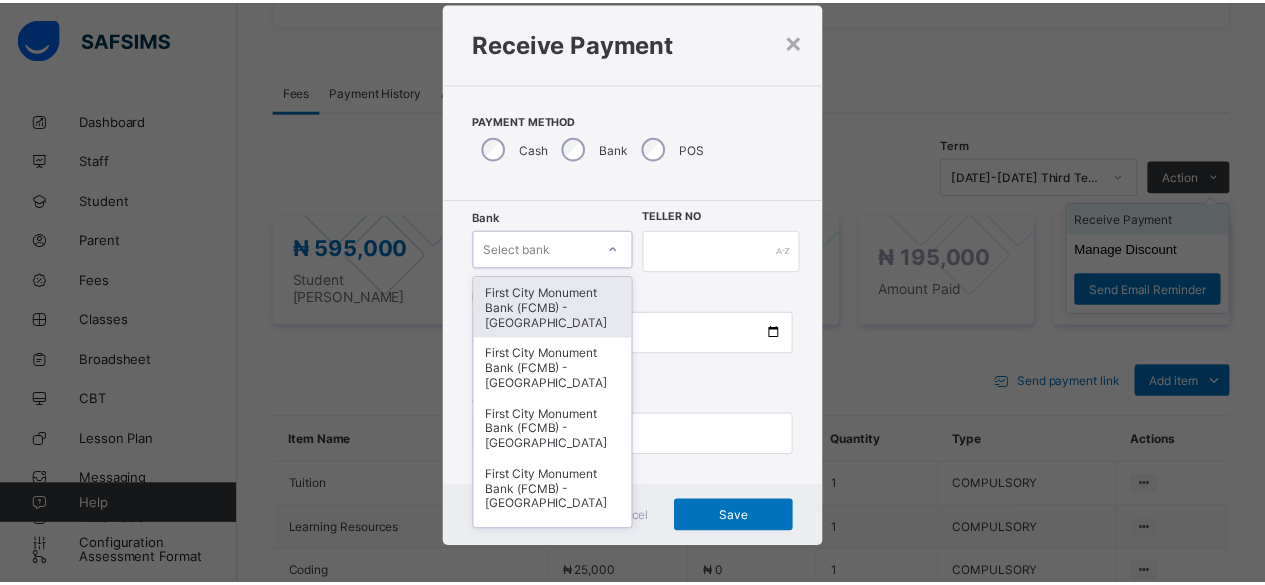 scroll, scrollTop: 48, scrollLeft: 0, axis: vertical 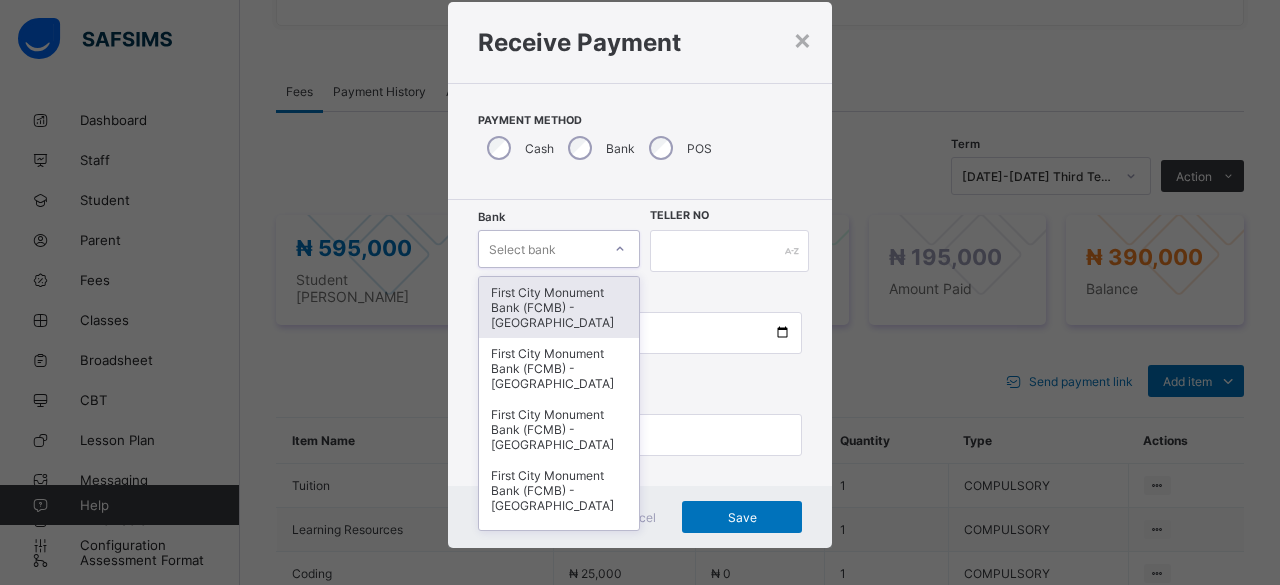 click on "First City Monument Bank (FCMB) - [GEOGRAPHIC_DATA]" at bounding box center [559, 307] 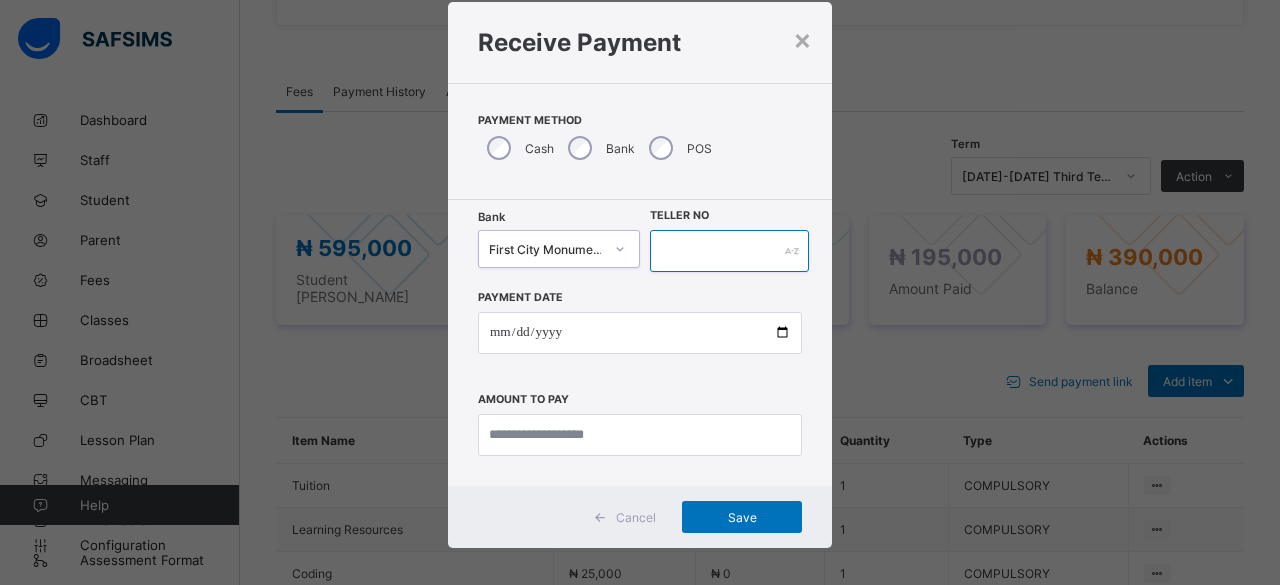 click at bounding box center (729, 251) 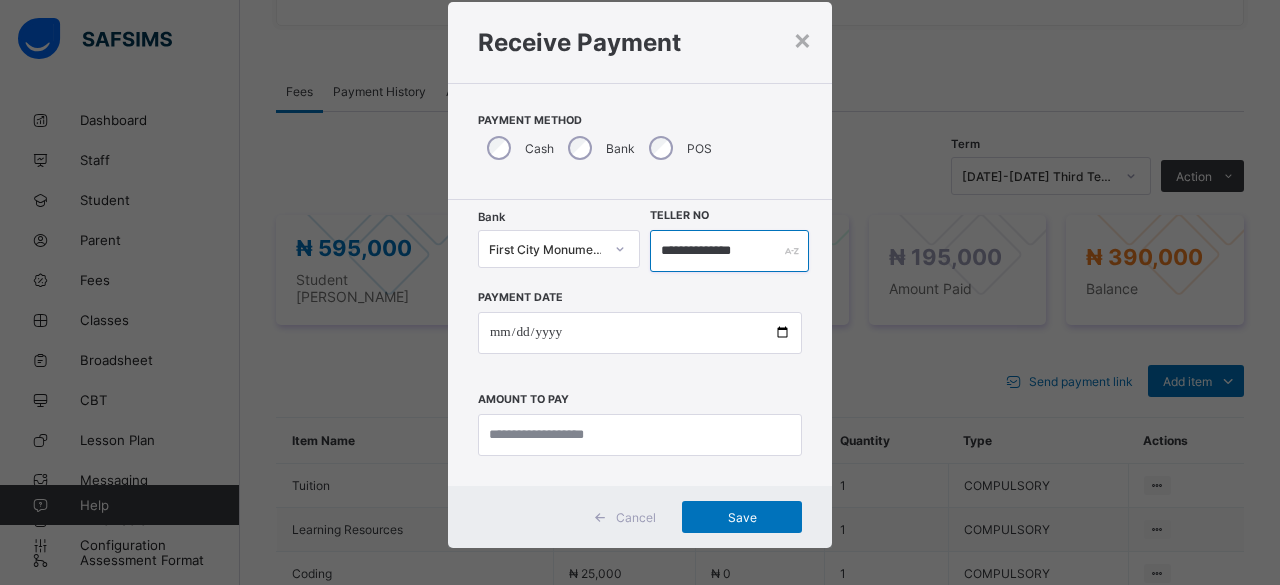 type on "**********" 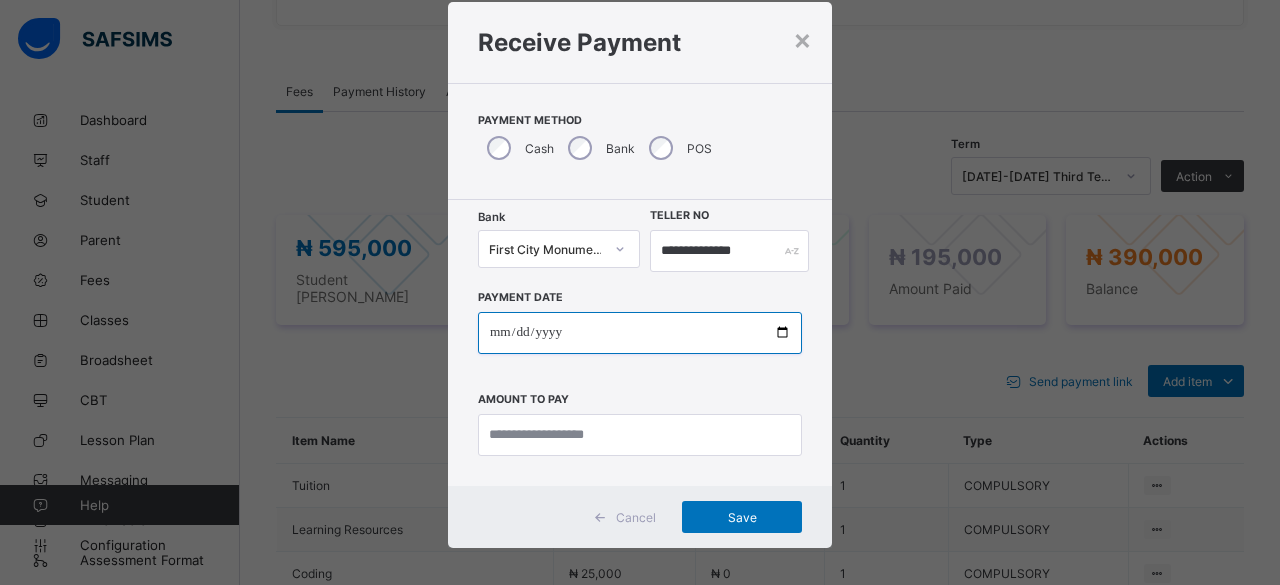 click at bounding box center (640, 333) 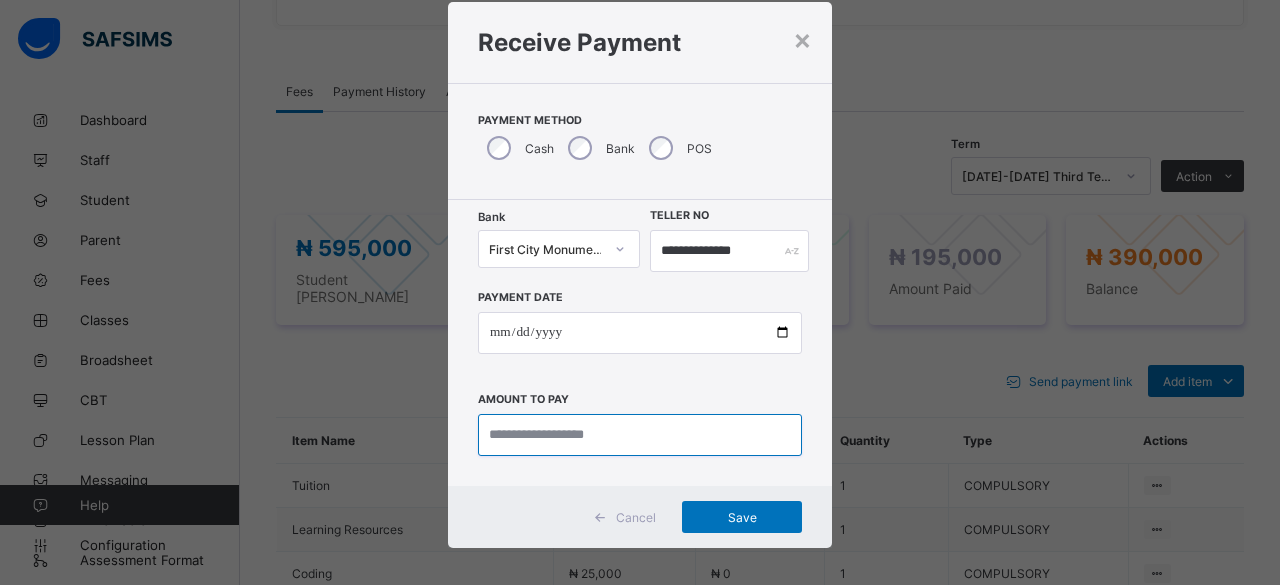 click at bounding box center [640, 435] 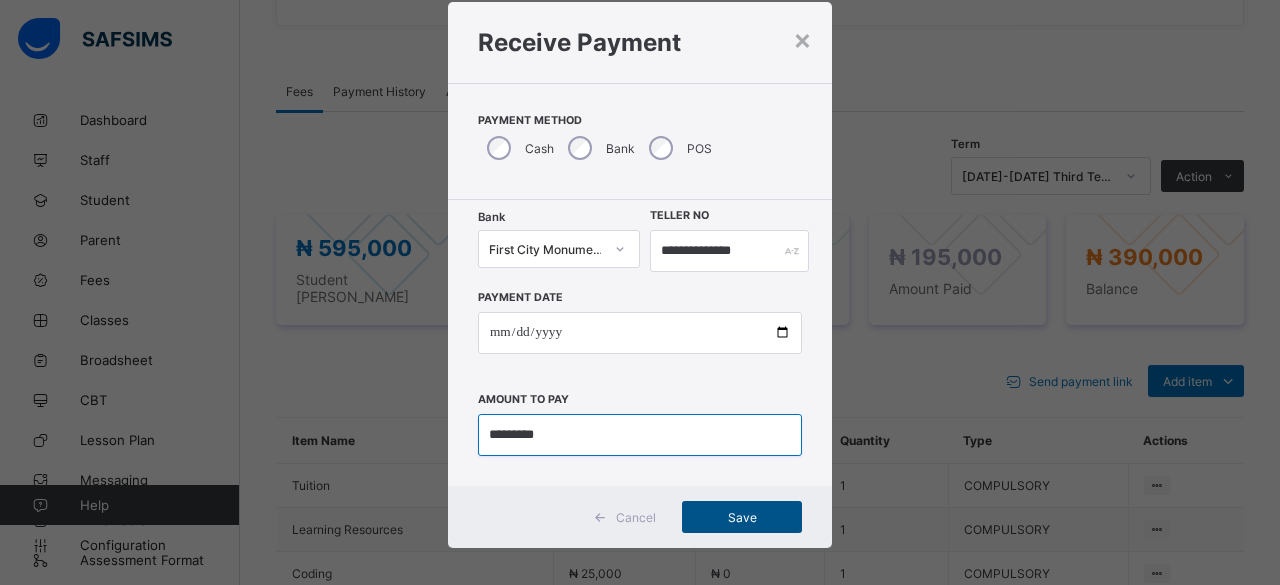 type on "*********" 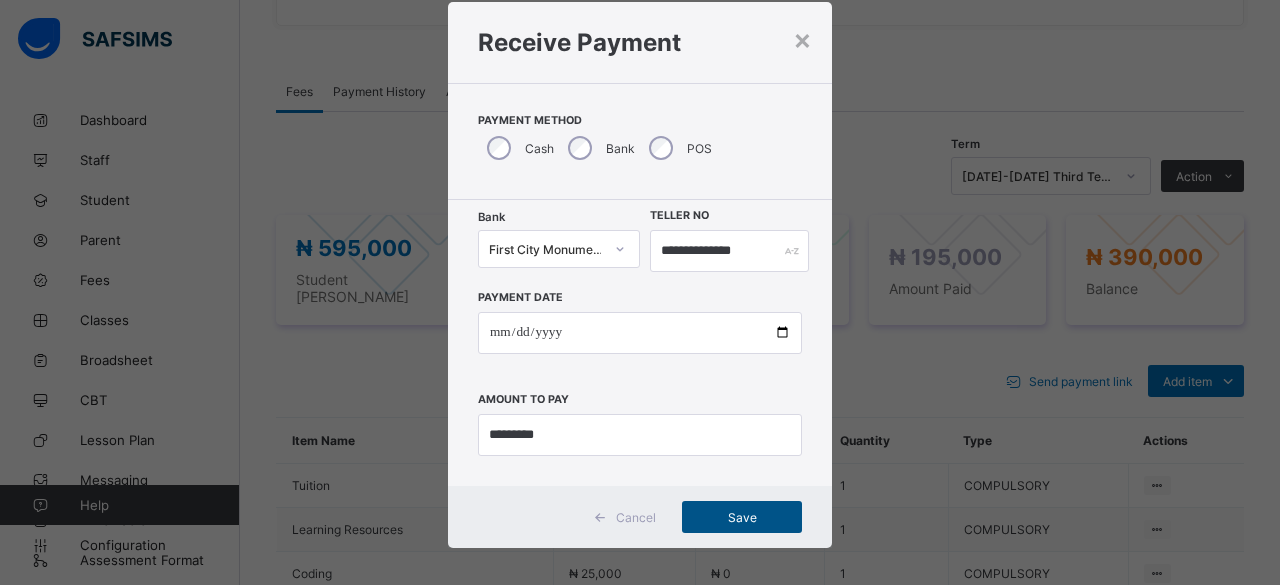 click on "Save" at bounding box center [742, 517] 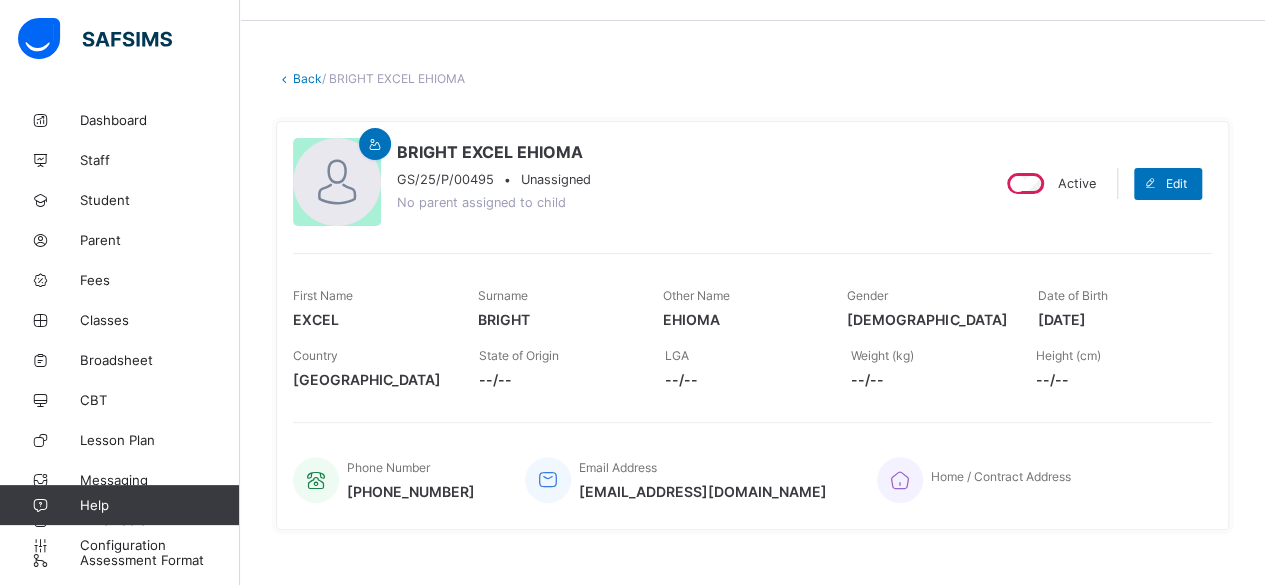 scroll, scrollTop: 0, scrollLeft: 0, axis: both 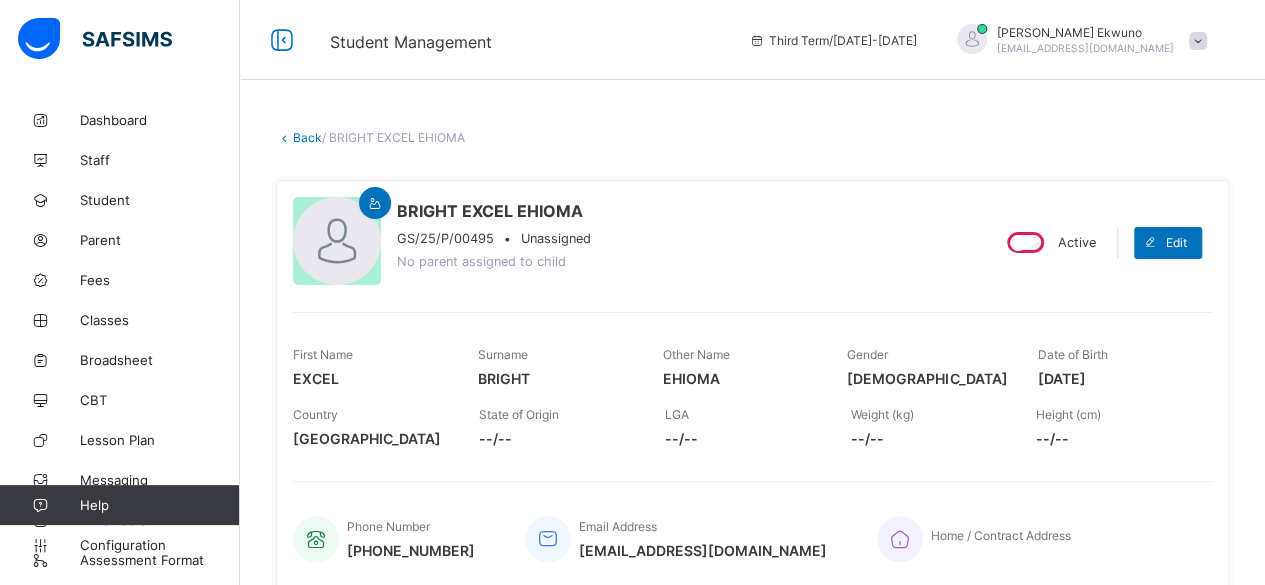 click on "Back" at bounding box center (307, 137) 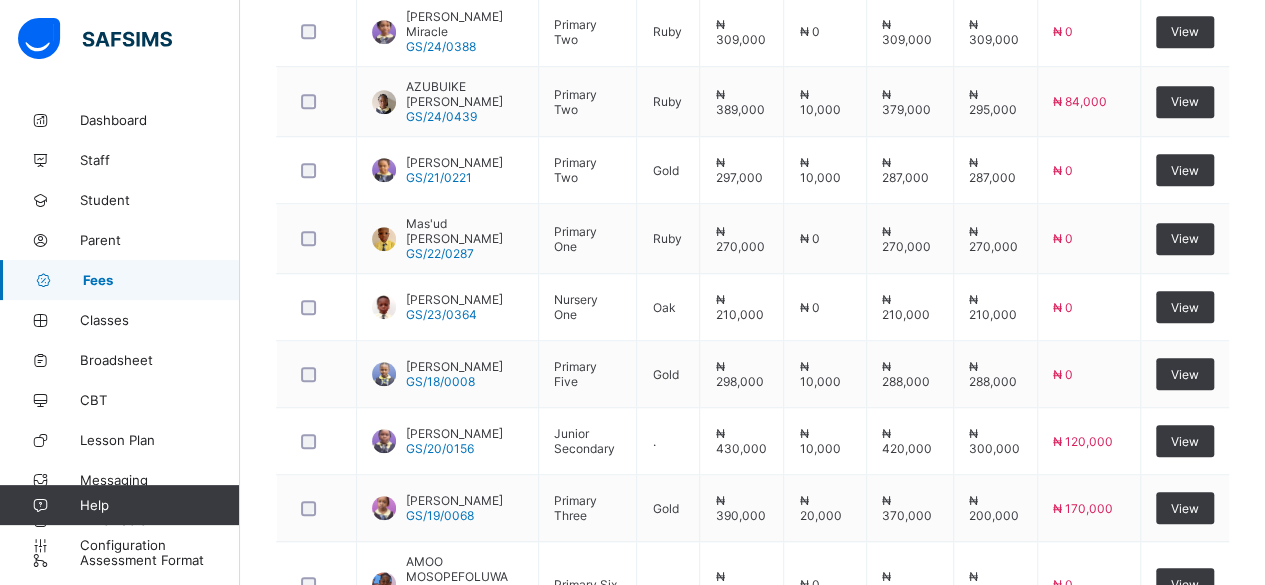 scroll, scrollTop: 836, scrollLeft: 0, axis: vertical 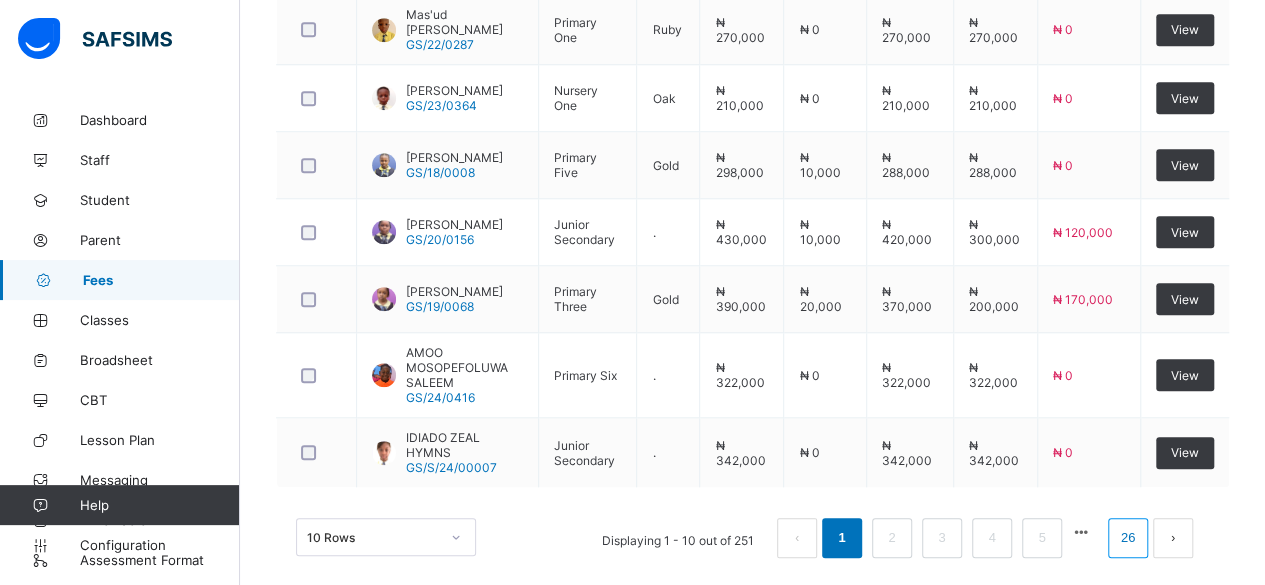 click on "26" at bounding box center [1128, 538] 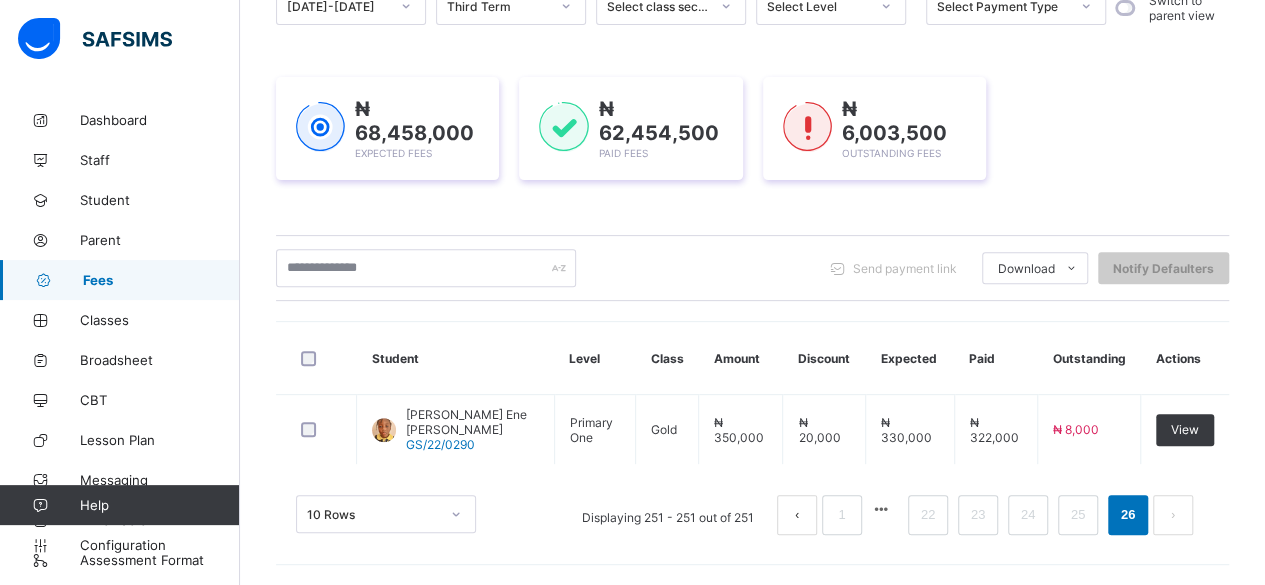 scroll, scrollTop: 222, scrollLeft: 0, axis: vertical 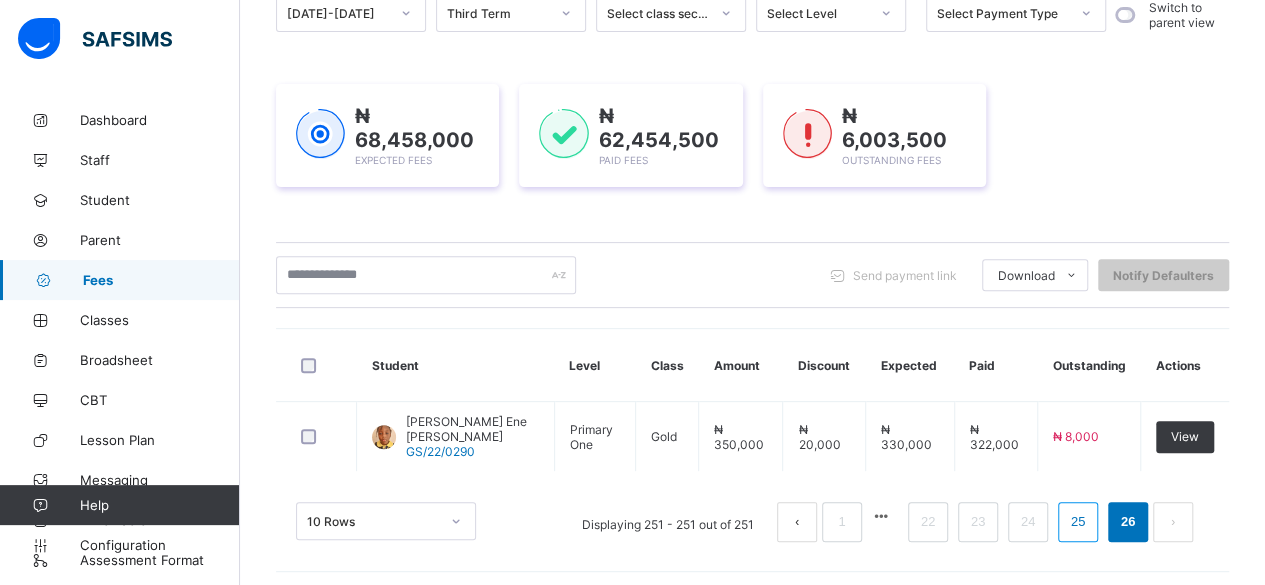 click on "25" at bounding box center (1078, 522) 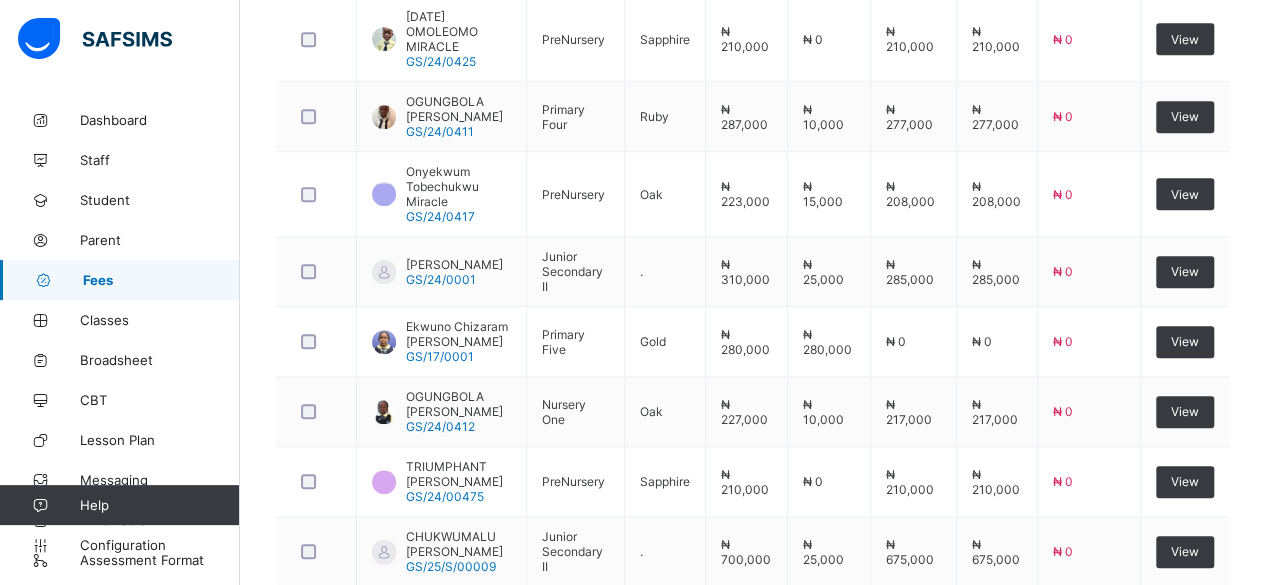 scroll, scrollTop: 850, scrollLeft: 0, axis: vertical 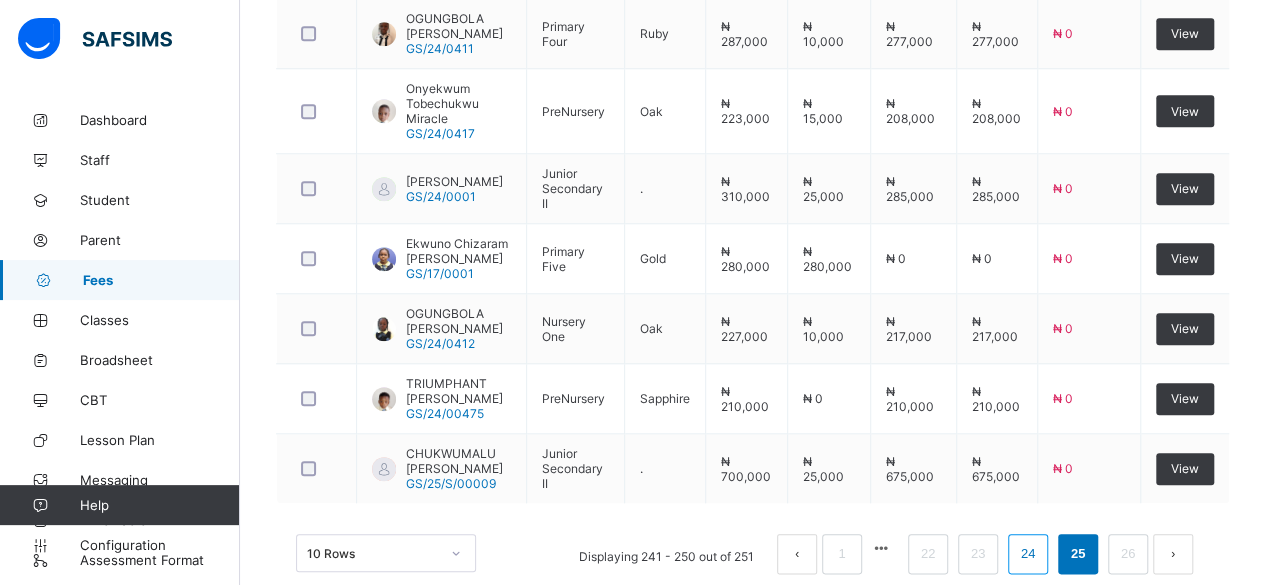 click on "24" at bounding box center [1028, 554] 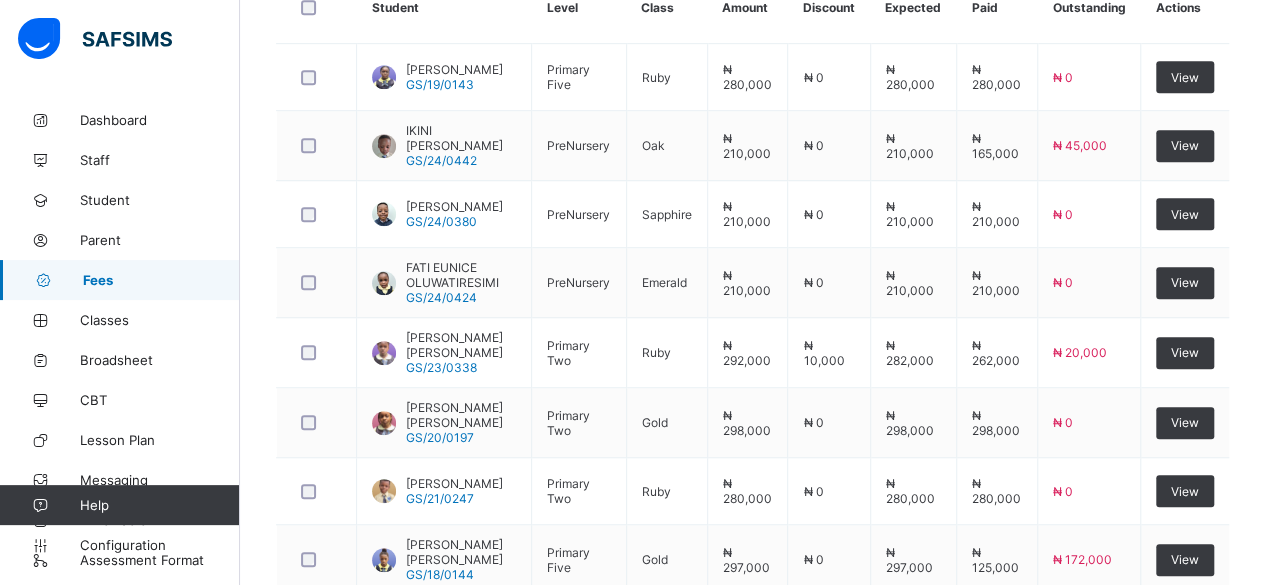 scroll, scrollTop: 574, scrollLeft: 0, axis: vertical 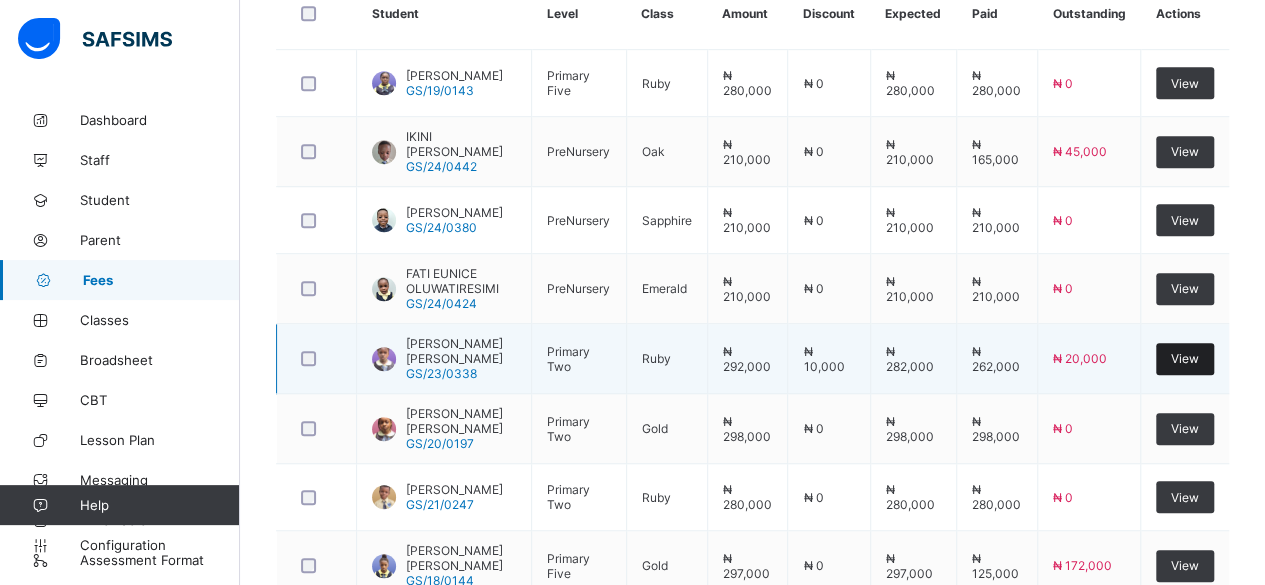 click on "View" at bounding box center (1185, 358) 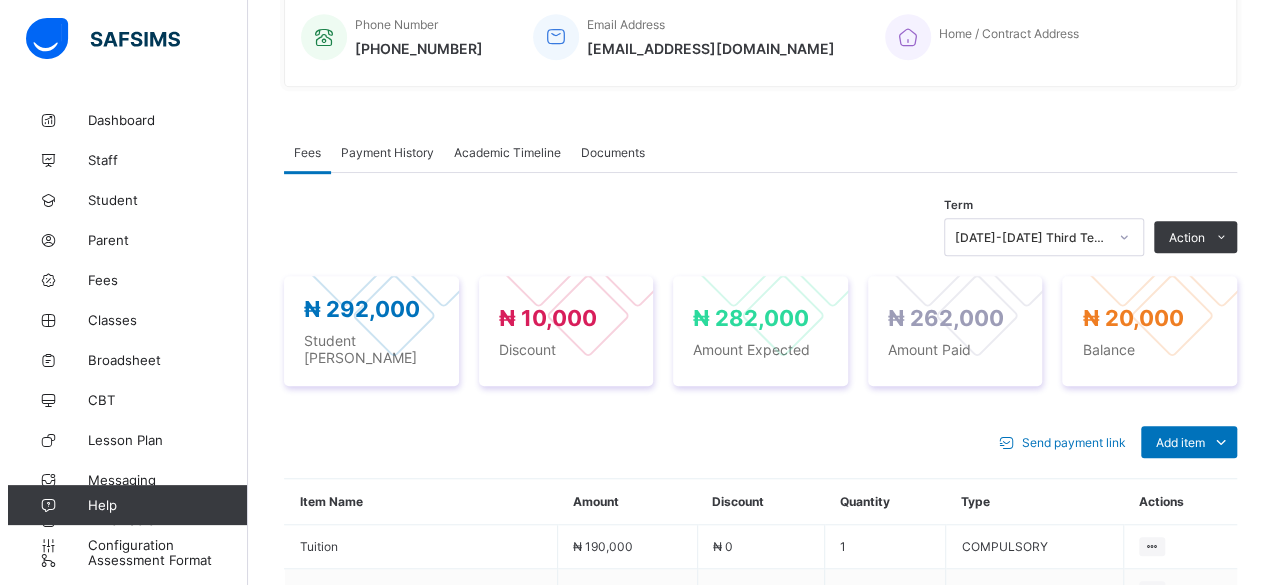 scroll, scrollTop: 574, scrollLeft: 0, axis: vertical 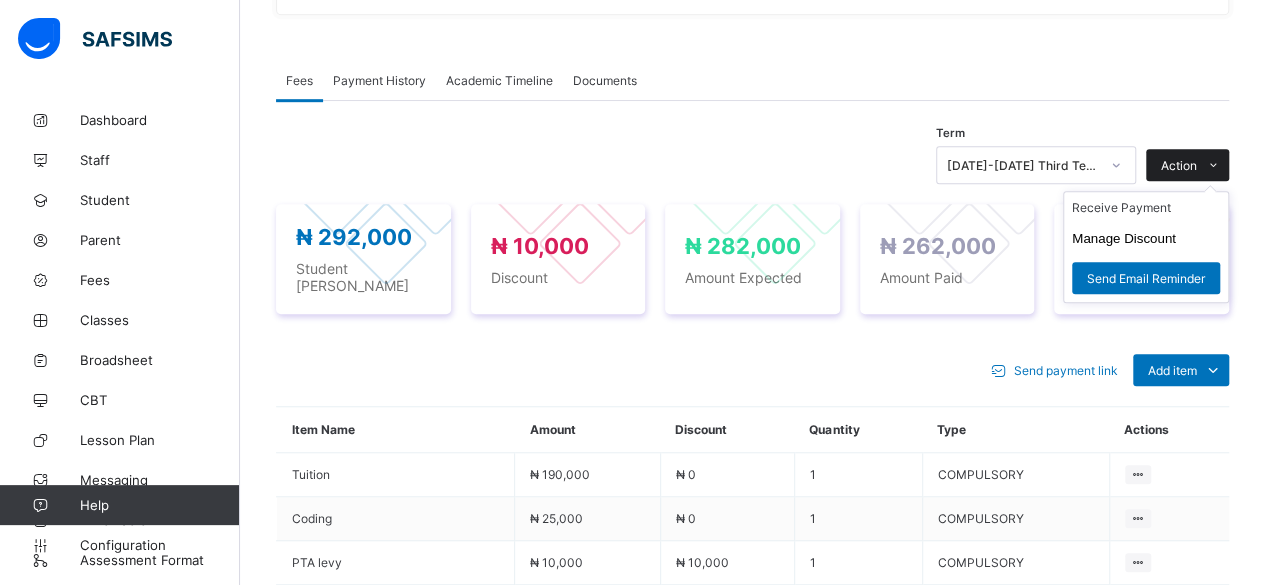 click on "Action" at bounding box center [1179, 165] 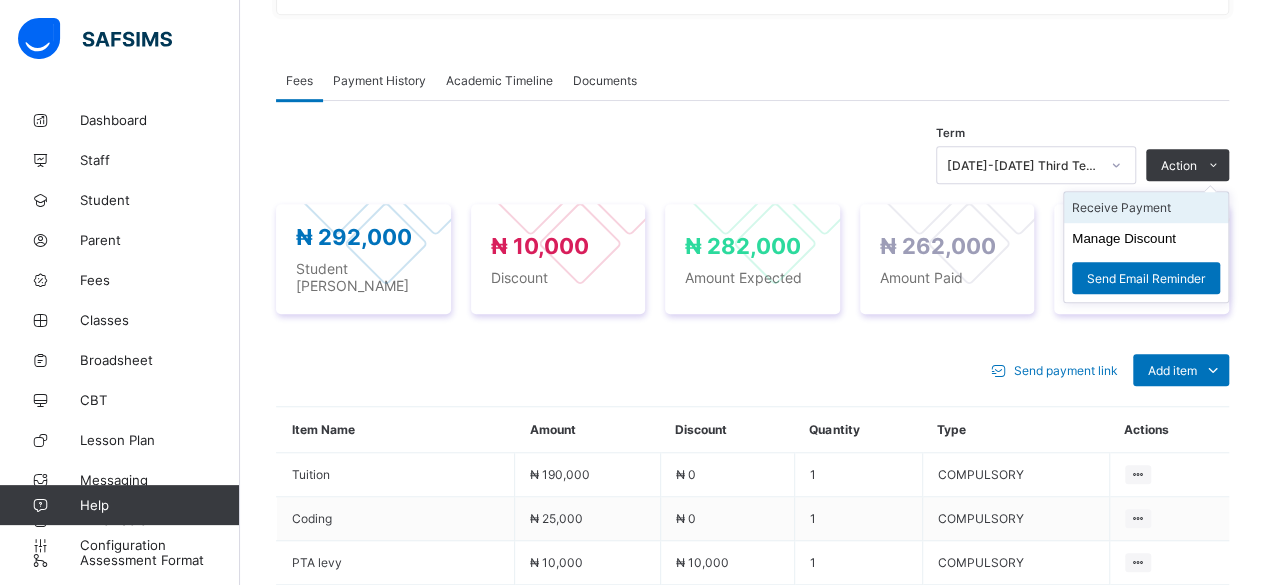 click on "Receive Payment" at bounding box center [1146, 207] 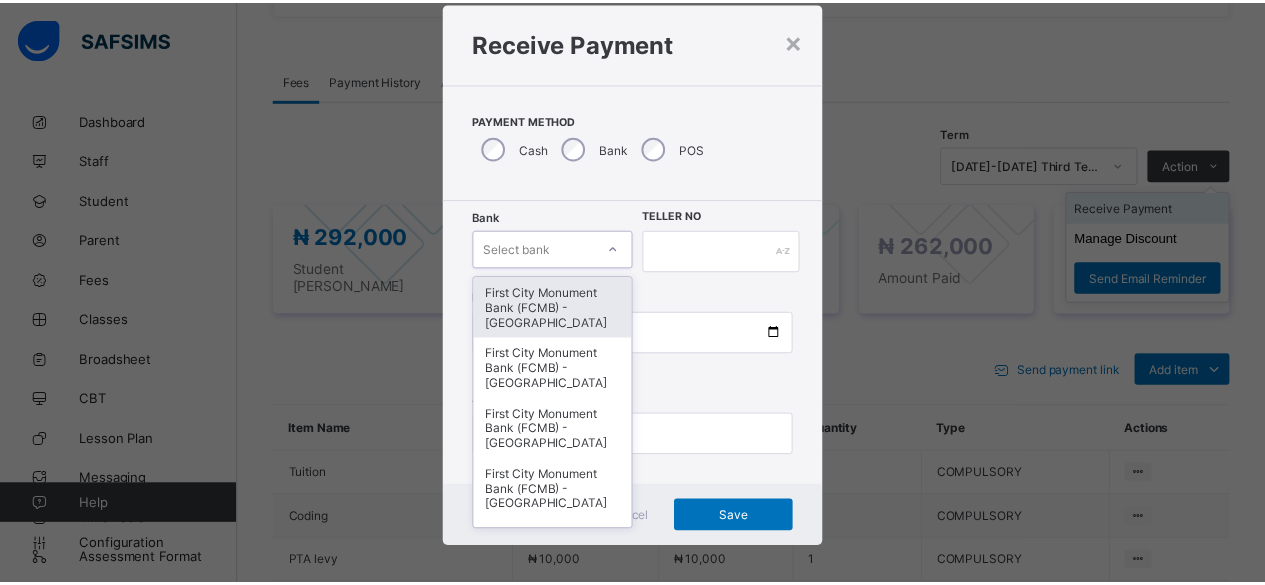 scroll, scrollTop: 48, scrollLeft: 0, axis: vertical 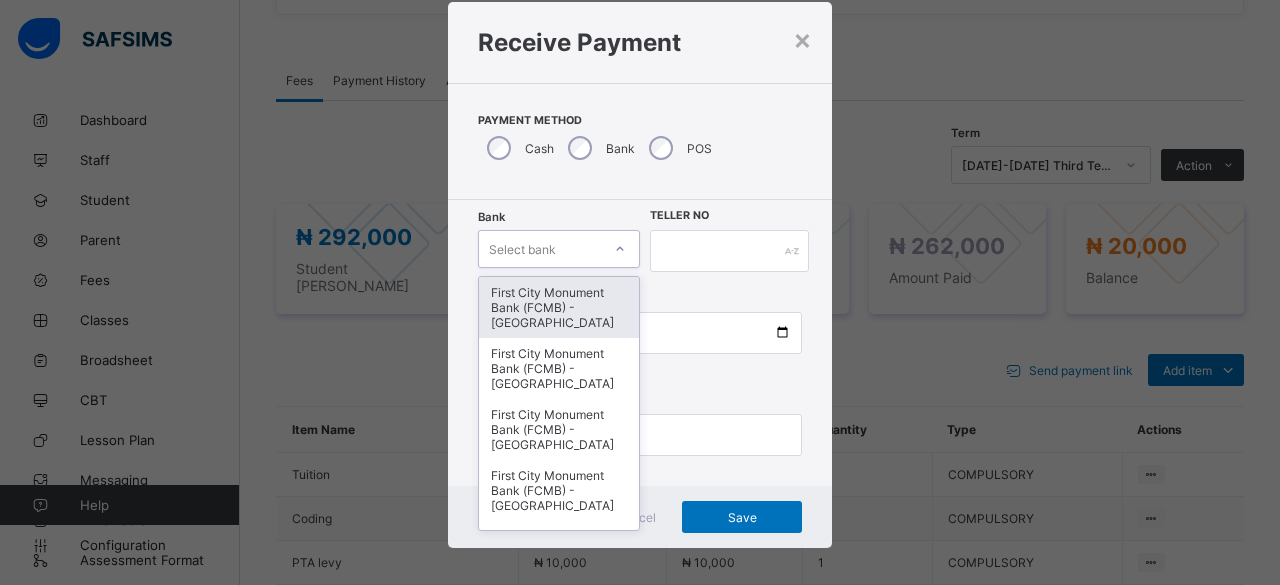 click on "First City Monument Bank (FCMB) - [GEOGRAPHIC_DATA]" at bounding box center [559, 307] 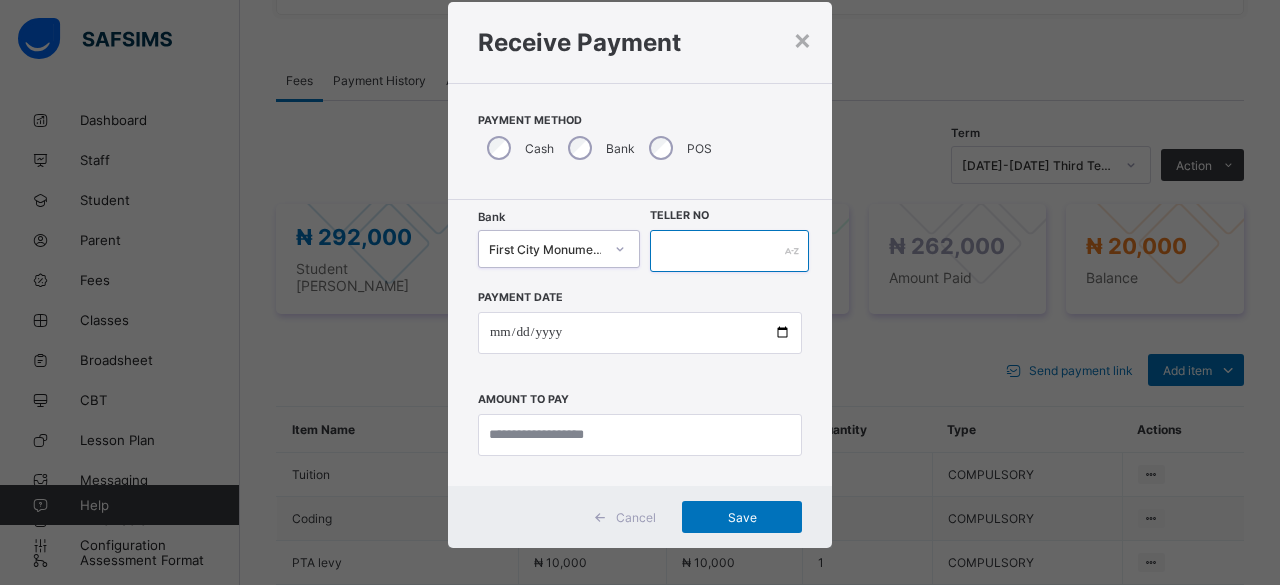 click at bounding box center (729, 251) 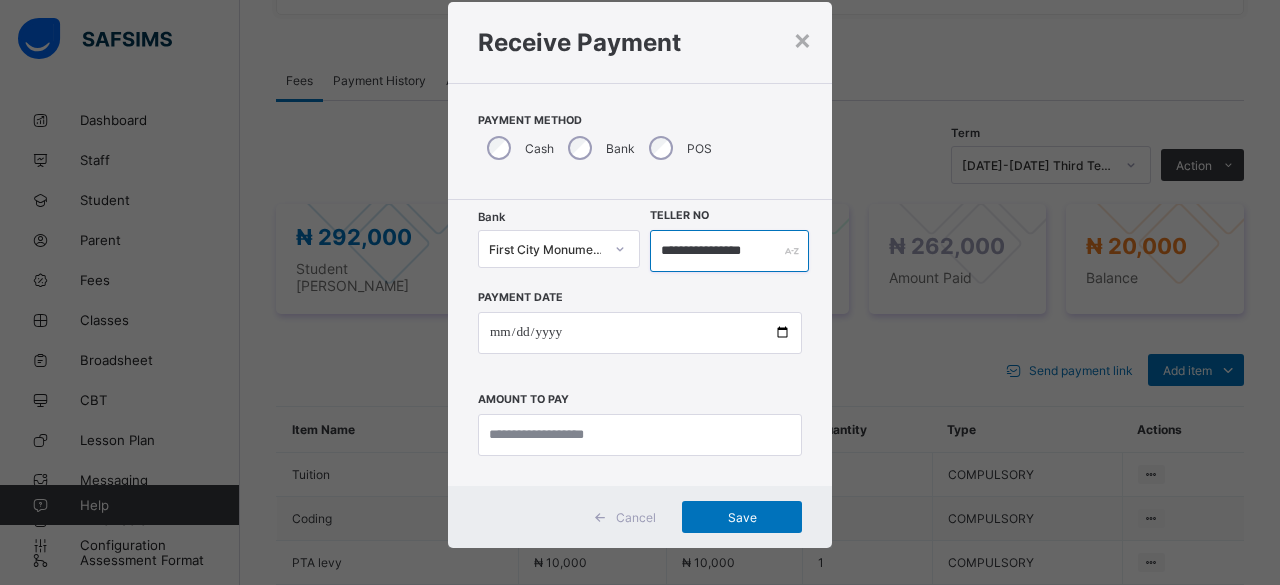 type on "**********" 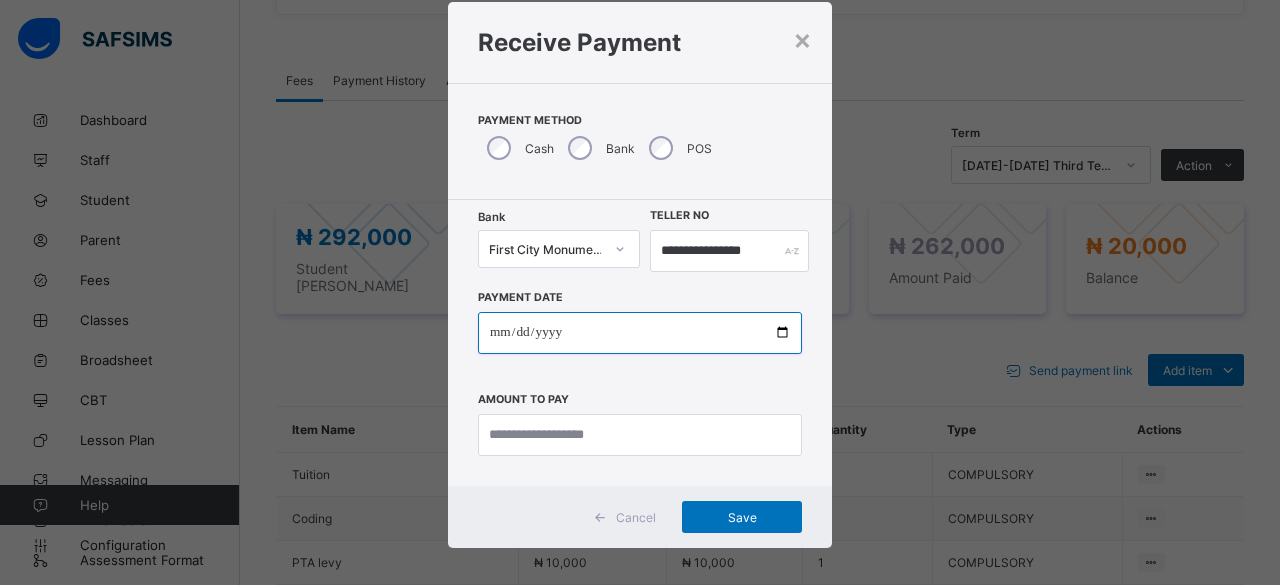 click at bounding box center [640, 333] 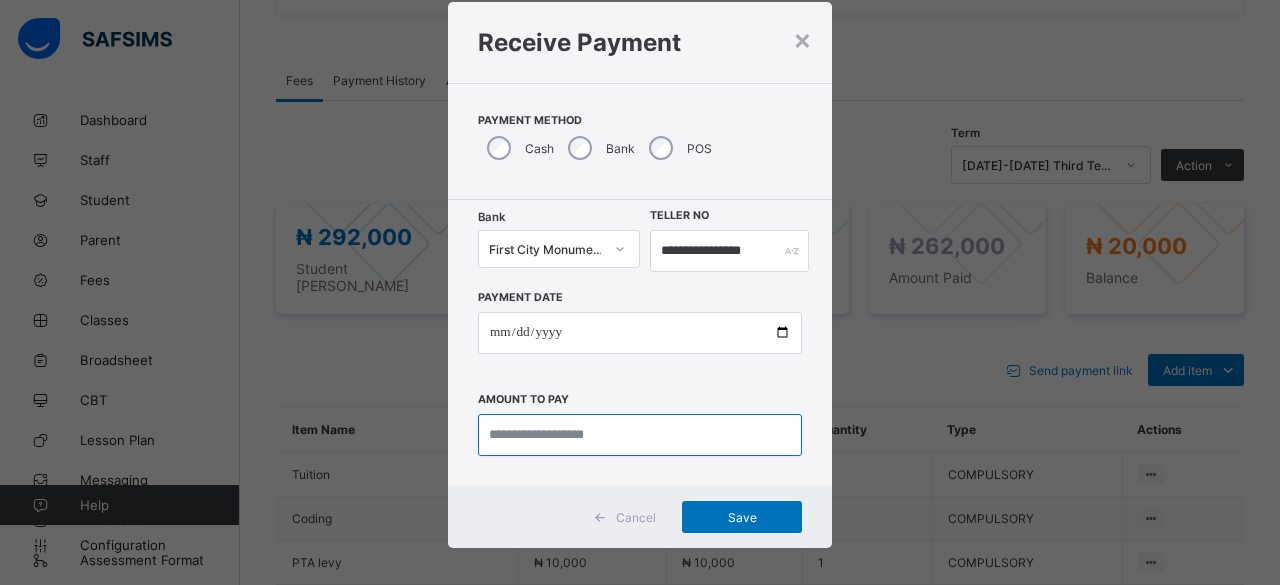 click at bounding box center [640, 435] 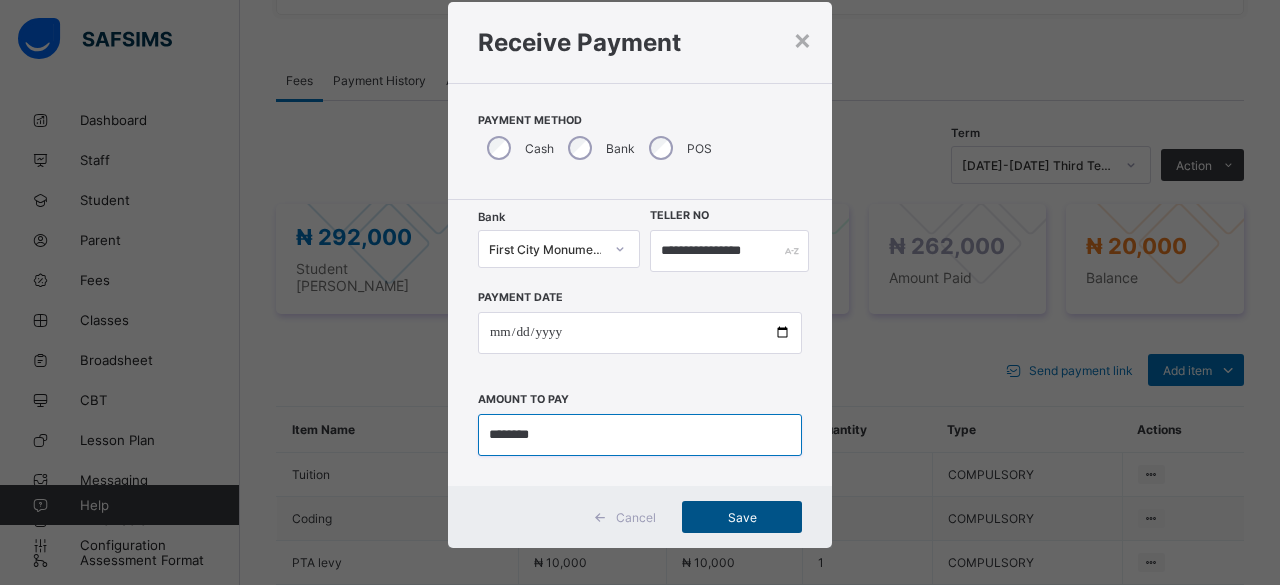 type on "********" 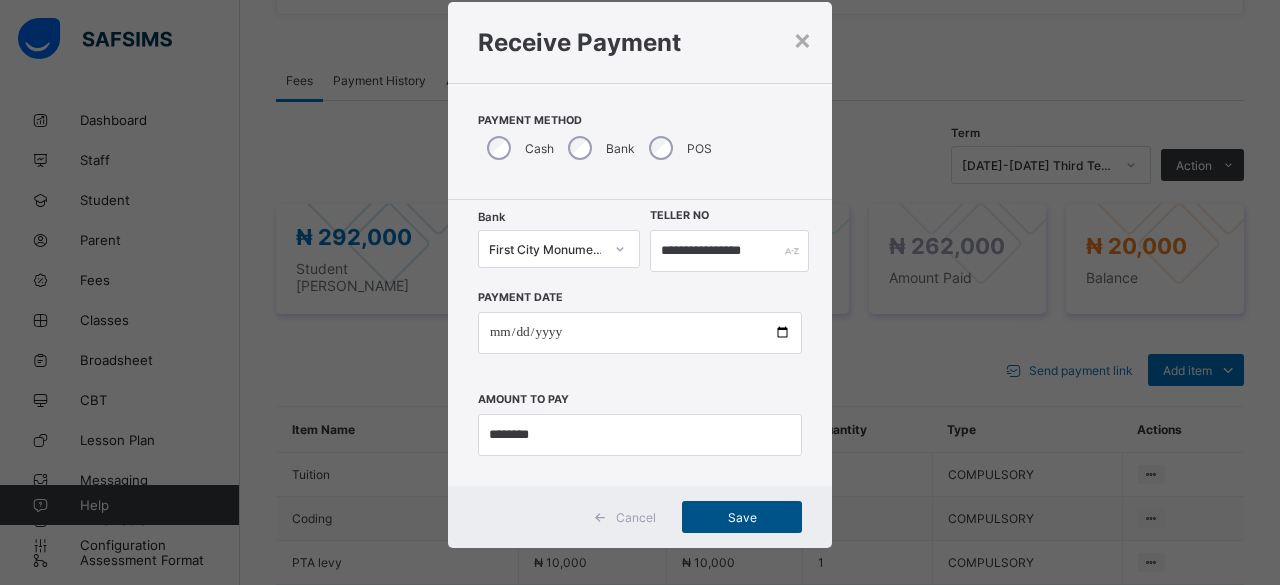 click on "Save" at bounding box center (742, 517) 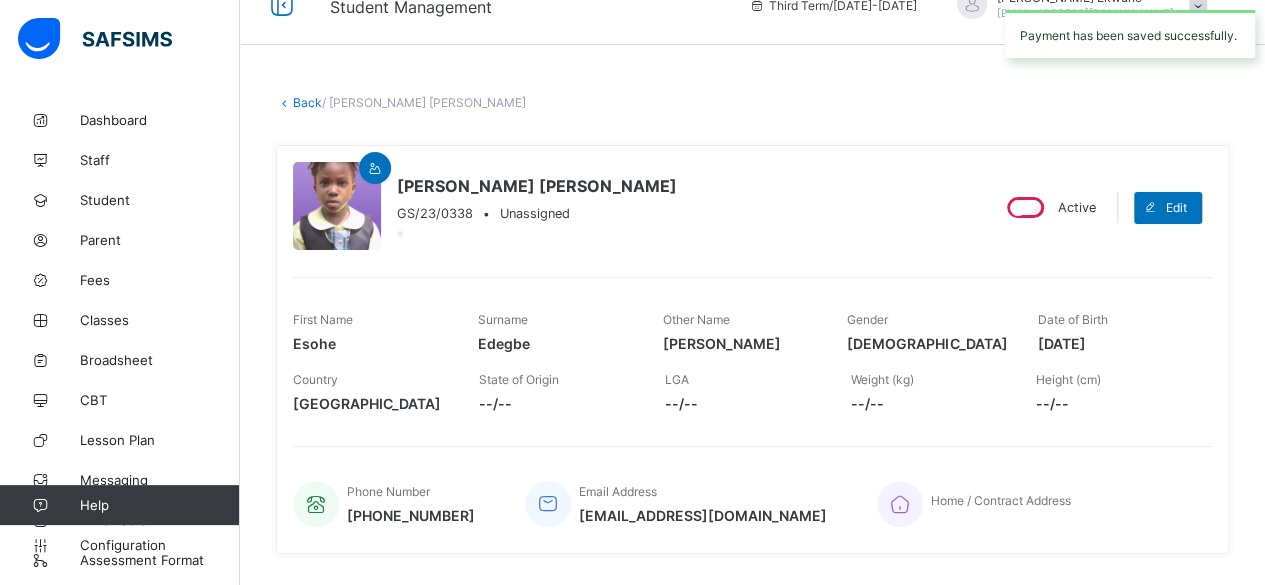scroll, scrollTop: 0, scrollLeft: 0, axis: both 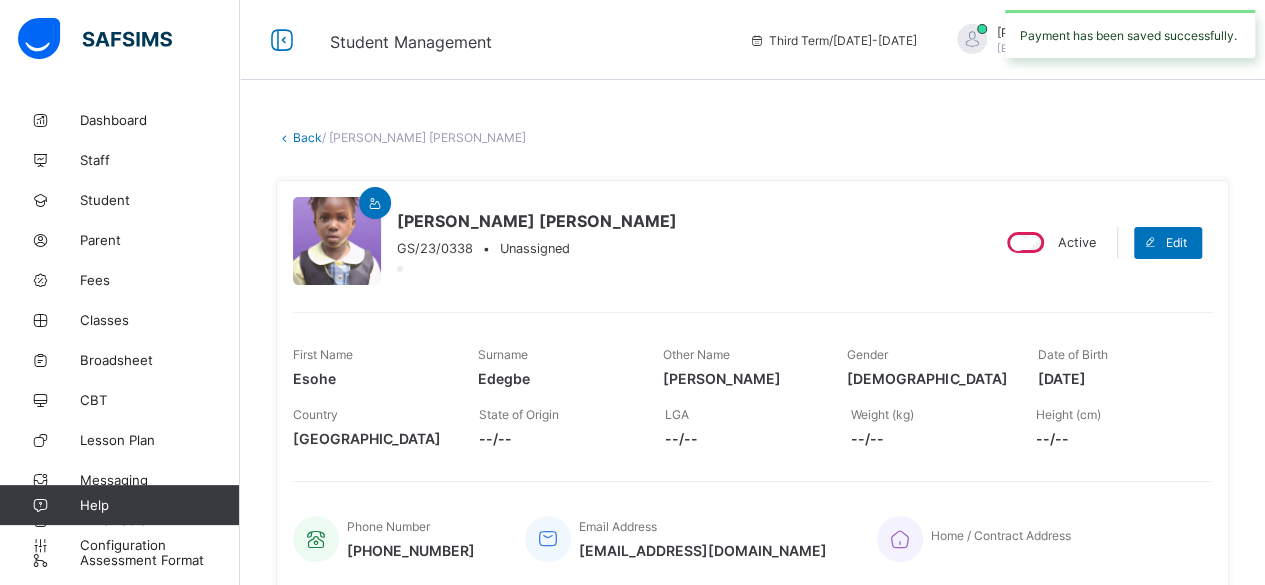 click on "Back" at bounding box center [307, 137] 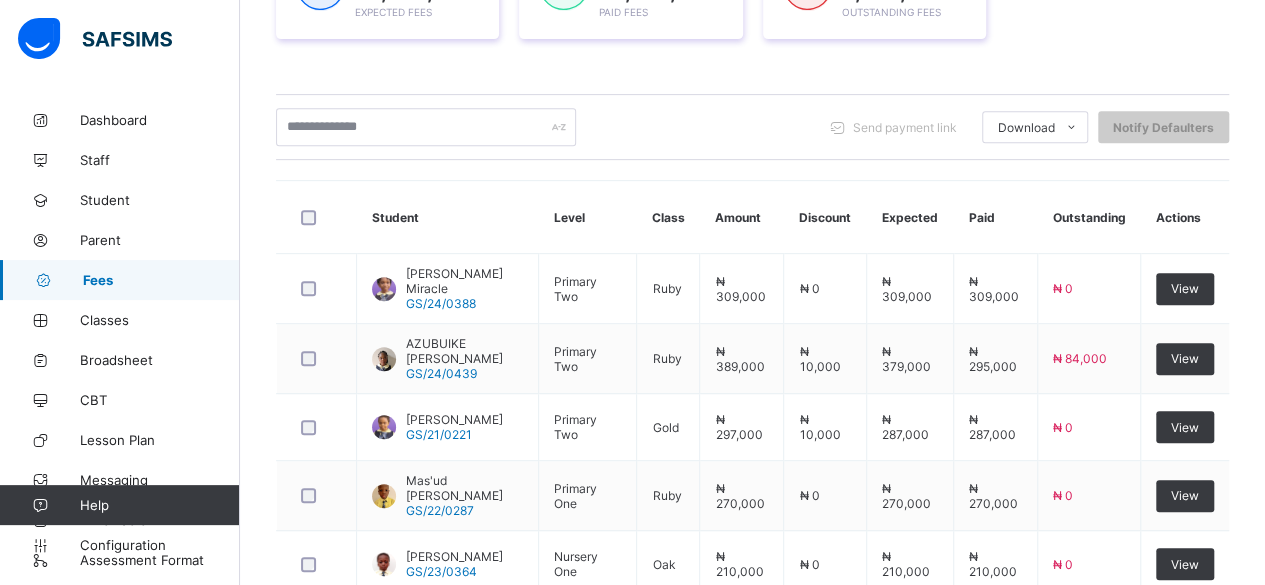 scroll, scrollTop: 836, scrollLeft: 0, axis: vertical 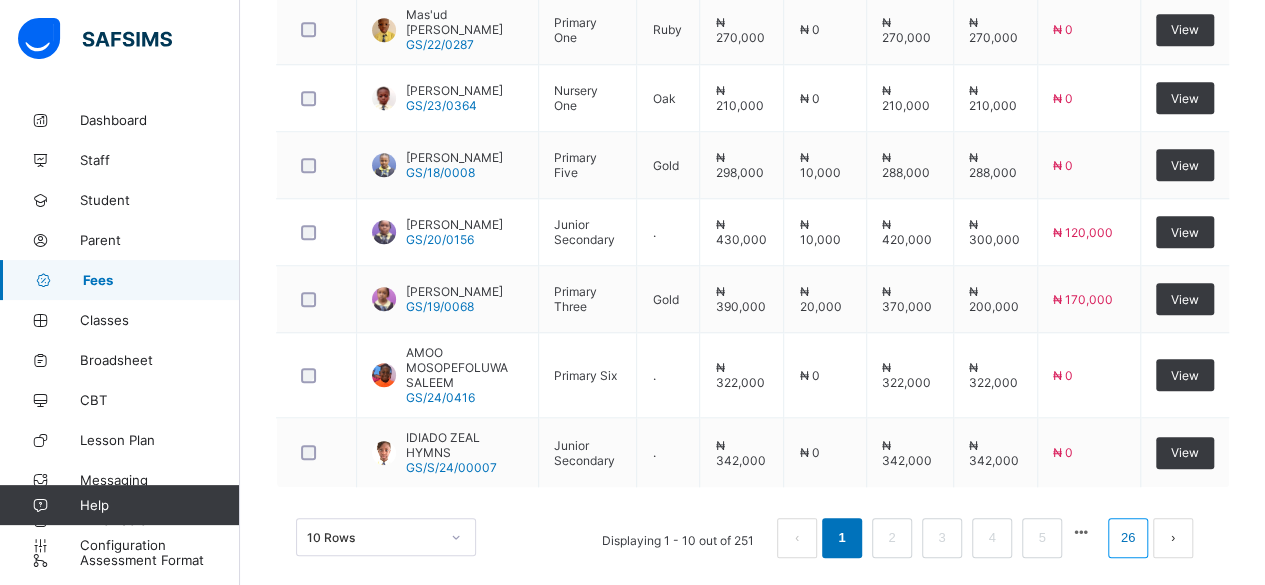 click on "26" at bounding box center (1128, 538) 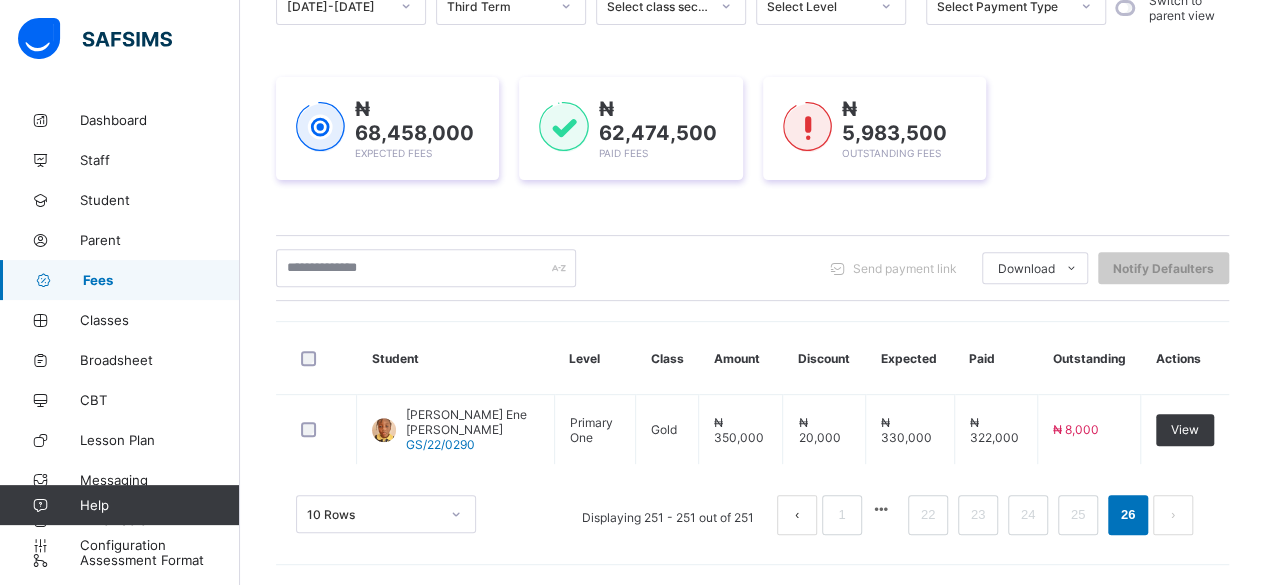 scroll, scrollTop: 222, scrollLeft: 0, axis: vertical 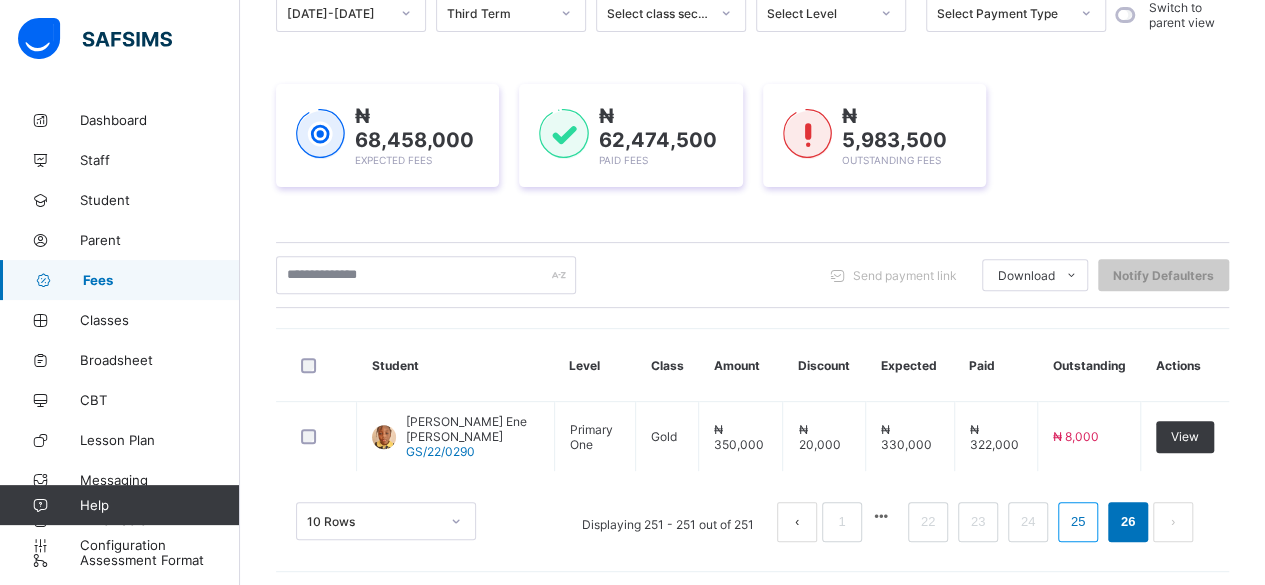 click on "25" at bounding box center [1078, 522] 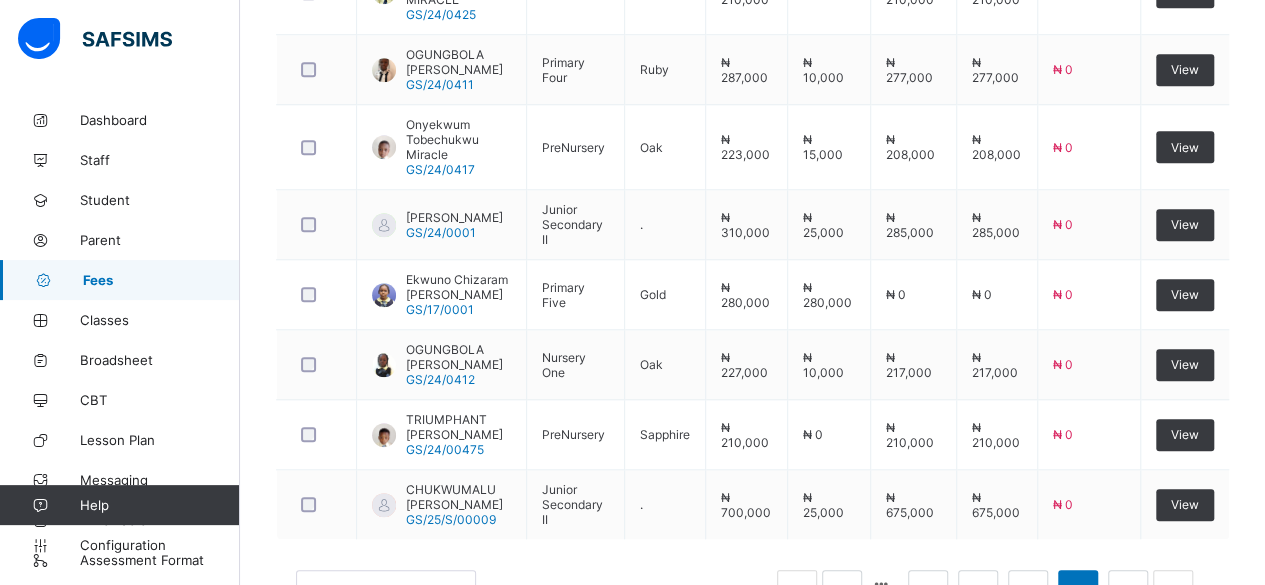 scroll, scrollTop: 819, scrollLeft: 0, axis: vertical 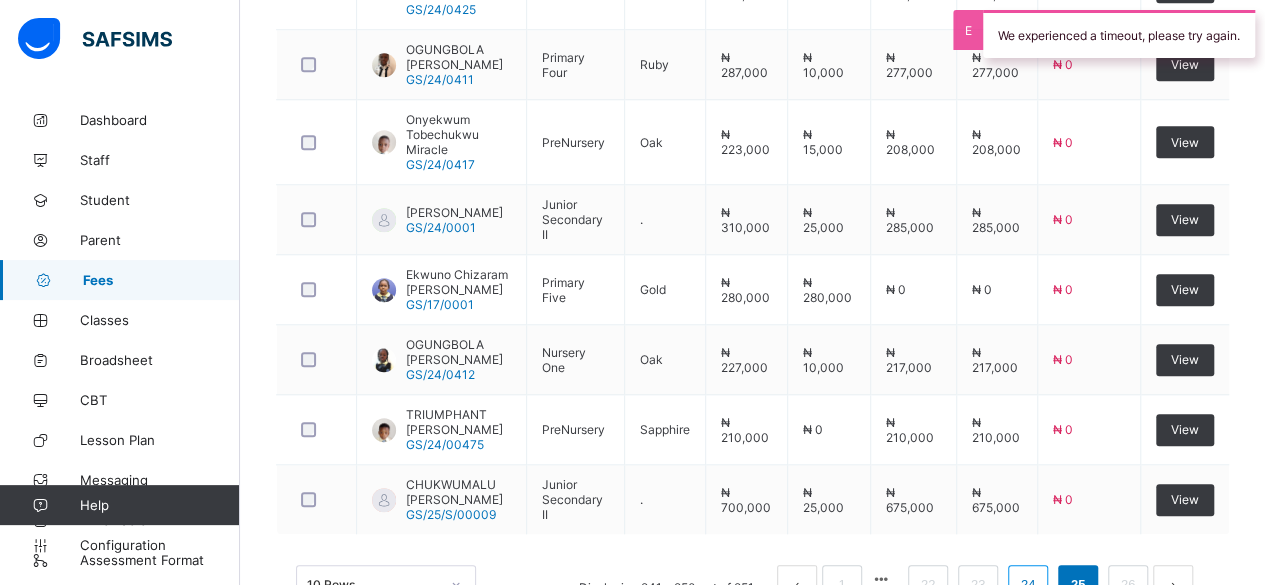 click on "24" at bounding box center (1028, 585) 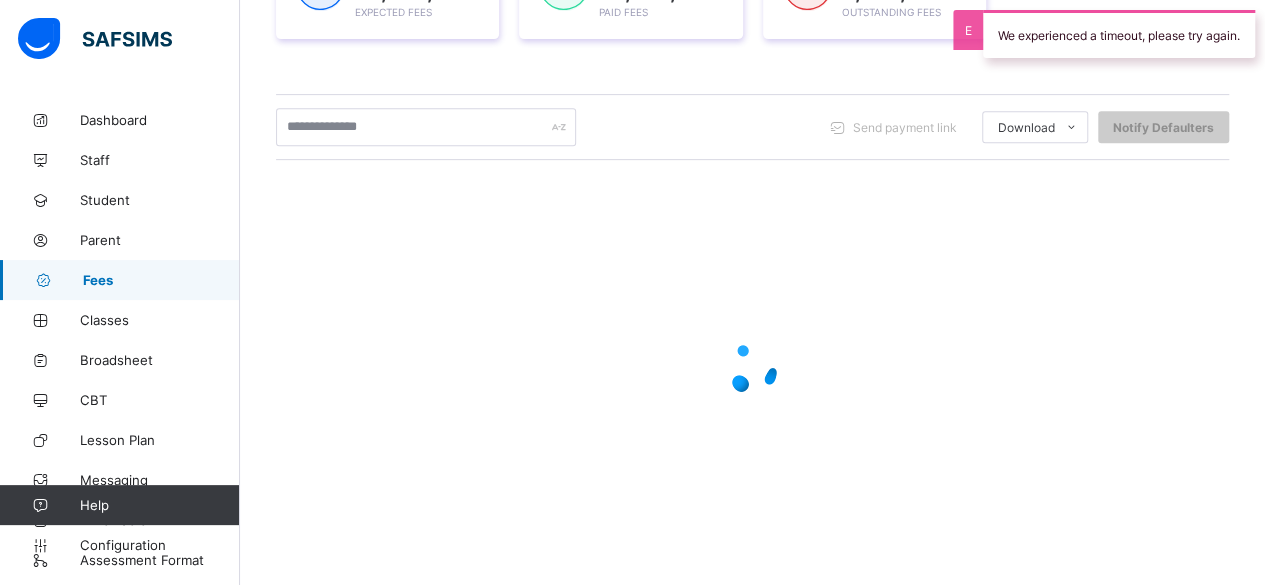scroll, scrollTop: 819, scrollLeft: 0, axis: vertical 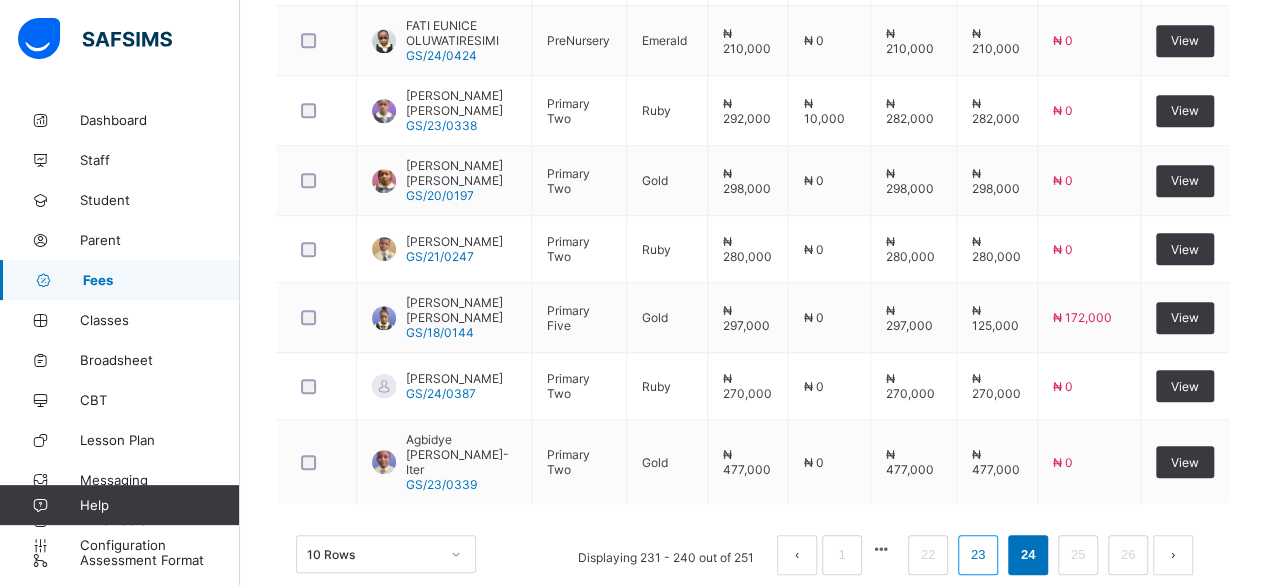 click on "23" at bounding box center [978, 555] 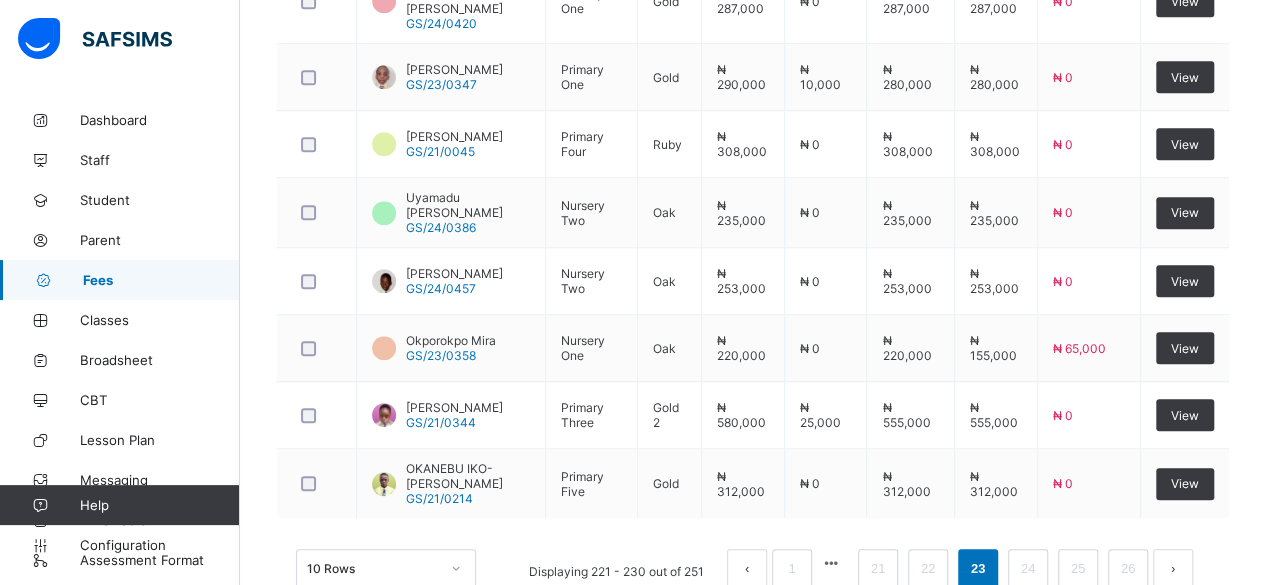 scroll, scrollTop: 836, scrollLeft: 0, axis: vertical 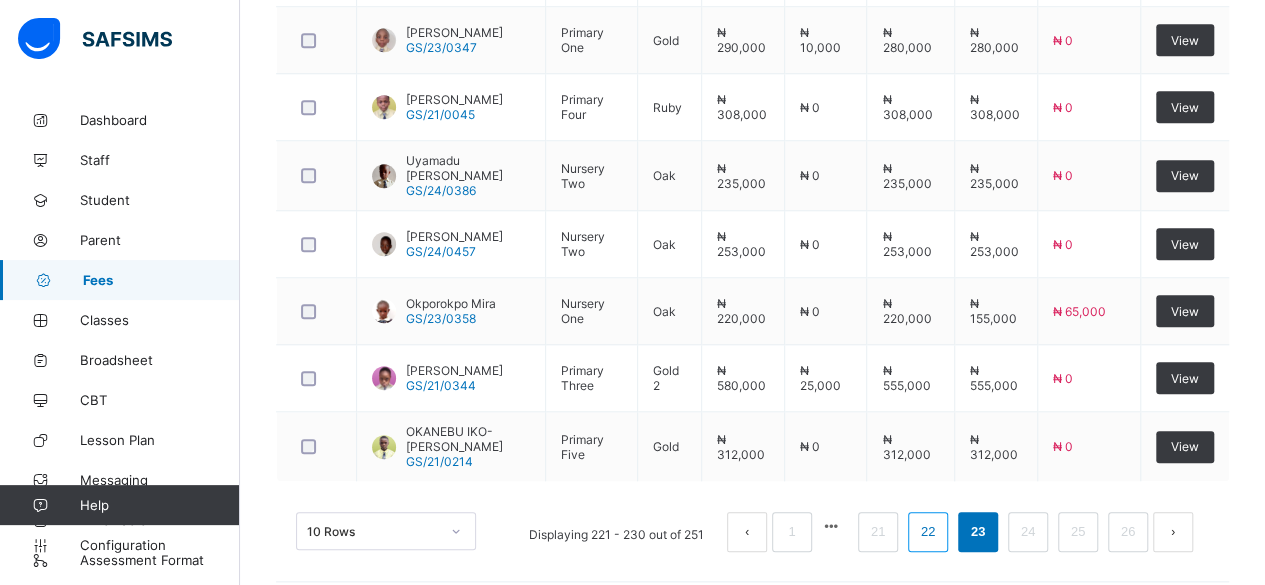 click on "22" at bounding box center [928, 532] 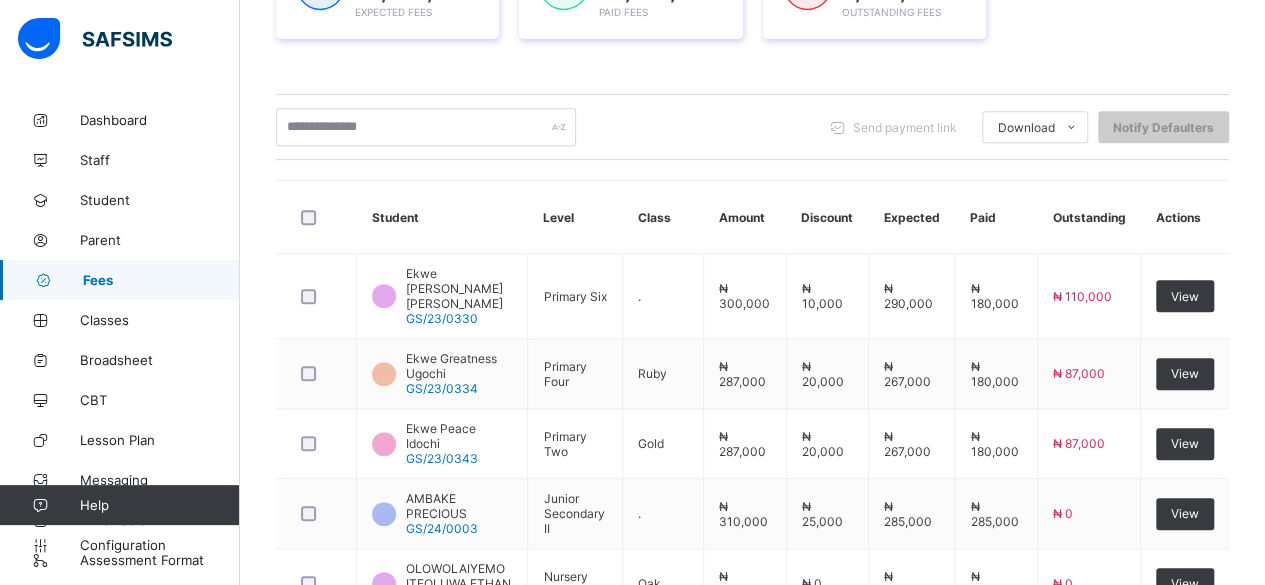 scroll, scrollTop: 822, scrollLeft: 0, axis: vertical 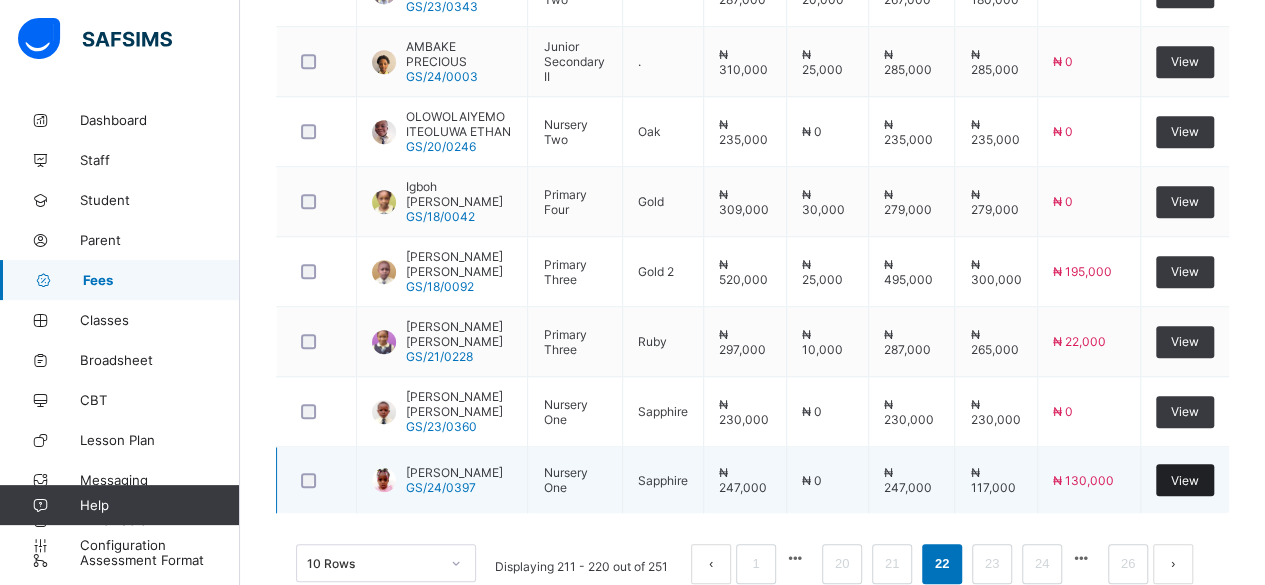 click on "View" at bounding box center [1185, 480] 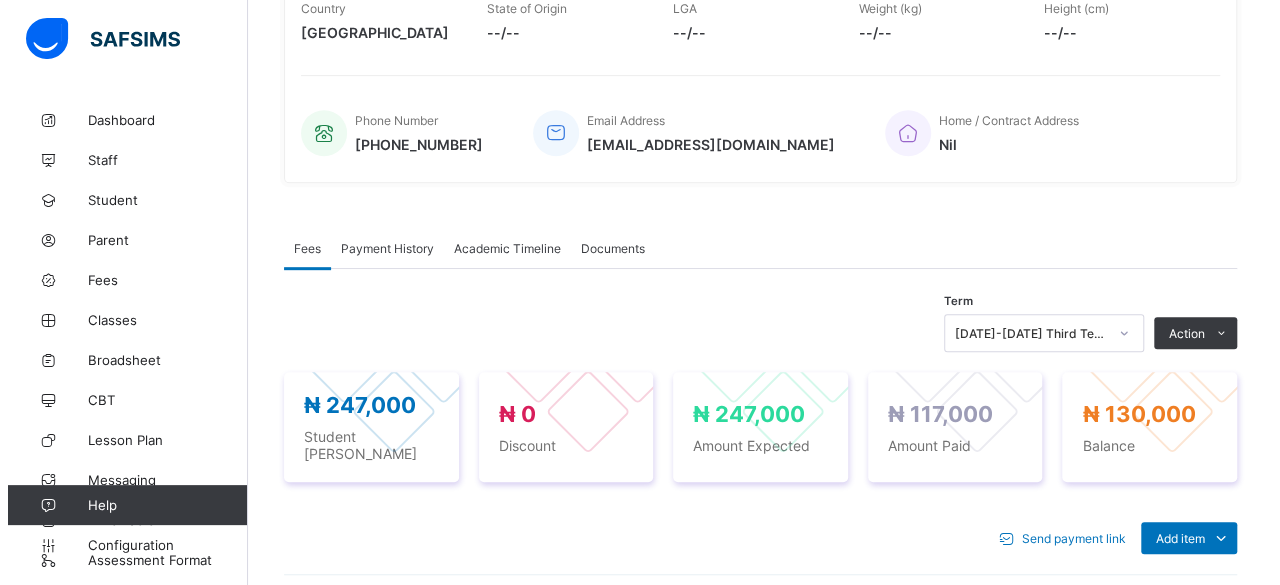 scroll, scrollTop: 405, scrollLeft: 0, axis: vertical 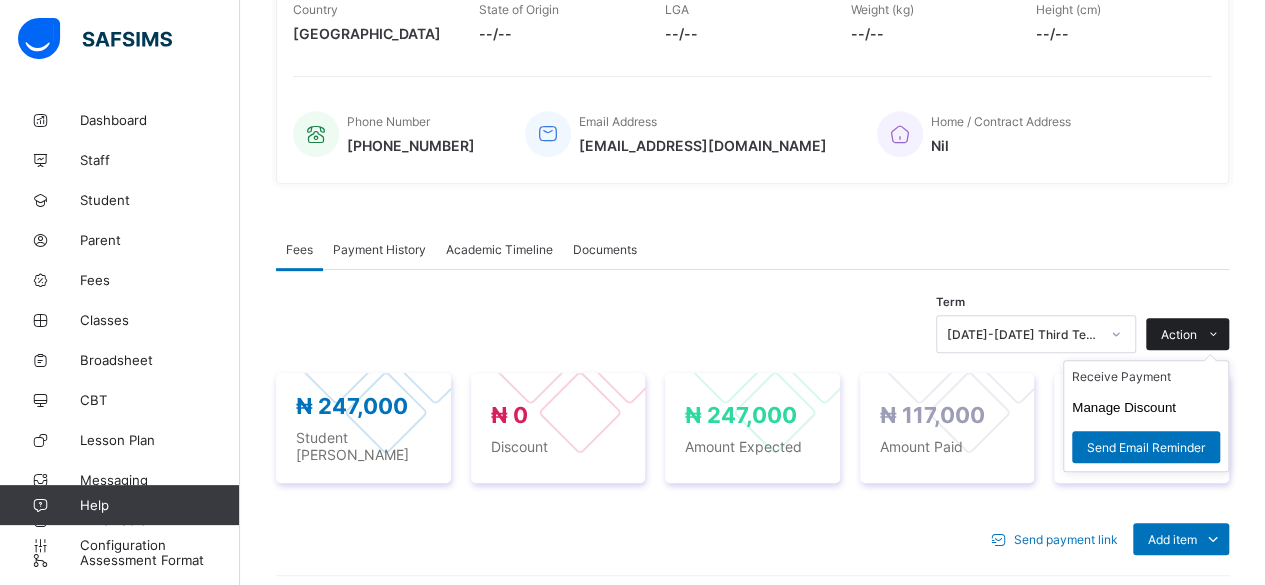 click on "Action" at bounding box center [1179, 334] 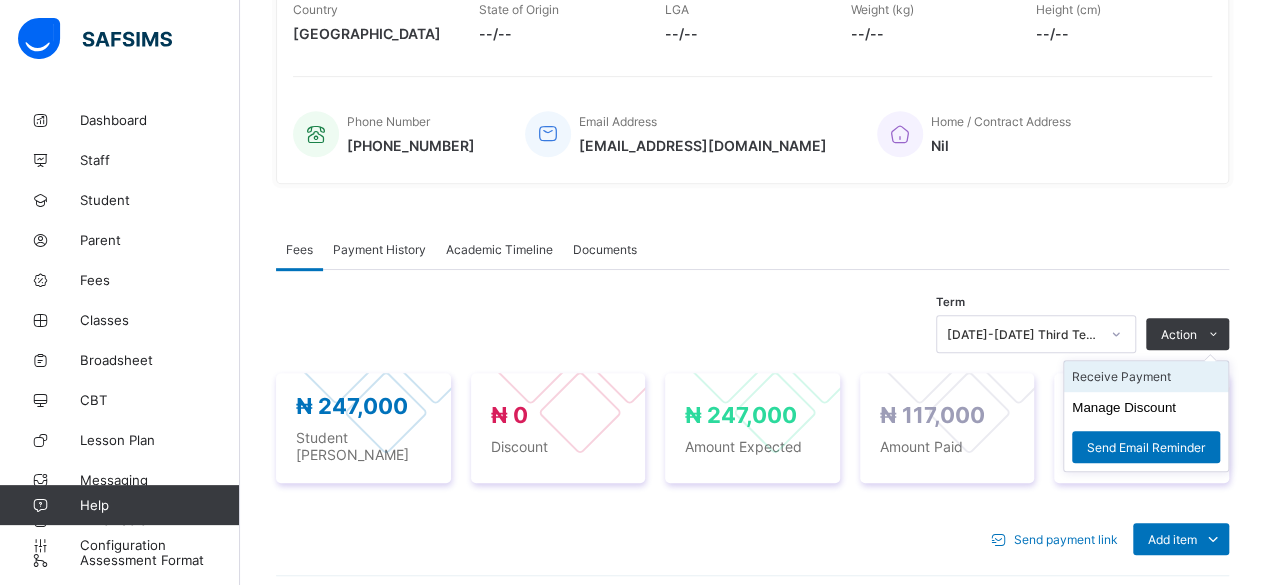 click on "Receive Payment" at bounding box center [1146, 376] 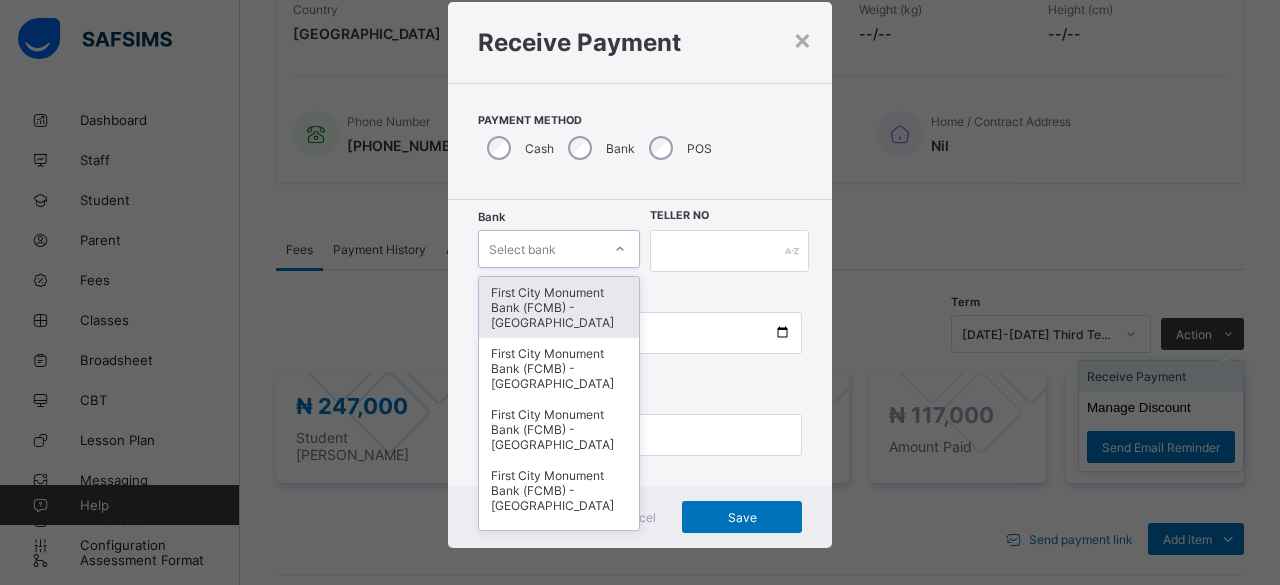 scroll, scrollTop: 48, scrollLeft: 0, axis: vertical 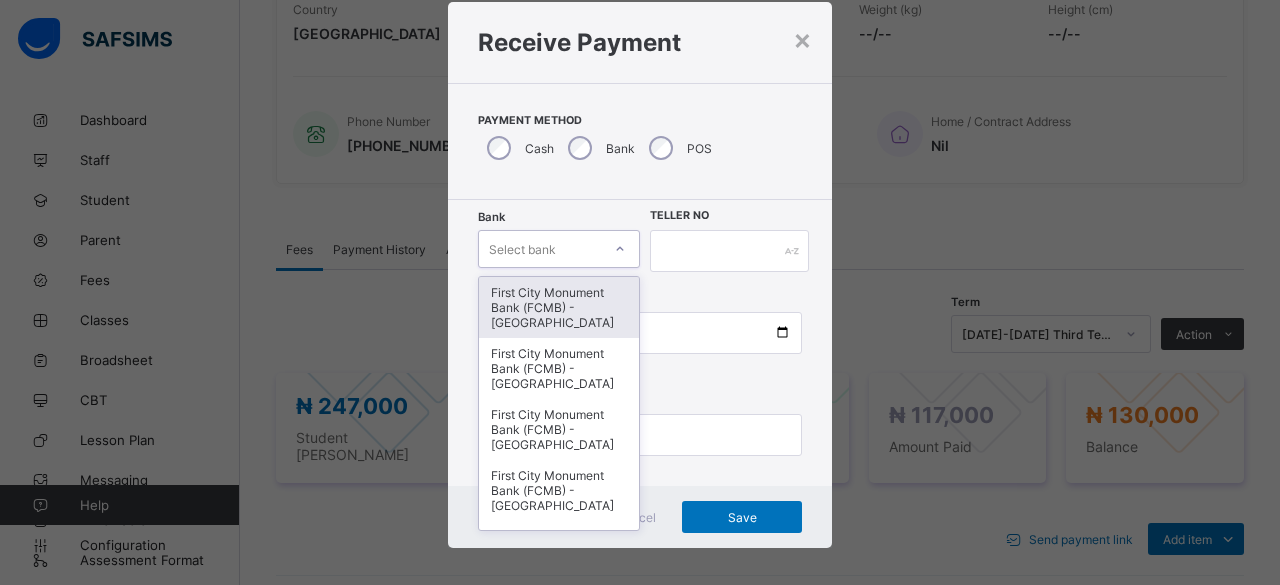 click on "First City Monument Bank (FCMB) - [GEOGRAPHIC_DATA]" at bounding box center [559, 307] 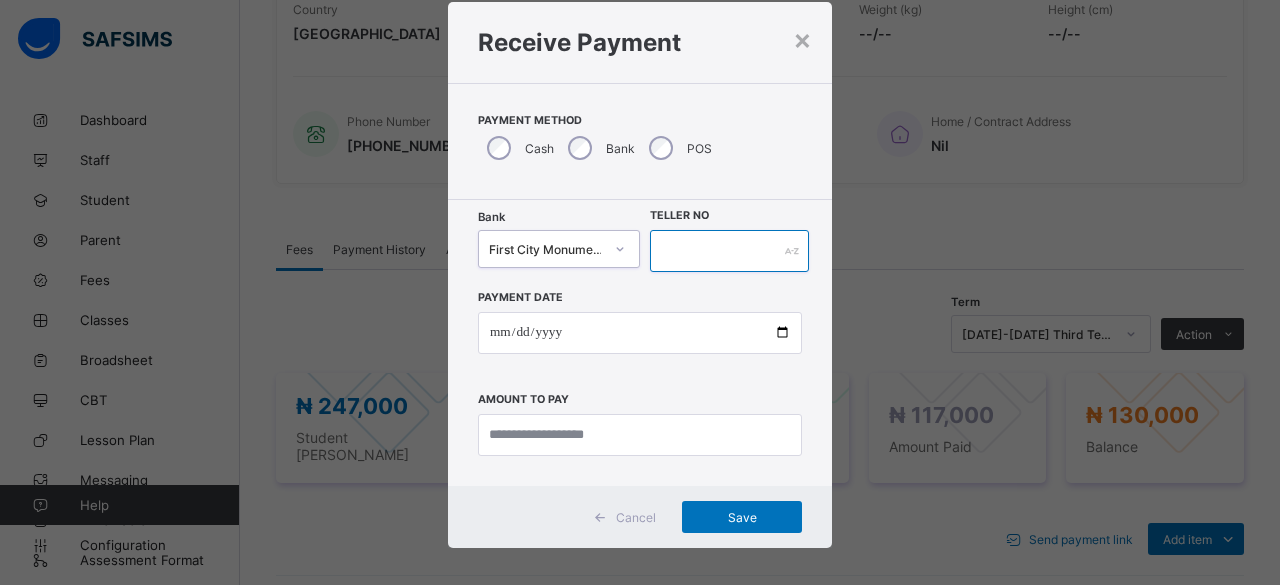 click at bounding box center [729, 251] 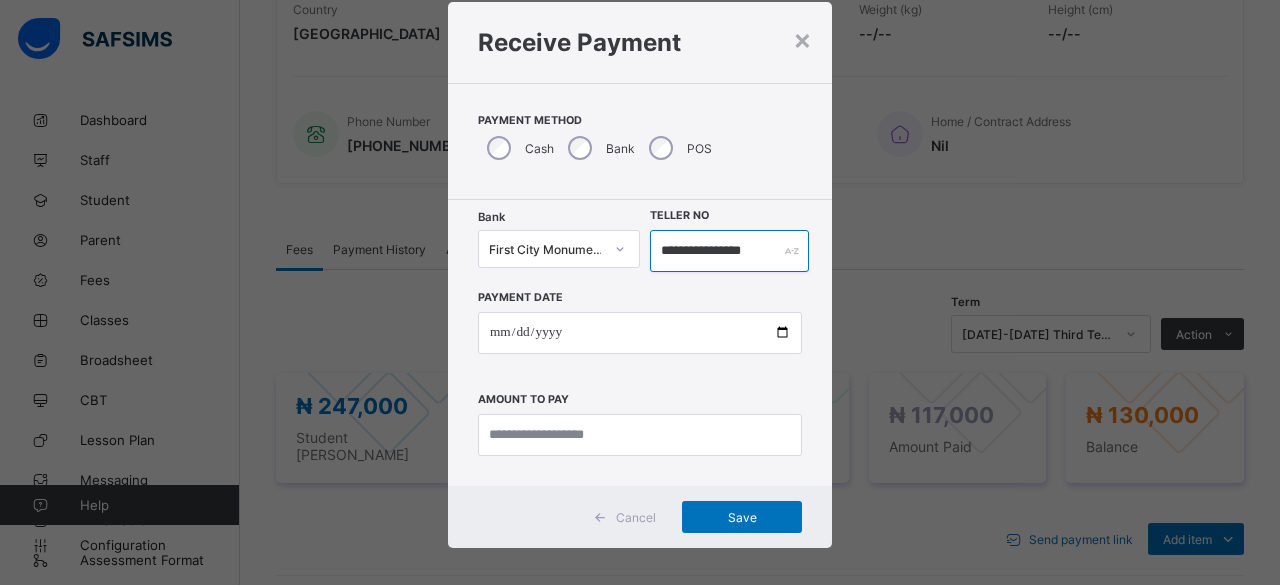 scroll, scrollTop: 0, scrollLeft: 2, axis: horizontal 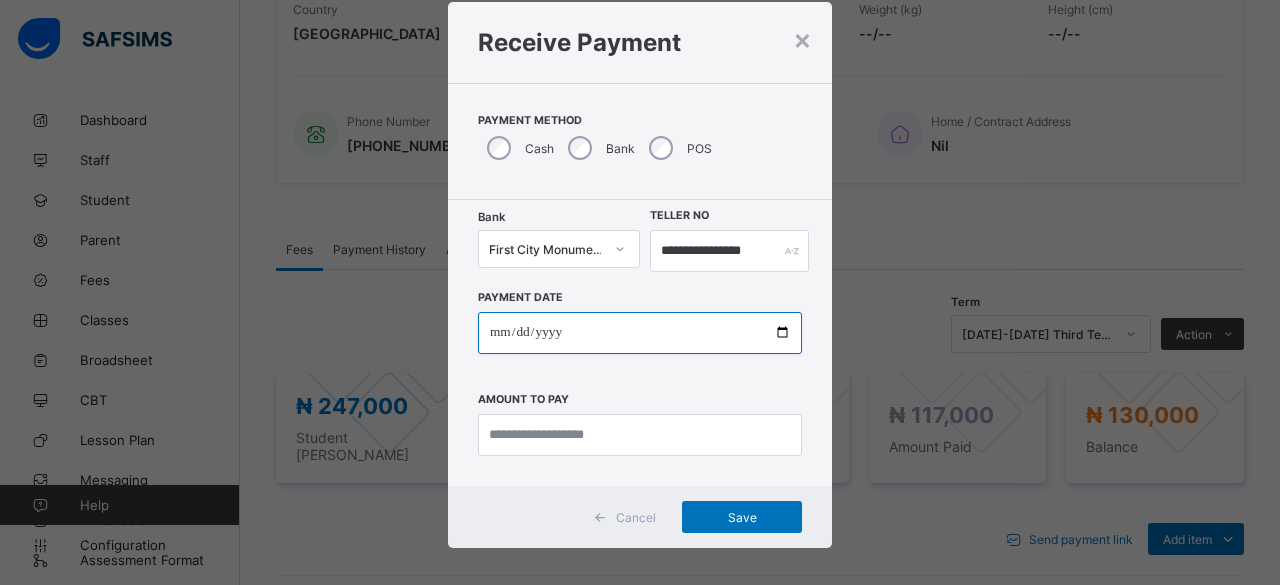 click at bounding box center [640, 333] 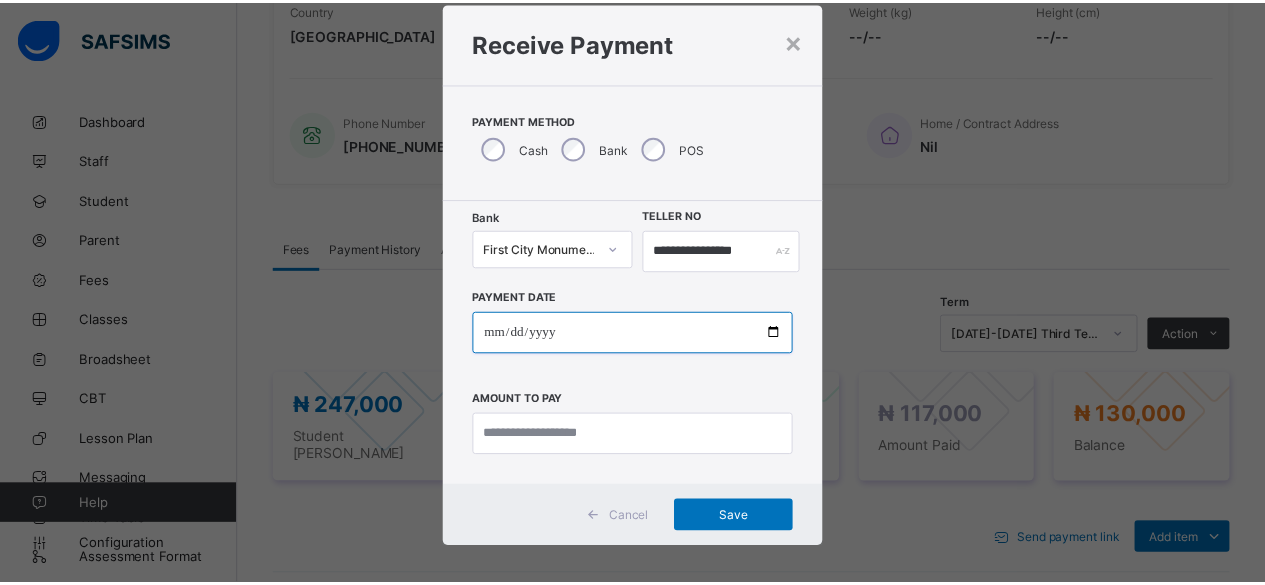 scroll, scrollTop: 0, scrollLeft: 0, axis: both 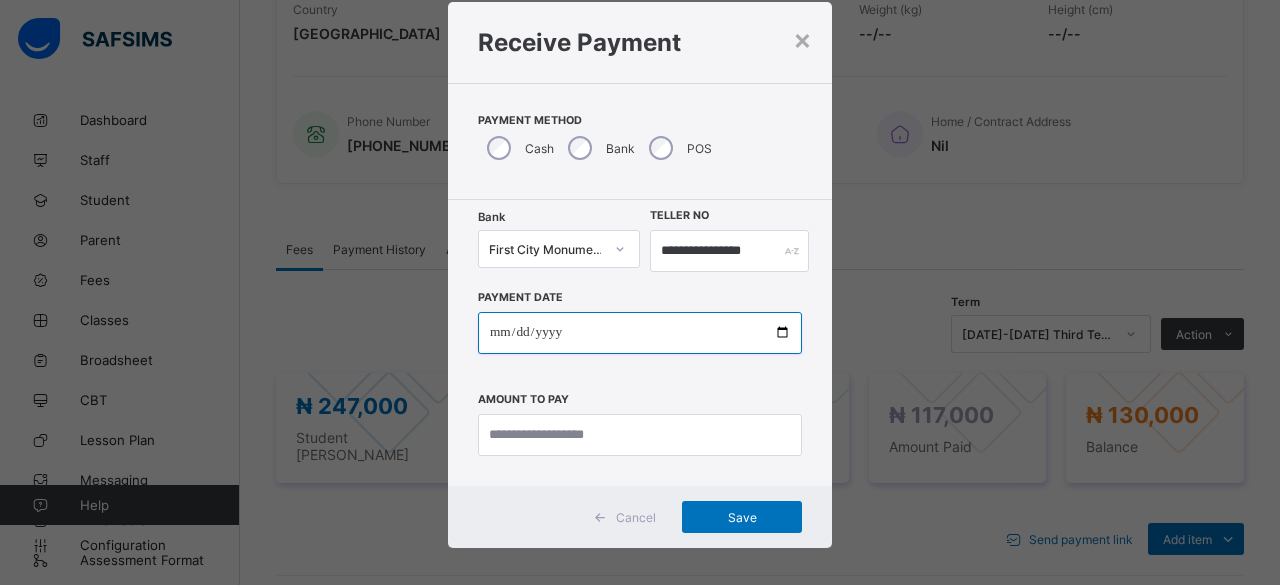 type on "**********" 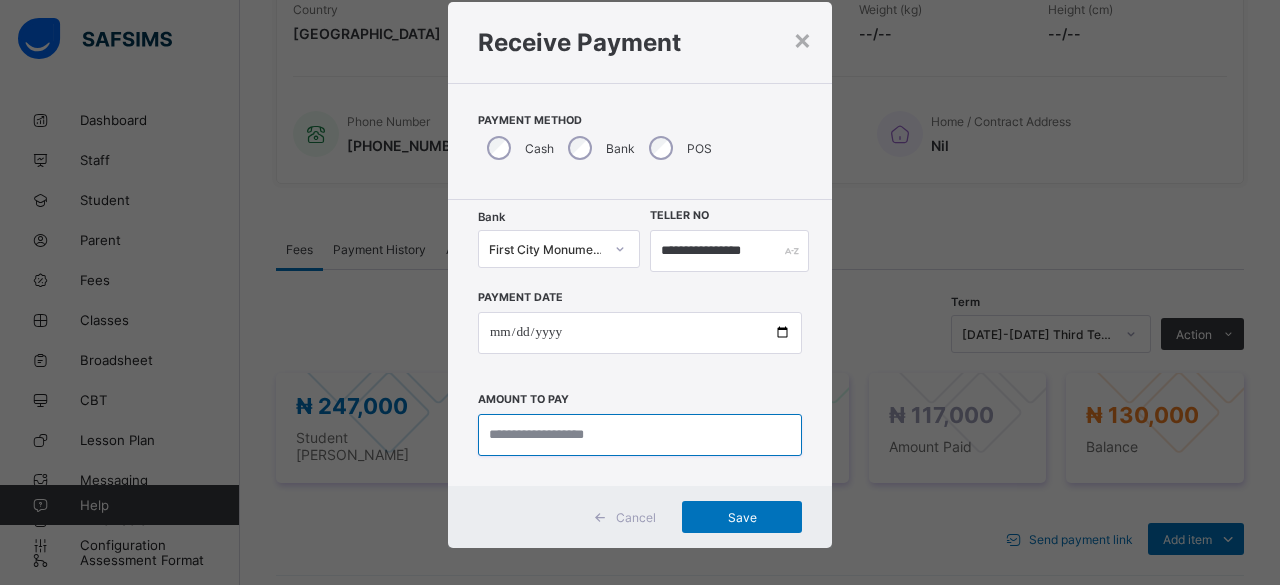 click at bounding box center [640, 435] 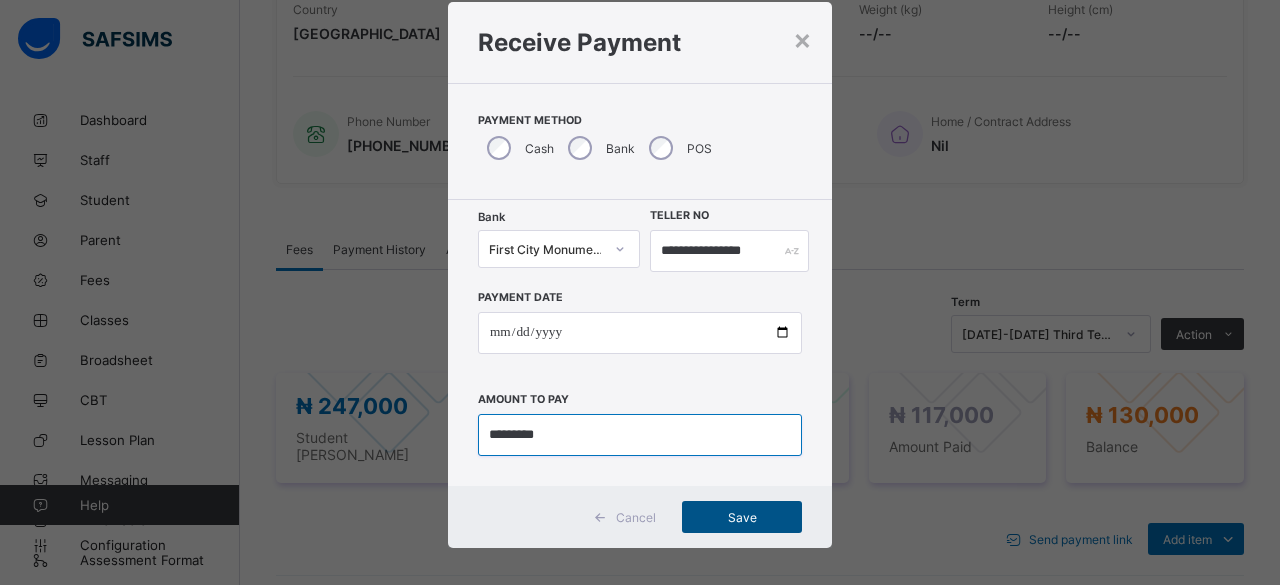 type on "*********" 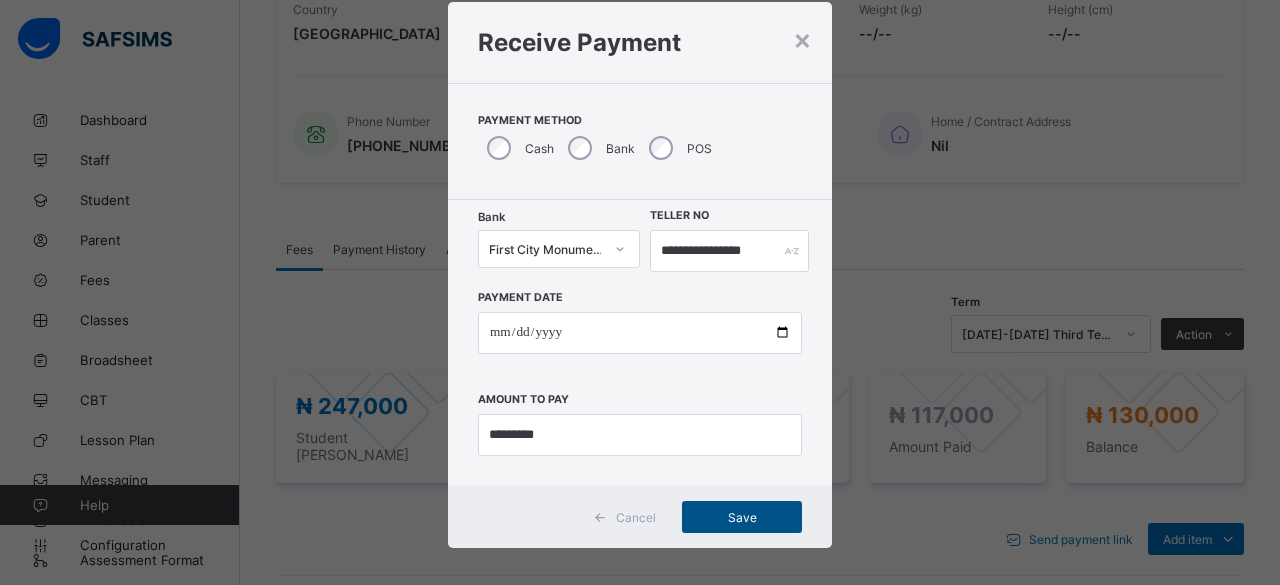 click on "Save" at bounding box center [742, 517] 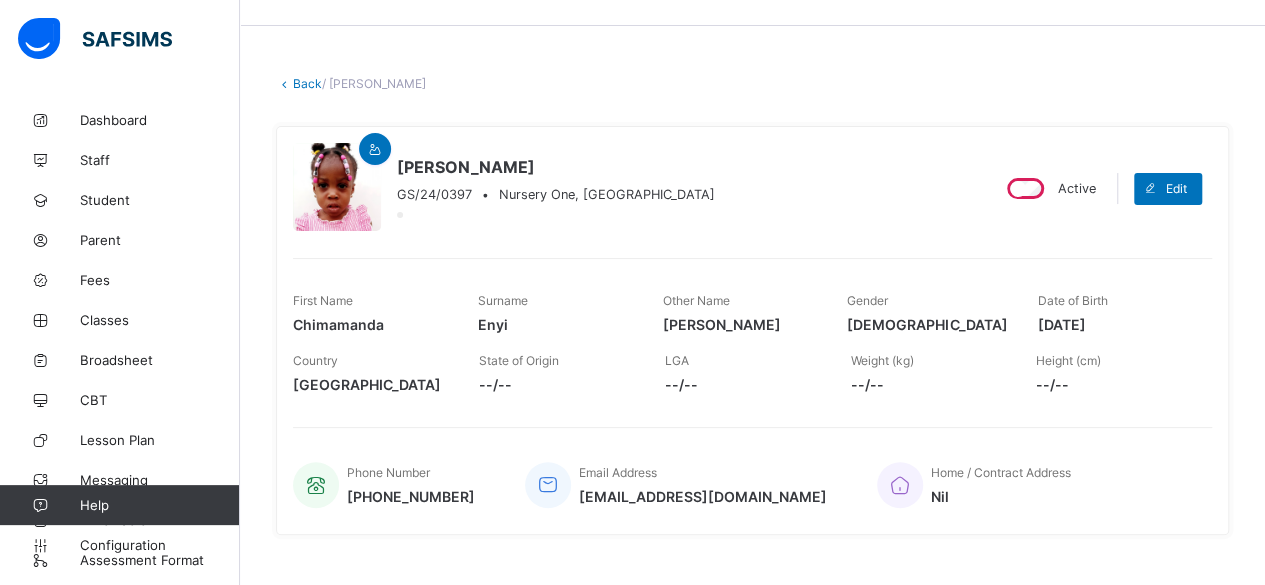 scroll, scrollTop: 0, scrollLeft: 0, axis: both 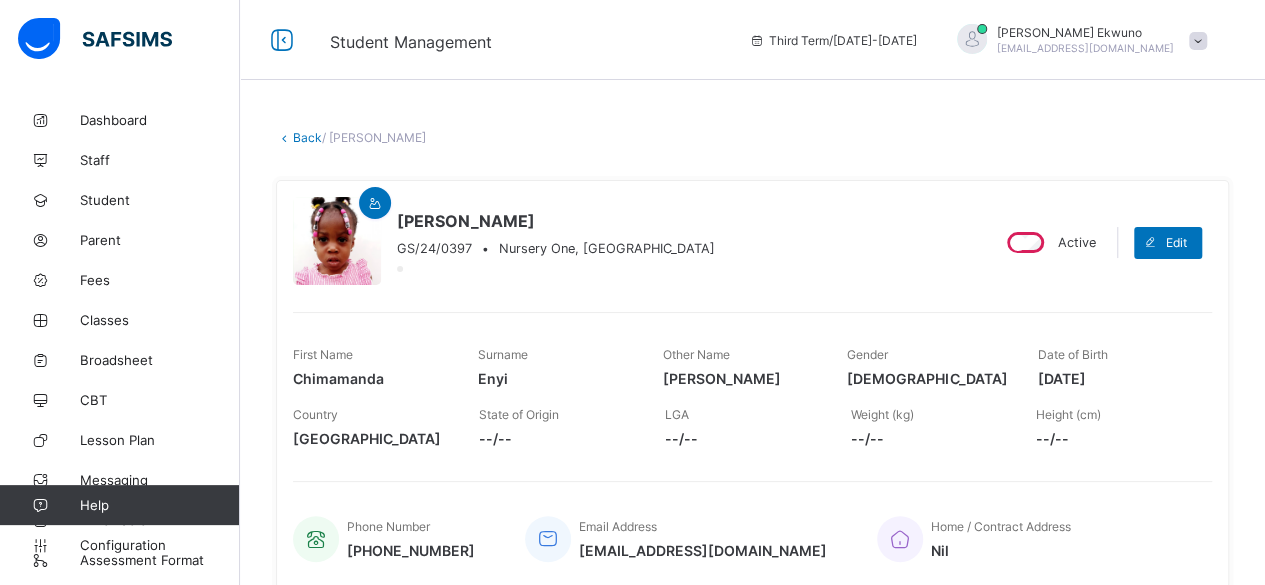 click on "Back" at bounding box center (307, 137) 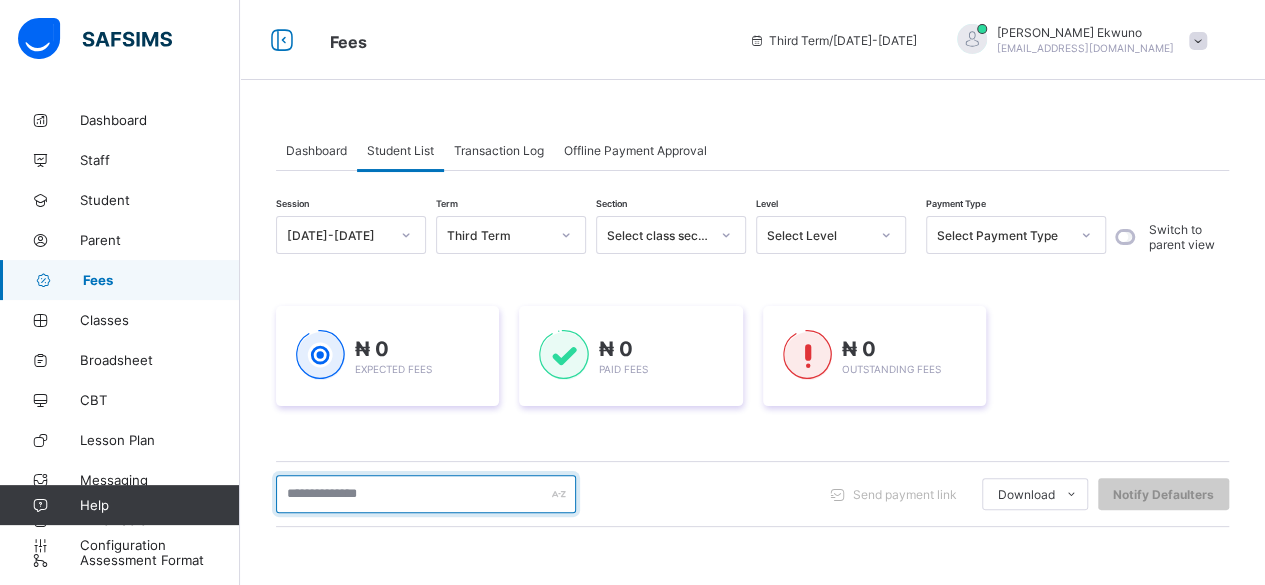 click at bounding box center (426, 494) 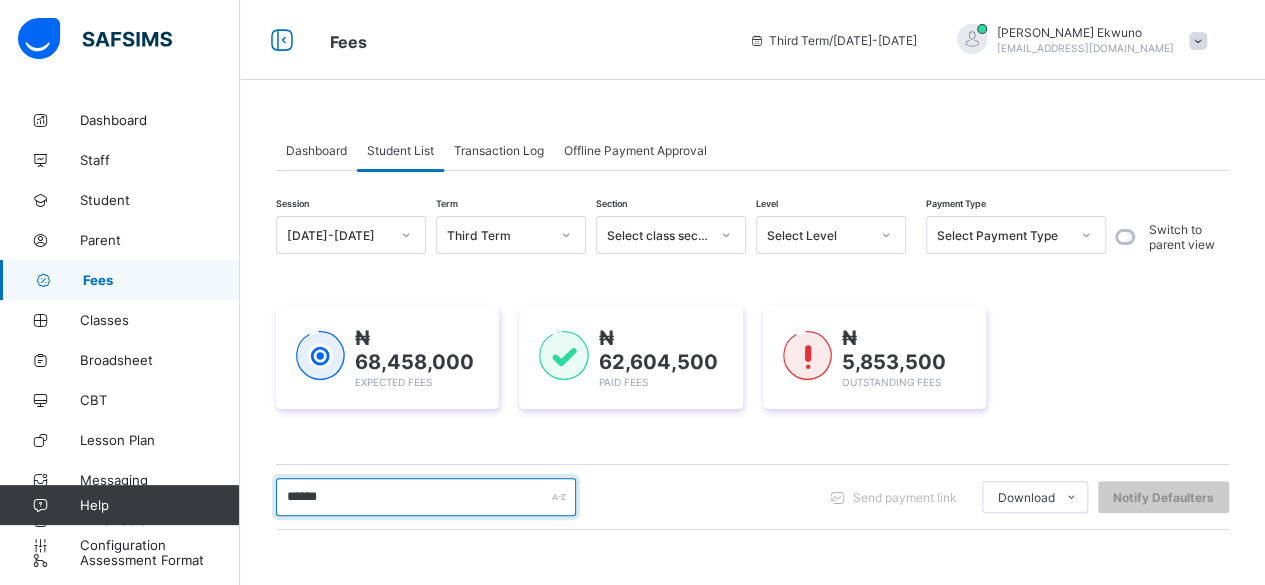 type on "******" 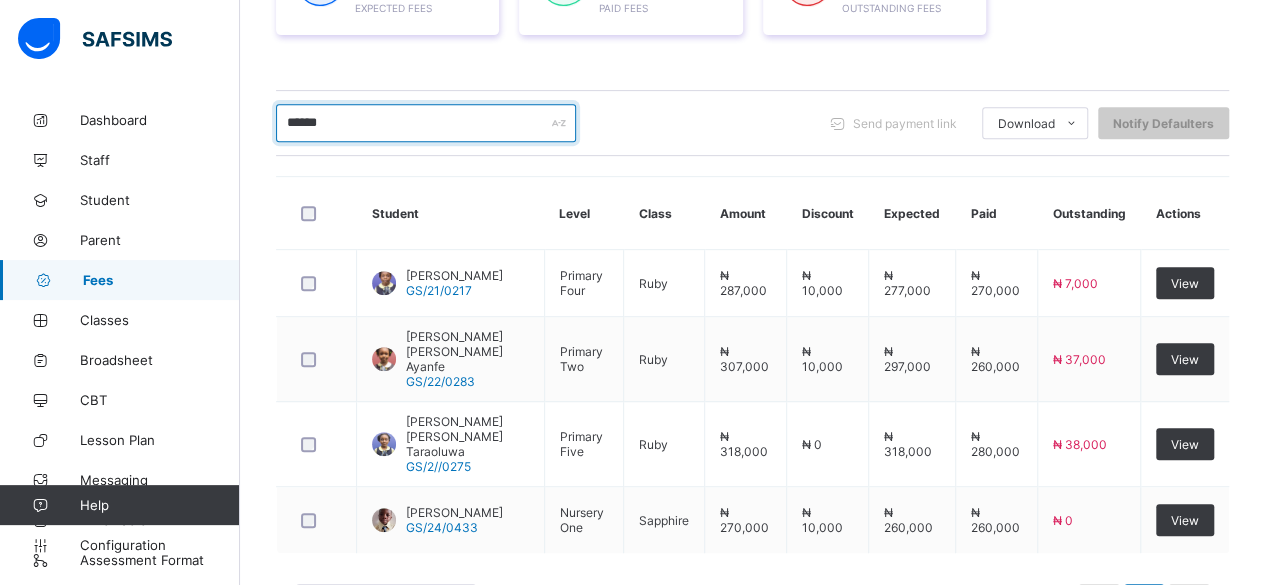 scroll, scrollTop: 404, scrollLeft: 0, axis: vertical 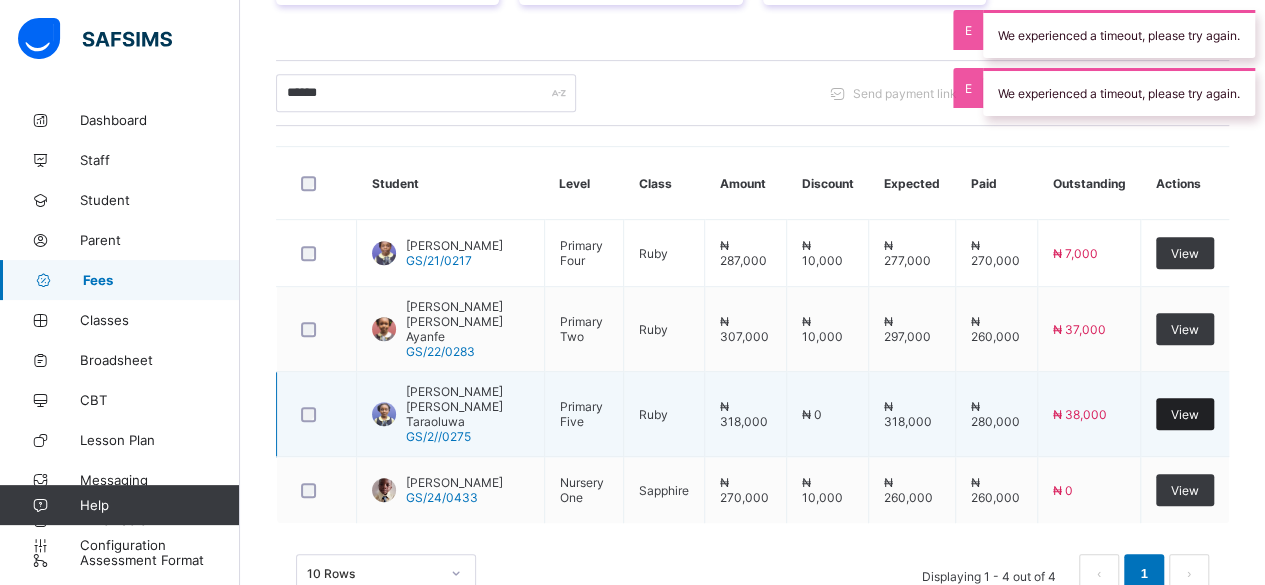 click on "View" at bounding box center [1185, 414] 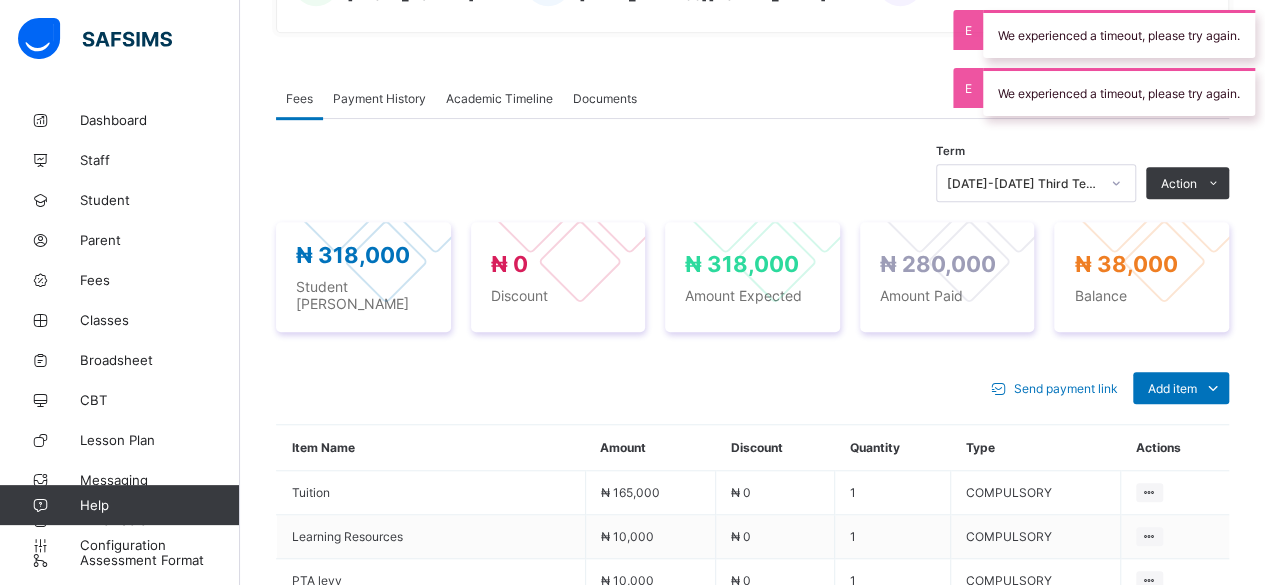 scroll, scrollTop: 557, scrollLeft: 0, axis: vertical 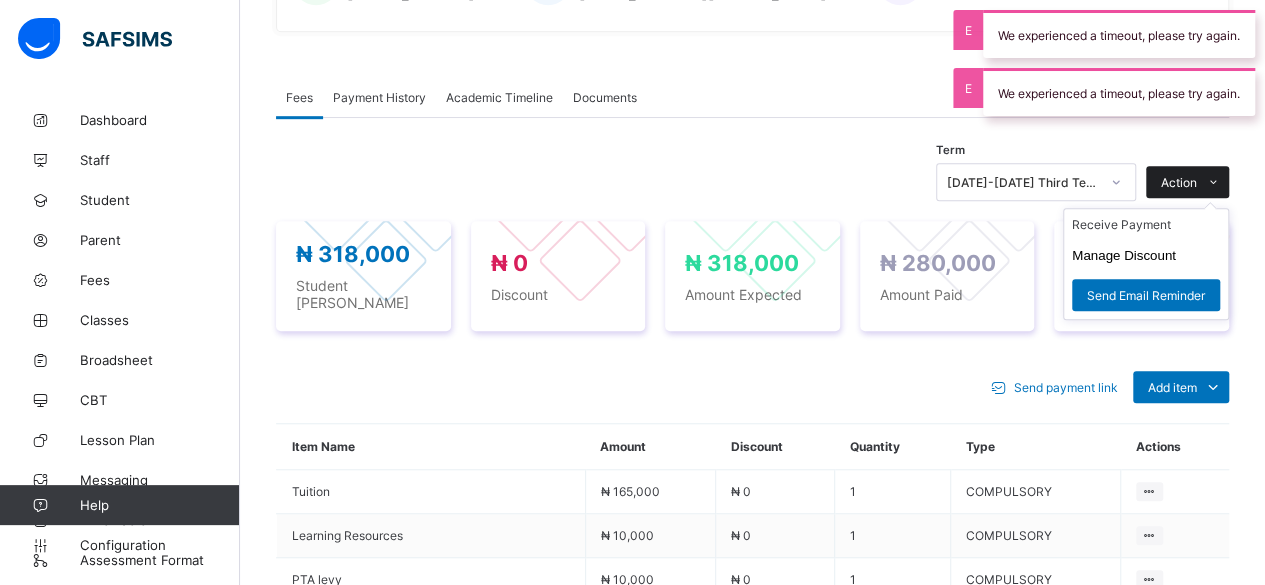 click on "Action" at bounding box center (1179, 182) 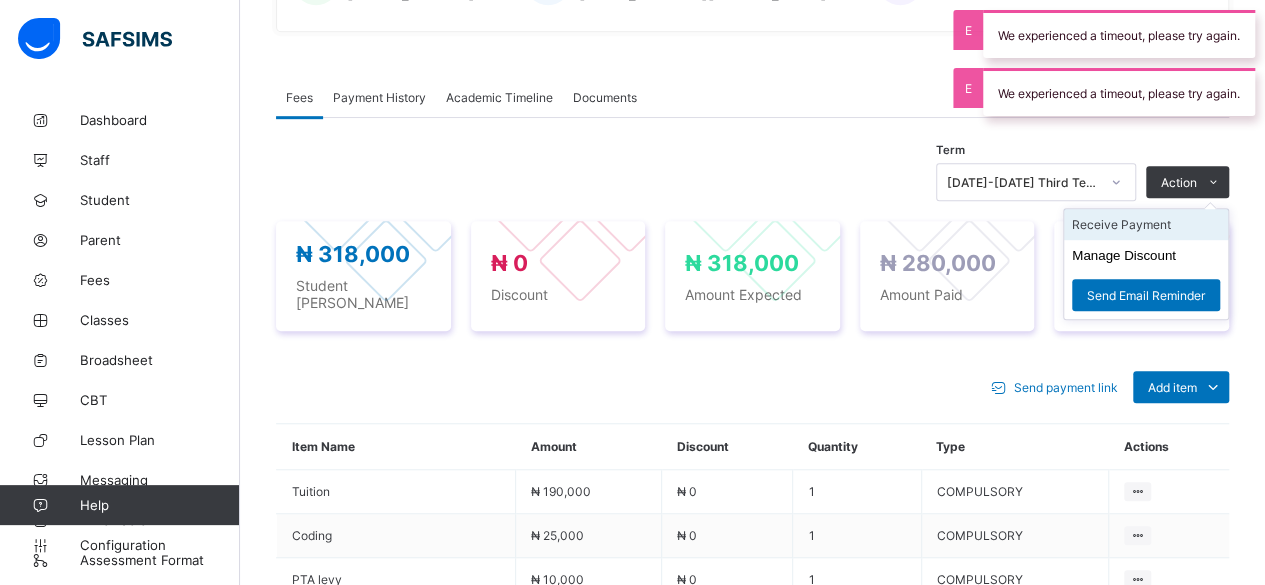 click on "Receive Payment" at bounding box center (1146, 224) 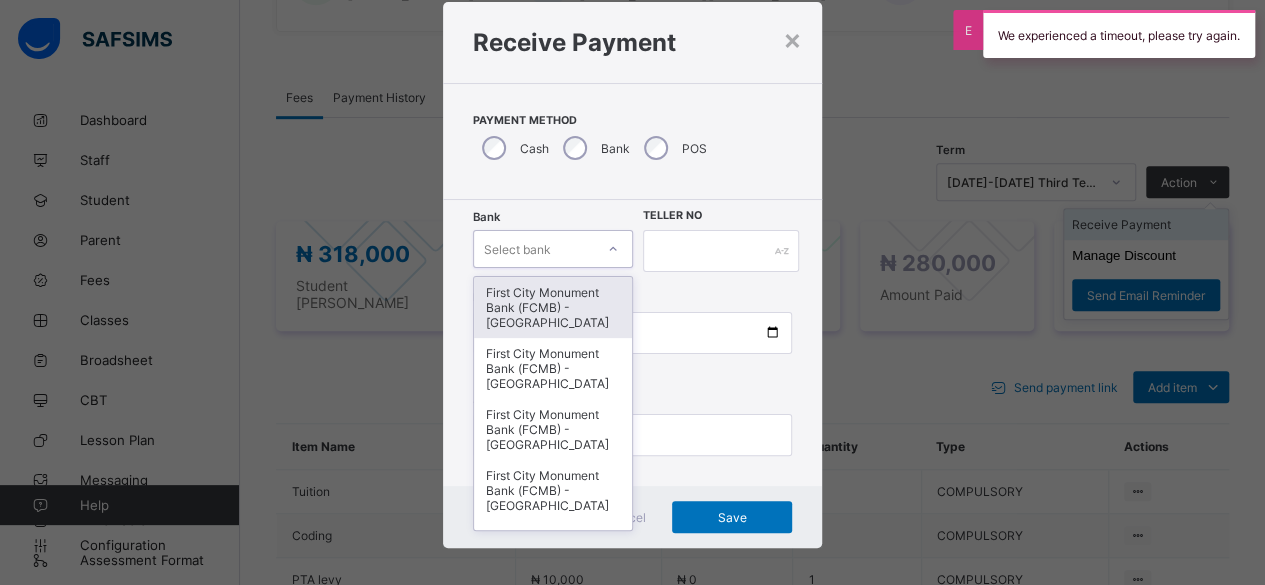 scroll, scrollTop: 48, scrollLeft: 0, axis: vertical 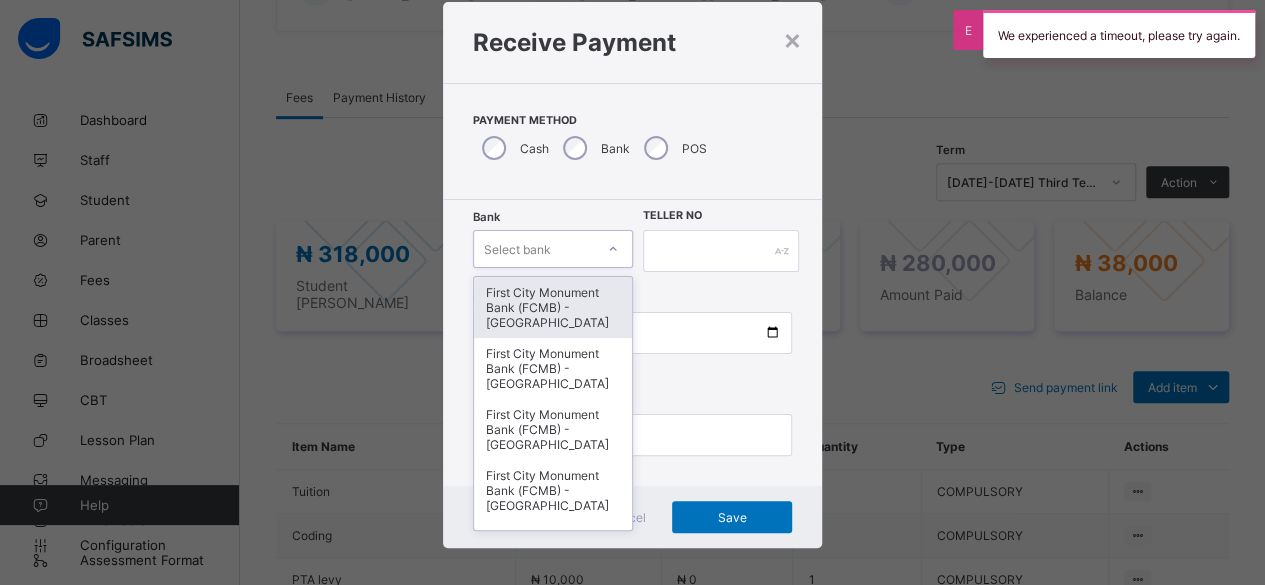 click on "First City Monument Bank (FCMB) - [GEOGRAPHIC_DATA]" at bounding box center [553, 307] 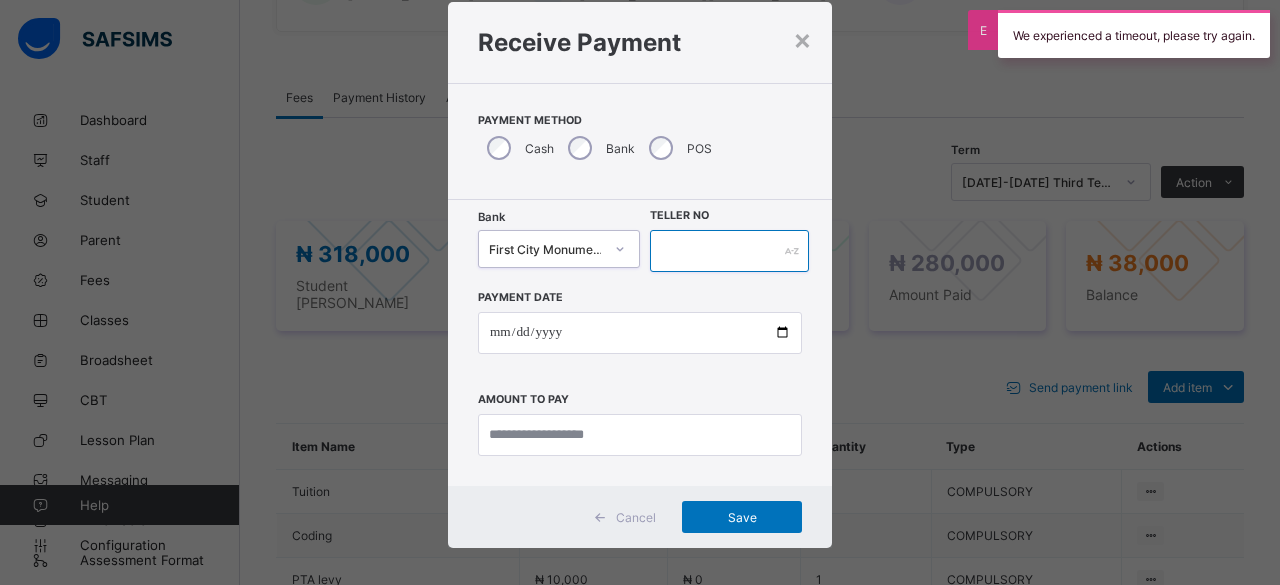 click at bounding box center [729, 251] 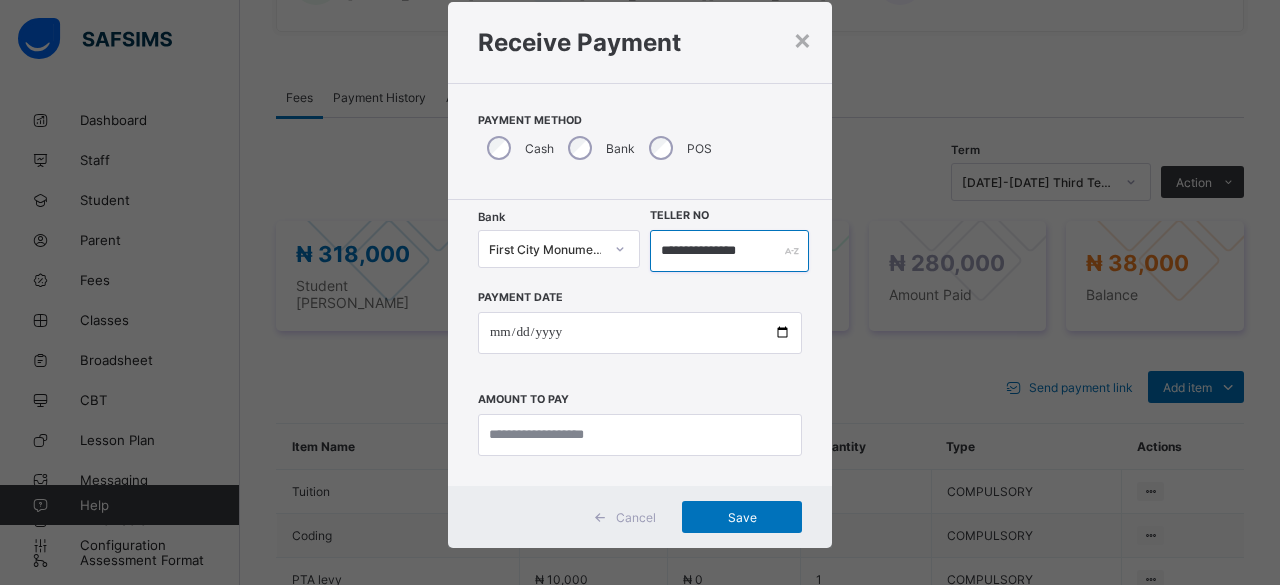 type on "**********" 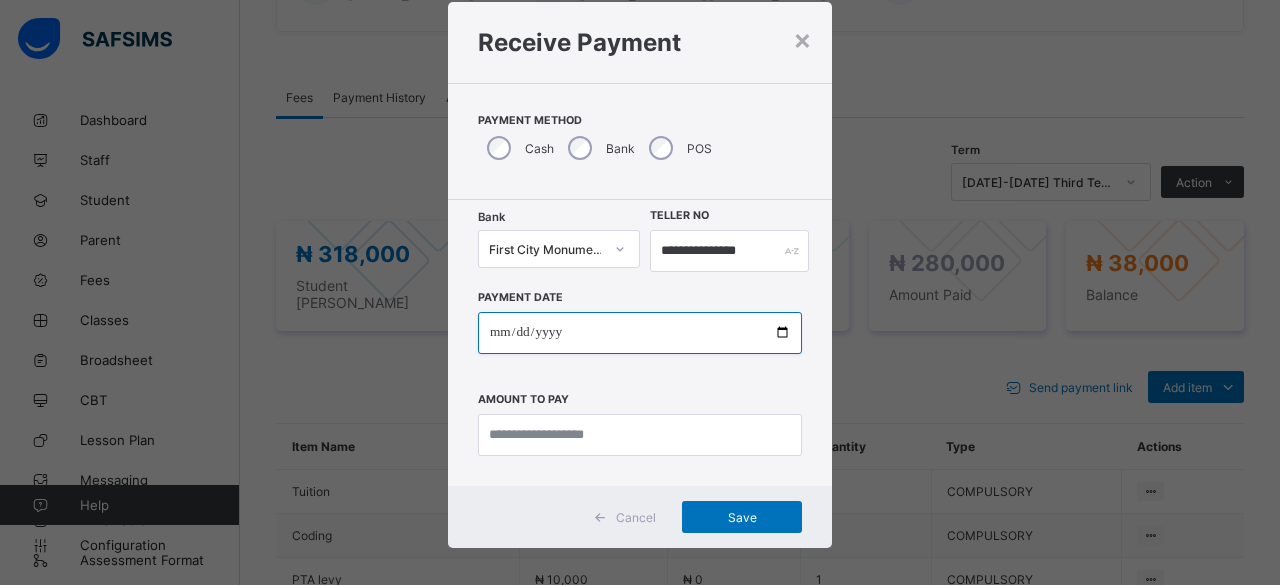 click at bounding box center (640, 333) 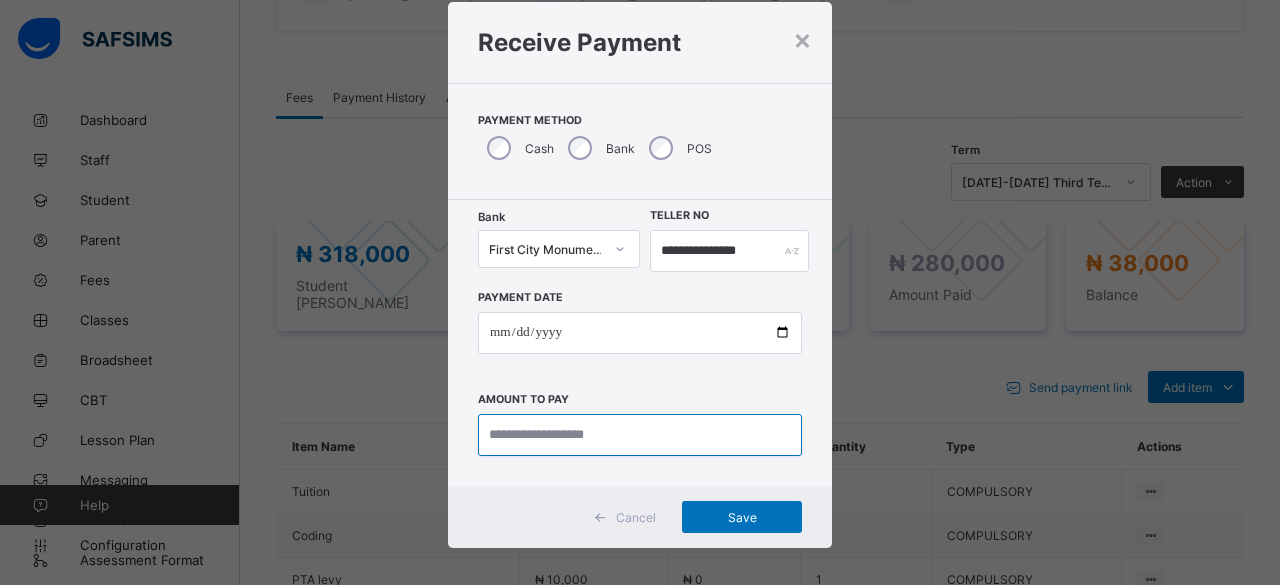 click at bounding box center [640, 435] 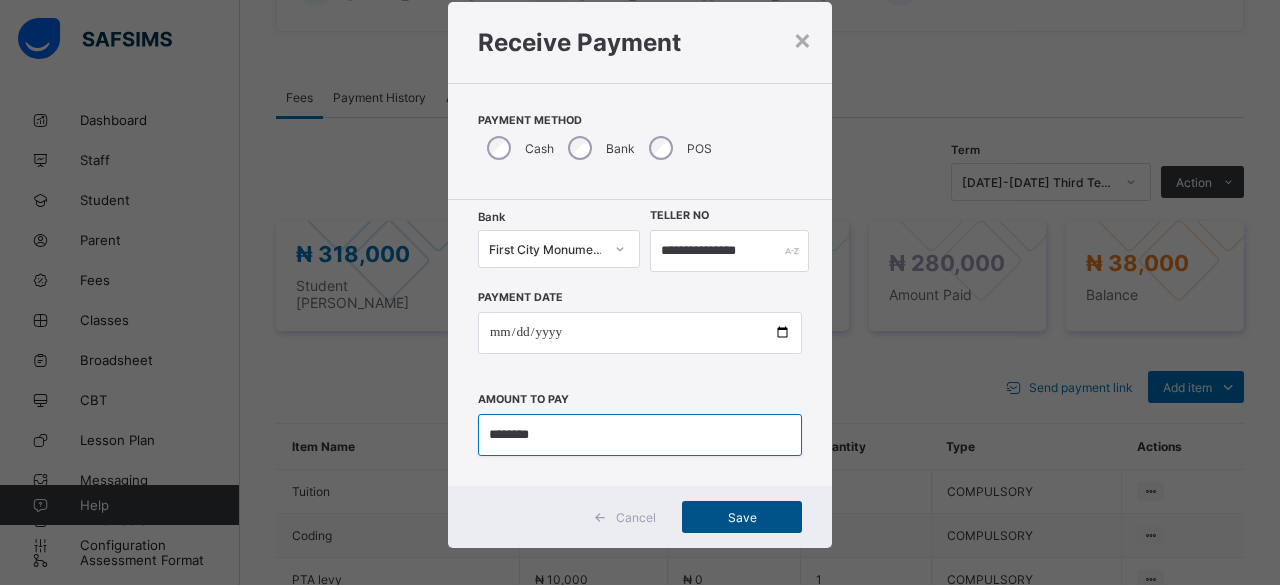 type on "********" 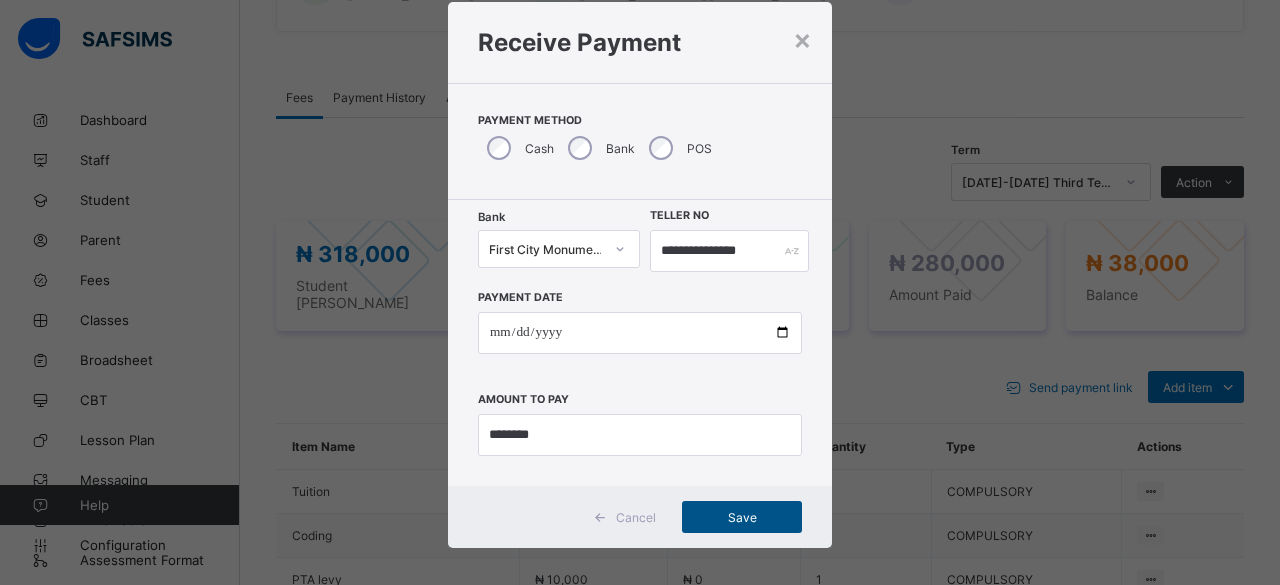 click on "Save" at bounding box center (742, 517) 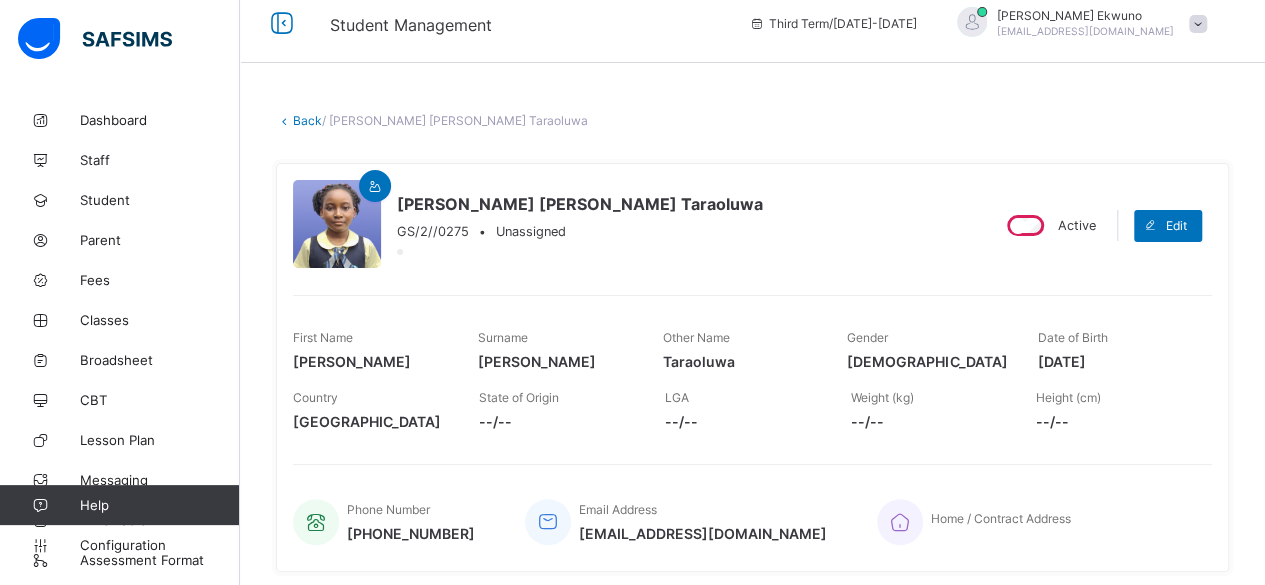 scroll, scrollTop: 0, scrollLeft: 0, axis: both 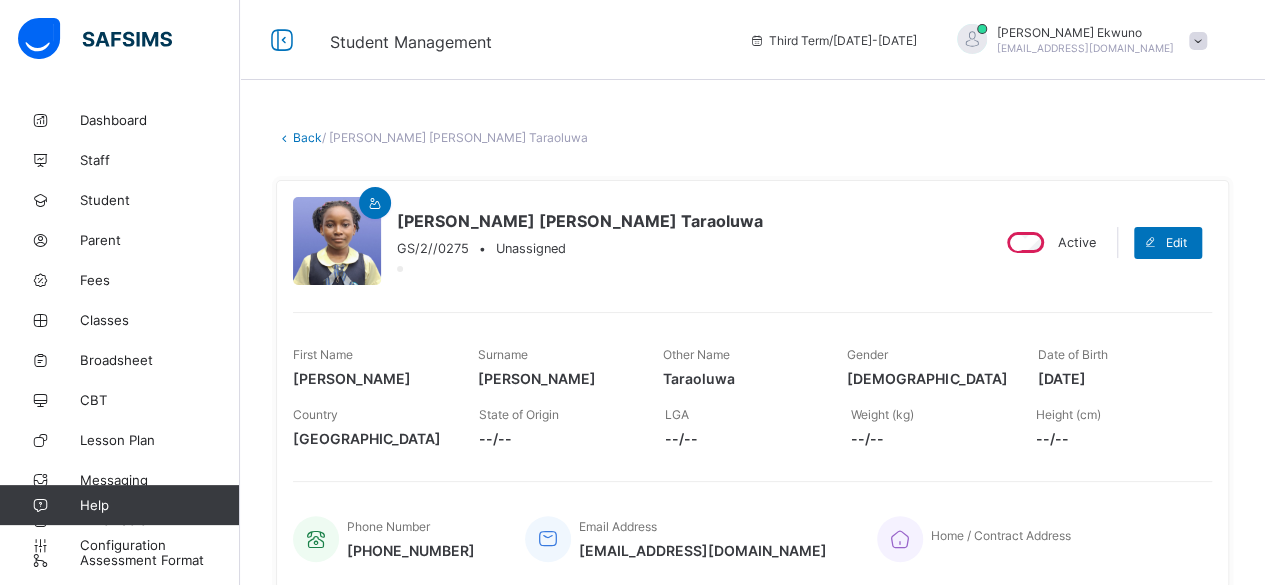 click on "Back" at bounding box center [307, 137] 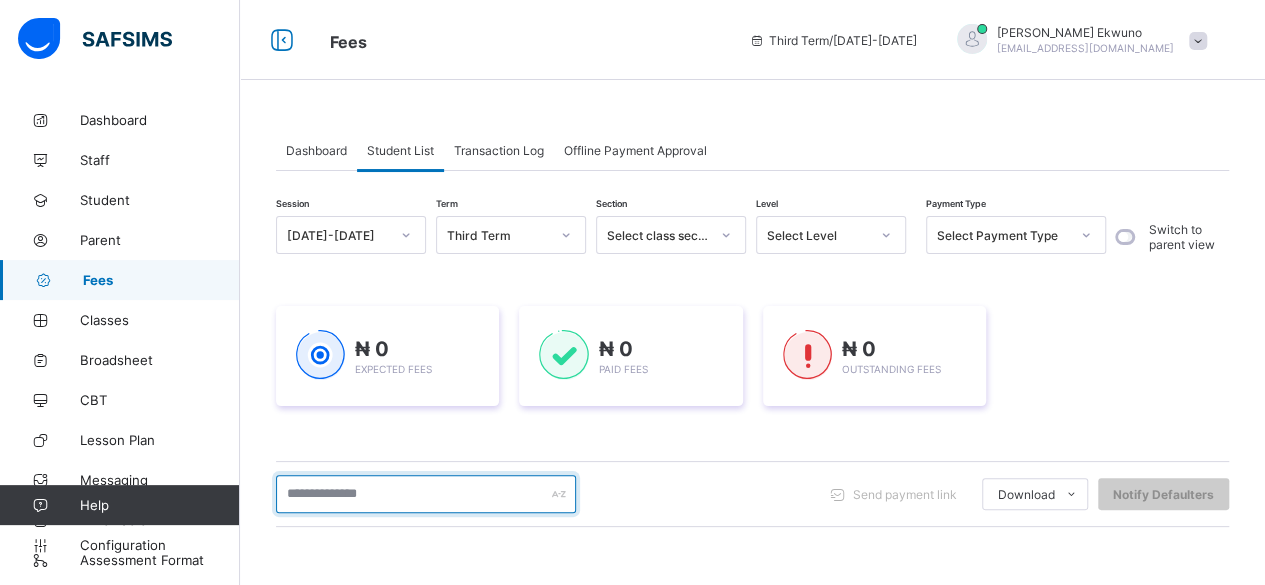 click at bounding box center [426, 494] 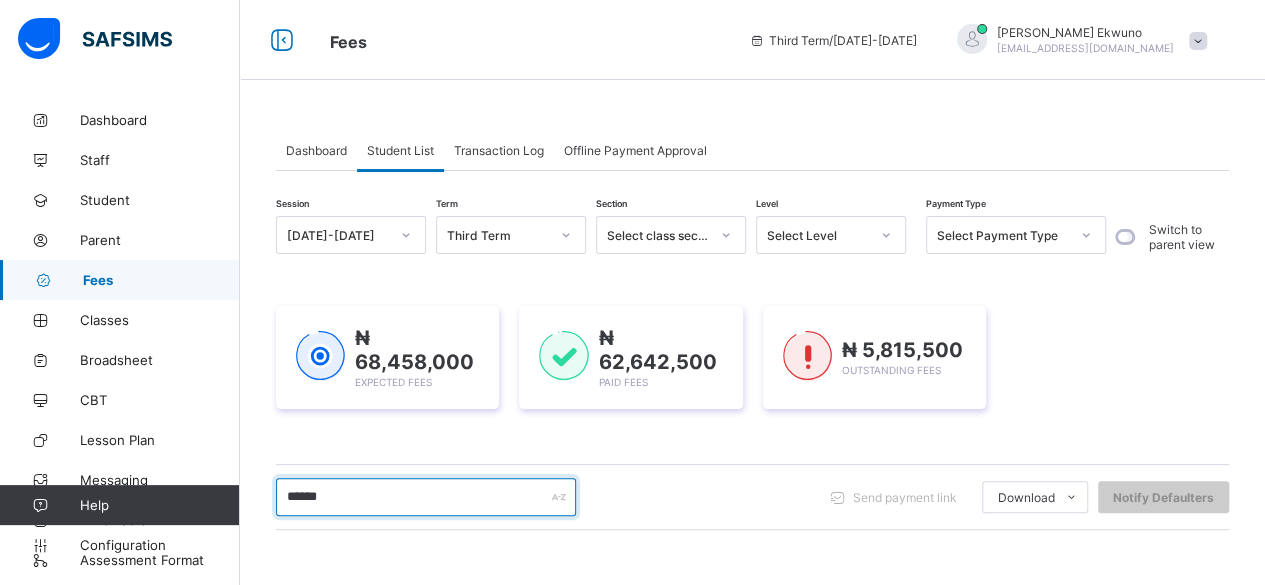 type on "******" 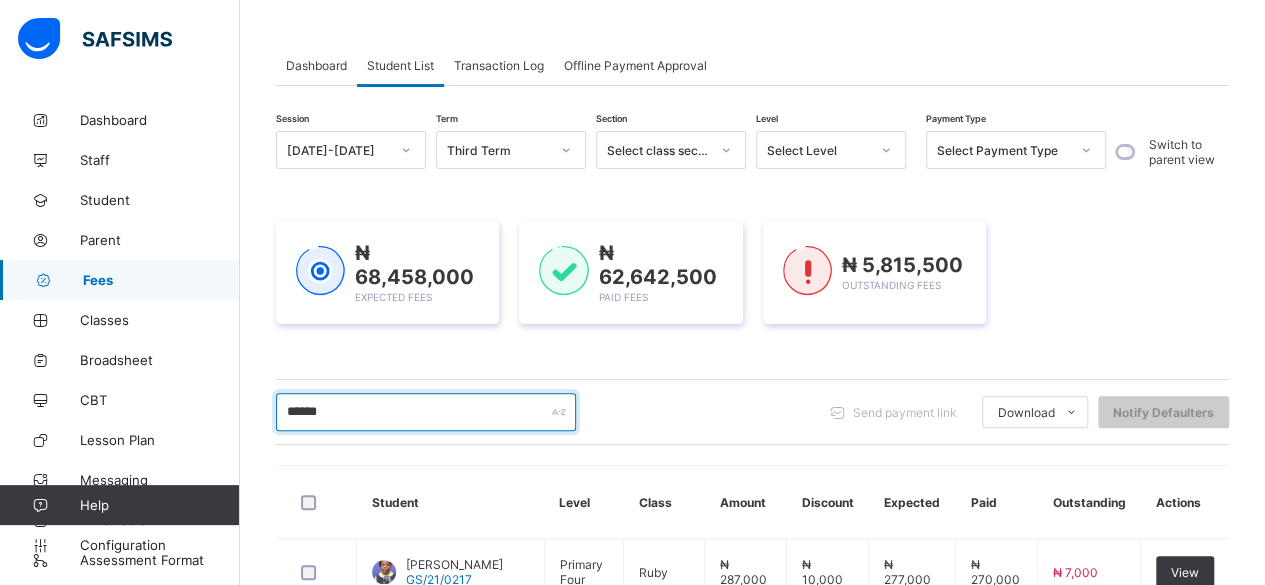 scroll, scrollTop: 370, scrollLeft: 0, axis: vertical 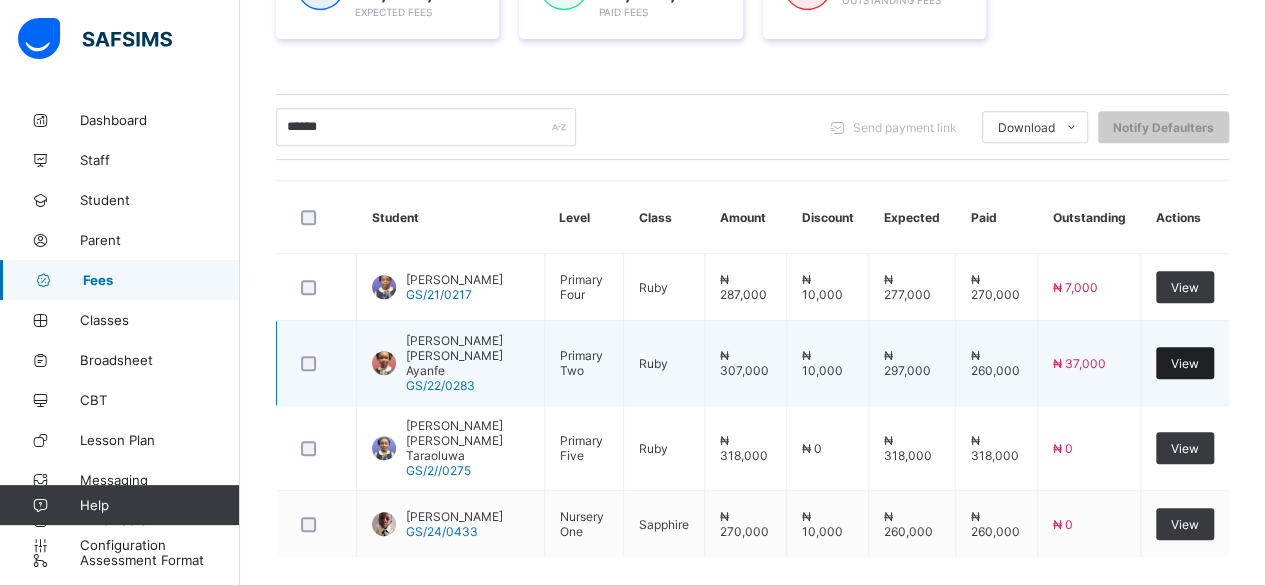 click on "View" at bounding box center [1185, 363] 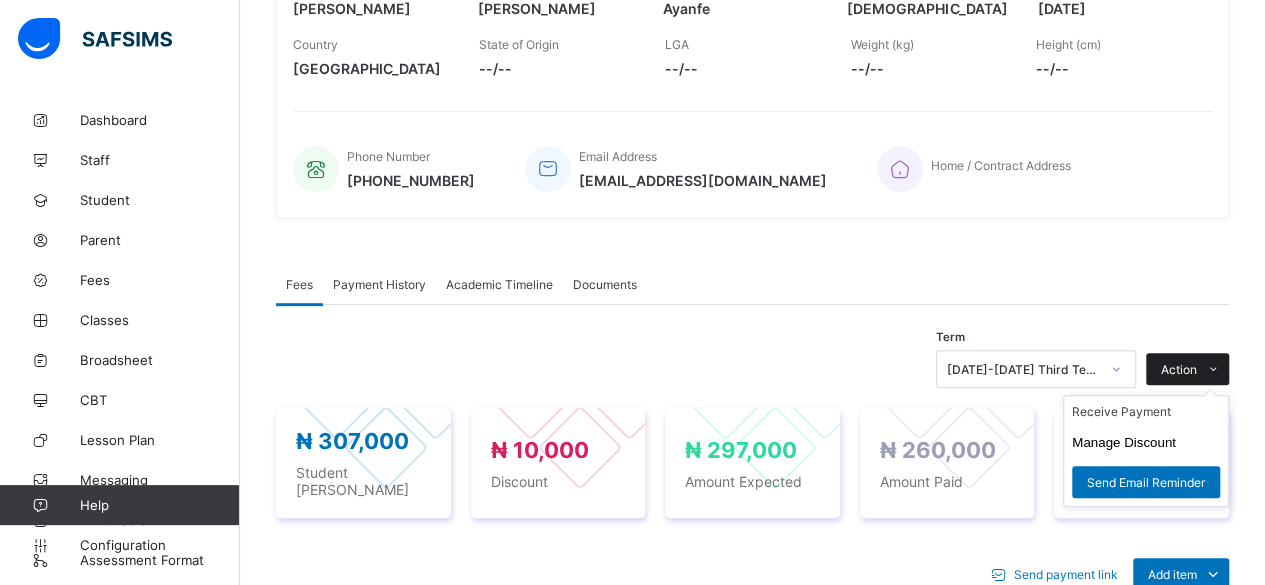 click on "Action" at bounding box center (1179, 369) 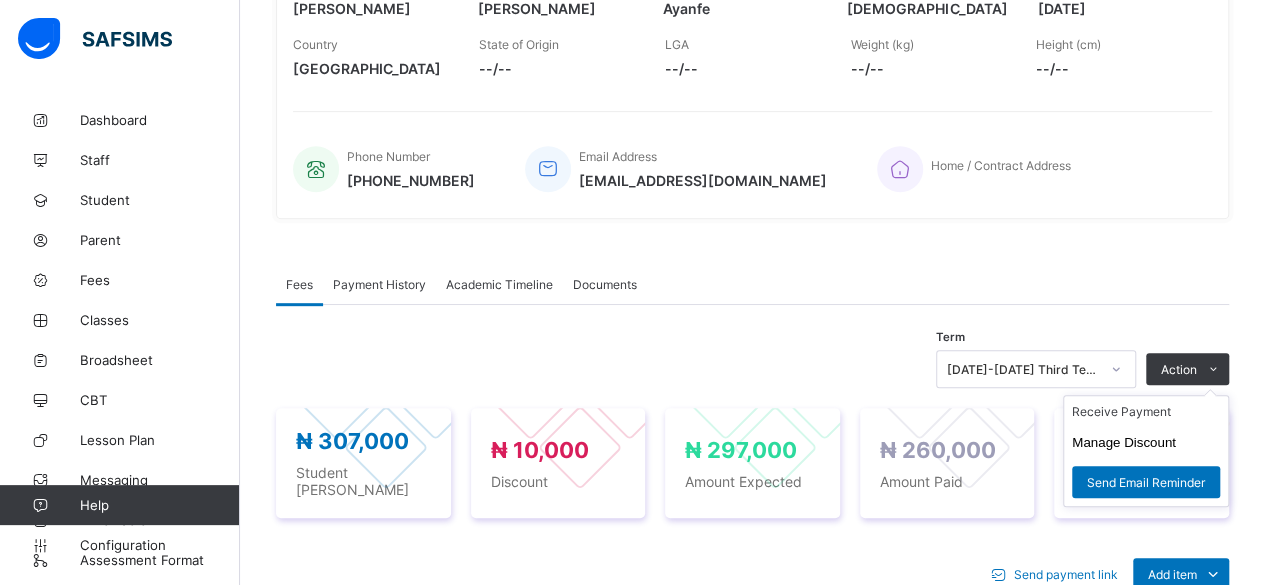 click on "Receive Payment Manage Discount Send Email Reminder" at bounding box center (1146, 451) 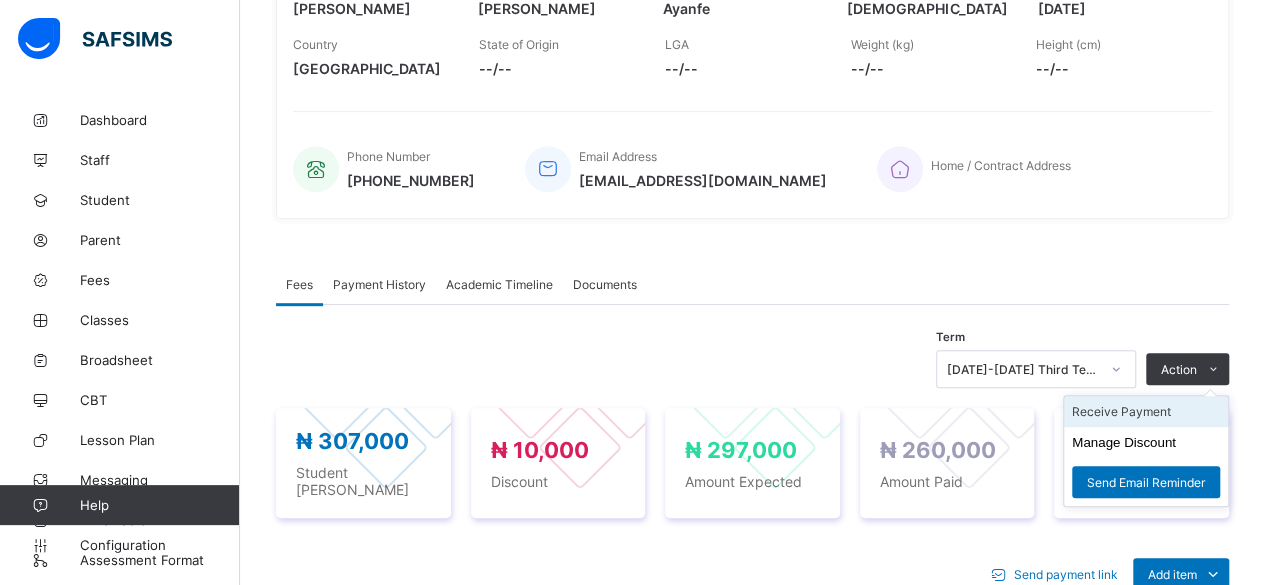 click on "Receive Payment" at bounding box center [1146, 411] 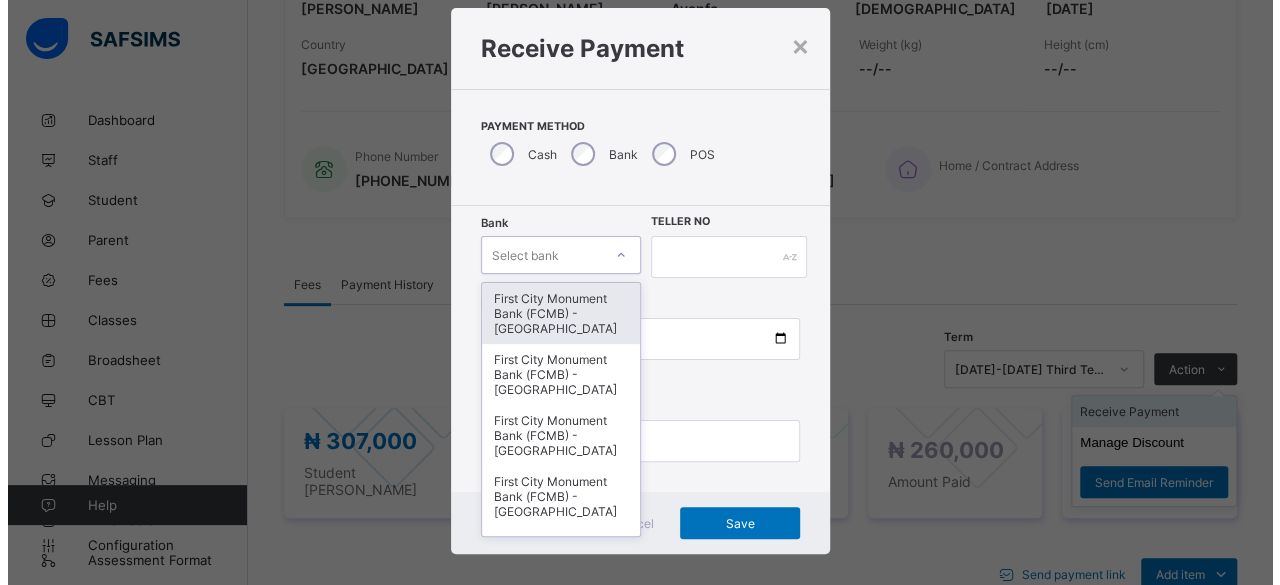 scroll, scrollTop: 48, scrollLeft: 0, axis: vertical 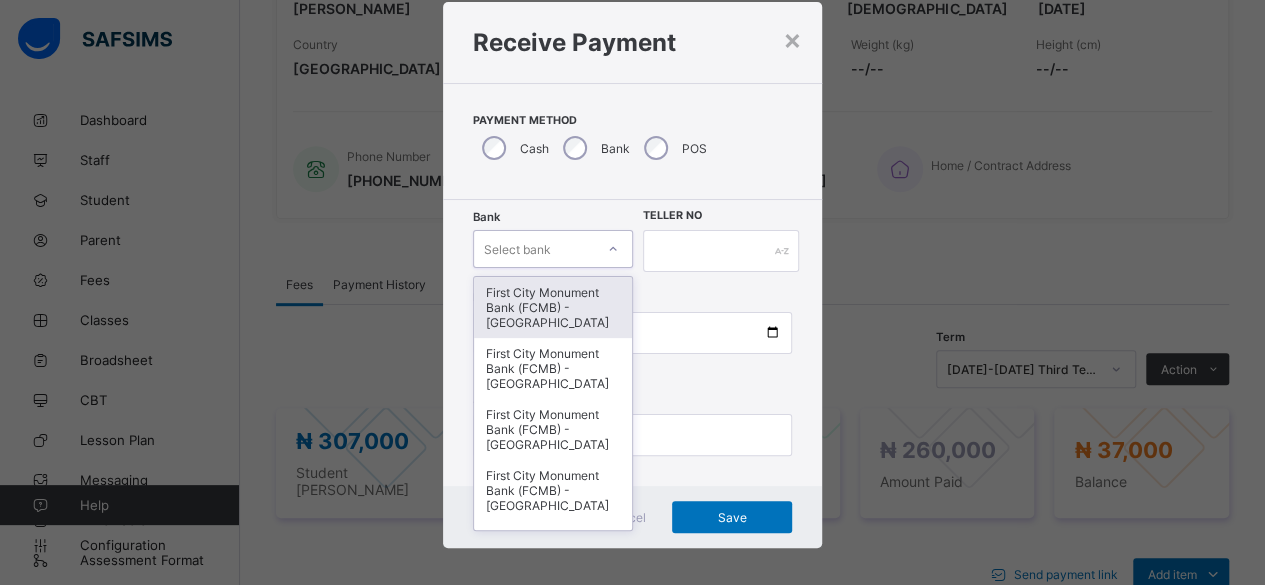 click on "First City Monument Bank (FCMB) - [GEOGRAPHIC_DATA]" at bounding box center (553, 307) 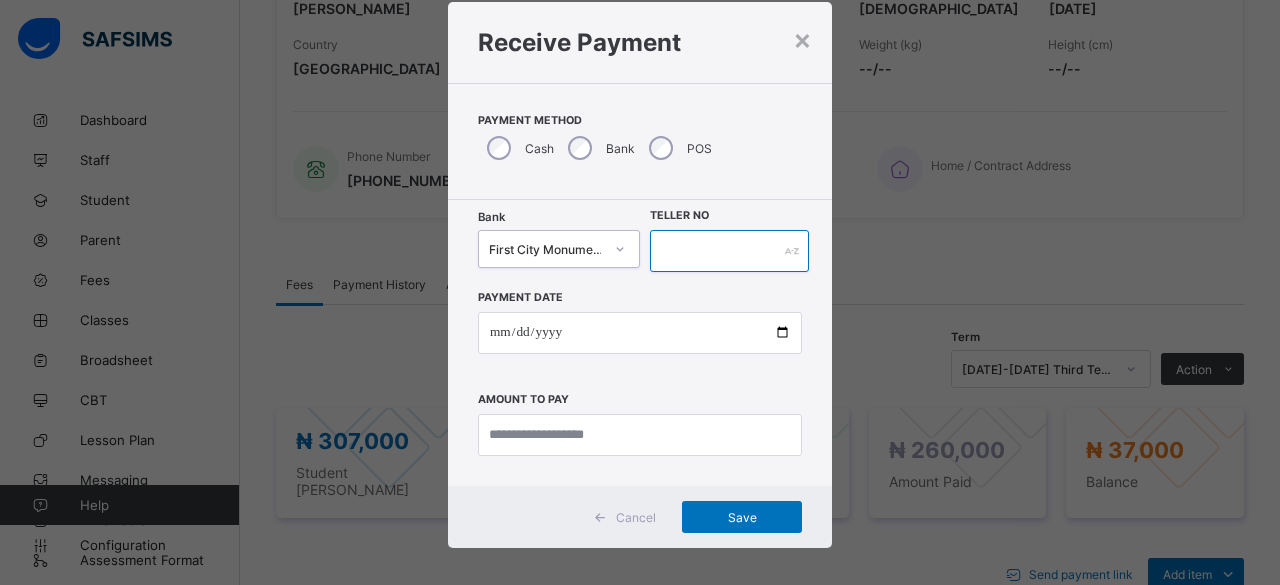 click at bounding box center (729, 251) 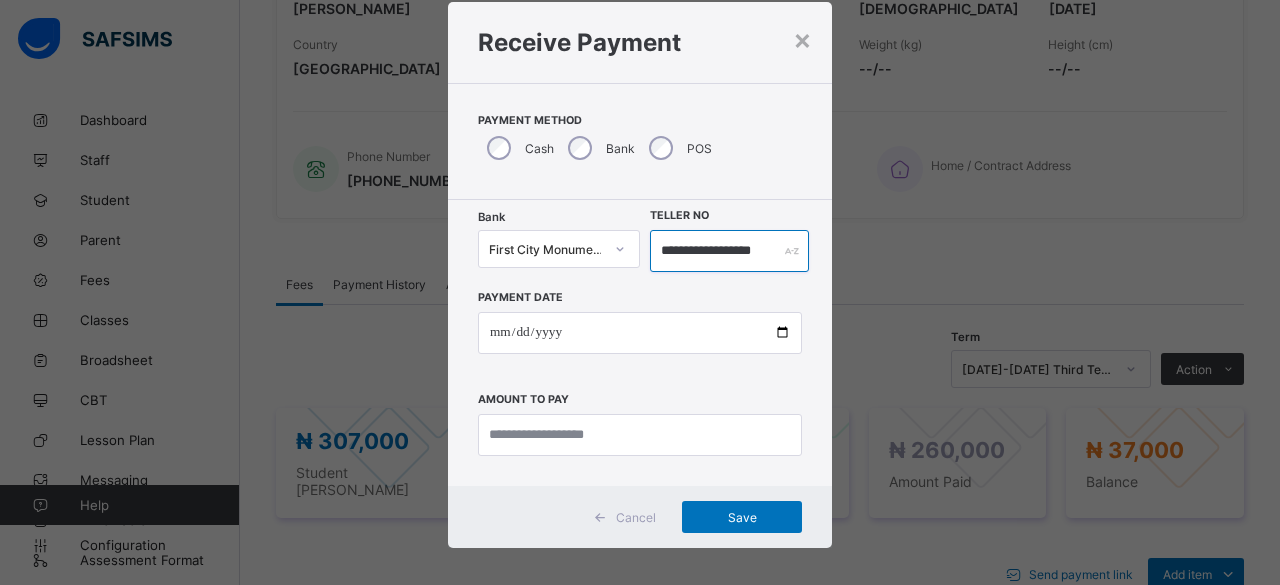 scroll, scrollTop: 0, scrollLeft: 9, axis: horizontal 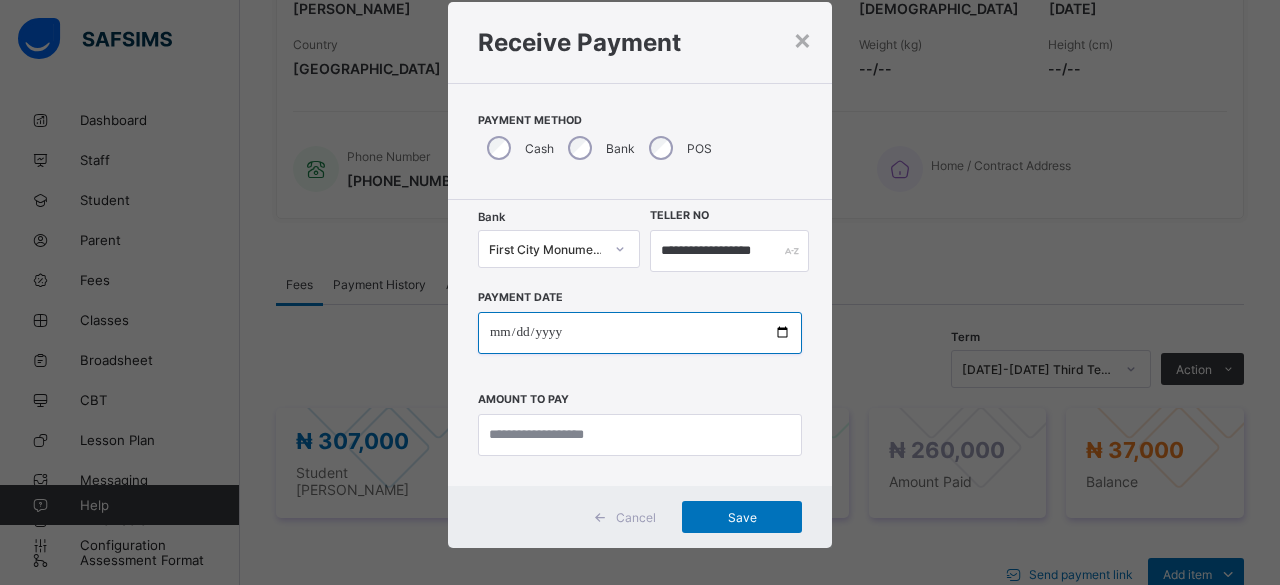 click at bounding box center (640, 333) 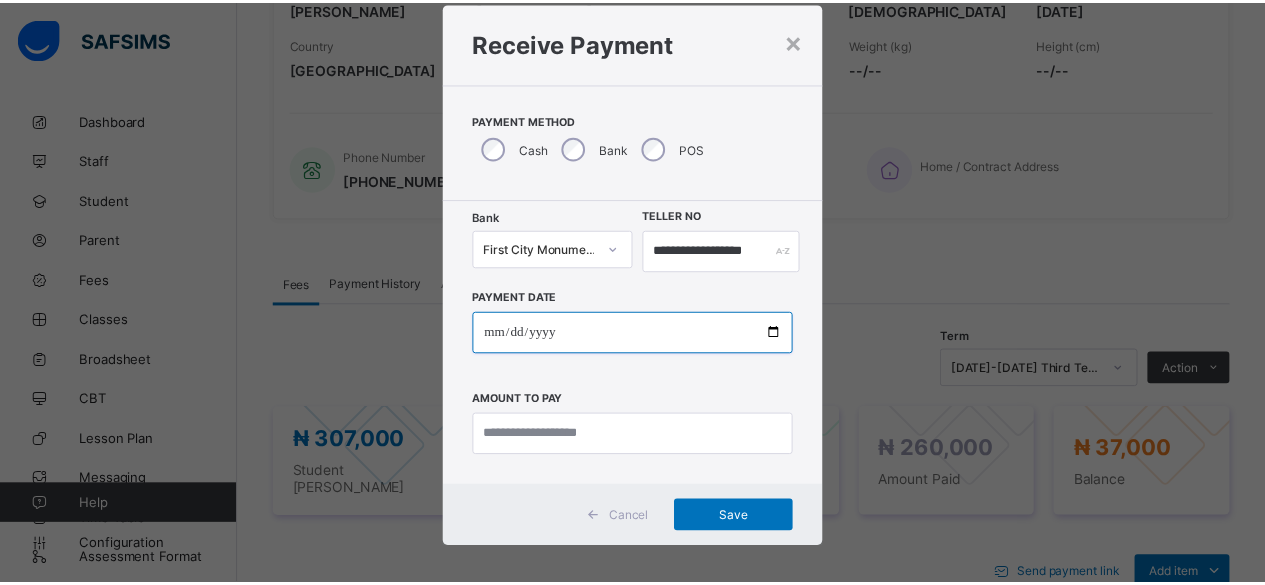 scroll, scrollTop: 0, scrollLeft: 0, axis: both 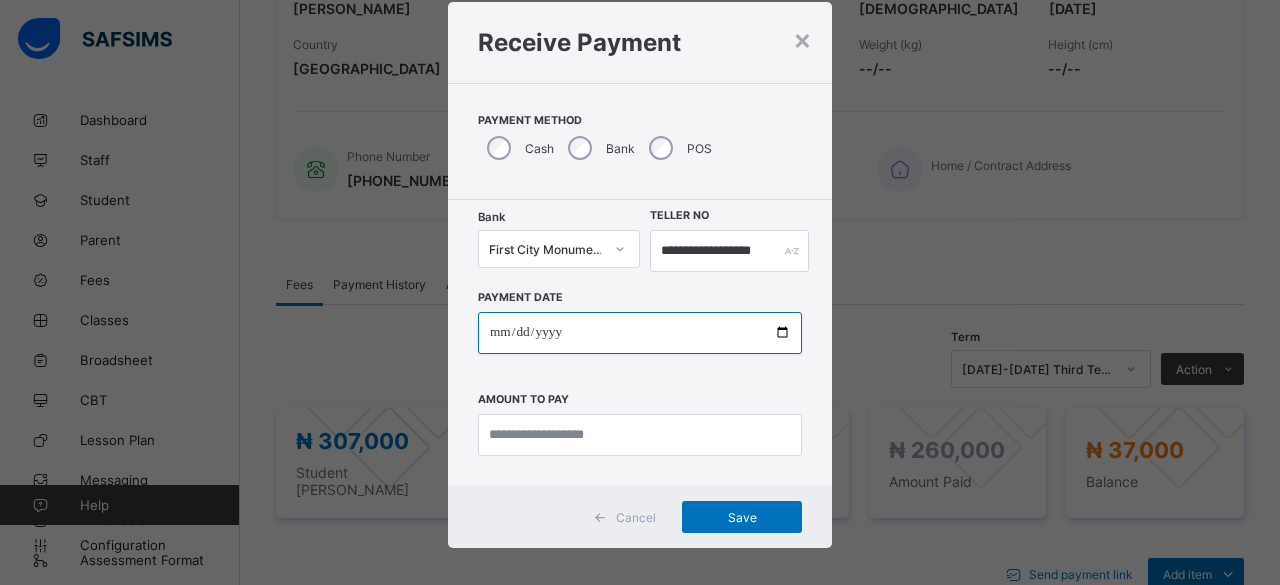 click at bounding box center (640, 333) 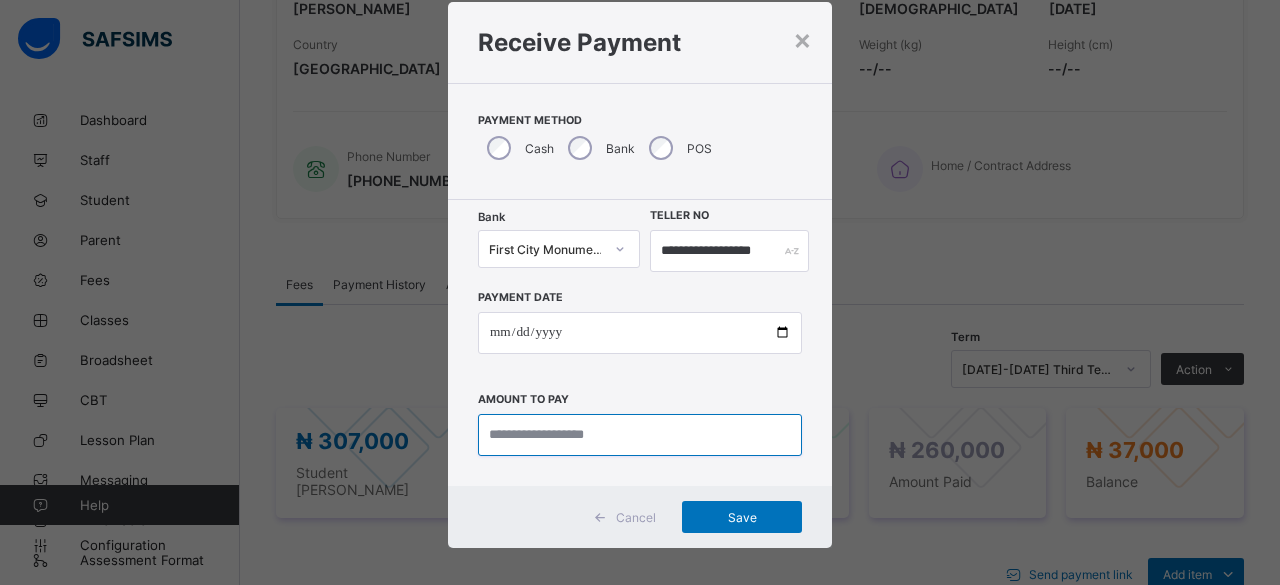 click at bounding box center [640, 435] 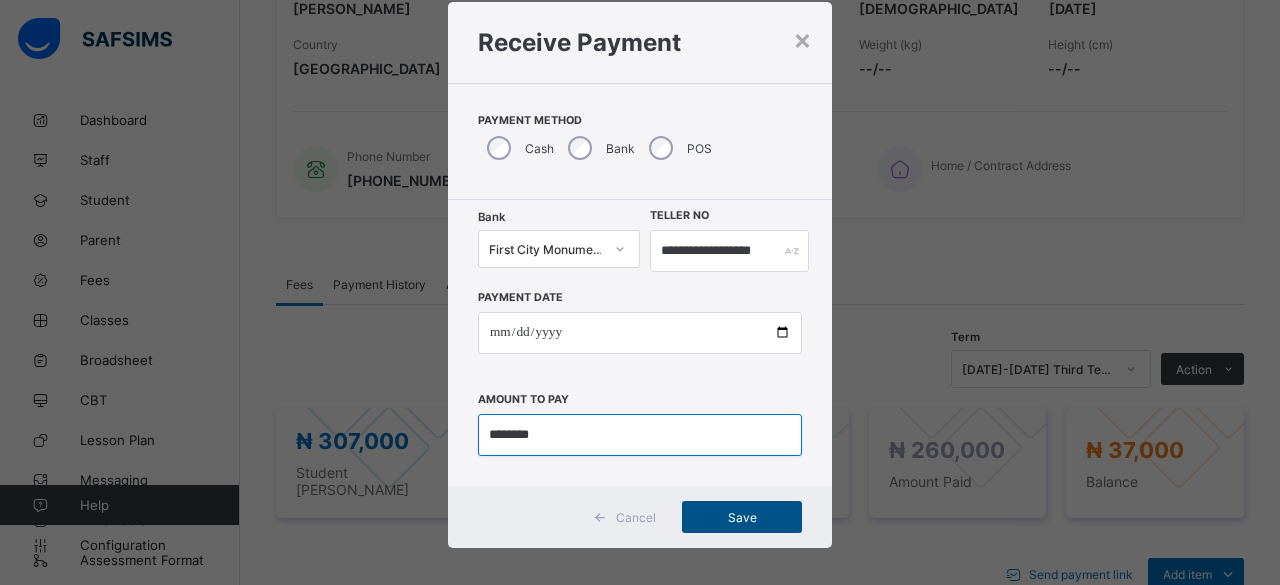 type on "********" 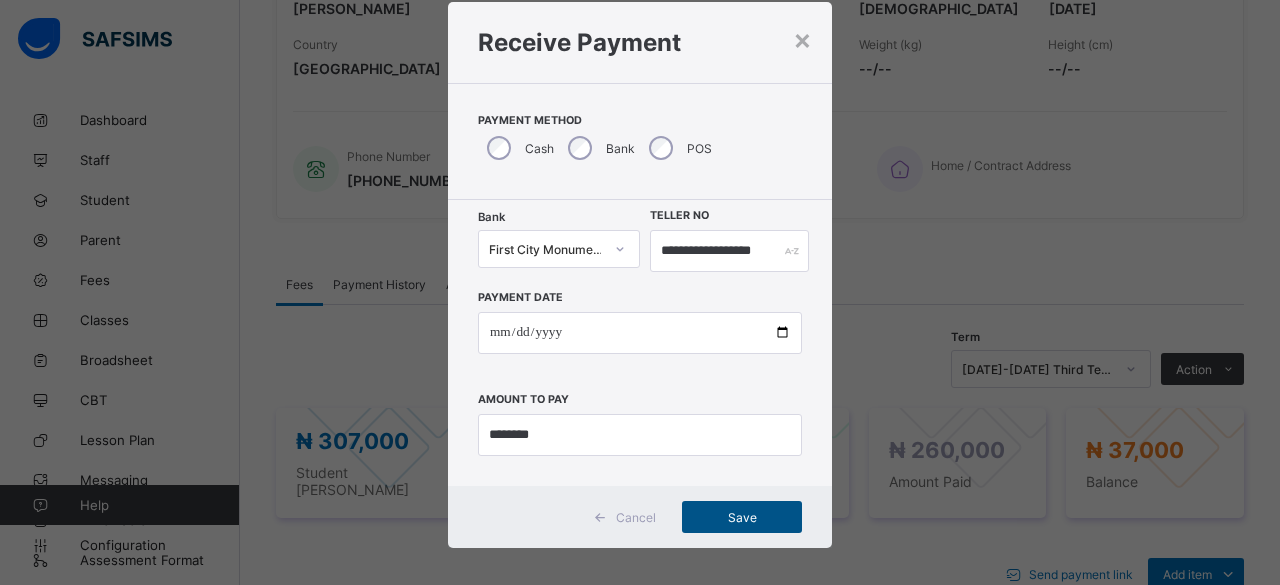 click on "Save" at bounding box center (742, 517) 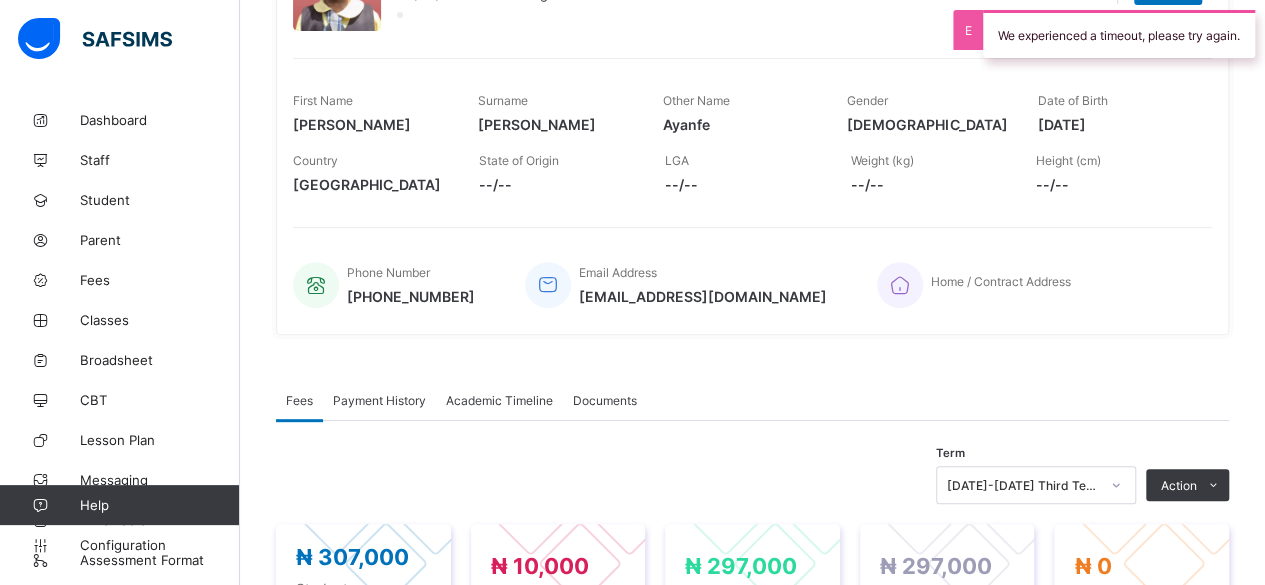 scroll, scrollTop: 0, scrollLeft: 0, axis: both 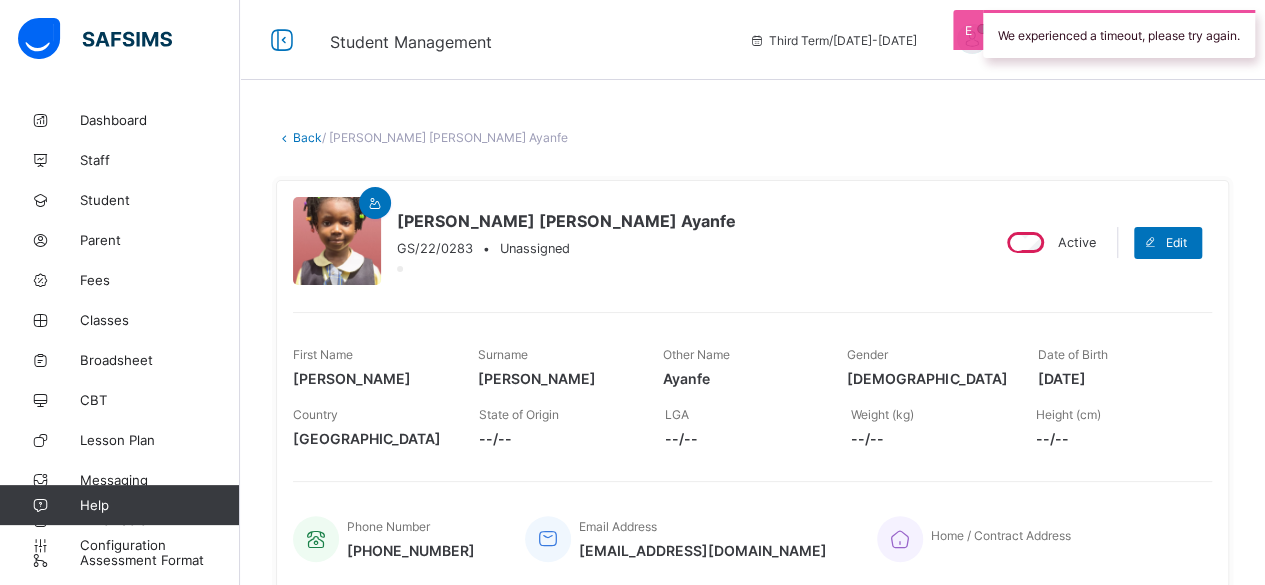 click on "Back" at bounding box center (307, 137) 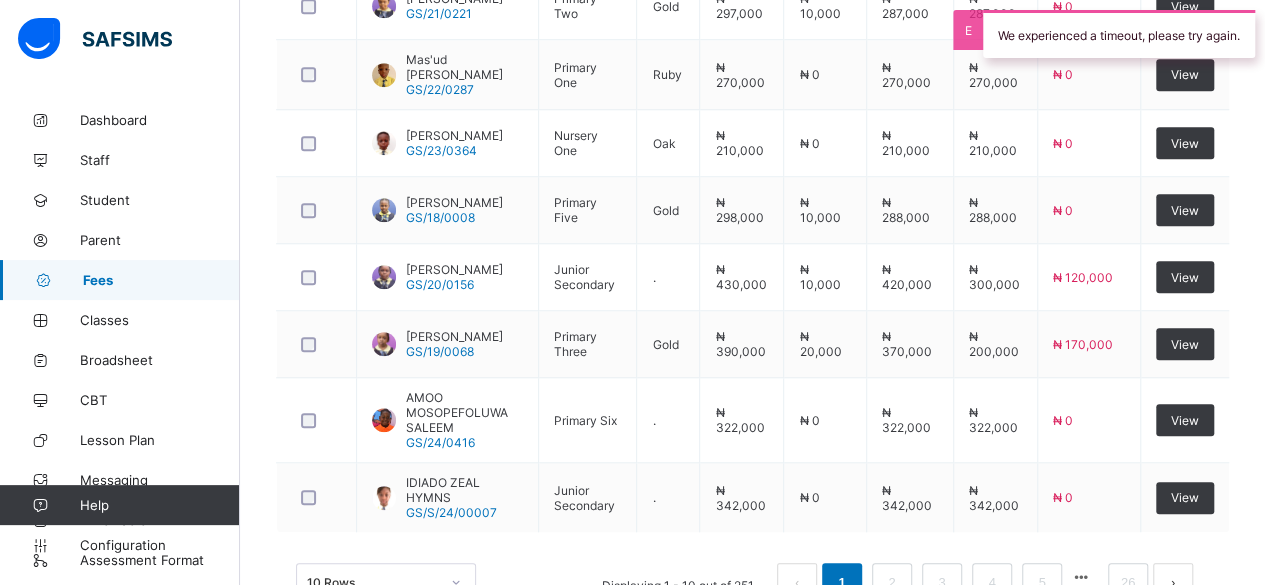 scroll, scrollTop: 836, scrollLeft: 0, axis: vertical 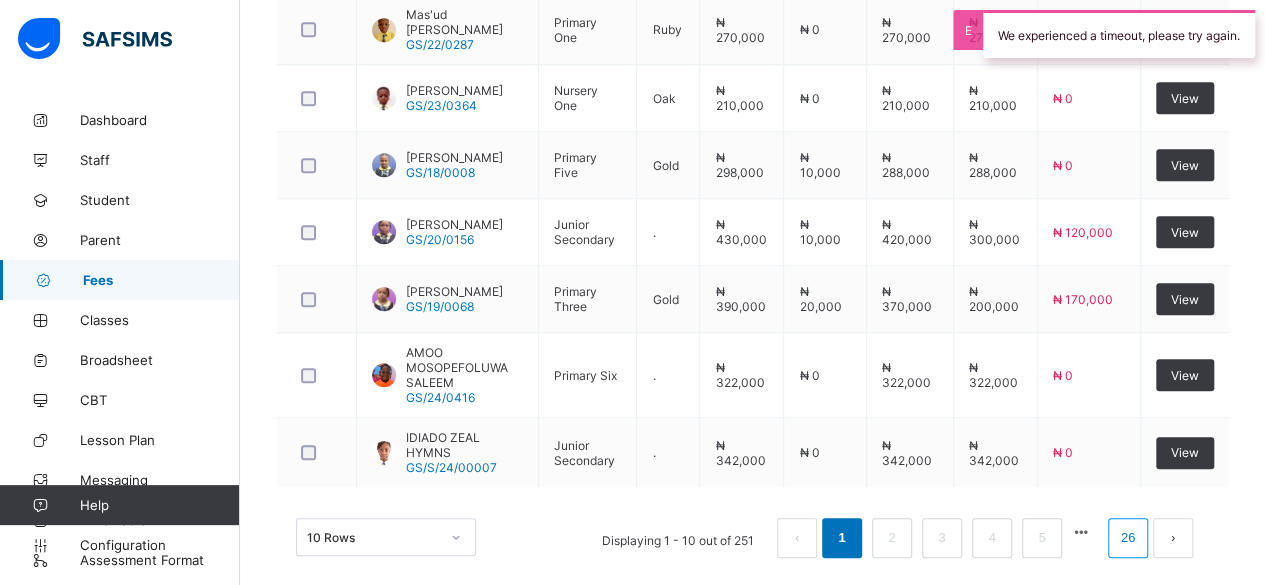 click on "26" at bounding box center (1128, 538) 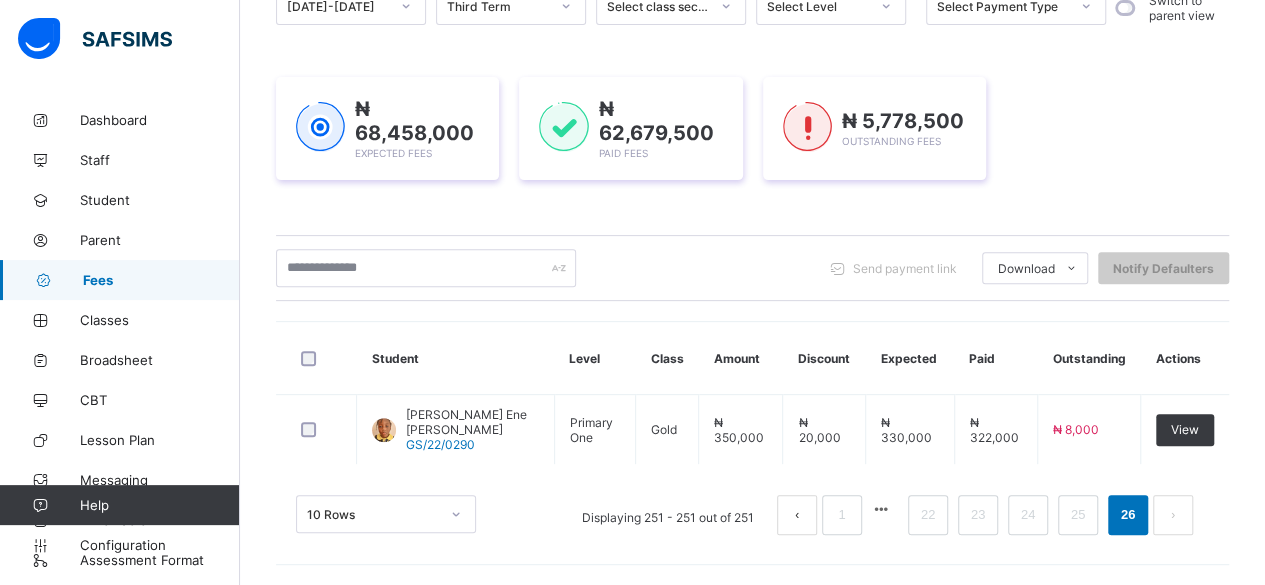 scroll, scrollTop: 222, scrollLeft: 0, axis: vertical 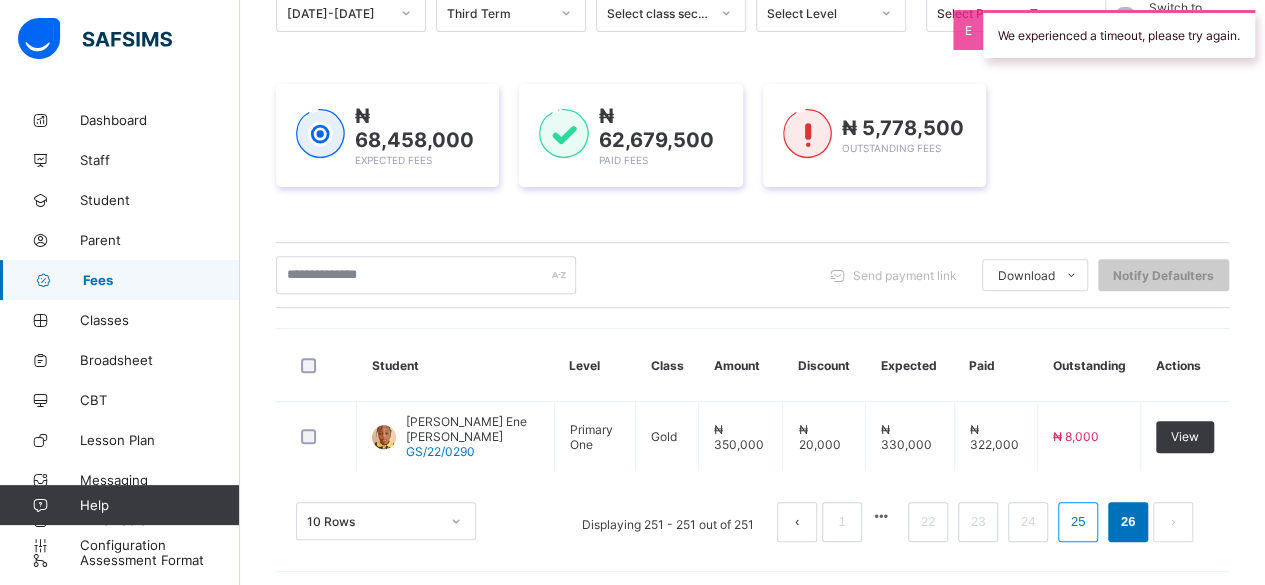 click on "25" at bounding box center [1078, 522] 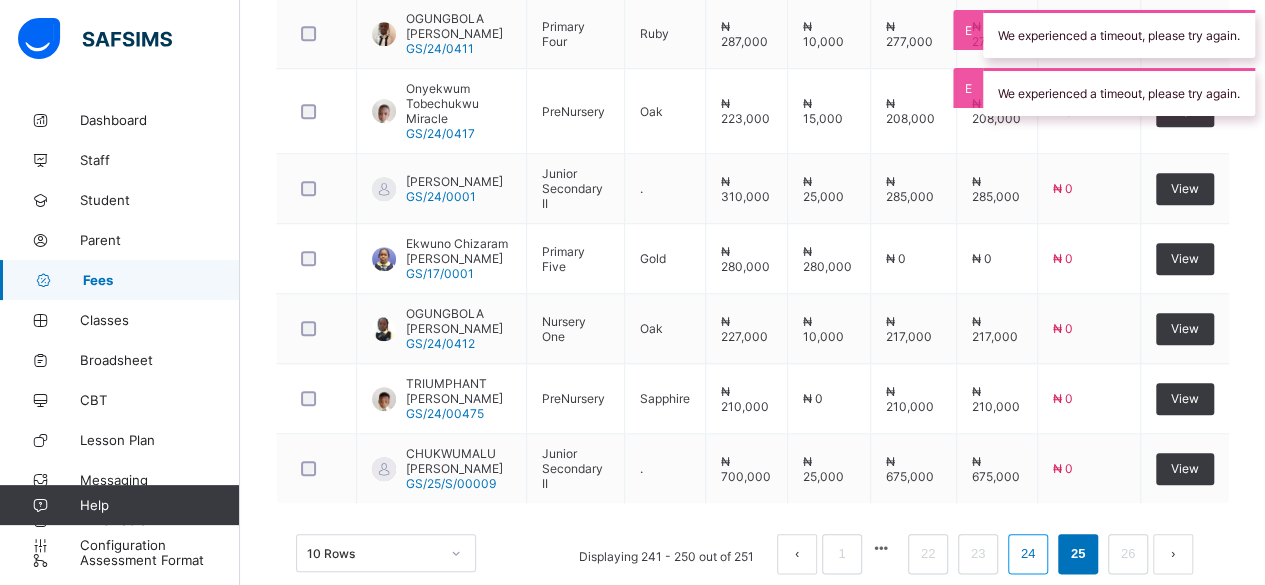 click on "24" at bounding box center [1028, 554] 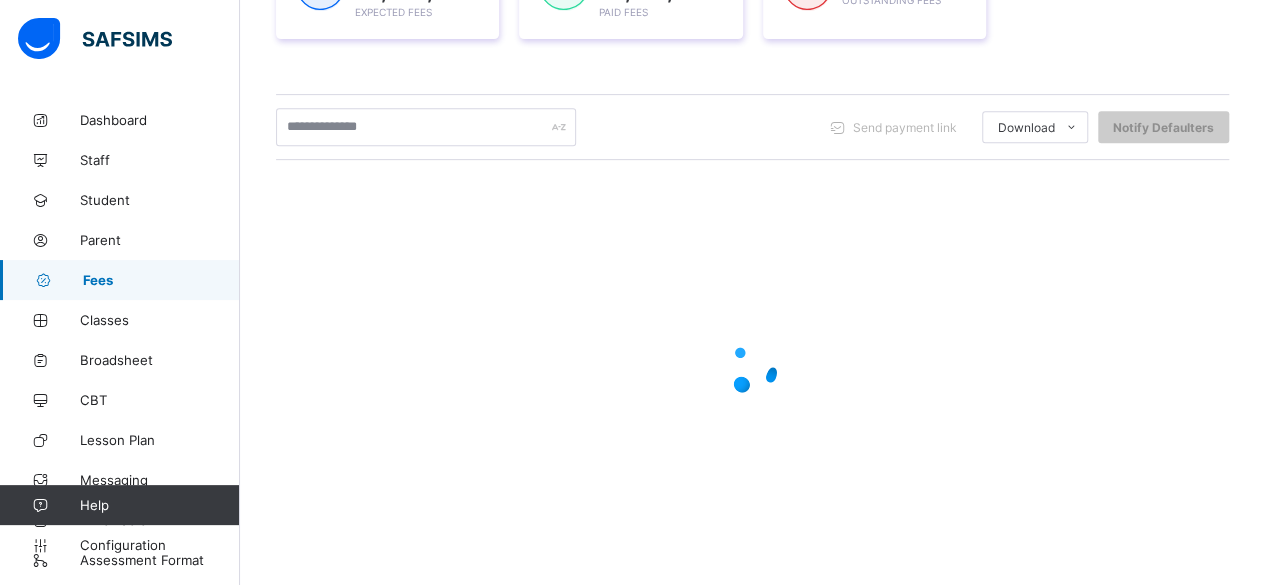 scroll, scrollTop: 822, scrollLeft: 0, axis: vertical 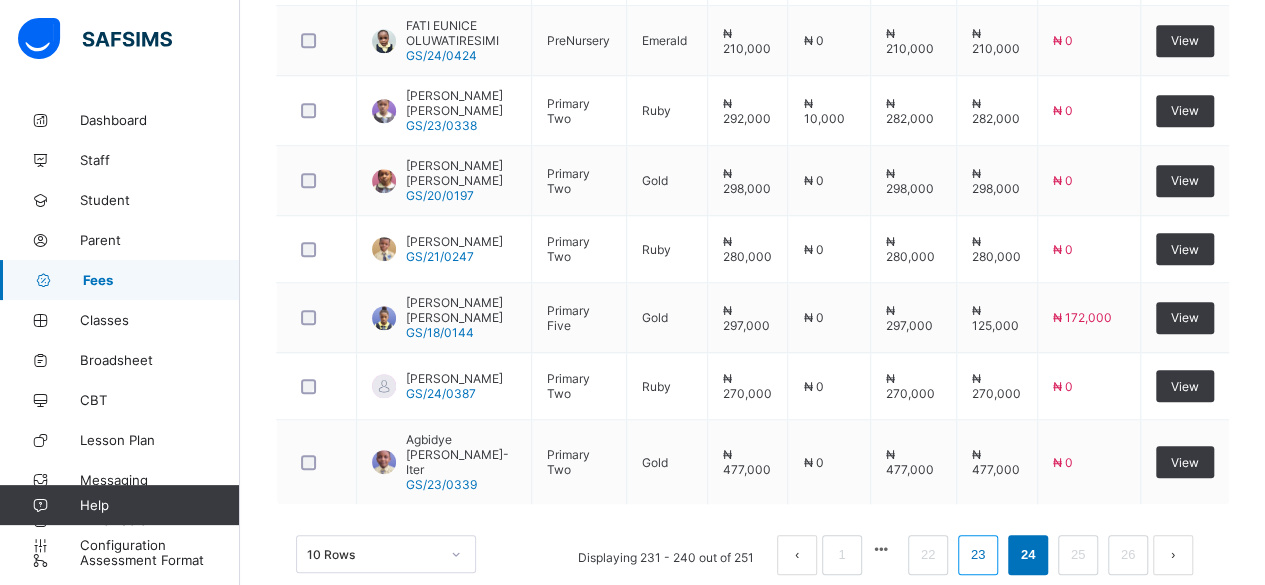 click on "23" at bounding box center [978, 555] 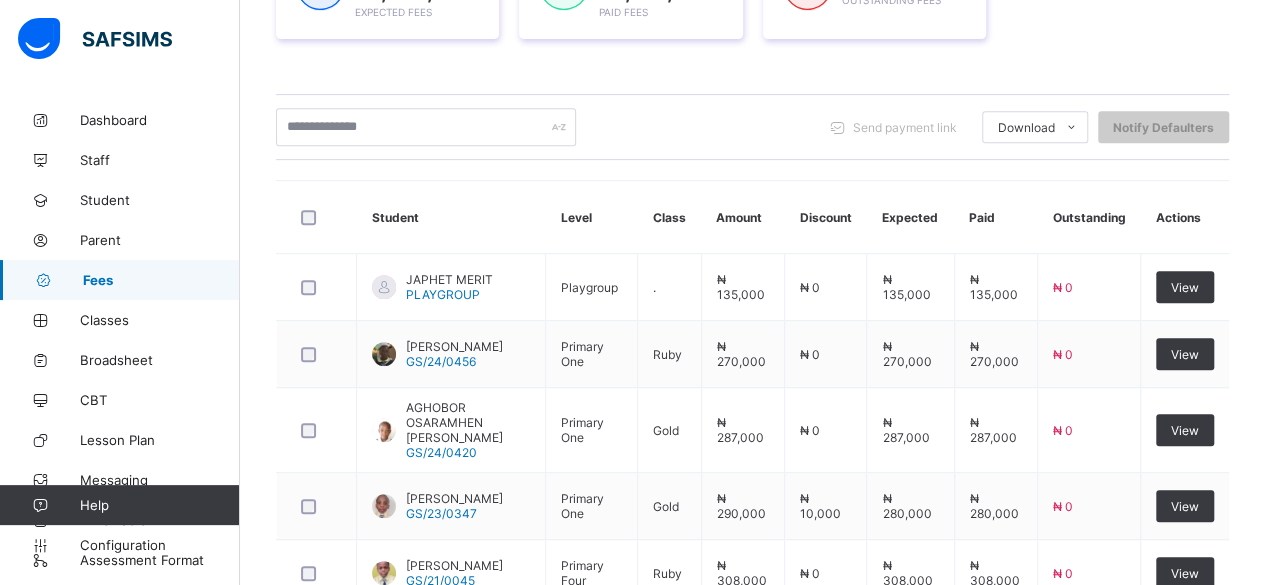 scroll, scrollTop: 822, scrollLeft: 0, axis: vertical 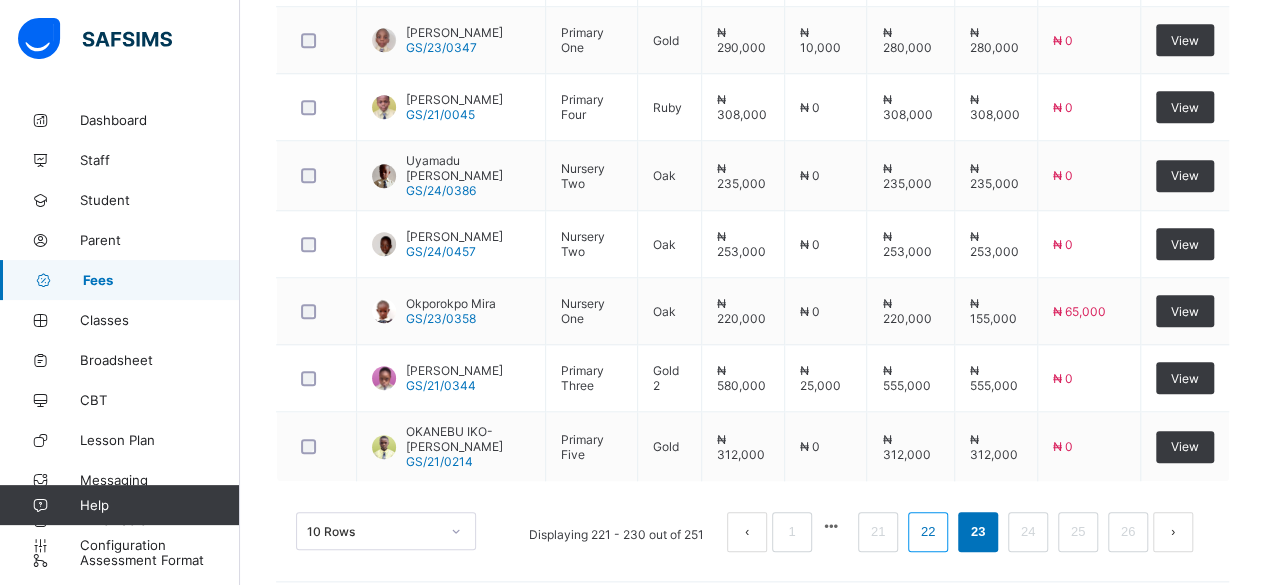 click on "22" at bounding box center [928, 532] 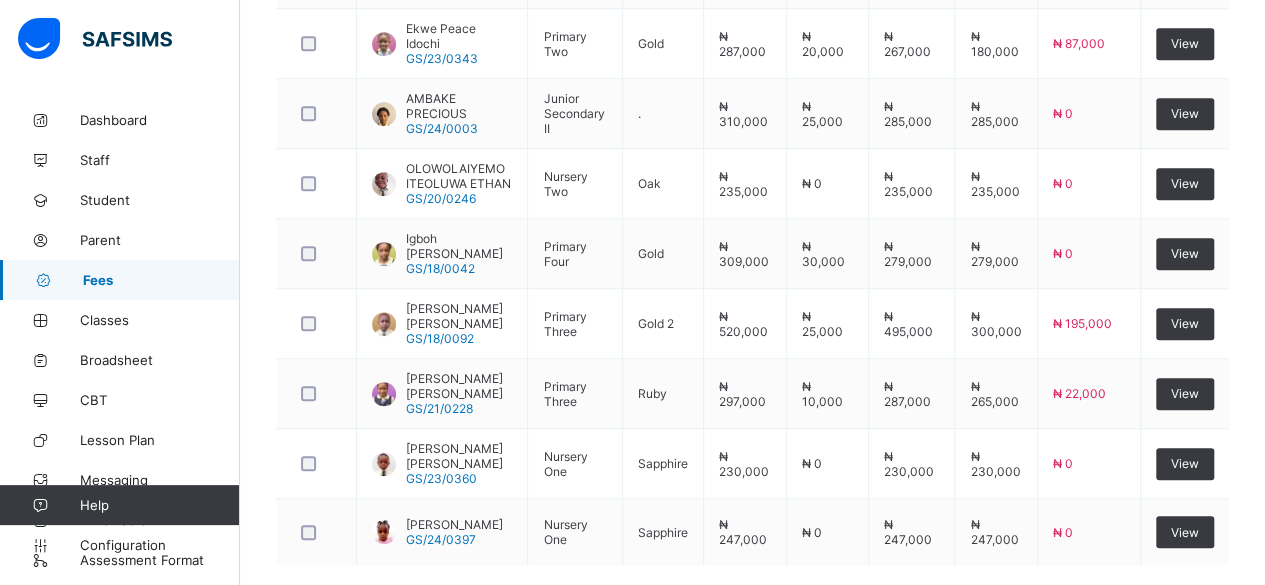 scroll, scrollTop: 822, scrollLeft: 0, axis: vertical 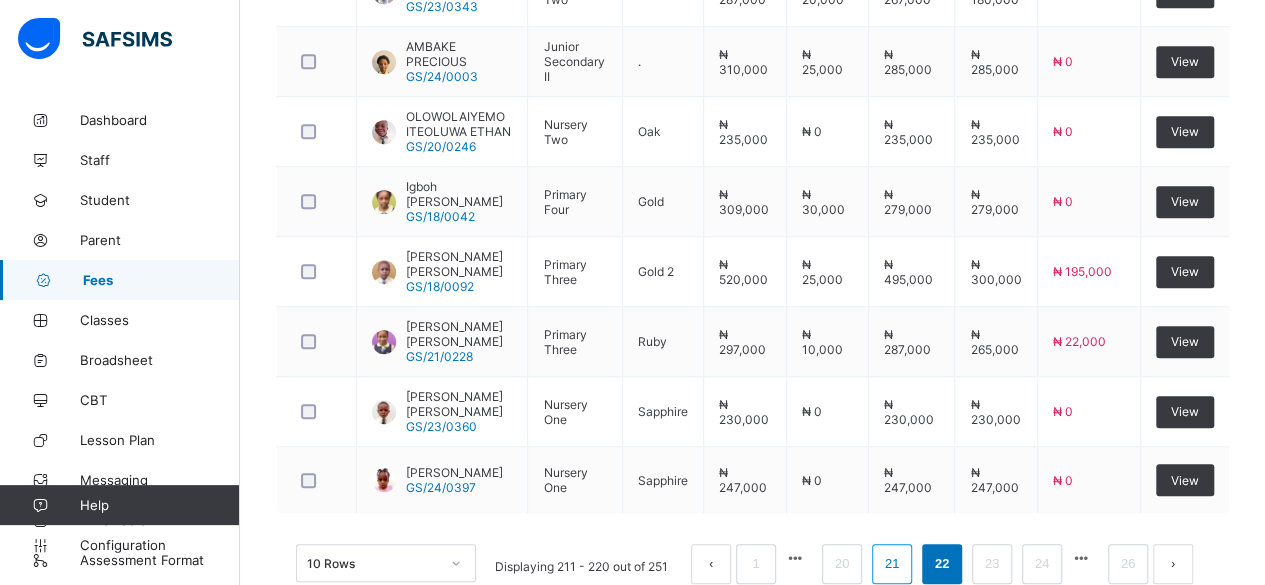 click on "21" at bounding box center [892, 564] 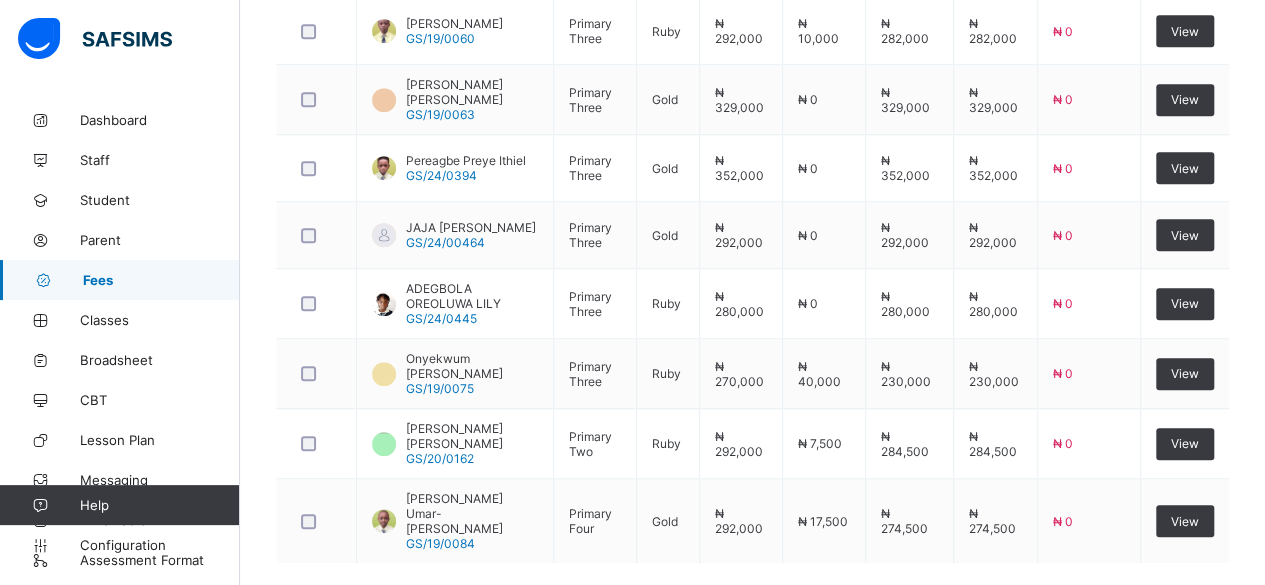 scroll, scrollTop: 785, scrollLeft: 0, axis: vertical 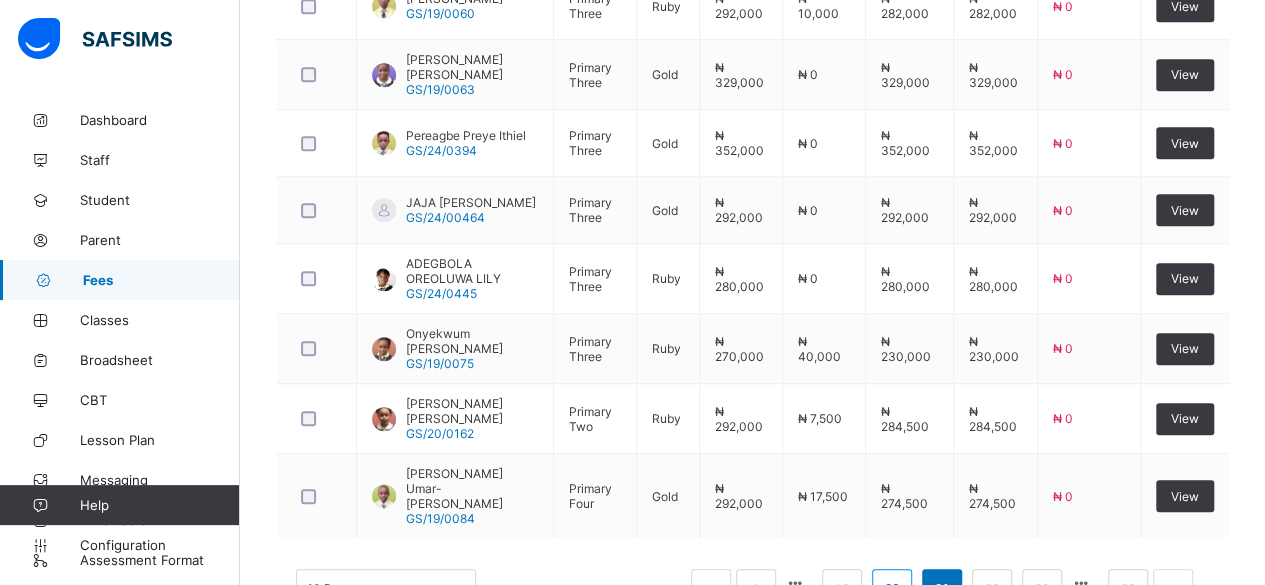 click on "20" at bounding box center [892, 589] 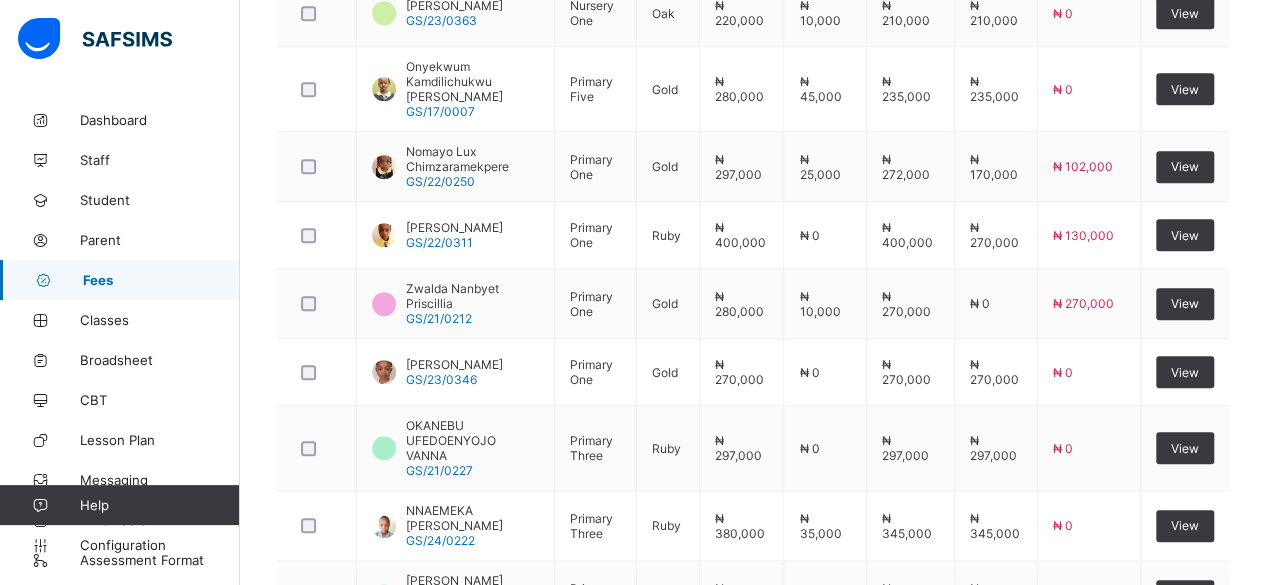 scroll, scrollTop: 692, scrollLeft: 0, axis: vertical 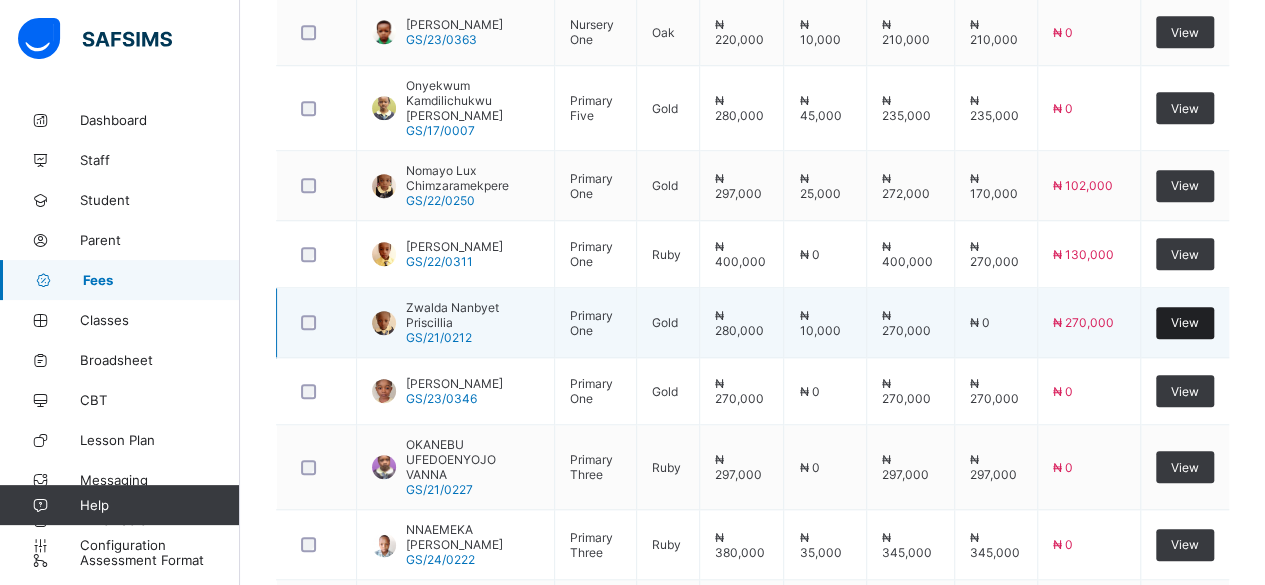 click on "View" at bounding box center [1185, 322] 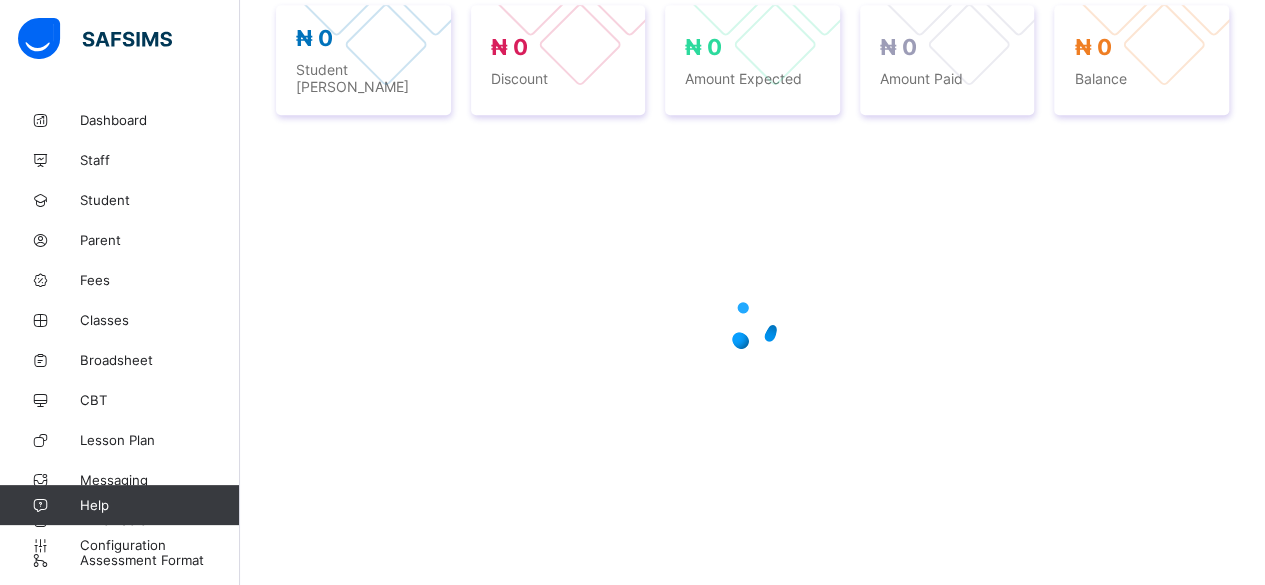 scroll, scrollTop: 0, scrollLeft: 0, axis: both 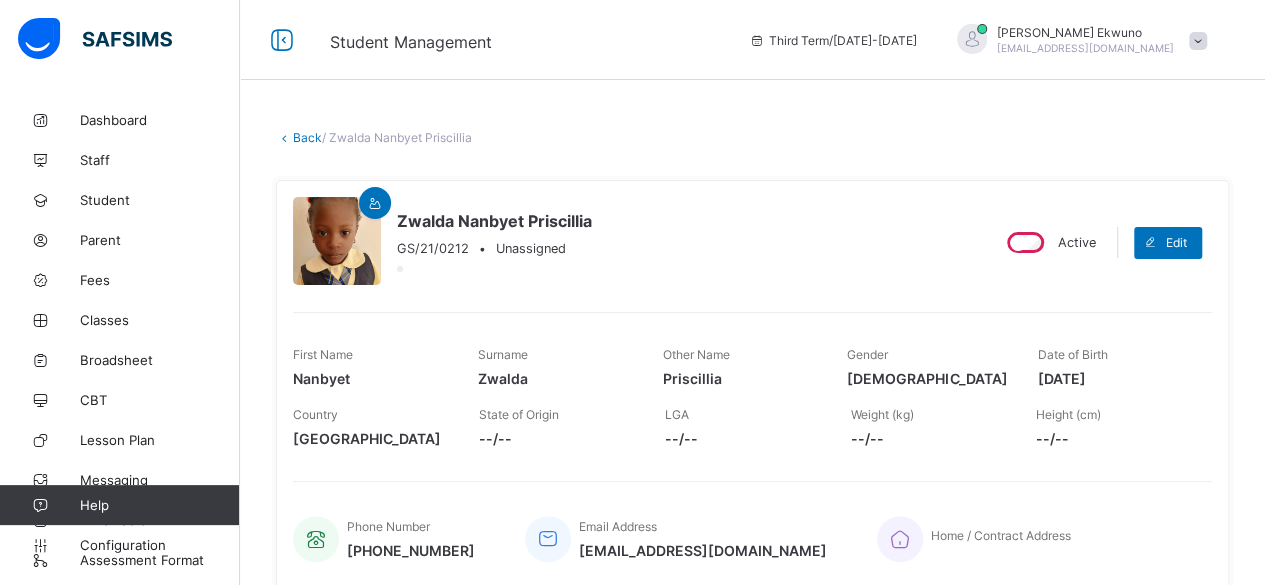 click on "Back" at bounding box center [307, 137] 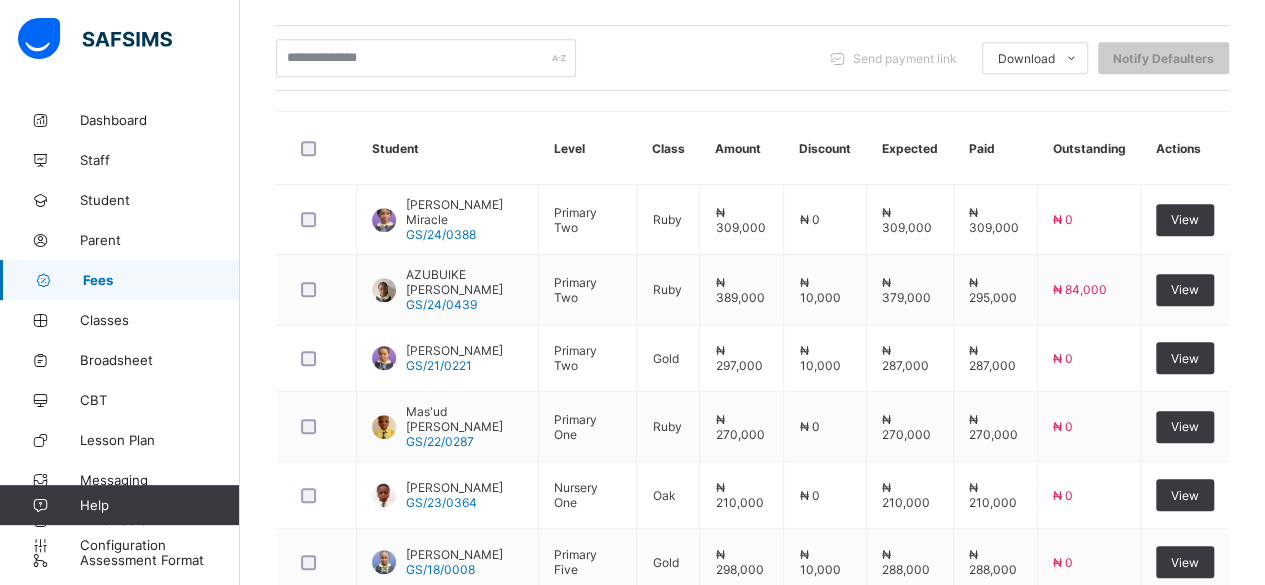 scroll, scrollTop: 836, scrollLeft: 0, axis: vertical 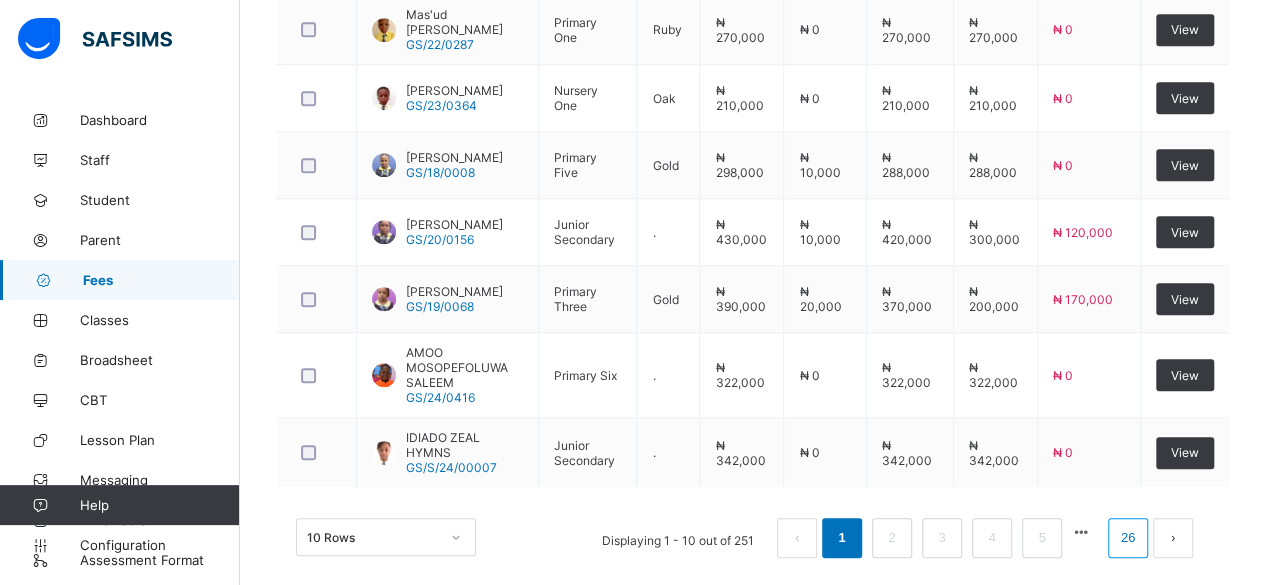 click on "26" at bounding box center (1128, 538) 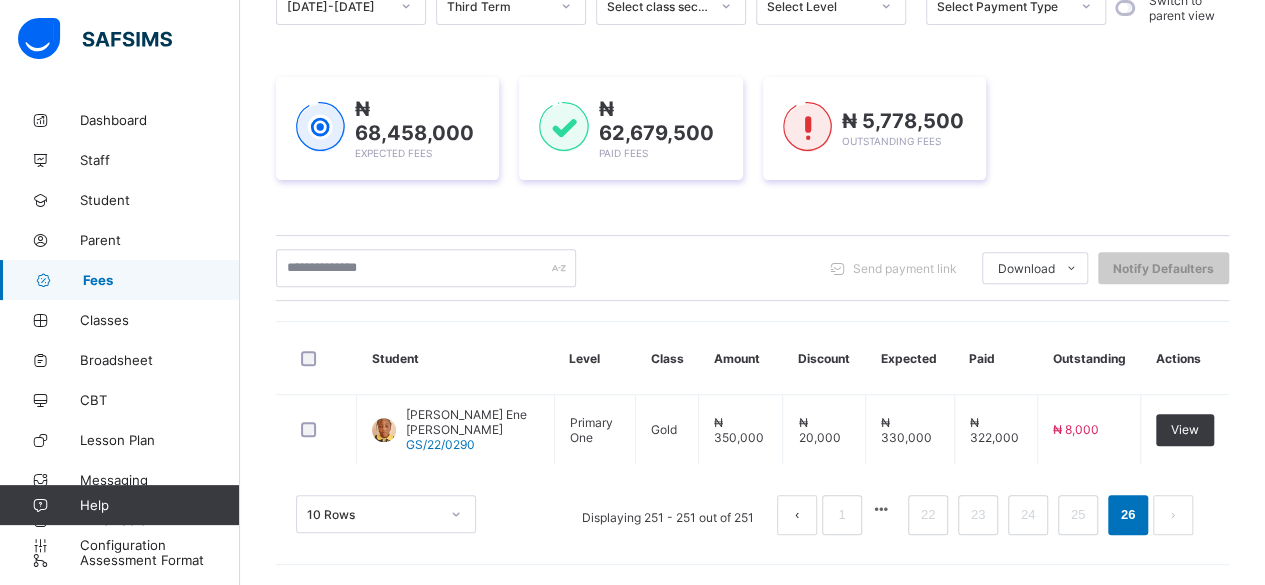 scroll, scrollTop: 222, scrollLeft: 0, axis: vertical 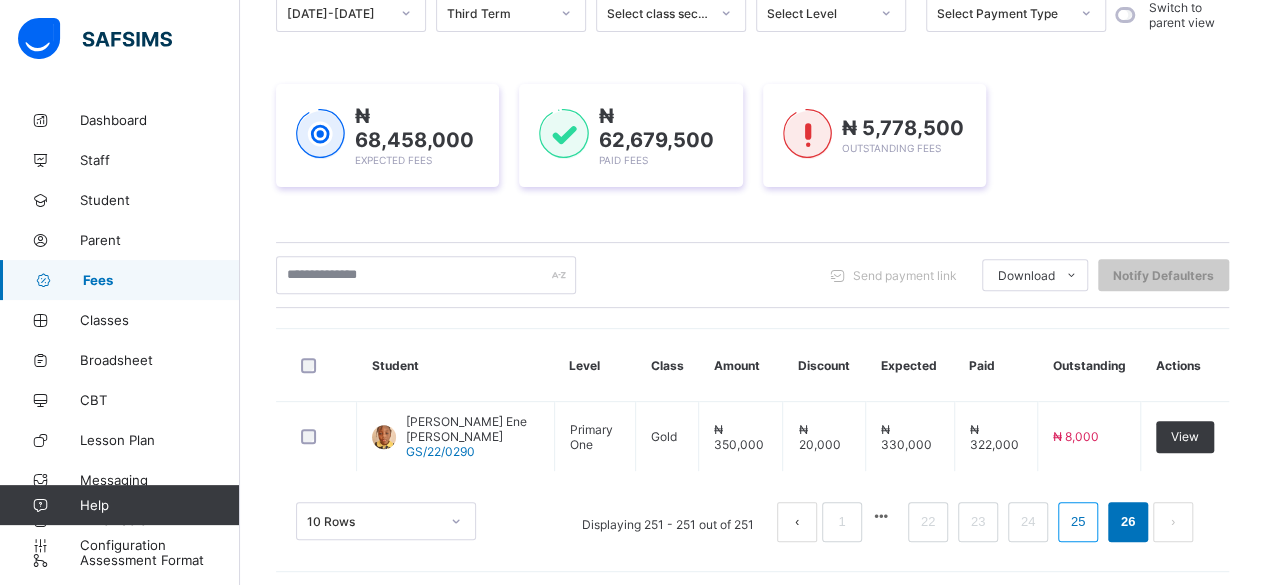 click on "25" at bounding box center (1078, 522) 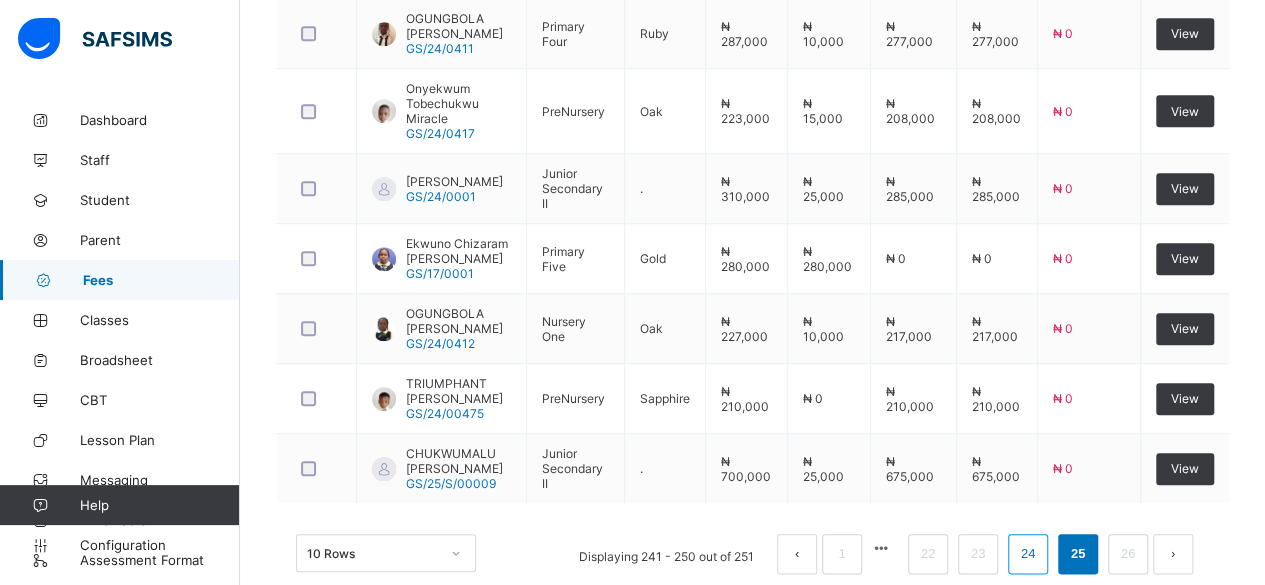 click on "24" at bounding box center (1028, 554) 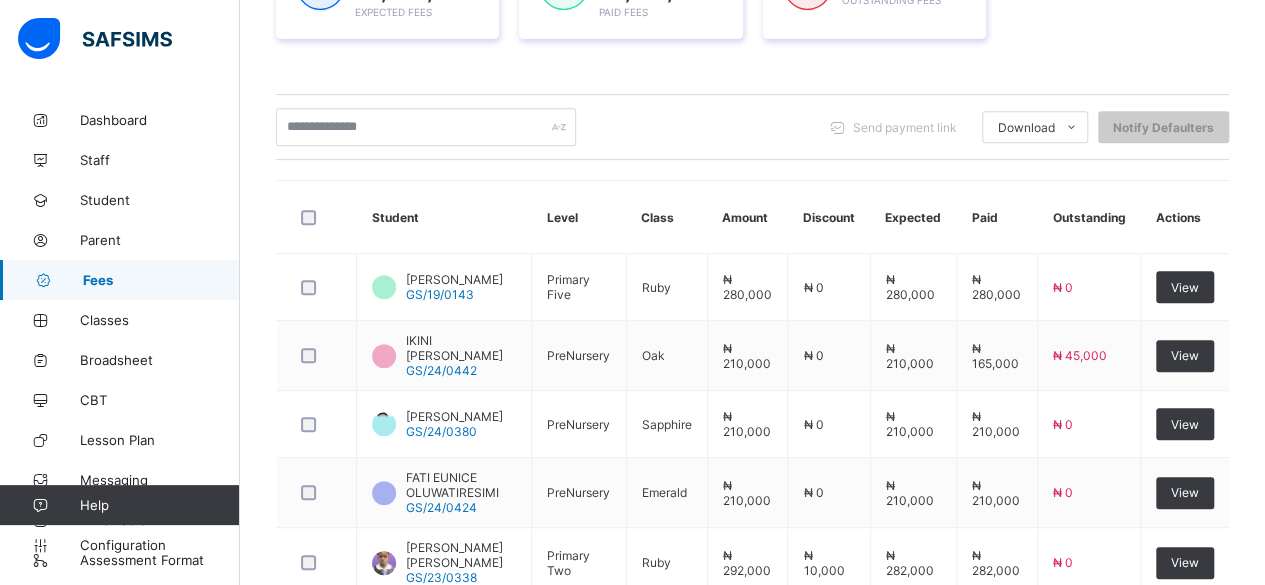 scroll, scrollTop: 822, scrollLeft: 0, axis: vertical 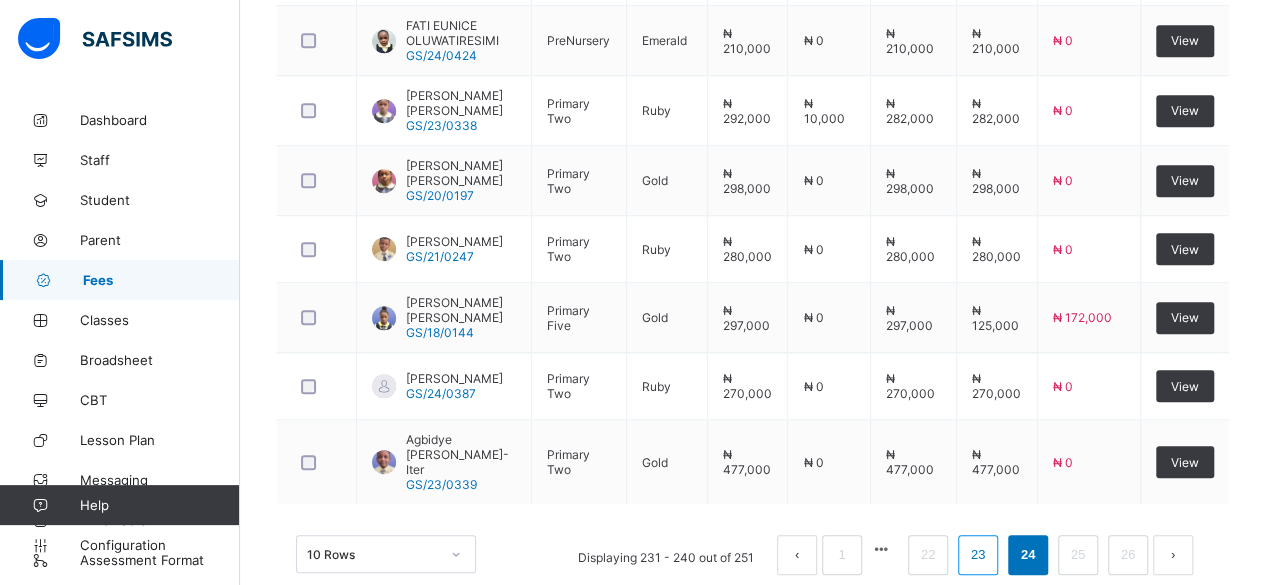 click on "23" at bounding box center [978, 555] 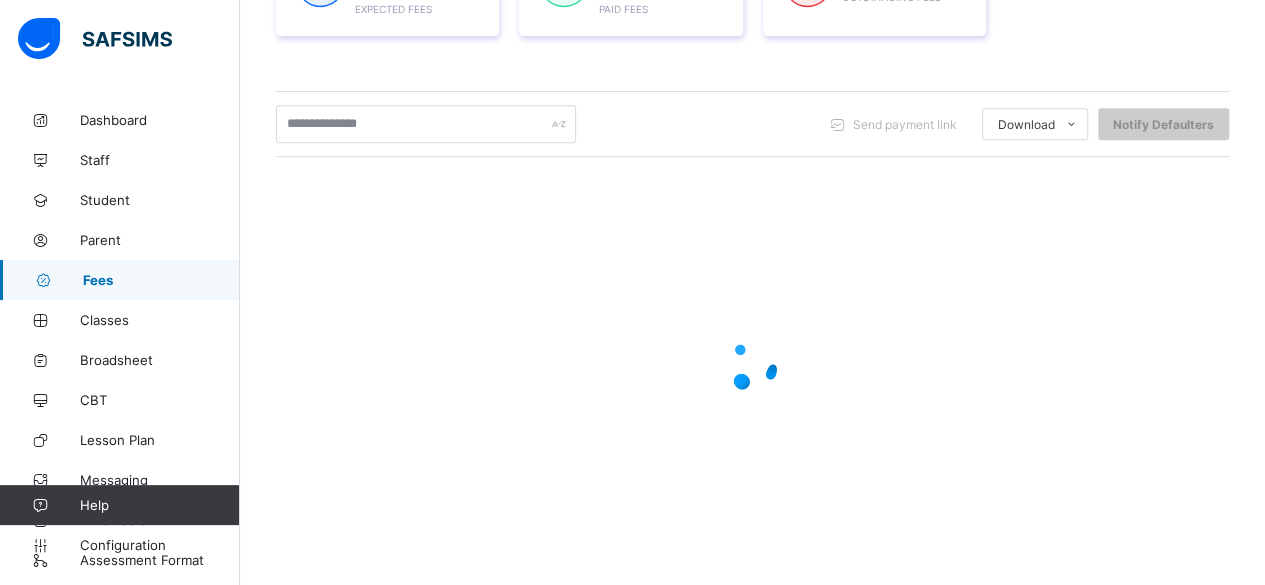 scroll, scrollTop: 370, scrollLeft: 0, axis: vertical 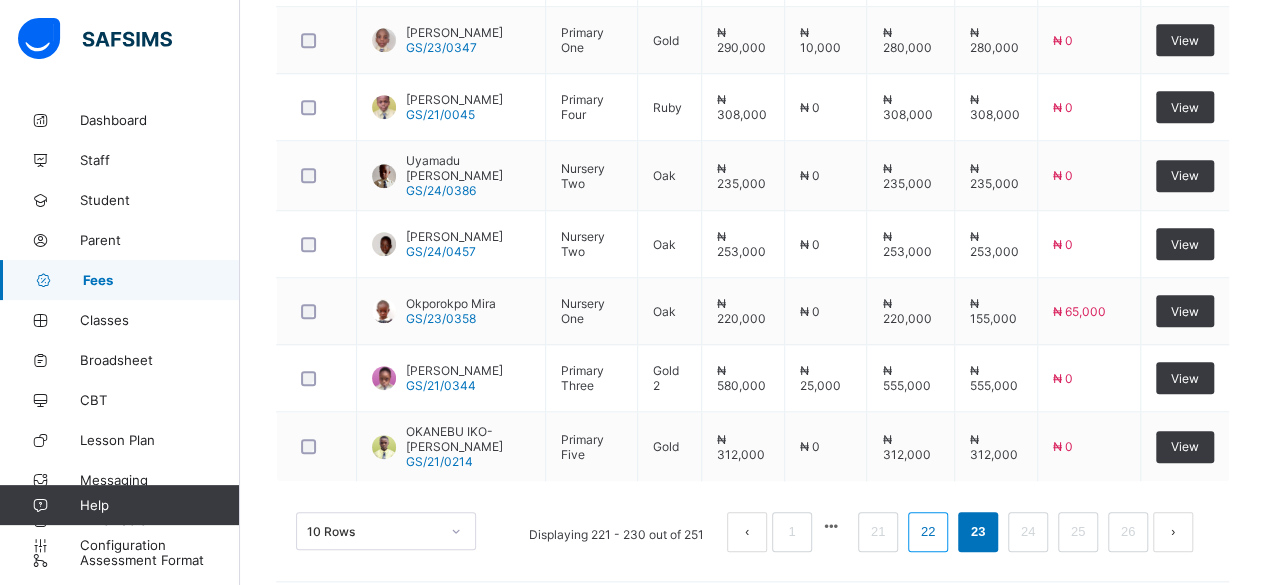 click on "22" at bounding box center [928, 532] 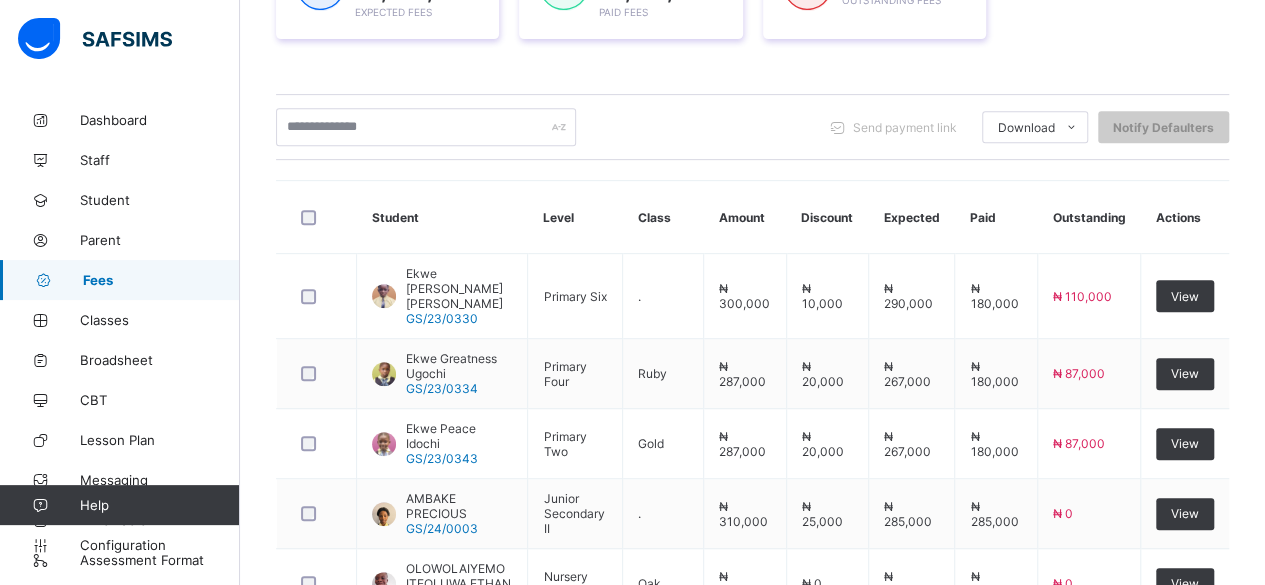 scroll, scrollTop: 822, scrollLeft: 0, axis: vertical 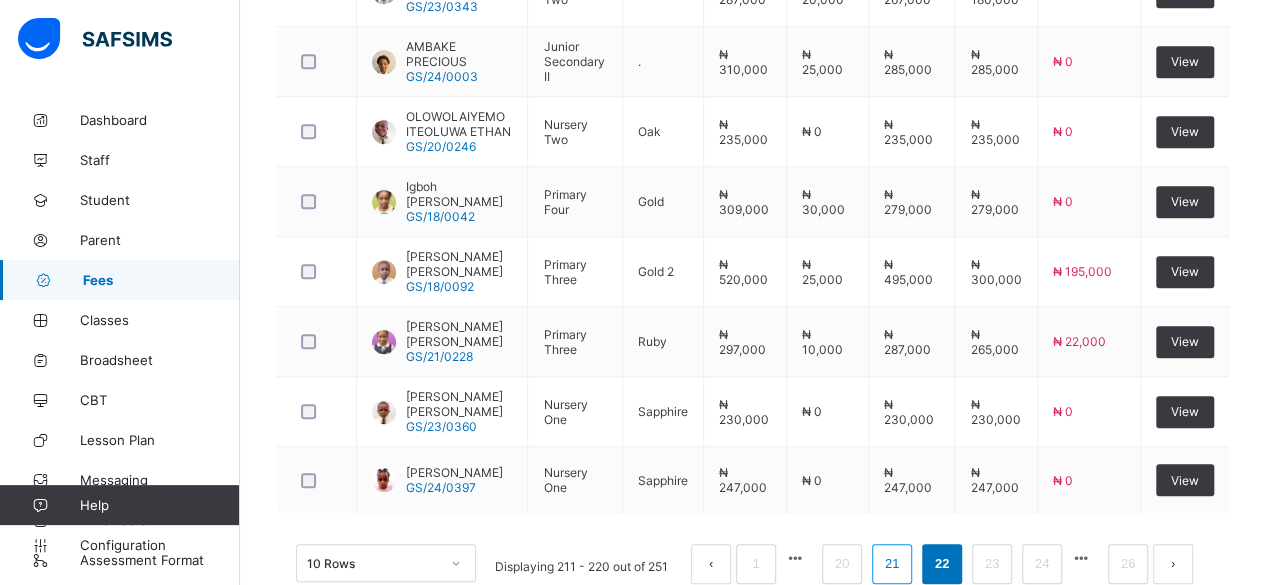 click on "21" at bounding box center (892, 564) 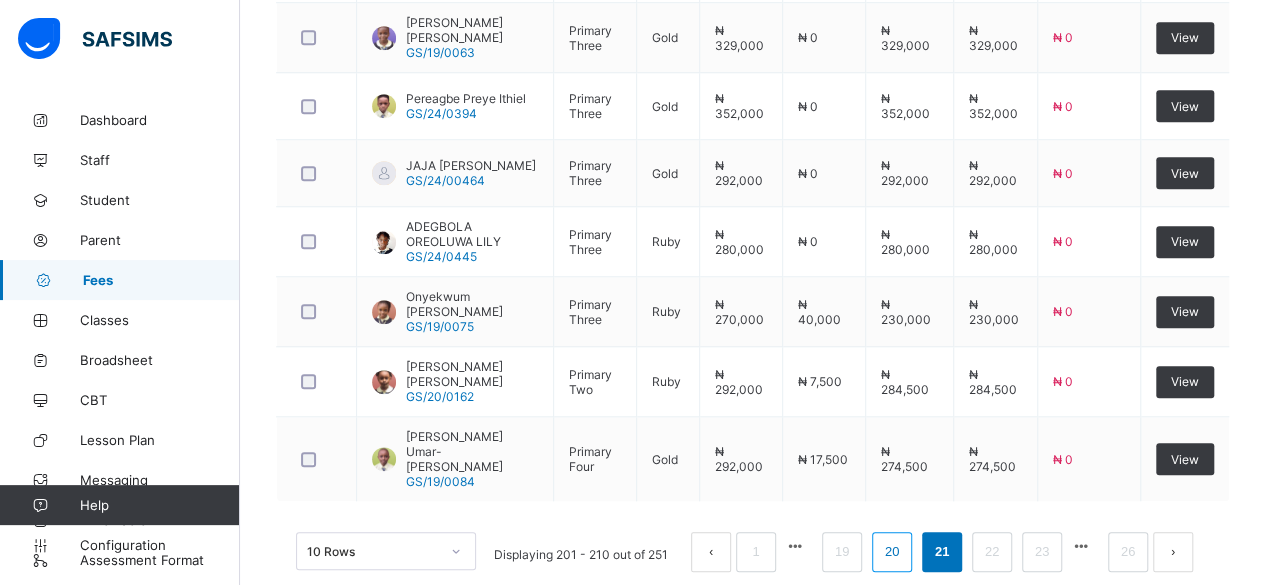 click on "20" at bounding box center (892, 552) 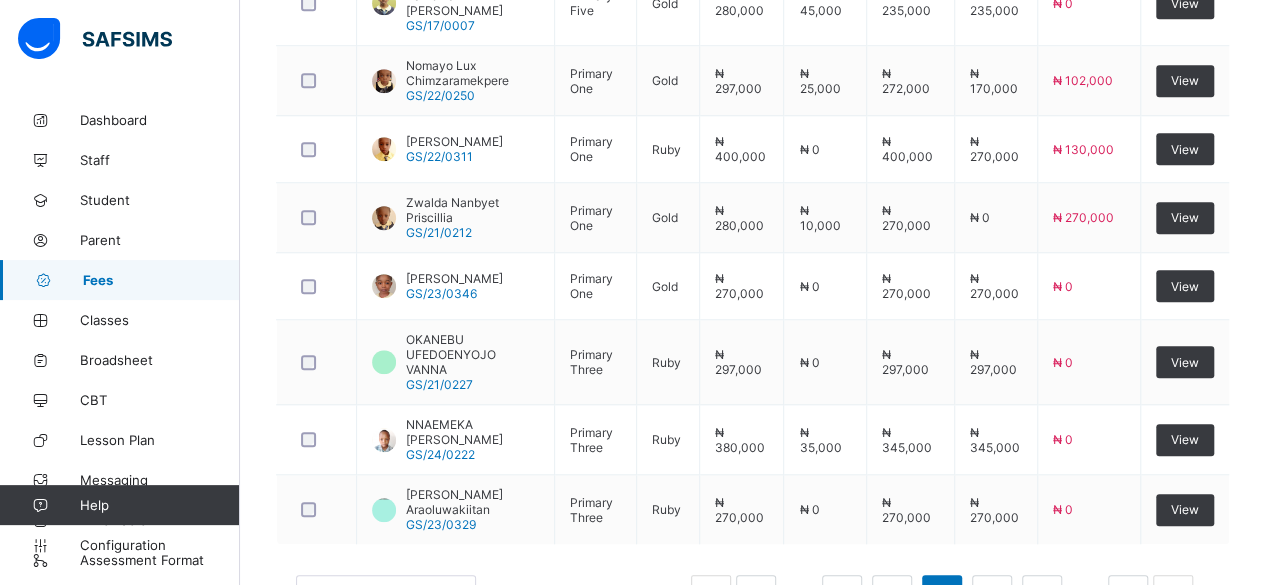 scroll, scrollTop: 717, scrollLeft: 0, axis: vertical 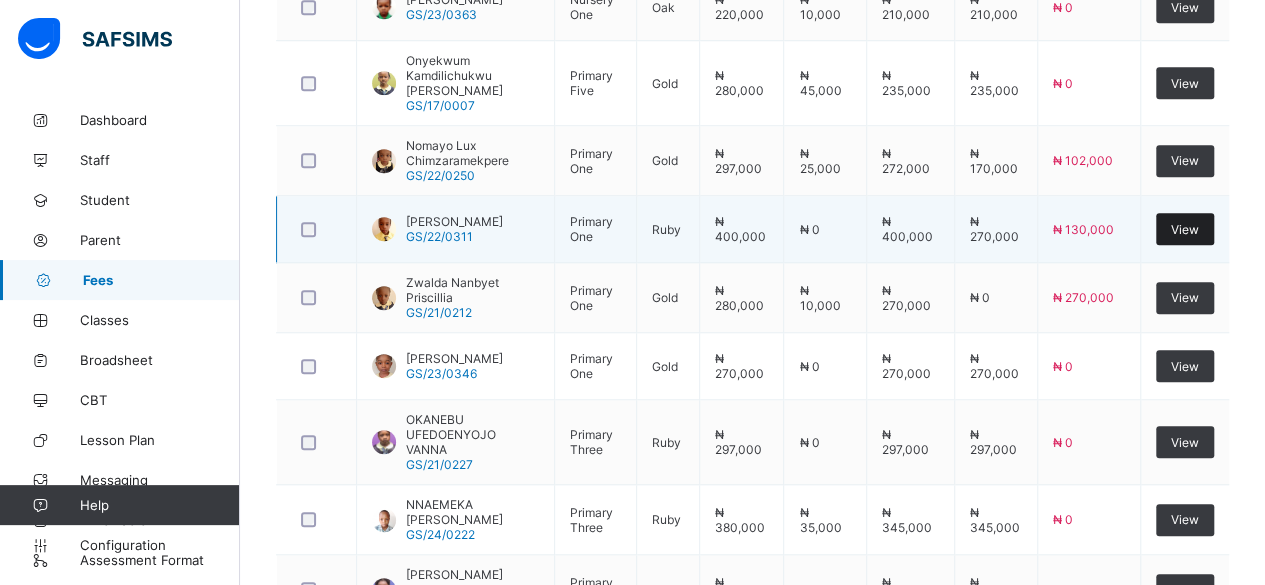 click on "View" at bounding box center [1185, 229] 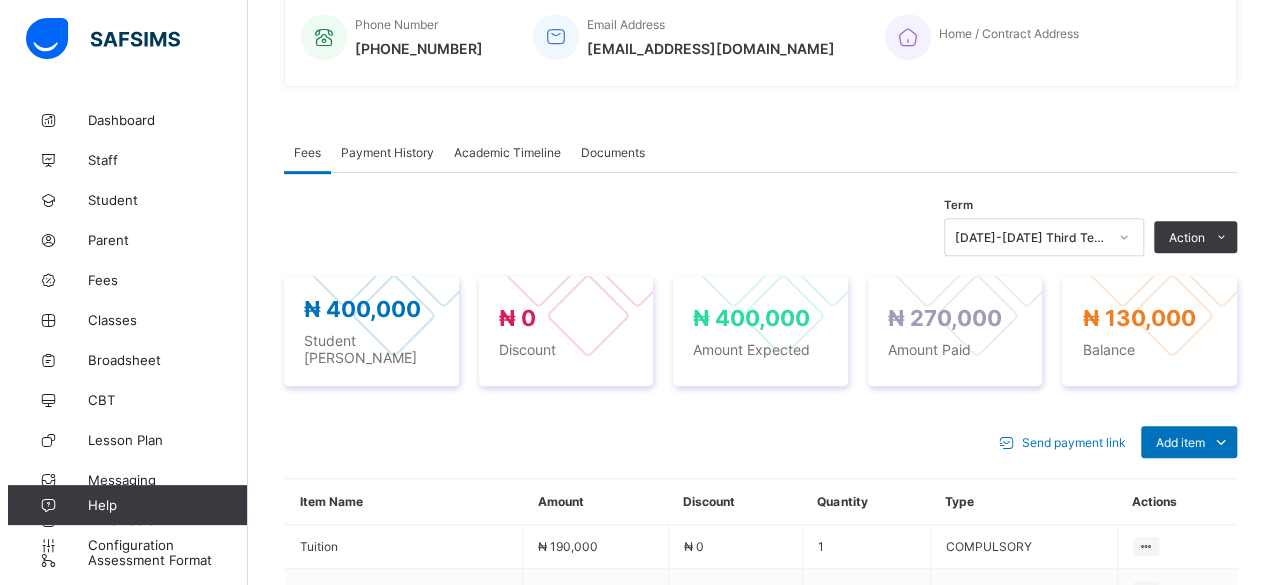 scroll, scrollTop: 717, scrollLeft: 0, axis: vertical 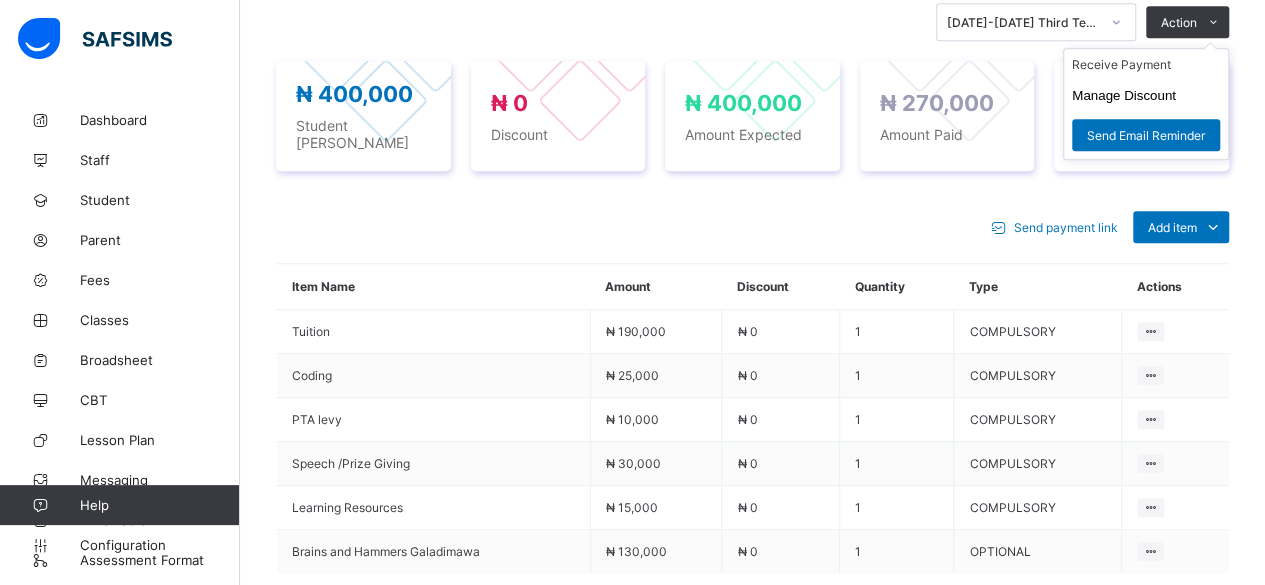 click on "Receive Payment Manage Discount Send Email Reminder" at bounding box center (1146, 104) 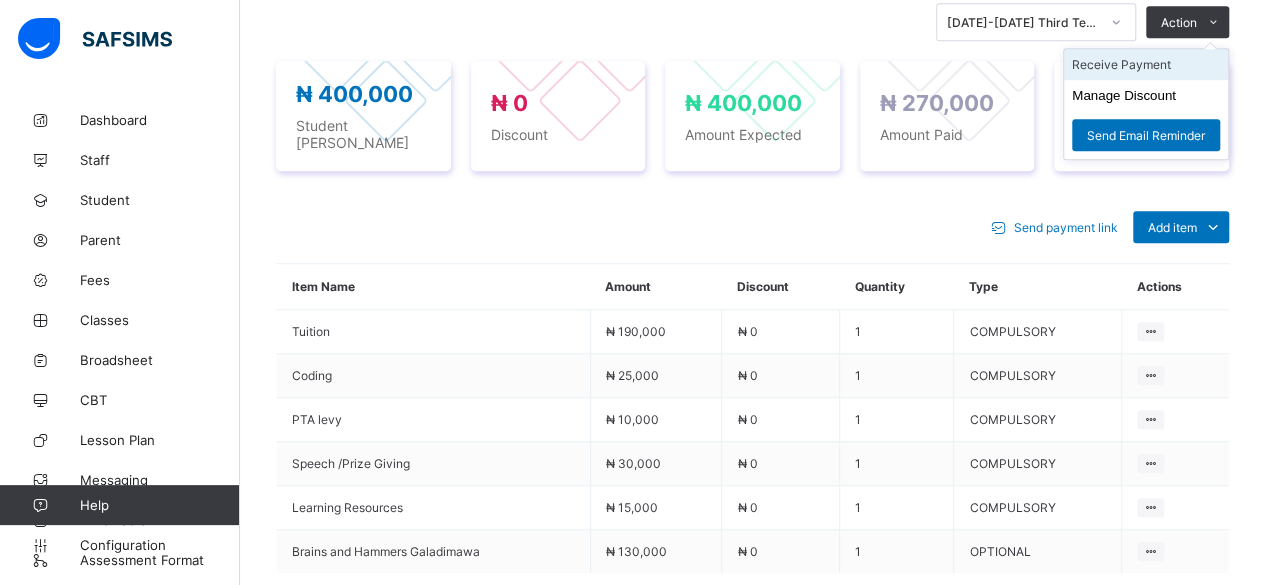 click on "Receive Payment" at bounding box center (1146, 64) 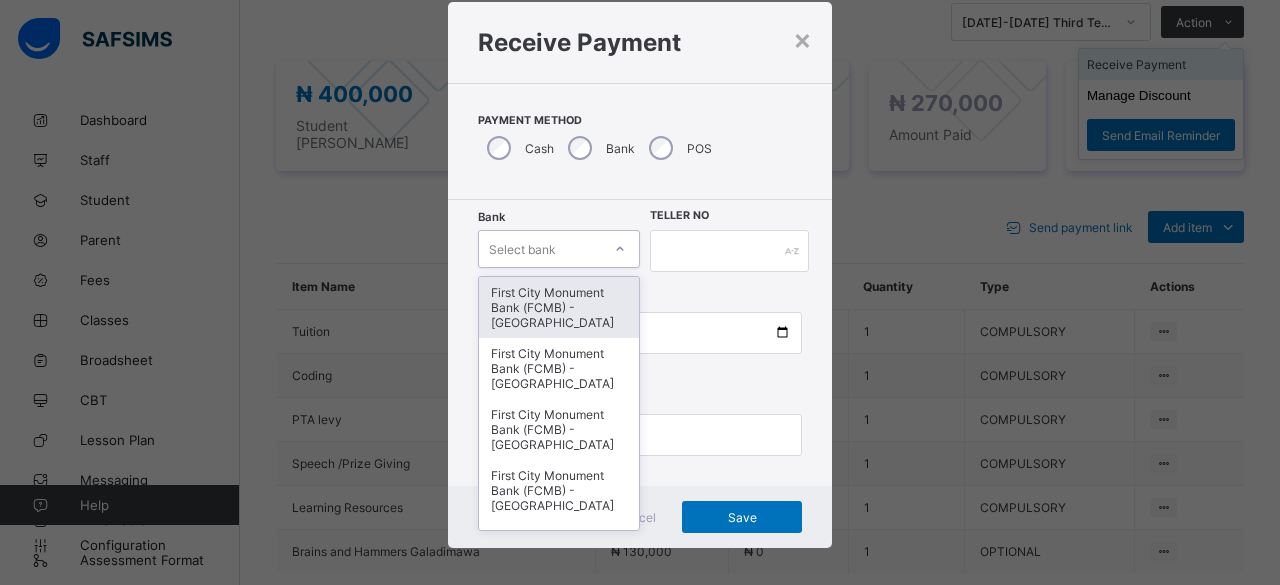 scroll, scrollTop: 48, scrollLeft: 0, axis: vertical 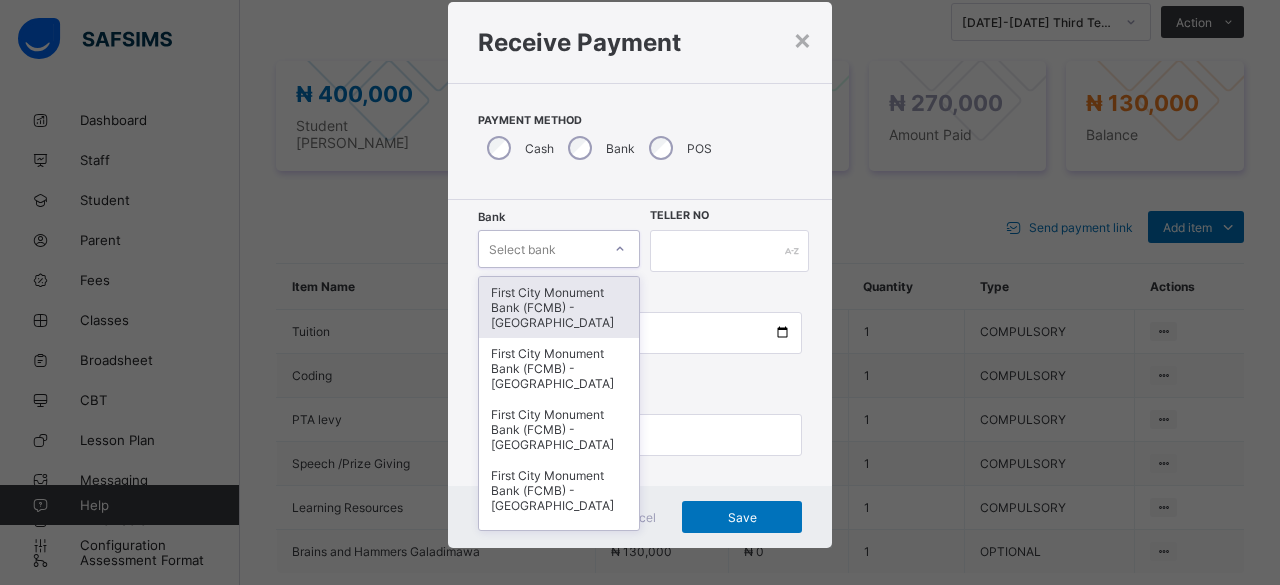 click on "First City Monument Bank (FCMB) - Govana School" at bounding box center (559, 307) 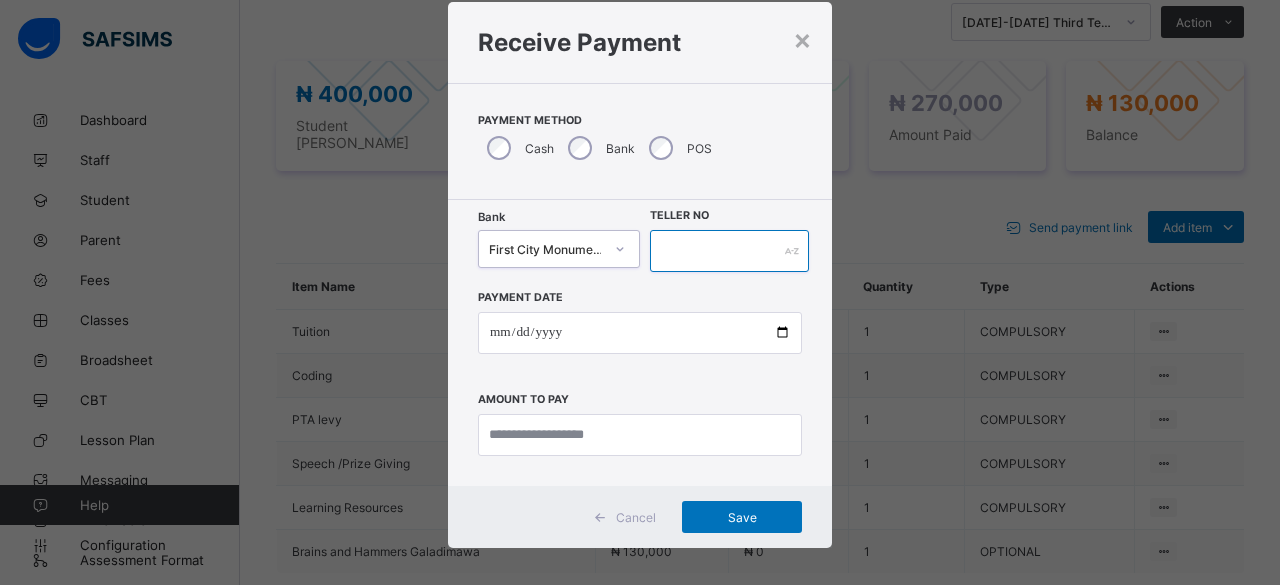 click at bounding box center [729, 251] 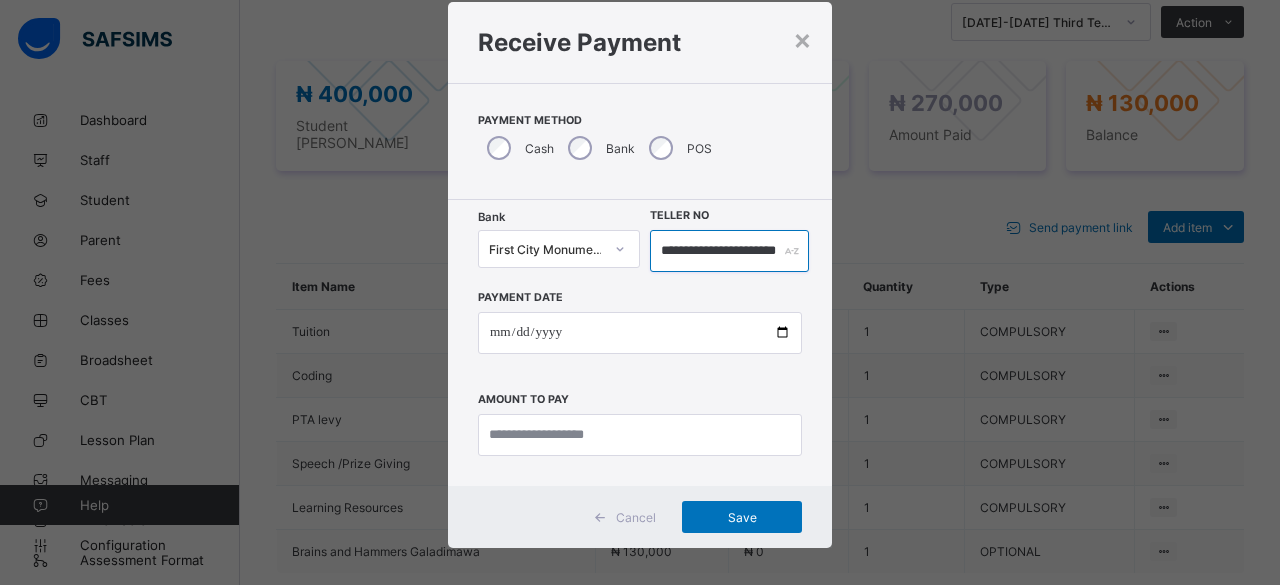scroll, scrollTop: 0, scrollLeft: 52, axis: horizontal 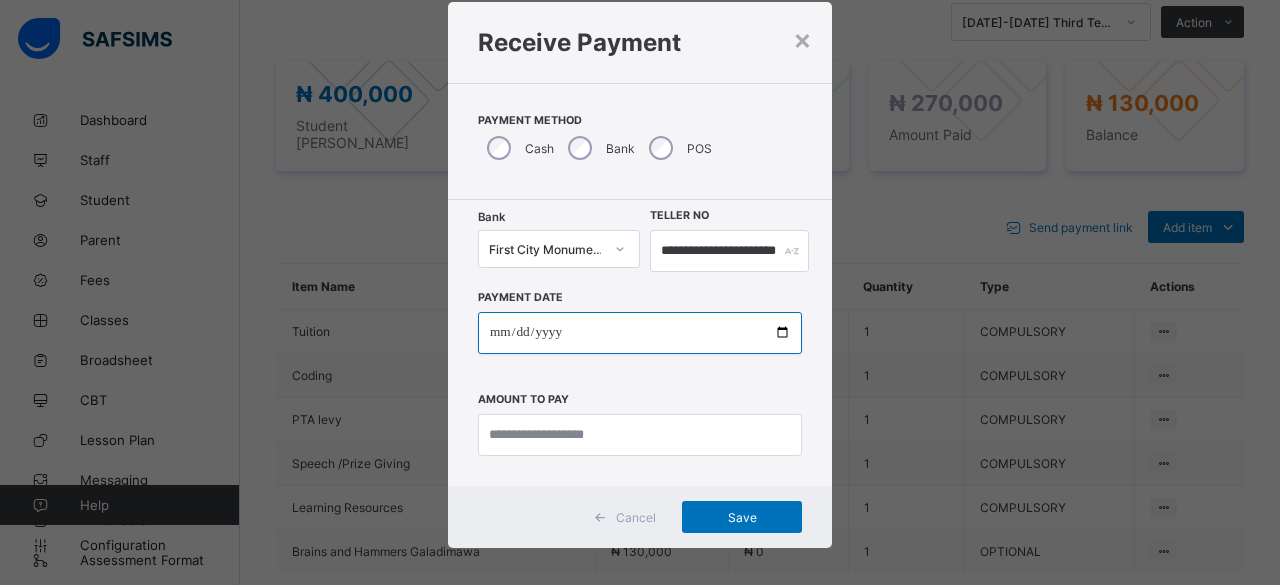 click at bounding box center [640, 333] 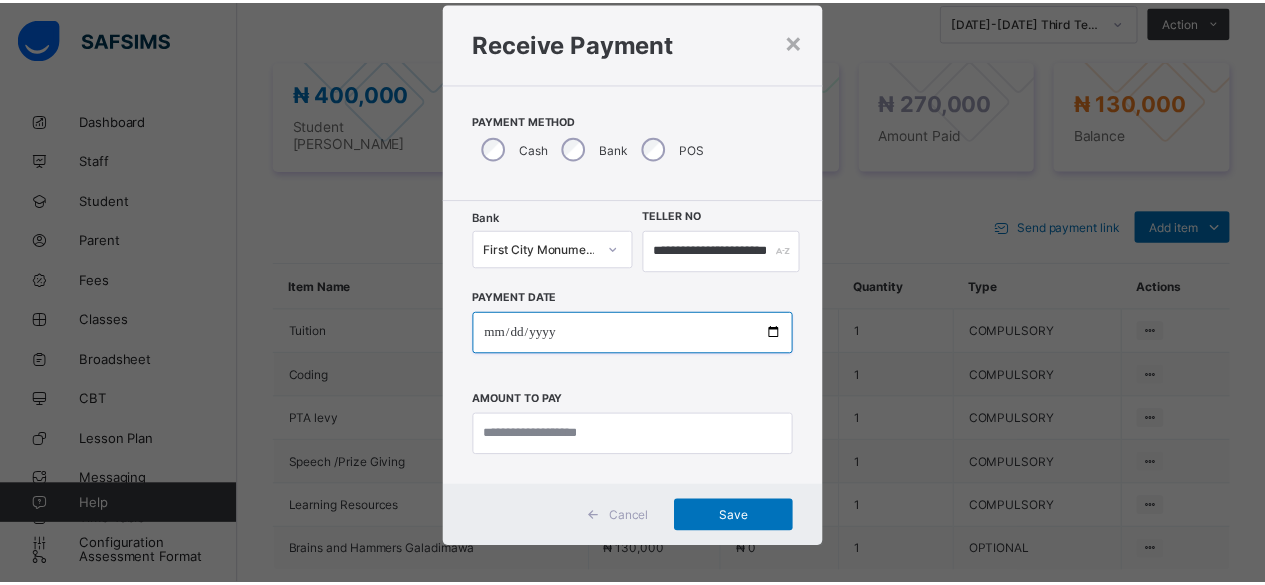 scroll, scrollTop: 0, scrollLeft: 0, axis: both 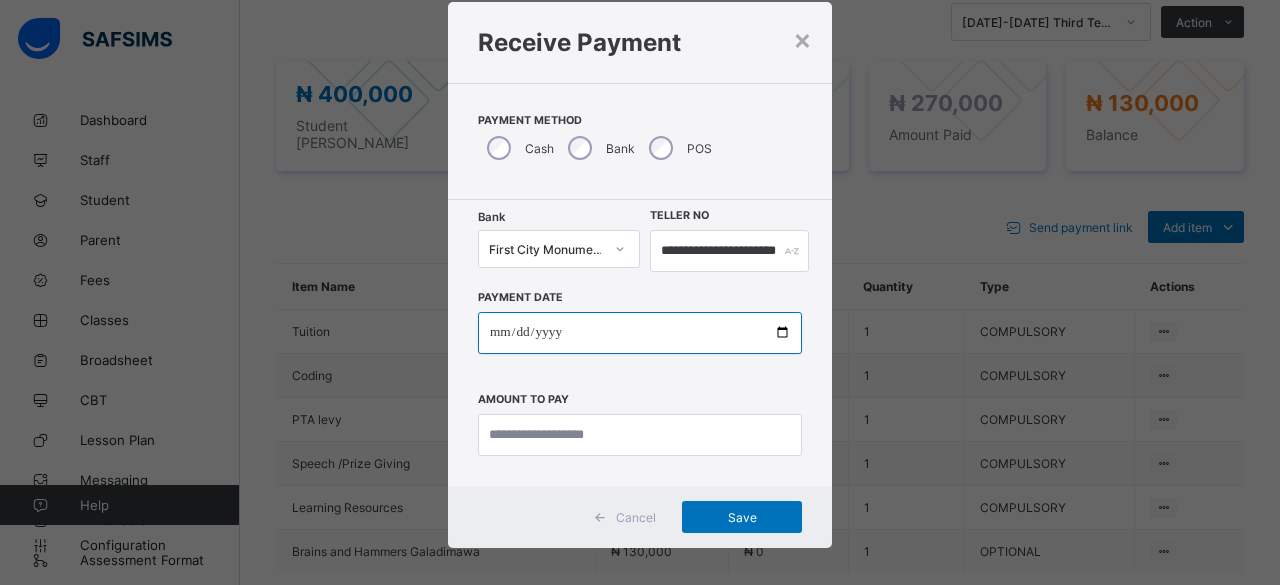 click at bounding box center [640, 333] 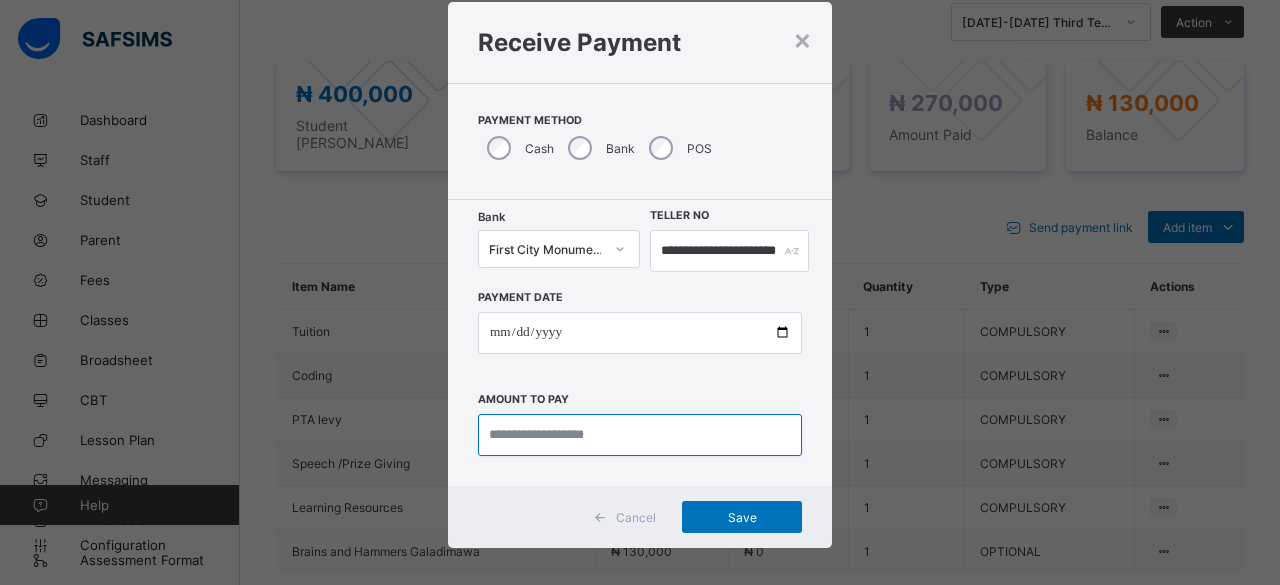 click at bounding box center (640, 435) 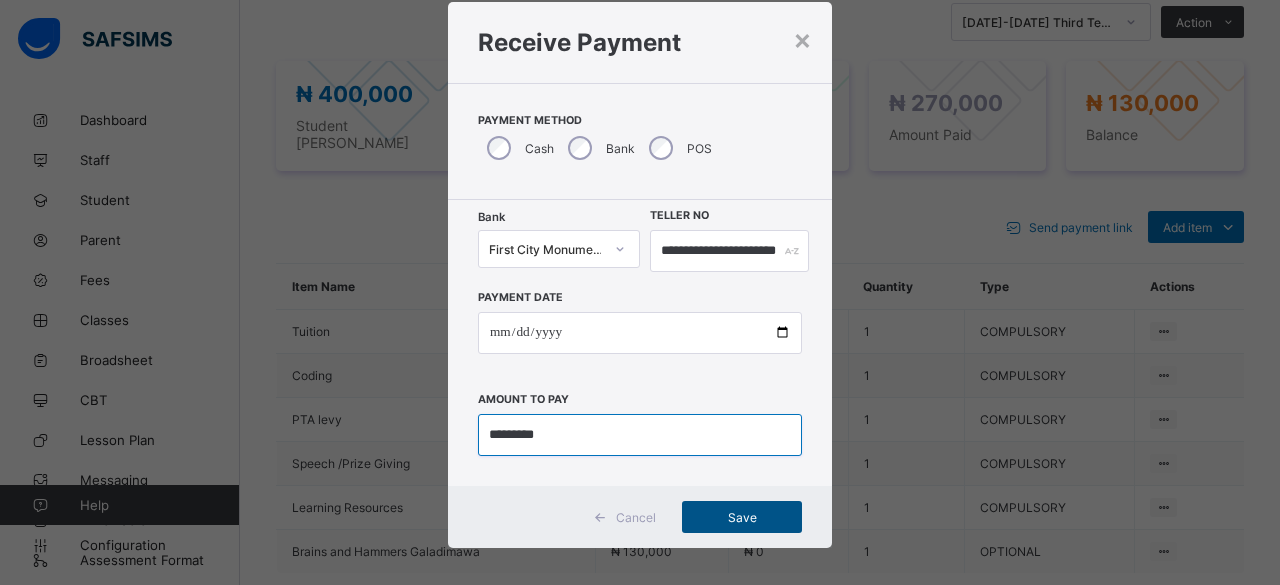 type on "*********" 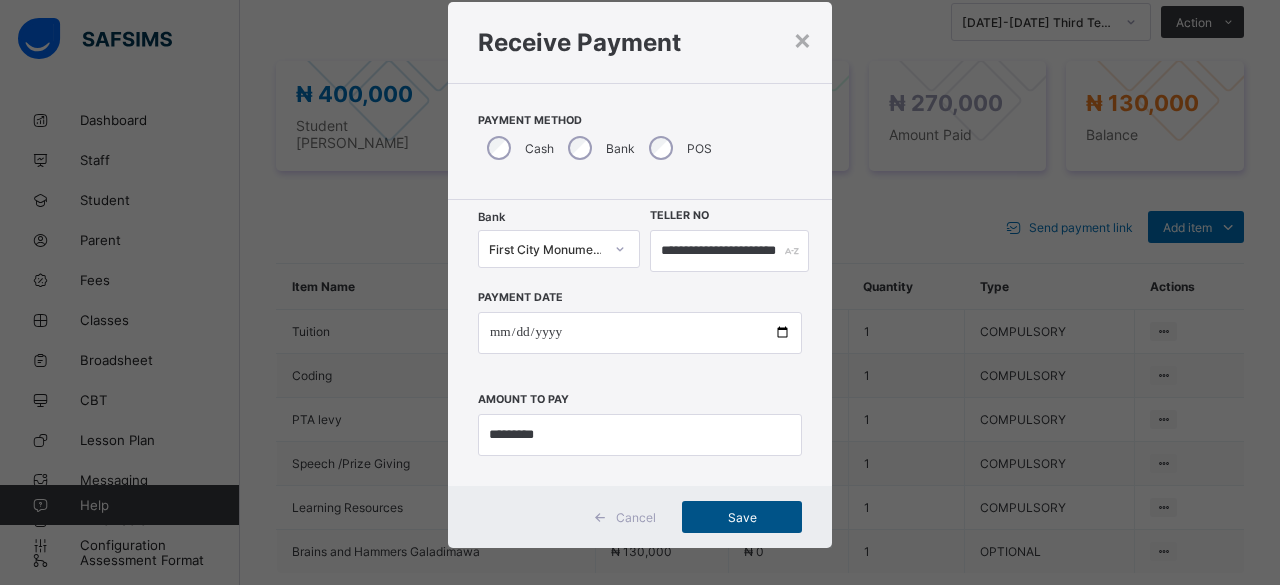 click on "Save" at bounding box center (742, 517) 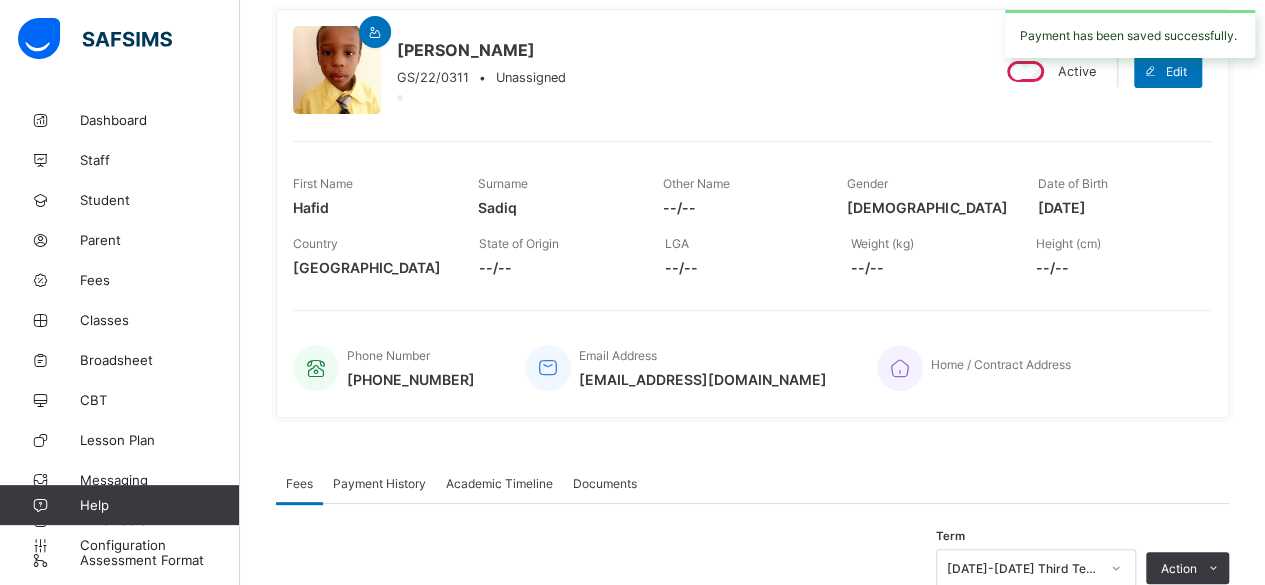 scroll, scrollTop: 0, scrollLeft: 0, axis: both 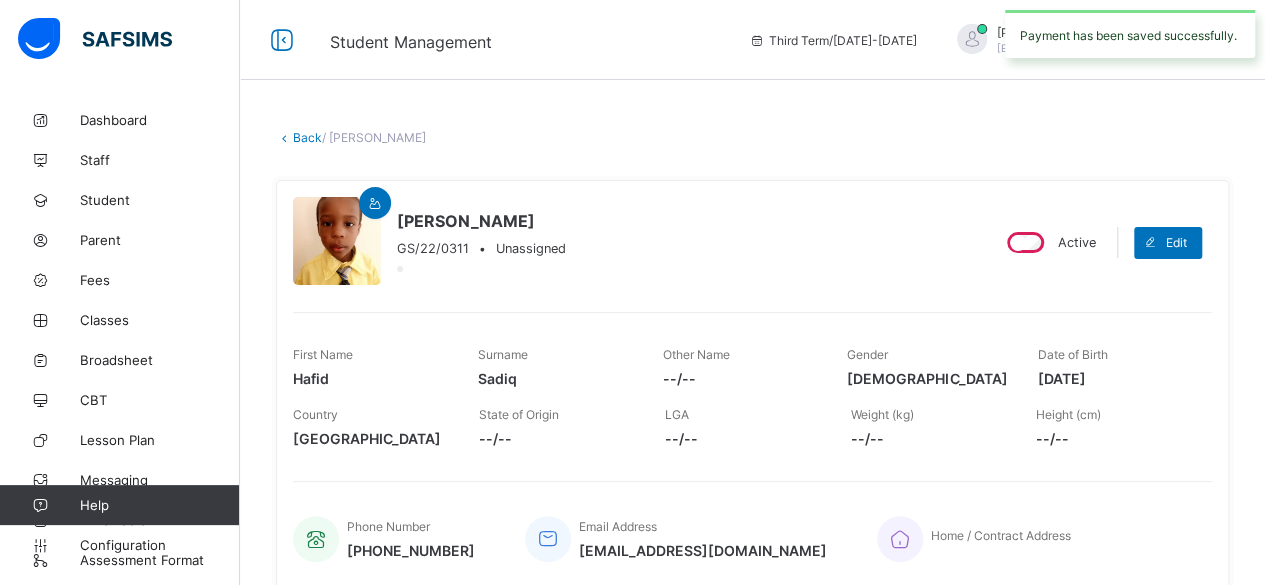 click on "Back" at bounding box center [307, 137] 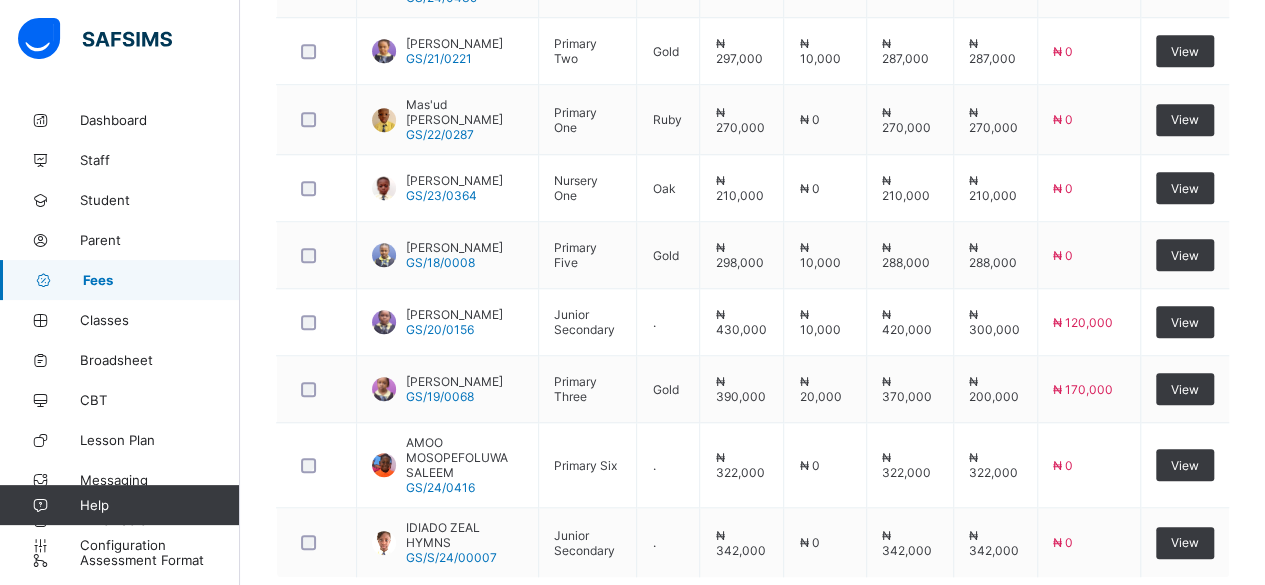 scroll, scrollTop: 824, scrollLeft: 0, axis: vertical 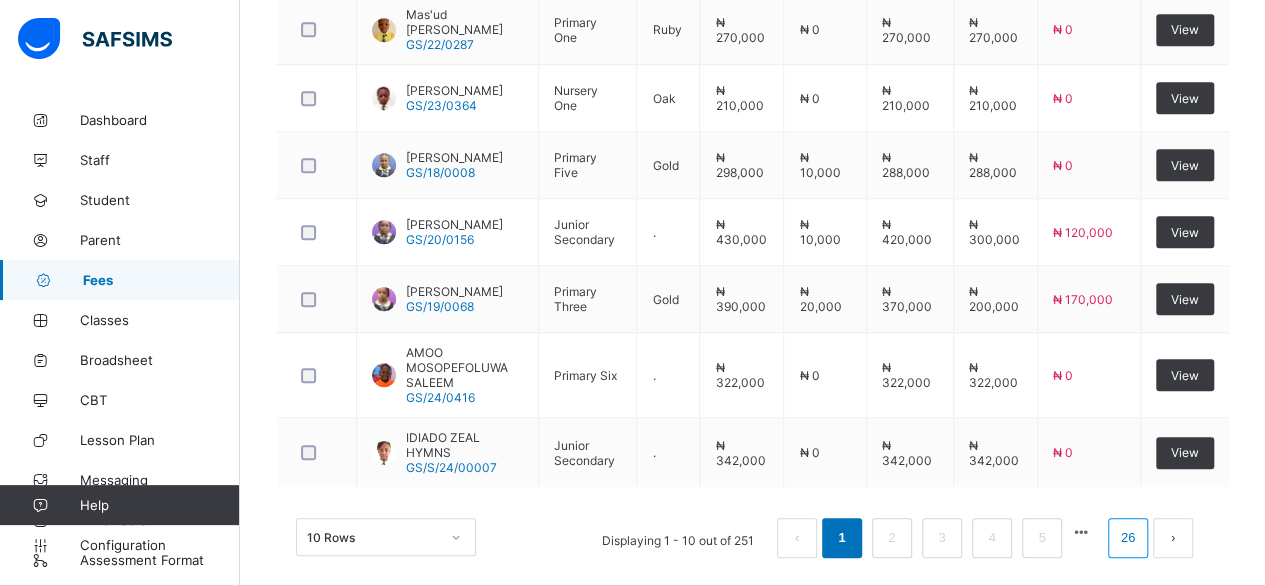 click on "26" at bounding box center [1128, 538] 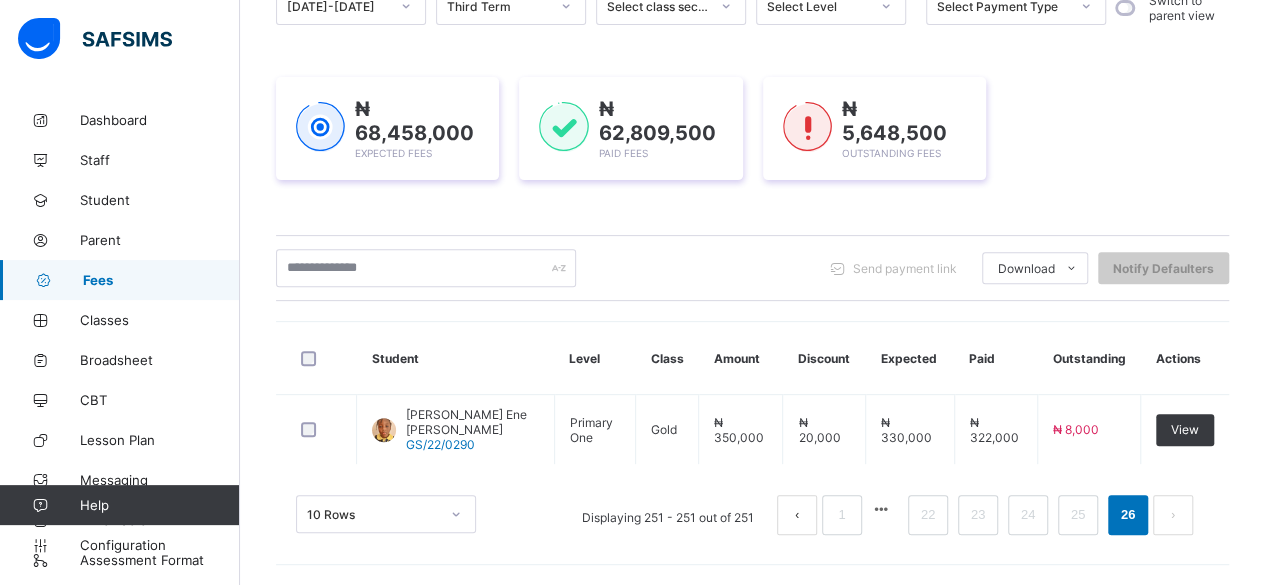 scroll, scrollTop: 222, scrollLeft: 0, axis: vertical 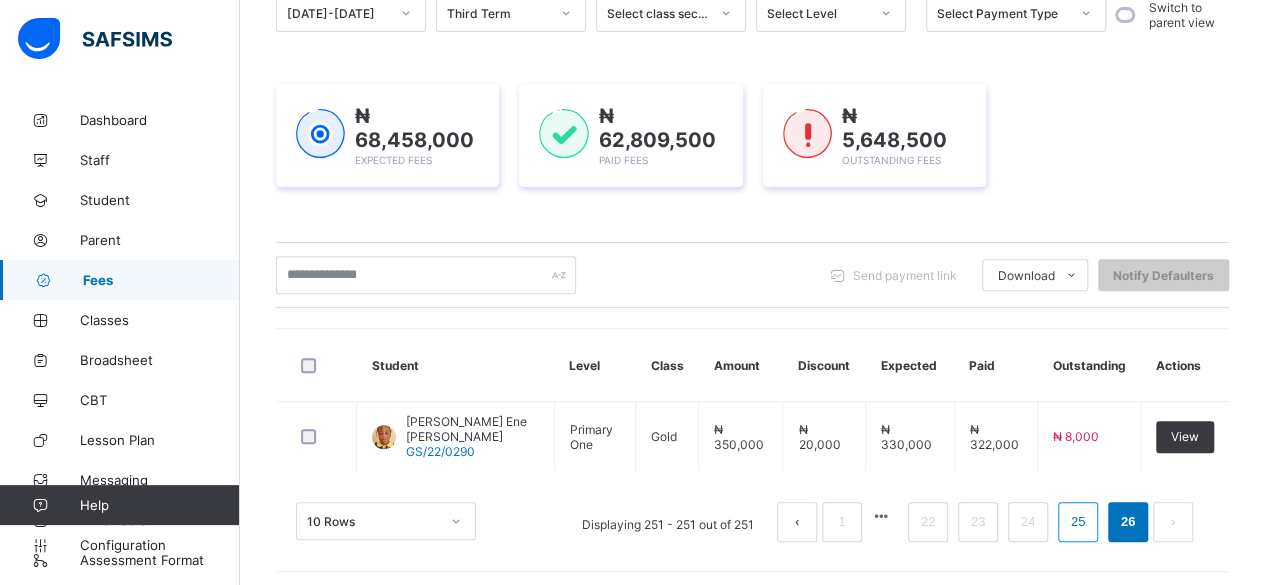 click on "25" at bounding box center [1078, 522] 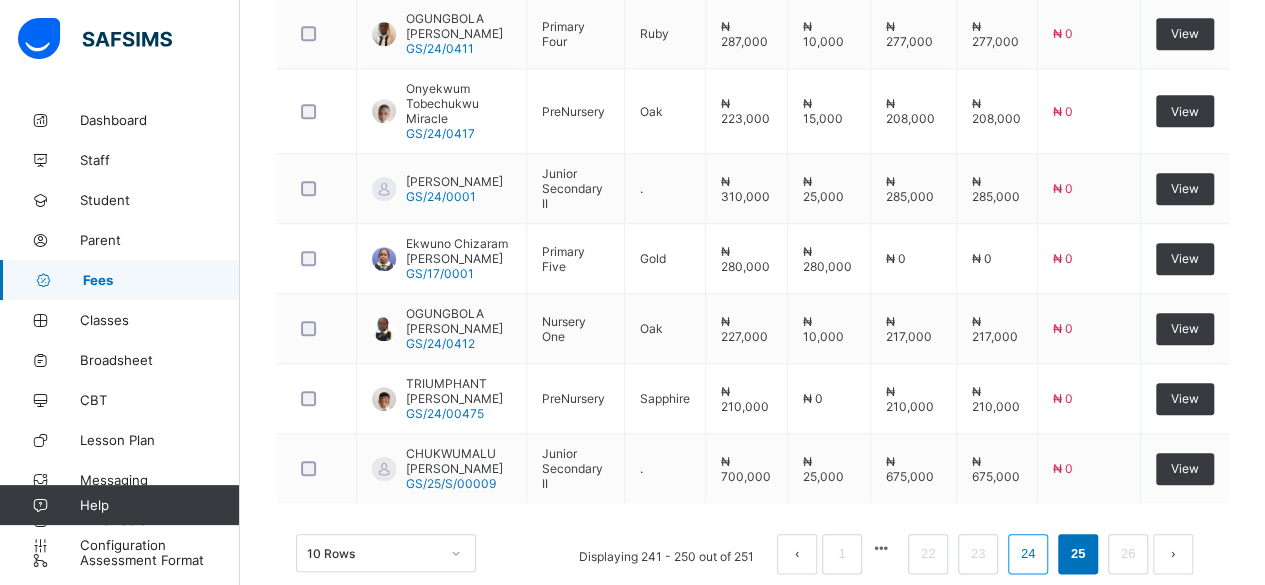 click on "24" at bounding box center (1028, 554) 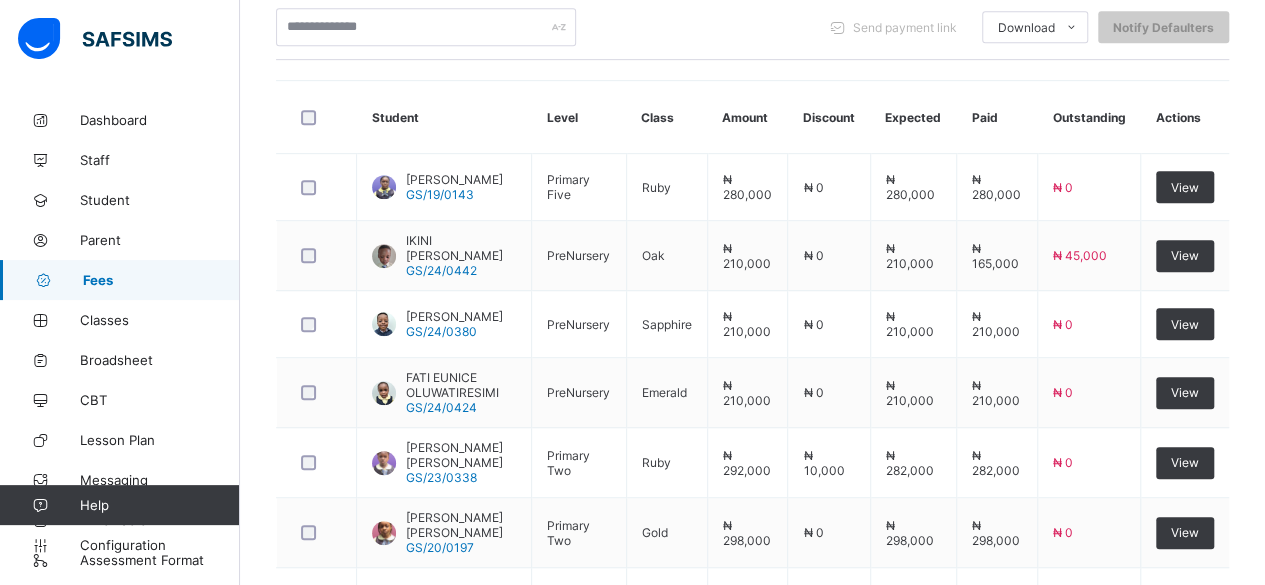 scroll, scrollTop: 822, scrollLeft: 0, axis: vertical 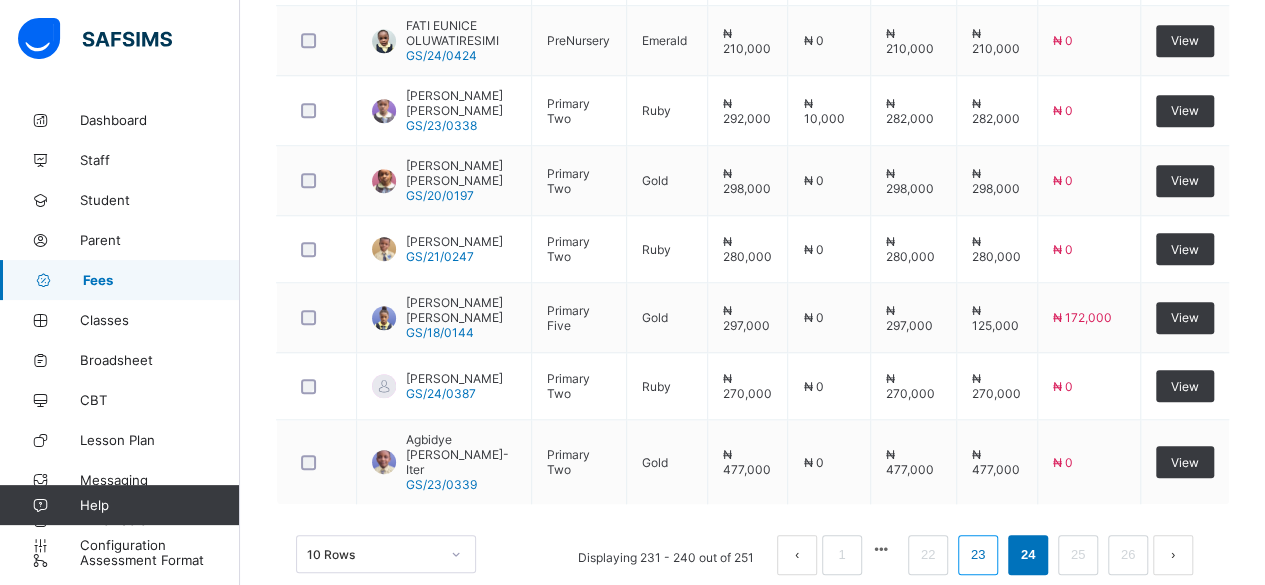 click on "23" at bounding box center (978, 555) 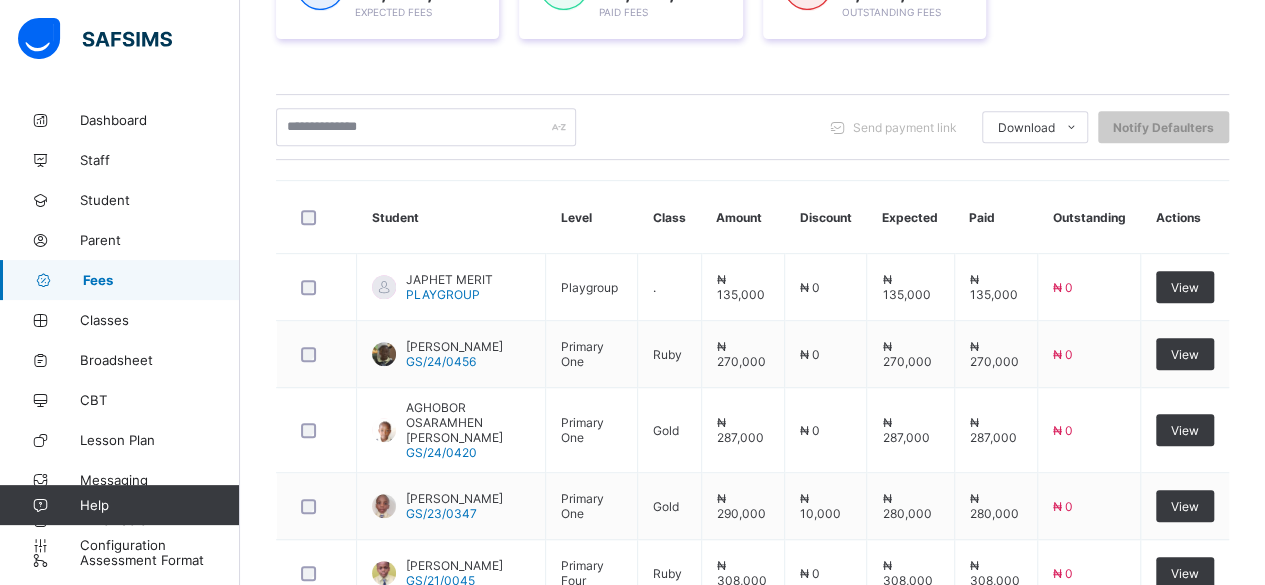 scroll, scrollTop: 822, scrollLeft: 0, axis: vertical 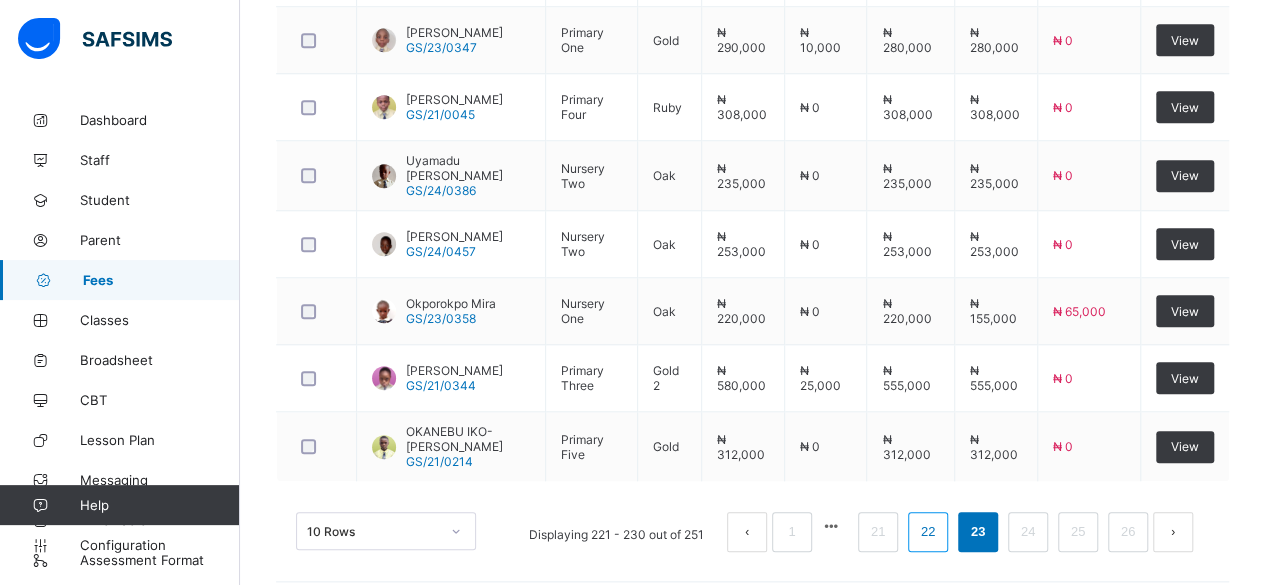 click on "22" at bounding box center [928, 532] 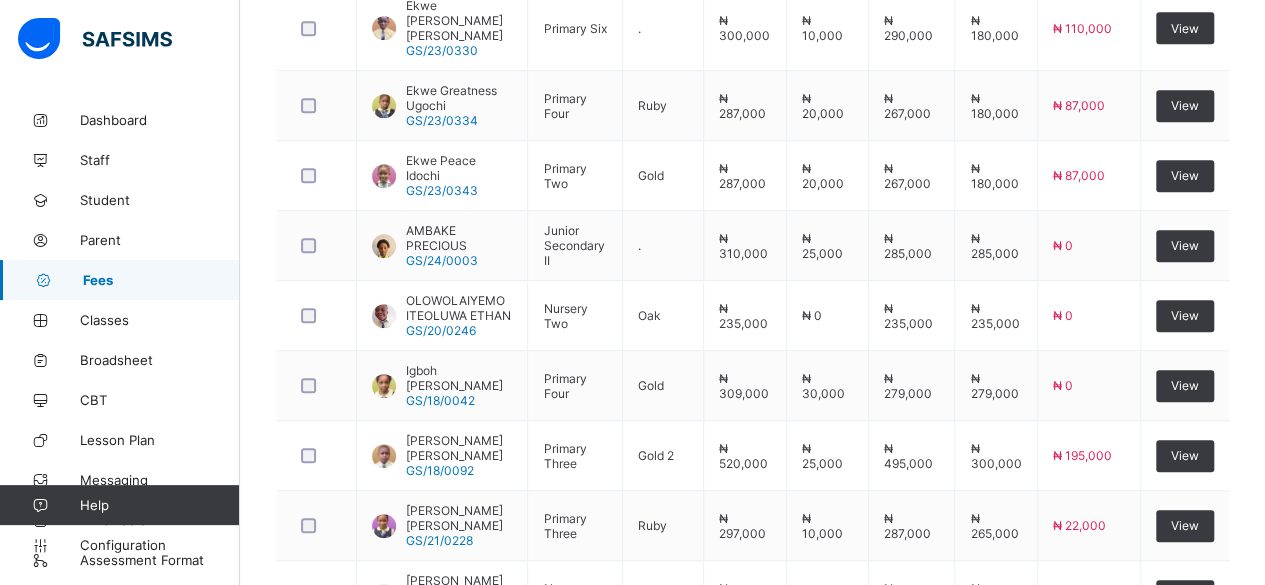 scroll, scrollTop: 822, scrollLeft: 0, axis: vertical 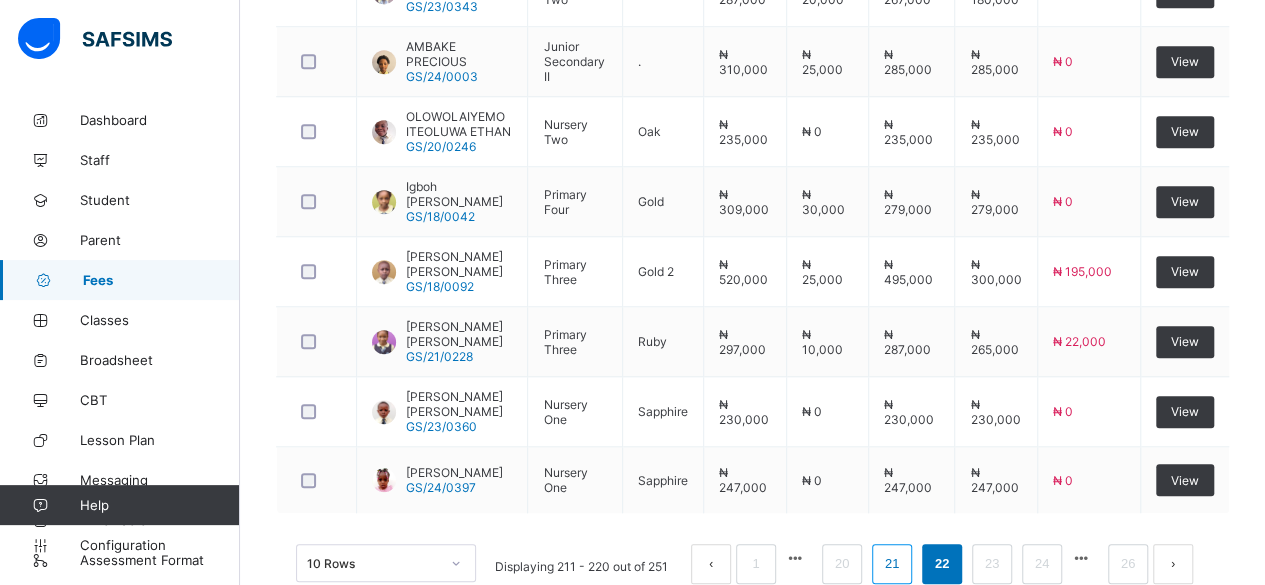 click on "21" at bounding box center (892, 564) 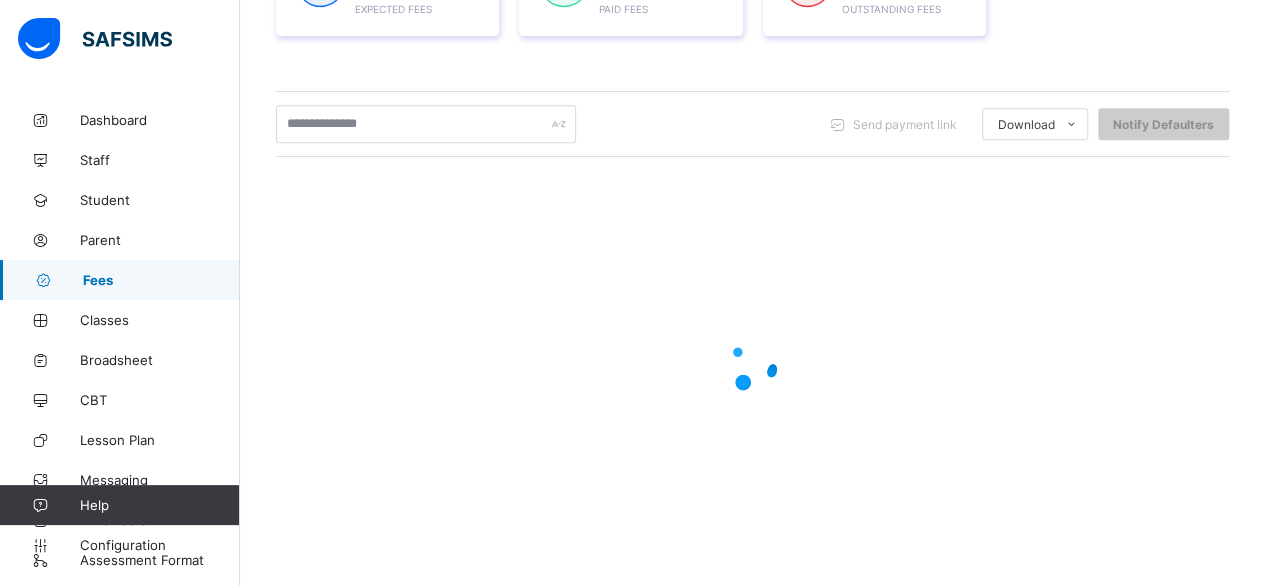scroll, scrollTop: 370, scrollLeft: 0, axis: vertical 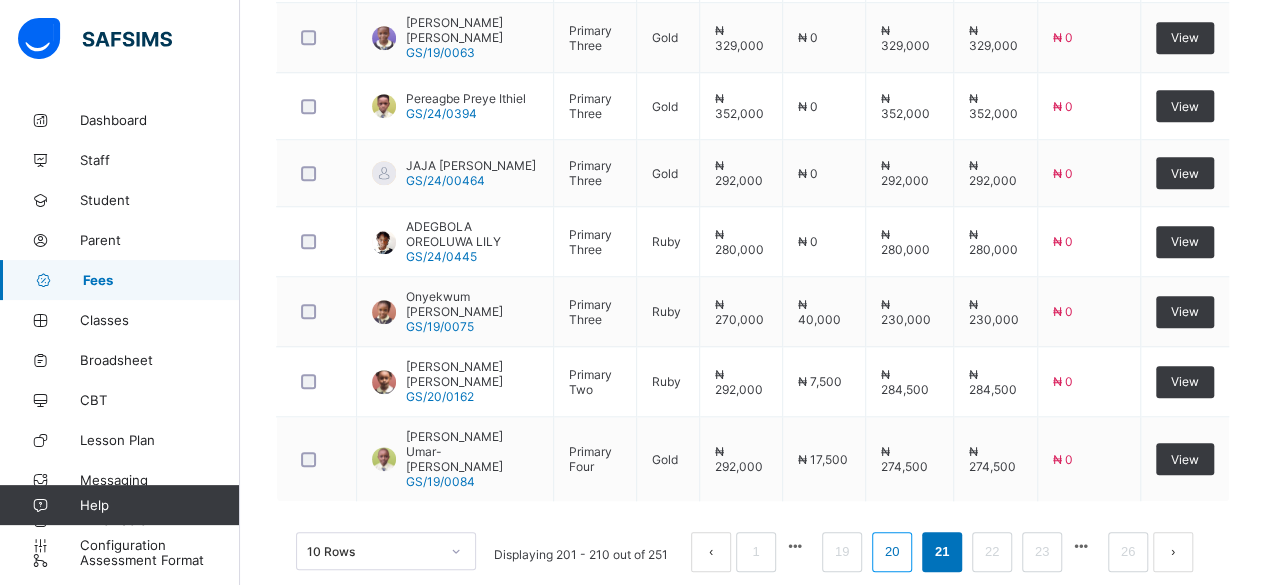 click on "20" at bounding box center [892, 552] 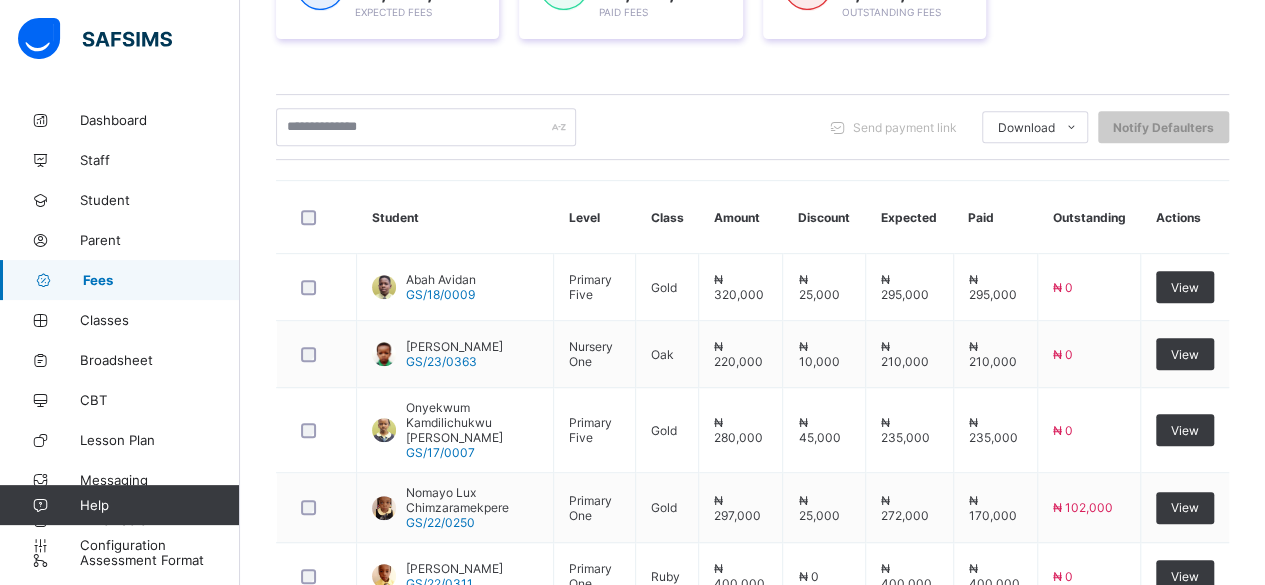 scroll, scrollTop: 822, scrollLeft: 0, axis: vertical 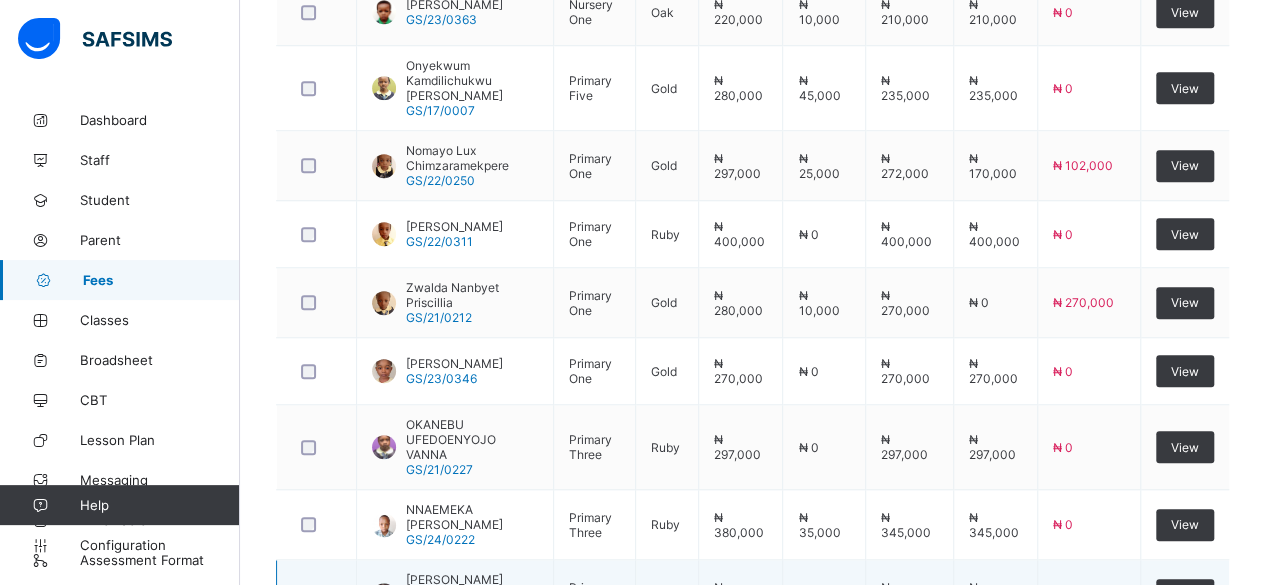 click on "View" at bounding box center [1184, 595] 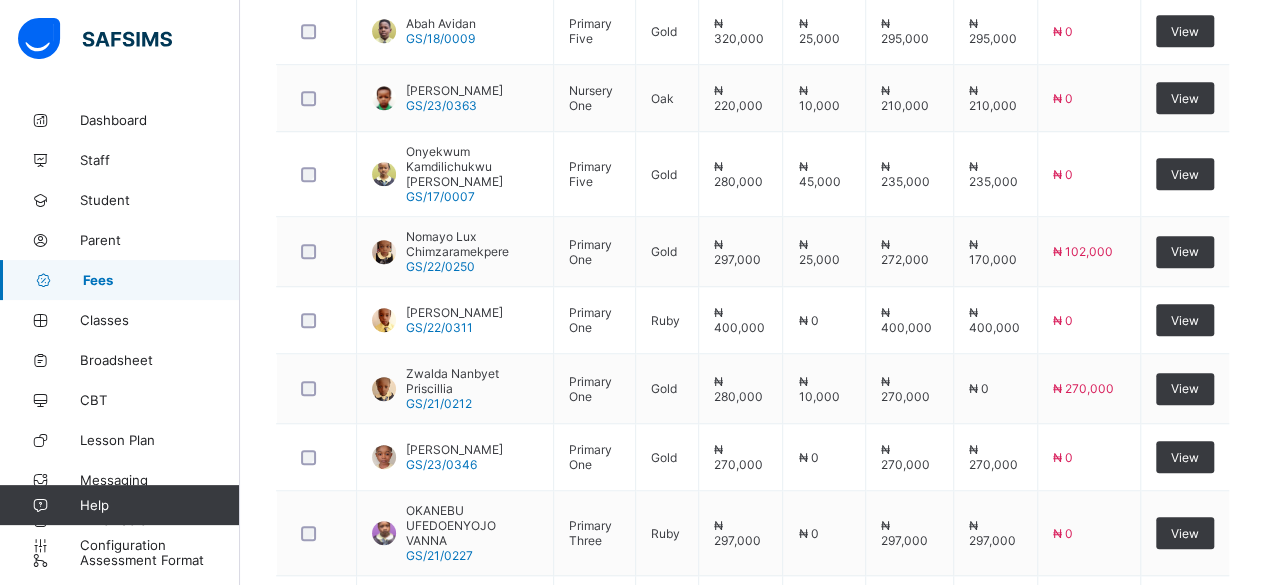scroll, scrollTop: 550, scrollLeft: 0, axis: vertical 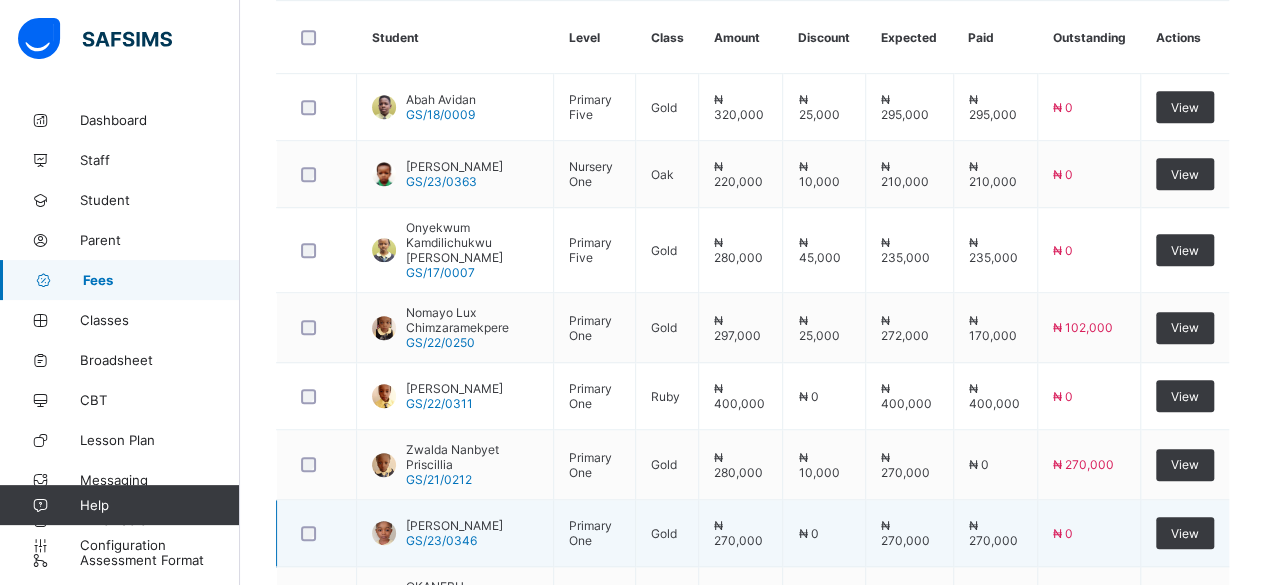 click on "₦ 270,000" at bounding box center (905, 533) 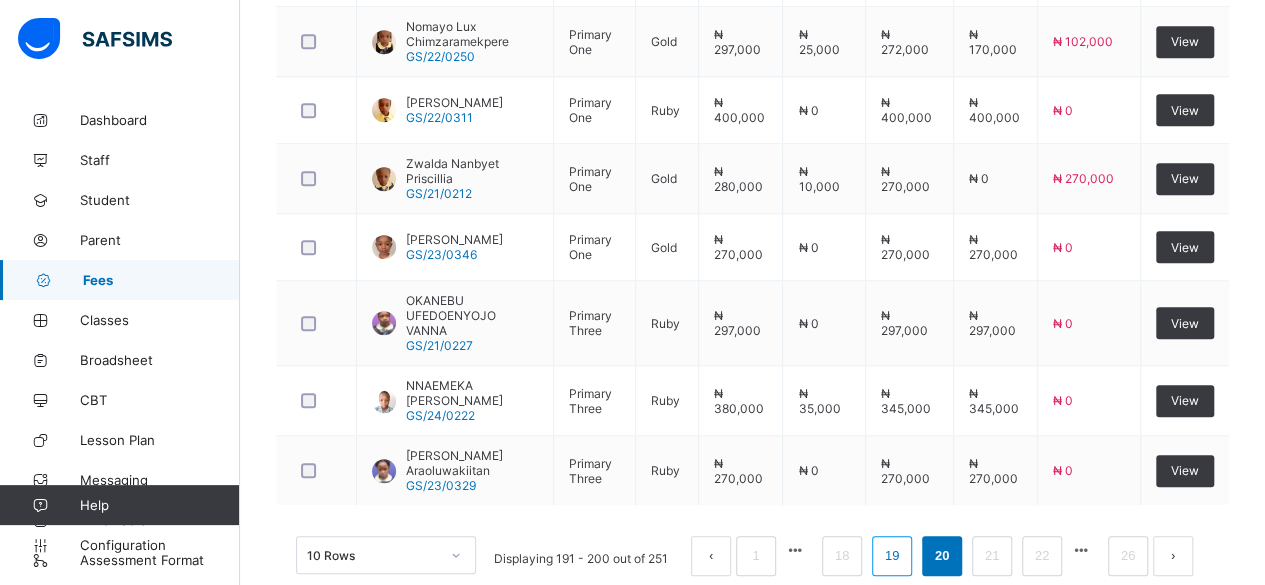 click on "19" at bounding box center [892, 556] 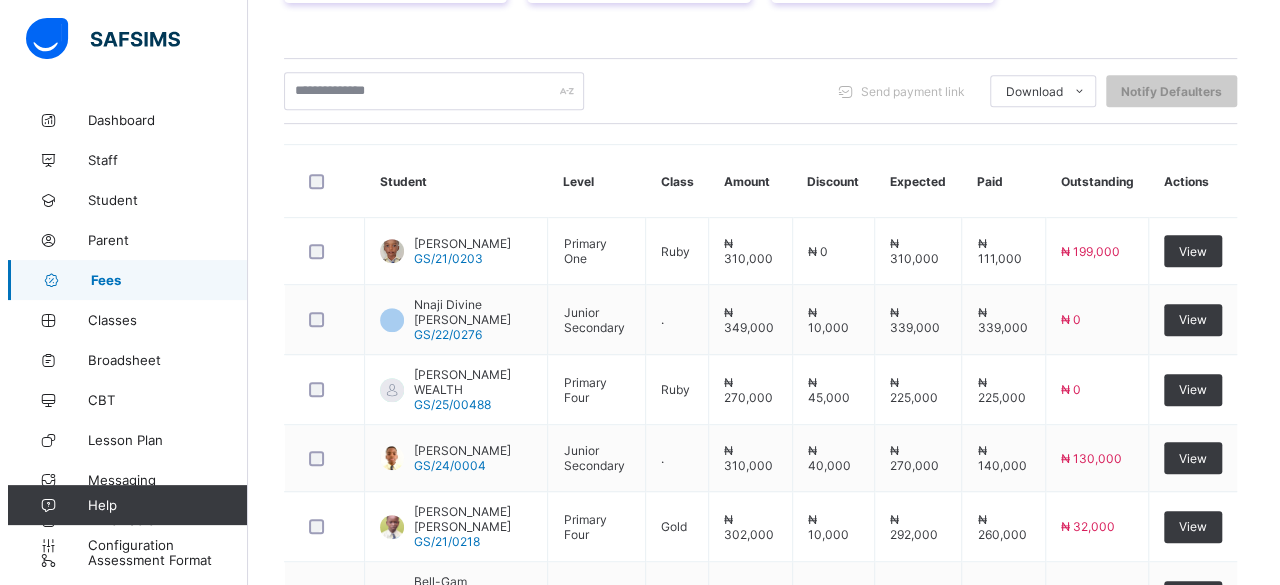 scroll, scrollTop: 398, scrollLeft: 0, axis: vertical 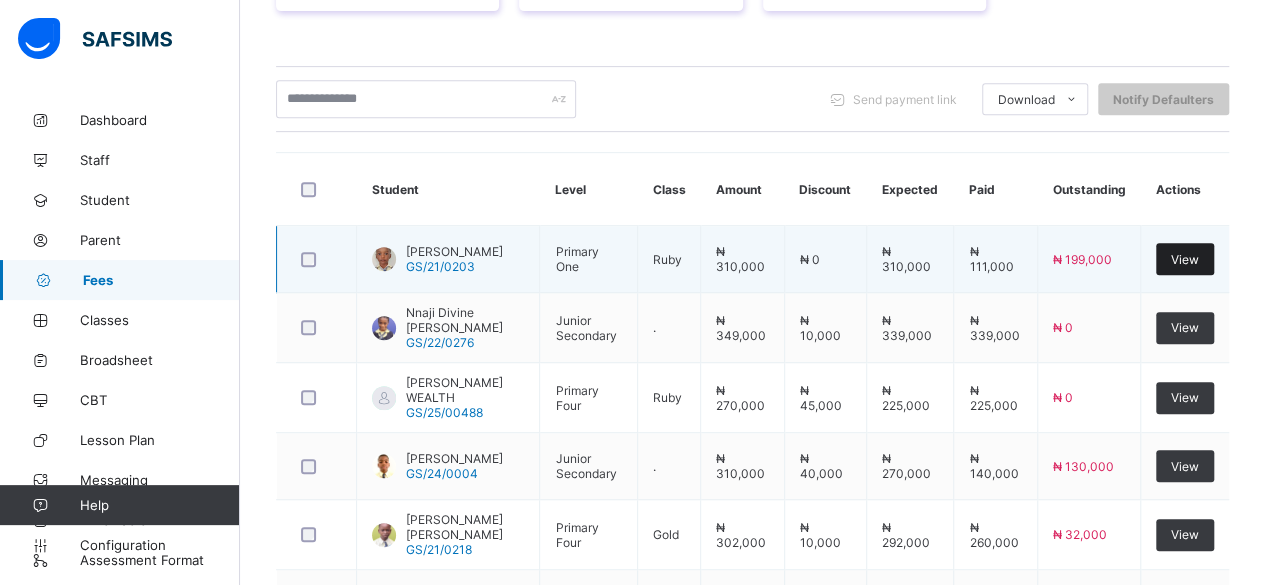 click on "View" at bounding box center (1185, 259) 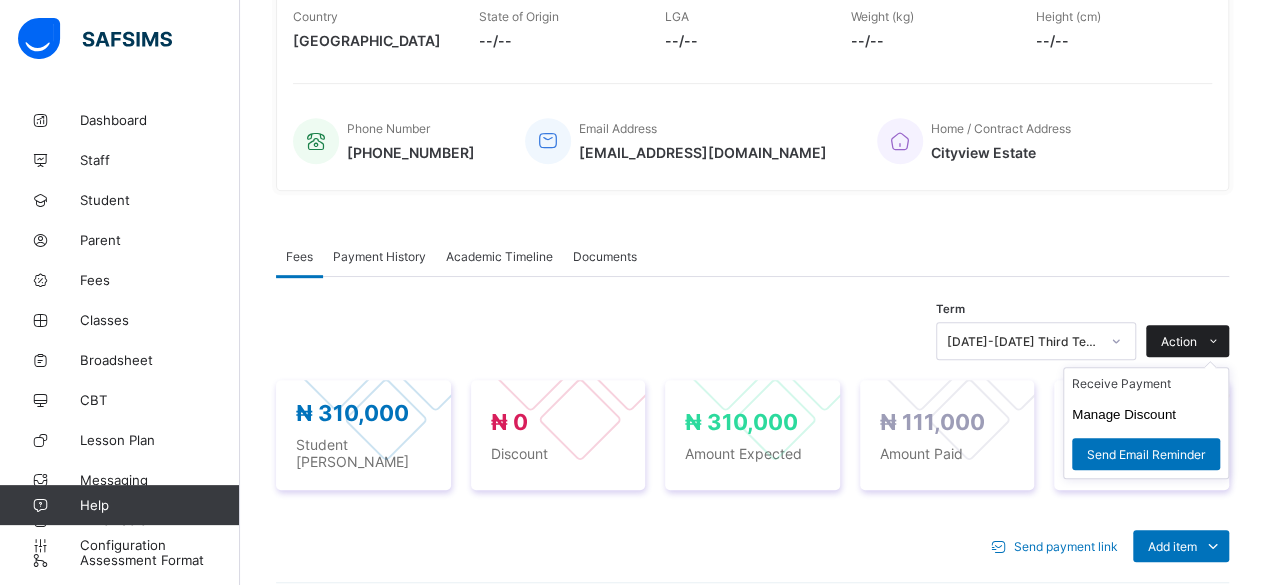 click on "Action" at bounding box center (1179, 341) 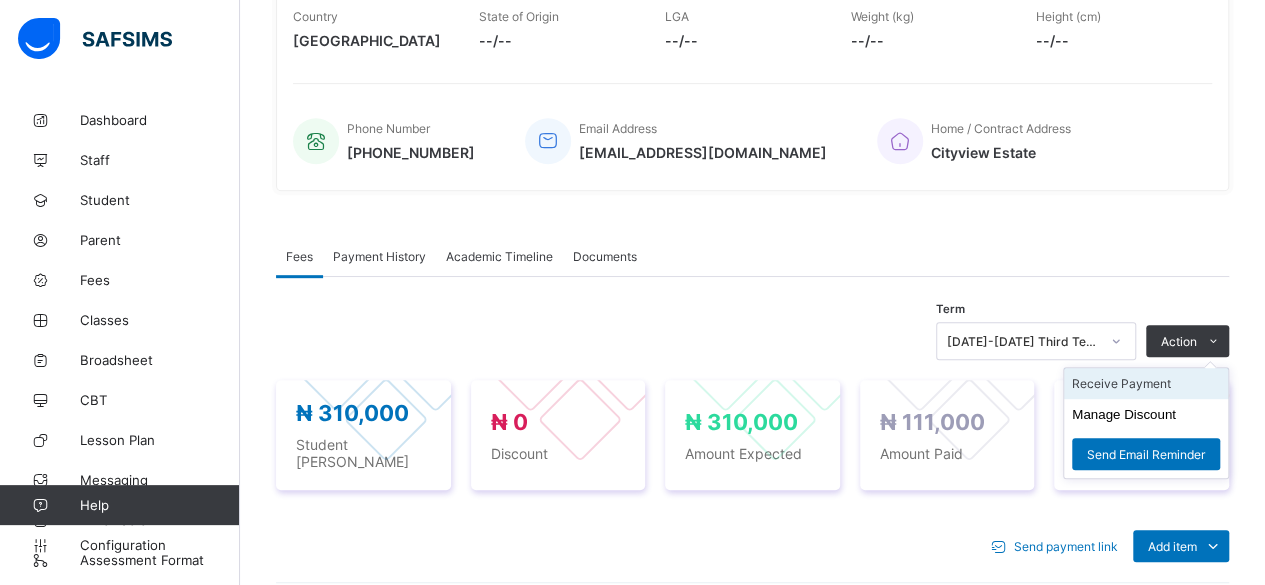click on "Receive Payment" at bounding box center [1146, 383] 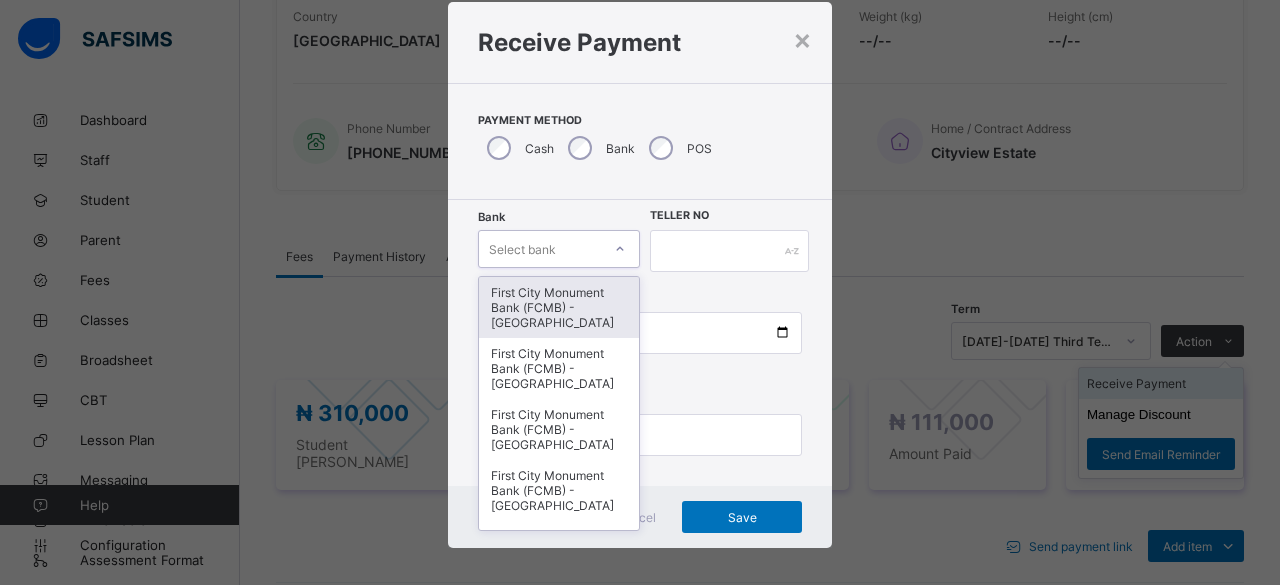 scroll, scrollTop: 48, scrollLeft: 0, axis: vertical 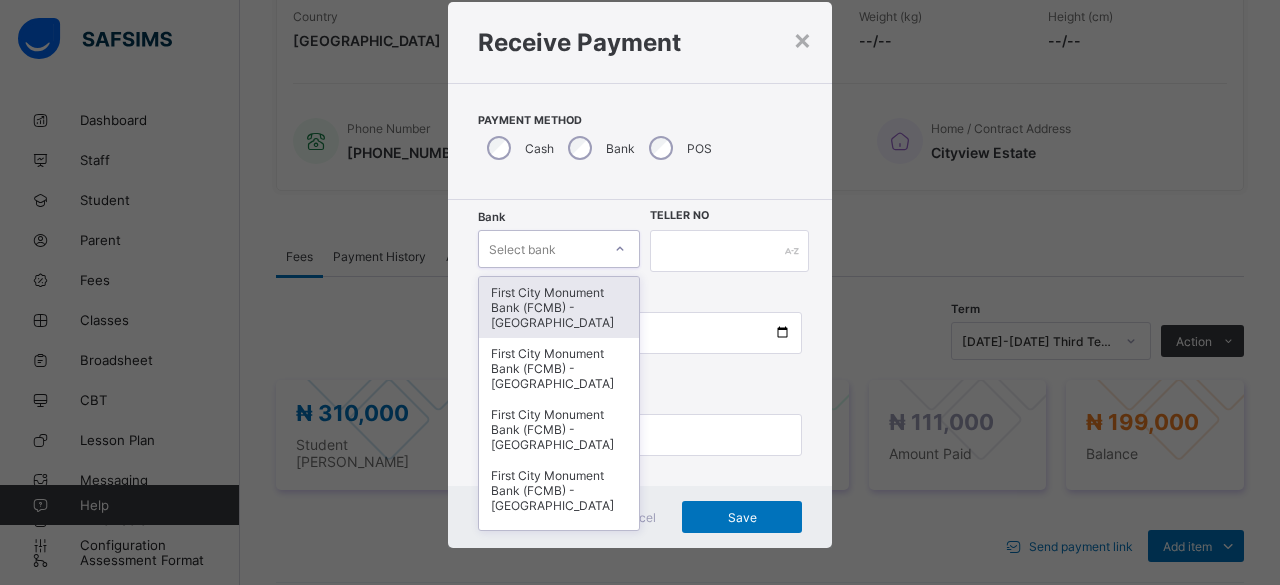 click on "First City Monument Bank (FCMB) - Govana School" at bounding box center [559, 307] 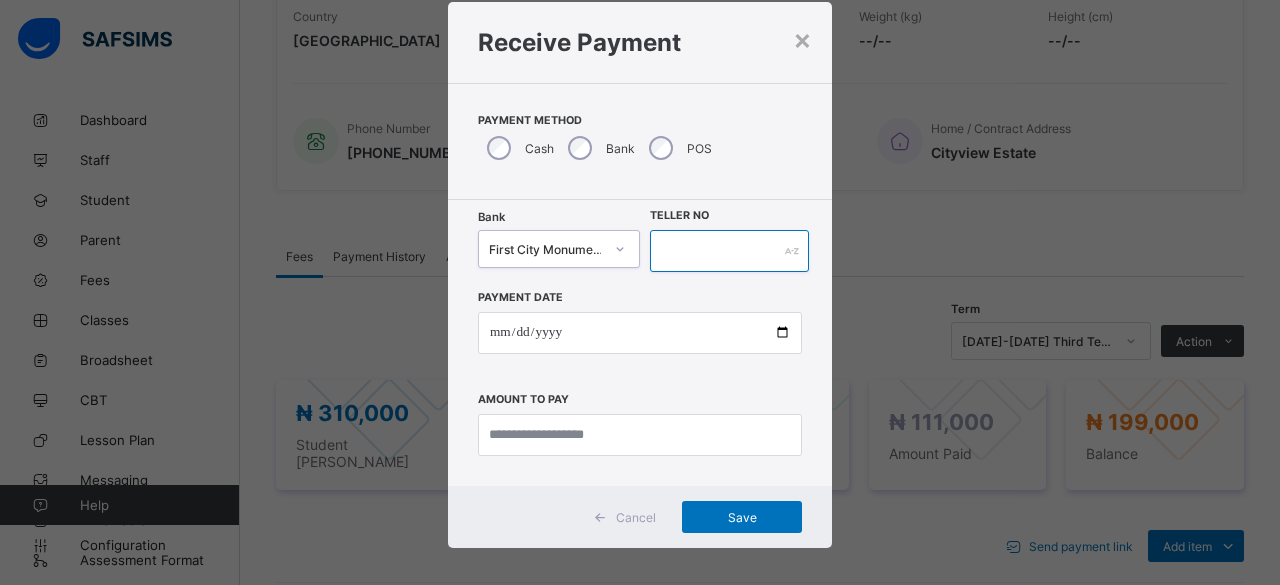 click at bounding box center (729, 251) 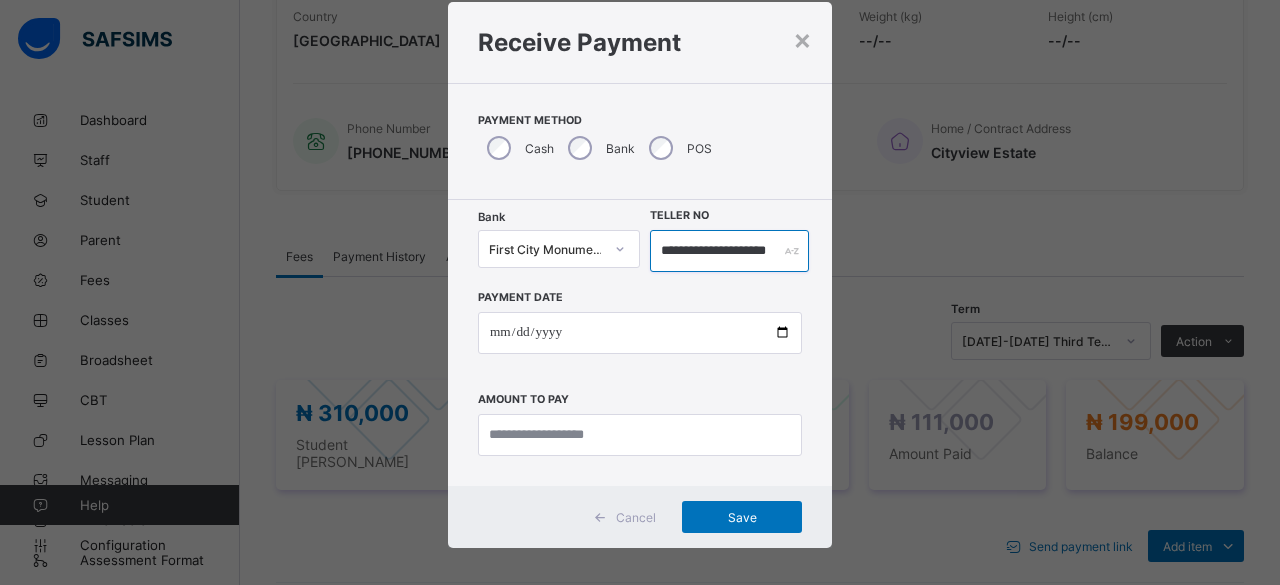 scroll, scrollTop: 0, scrollLeft: 44, axis: horizontal 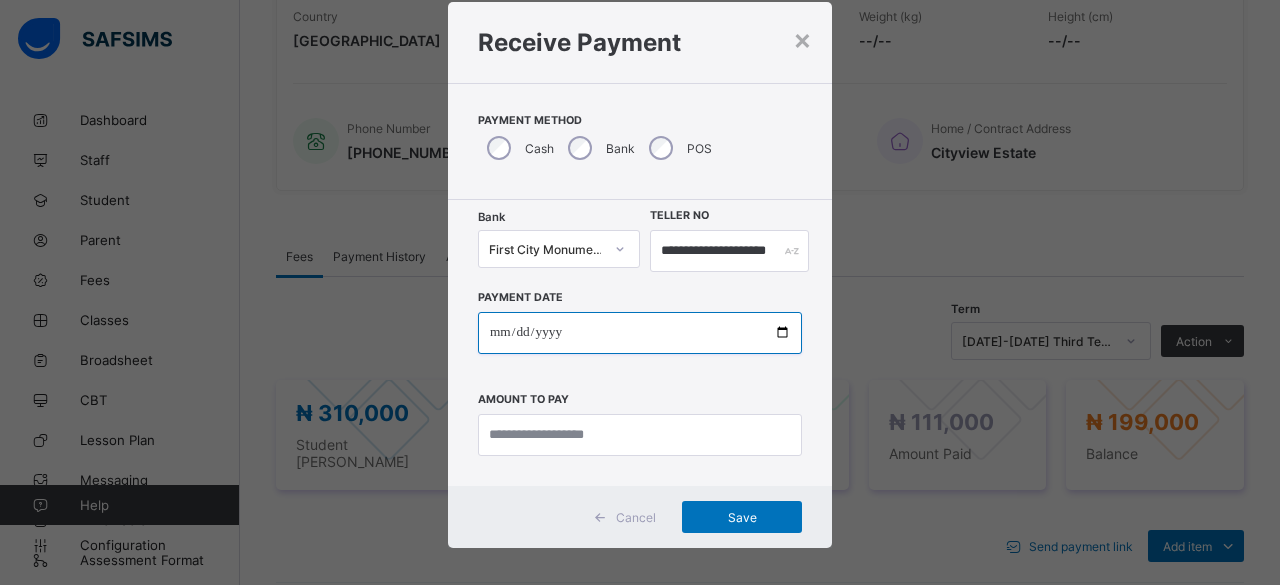 click at bounding box center (640, 333) 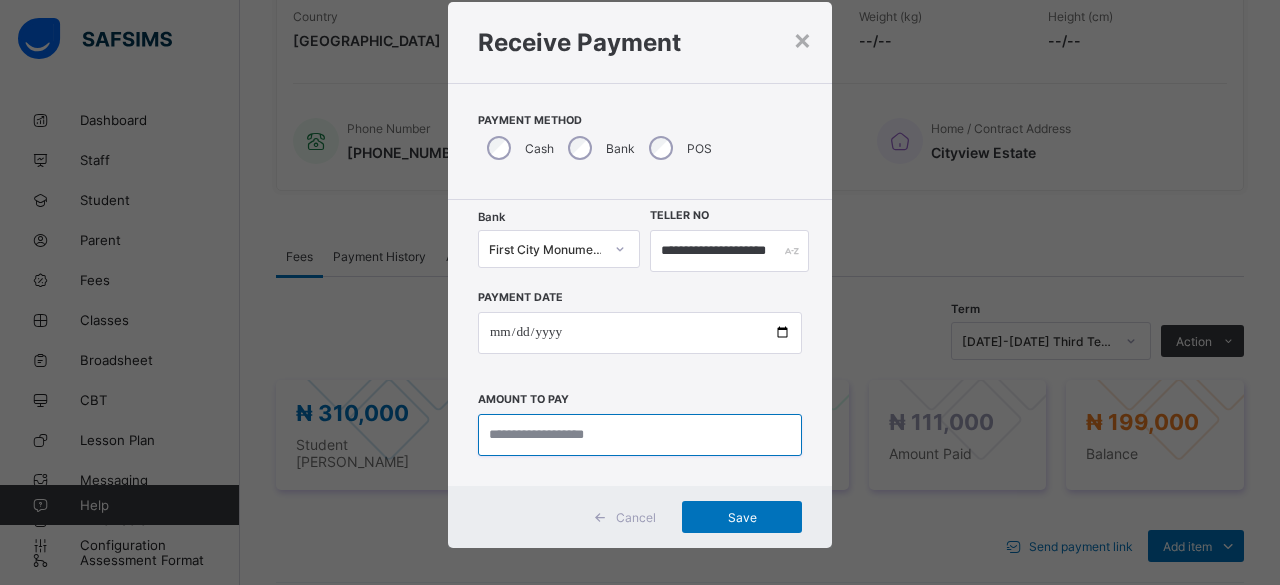 click at bounding box center [640, 435] 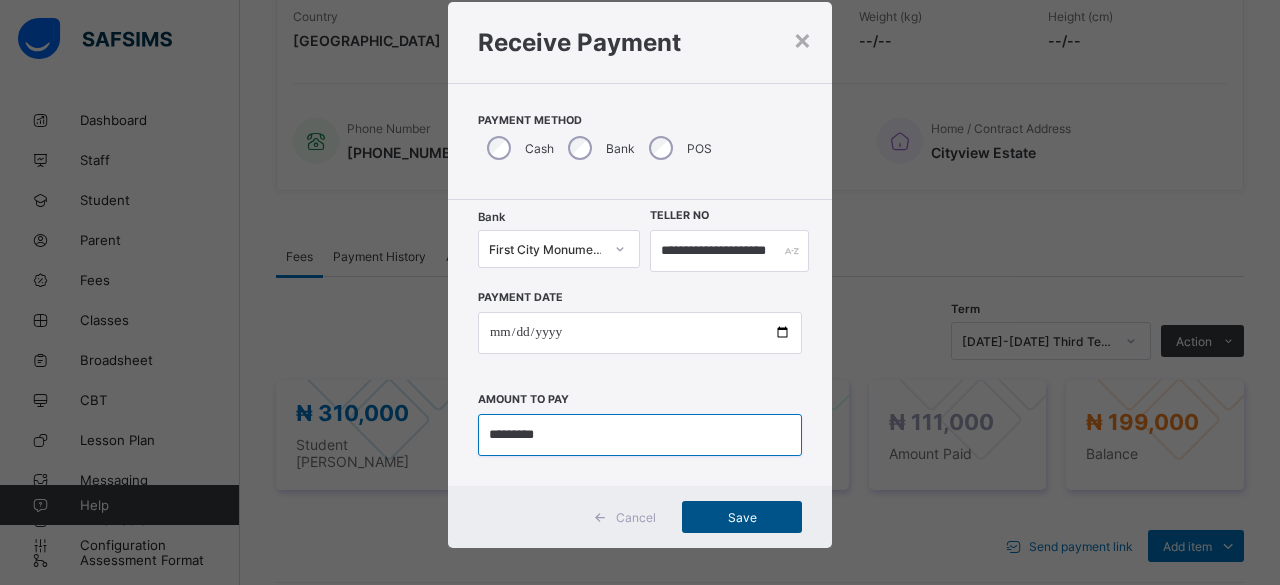 type on "*********" 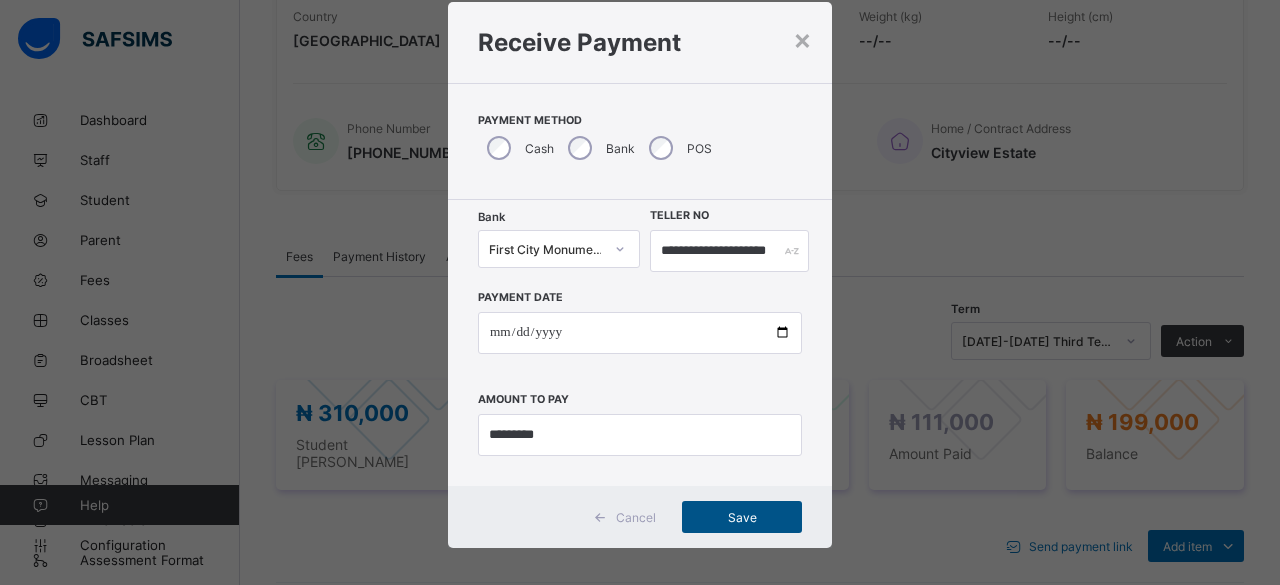 click on "Save" at bounding box center [742, 517] 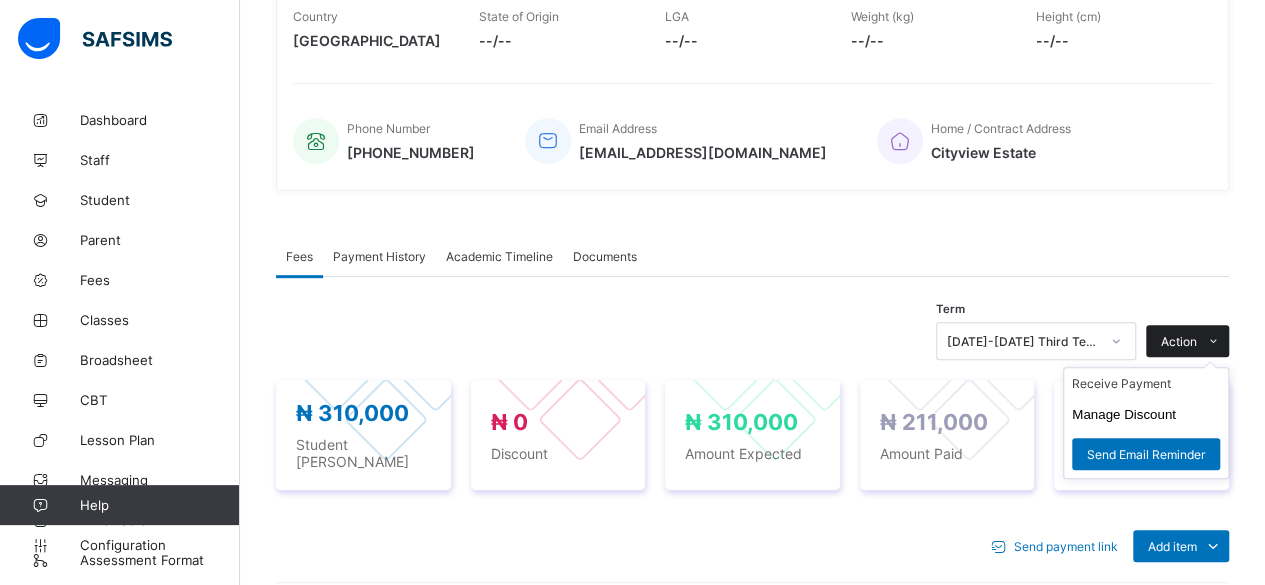click on "Action" at bounding box center (1179, 341) 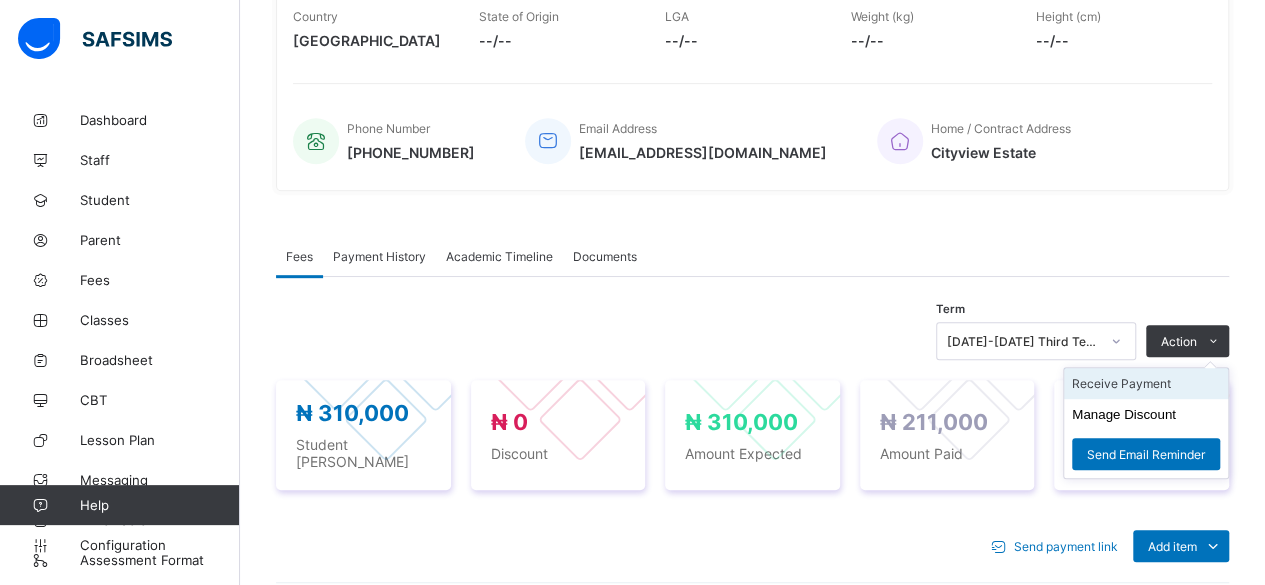 click on "Receive Payment" at bounding box center (1146, 383) 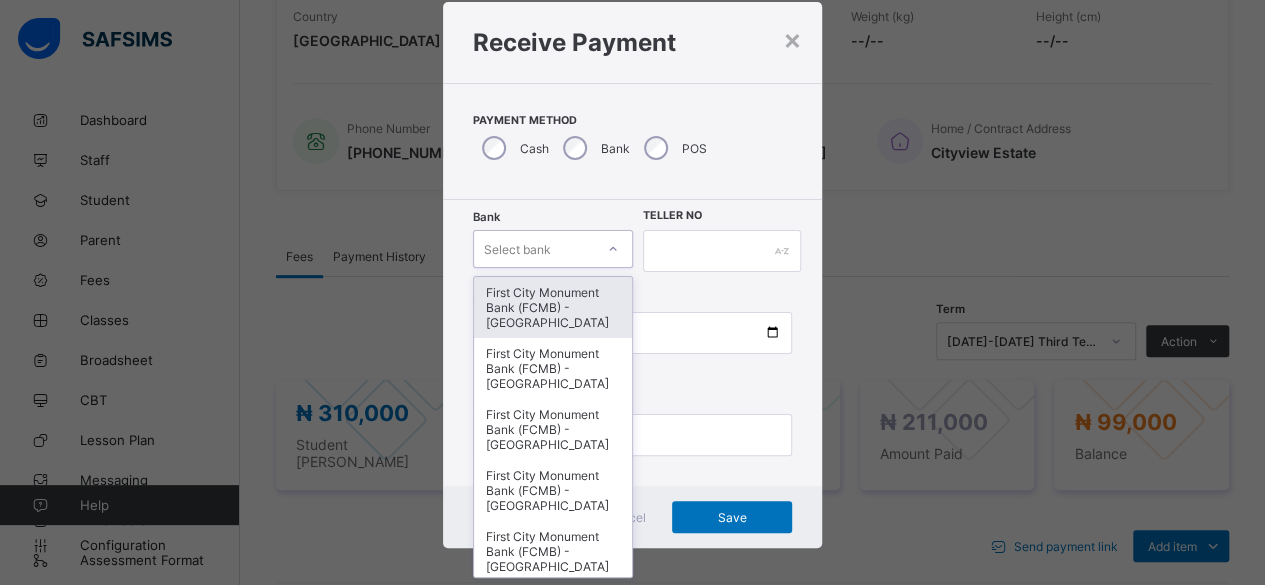 click on "First City Monument Bank (FCMB) - Govana School" at bounding box center [553, 307] 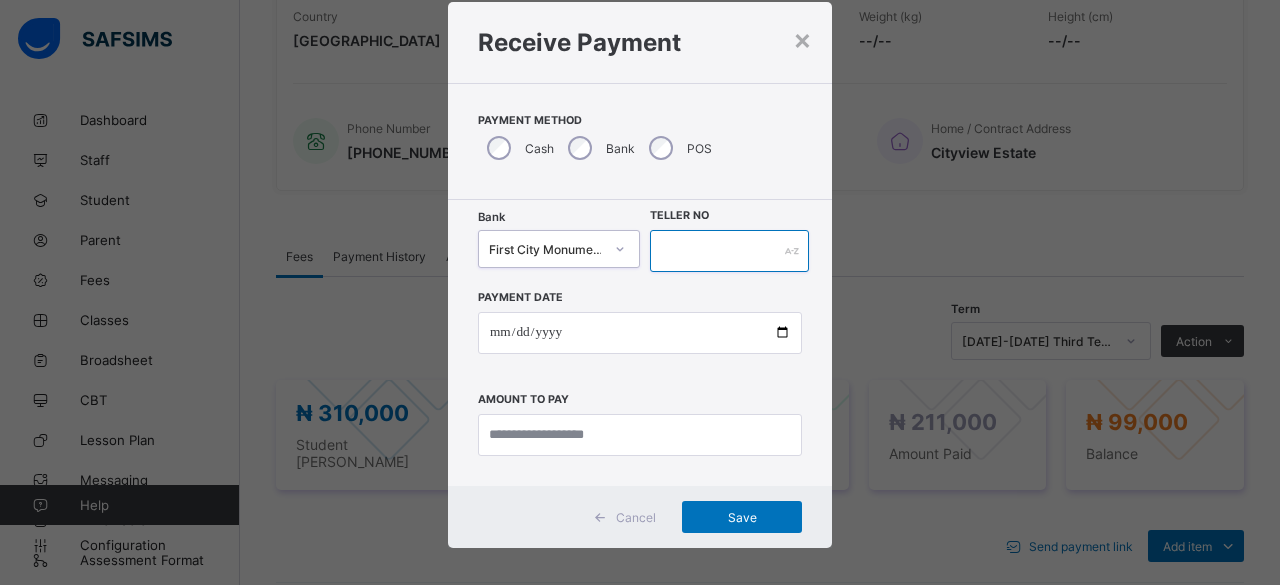 click at bounding box center [729, 251] 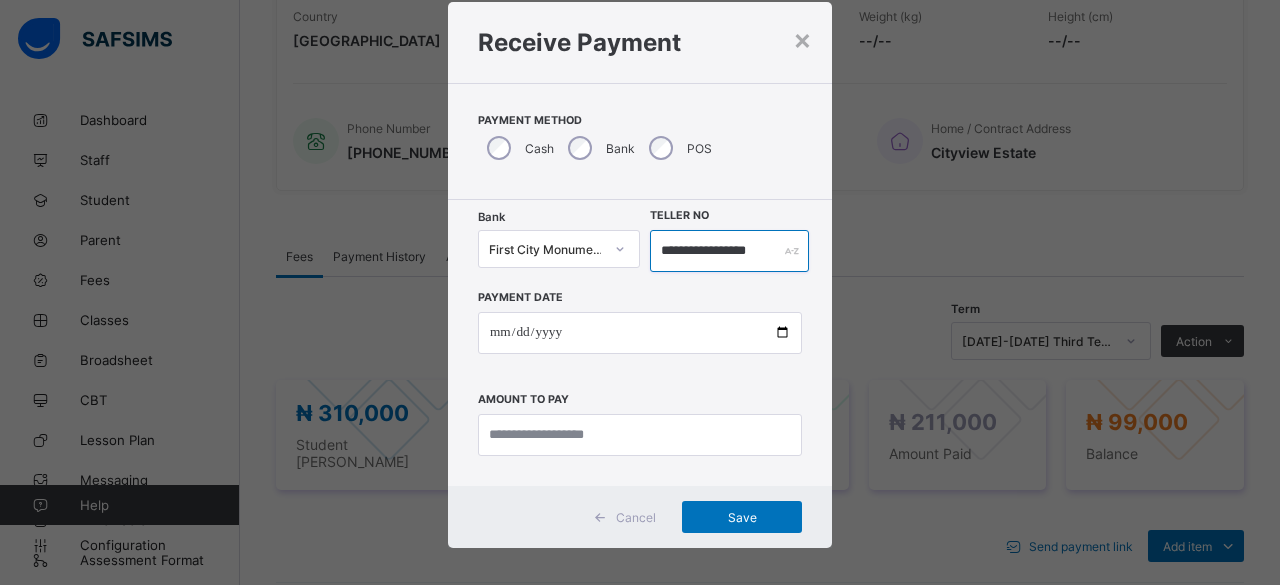 type on "**********" 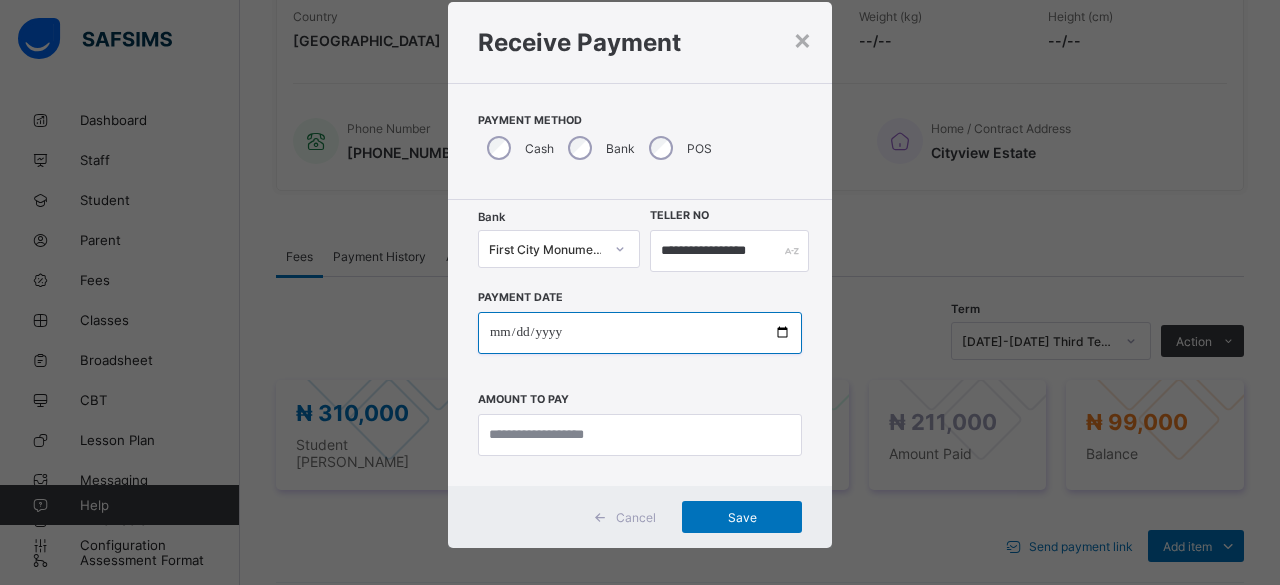 click at bounding box center (640, 333) 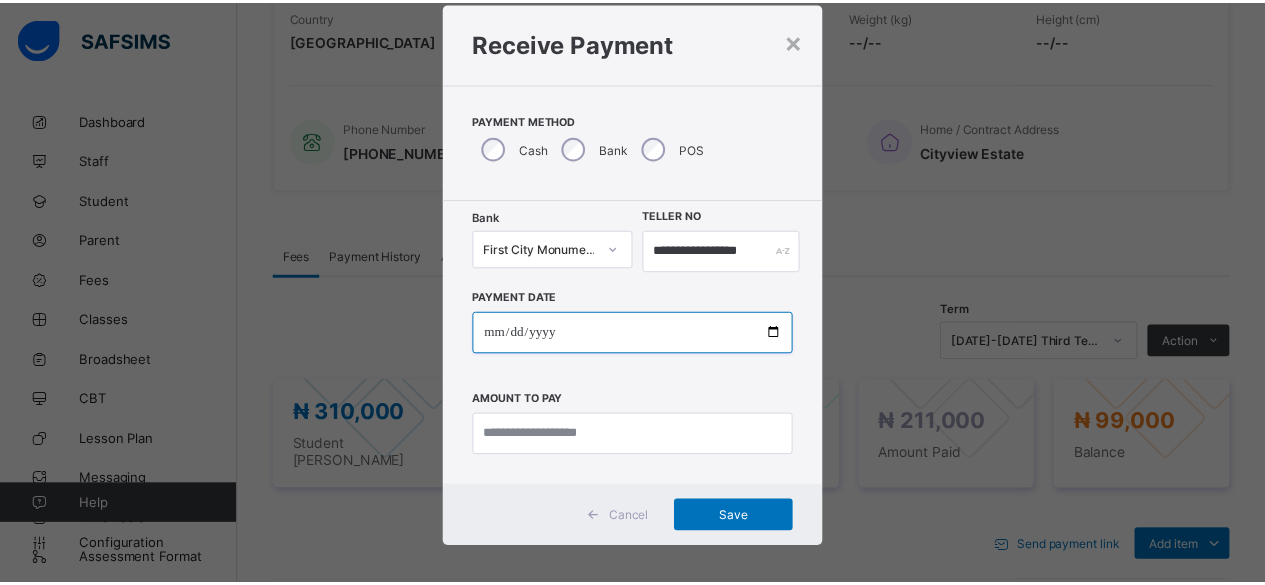 scroll, scrollTop: 0, scrollLeft: 0, axis: both 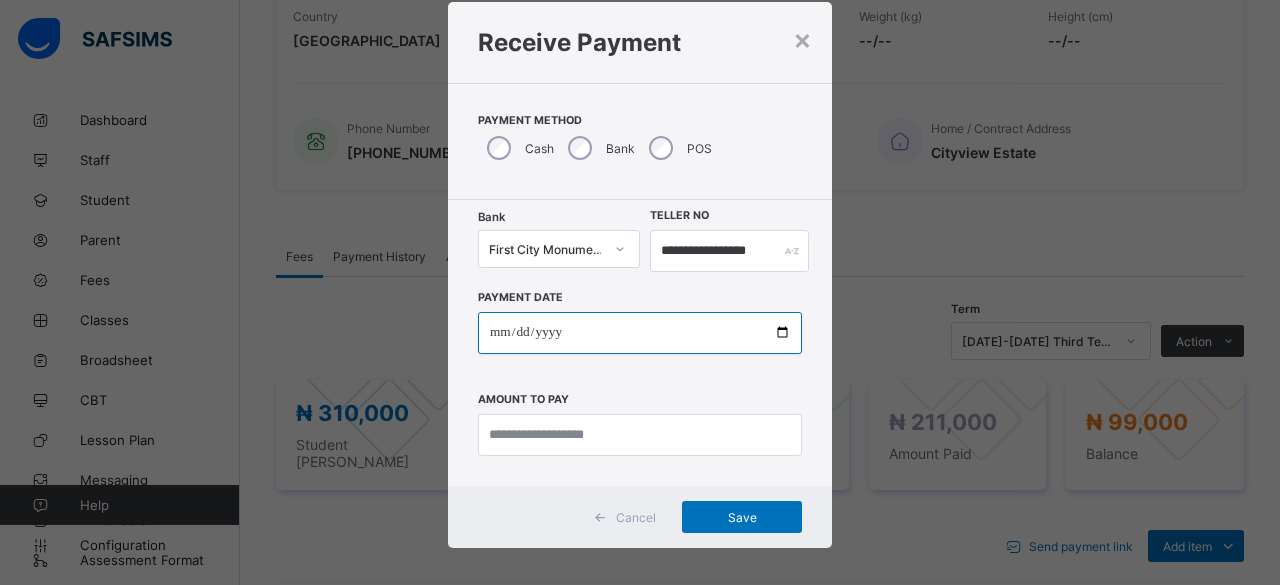 type on "**********" 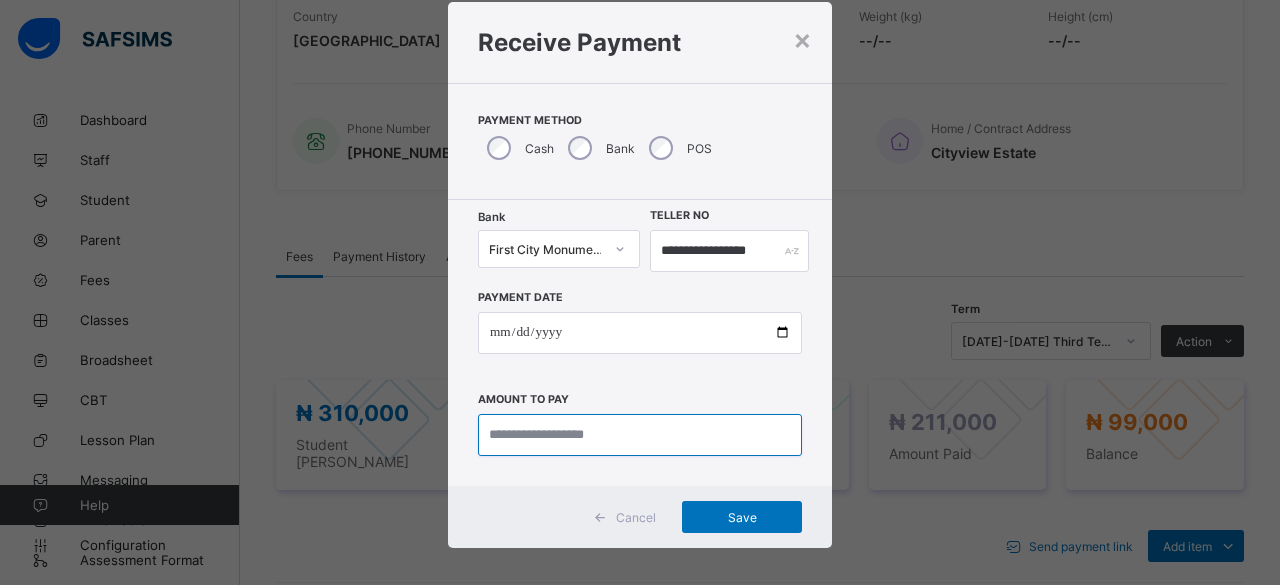 click at bounding box center (640, 435) 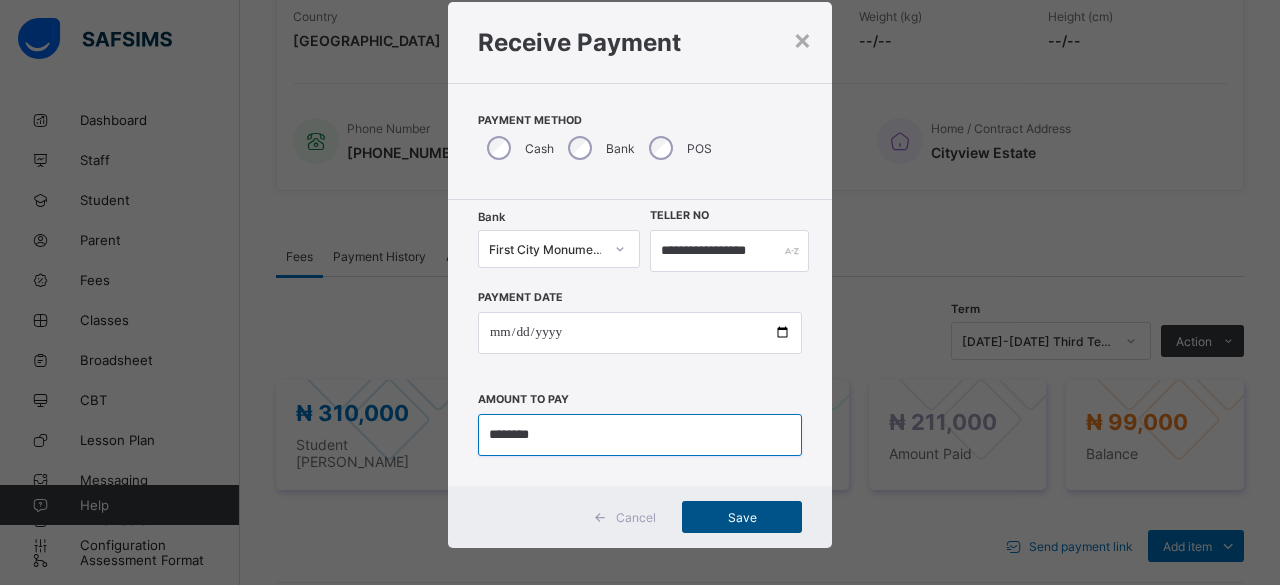 type on "********" 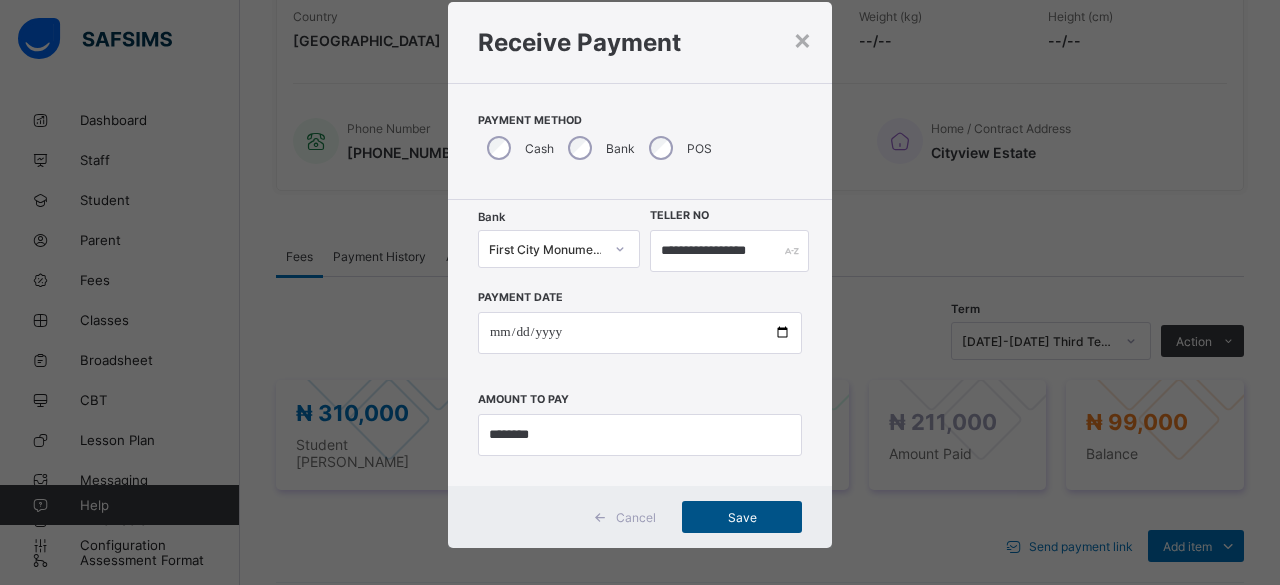 click on "Save" at bounding box center (742, 517) 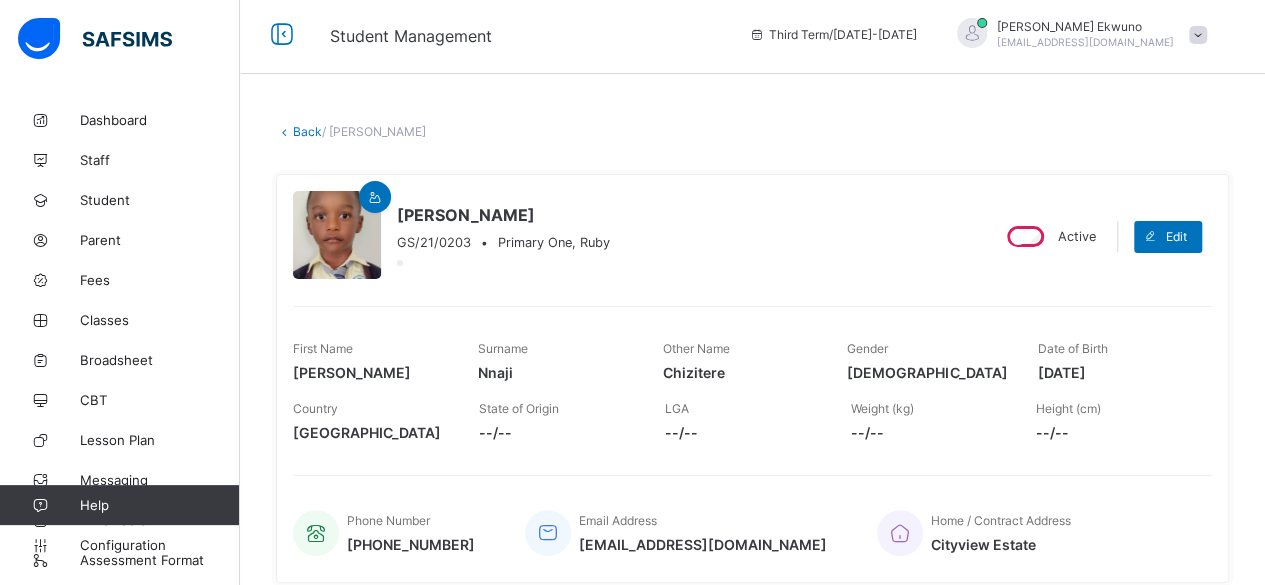 scroll, scrollTop: 0, scrollLeft: 0, axis: both 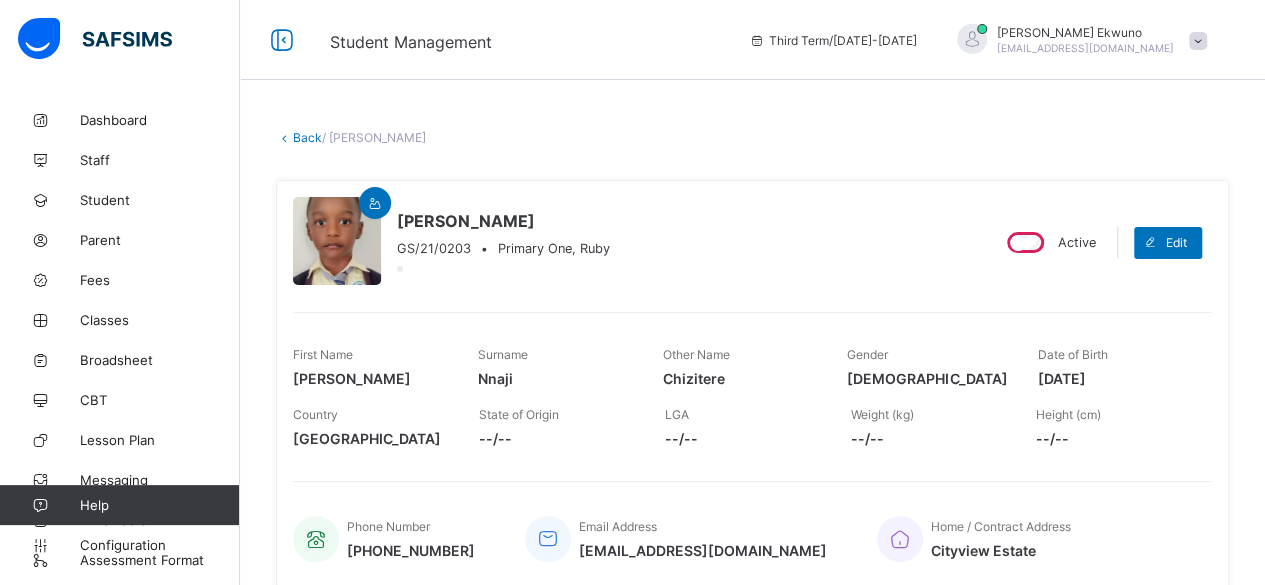 click on "Back" at bounding box center [307, 137] 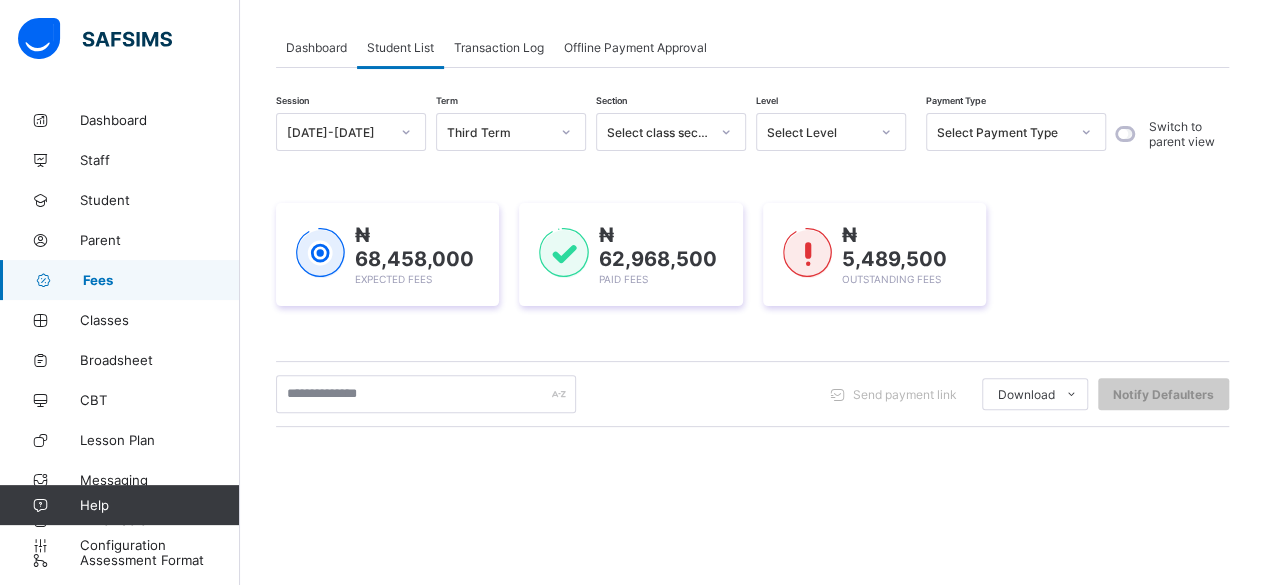 scroll, scrollTop: 104, scrollLeft: 0, axis: vertical 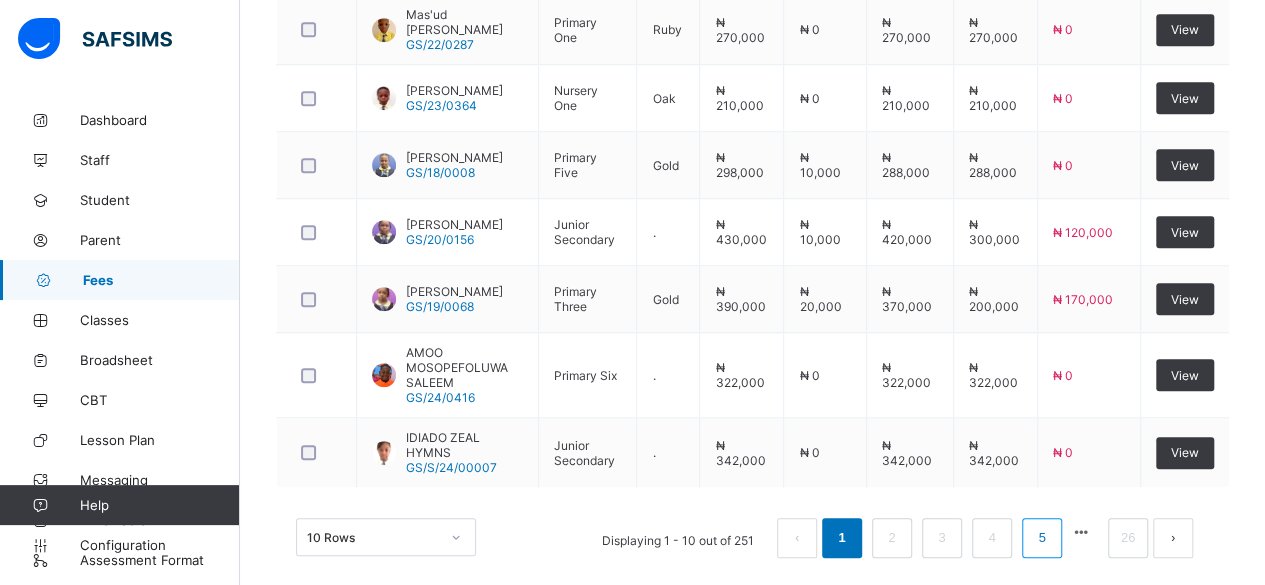 click on "5" at bounding box center [1041, 538] 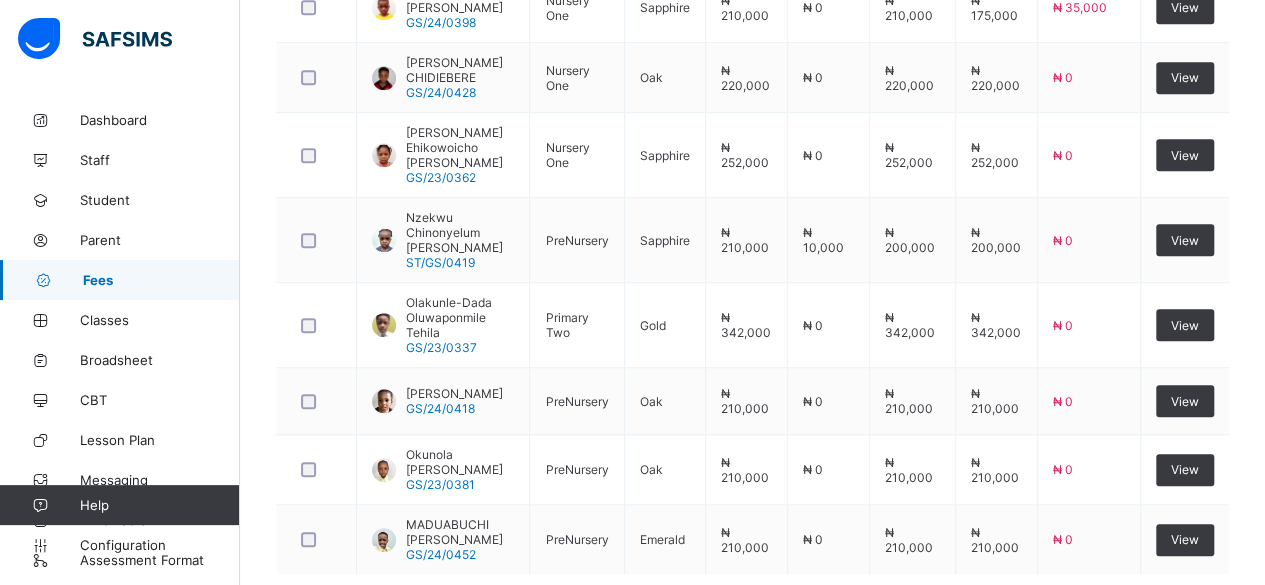 scroll, scrollTop: 850, scrollLeft: 0, axis: vertical 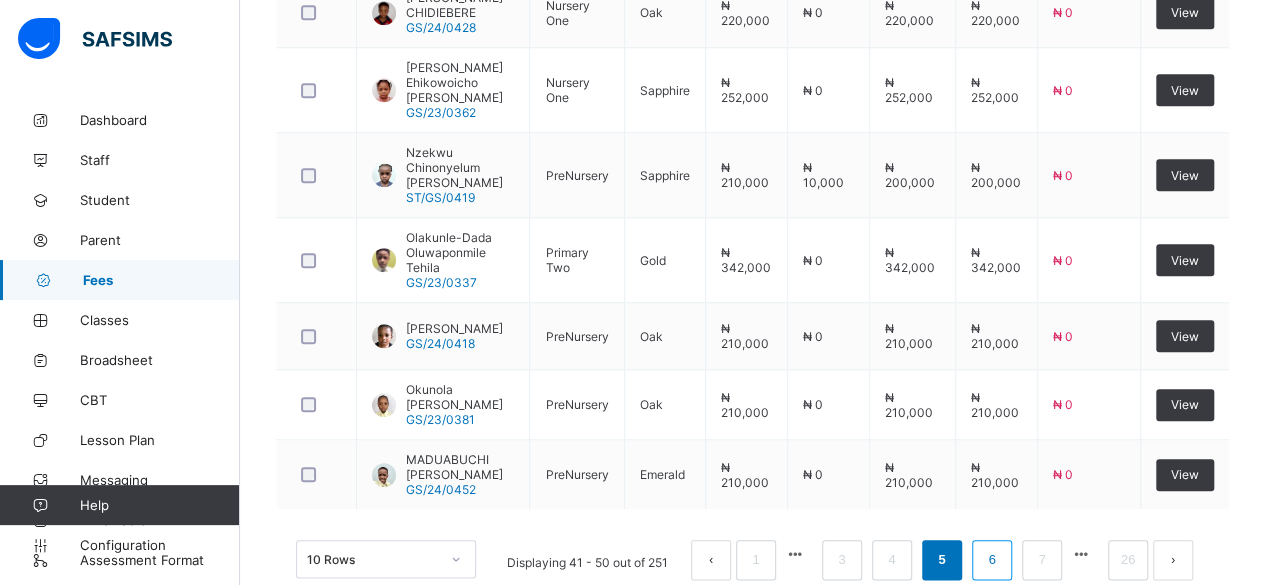 click on "6" at bounding box center [991, 560] 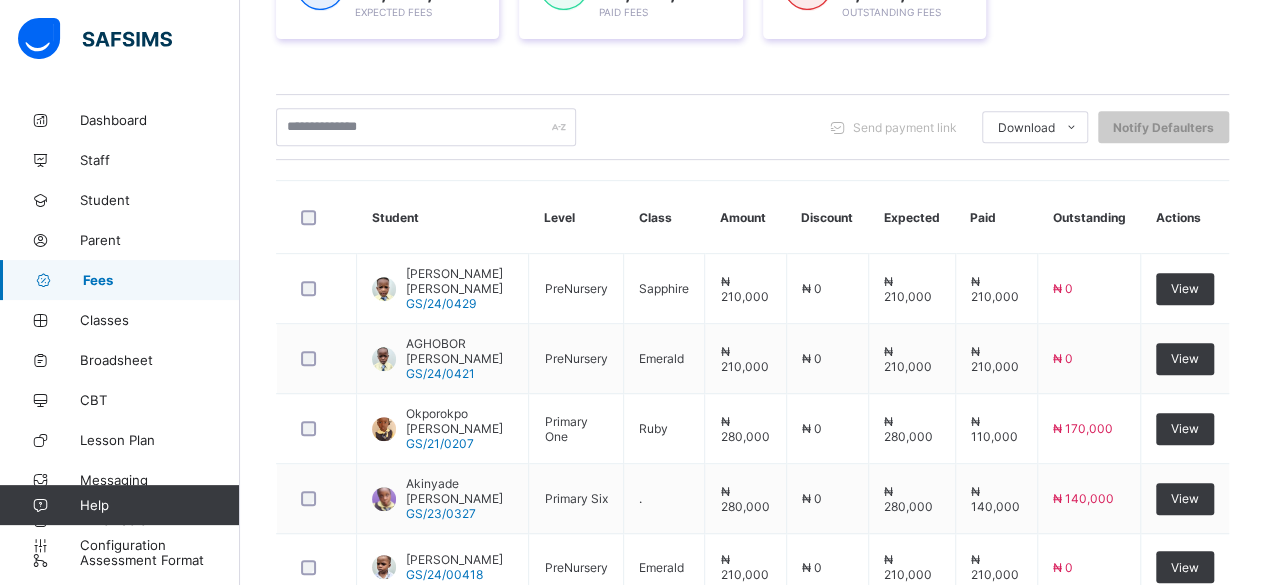 scroll, scrollTop: 822, scrollLeft: 0, axis: vertical 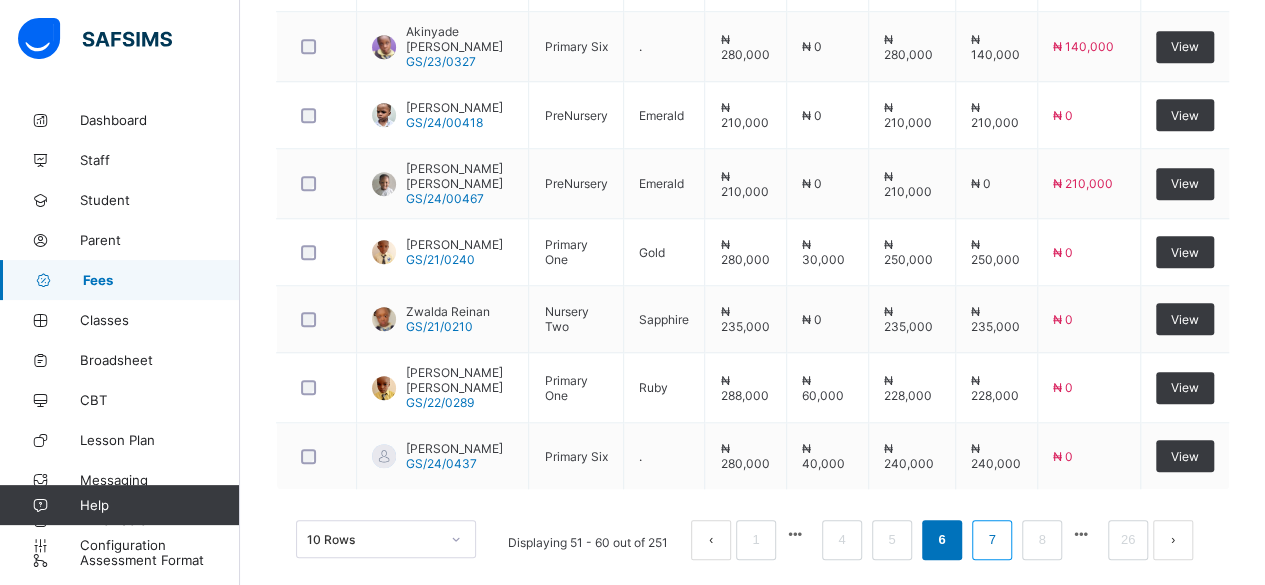 click on "7" at bounding box center [991, 540] 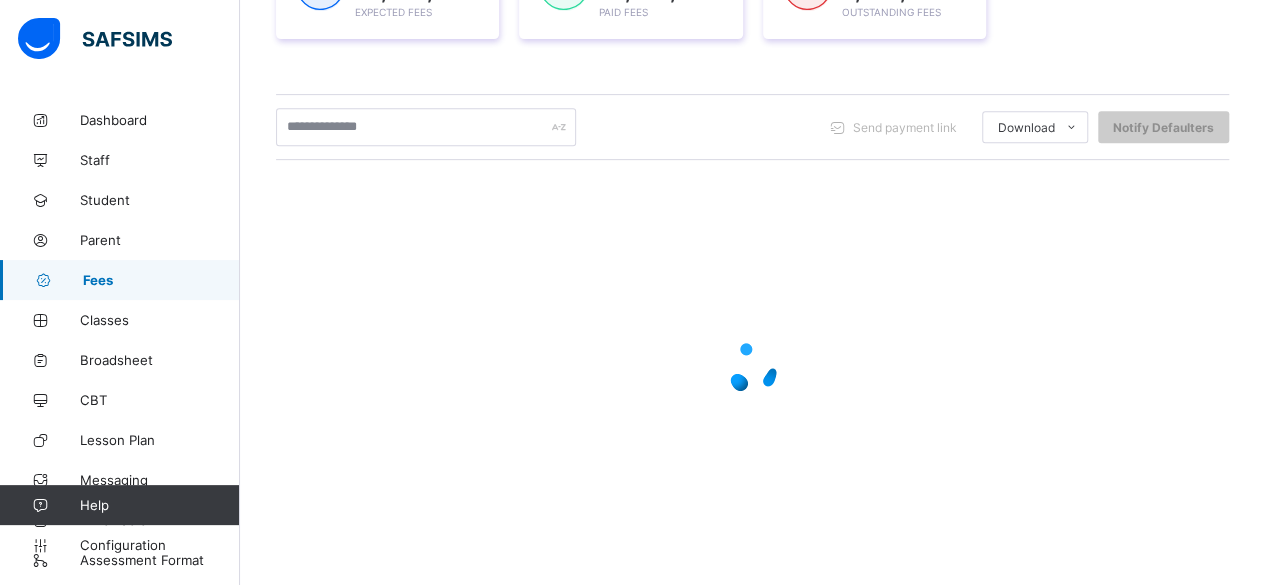 scroll, scrollTop: 822, scrollLeft: 0, axis: vertical 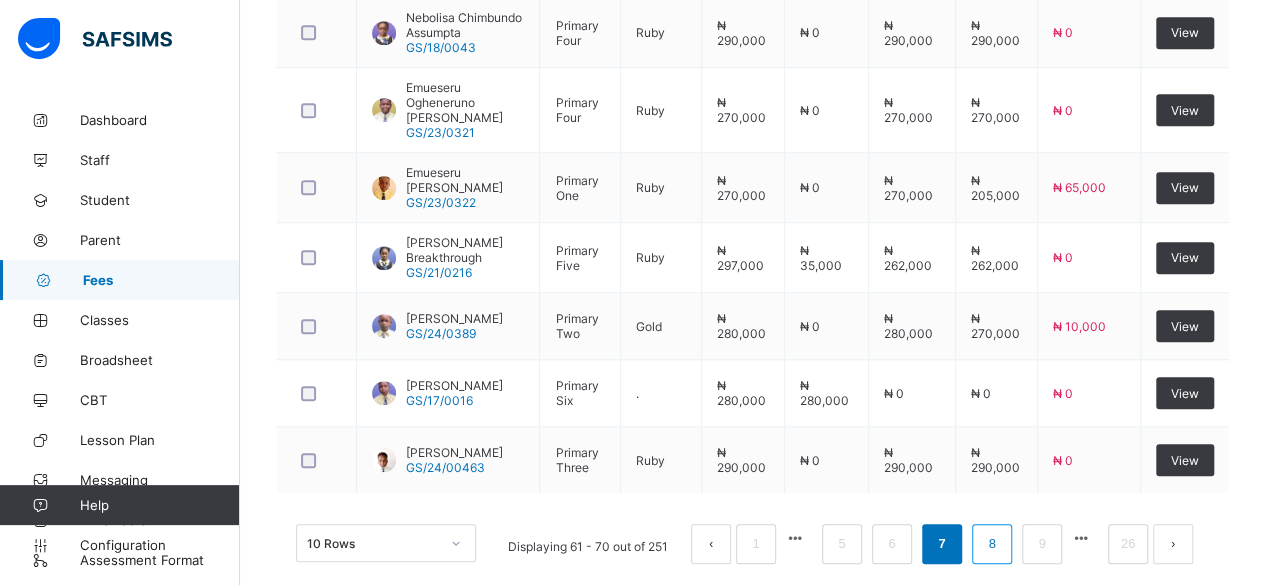 click on "8" at bounding box center [991, 544] 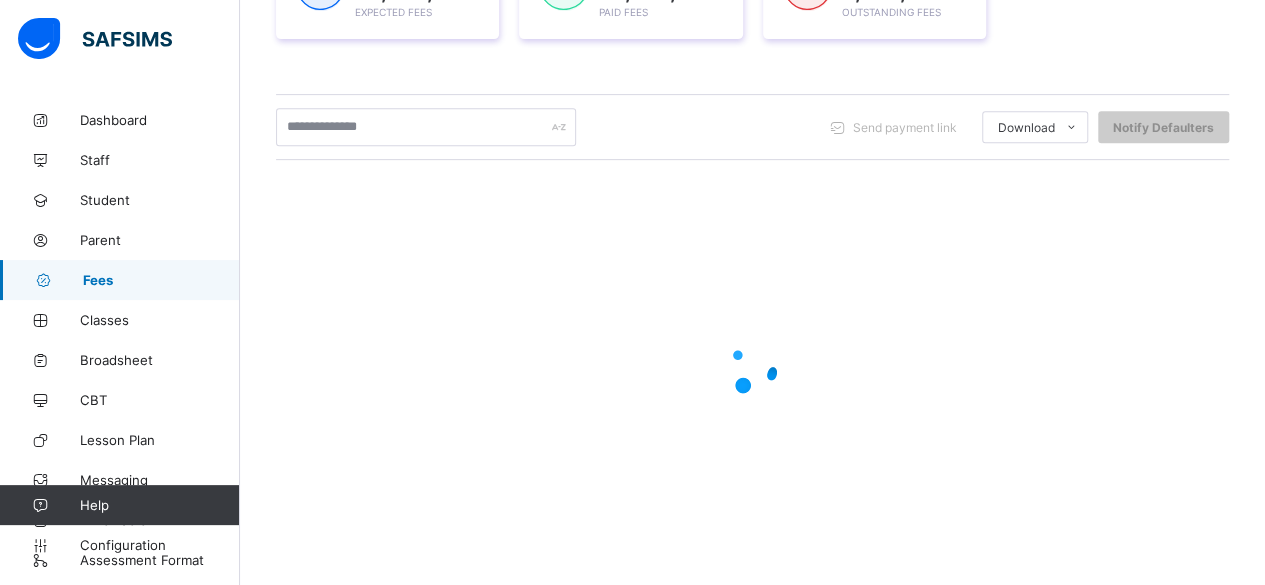 scroll, scrollTop: 836, scrollLeft: 0, axis: vertical 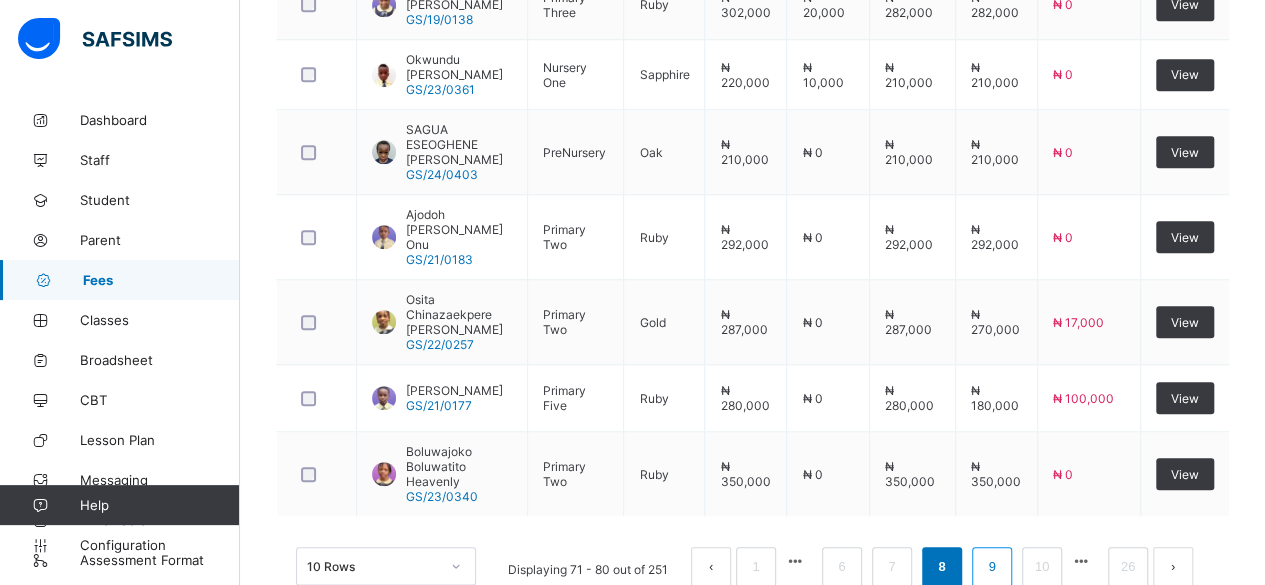 click on "9" at bounding box center [991, 567] 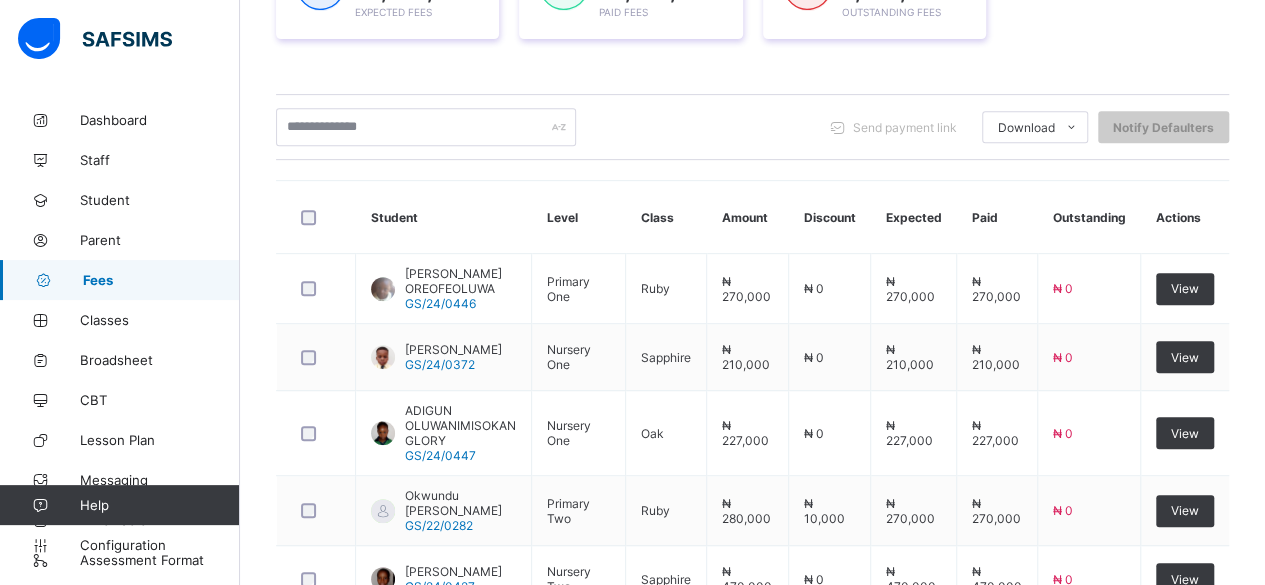 scroll, scrollTop: 850, scrollLeft: 0, axis: vertical 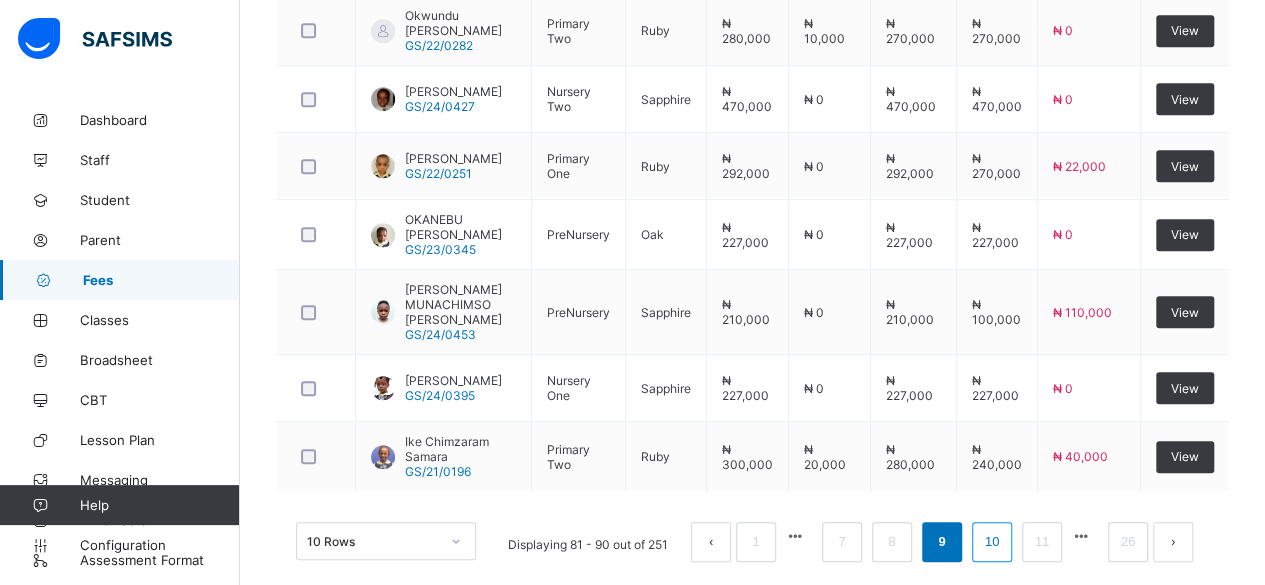 click on "10" at bounding box center (992, 542) 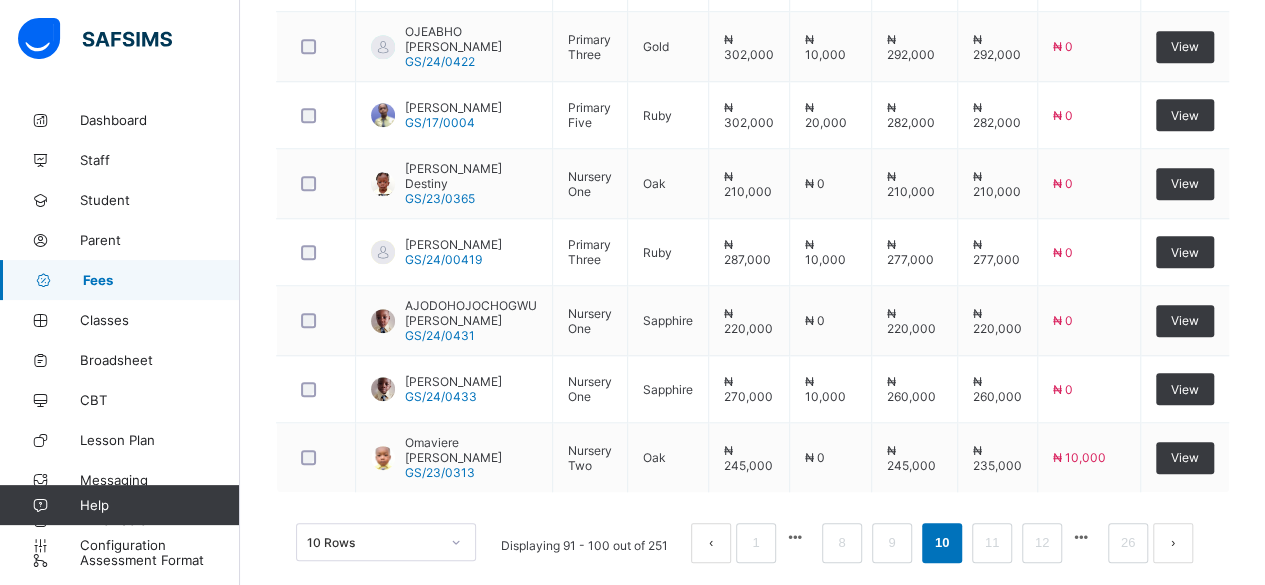 scroll, scrollTop: 836, scrollLeft: 0, axis: vertical 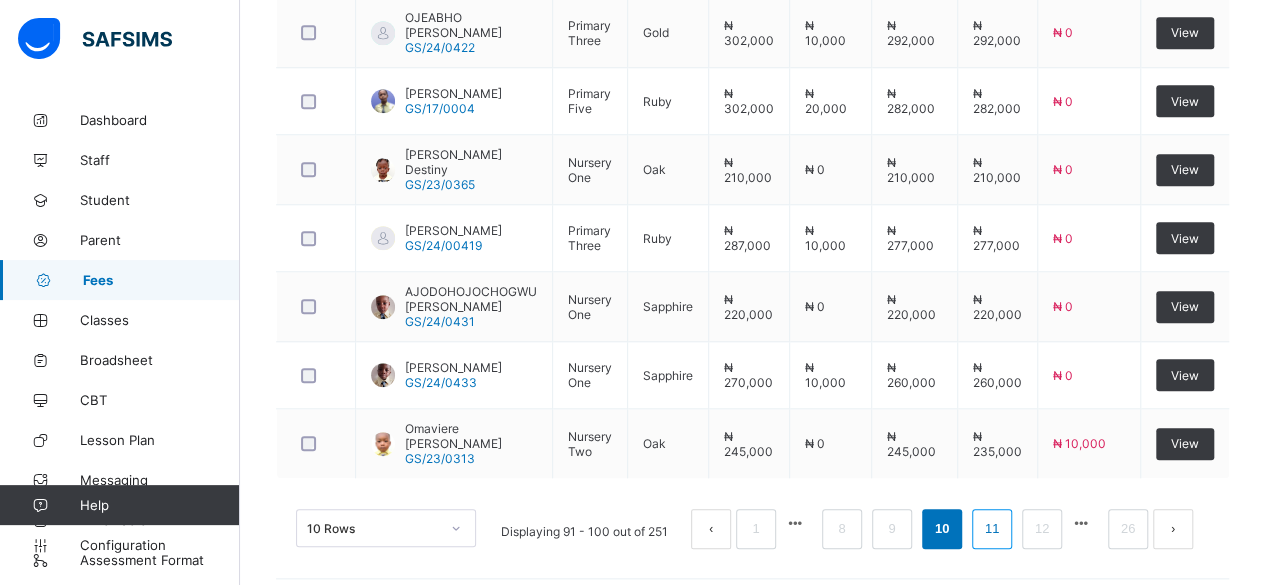 click on "11" at bounding box center (992, 529) 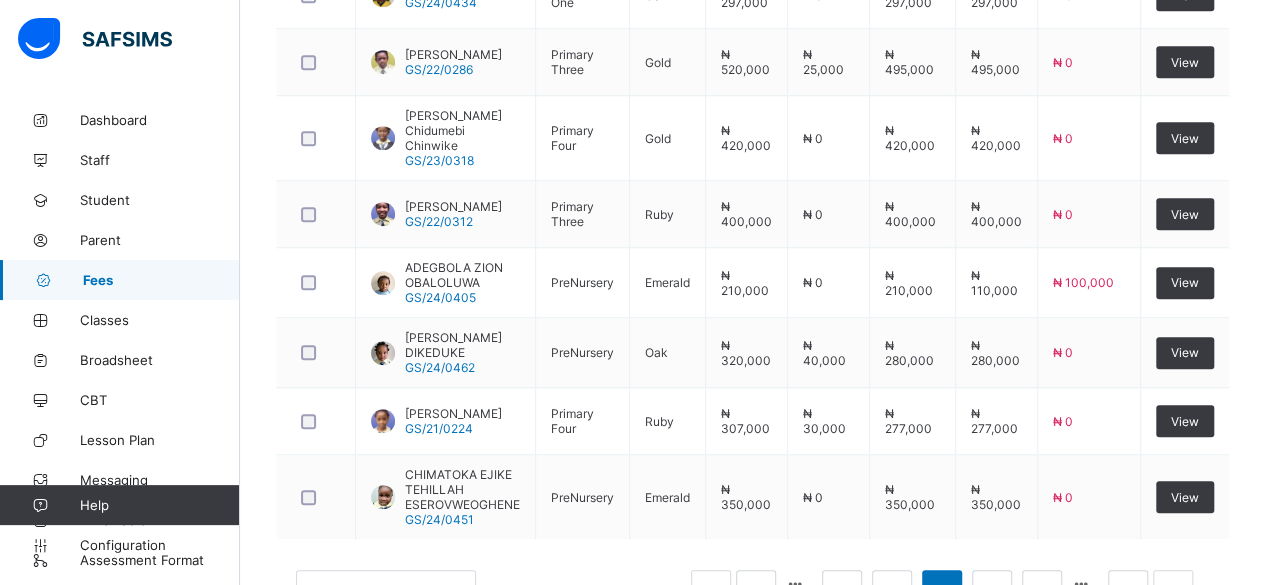 scroll, scrollTop: 836, scrollLeft: 0, axis: vertical 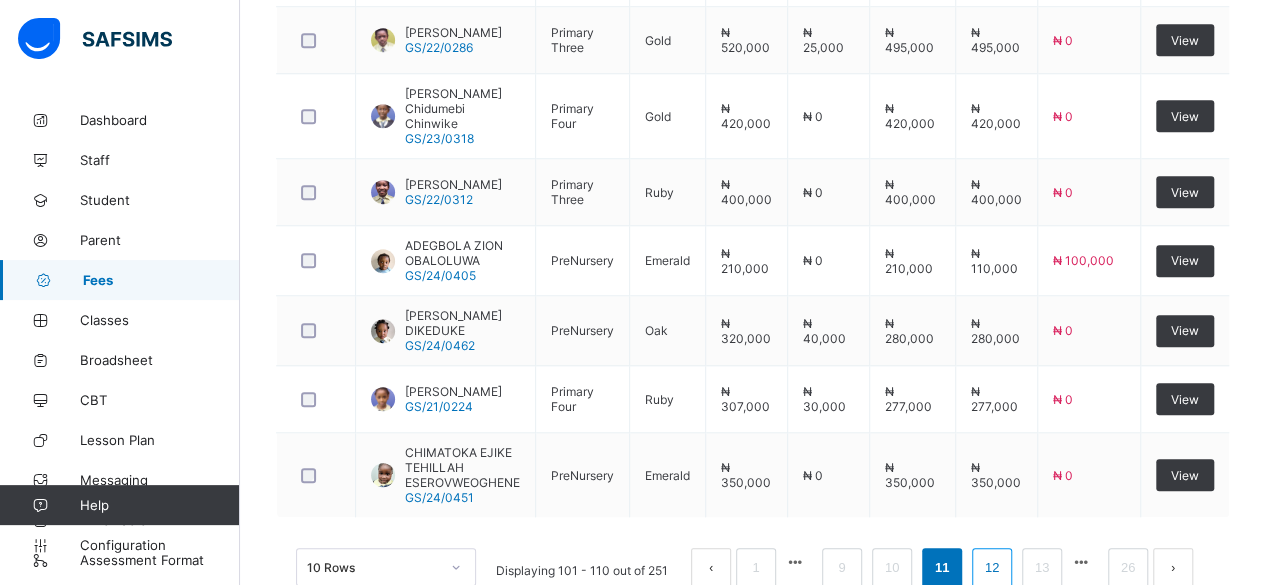 click on "12" at bounding box center (992, 568) 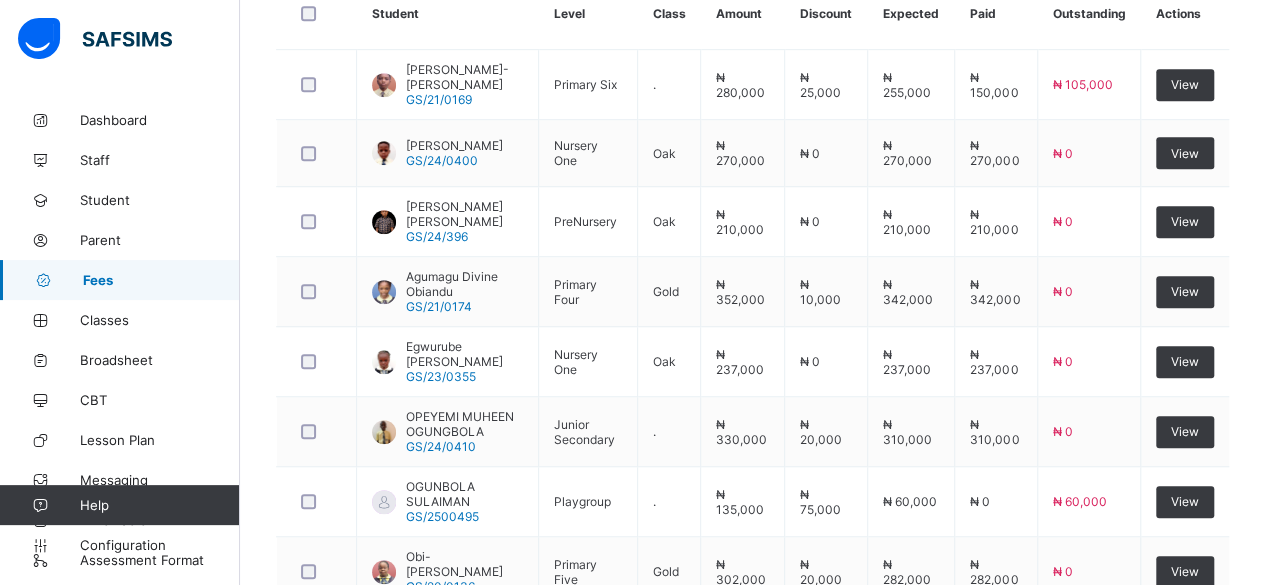 scroll, scrollTop: 542, scrollLeft: 0, axis: vertical 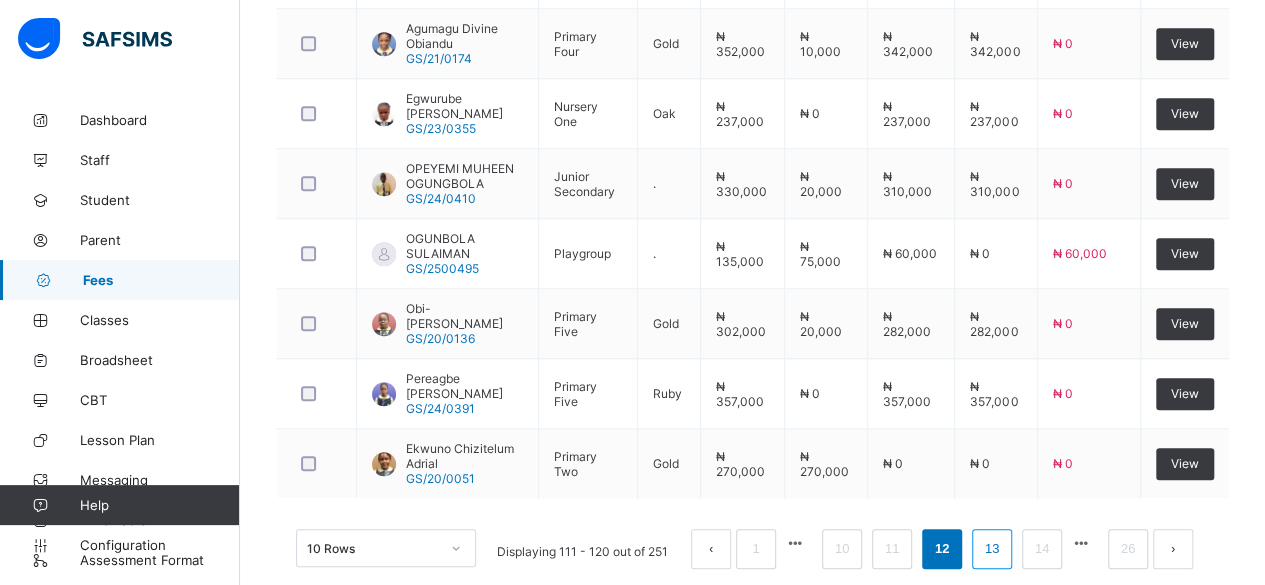 click on "13" at bounding box center (992, 549) 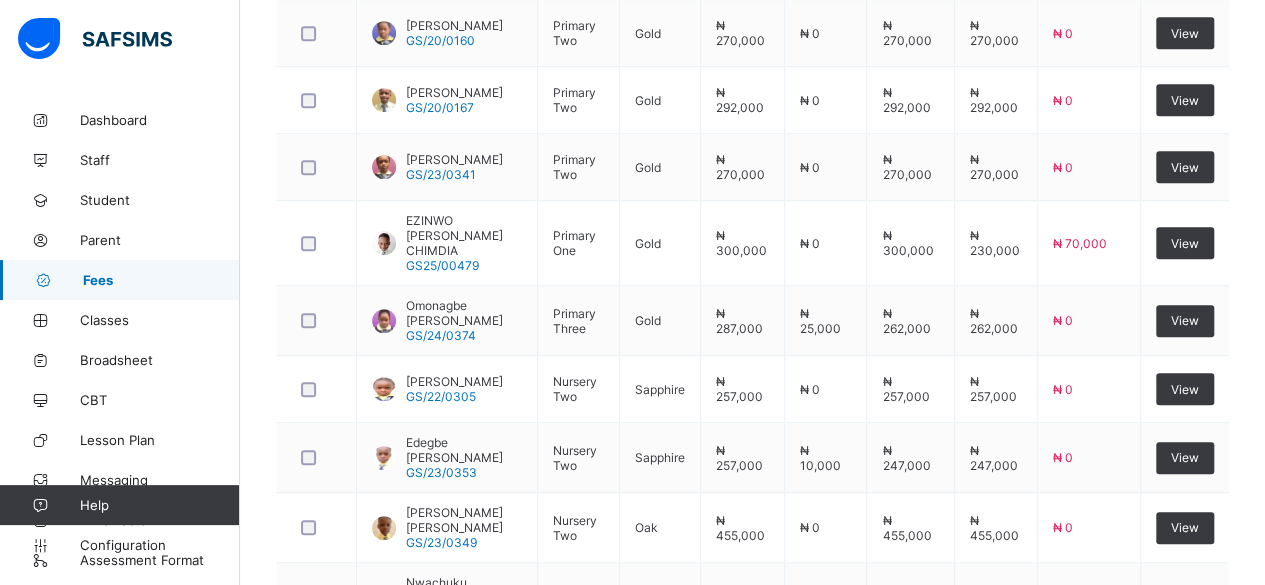 scroll, scrollTop: 836, scrollLeft: 0, axis: vertical 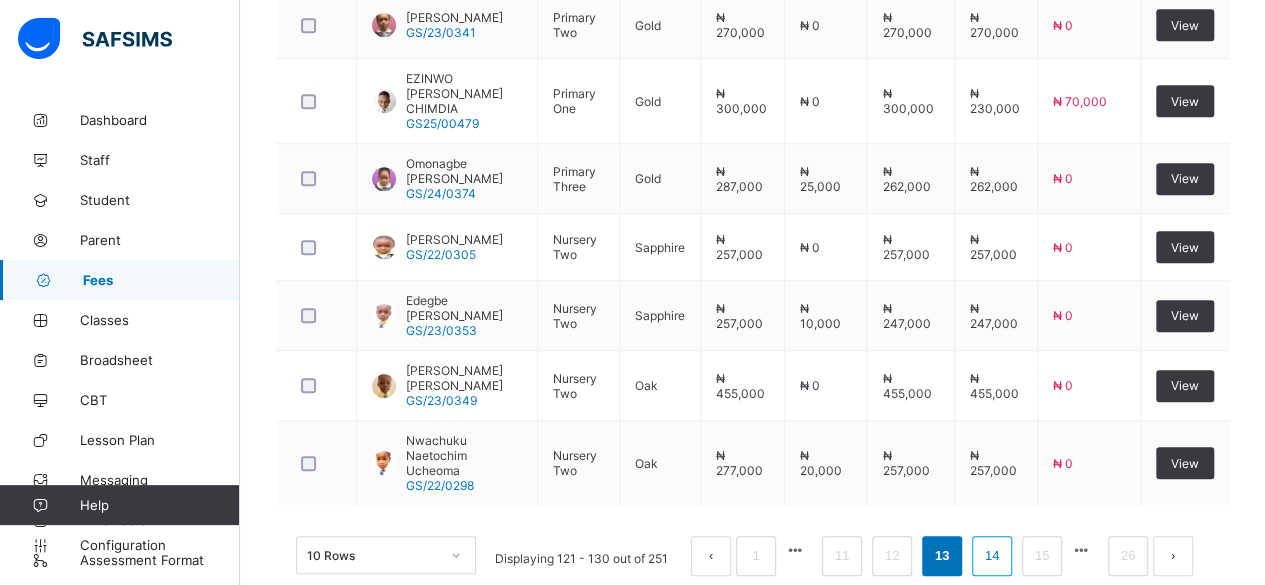 click on "14" at bounding box center (992, 556) 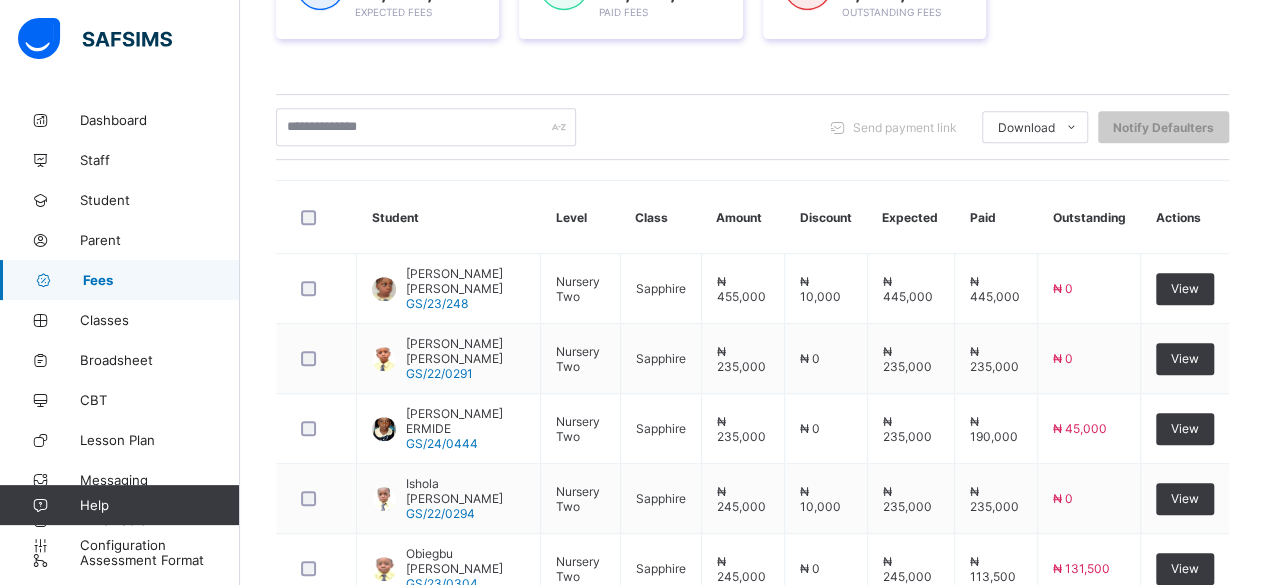 scroll, scrollTop: 822, scrollLeft: 0, axis: vertical 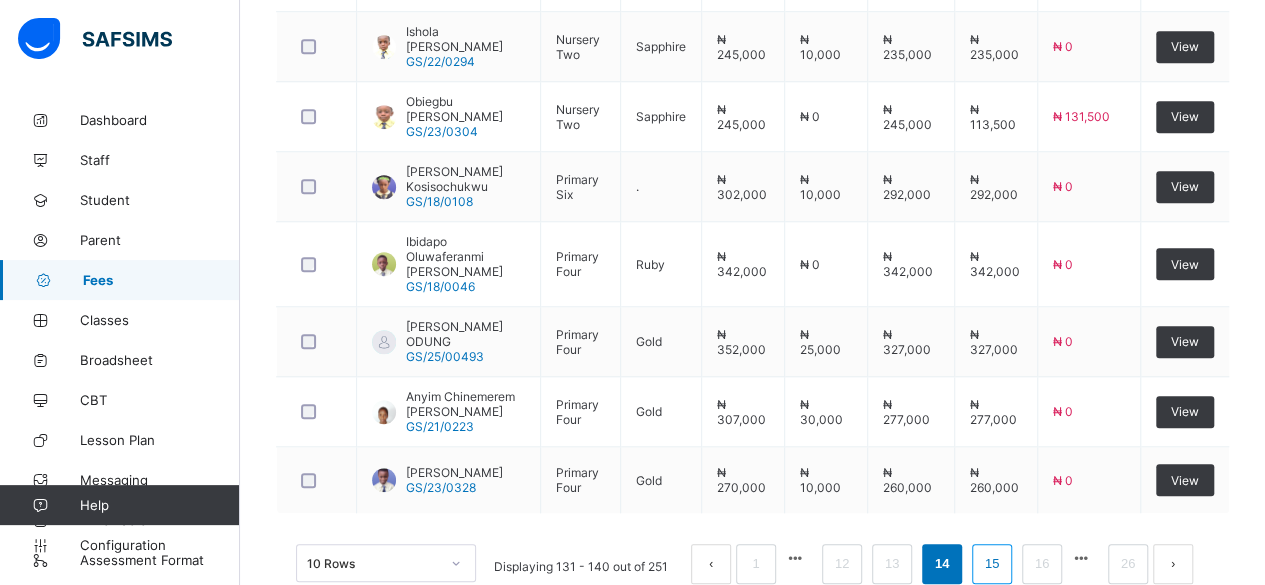 click on "15" at bounding box center [992, 564] 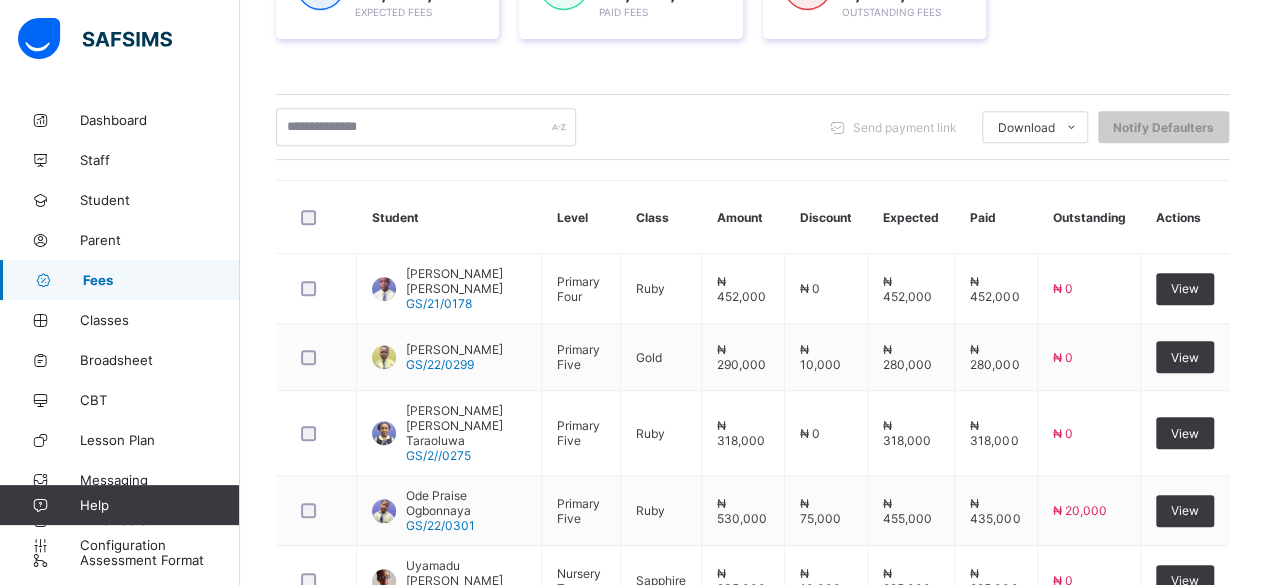 scroll, scrollTop: 822, scrollLeft: 0, axis: vertical 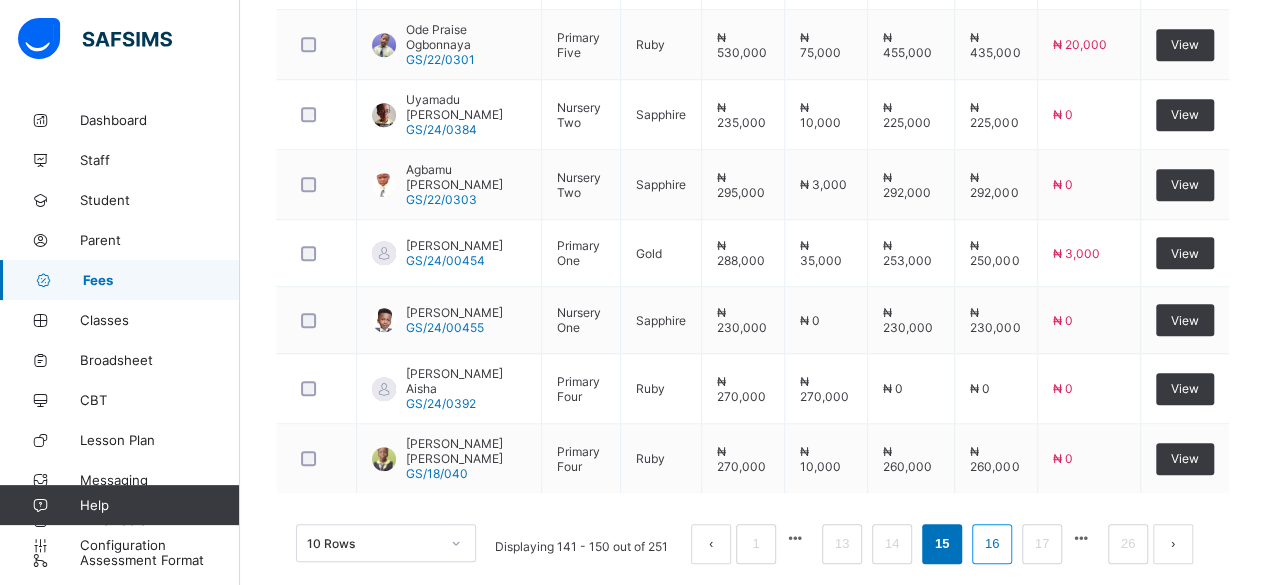 click on "16" at bounding box center [992, 544] 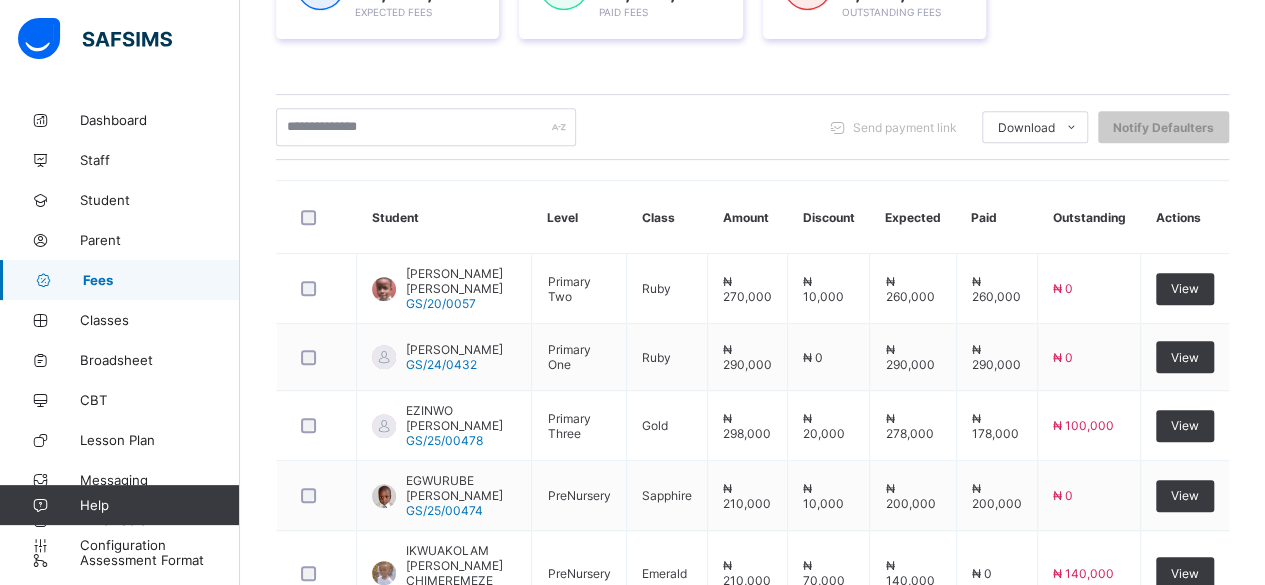 scroll, scrollTop: 836, scrollLeft: 0, axis: vertical 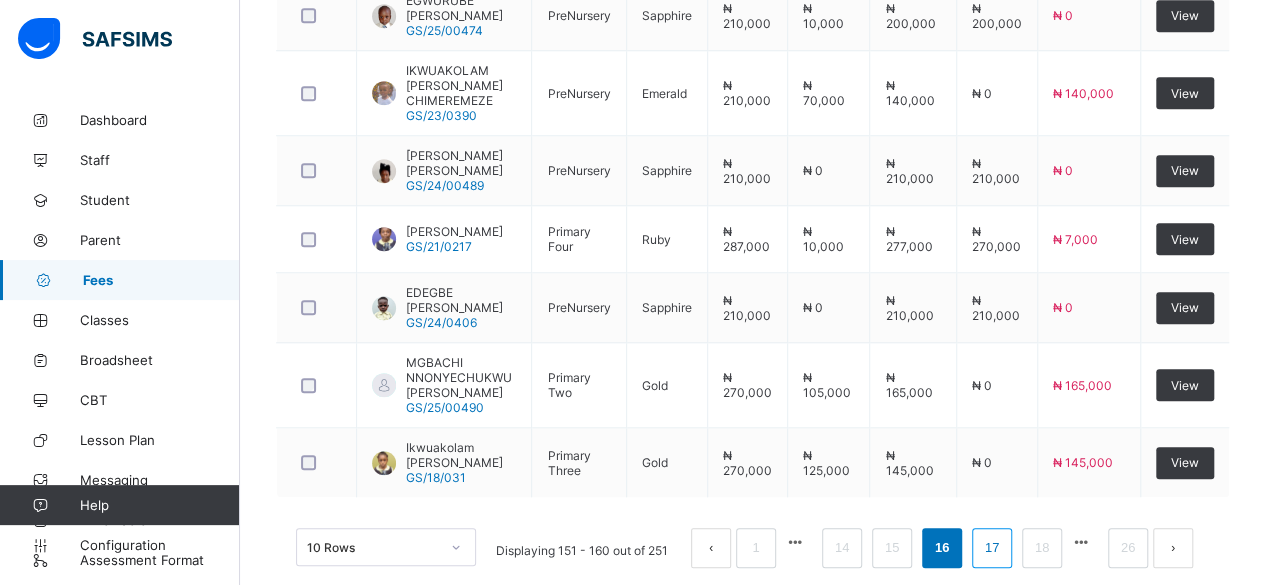 click on "17" at bounding box center [992, 548] 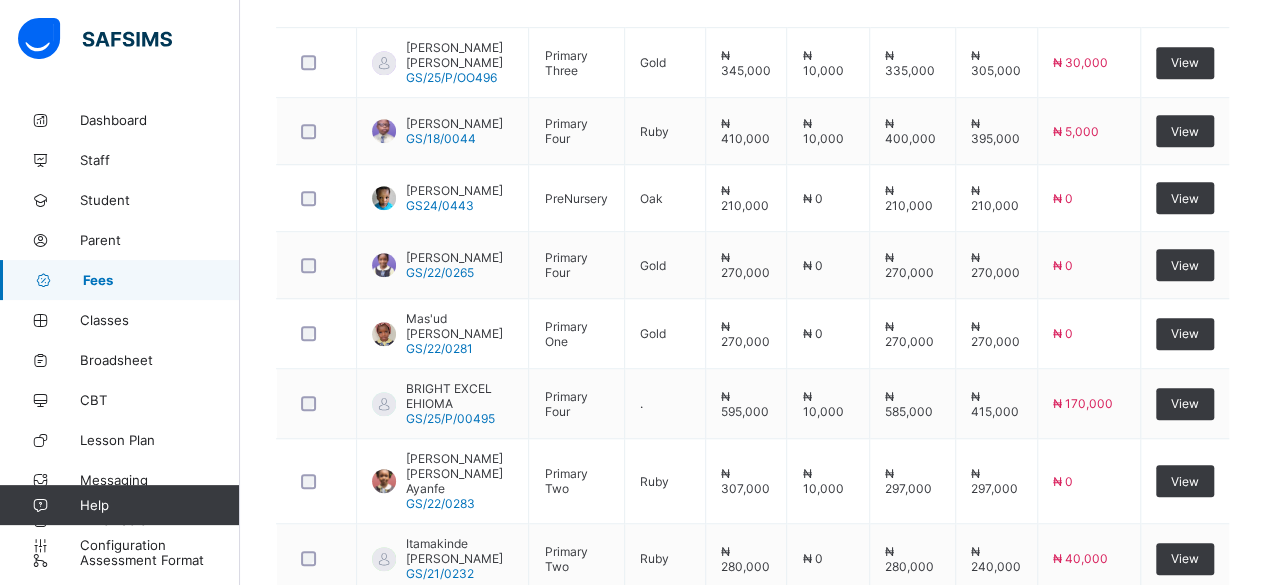 scroll, scrollTop: 596, scrollLeft: 0, axis: vertical 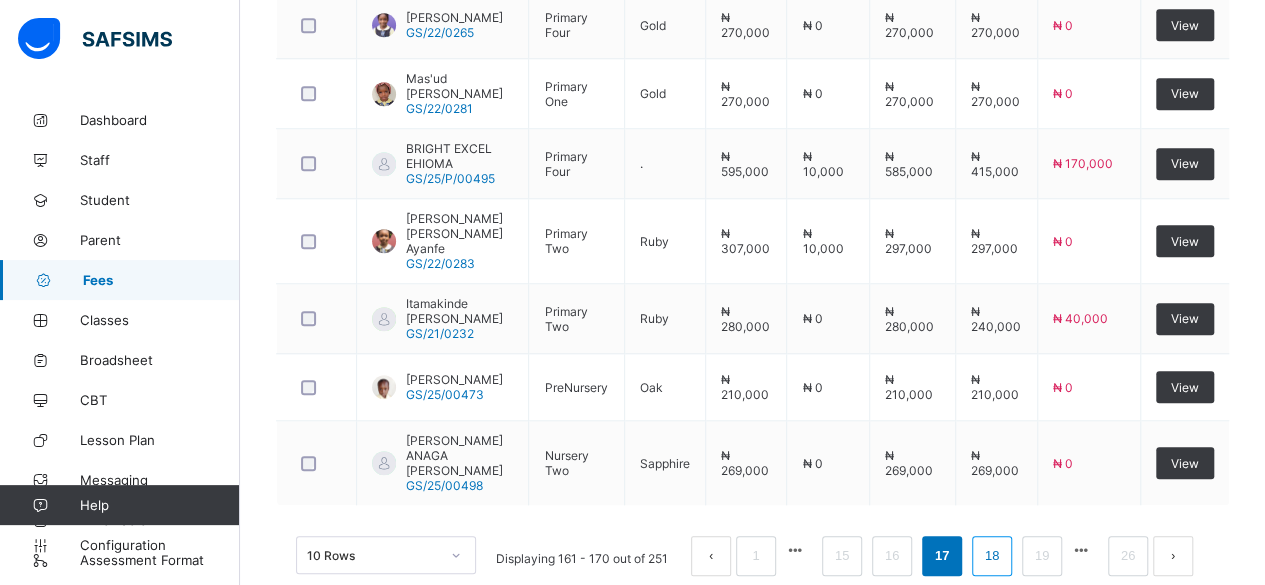 click on "18" at bounding box center (992, 556) 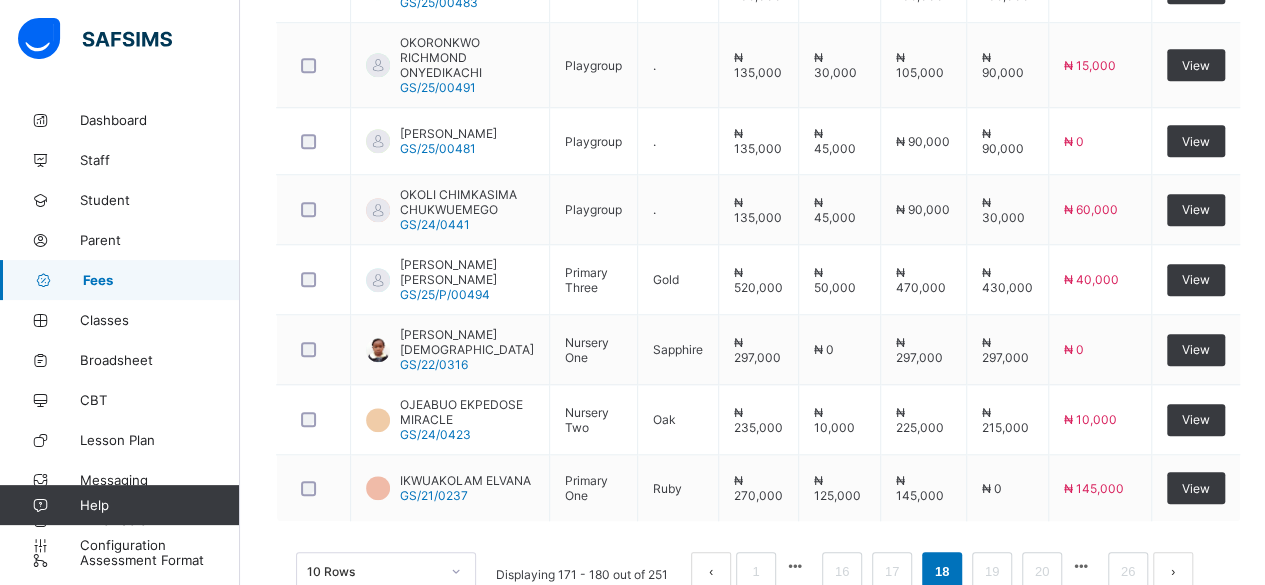 scroll, scrollTop: 794, scrollLeft: 0, axis: vertical 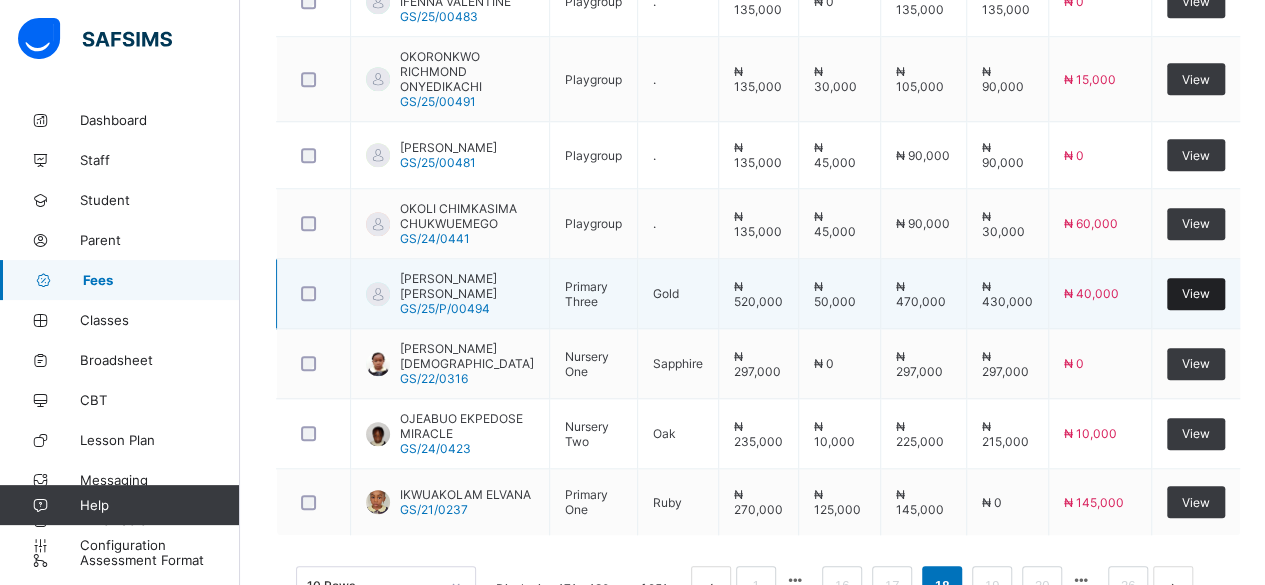 click on "View" at bounding box center [1196, 293] 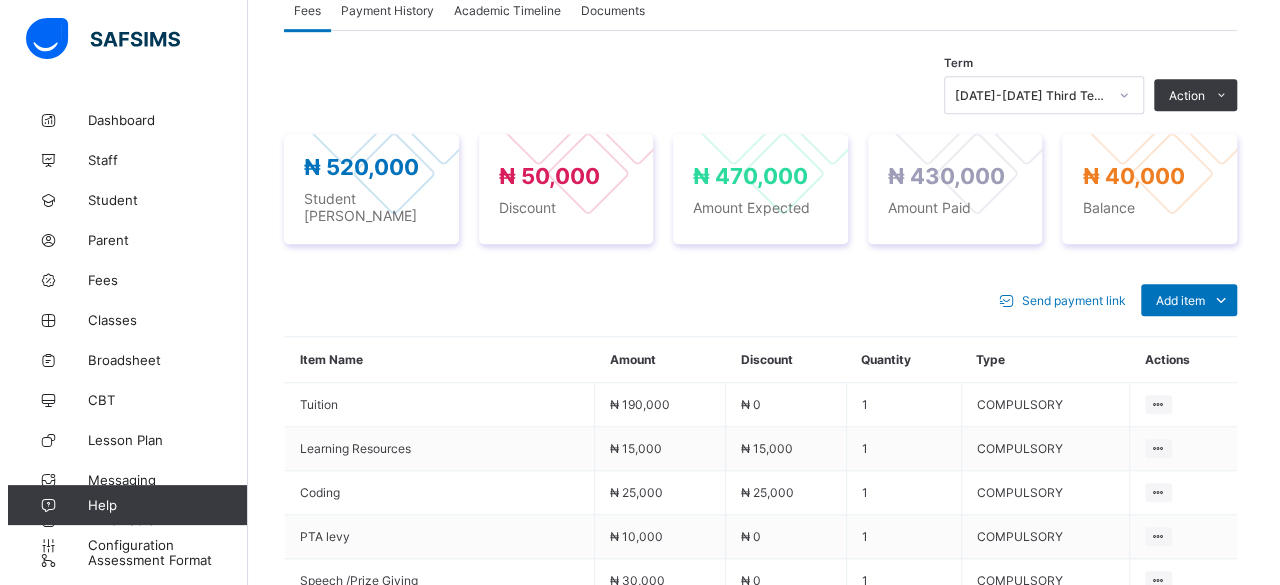 scroll, scrollTop: 640, scrollLeft: 0, axis: vertical 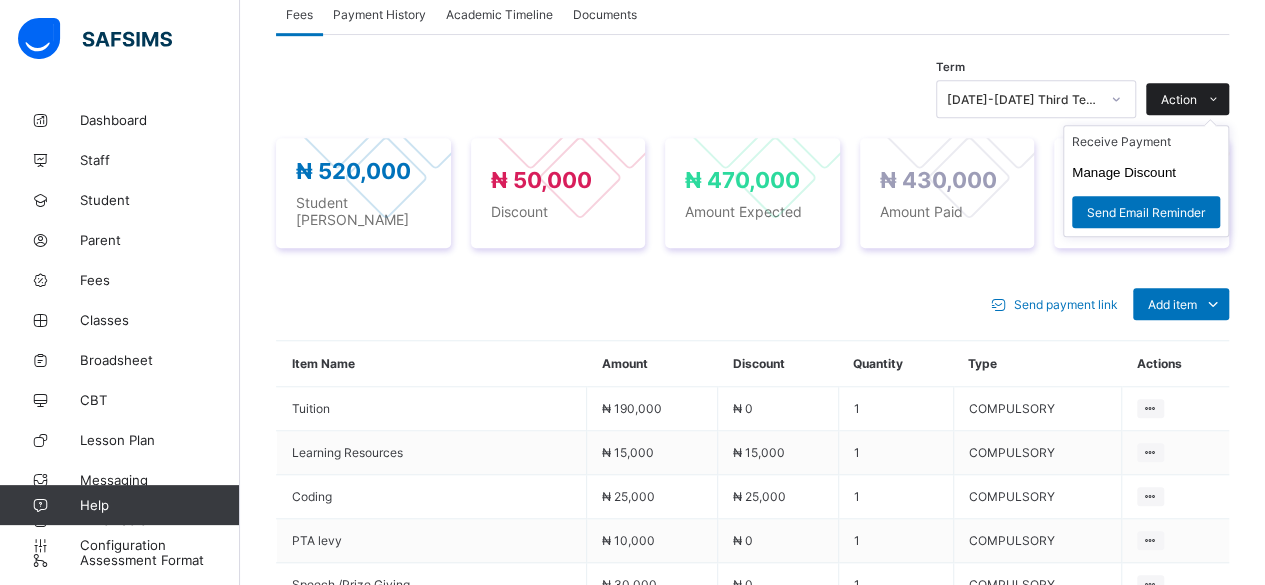 click at bounding box center (1213, 99) 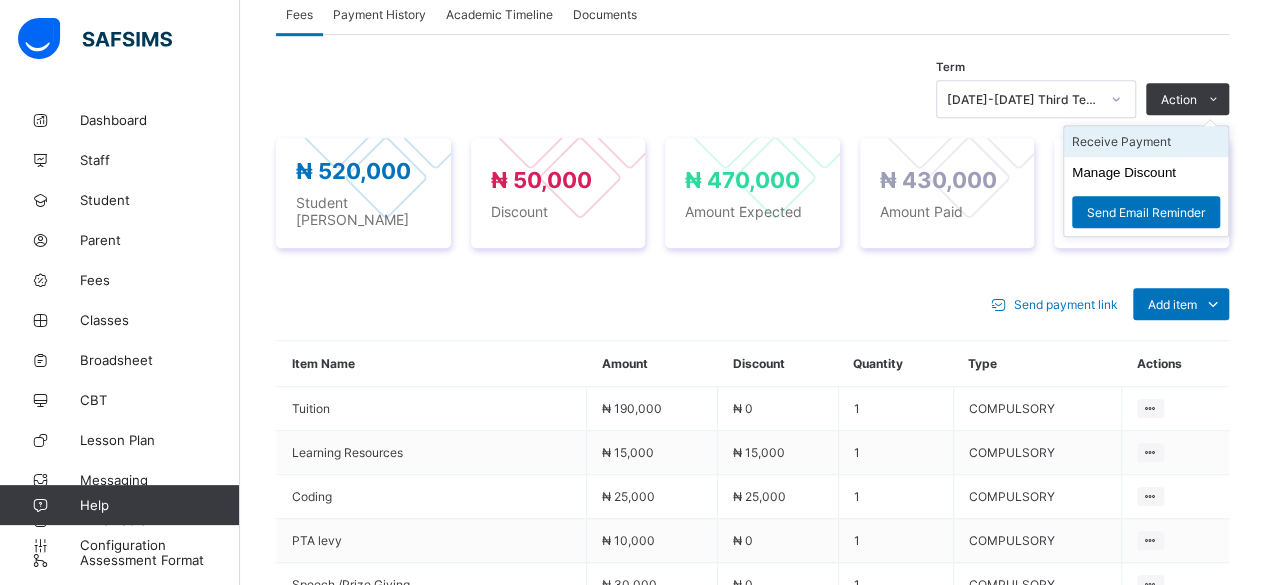 click on "Receive Payment" at bounding box center [1146, 141] 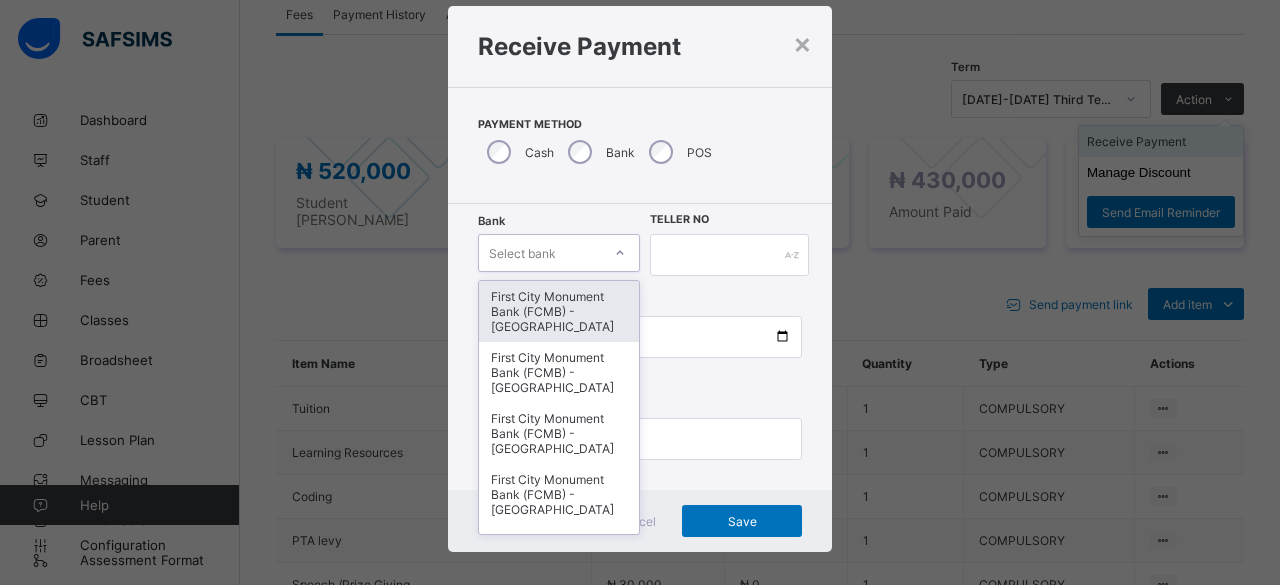 scroll, scrollTop: 48, scrollLeft: 0, axis: vertical 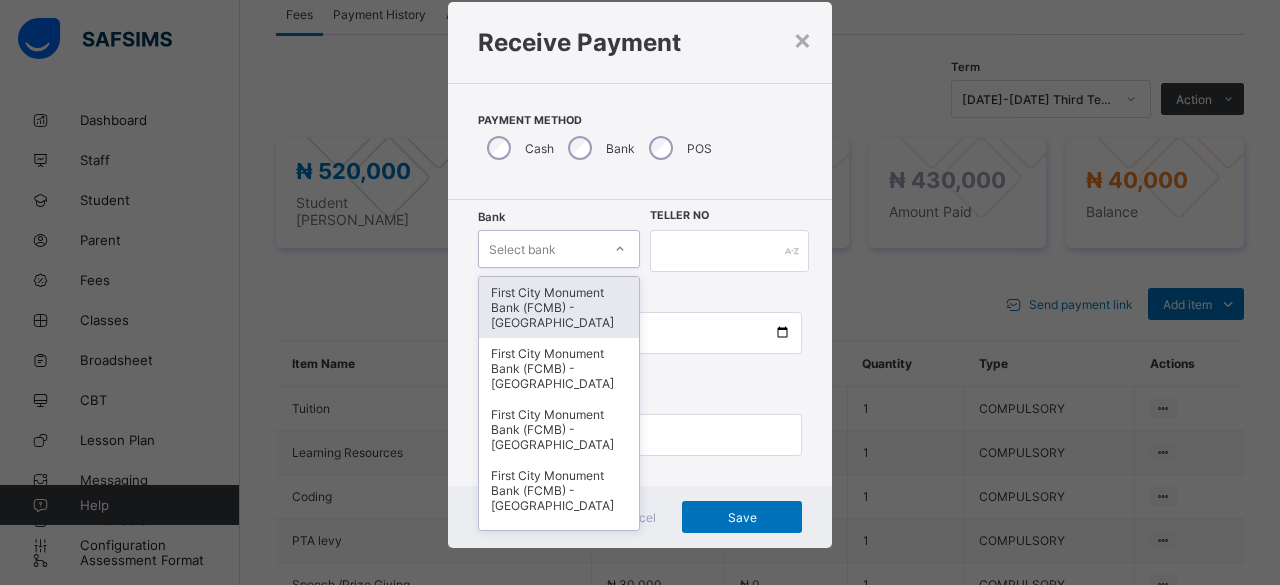 click on "First City Monument Bank (FCMB) - Govana School" at bounding box center [559, 307] 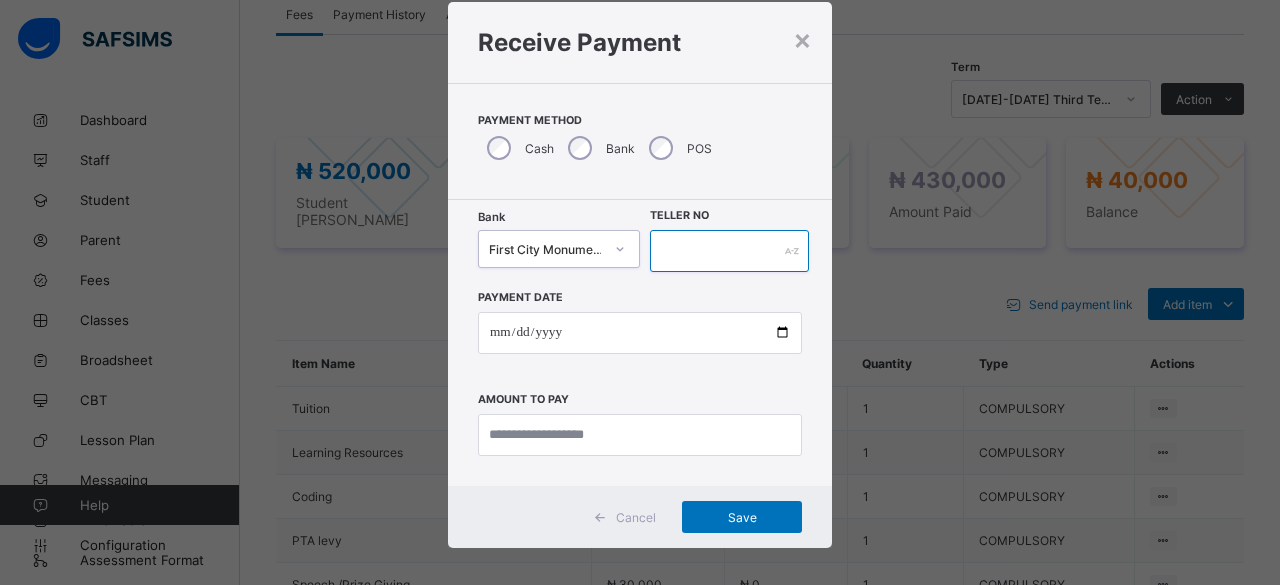 click at bounding box center [729, 251] 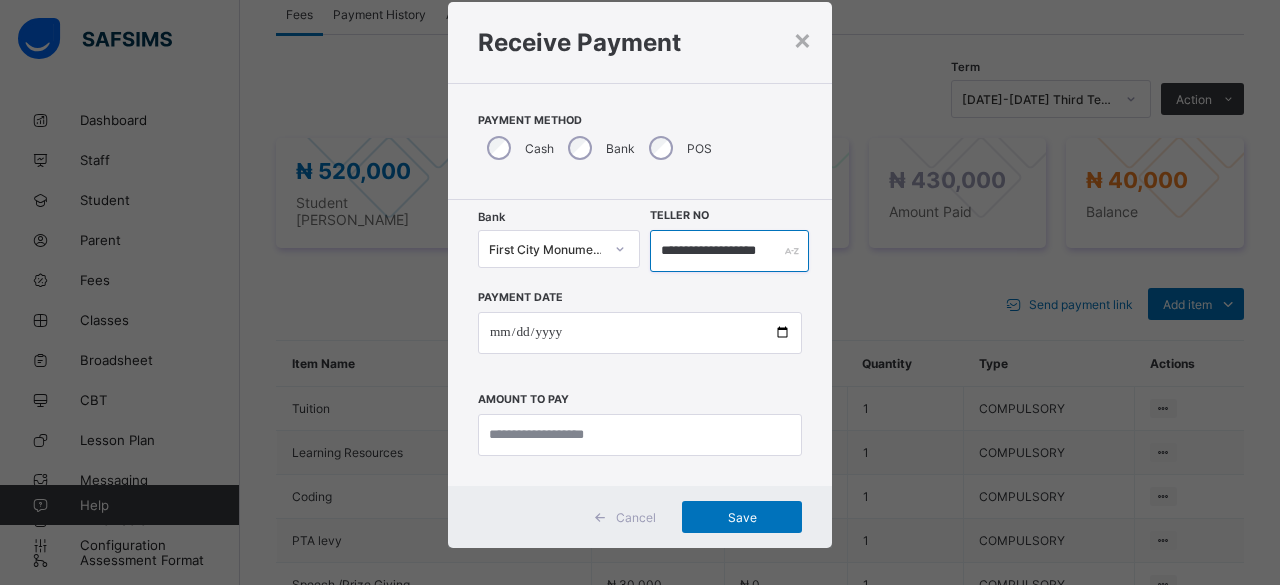 scroll, scrollTop: 0, scrollLeft: 24, axis: horizontal 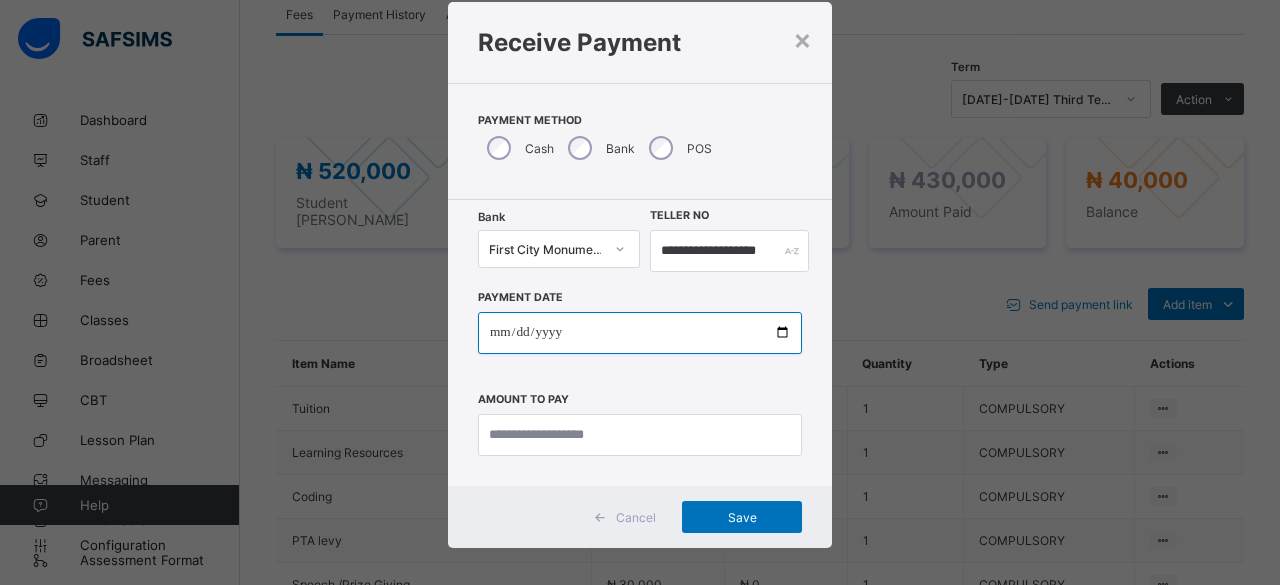 click at bounding box center [640, 333] 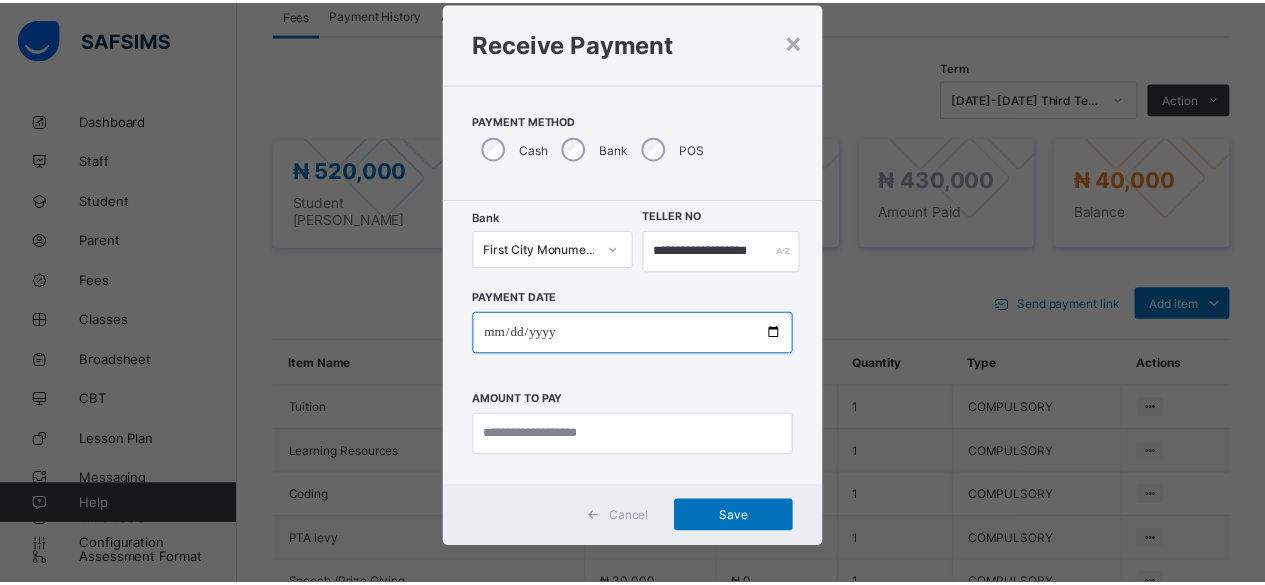 scroll, scrollTop: 0, scrollLeft: 0, axis: both 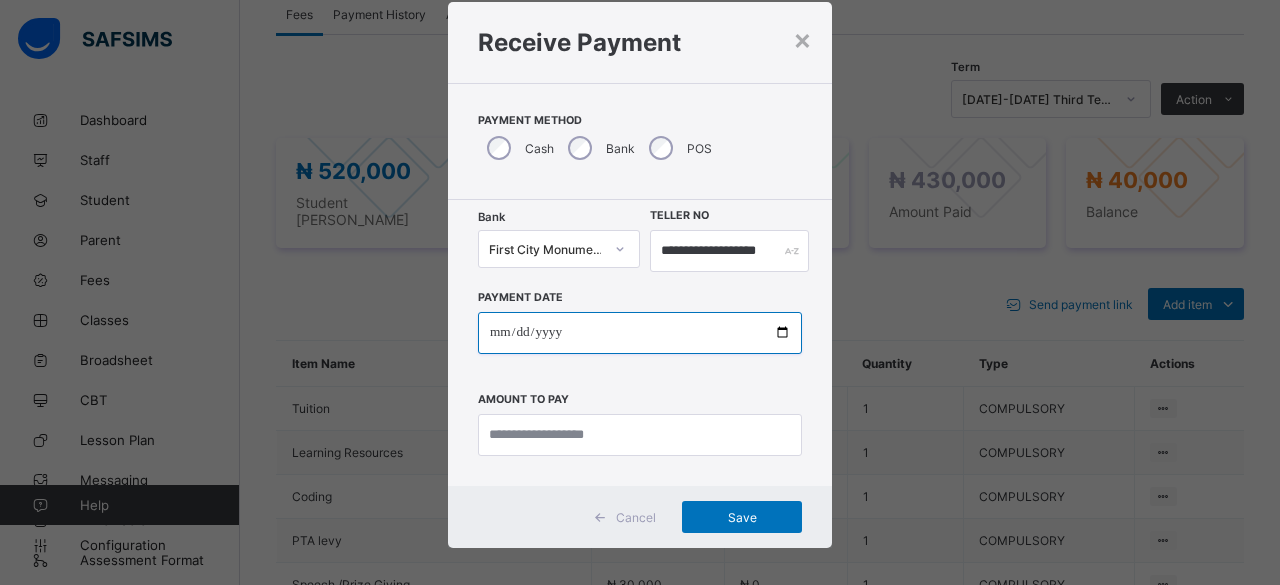 type on "**********" 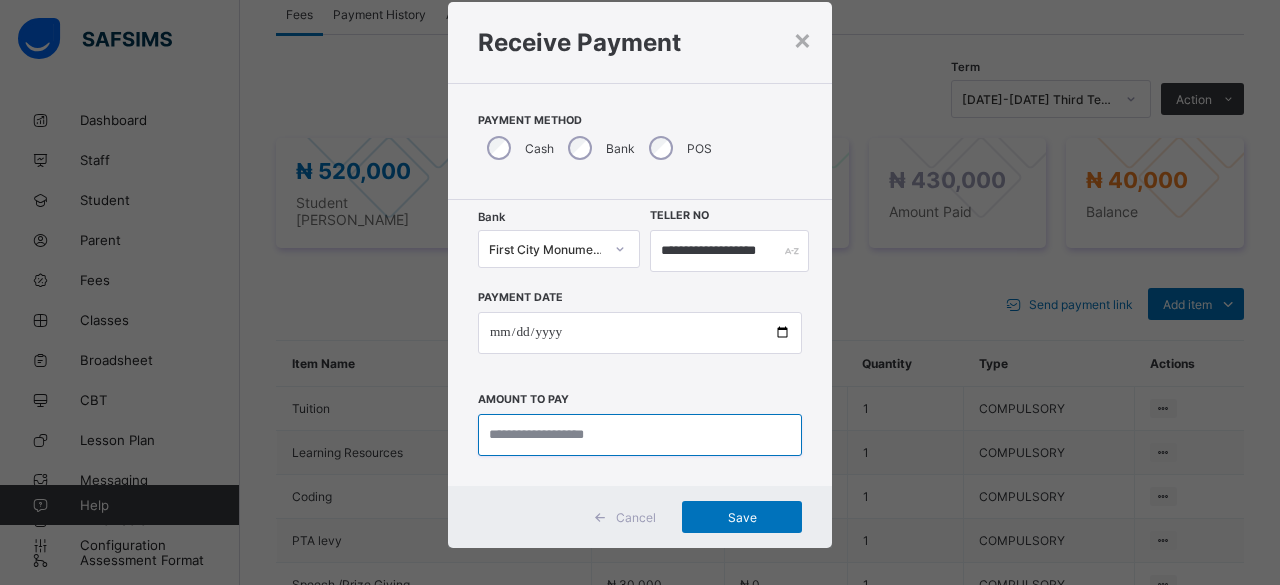 click at bounding box center (640, 435) 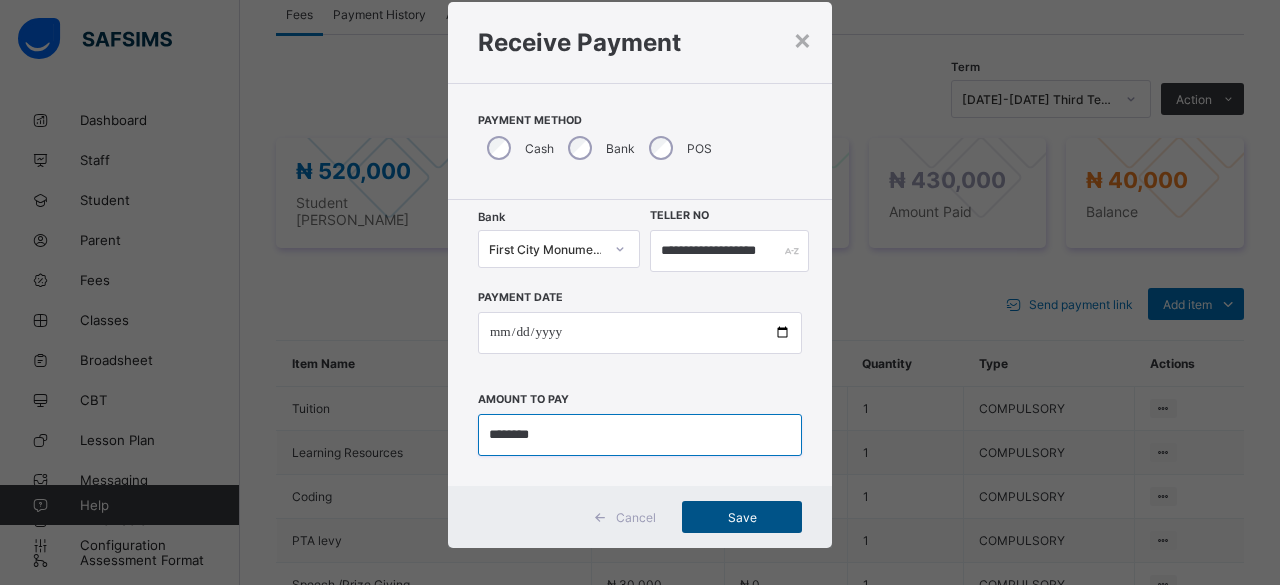 type on "********" 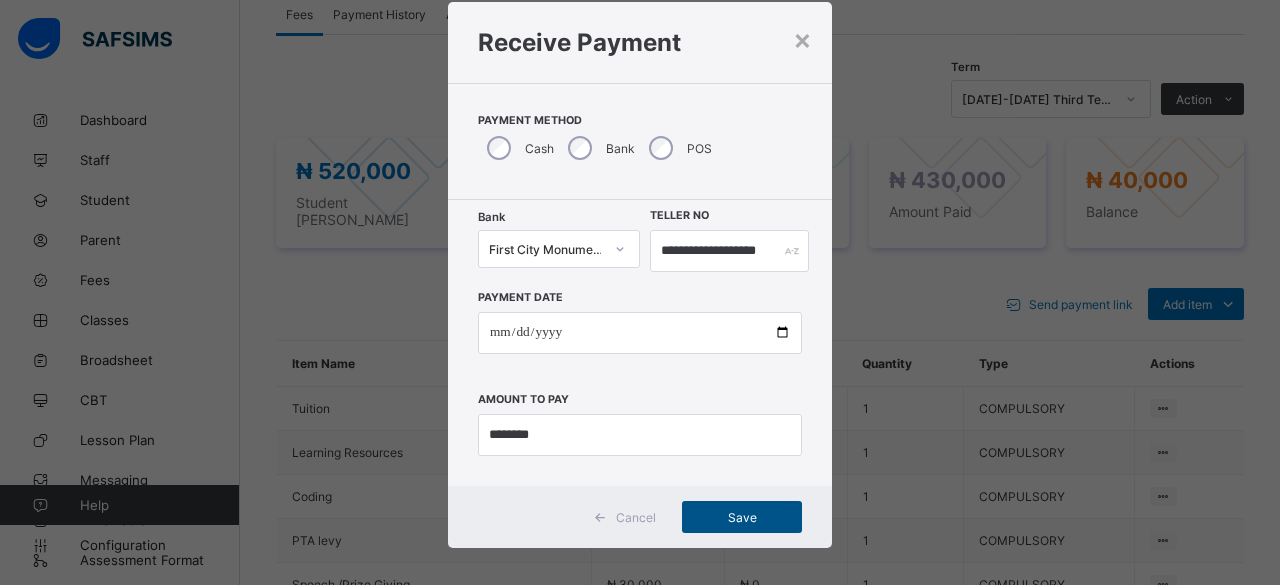 click on "Save" at bounding box center [742, 517] 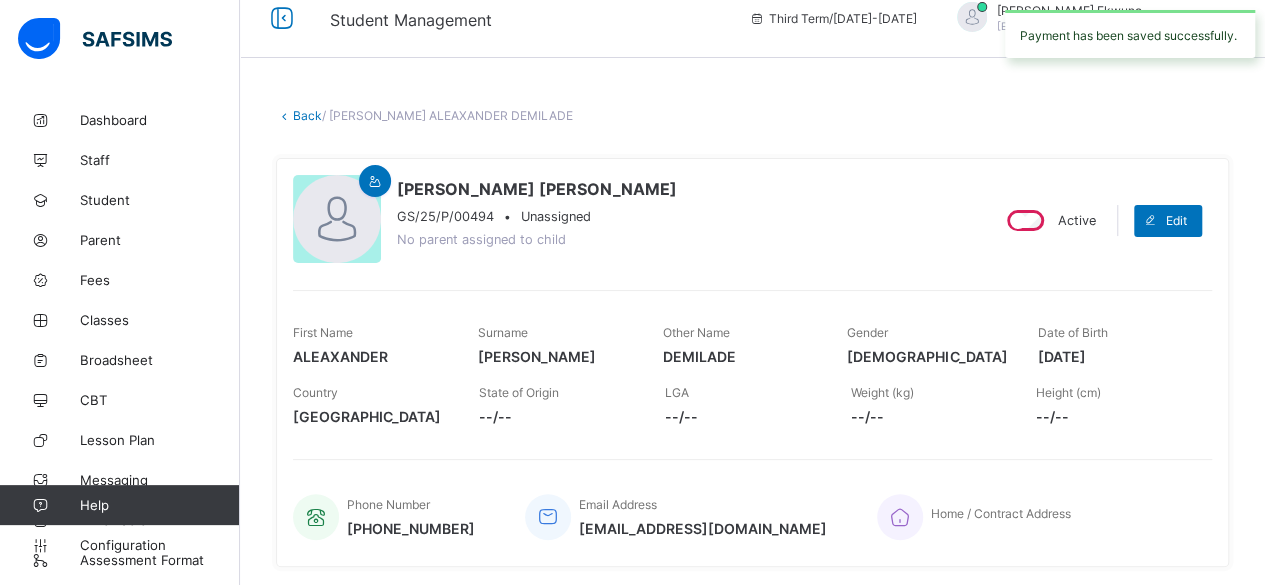 scroll, scrollTop: 0, scrollLeft: 0, axis: both 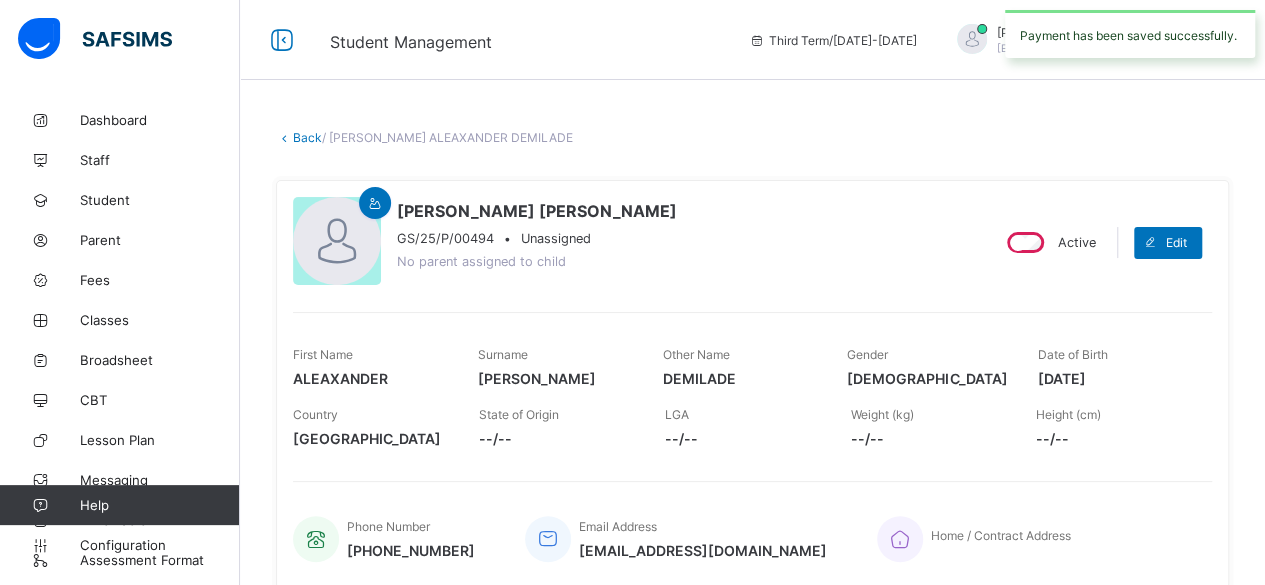 click on "Back" at bounding box center (307, 137) 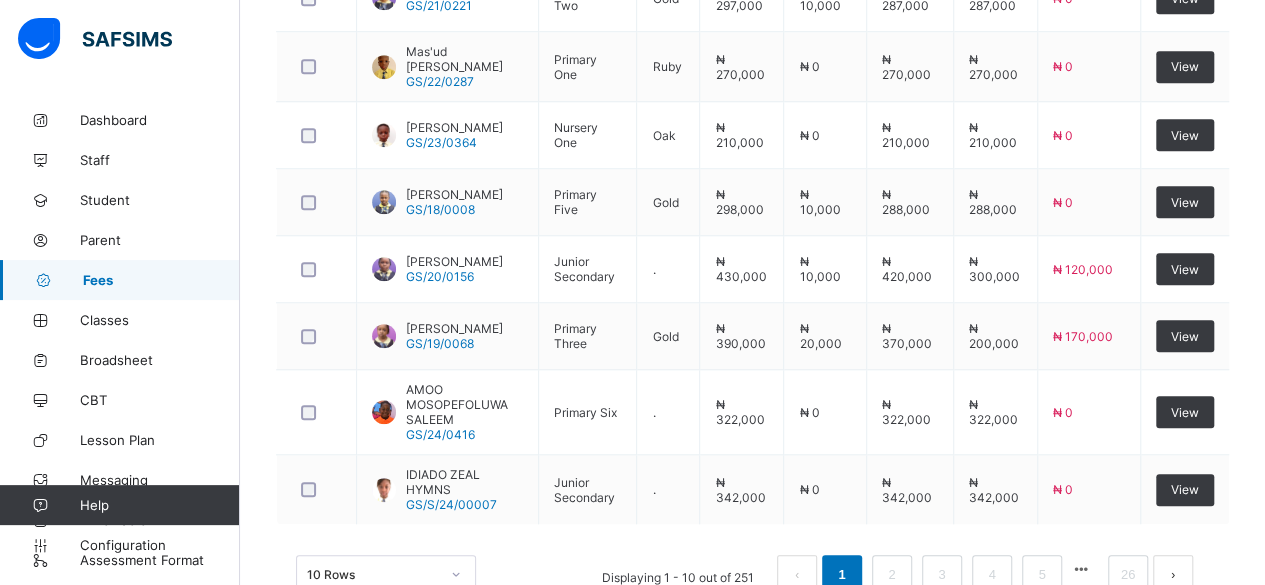 scroll, scrollTop: 802, scrollLeft: 0, axis: vertical 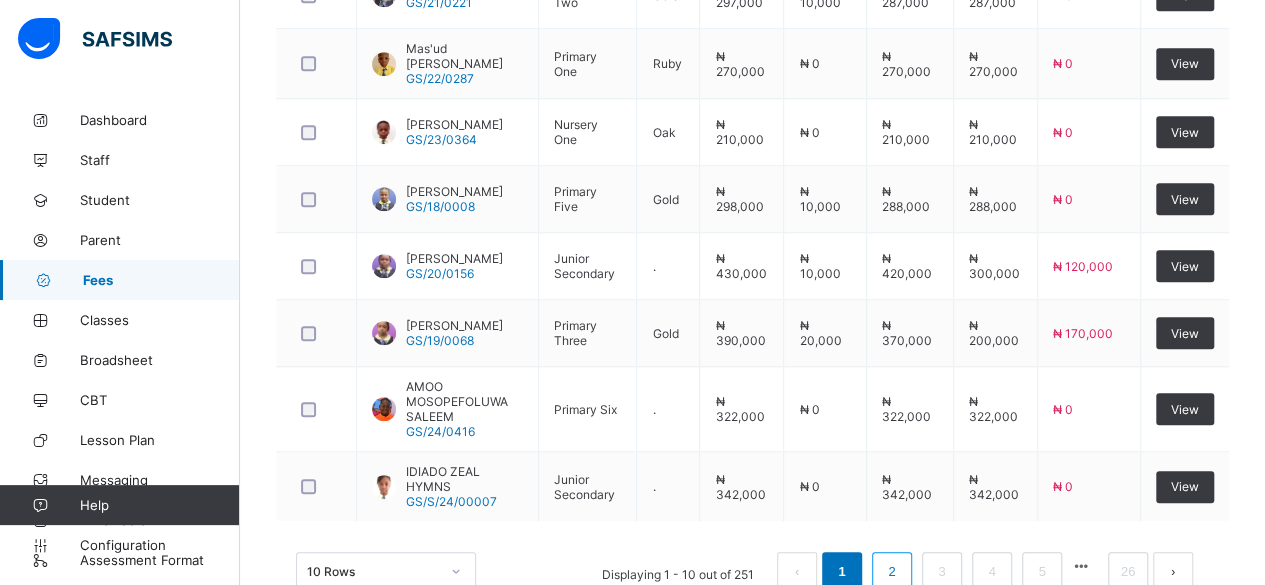 click on "2" at bounding box center [891, 572] 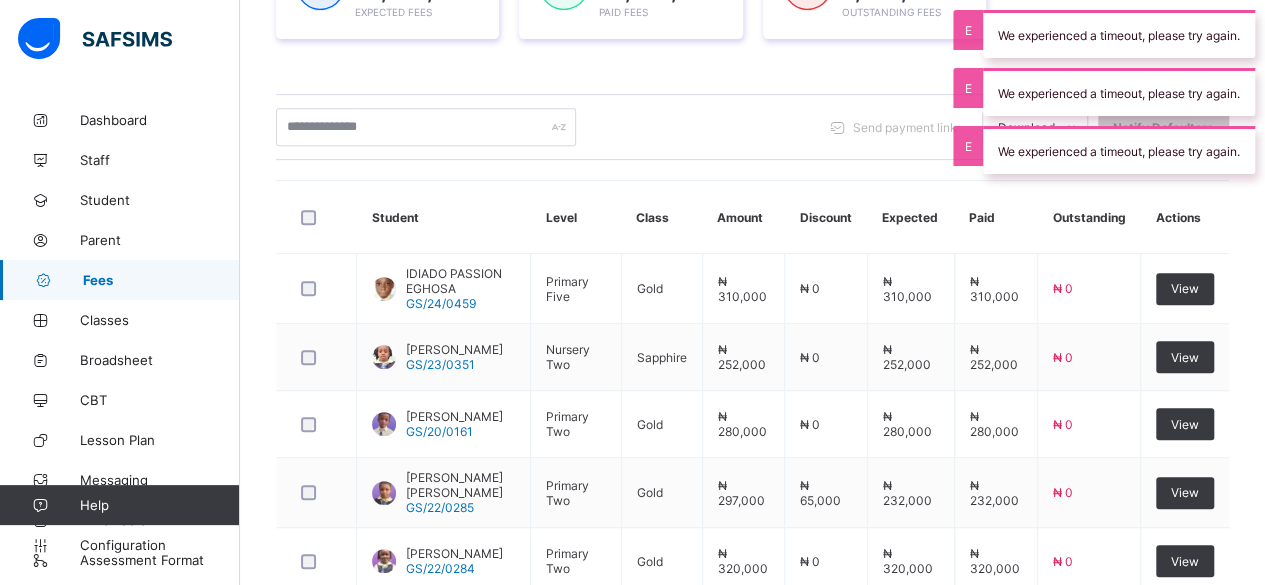 scroll, scrollTop: 802, scrollLeft: 0, axis: vertical 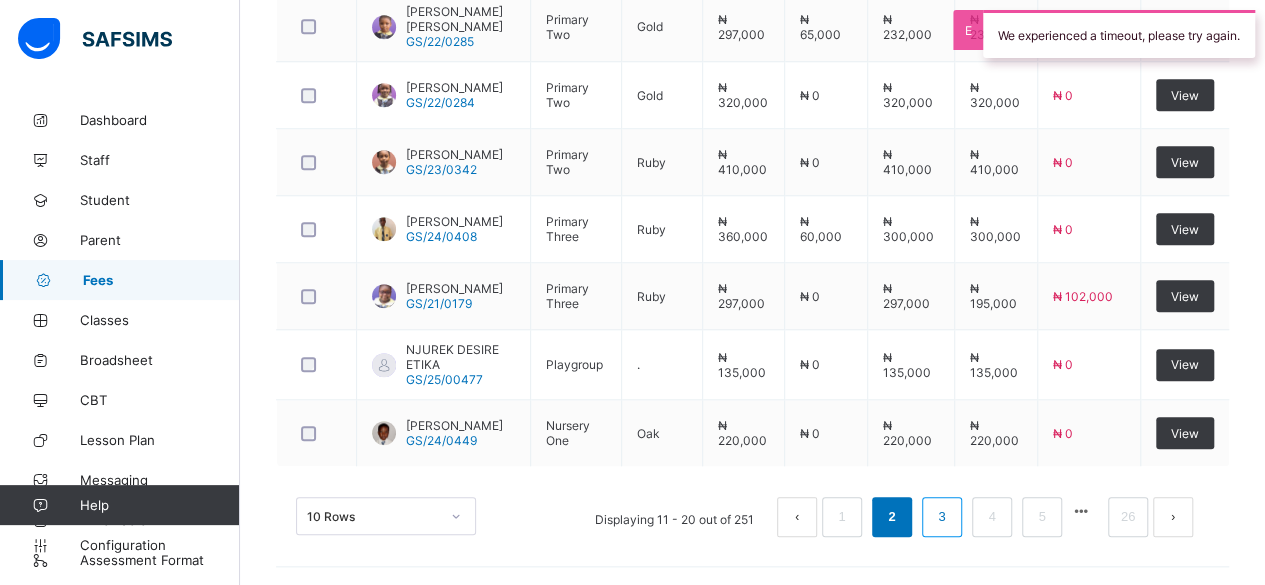 click on "3" at bounding box center [941, 517] 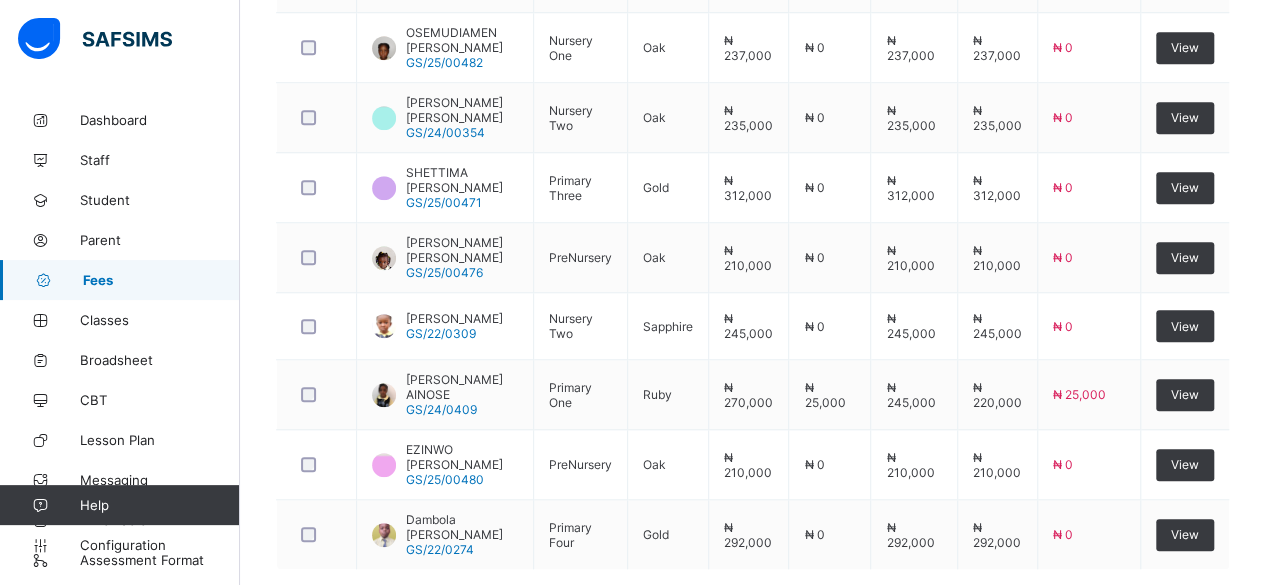 scroll, scrollTop: 760, scrollLeft: 0, axis: vertical 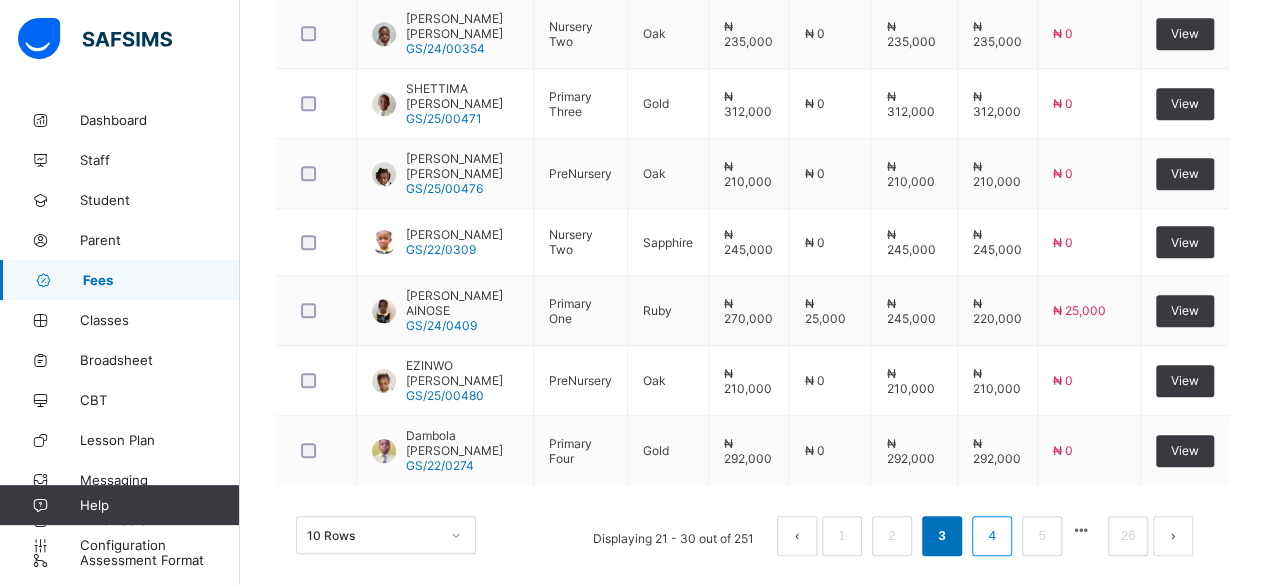 click on "4" at bounding box center (991, 536) 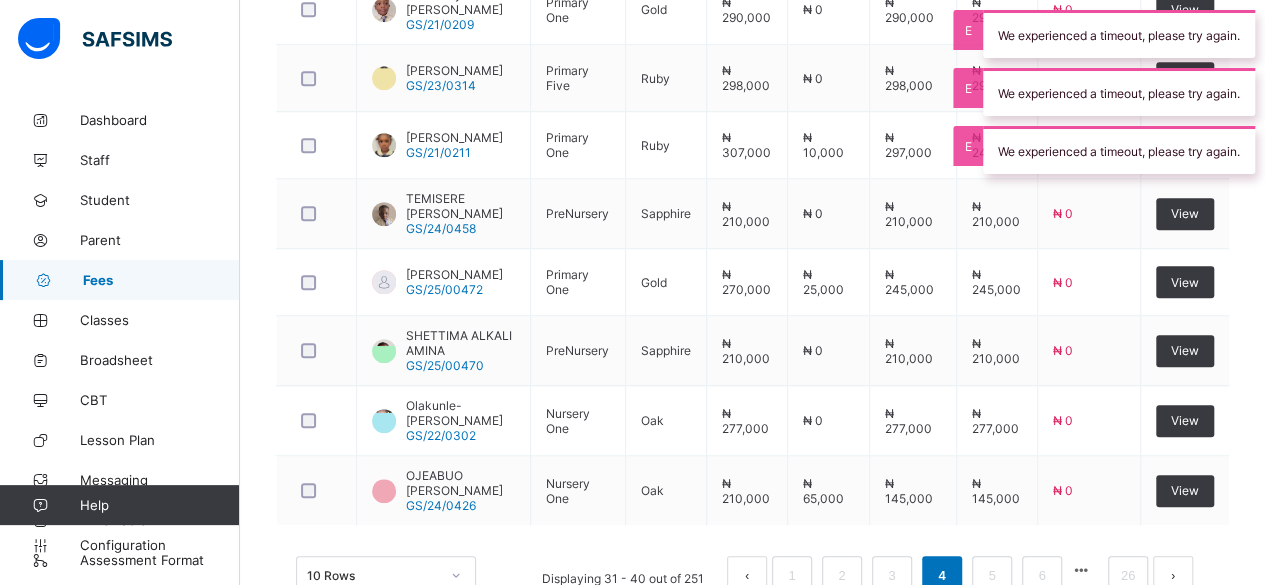 scroll, scrollTop: 822, scrollLeft: 0, axis: vertical 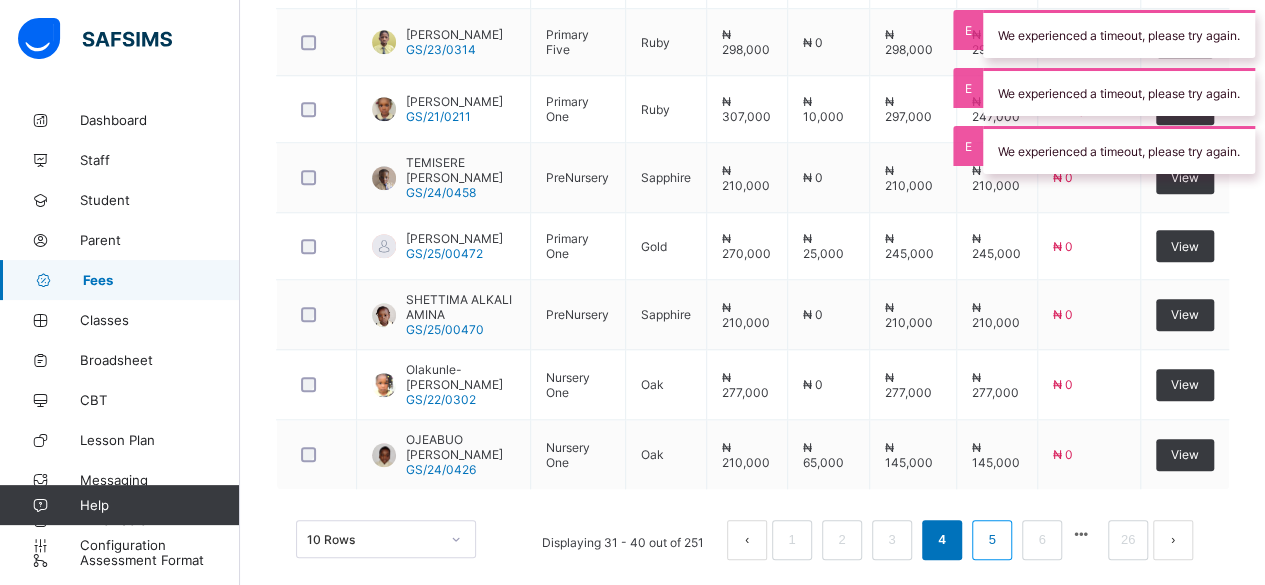 click on "5" at bounding box center [991, 540] 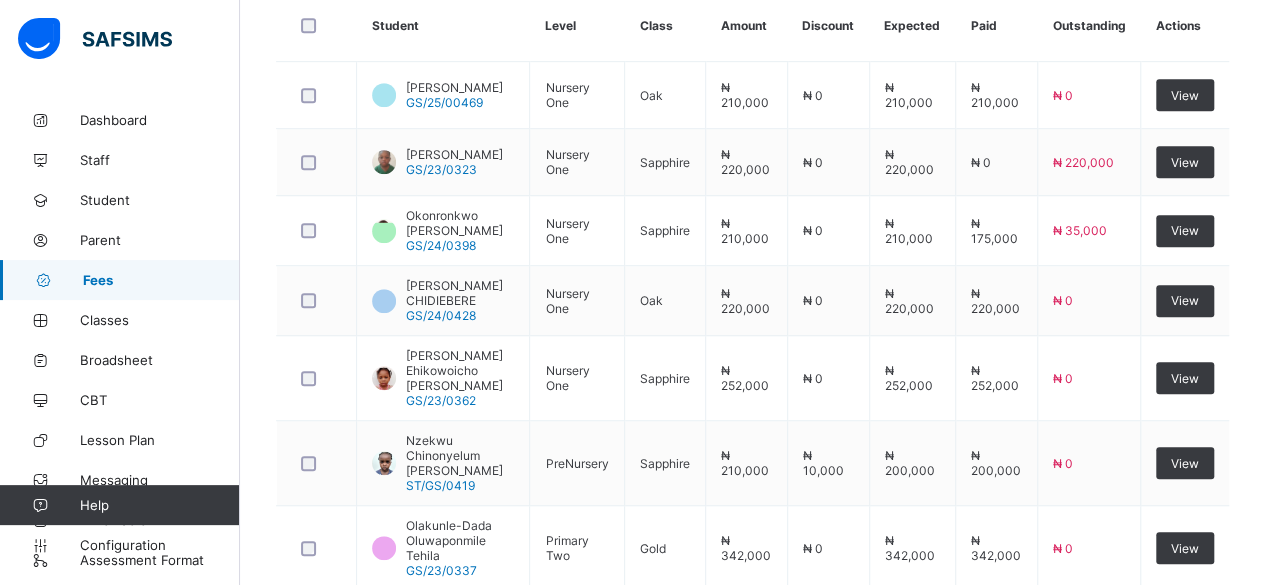 scroll, scrollTop: 850, scrollLeft: 0, axis: vertical 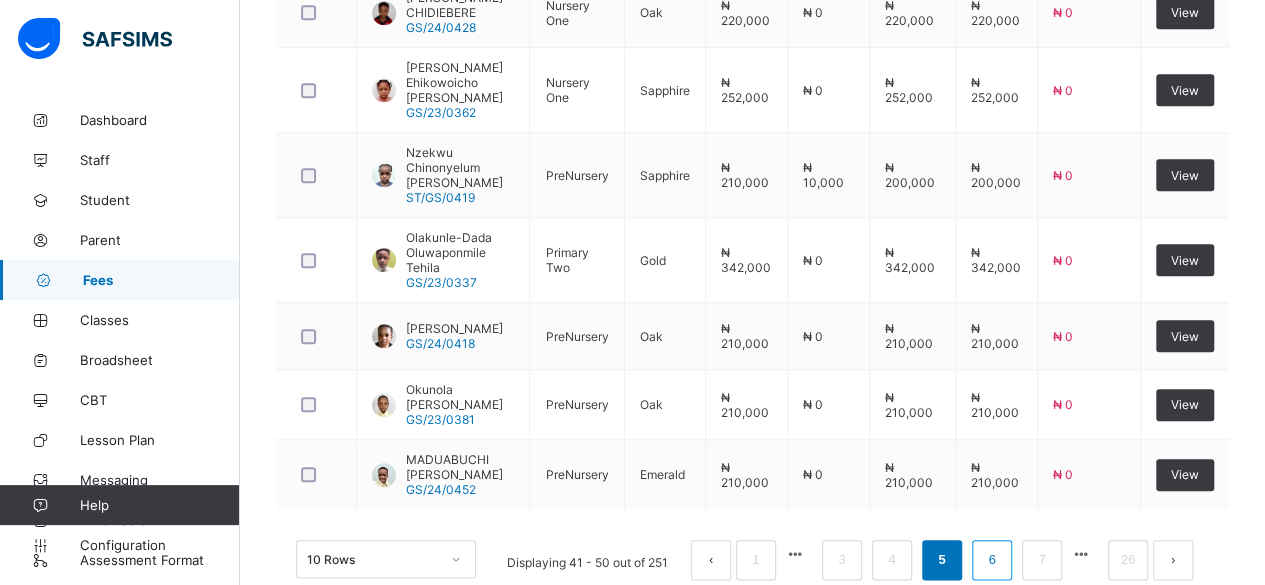 click on "6" at bounding box center (991, 560) 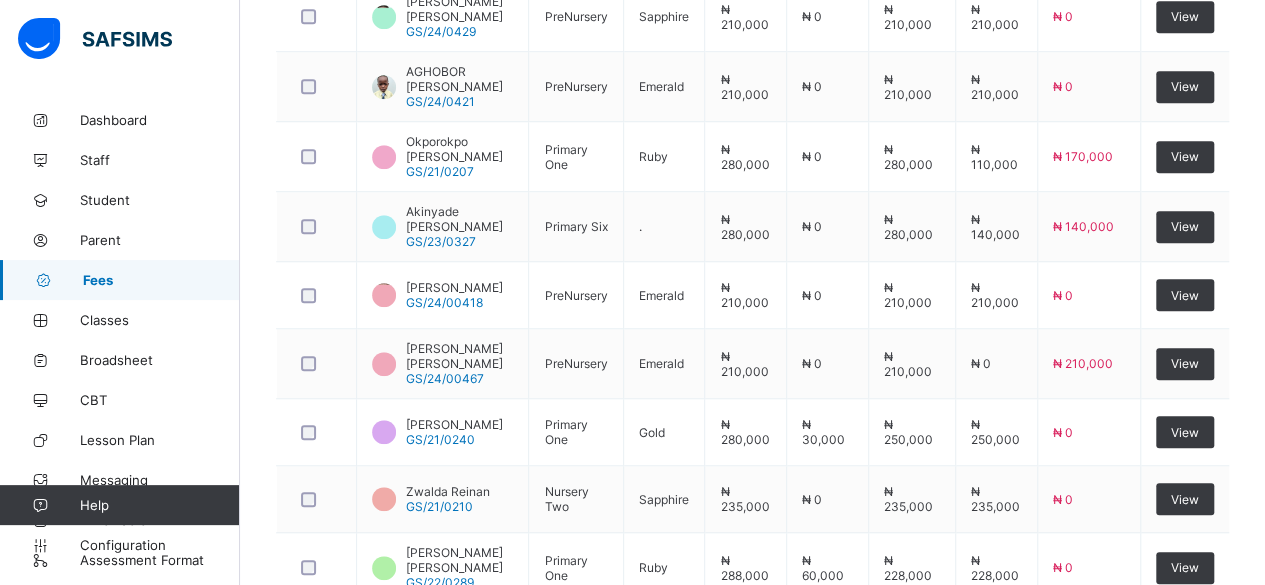 scroll, scrollTop: 558, scrollLeft: 0, axis: vertical 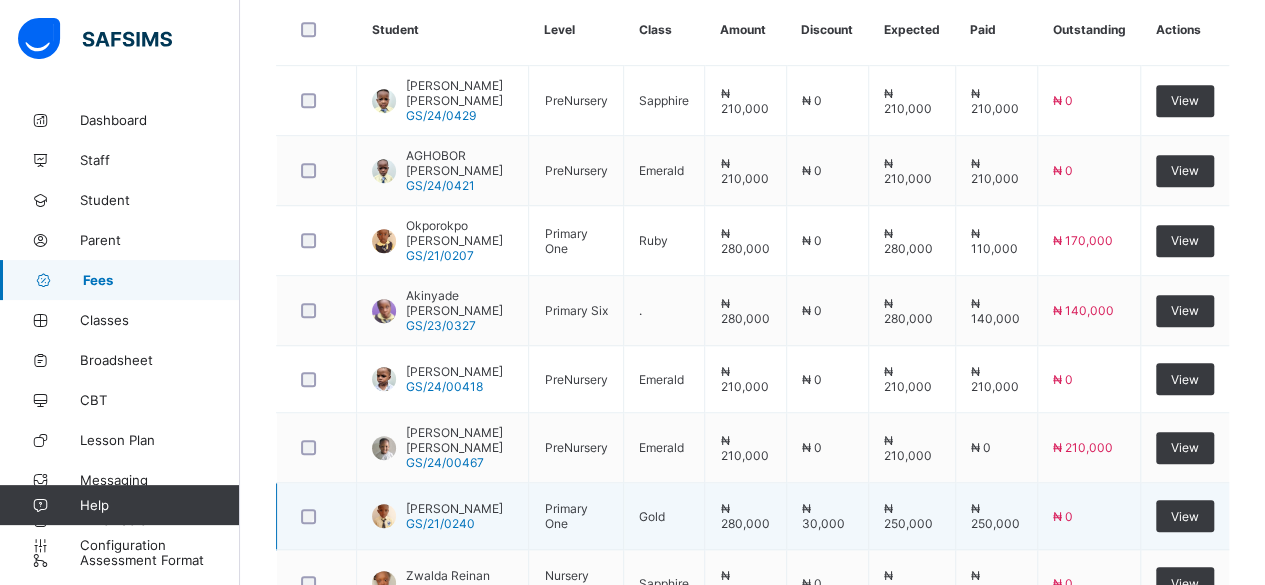 click on "₦ 250,000" at bounding box center [996, 516] 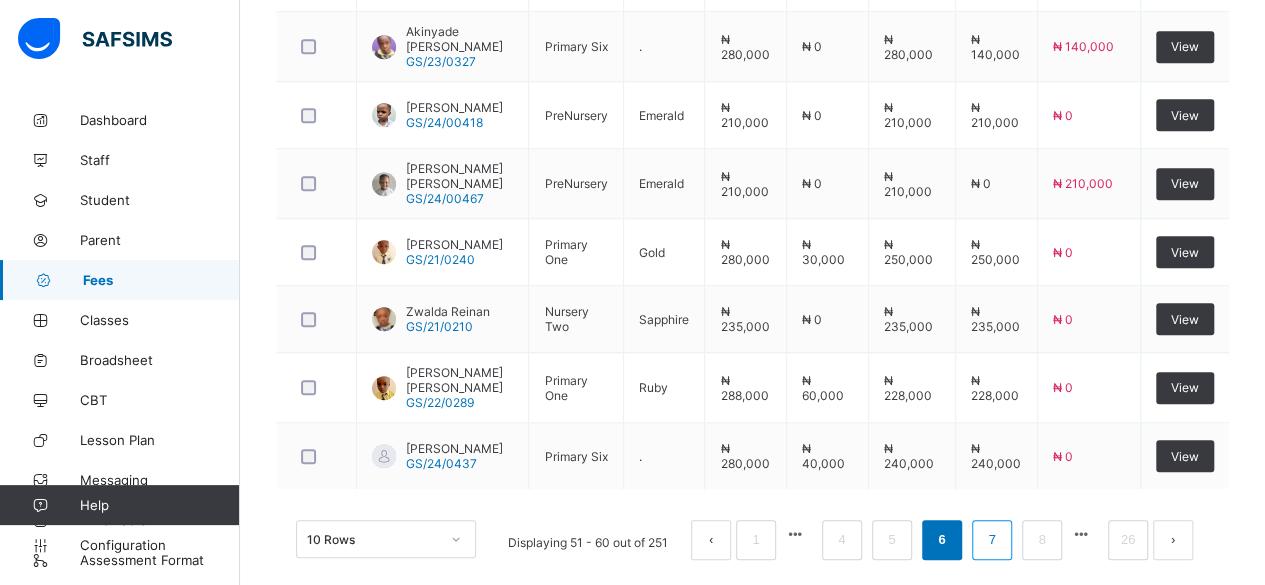 click on "7" at bounding box center (991, 540) 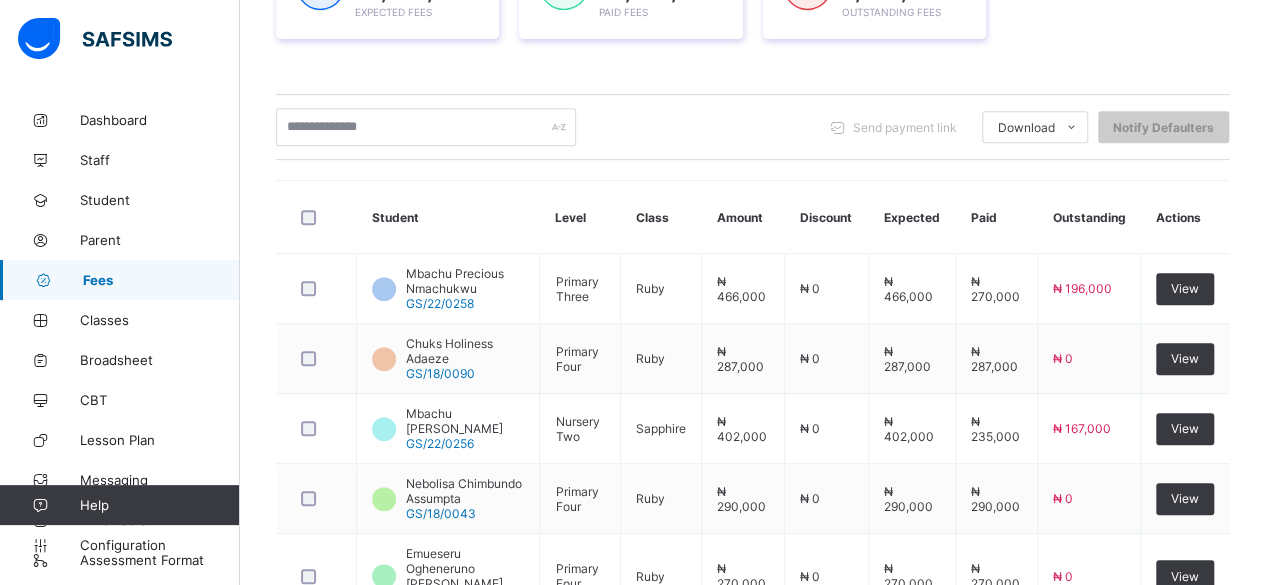 scroll, scrollTop: 822, scrollLeft: 0, axis: vertical 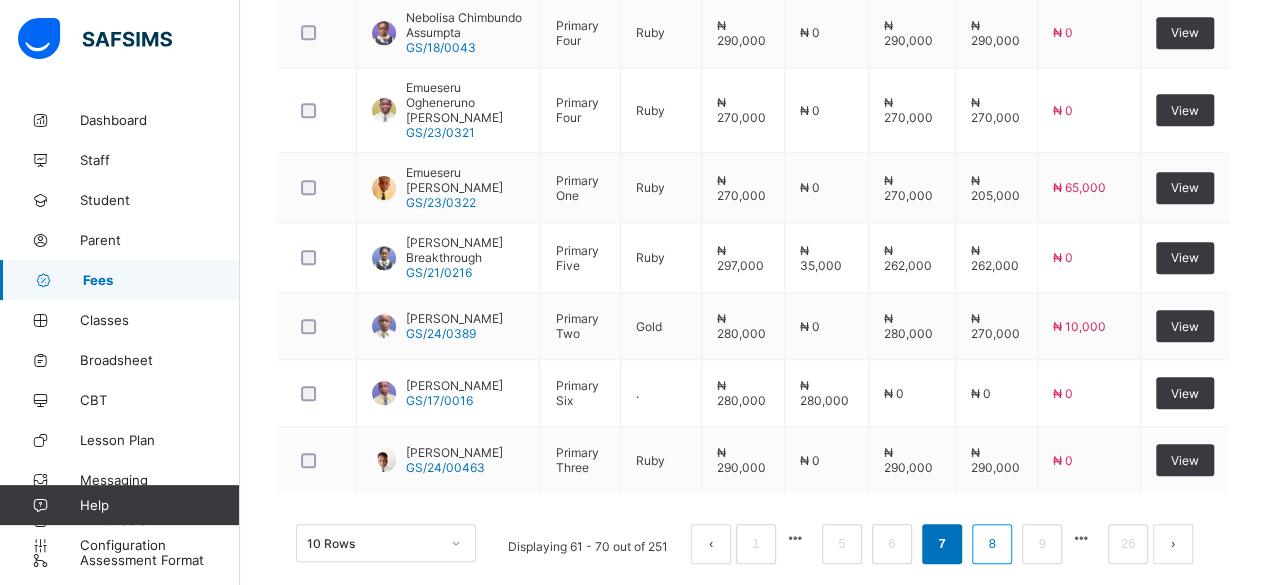 click on "8" at bounding box center [991, 544] 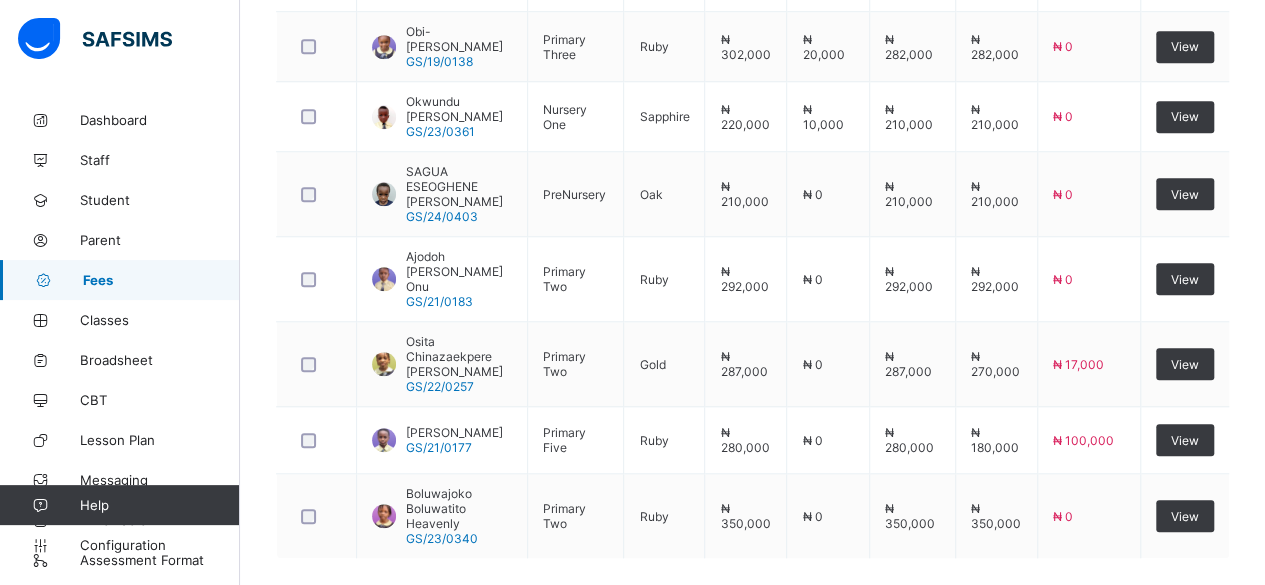 scroll, scrollTop: 864, scrollLeft: 0, axis: vertical 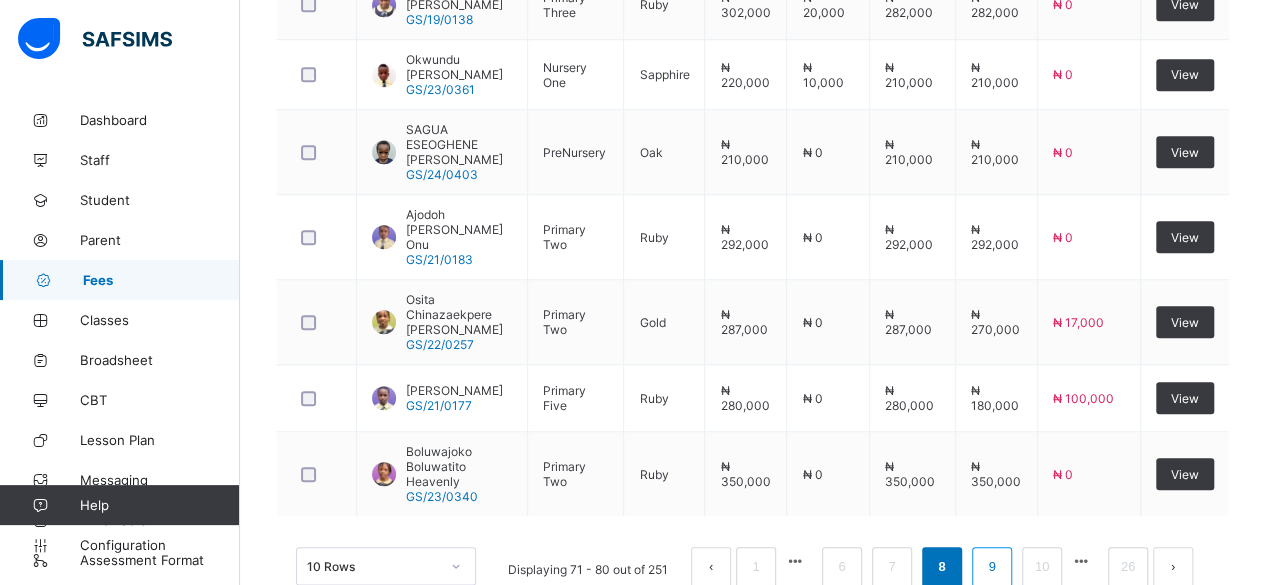 click on "9" at bounding box center (991, 567) 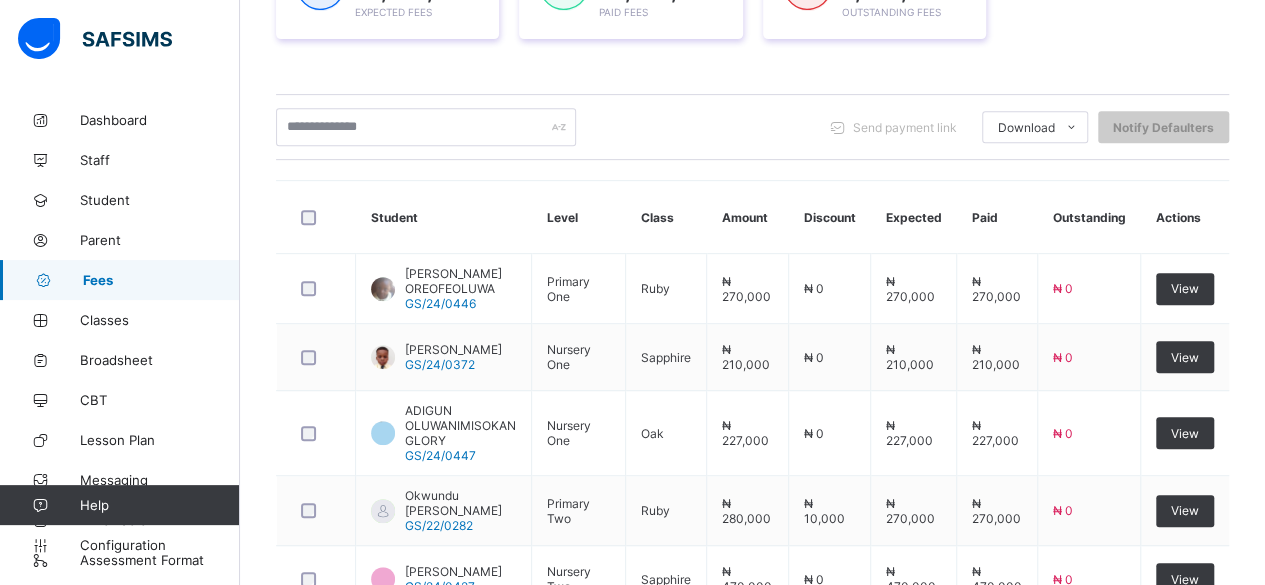 scroll, scrollTop: 850, scrollLeft: 0, axis: vertical 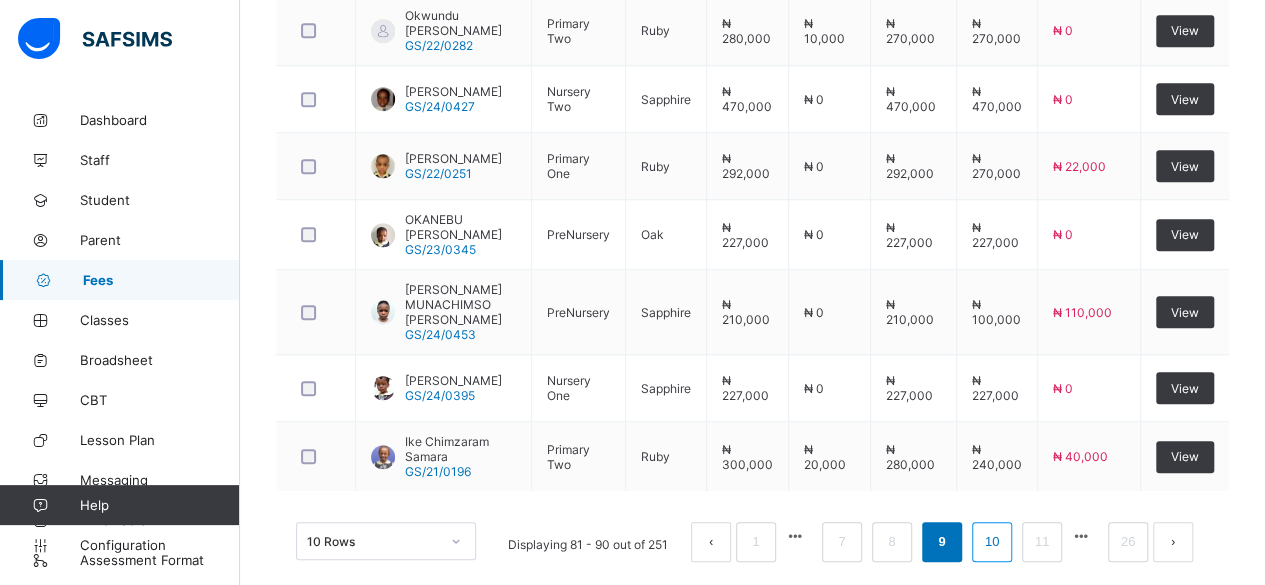 click on "10" at bounding box center (992, 542) 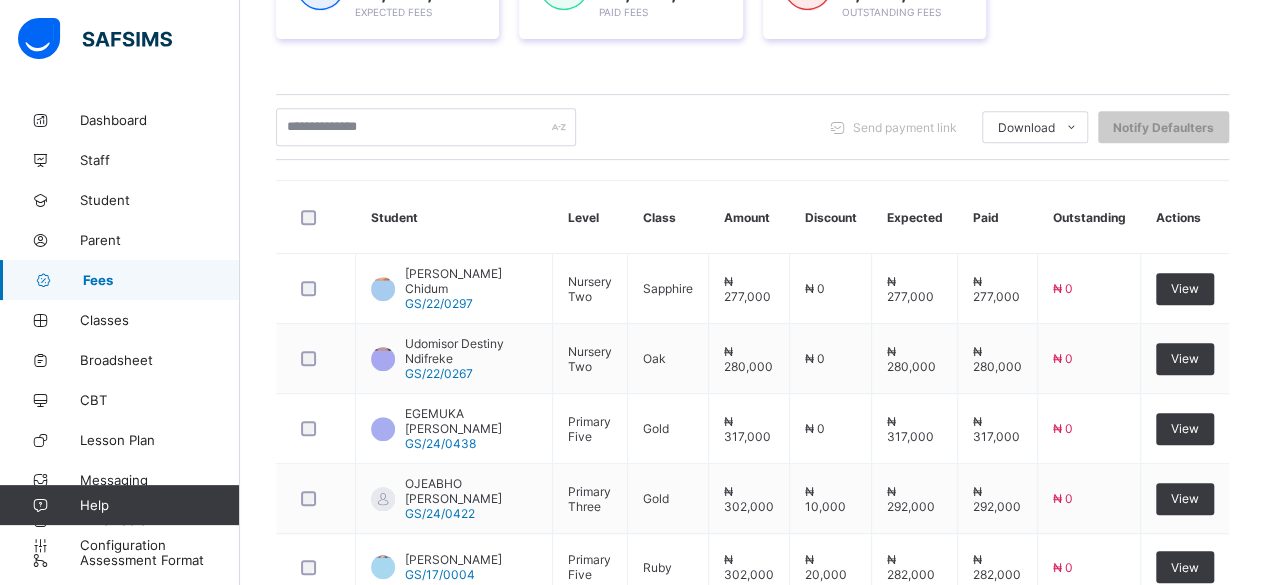 scroll, scrollTop: 836, scrollLeft: 0, axis: vertical 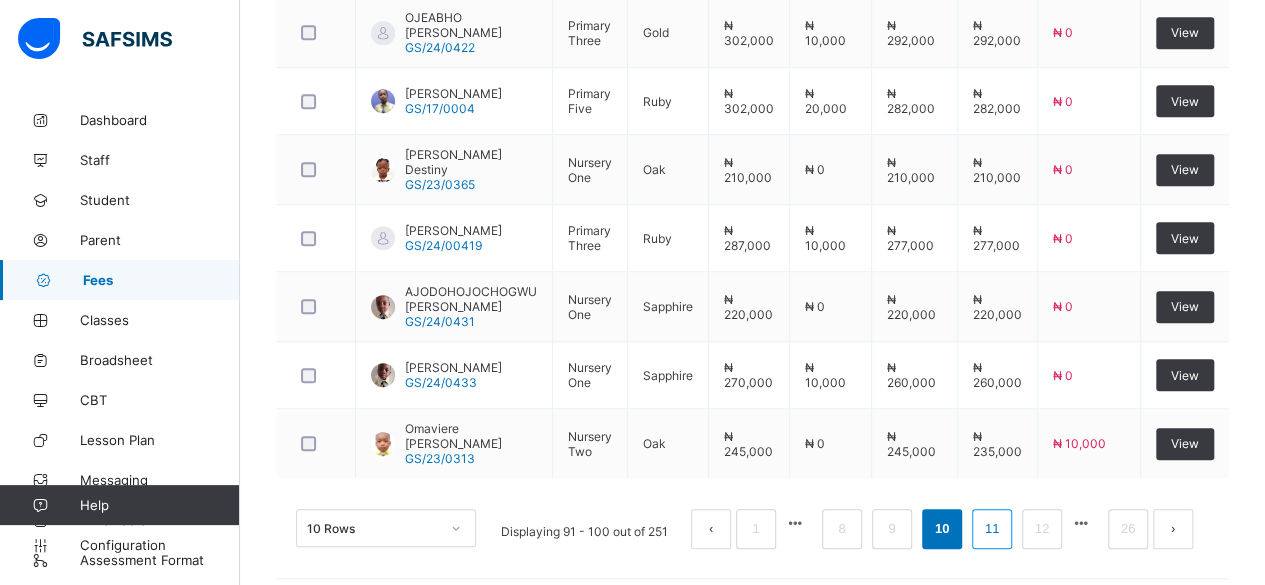 click on "11" at bounding box center (992, 529) 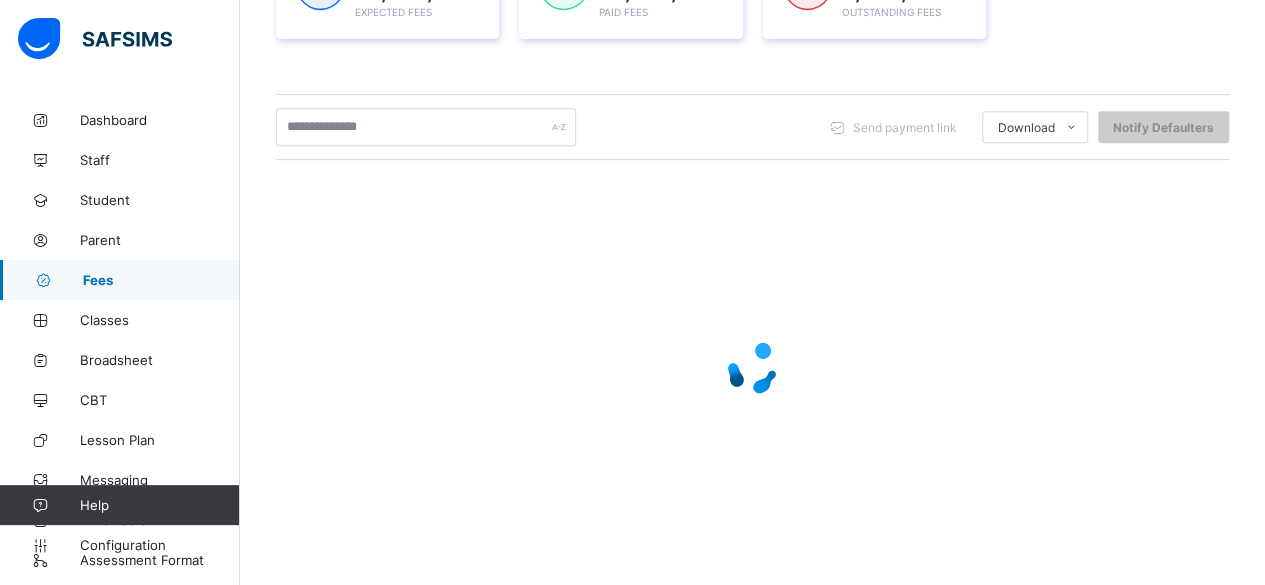 scroll, scrollTop: 836, scrollLeft: 0, axis: vertical 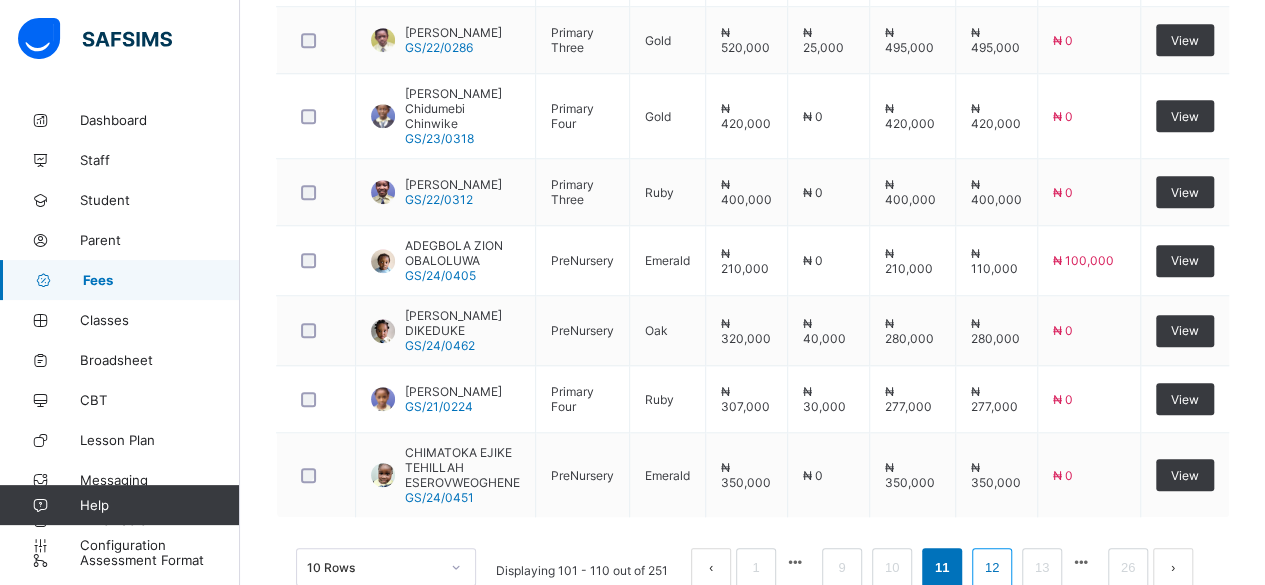 click on "12" at bounding box center [992, 568] 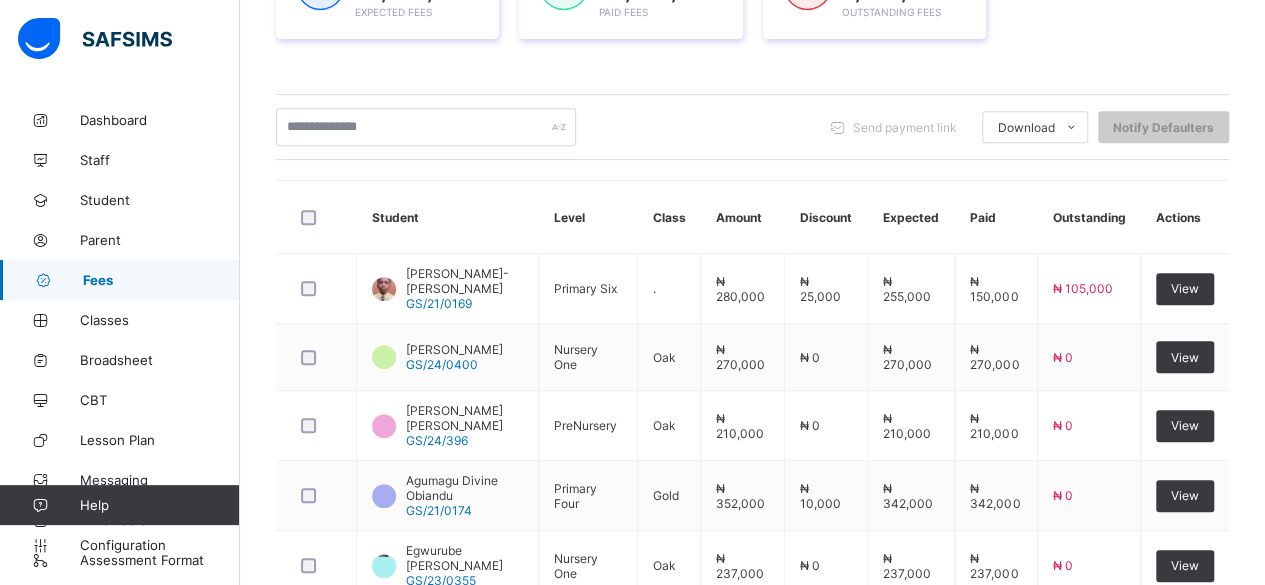 scroll, scrollTop: 822, scrollLeft: 0, axis: vertical 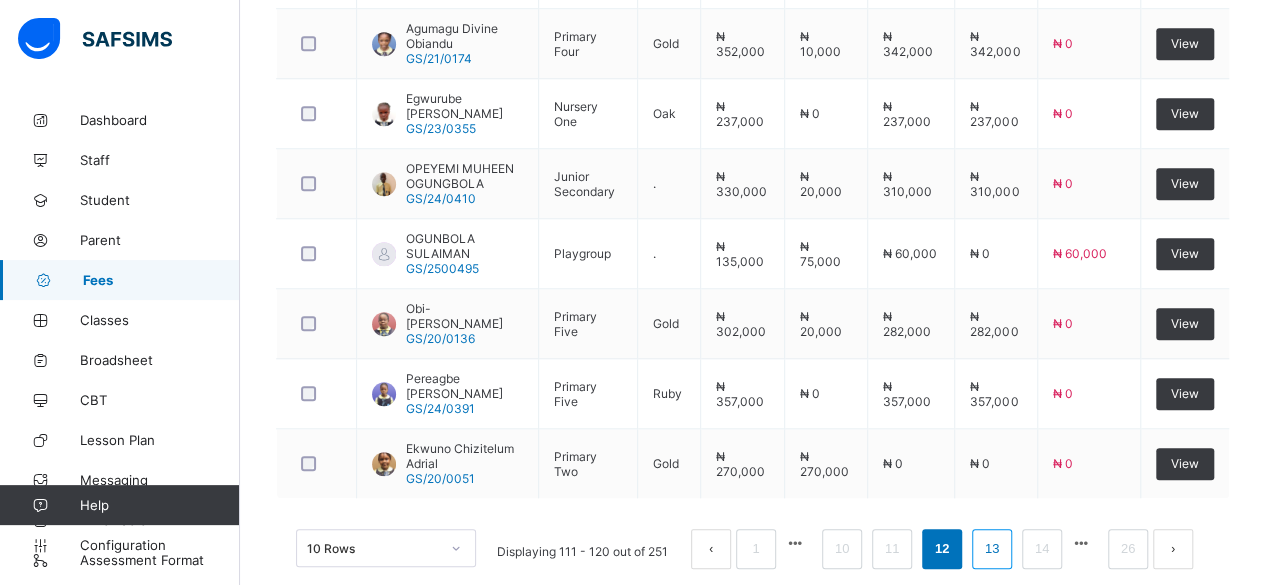 click on "13" at bounding box center (992, 549) 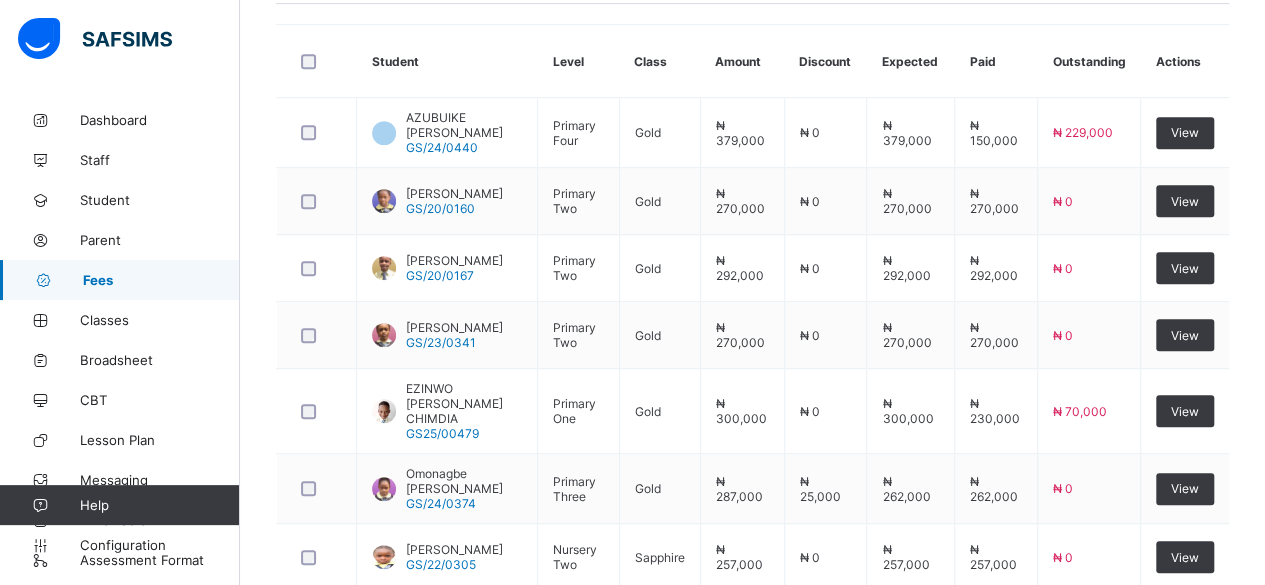 scroll, scrollTop: 500, scrollLeft: 0, axis: vertical 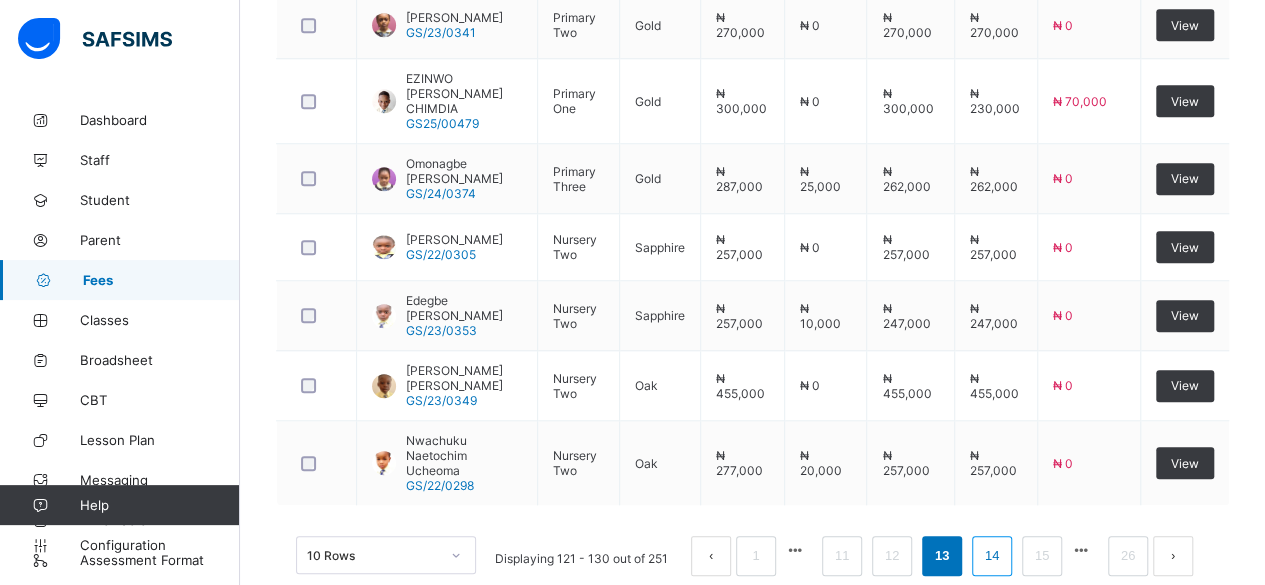 click on "14" at bounding box center (992, 556) 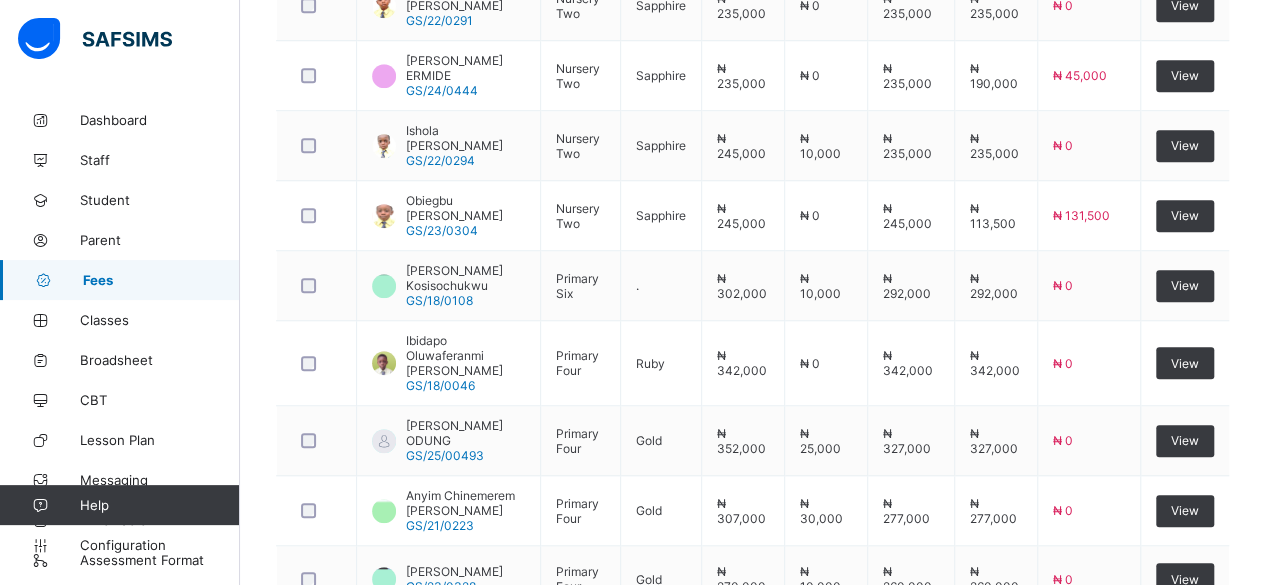 scroll, scrollTop: 822, scrollLeft: 0, axis: vertical 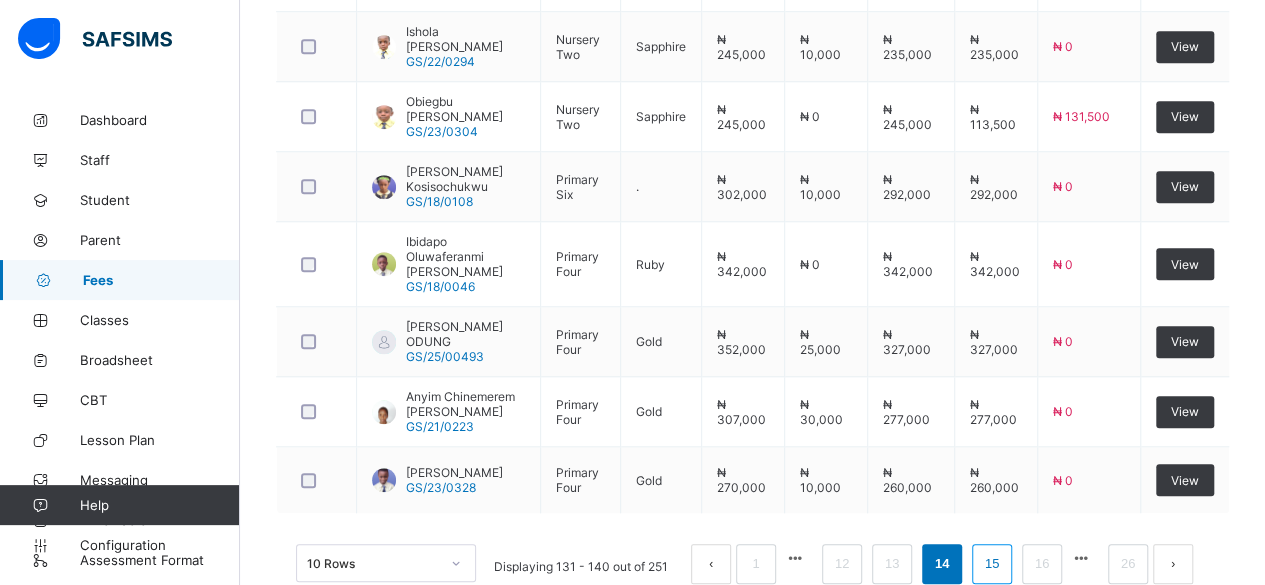 click on "15" at bounding box center [992, 564] 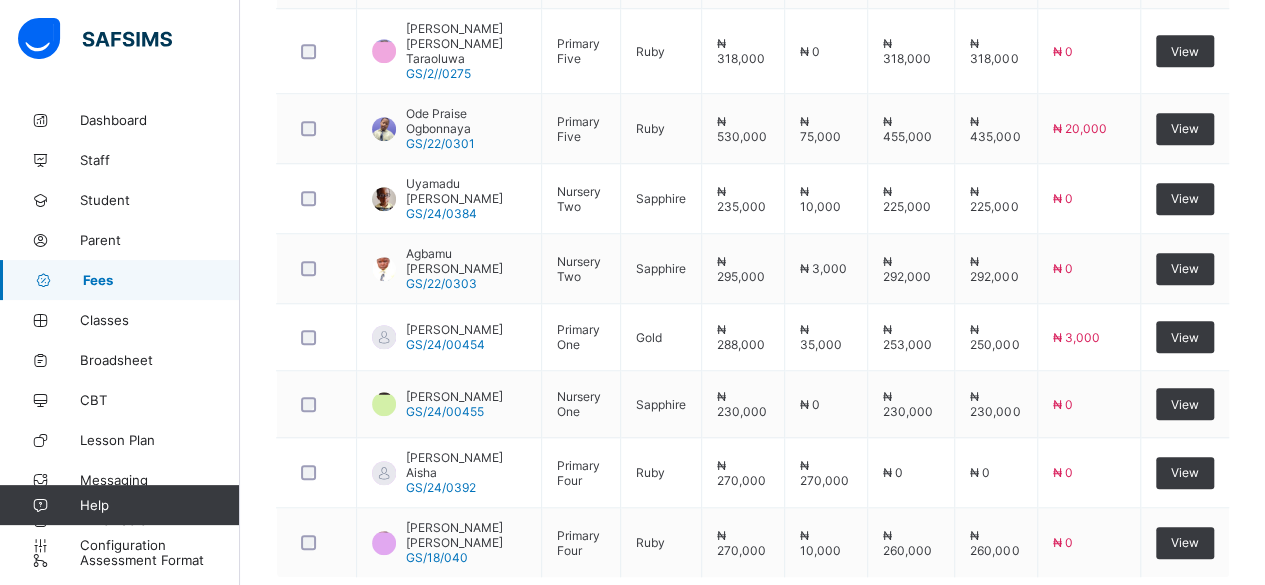 scroll, scrollTop: 836, scrollLeft: 0, axis: vertical 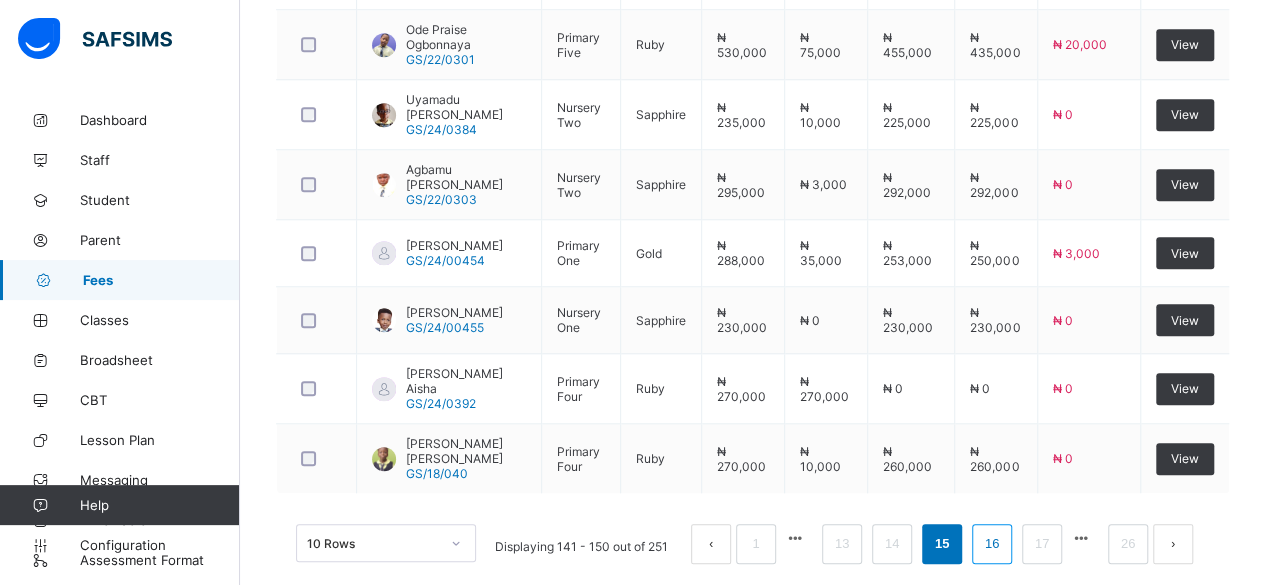 click on "16" at bounding box center (992, 544) 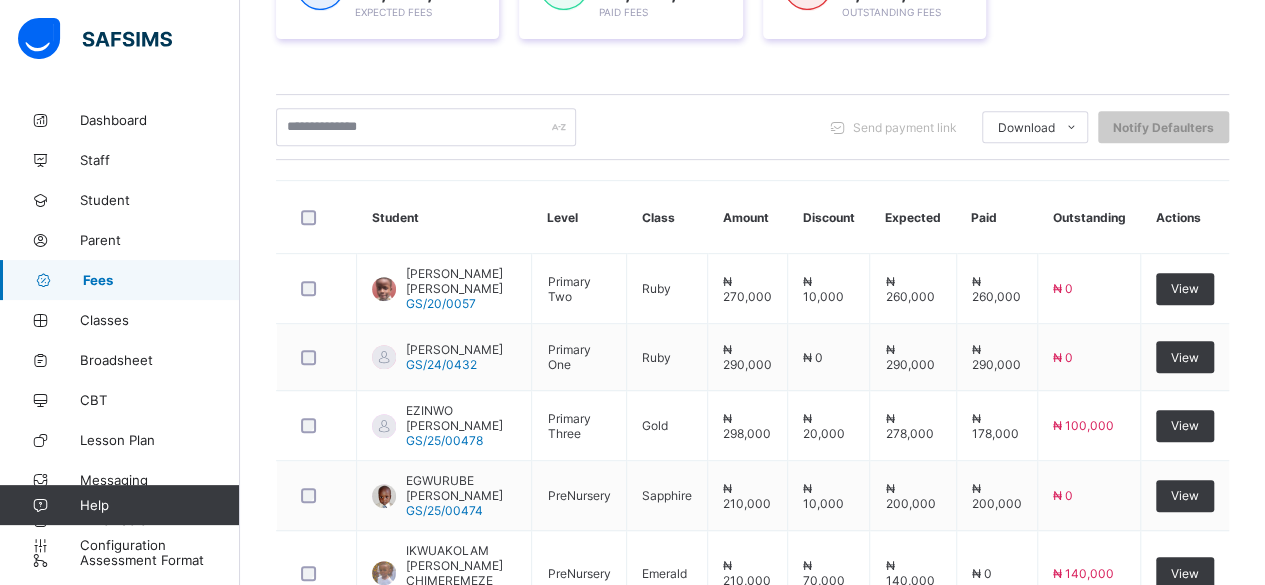 scroll, scrollTop: 836, scrollLeft: 0, axis: vertical 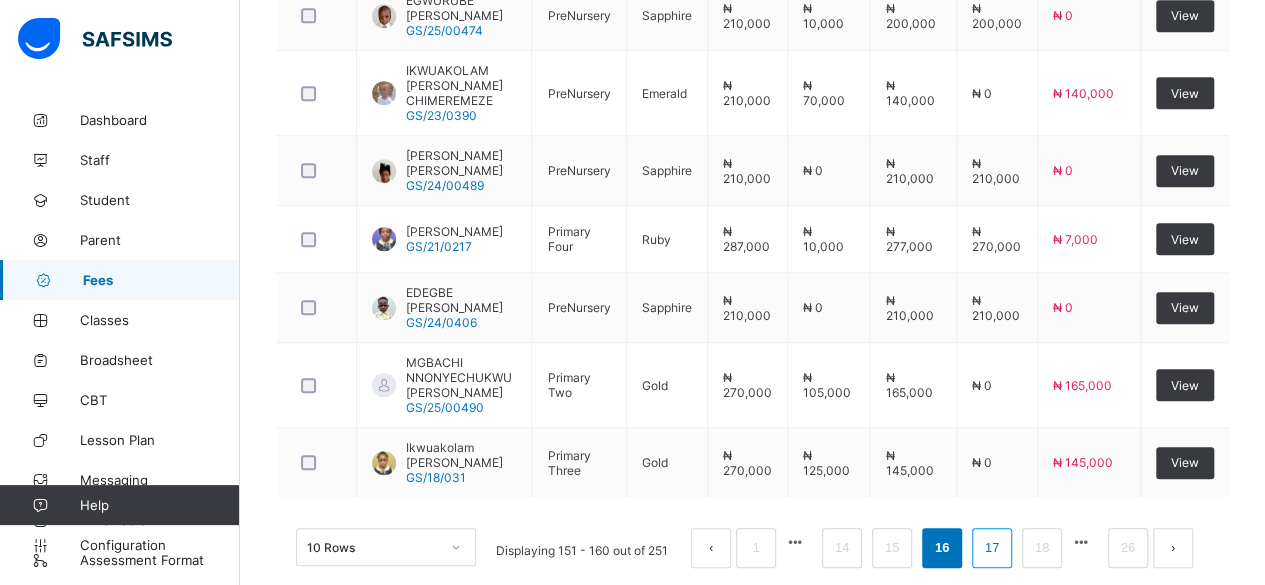 click on "17" at bounding box center [992, 548] 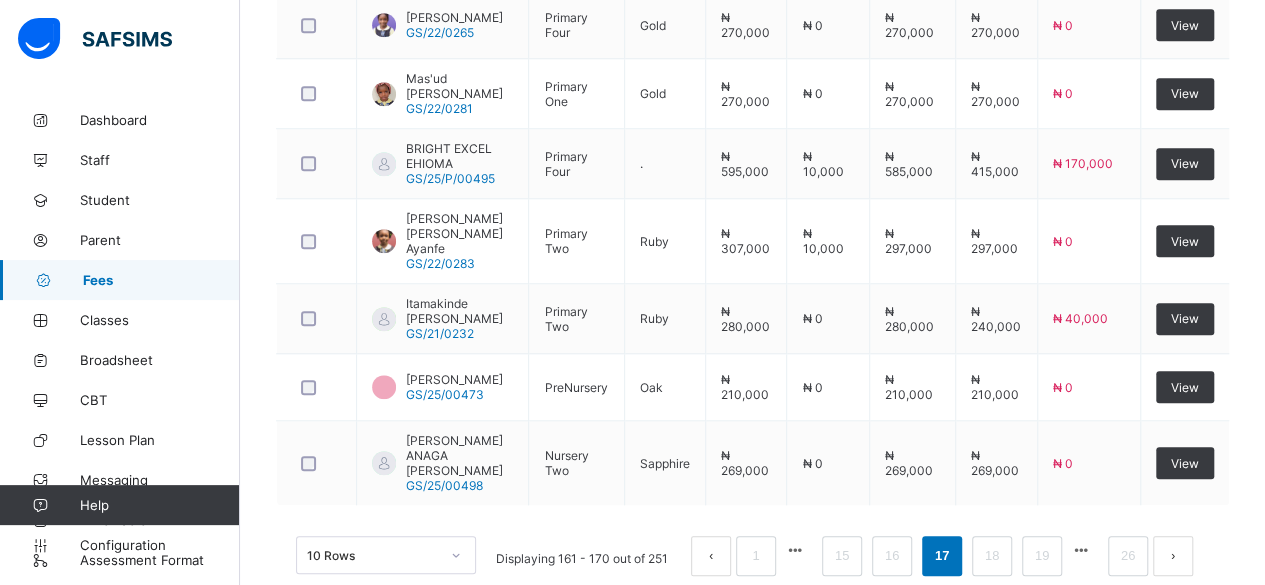 scroll, scrollTop: 688, scrollLeft: 0, axis: vertical 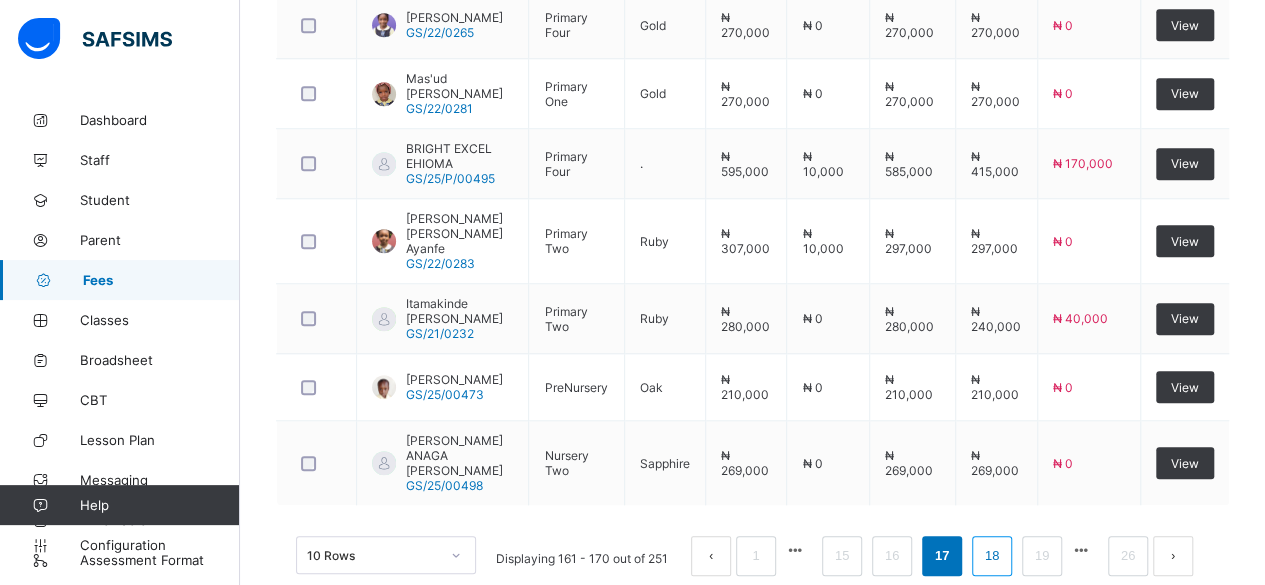 click on "18" at bounding box center [992, 556] 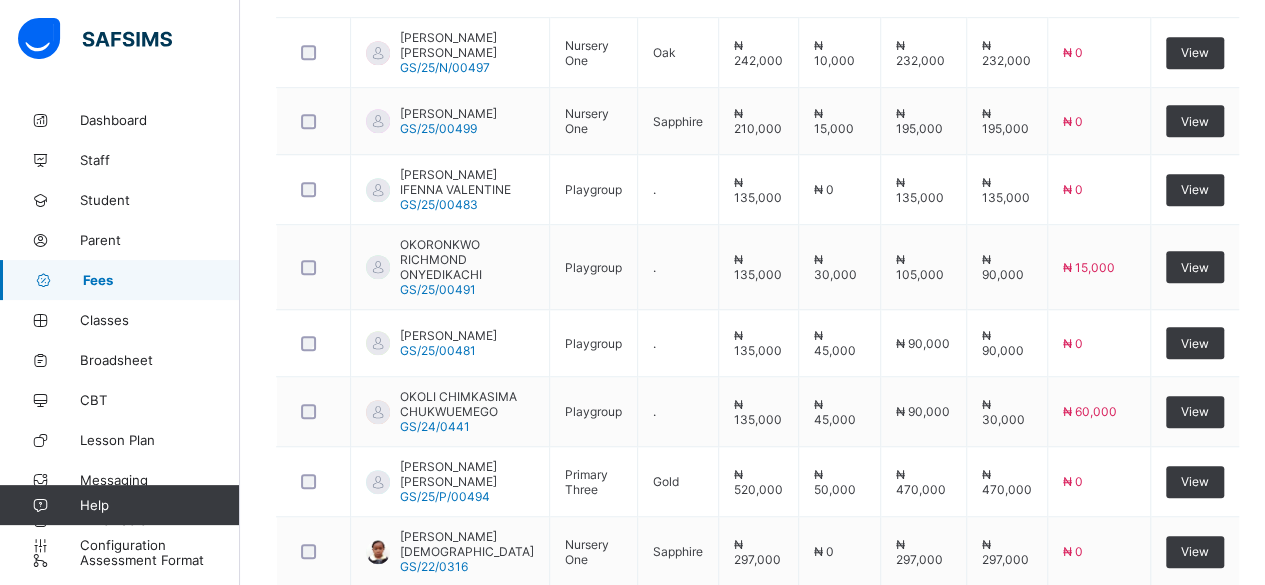 scroll, scrollTop: 864, scrollLeft: 0, axis: vertical 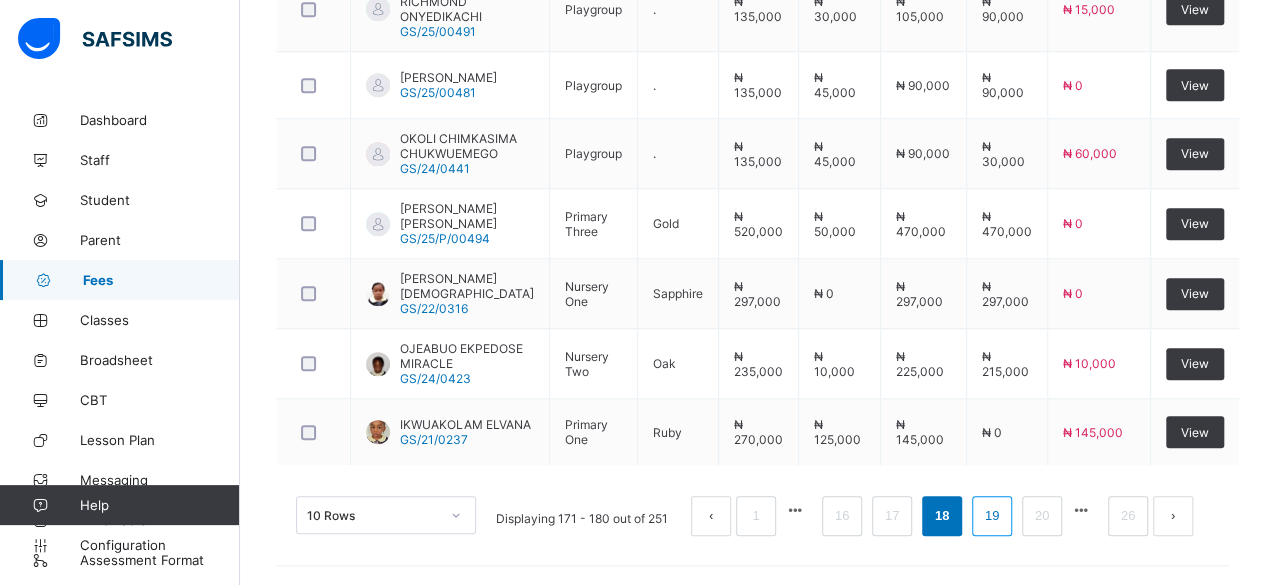 click on "19" at bounding box center (992, 516) 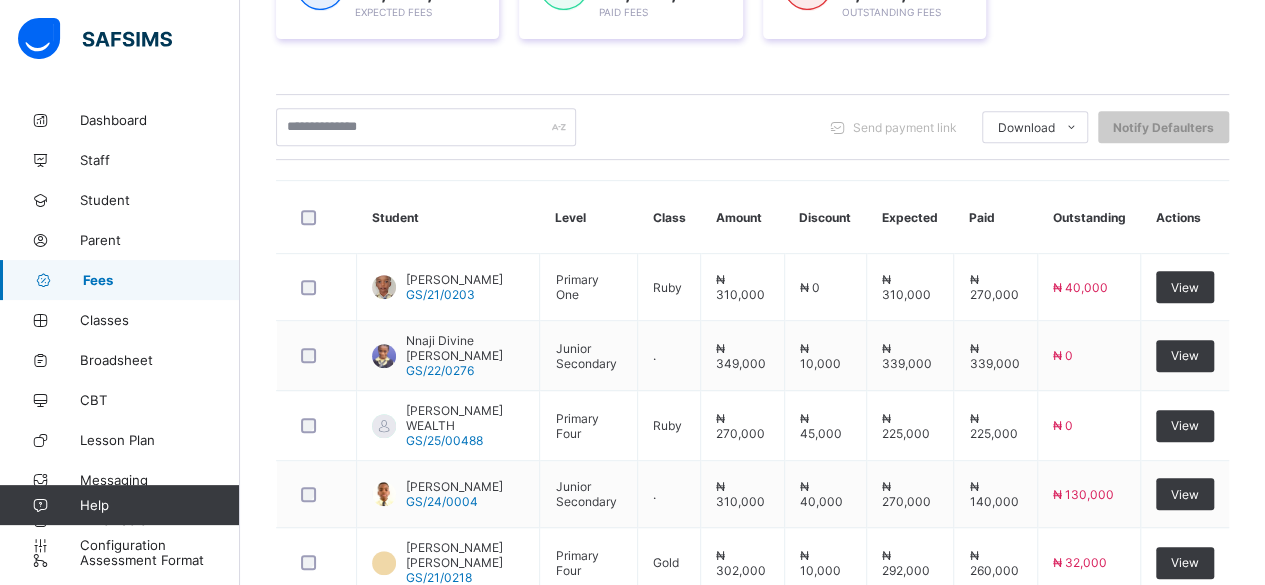 scroll, scrollTop: 822, scrollLeft: 0, axis: vertical 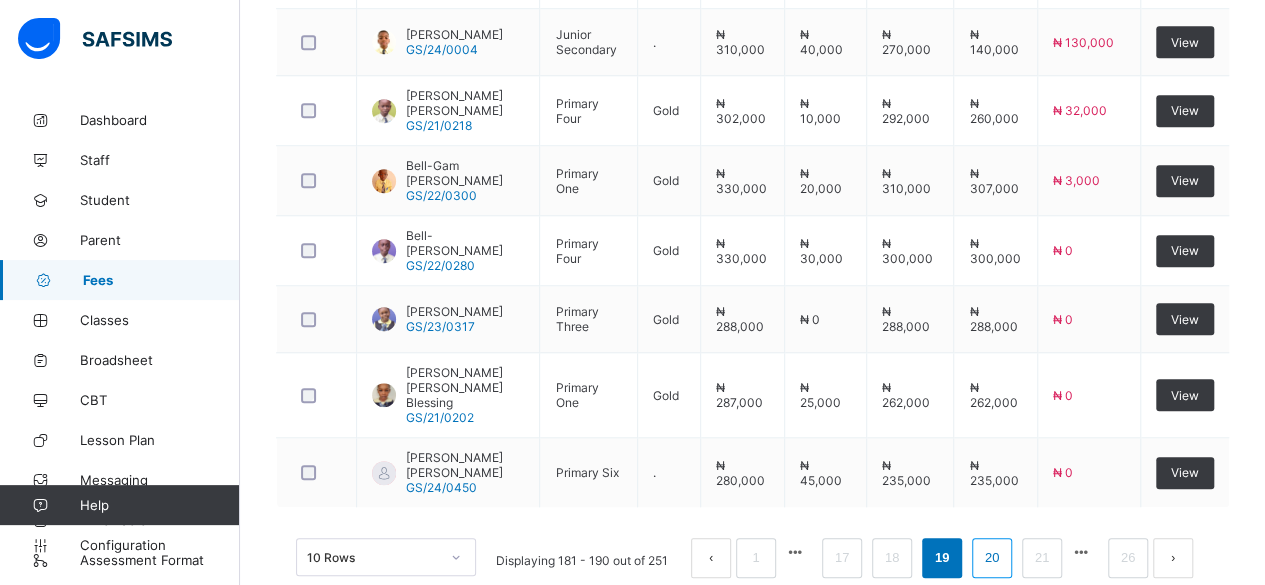 click on "20" at bounding box center (992, 558) 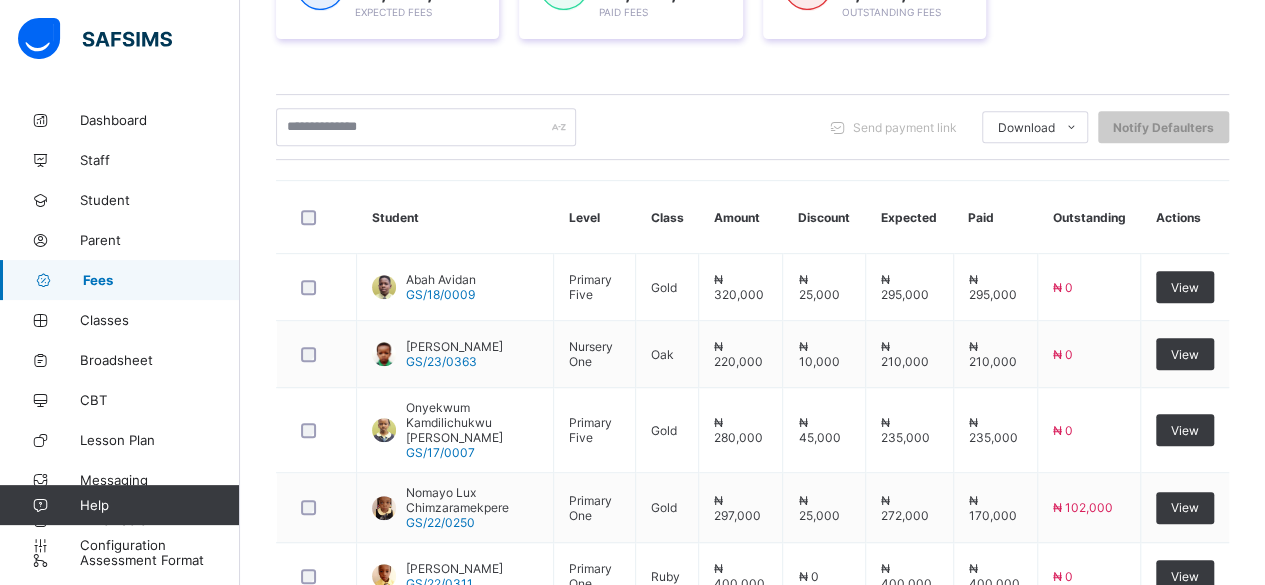 scroll, scrollTop: 822, scrollLeft: 0, axis: vertical 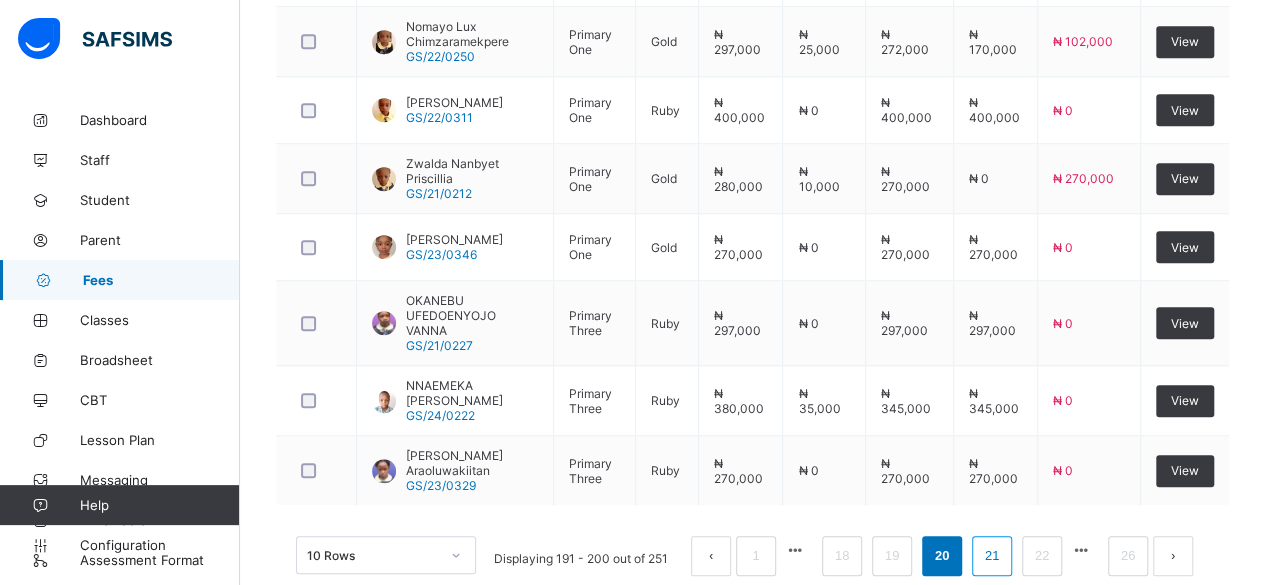 click on "21" at bounding box center (992, 556) 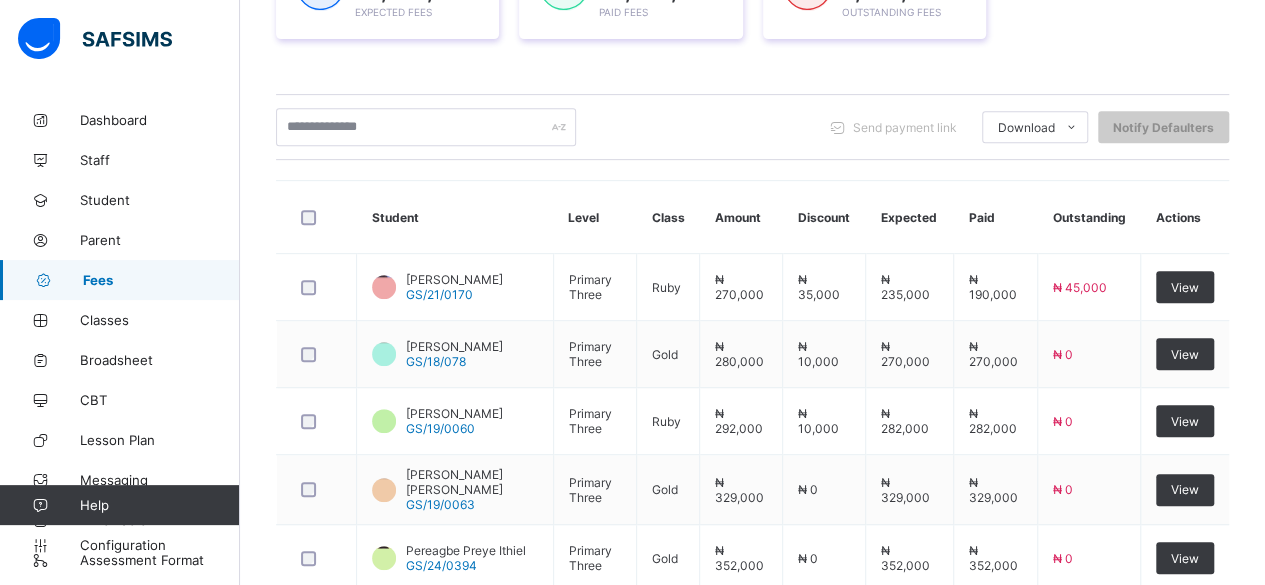 scroll, scrollTop: 822, scrollLeft: 0, axis: vertical 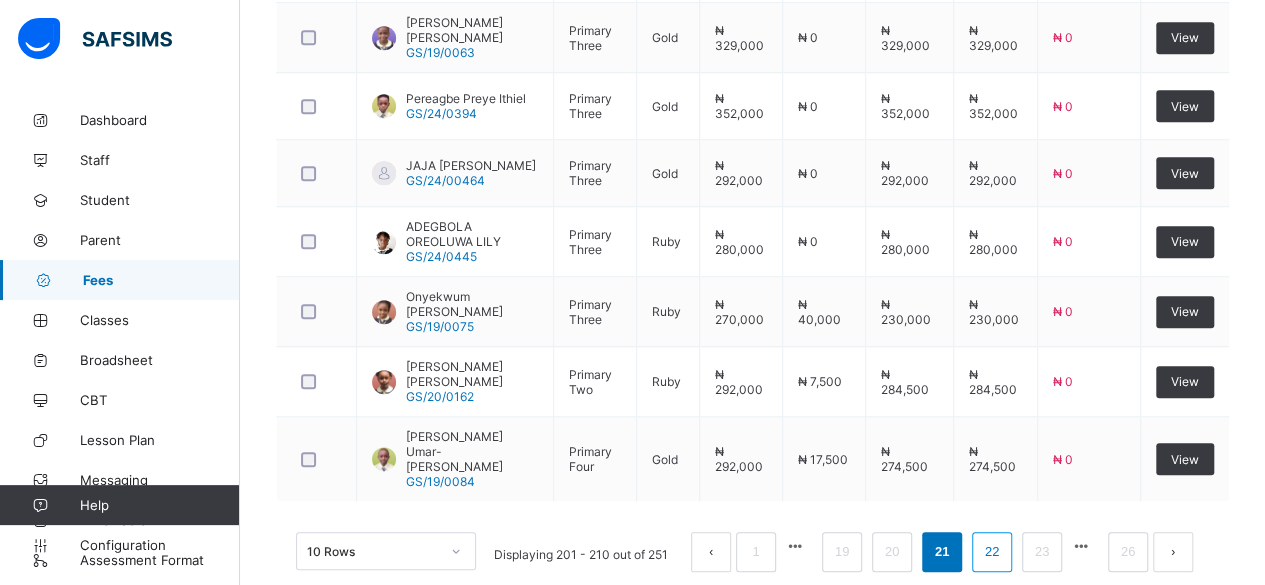 click on "22" at bounding box center (992, 552) 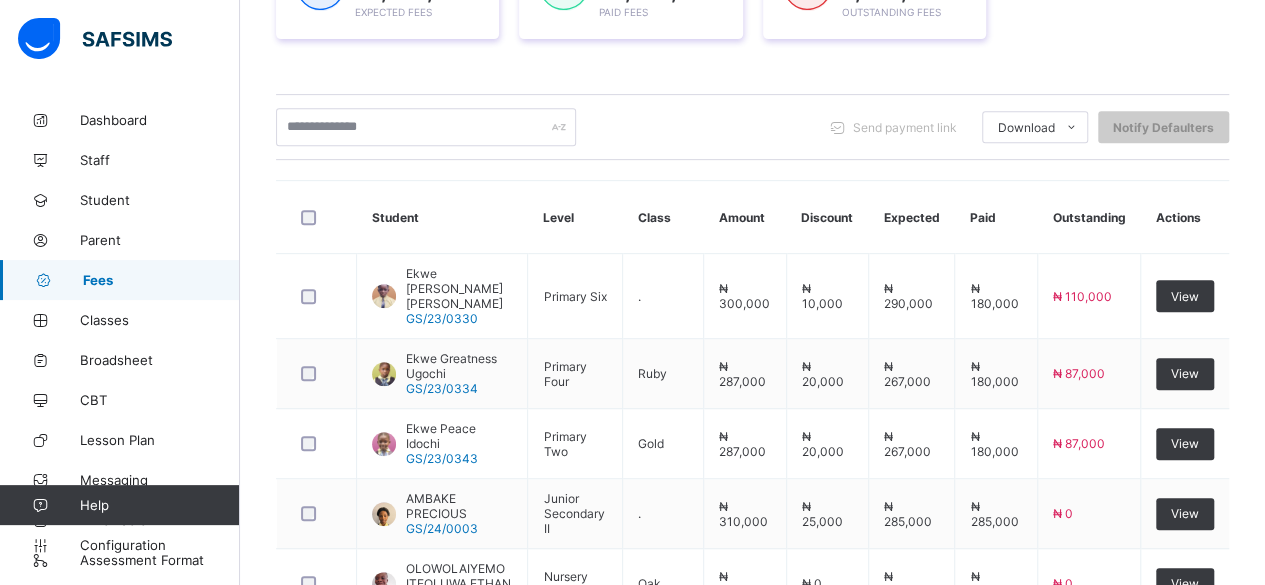 scroll, scrollTop: 822, scrollLeft: 0, axis: vertical 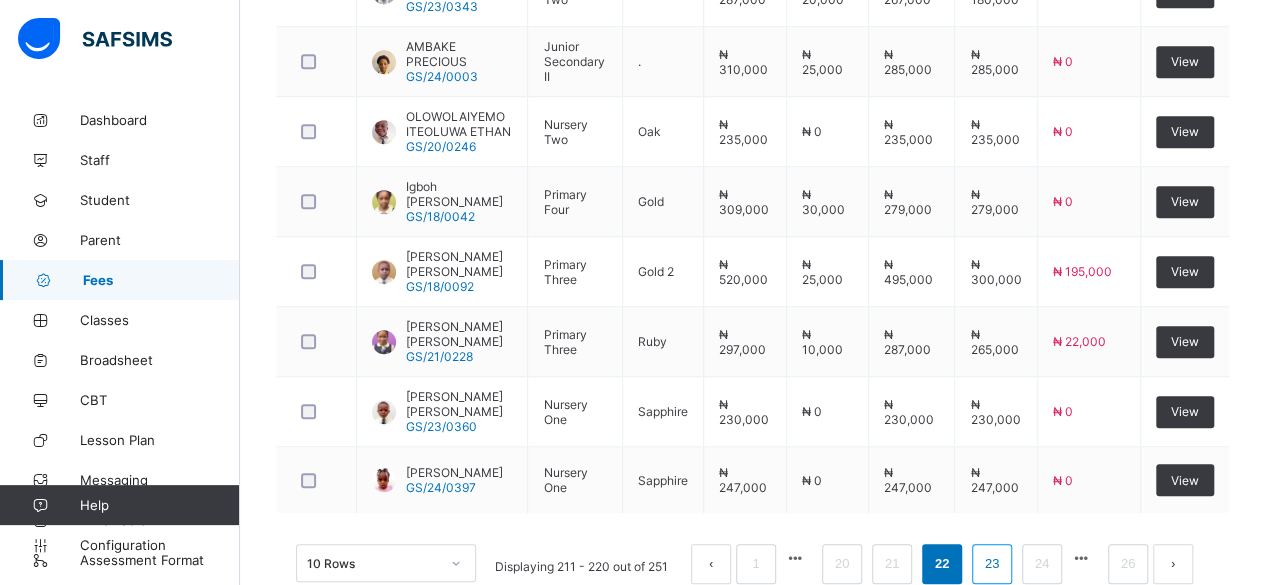 click on "23" at bounding box center [992, 564] 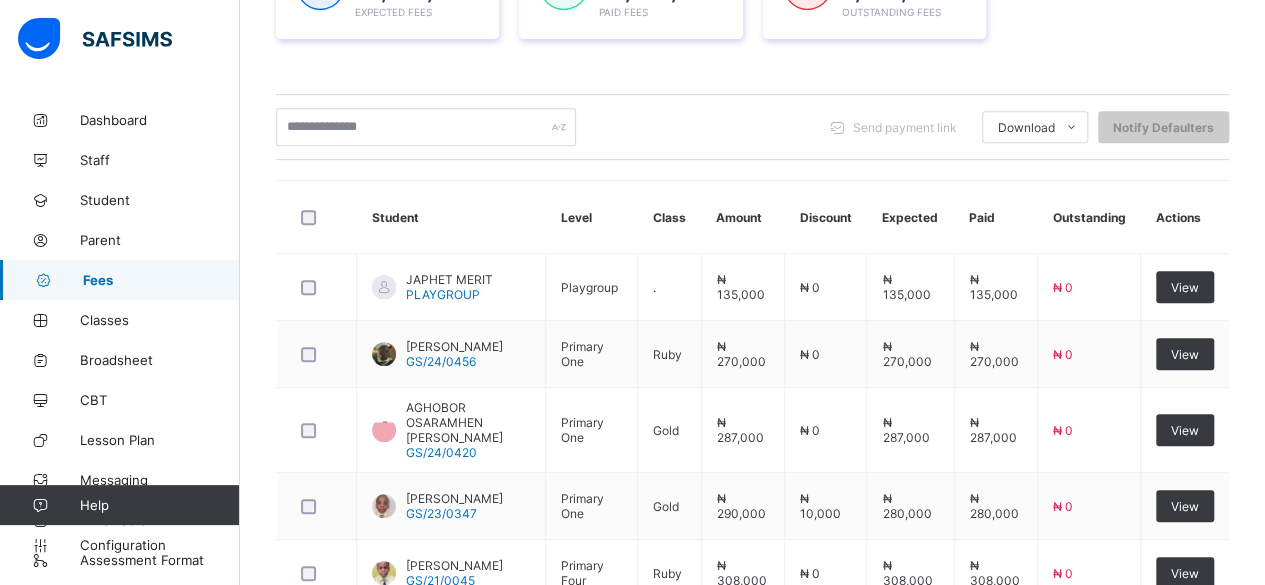 scroll, scrollTop: 822, scrollLeft: 0, axis: vertical 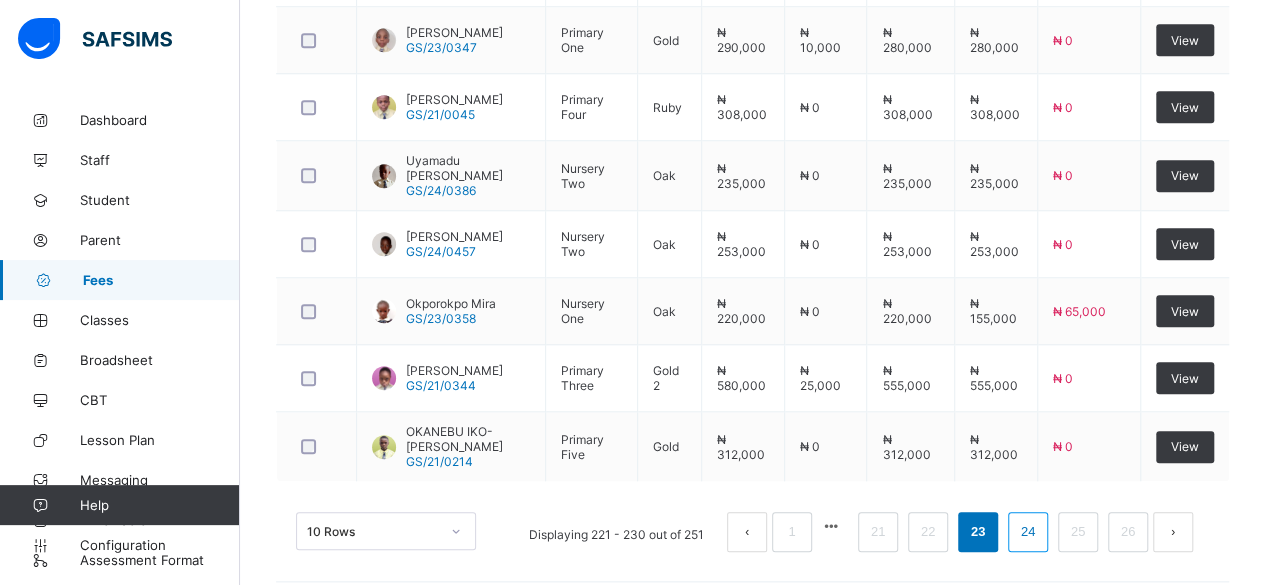 click on "24" at bounding box center (1028, 532) 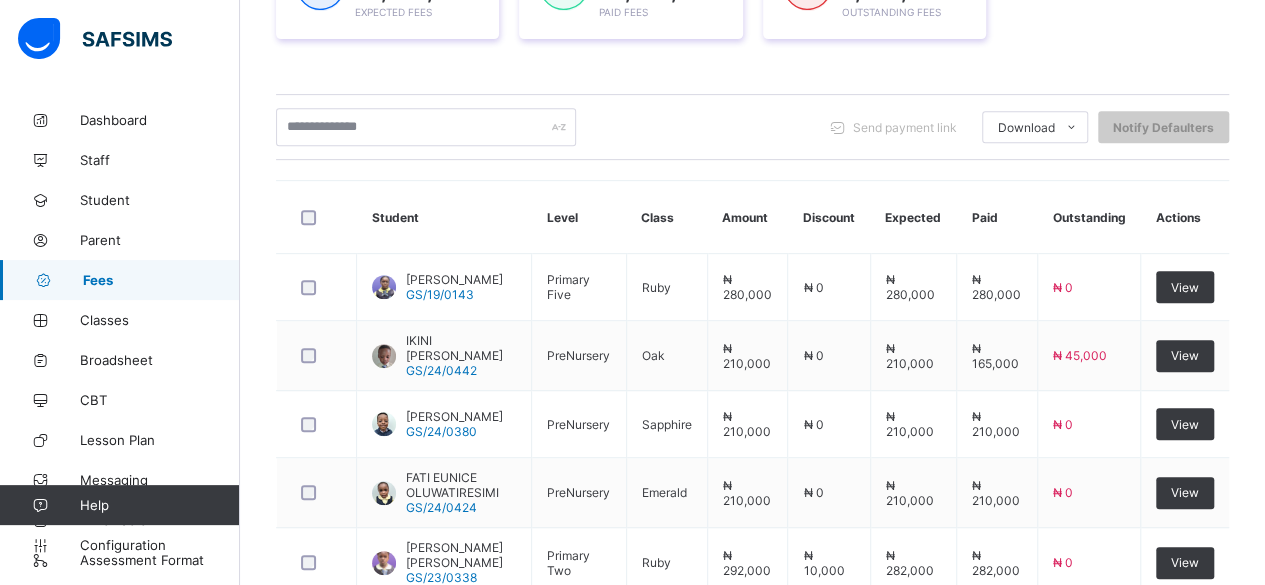 scroll, scrollTop: 822, scrollLeft: 0, axis: vertical 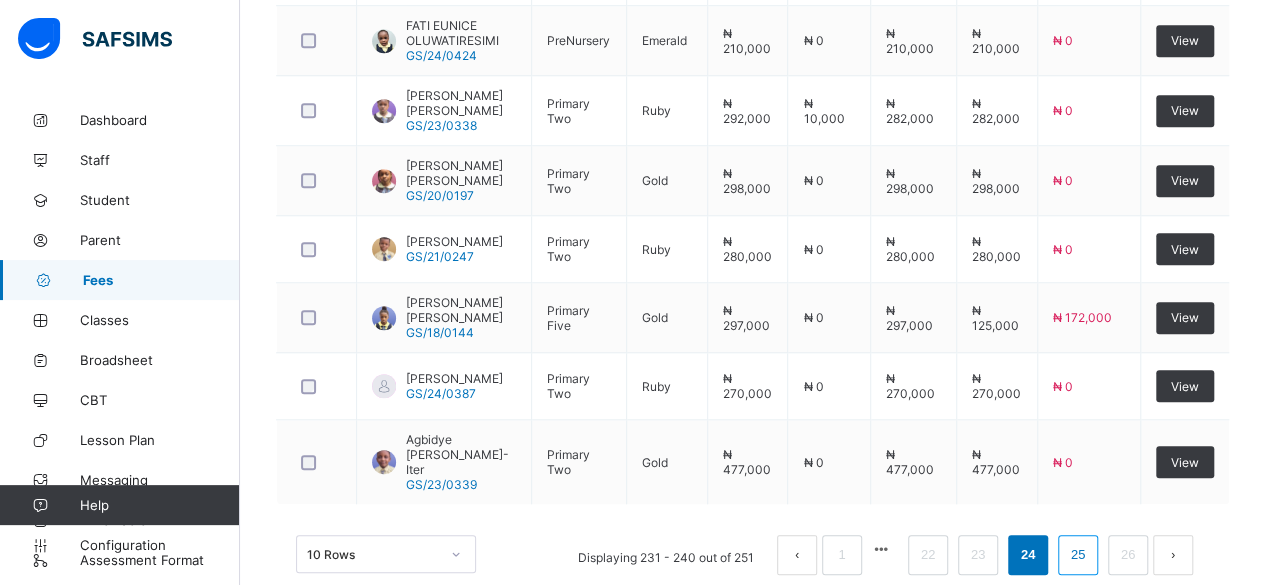 click on "25" at bounding box center [1078, 555] 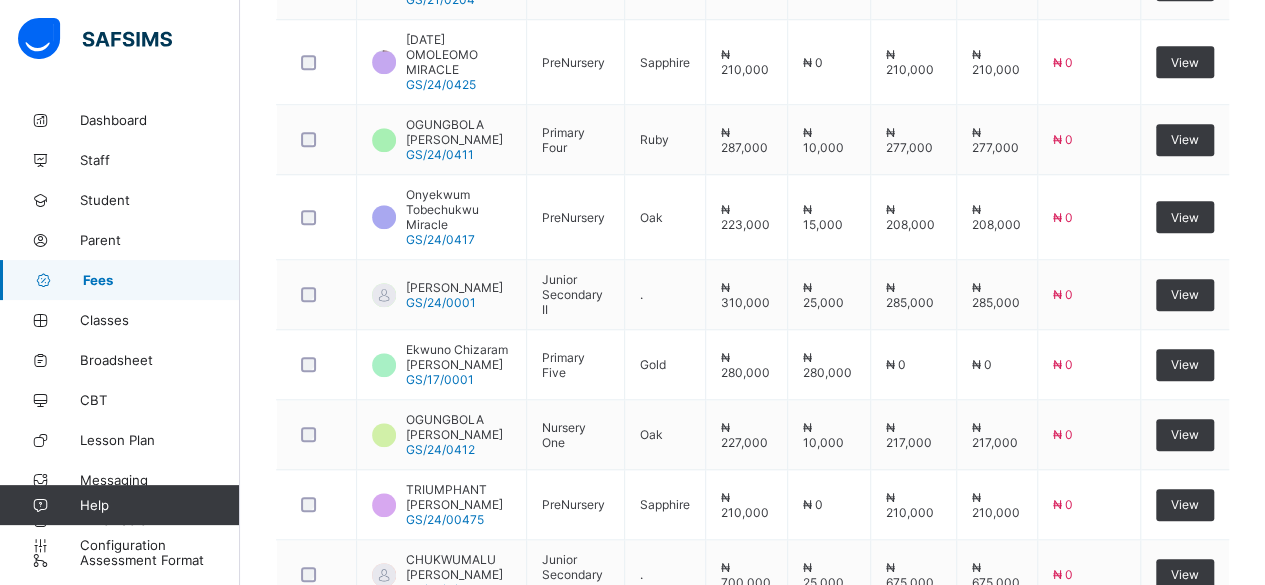 scroll, scrollTop: 850, scrollLeft: 0, axis: vertical 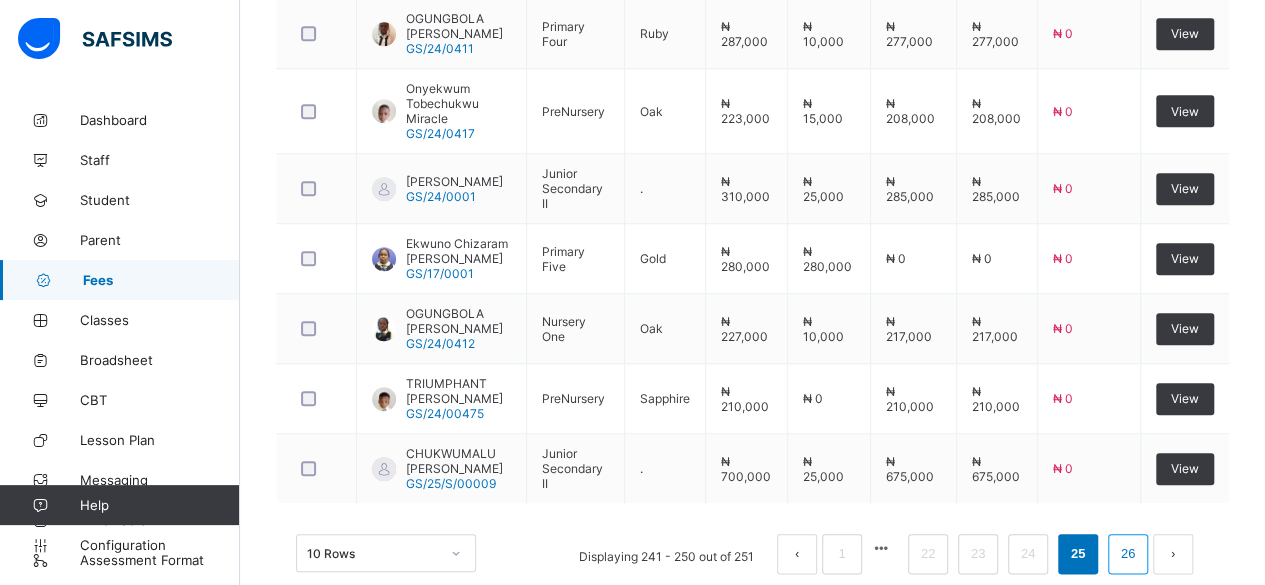 click on "26" at bounding box center (1128, 554) 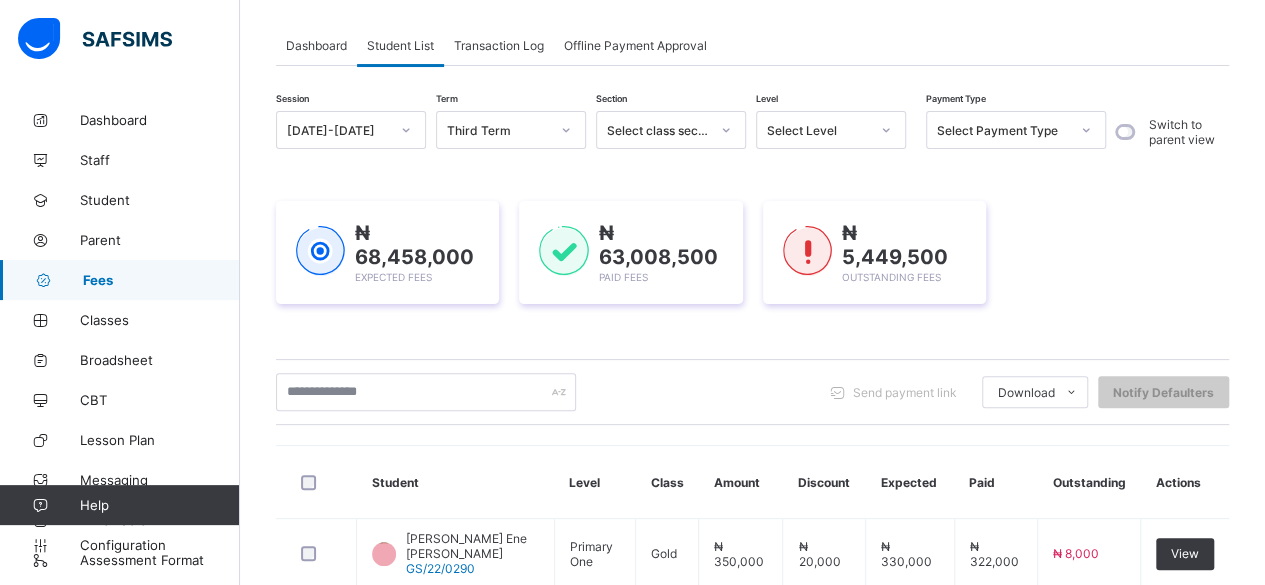 scroll, scrollTop: 0, scrollLeft: 0, axis: both 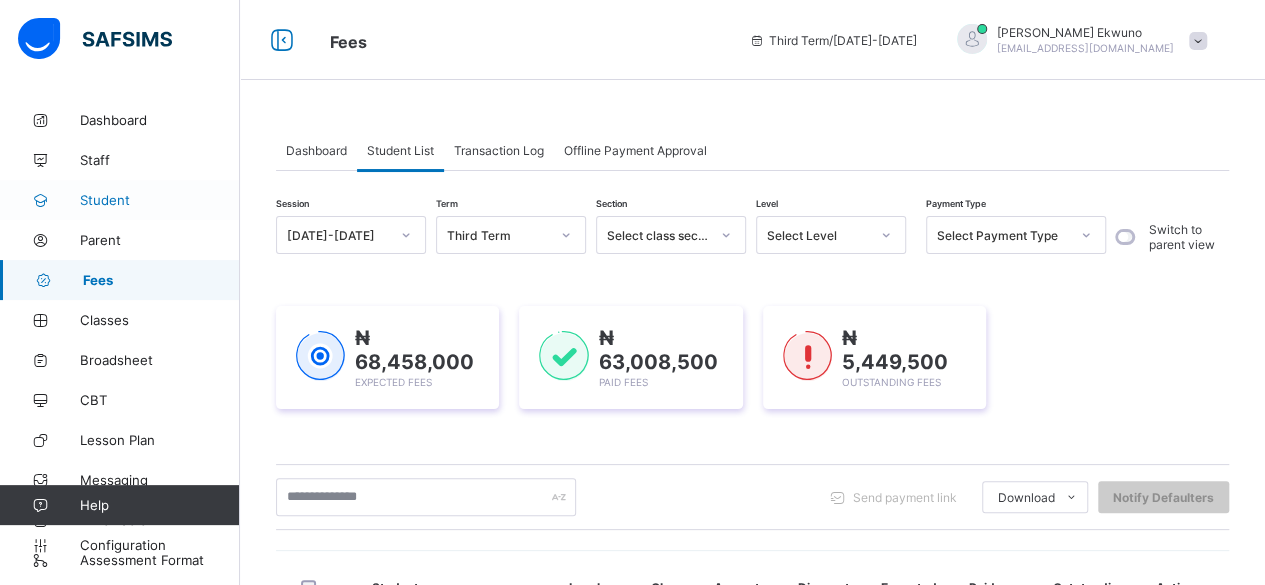 click on "Student" at bounding box center (160, 200) 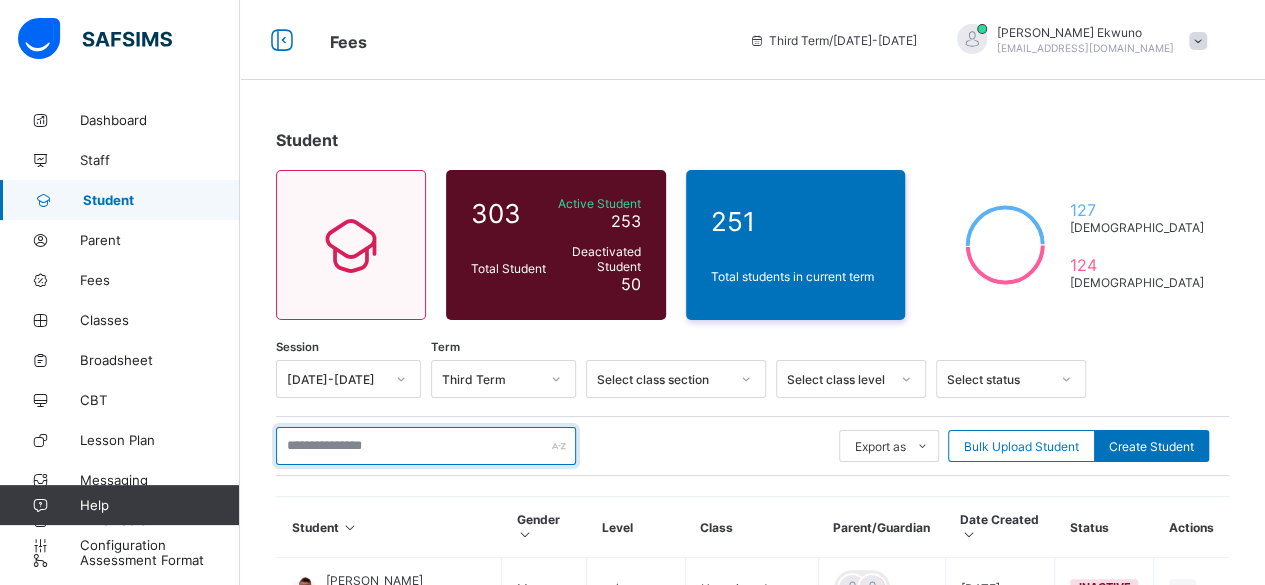 click at bounding box center (426, 446) 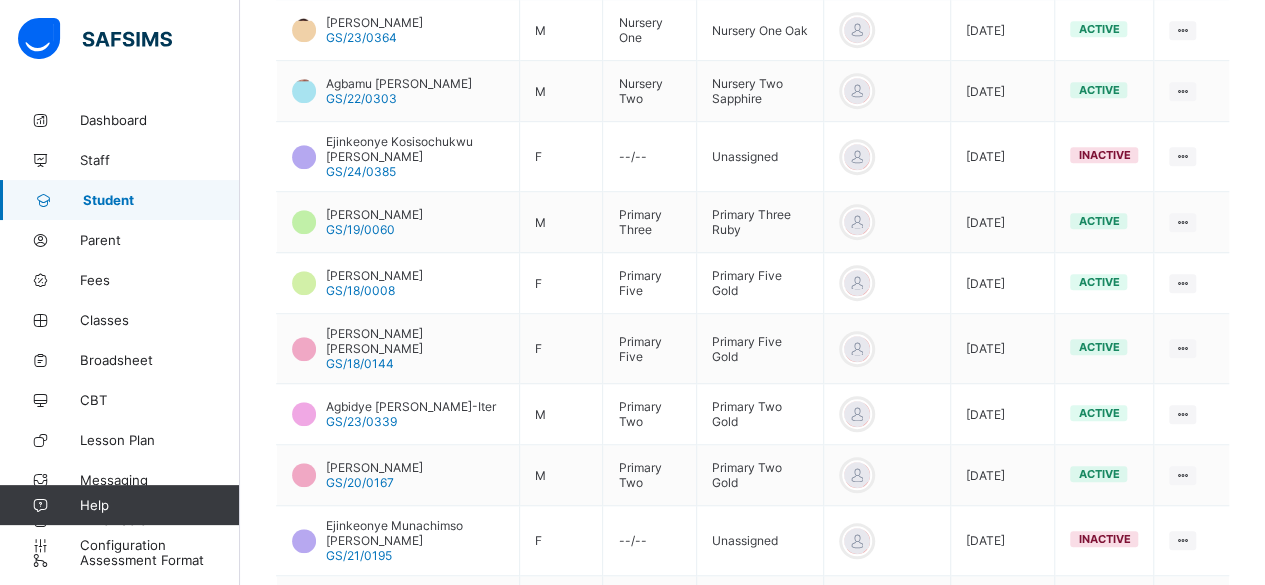 scroll, scrollTop: 559, scrollLeft: 0, axis: vertical 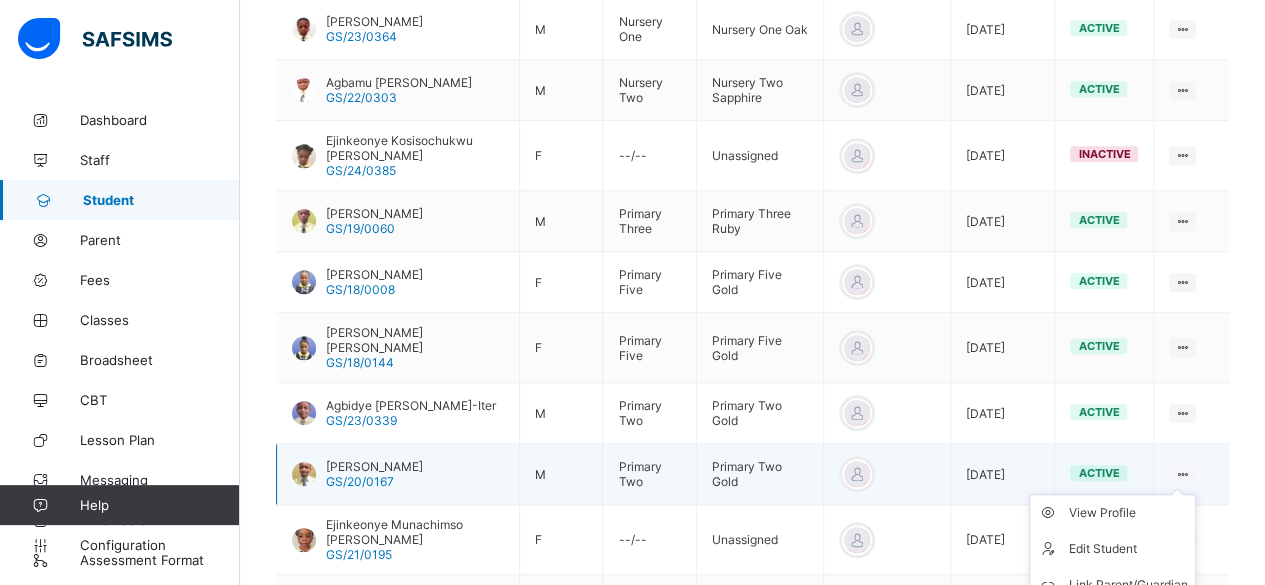 type on "****" 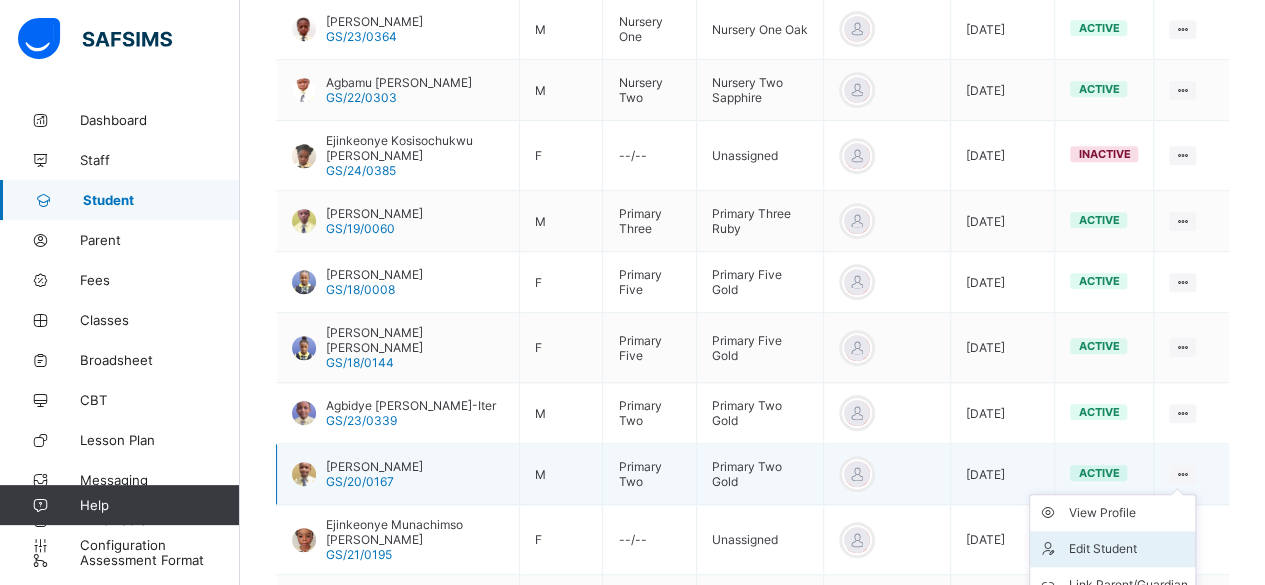 click on "Edit Student" at bounding box center [1127, 549] 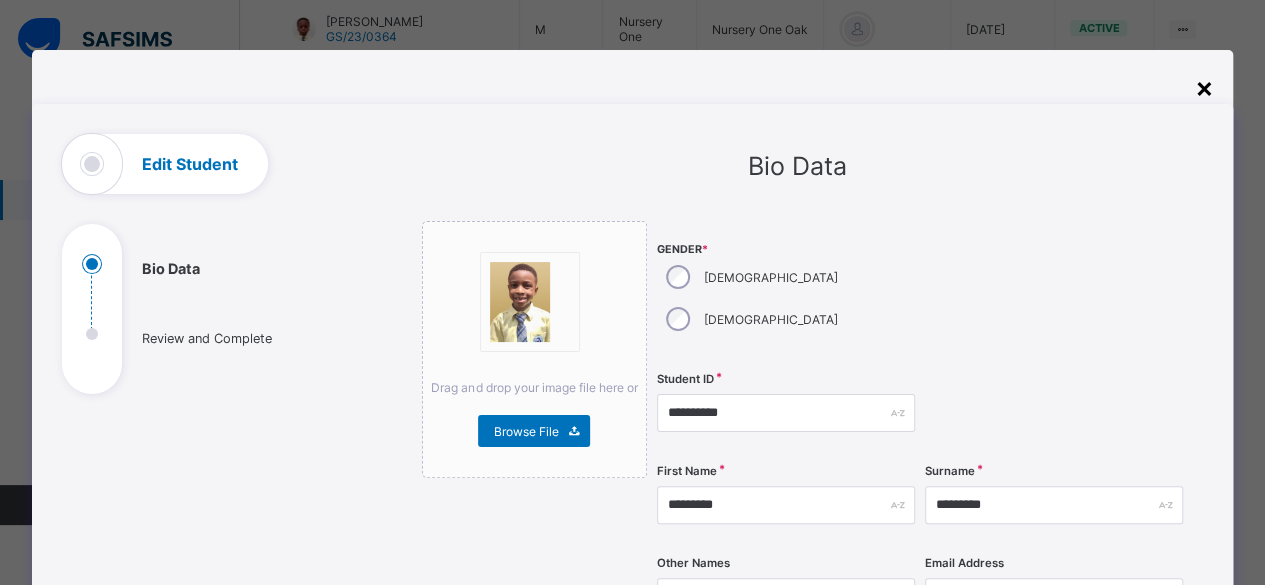 click on "×" at bounding box center [1203, 87] 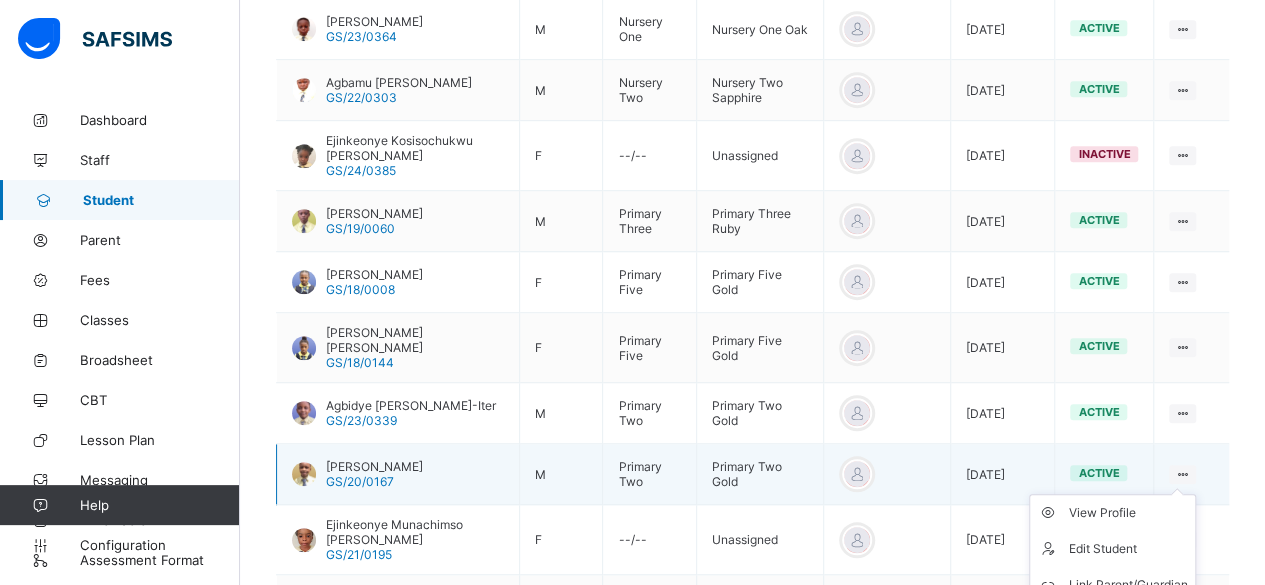 click on "View Profile Edit Student Link Parent/Guardian Delete Student" at bounding box center [1112, 567] 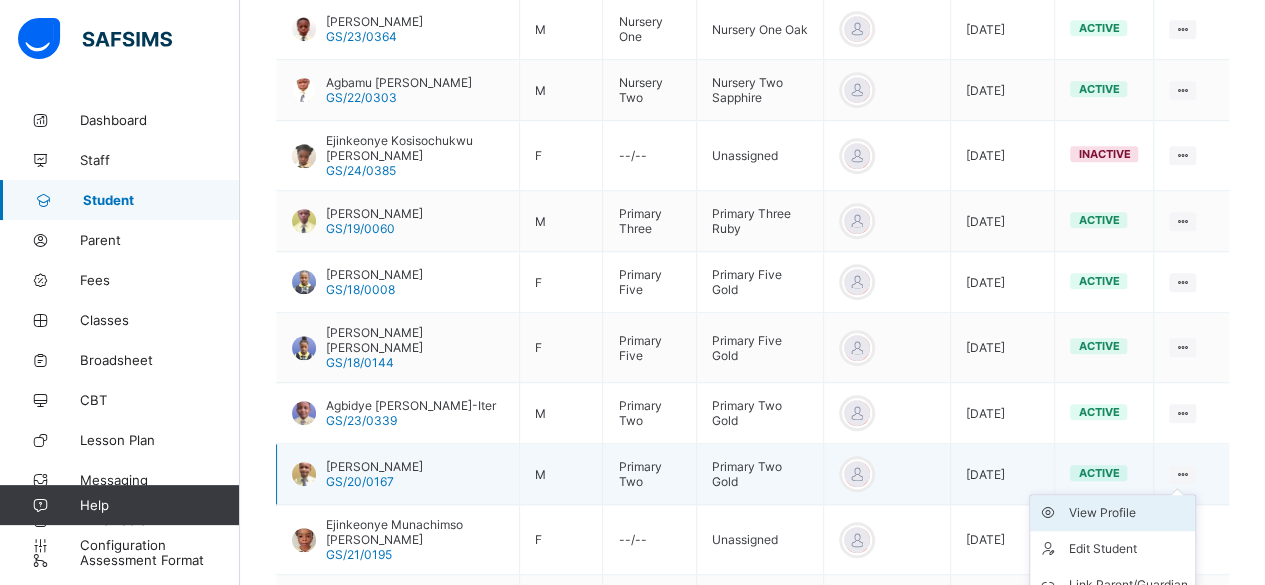click on "View Profile" at bounding box center [1127, 513] 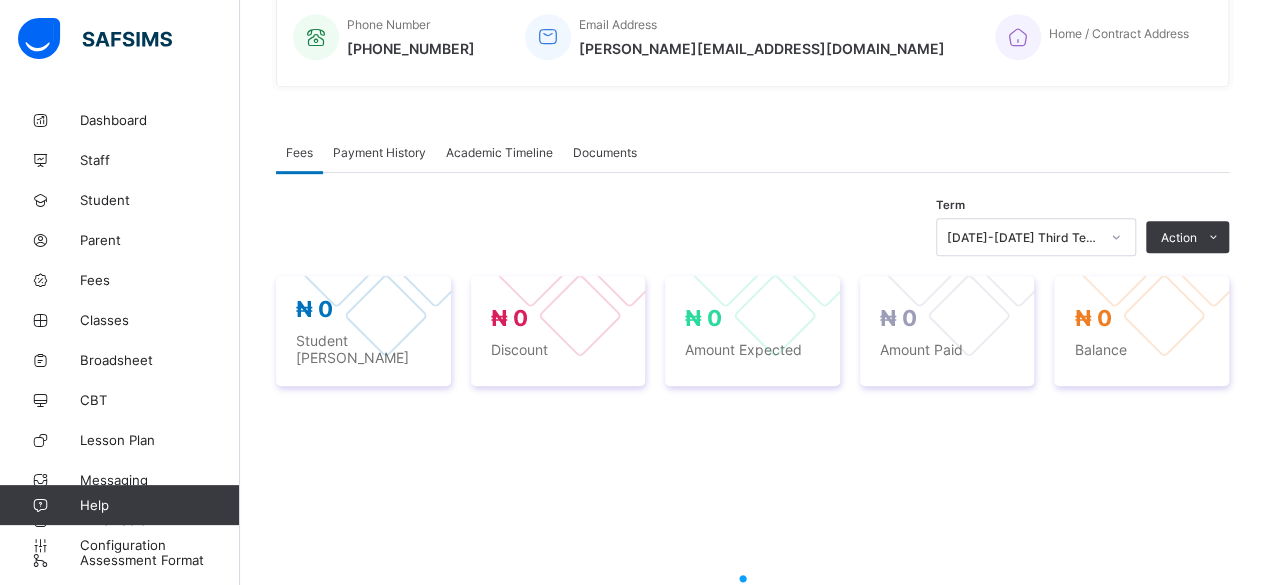 scroll, scrollTop: 559, scrollLeft: 0, axis: vertical 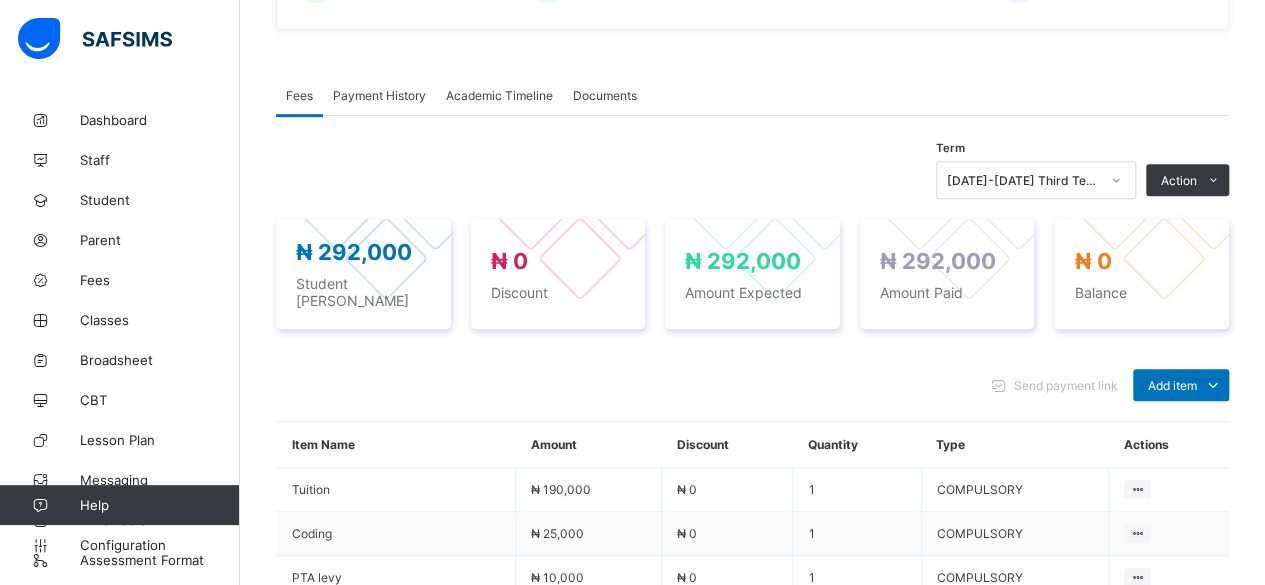 click on "Payment History" at bounding box center (379, 95) 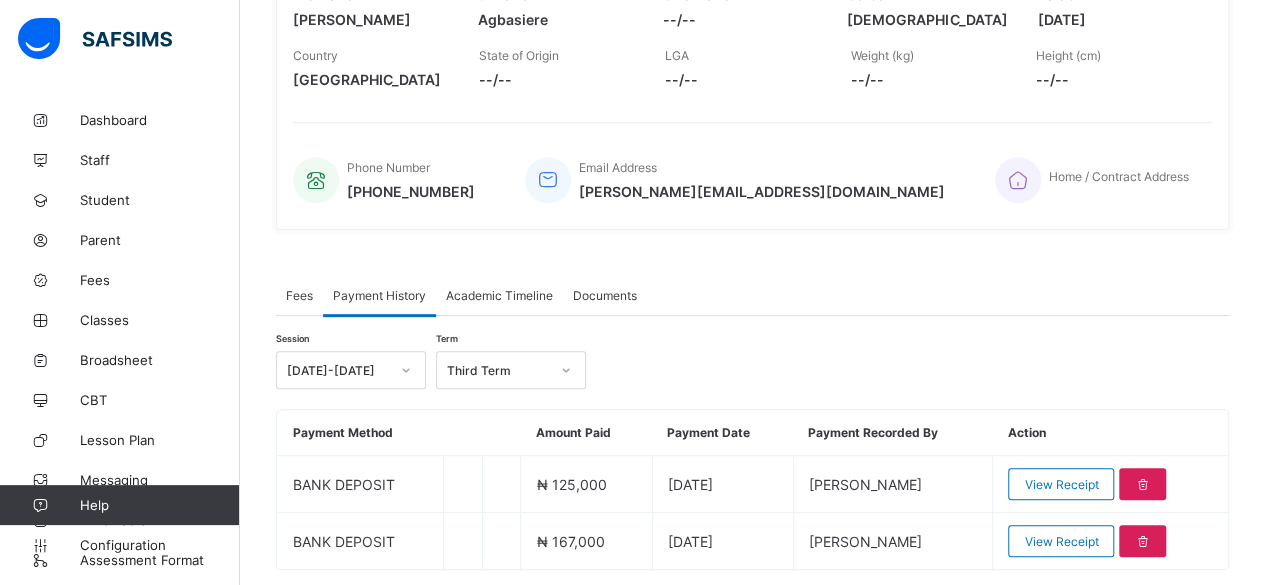 scroll, scrollTop: 416, scrollLeft: 0, axis: vertical 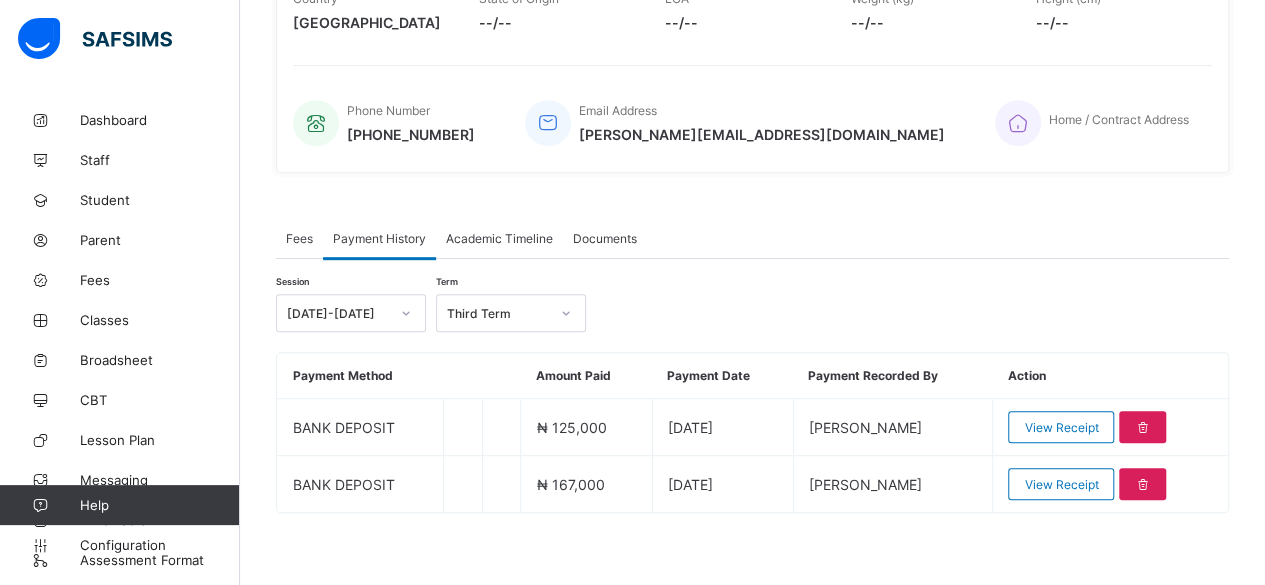 click on "Fees" at bounding box center [299, 238] 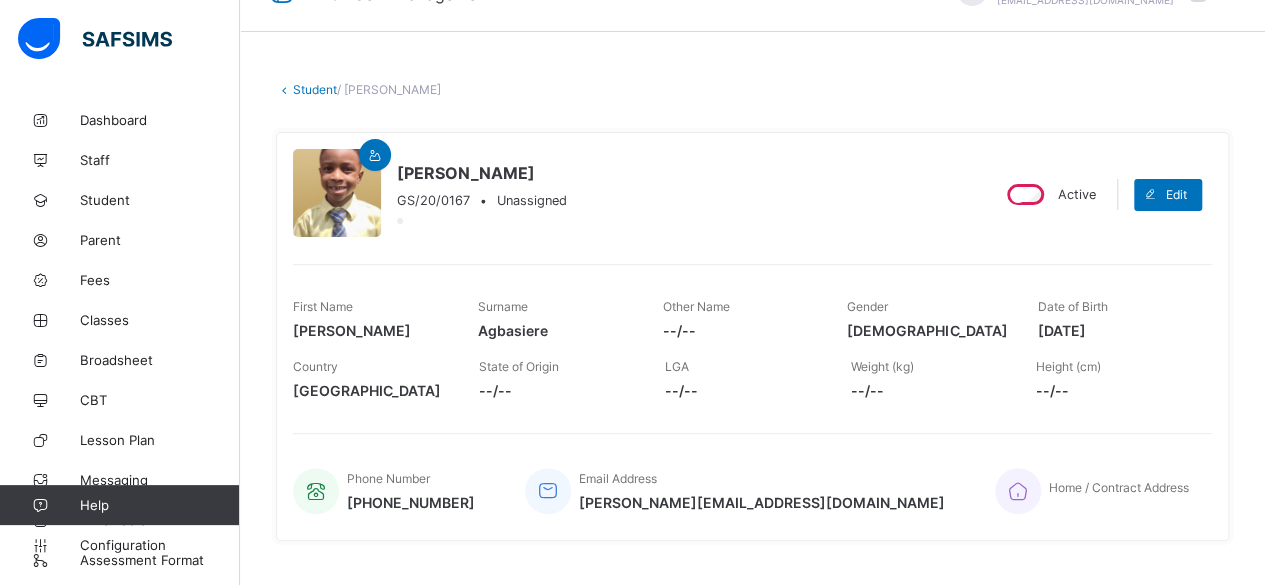 scroll, scrollTop: 34, scrollLeft: 0, axis: vertical 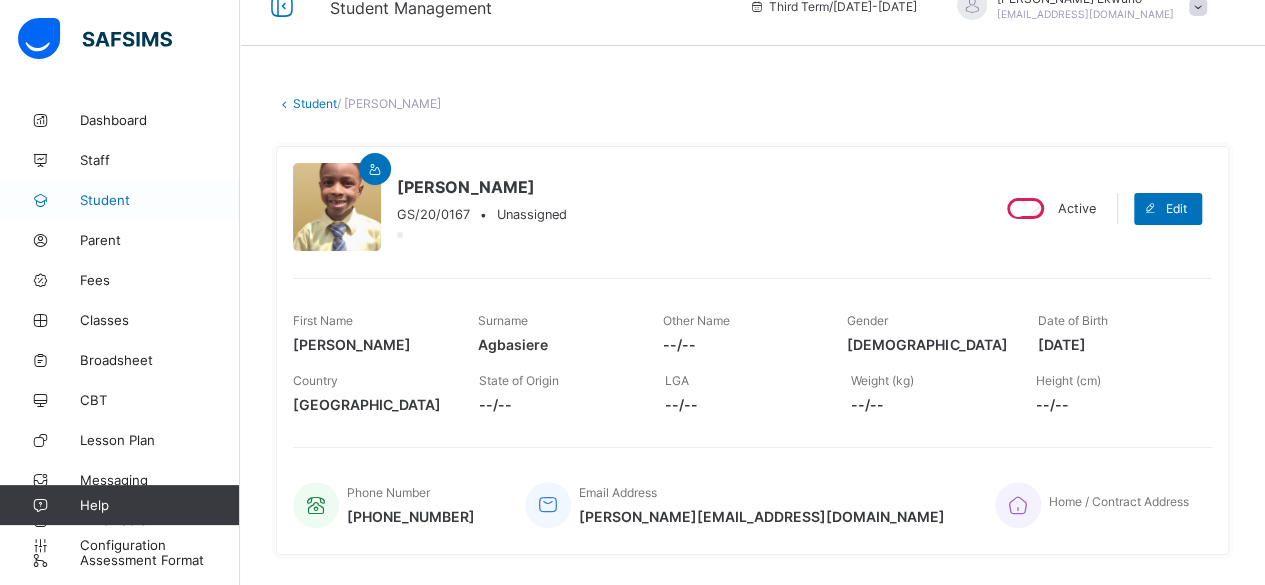 click on "Student" at bounding box center [160, 200] 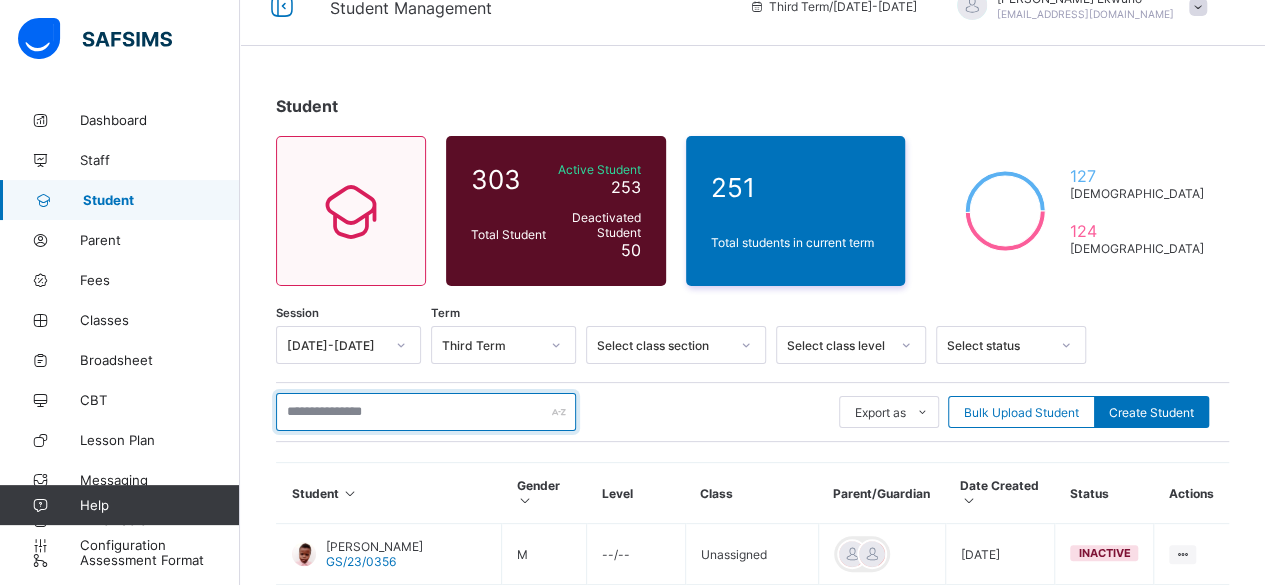 click at bounding box center (426, 412) 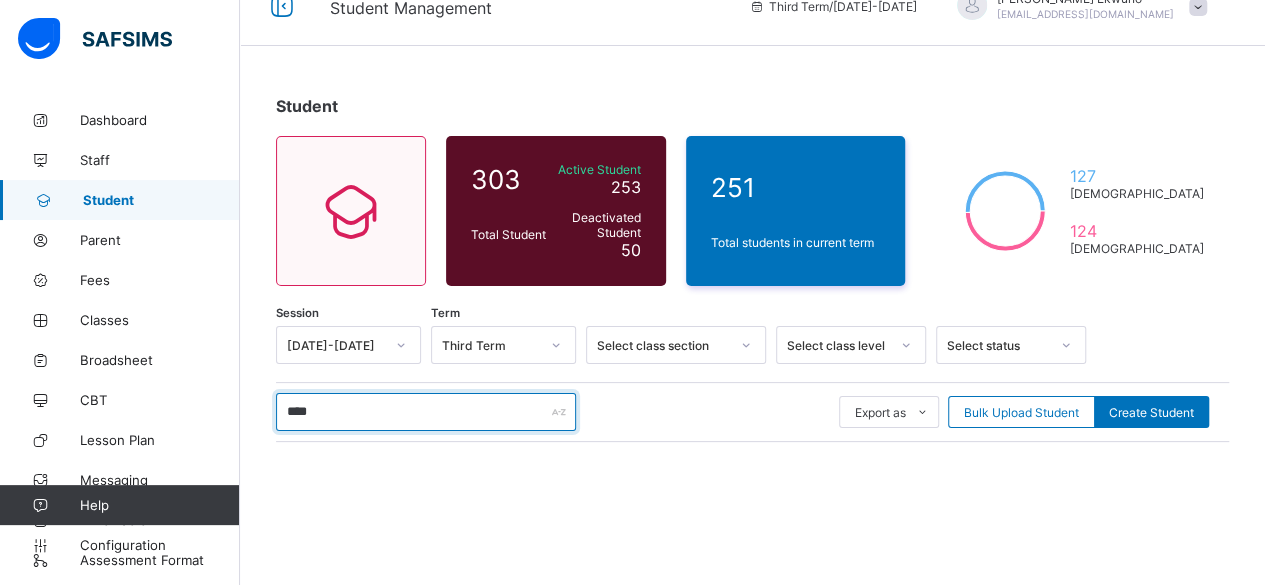 type on "*********" 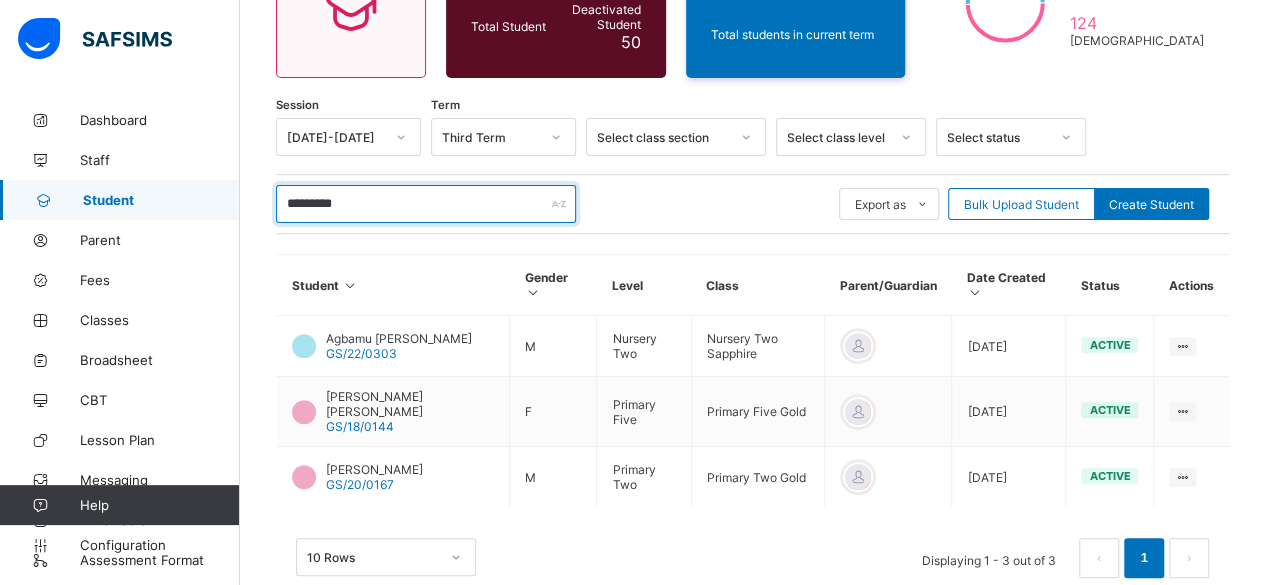 scroll, scrollTop: 250, scrollLeft: 0, axis: vertical 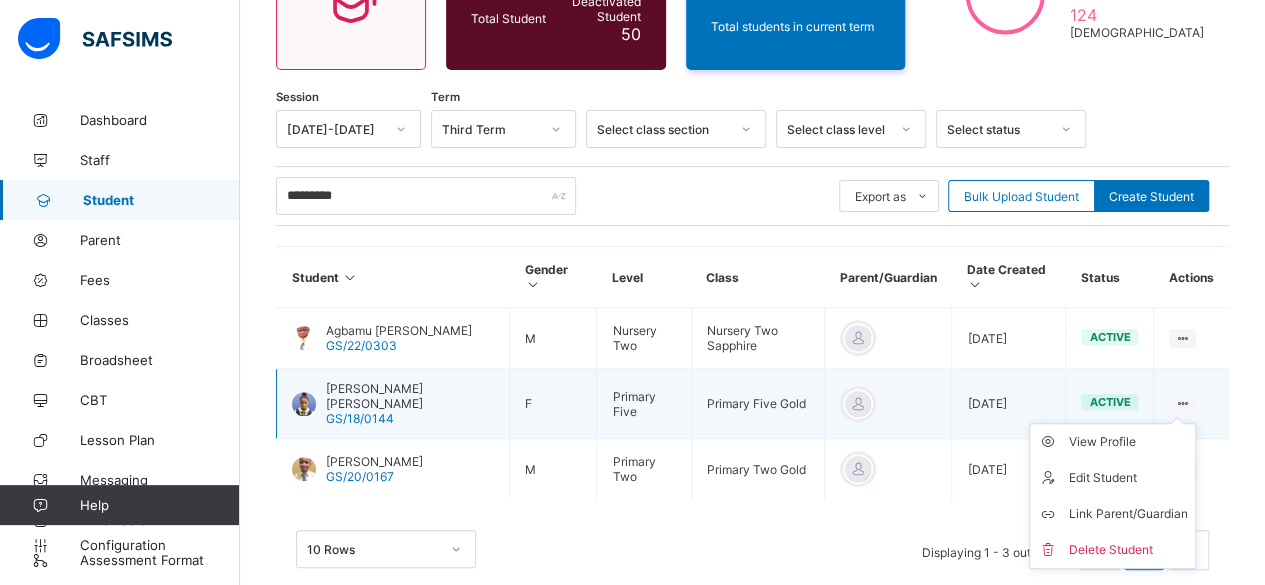 click on "View Profile Edit Student Link Parent/Guardian Delete Student" at bounding box center [1112, 496] 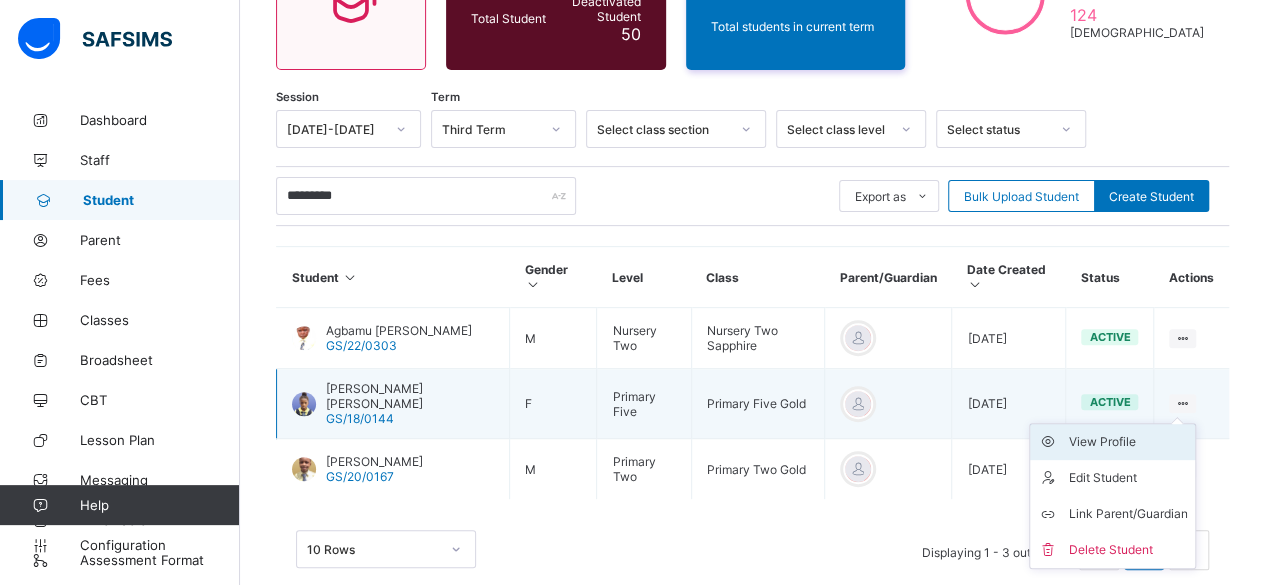 click on "View Profile" at bounding box center [1127, 442] 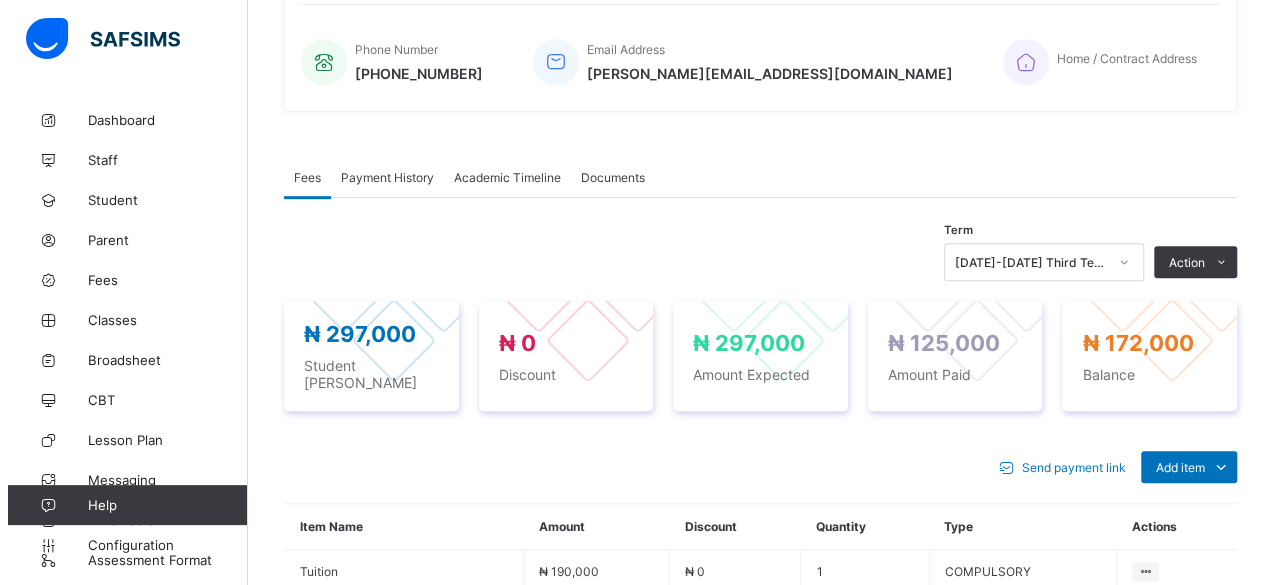 scroll, scrollTop: 552, scrollLeft: 0, axis: vertical 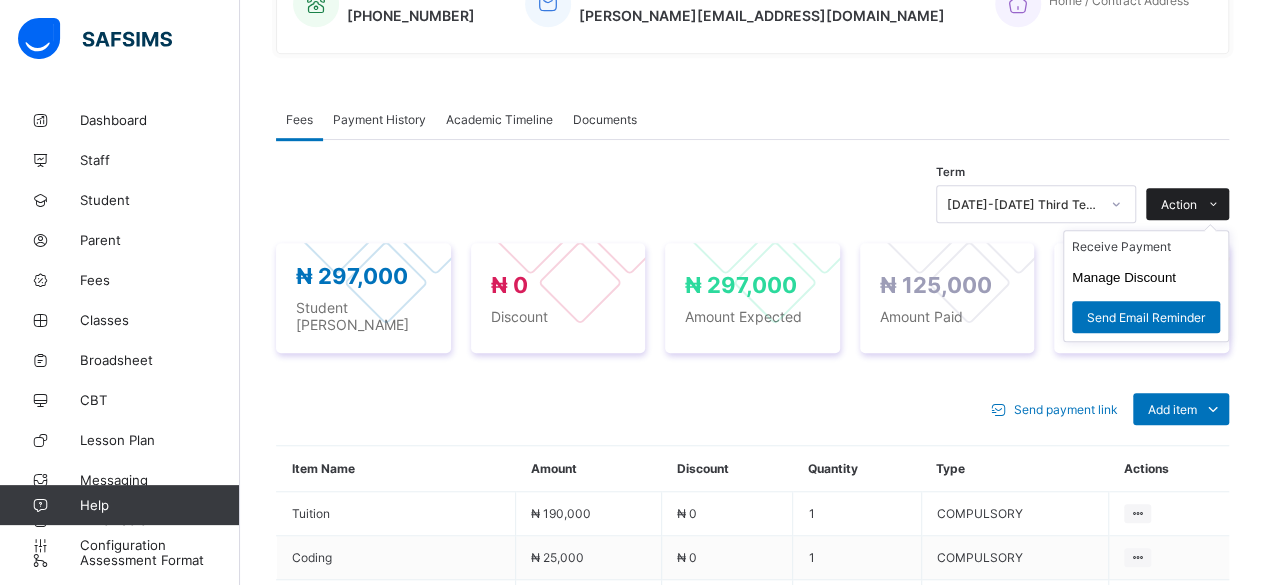 click on "Action" at bounding box center (1179, 204) 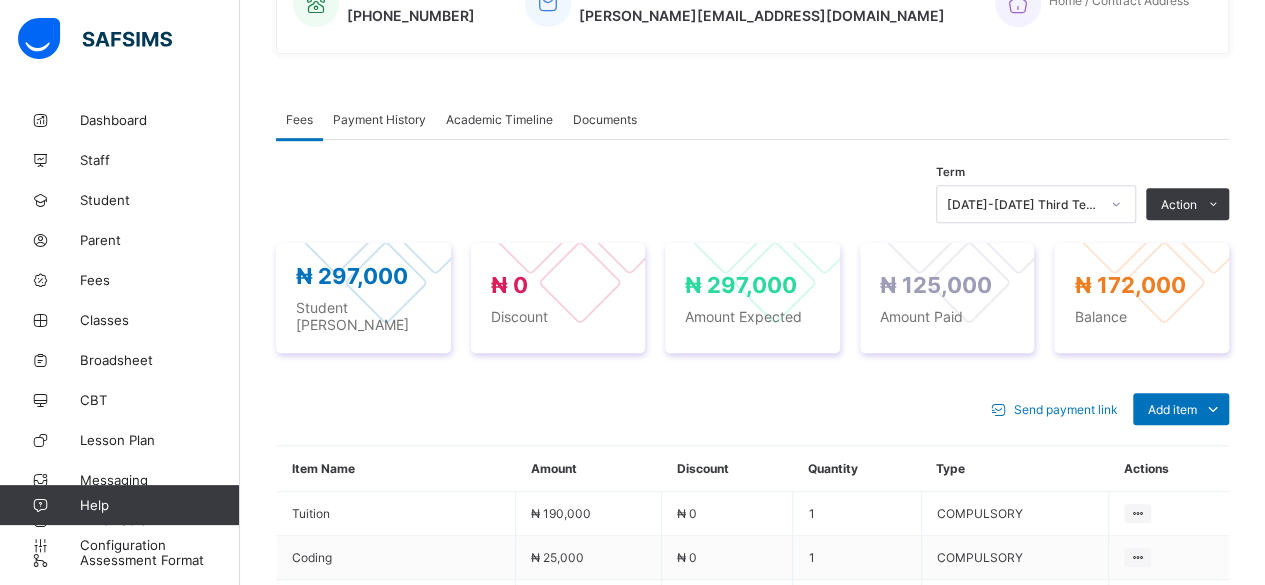 click on "Manage Discount" at bounding box center (0, 0) 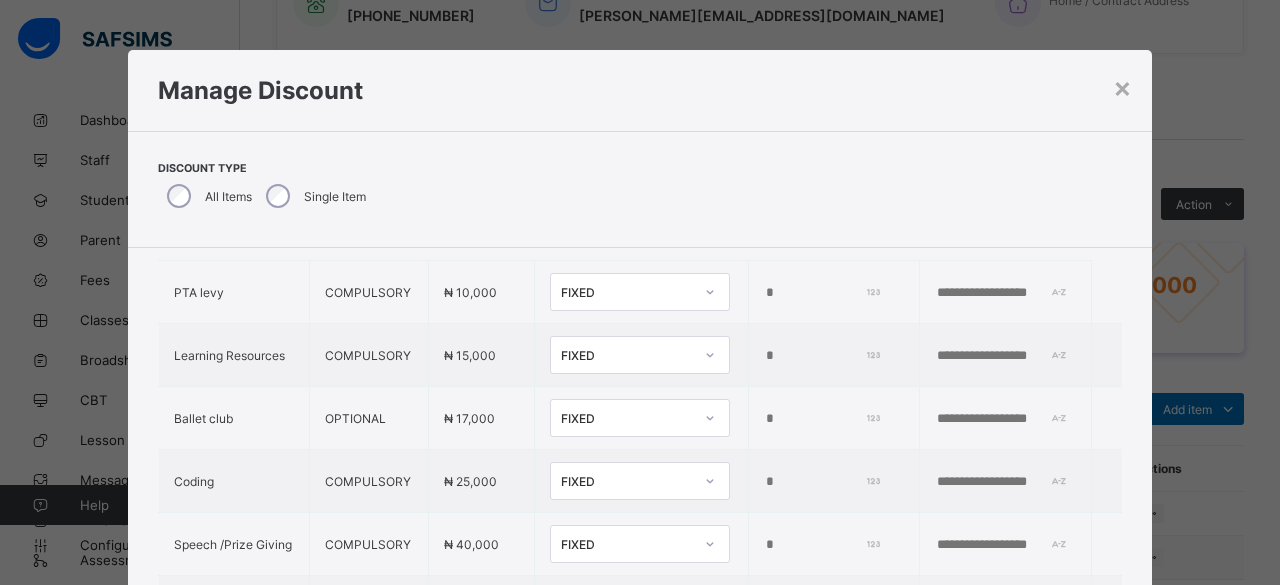 scroll, scrollTop: 82, scrollLeft: 0, axis: vertical 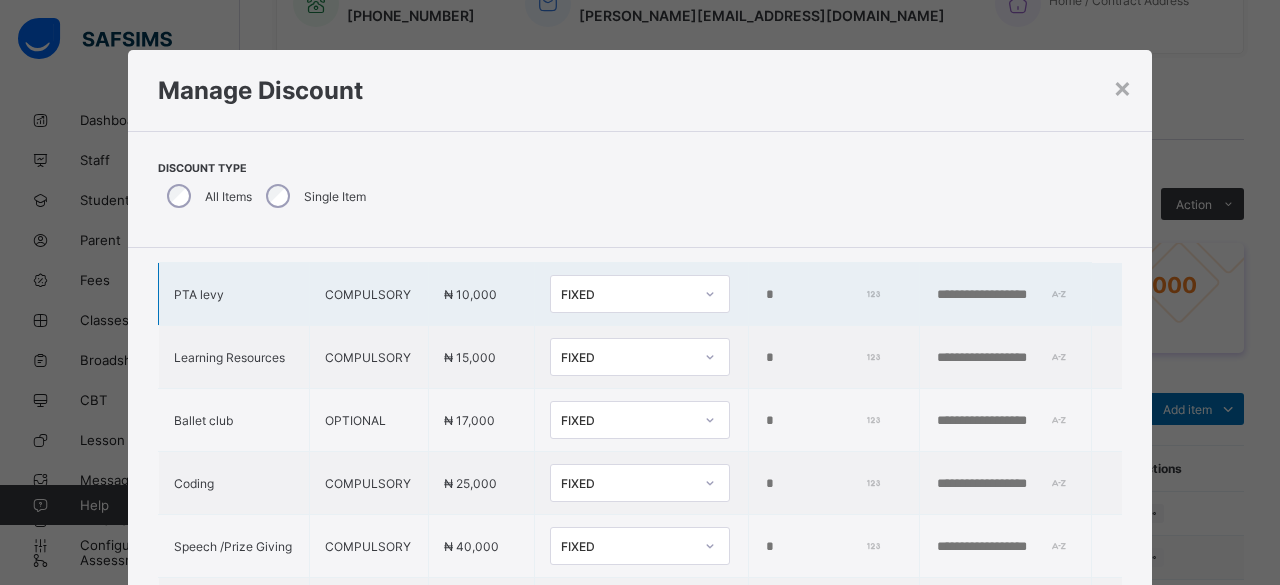 click on "*" at bounding box center (821, 295) 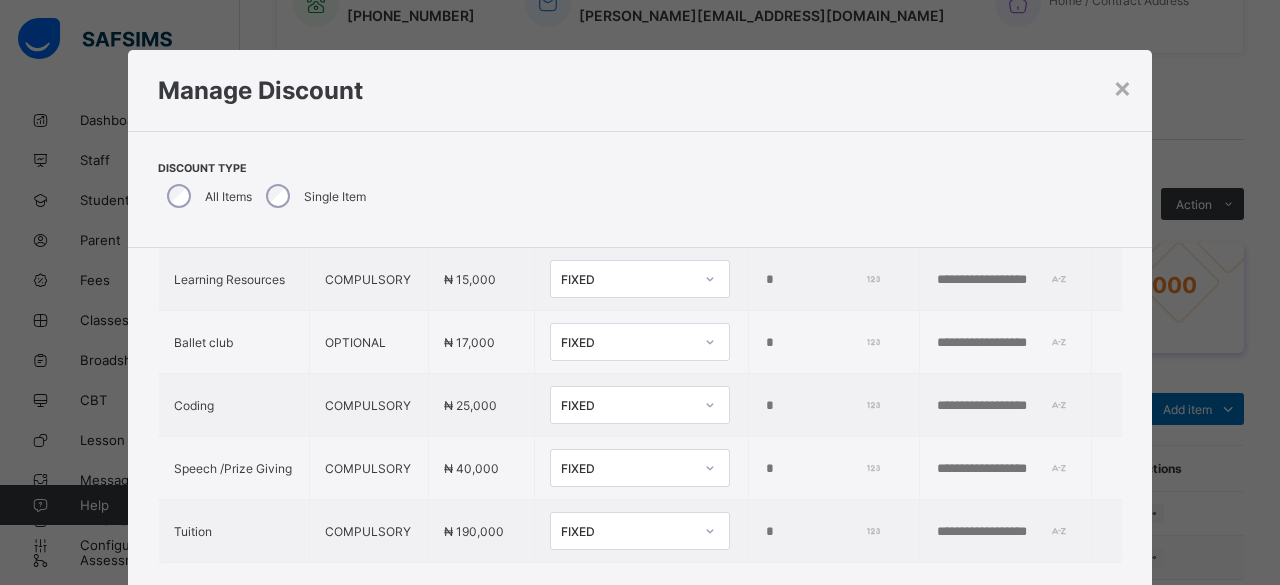 scroll, scrollTop: 199, scrollLeft: 0, axis: vertical 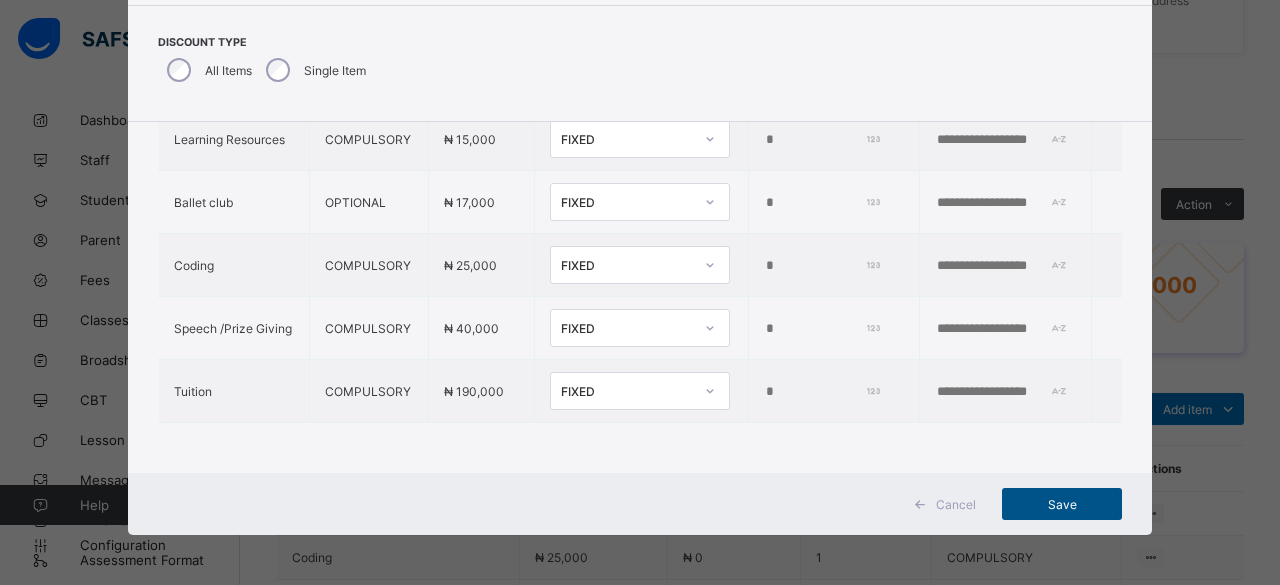 type on "*****" 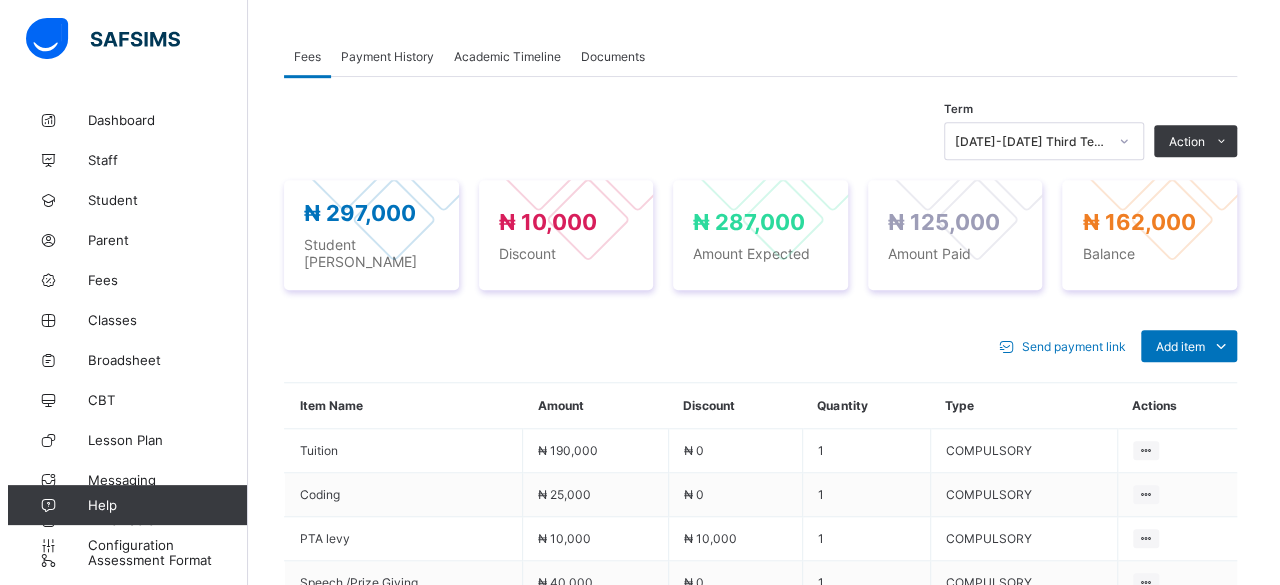 scroll, scrollTop: 612, scrollLeft: 0, axis: vertical 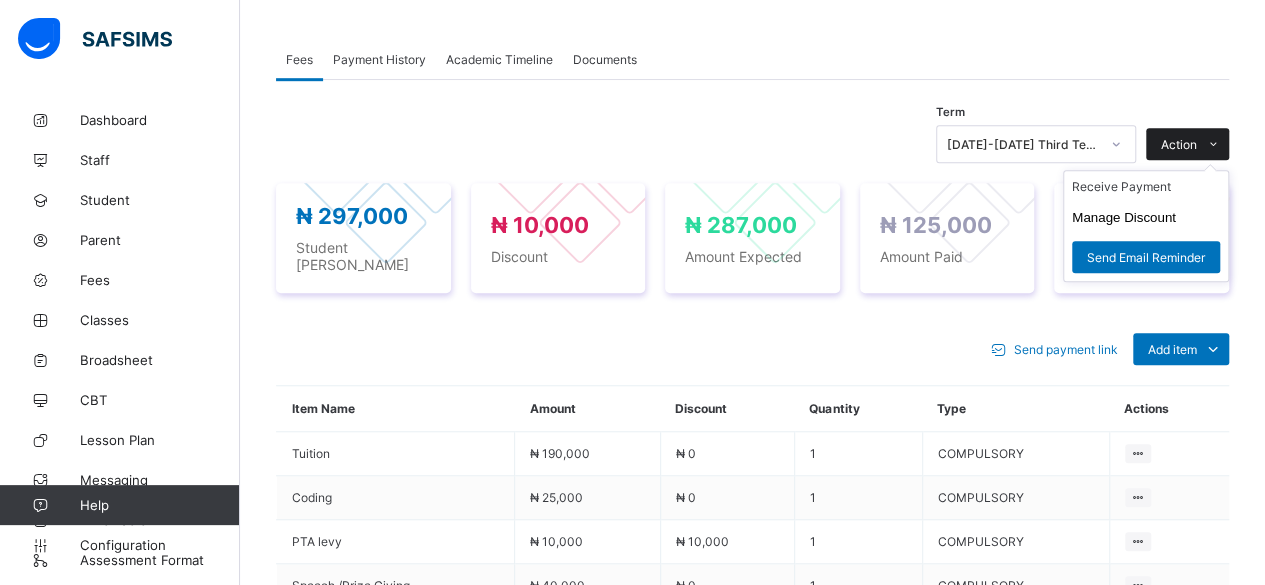 click on "Action" at bounding box center [1179, 144] 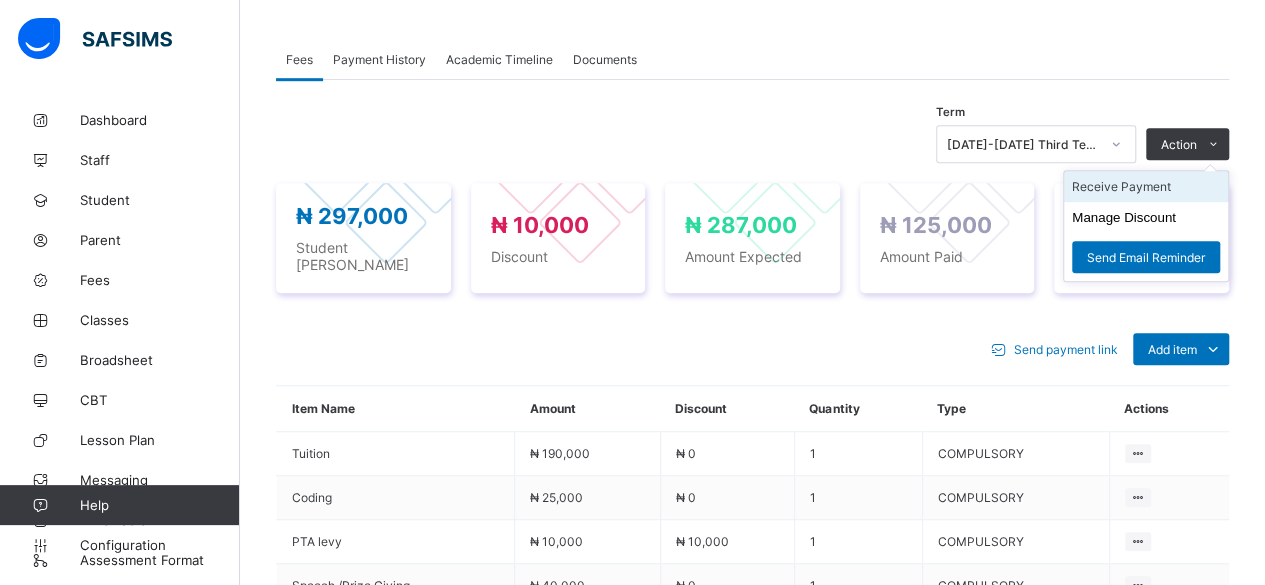 click on "Receive Payment" at bounding box center (1146, 186) 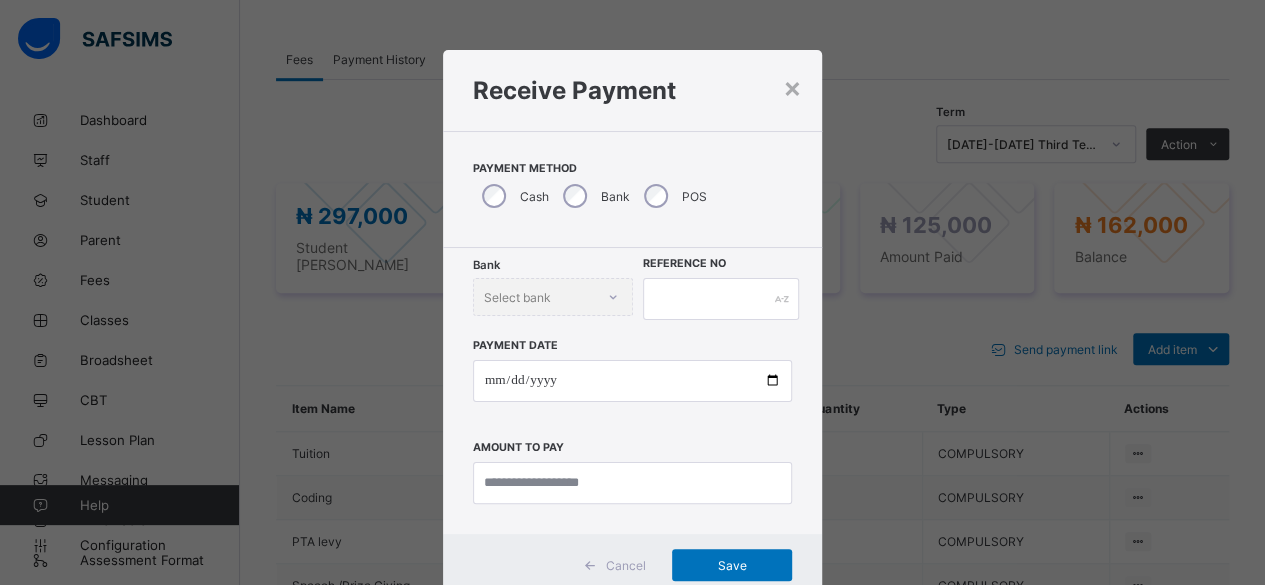 click on "Bank" at bounding box center (594, 196) 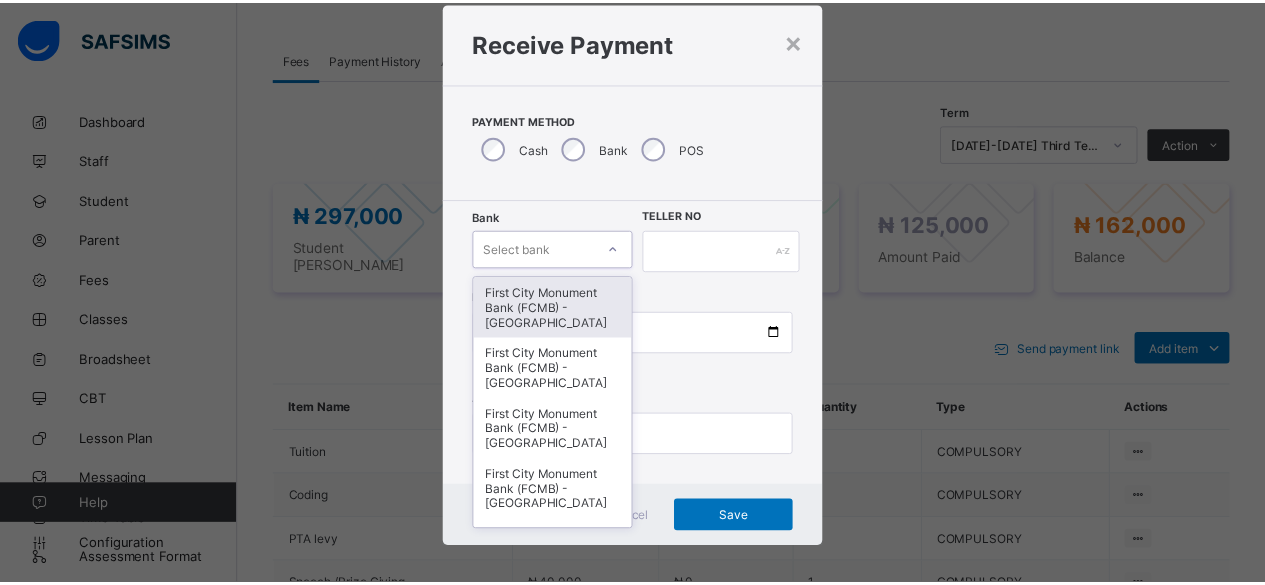 scroll, scrollTop: 48, scrollLeft: 0, axis: vertical 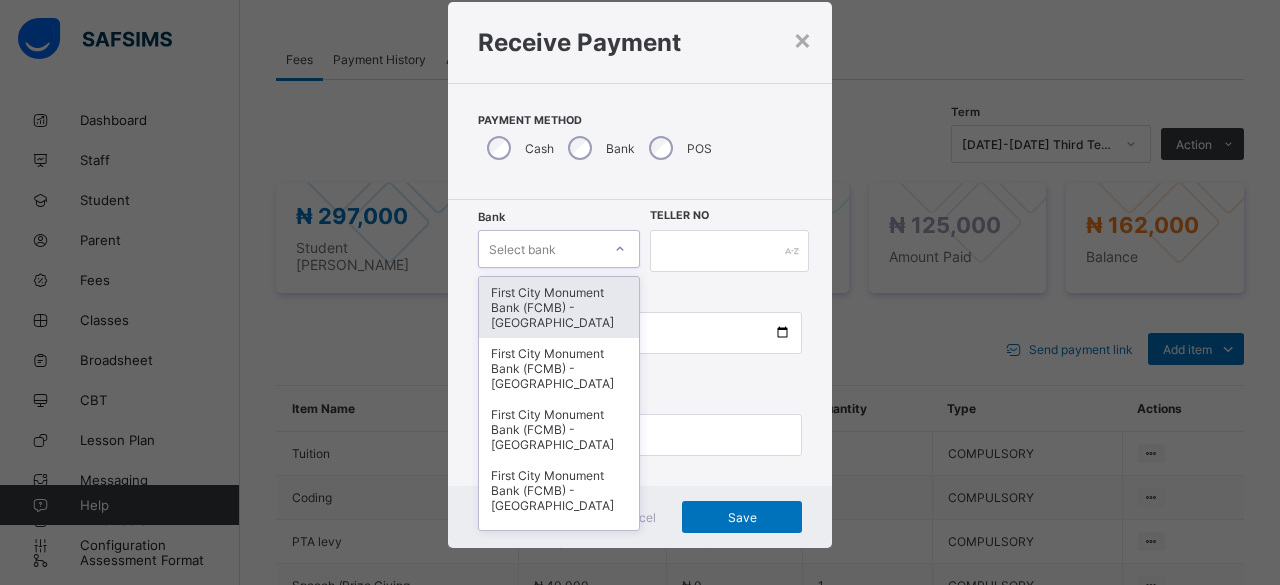 click on "First City Monument Bank (FCMB) - Govana School" at bounding box center [559, 307] 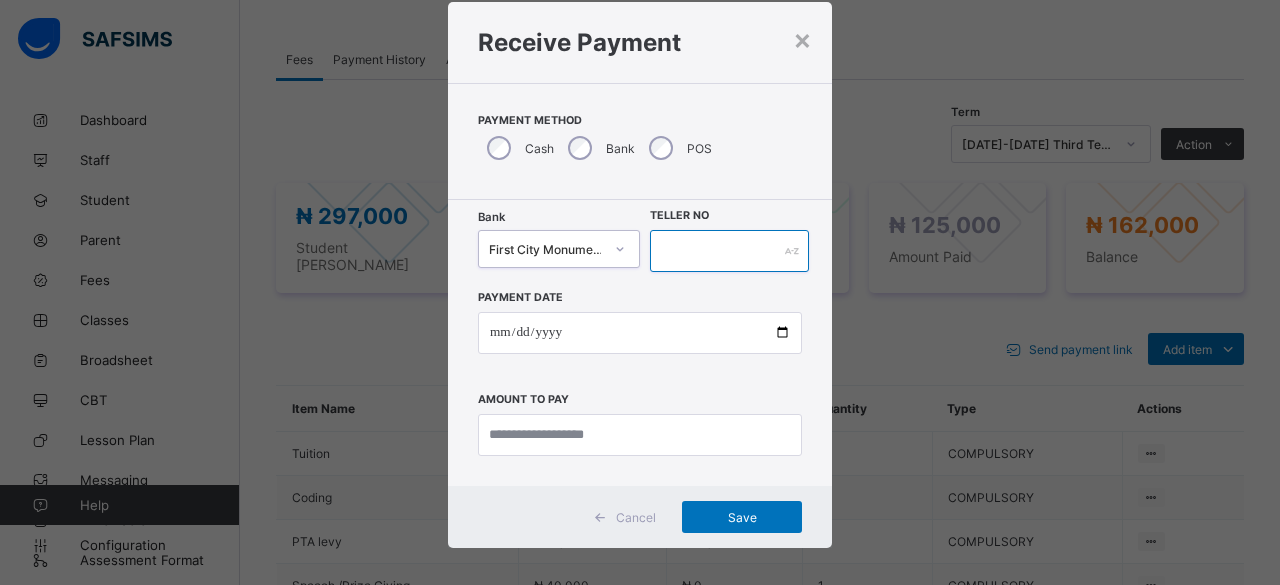 click at bounding box center (729, 251) 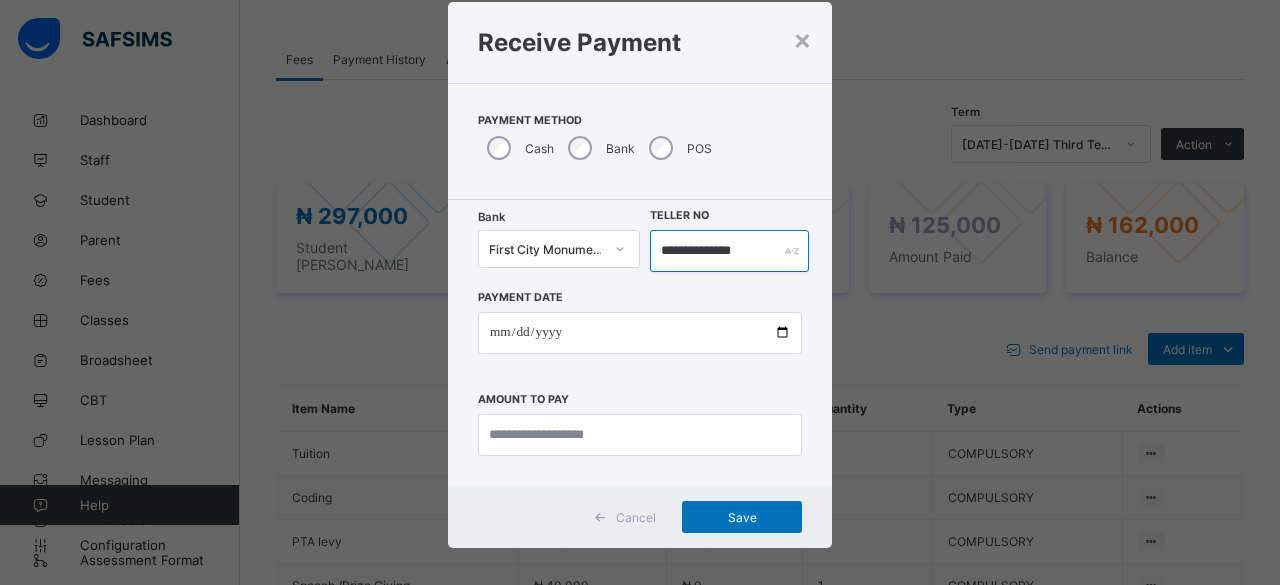 type on "**********" 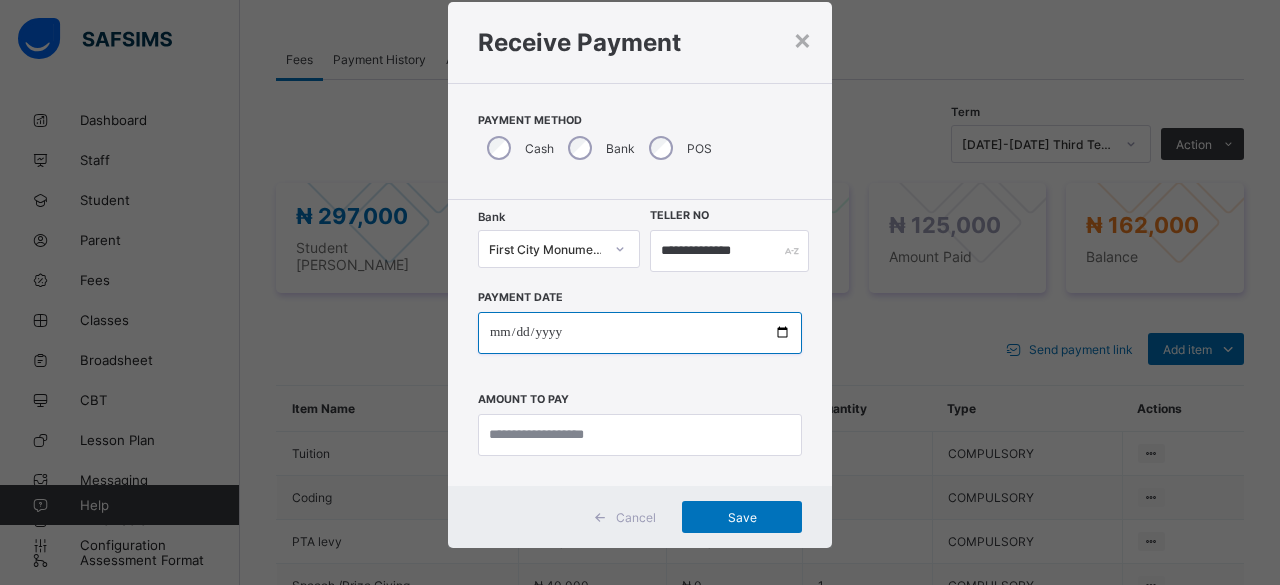 click at bounding box center [640, 333] 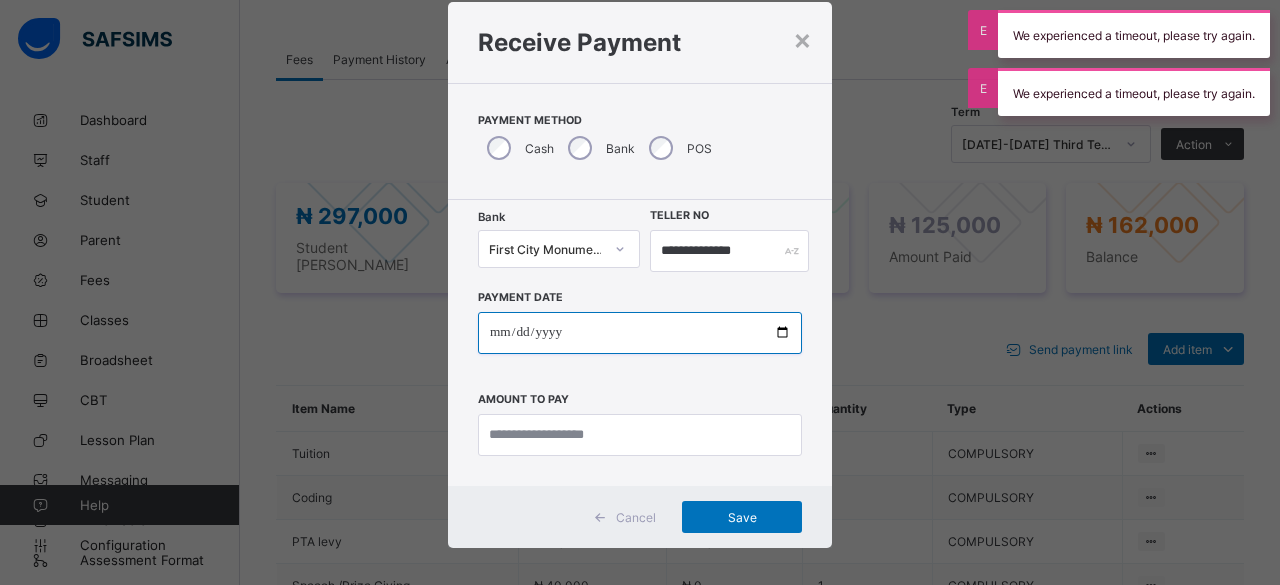 type on "**********" 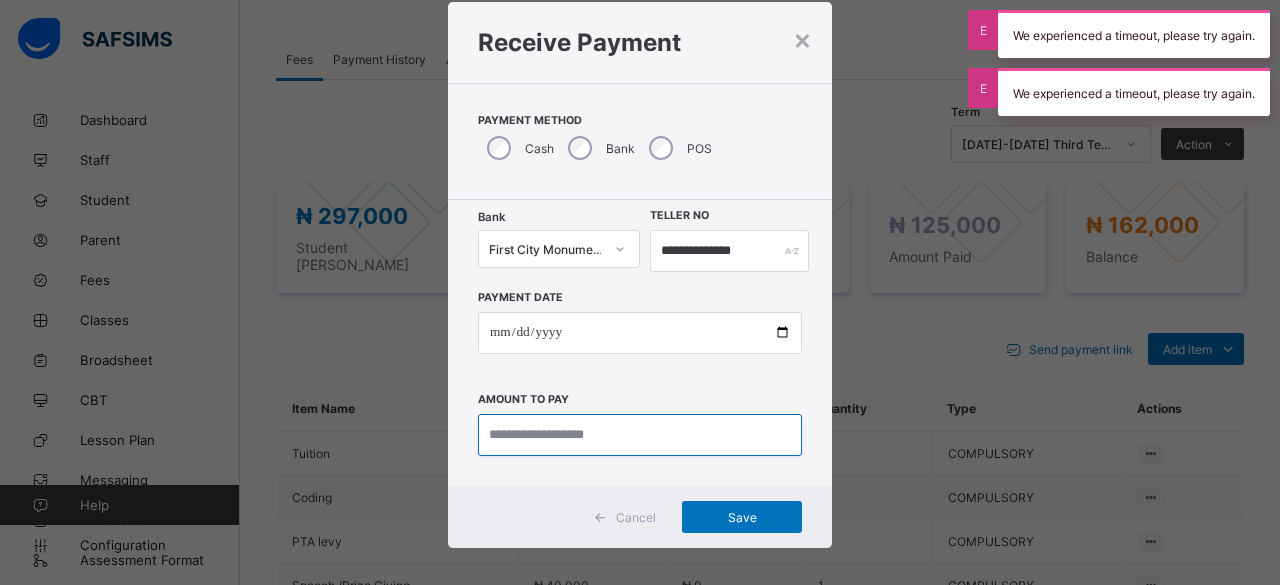 click at bounding box center [640, 435] 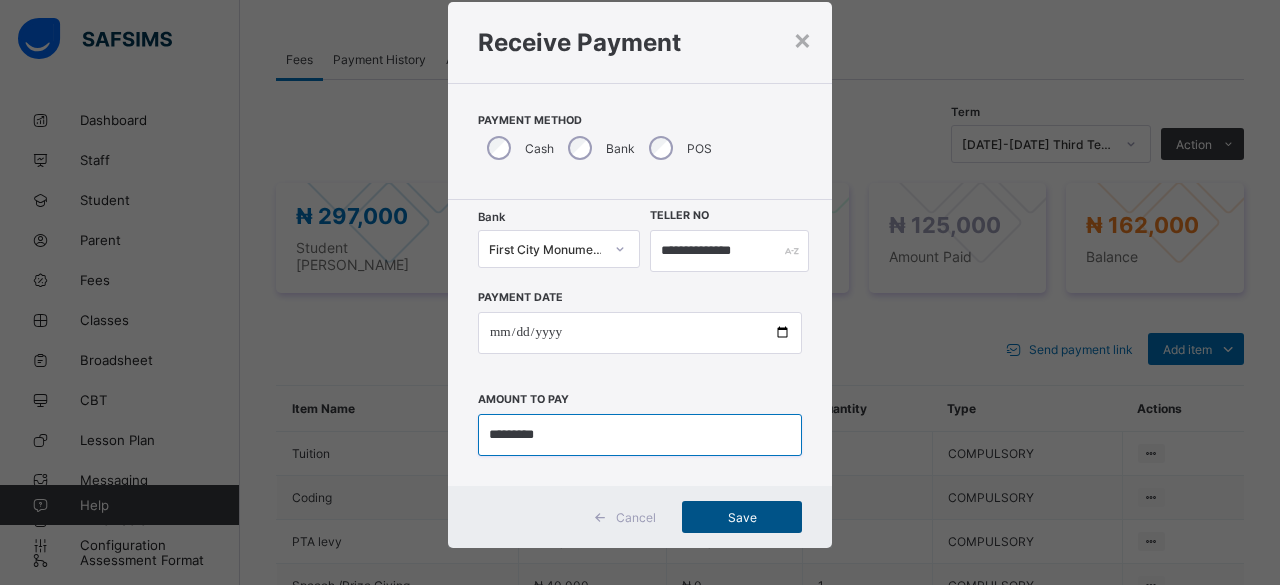 type on "*********" 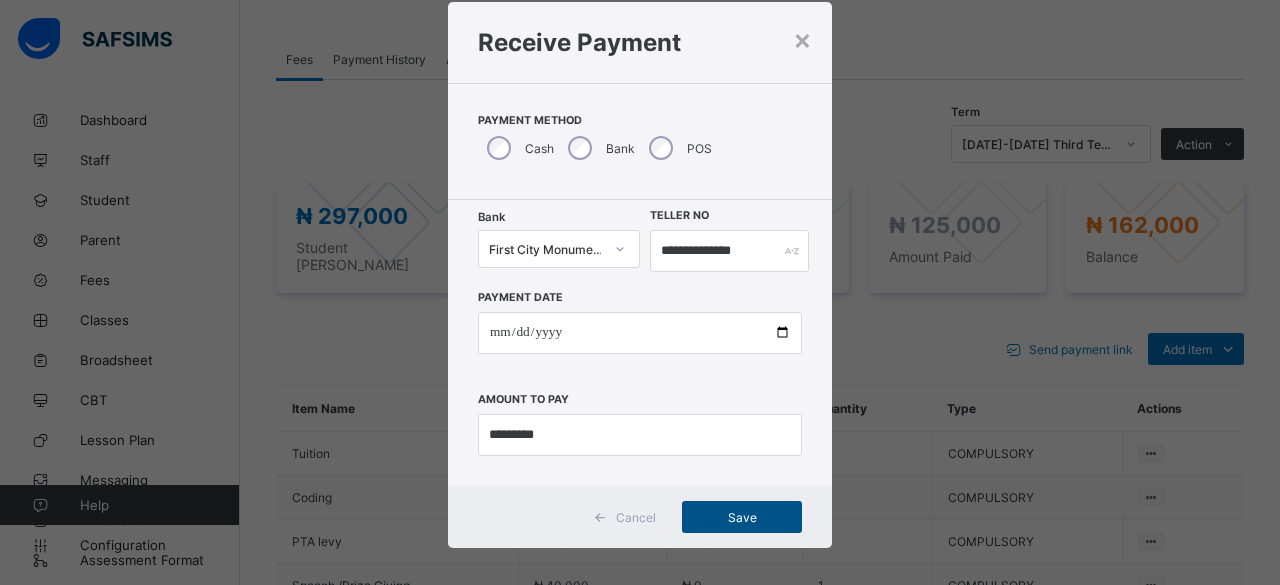 click on "Save" at bounding box center [742, 517] 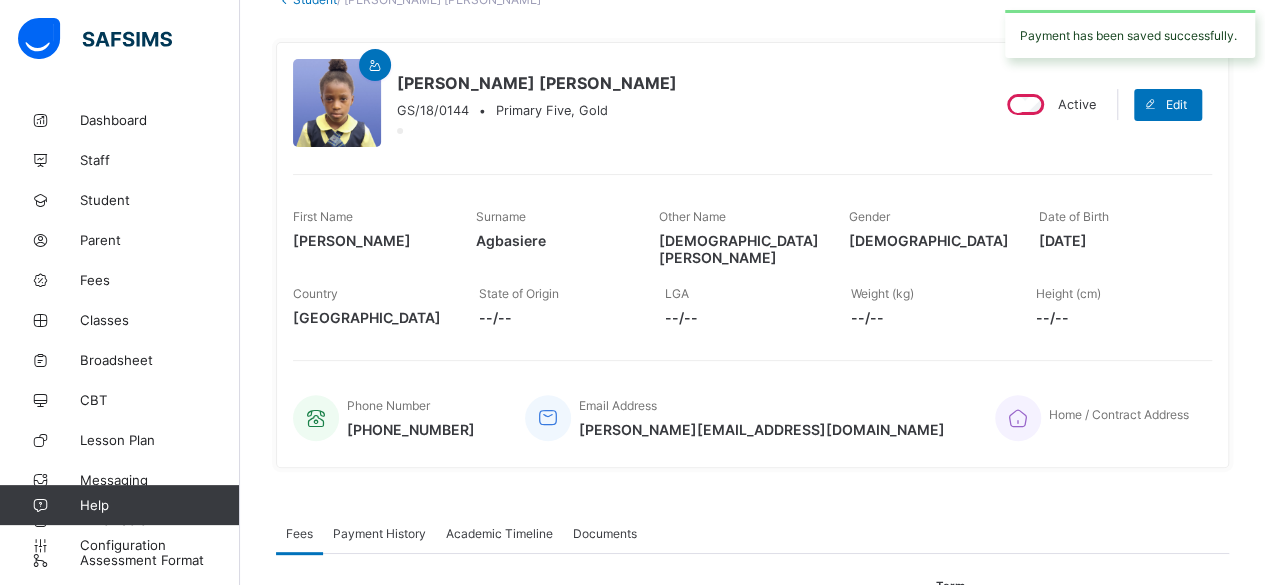 scroll, scrollTop: 0, scrollLeft: 0, axis: both 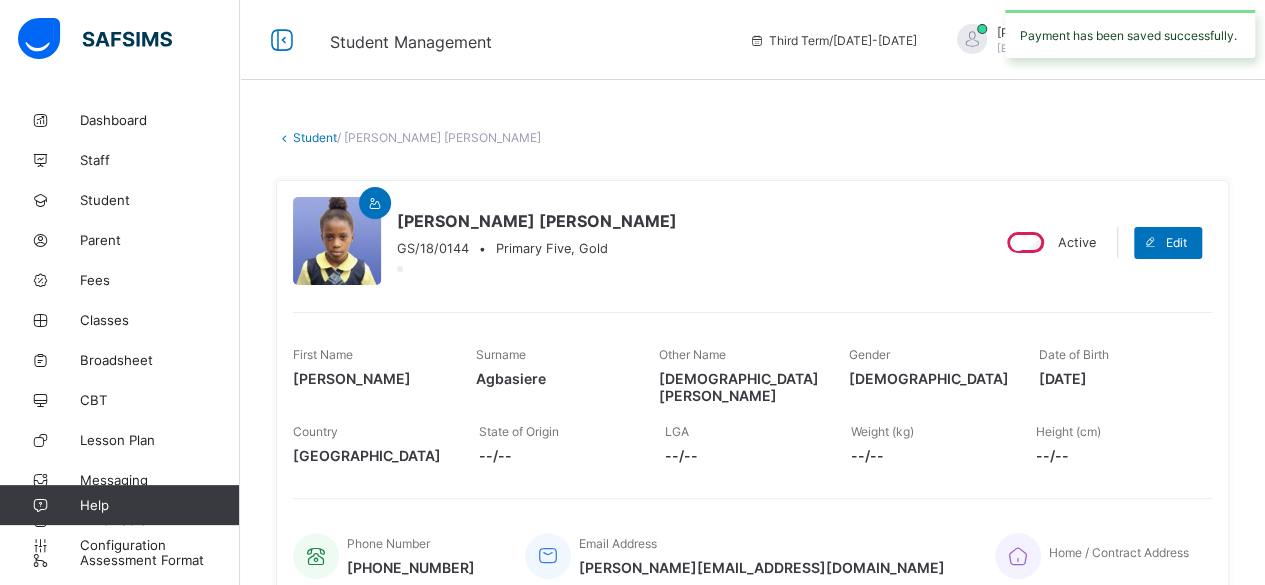 click on "Student" at bounding box center [315, 137] 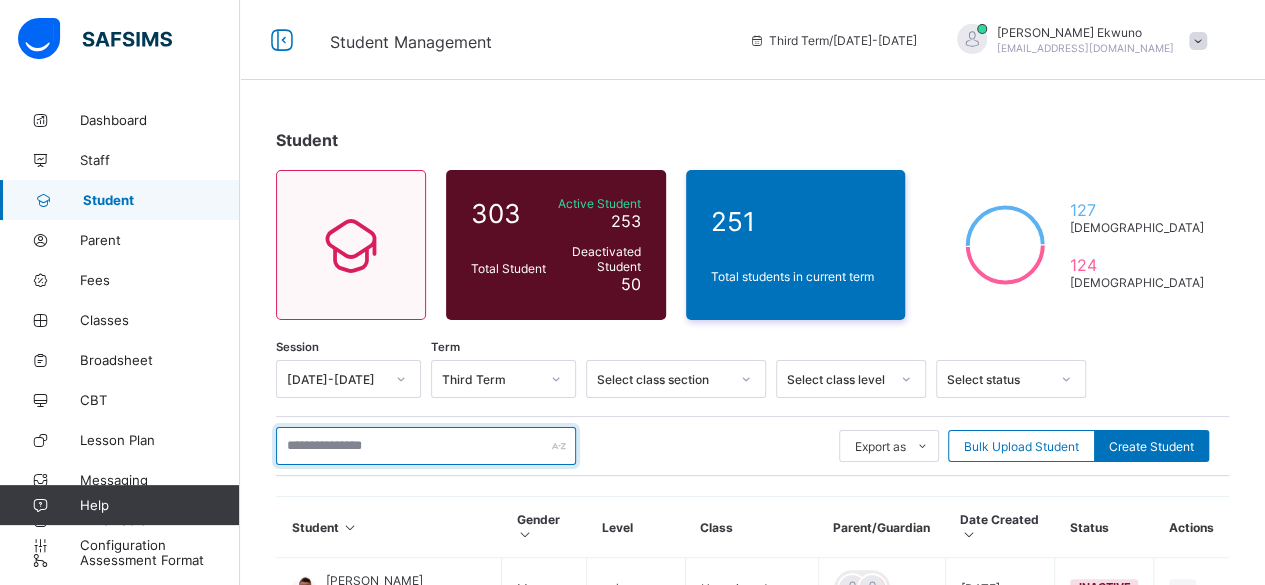 click at bounding box center [426, 446] 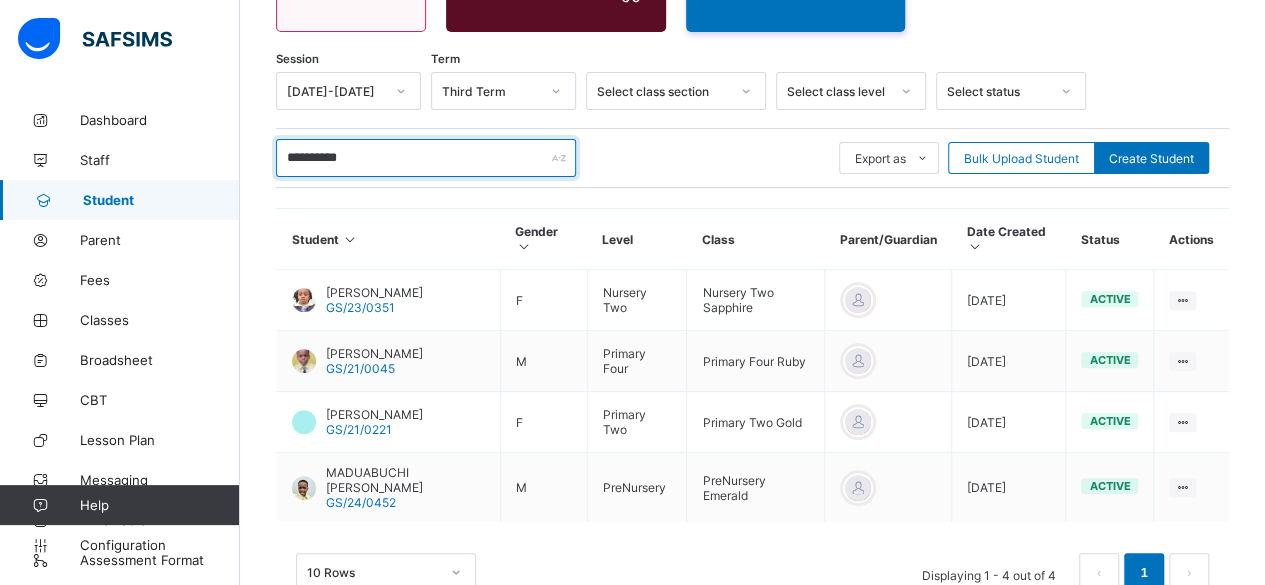 scroll, scrollTop: 302, scrollLeft: 0, axis: vertical 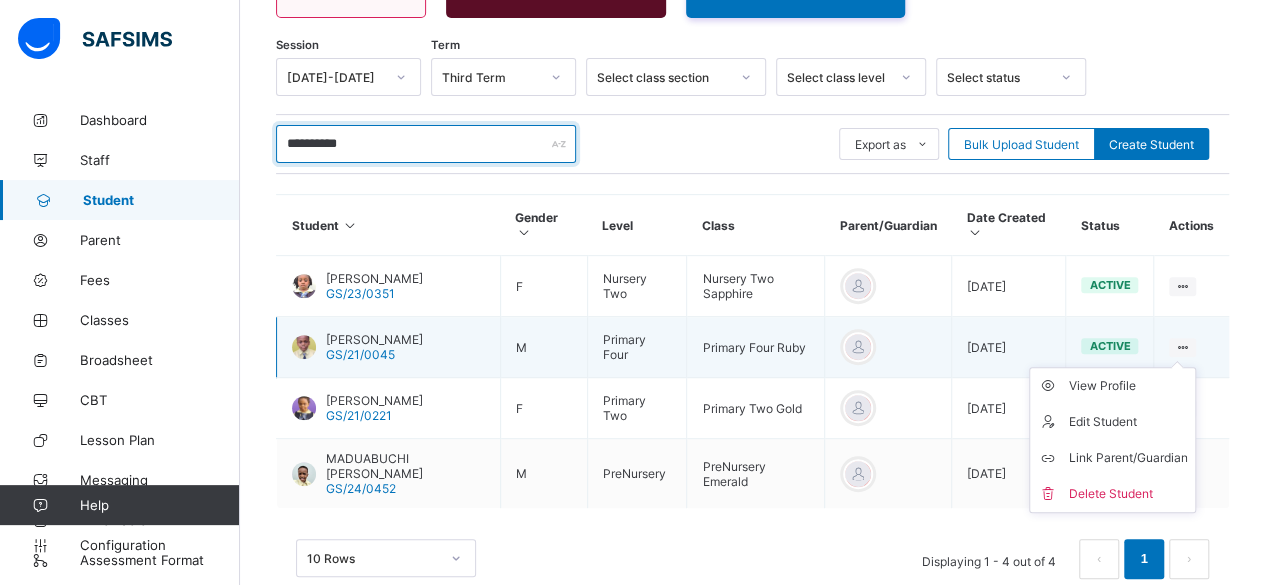 type on "**********" 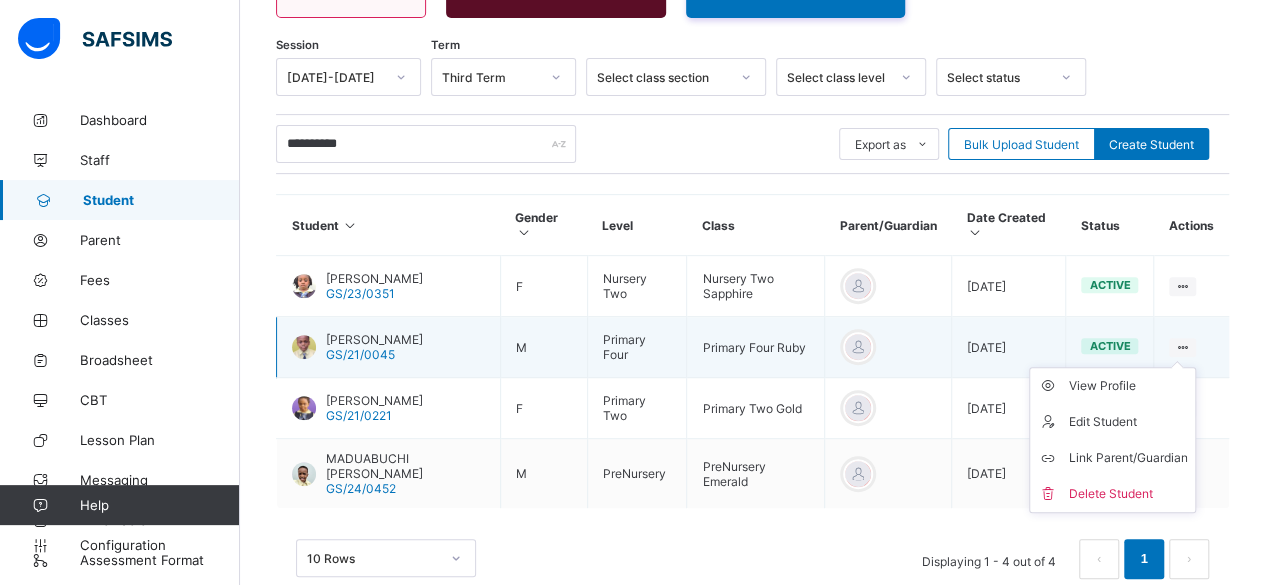 click on "View Profile Edit Student Link Parent/Guardian Delete Student" at bounding box center [1112, 440] 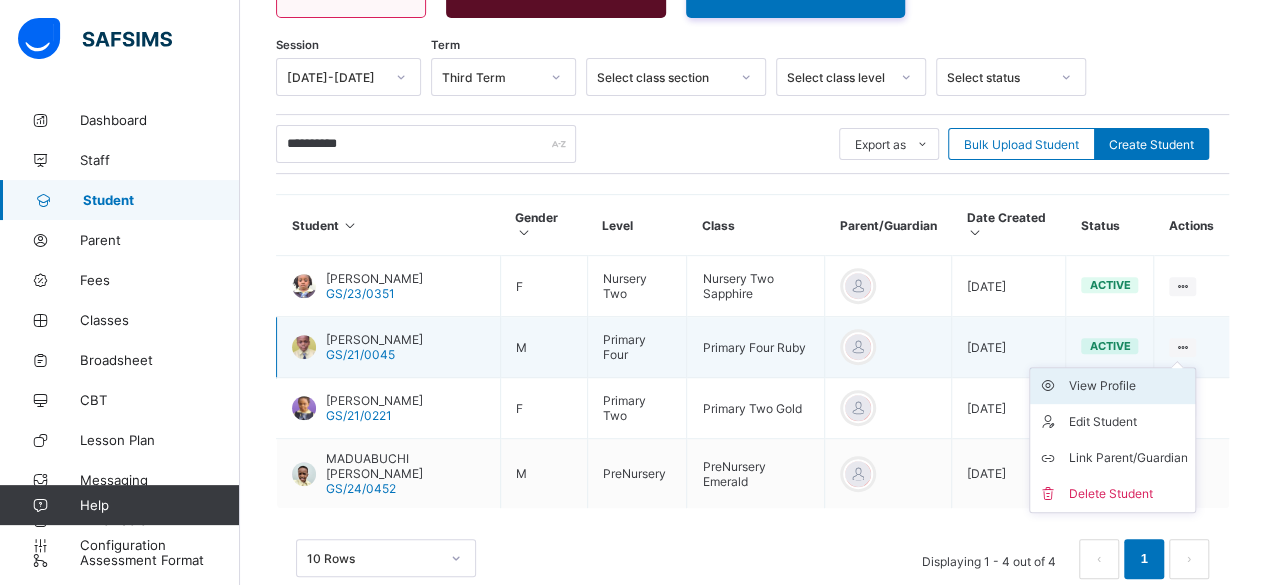 click on "View Profile" at bounding box center [1127, 386] 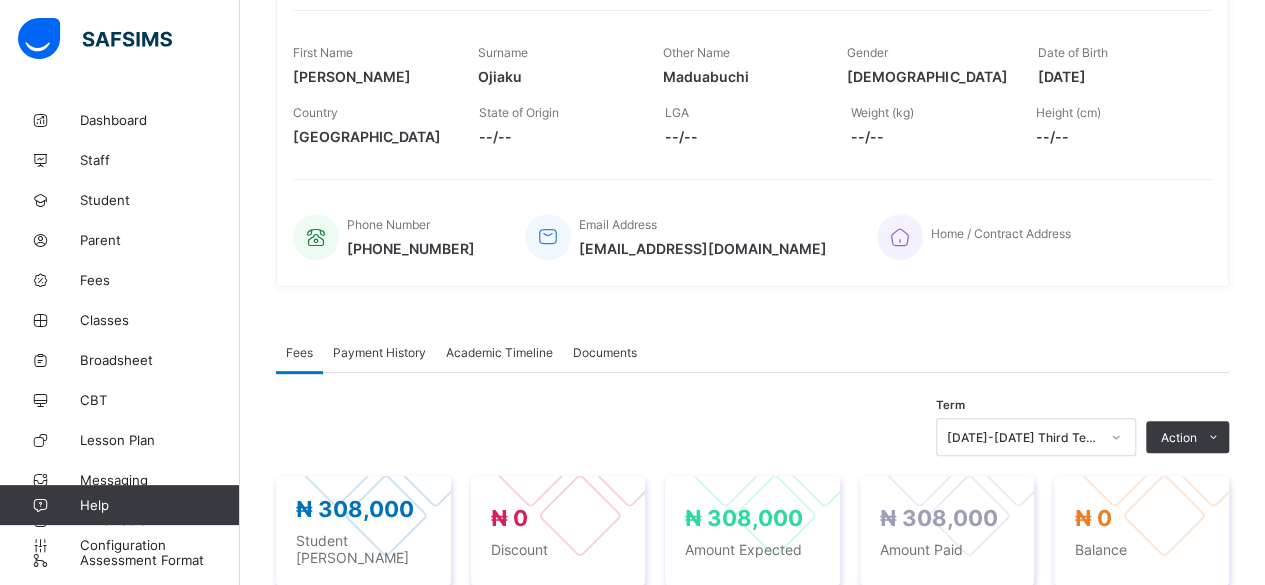 scroll, scrollTop: 466, scrollLeft: 0, axis: vertical 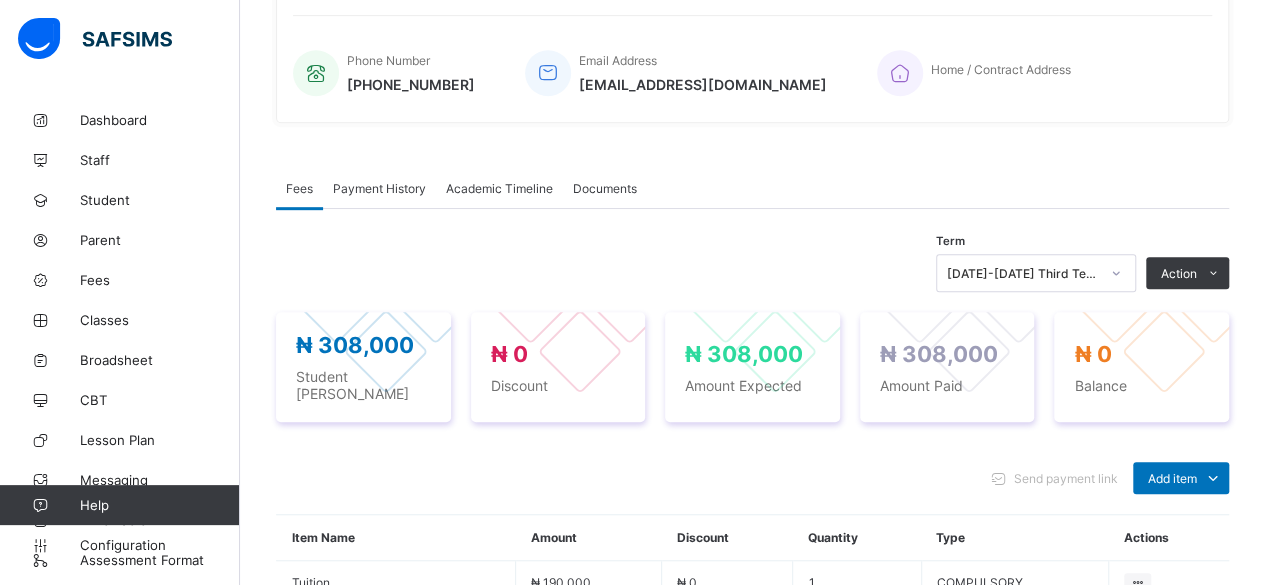 click on "Payment History" at bounding box center [379, 188] 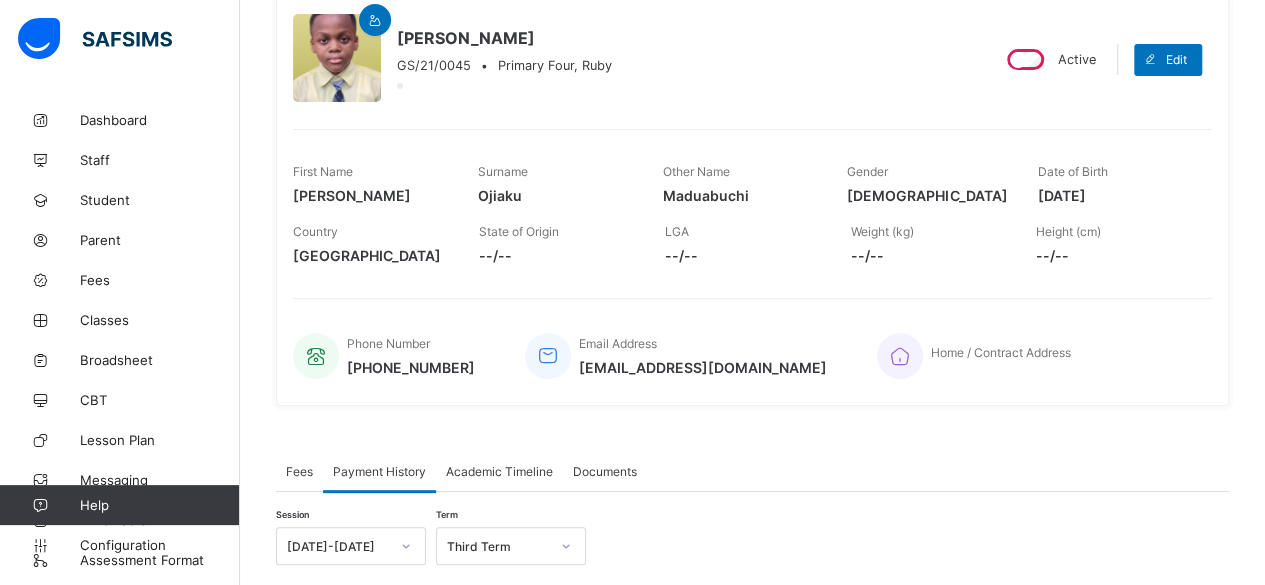 scroll, scrollTop: 0, scrollLeft: 0, axis: both 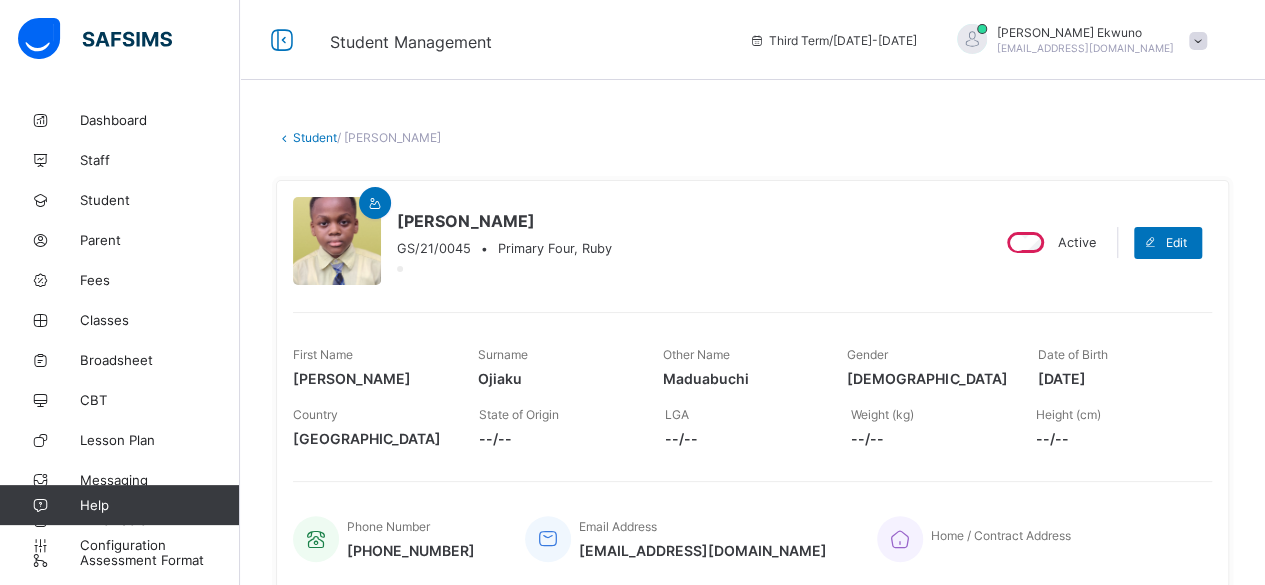 click on "Student" at bounding box center [315, 137] 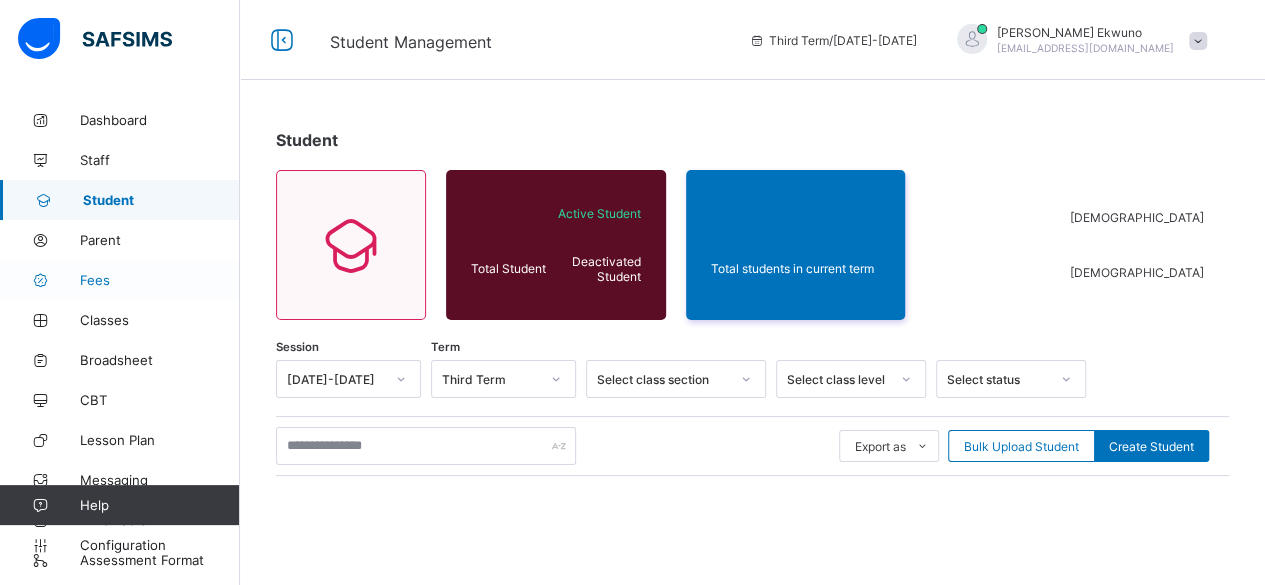 click on "Fees" at bounding box center (160, 280) 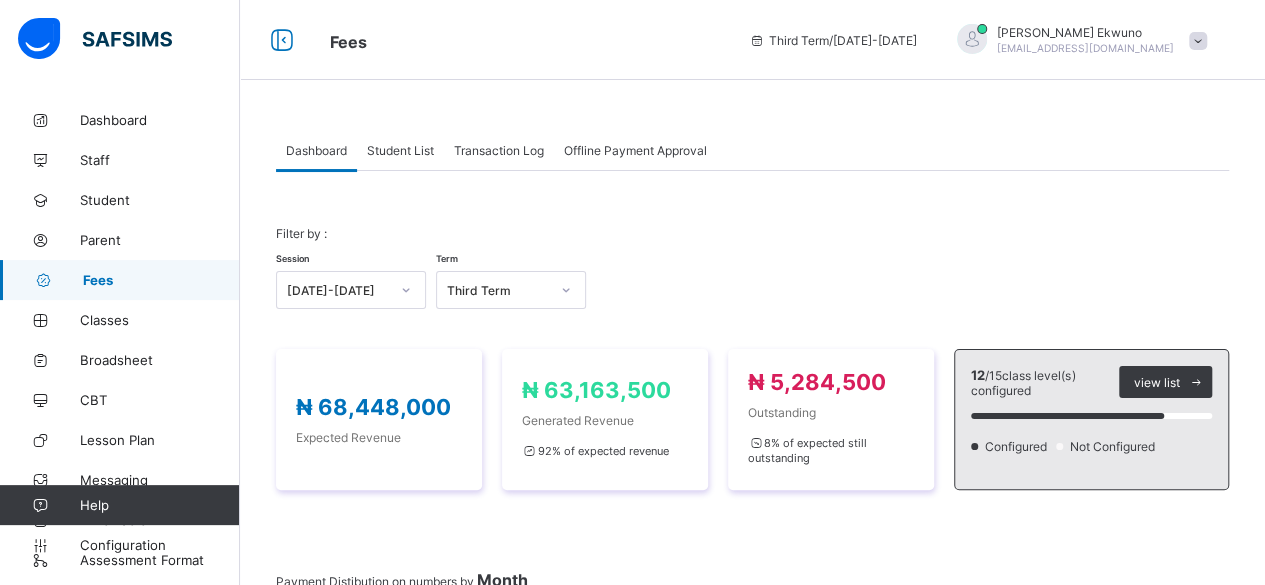 click on "Student List" at bounding box center (400, 150) 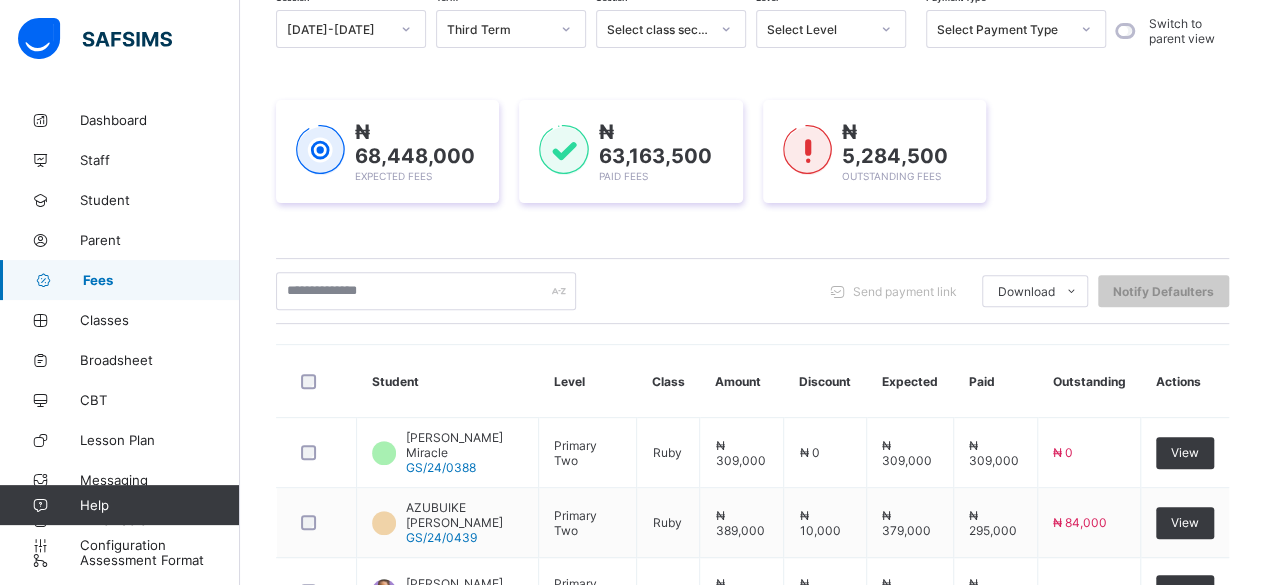 scroll, scrollTop: 215, scrollLeft: 0, axis: vertical 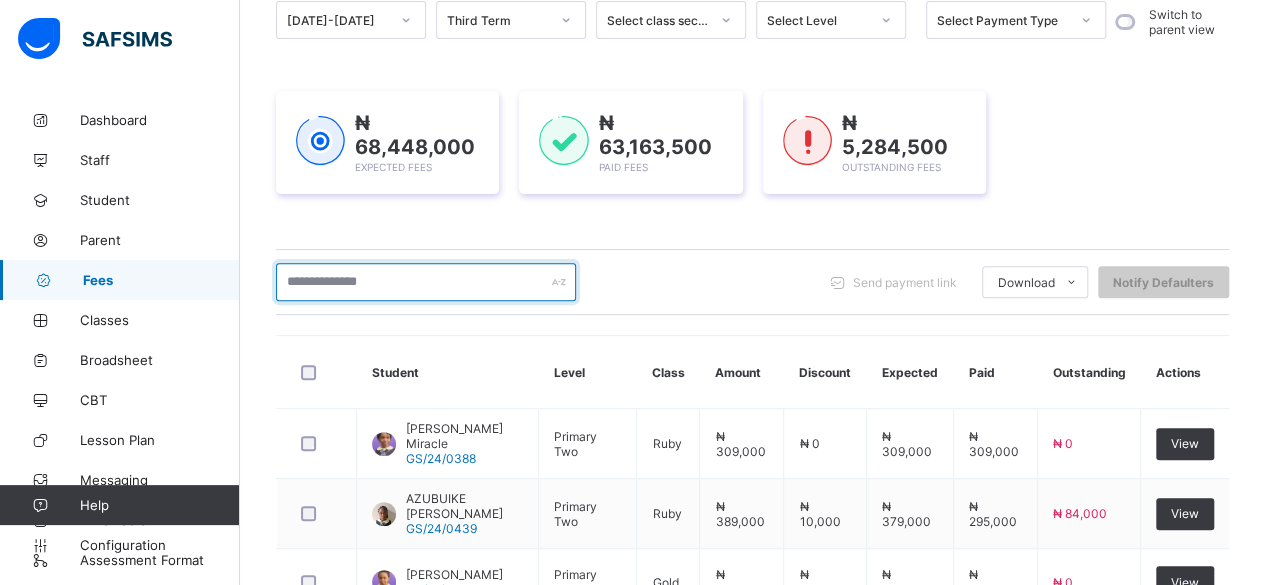 click at bounding box center [426, 282] 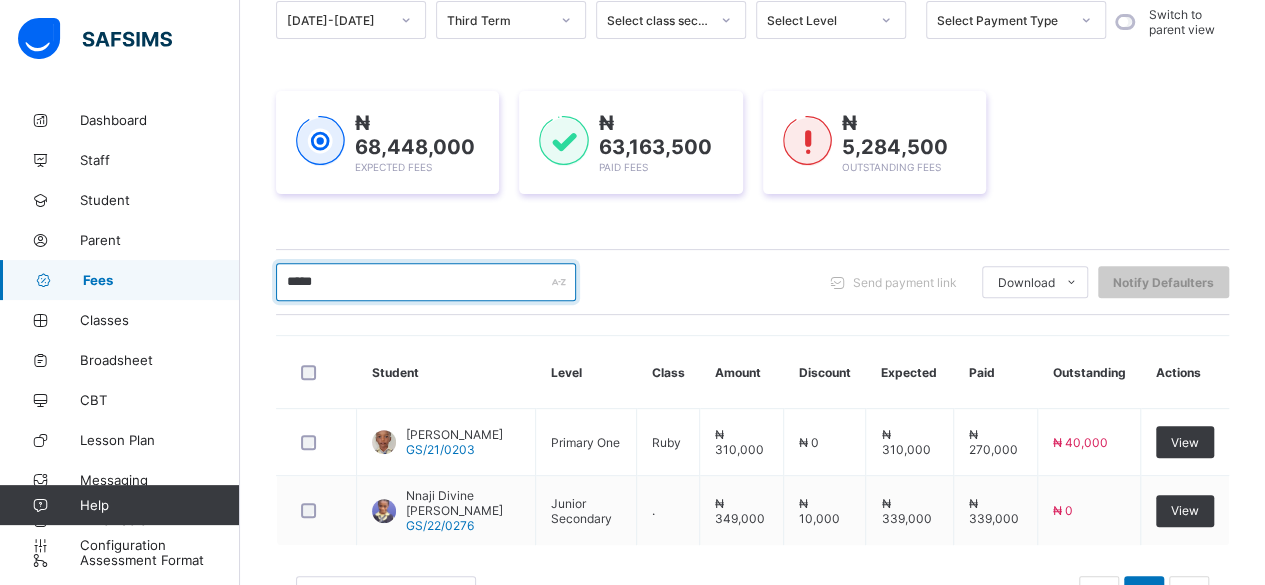 scroll, scrollTop: 289, scrollLeft: 0, axis: vertical 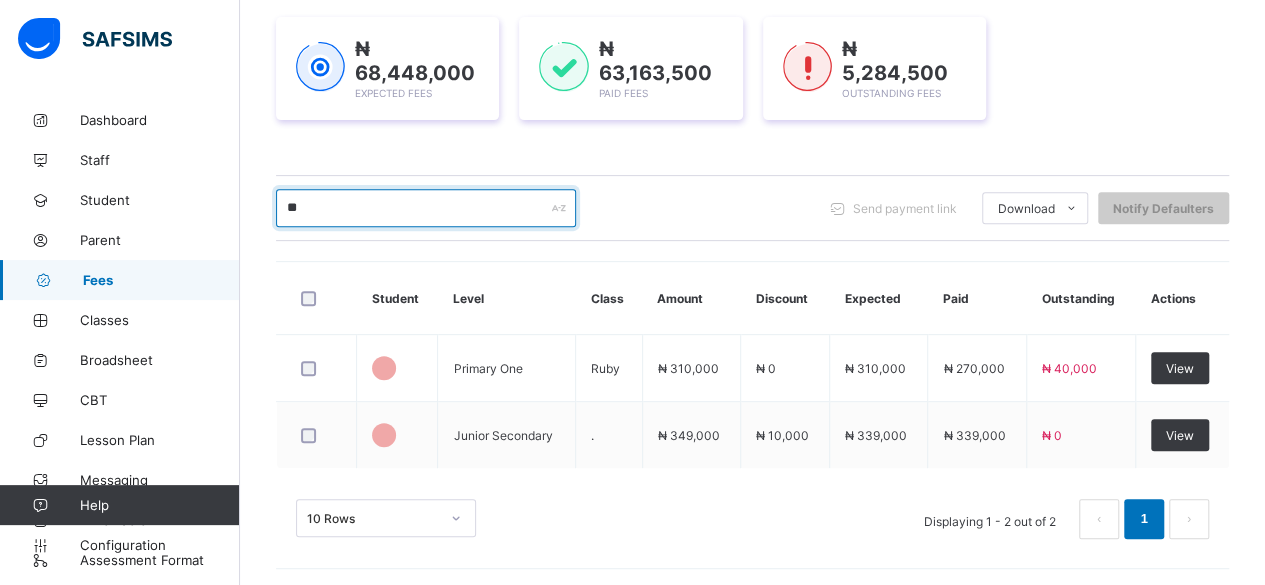type on "*" 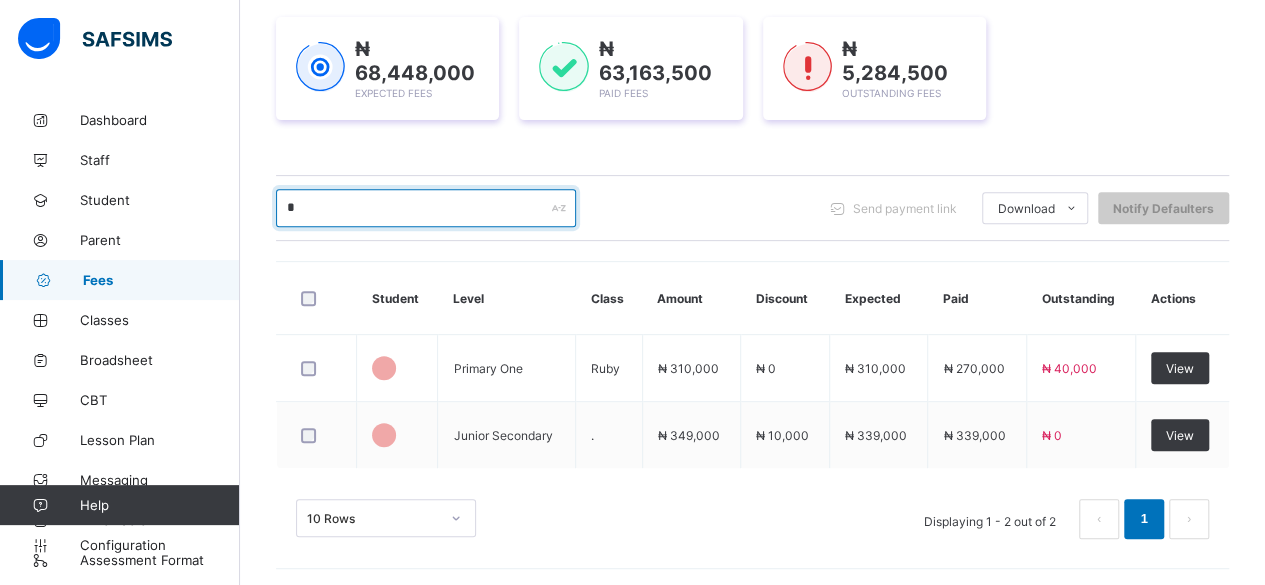 type 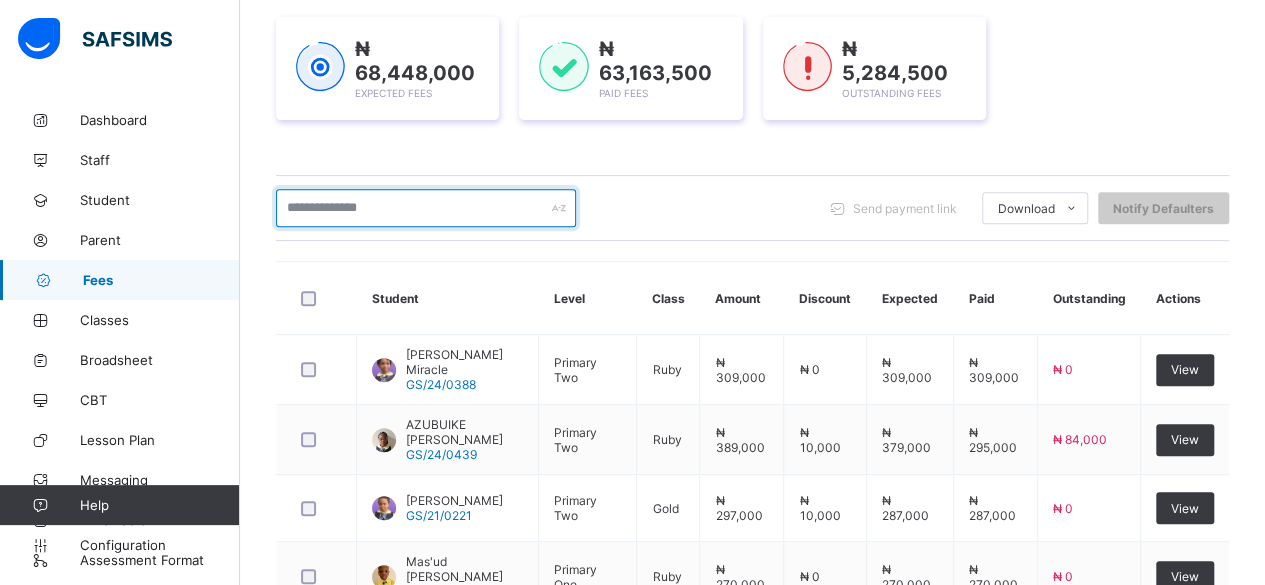 scroll, scrollTop: 0, scrollLeft: 0, axis: both 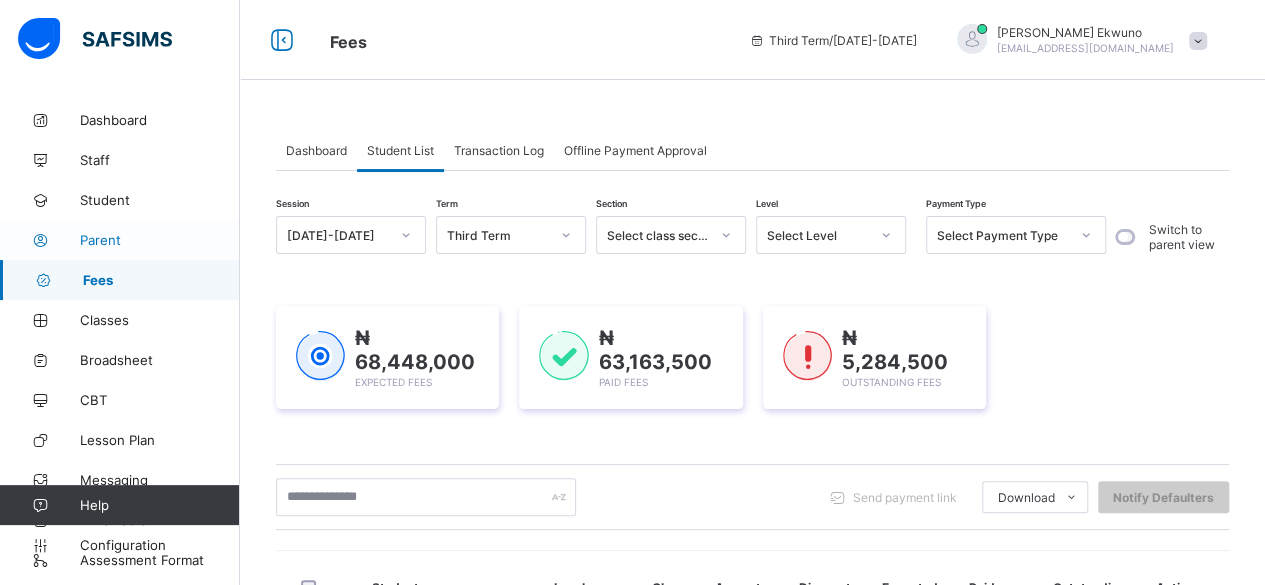 click on "Parent" at bounding box center [160, 240] 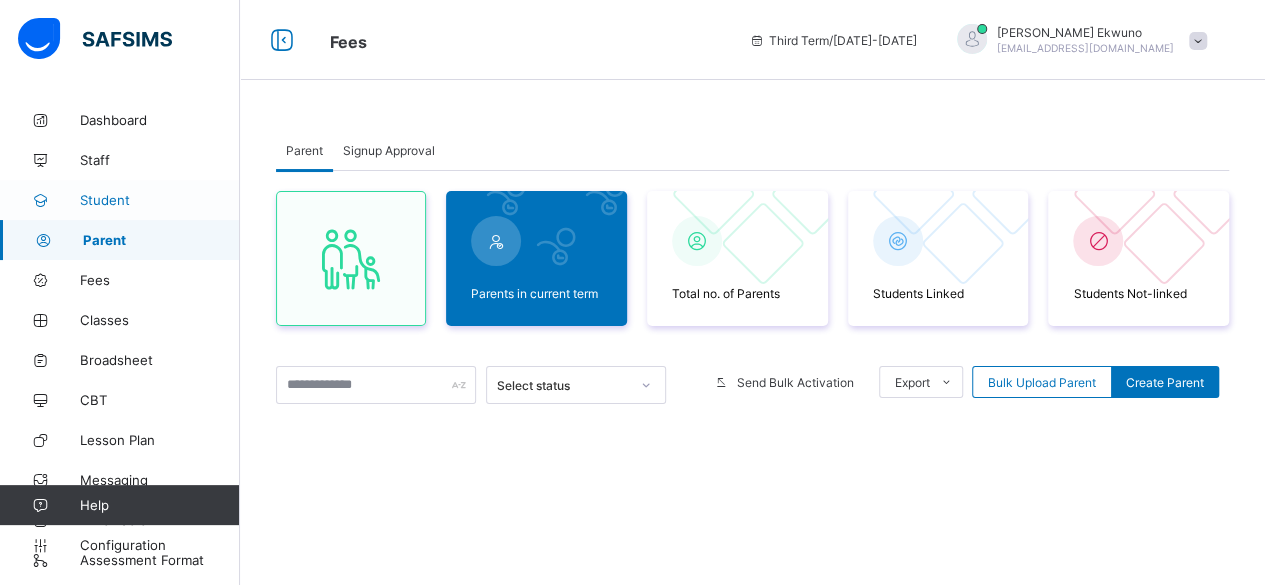 click on "Student" at bounding box center (160, 200) 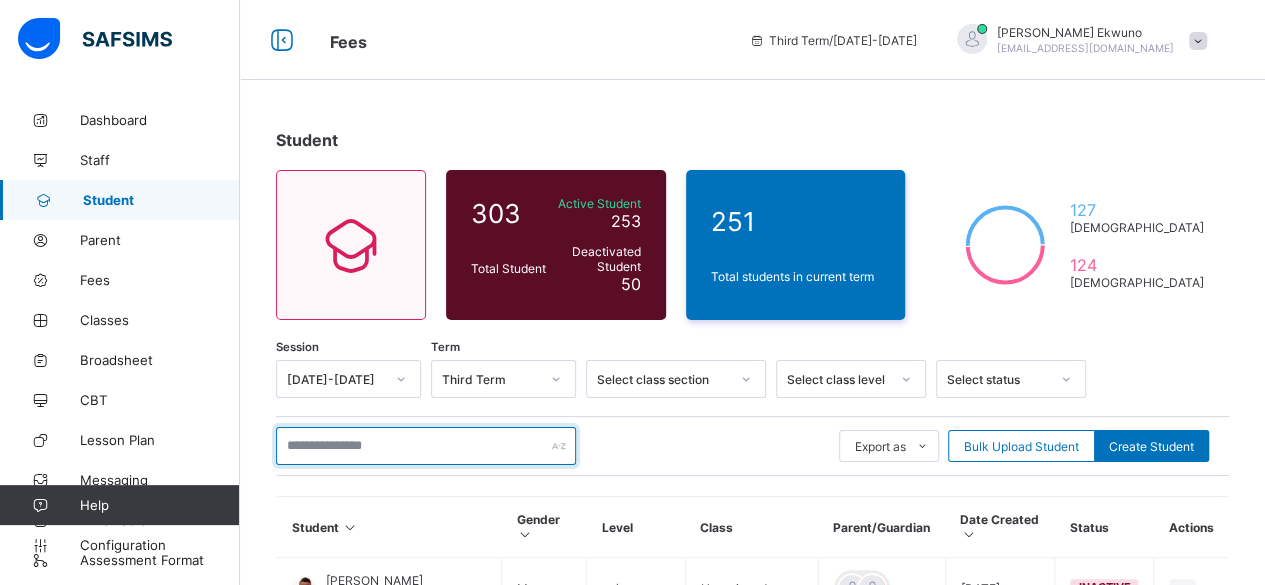 click at bounding box center (426, 446) 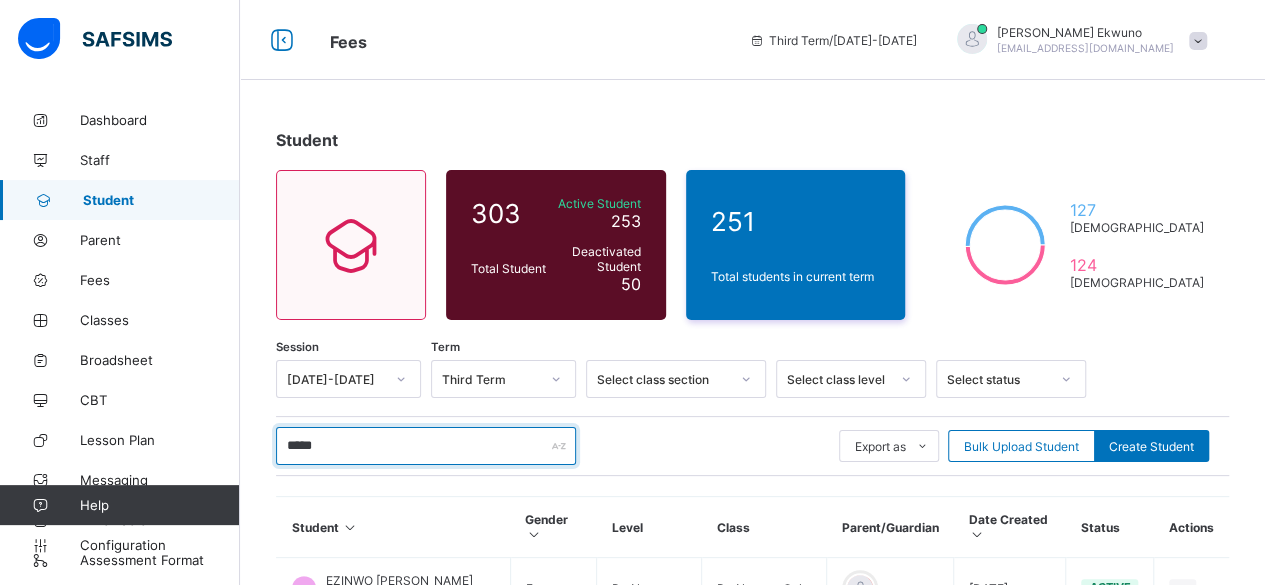 type on "******" 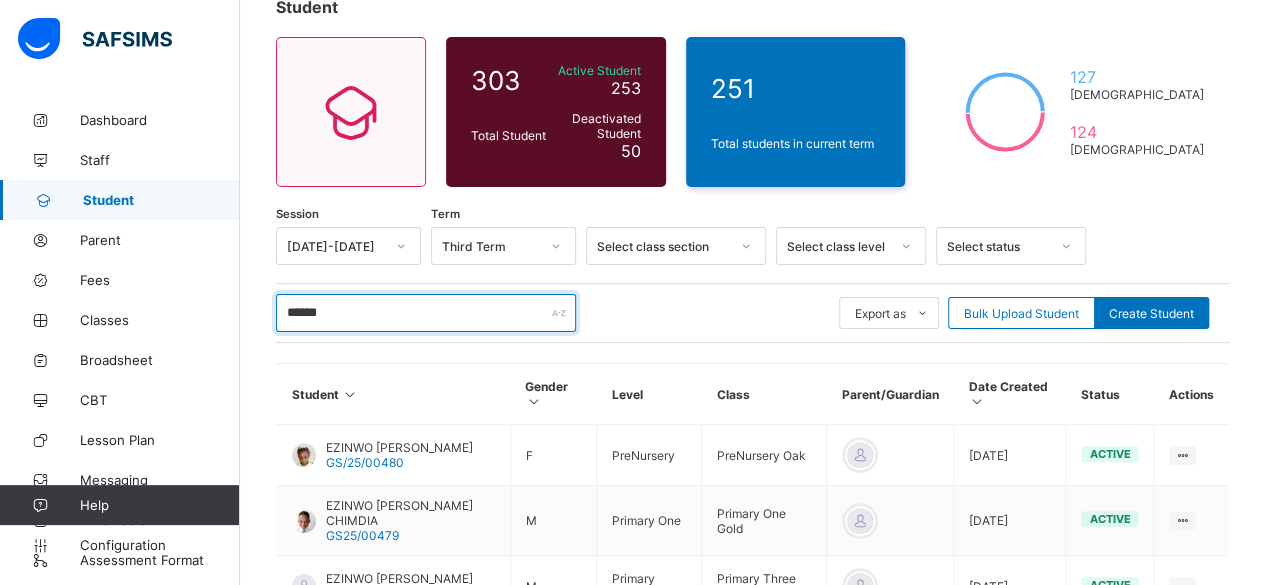 scroll, scrollTop: 276, scrollLeft: 0, axis: vertical 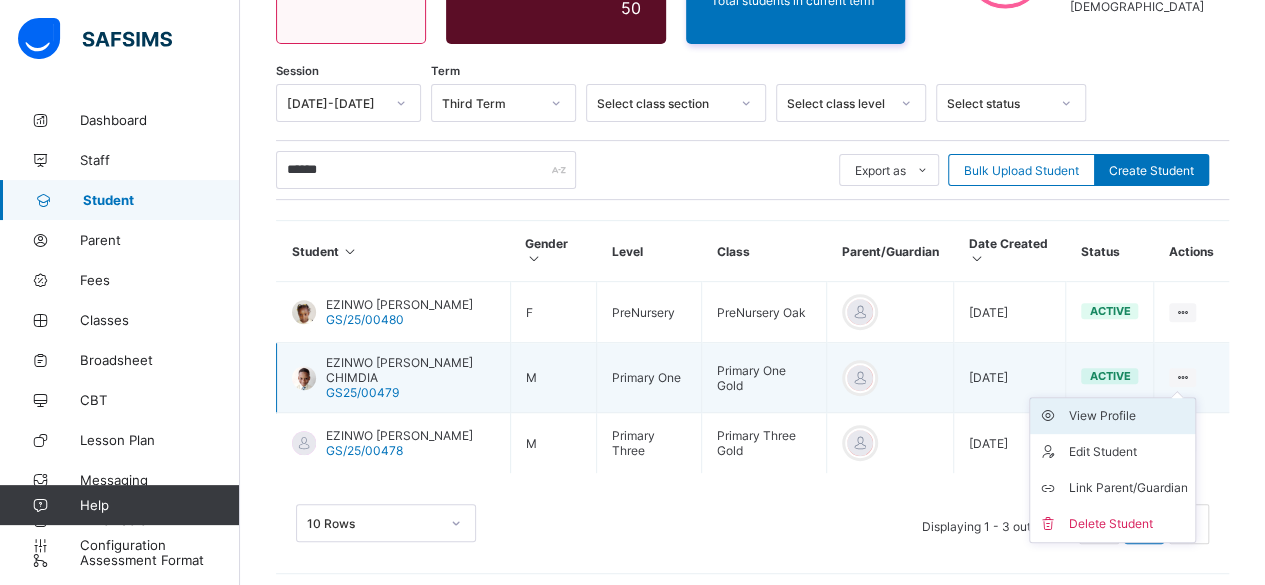 click on "View Profile" at bounding box center [1127, 416] 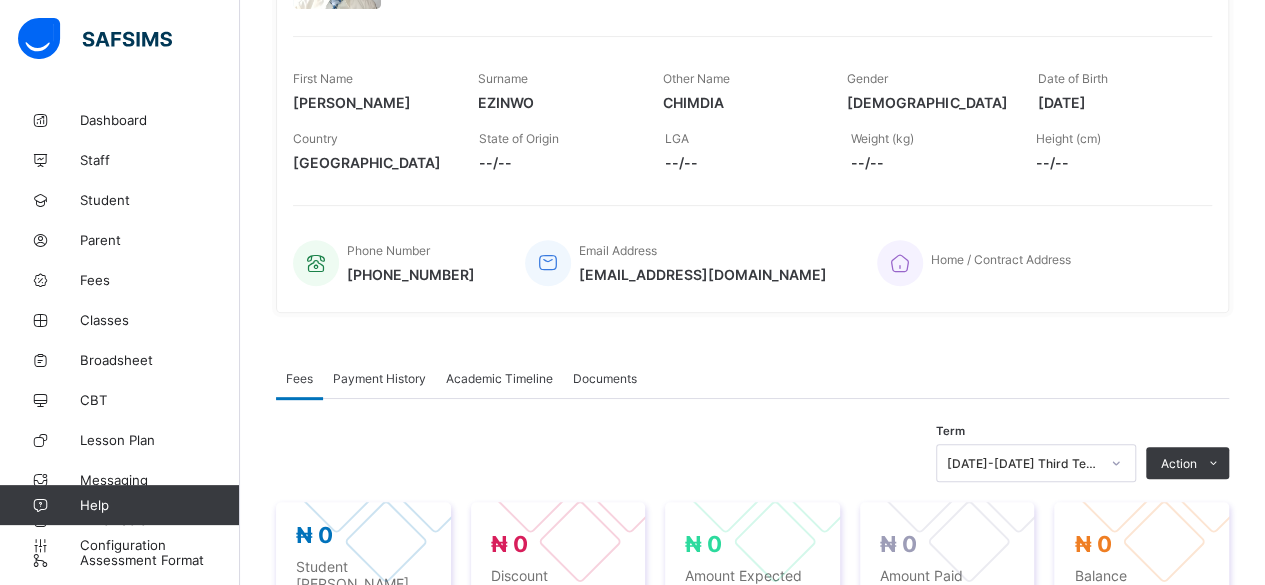 click on "Payment History" at bounding box center (379, 378) 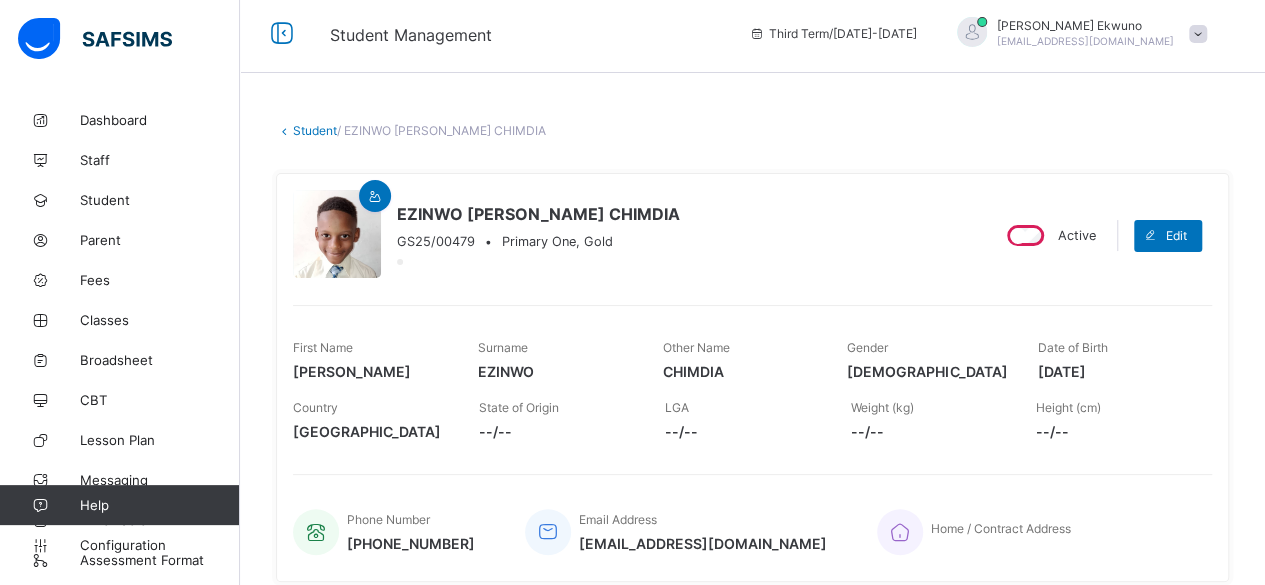 scroll, scrollTop: 6, scrollLeft: 0, axis: vertical 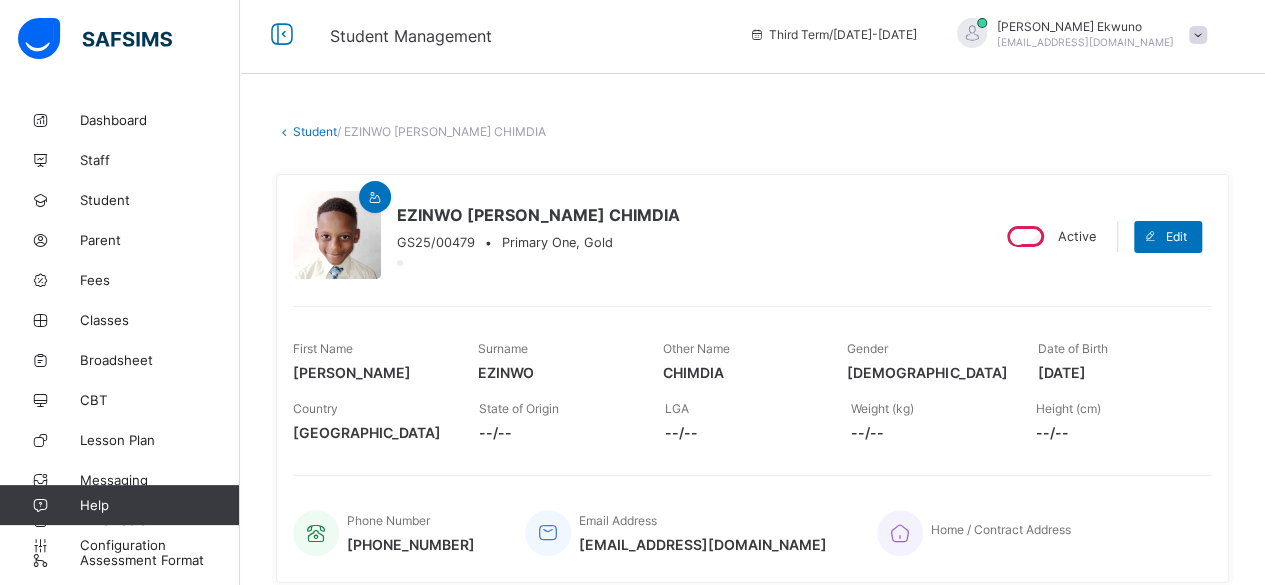 click on "Student" at bounding box center [315, 131] 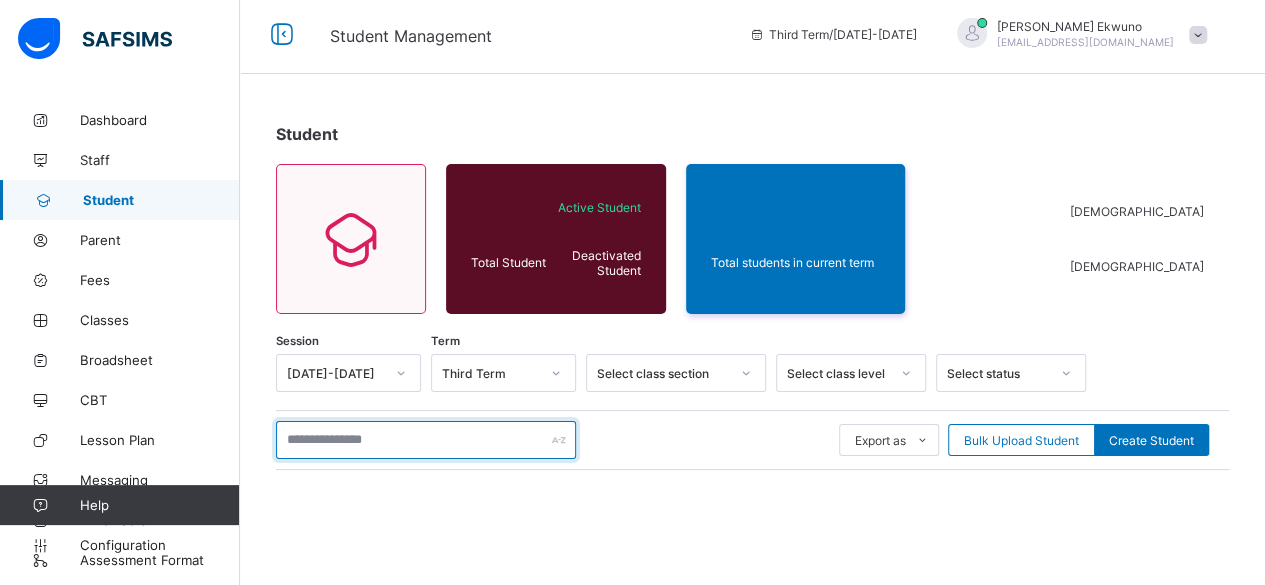 click at bounding box center [426, 440] 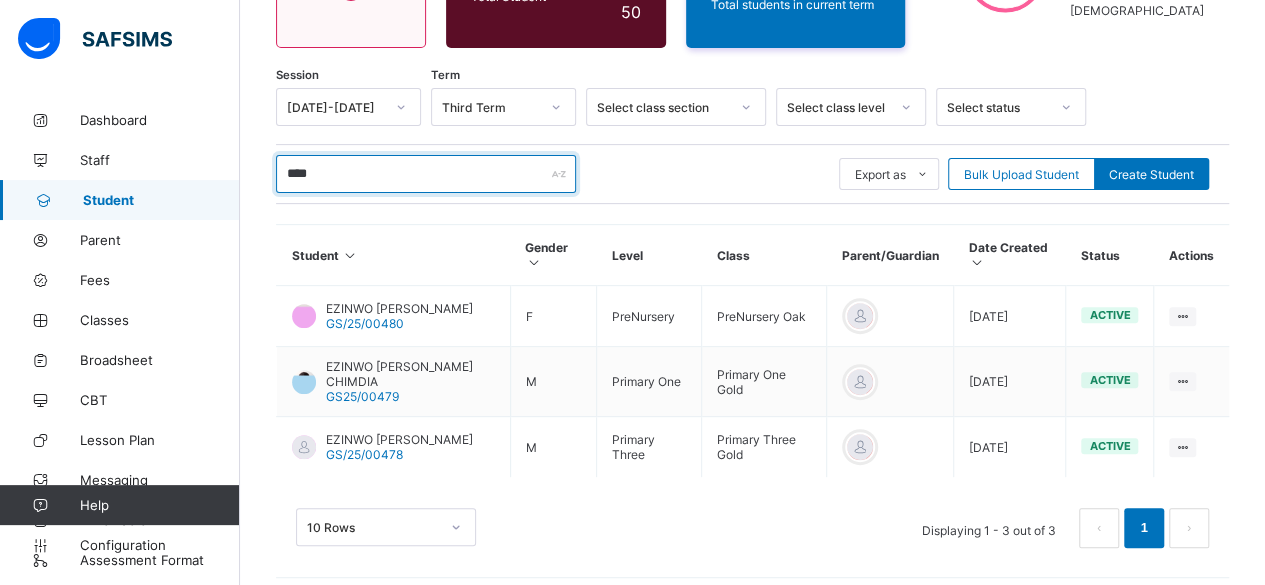 scroll, scrollTop: 276, scrollLeft: 0, axis: vertical 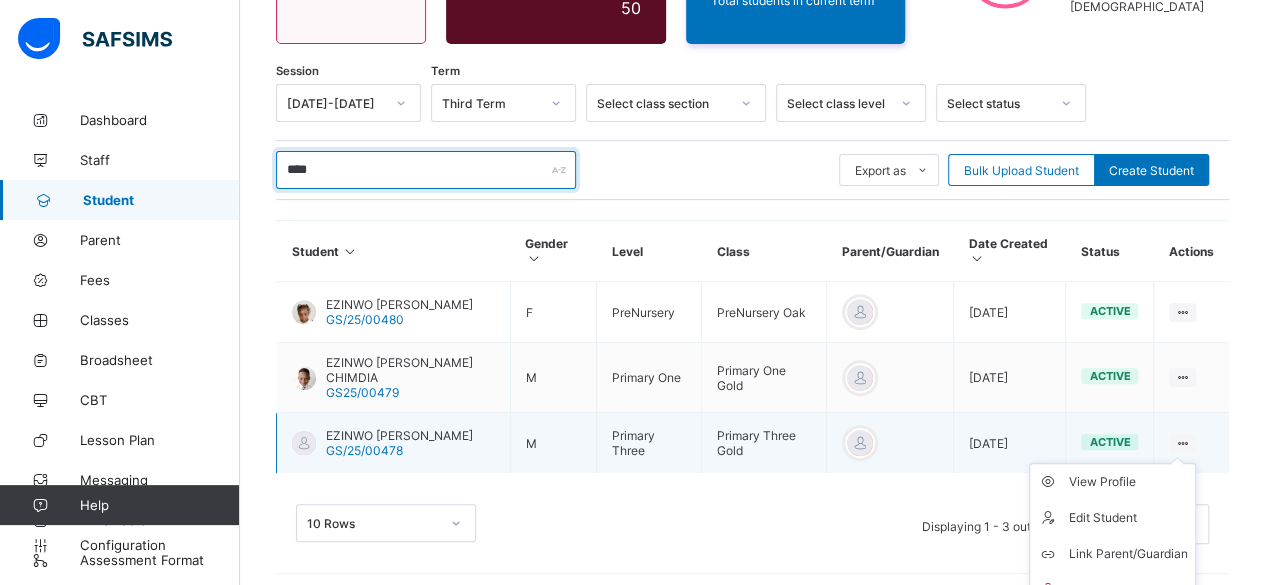 type on "****" 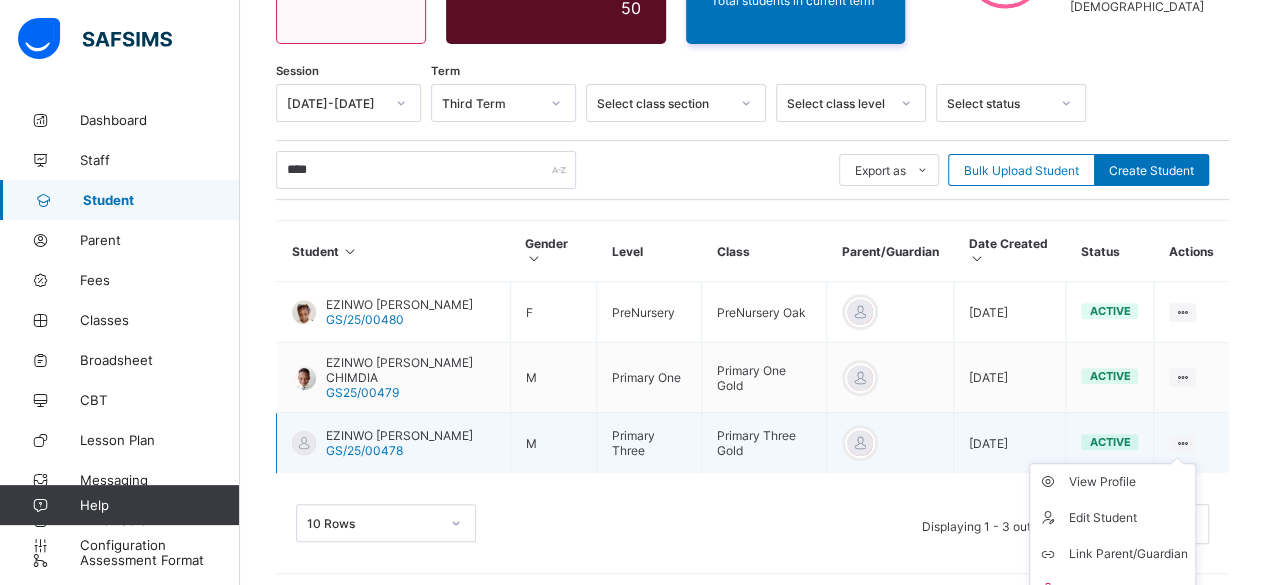 click at bounding box center [1182, 443] 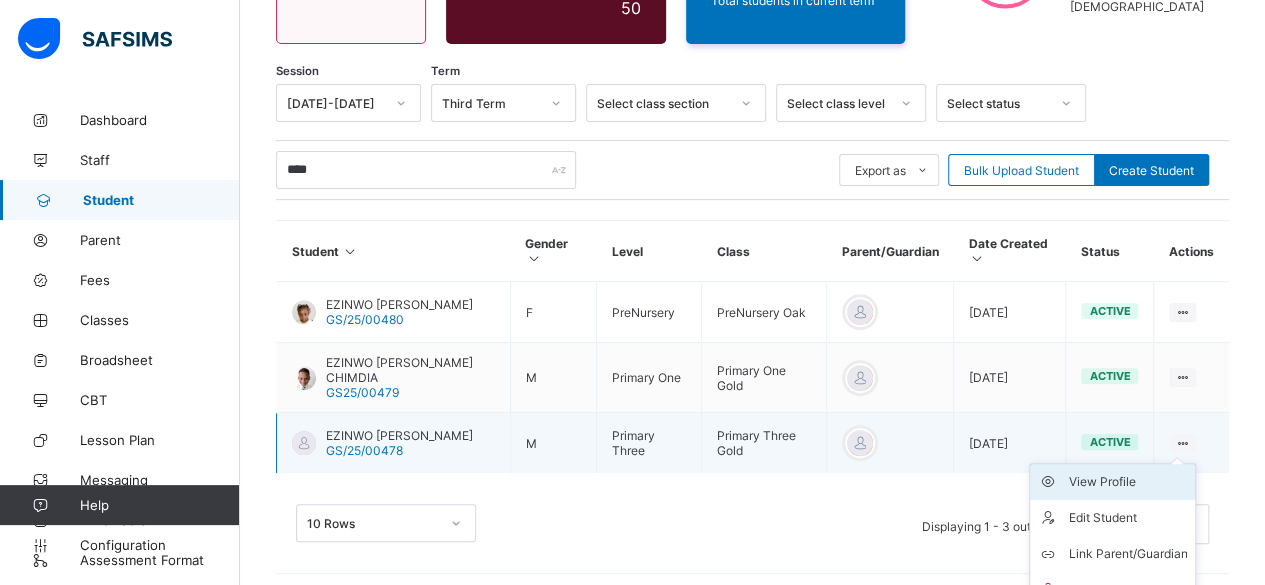 click on "View Profile" at bounding box center [1127, 482] 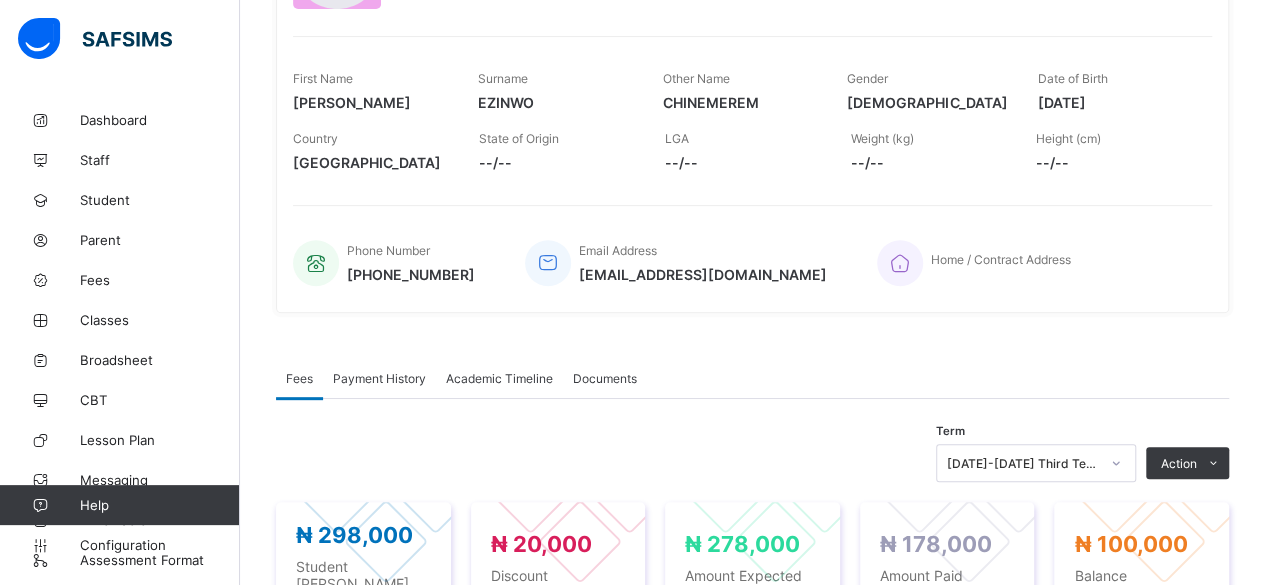 scroll, scrollTop: 455, scrollLeft: 0, axis: vertical 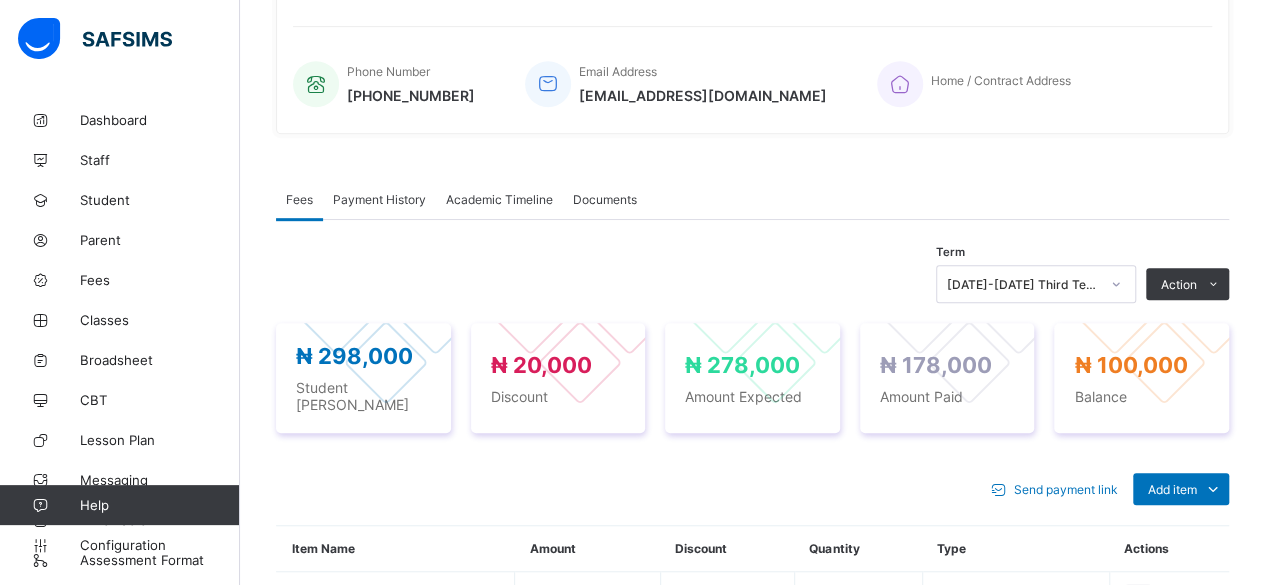 click on "Payment History" at bounding box center (379, 199) 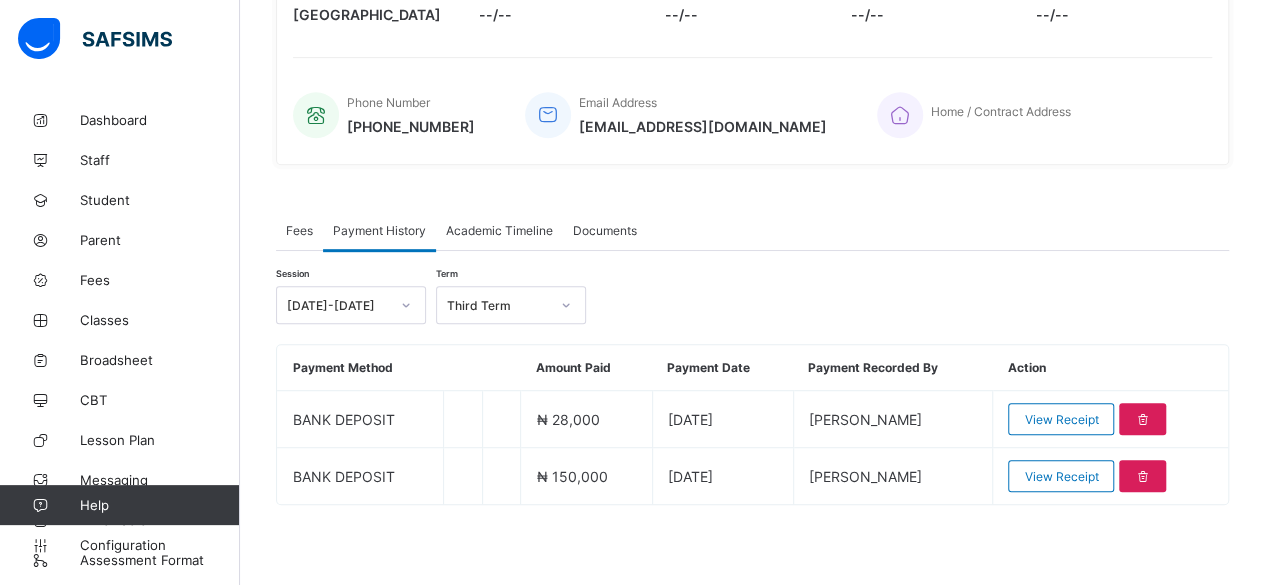 scroll, scrollTop: 416, scrollLeft: 0, axis: vertical 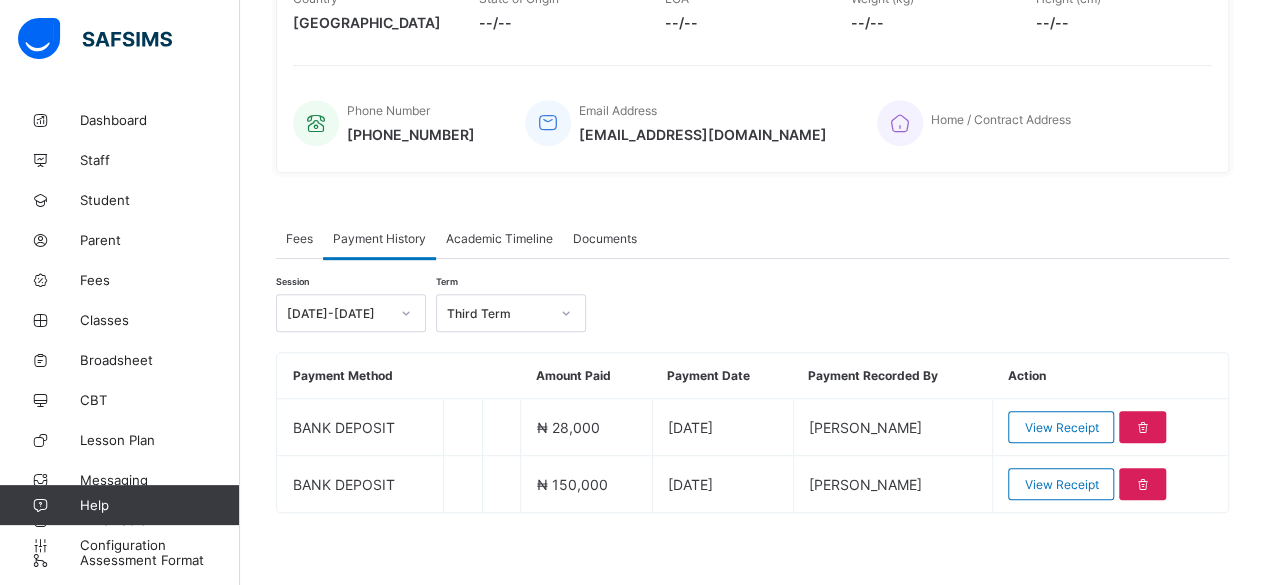 click on "Student Management   Third Term  /  2024-2025   Vivian   Ekwuno omanukwuev@gmail.com Dashboard Staff Student Parent Fees Classes Broadsheet CBT Lesson Plan Messaging Time Table Assessment Format   Help   Configuration Onboarding Great job! You have finished setting up all essential configurations. Our wizard which has lots of in-built templates will continue to guide you through with the academic configurations. Academic Configuration Steps Continue × Idle Mode Due to inactivity you would be logged out to the system in the next   15mins , click the "Resume" button to keep working or the "Log me out" button to log out of the system. Log me out Resume × Delete Document This action would delete the document with name:    from the system. Are you sure you want to carry on? Cancel Yes, Delete Document Student  / EZINWO JOSEPH CHINEMEREM EZINWO JOSEPH CHINEMEREM GS/25/00478 •  Primary Three, Gold  Active  Edit First Name JOSEPH Surname EZINWO Other Name CHINEMEREM Gender MALE Date of Birth 2015-11-05 Country" at bounding box center (632, 88) 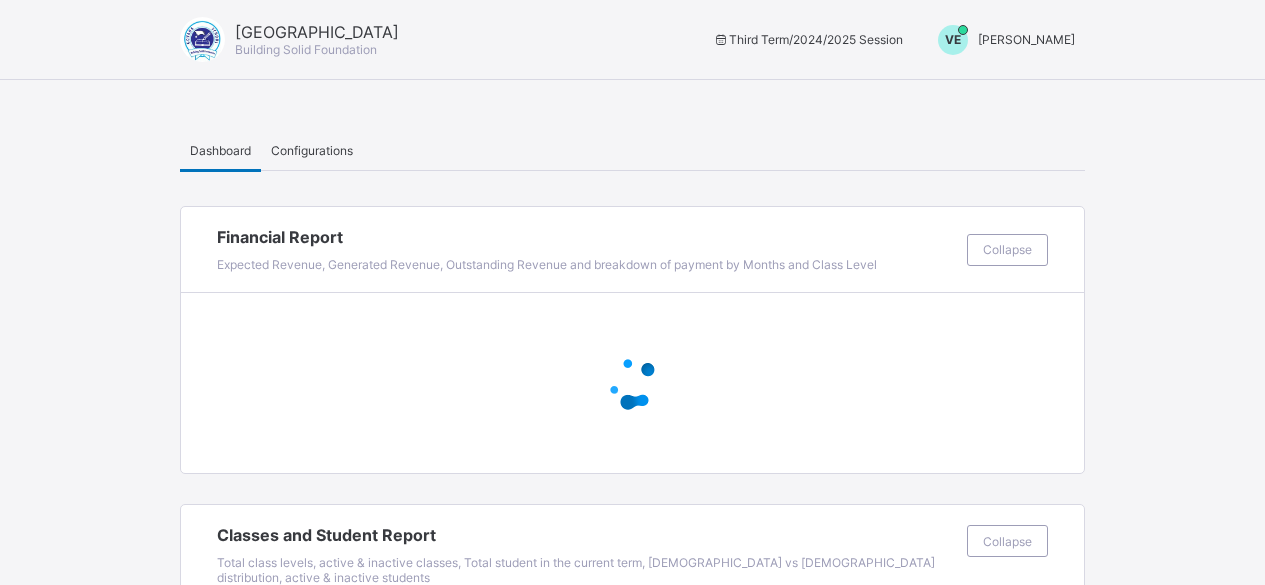 scroll, scrollTop: 0, scrollLeft: 0, axis: both 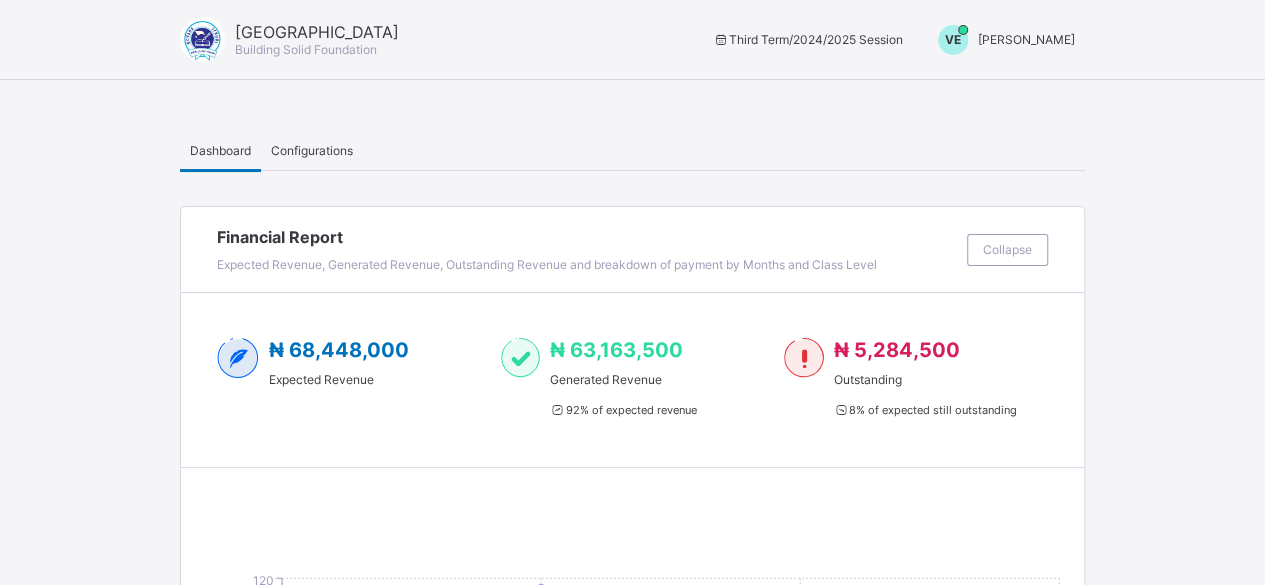 click on "[PERSON_NAME]" at bounding box center (1026, 39) 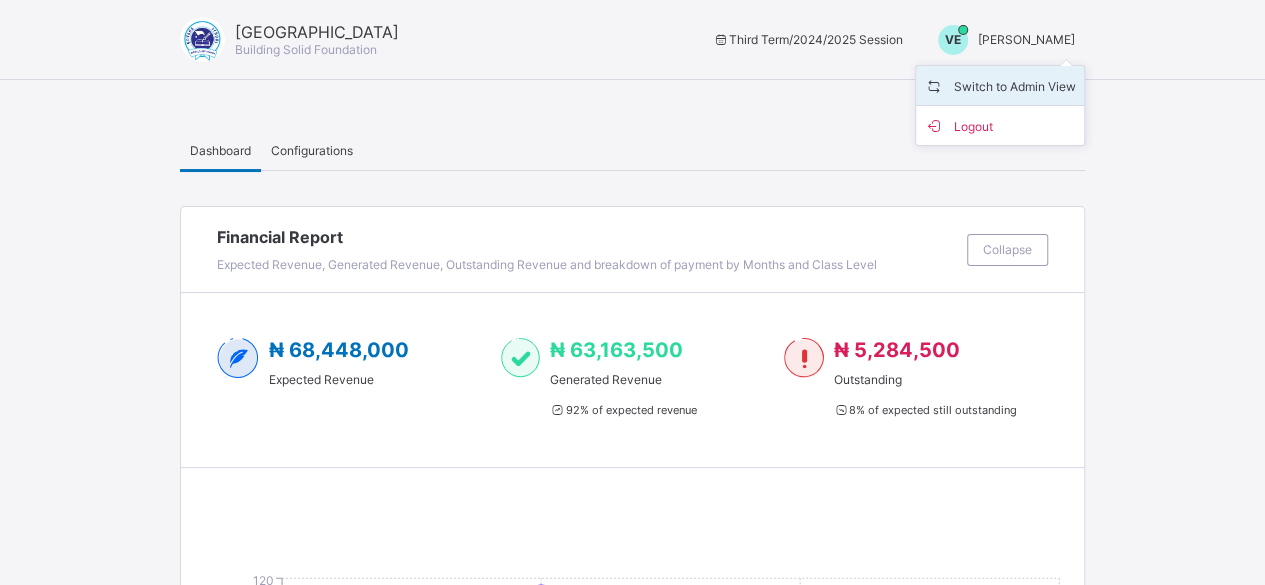 click on "Switch to Admin View" at bounding box center (1000, 85) 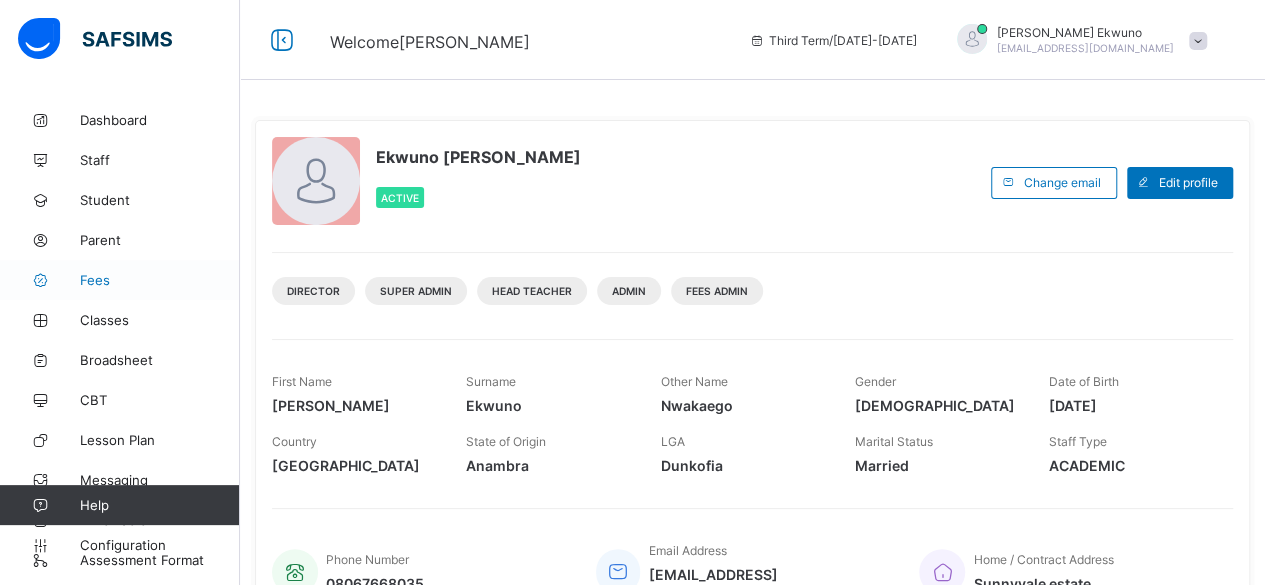 click on "Fees" at bounding box center [160, 280] 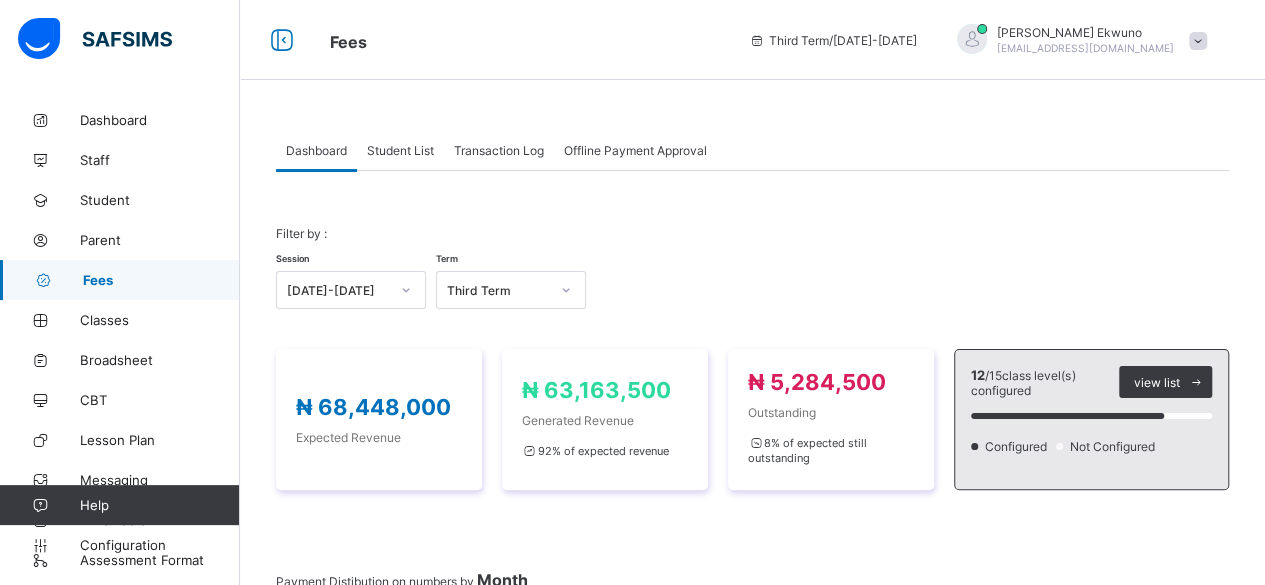 click on "Student List" at bounding box center [400, 150] 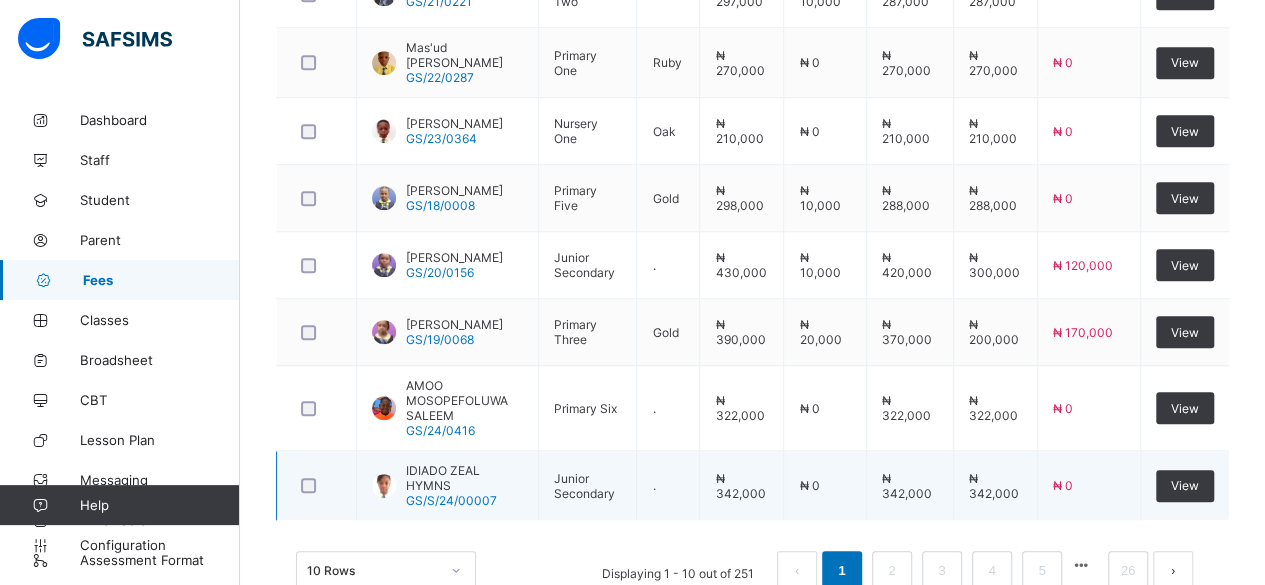 scroll, scrollTop: 836, scrollLeft: 0, axis: vertical 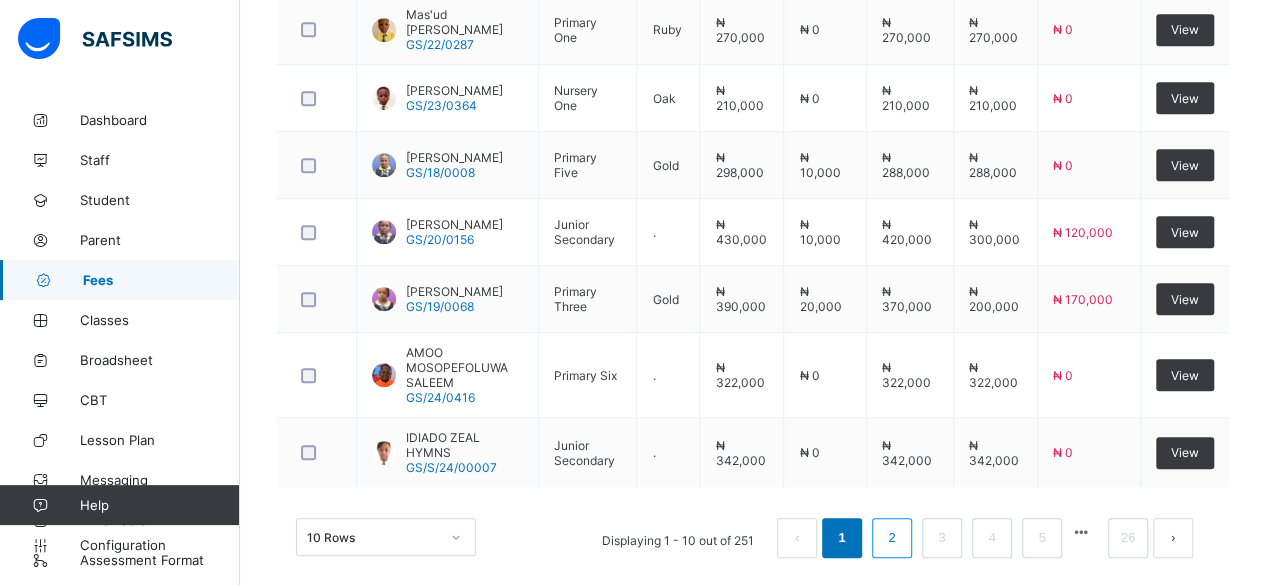 click on "2" at bounding box center [891, 538] 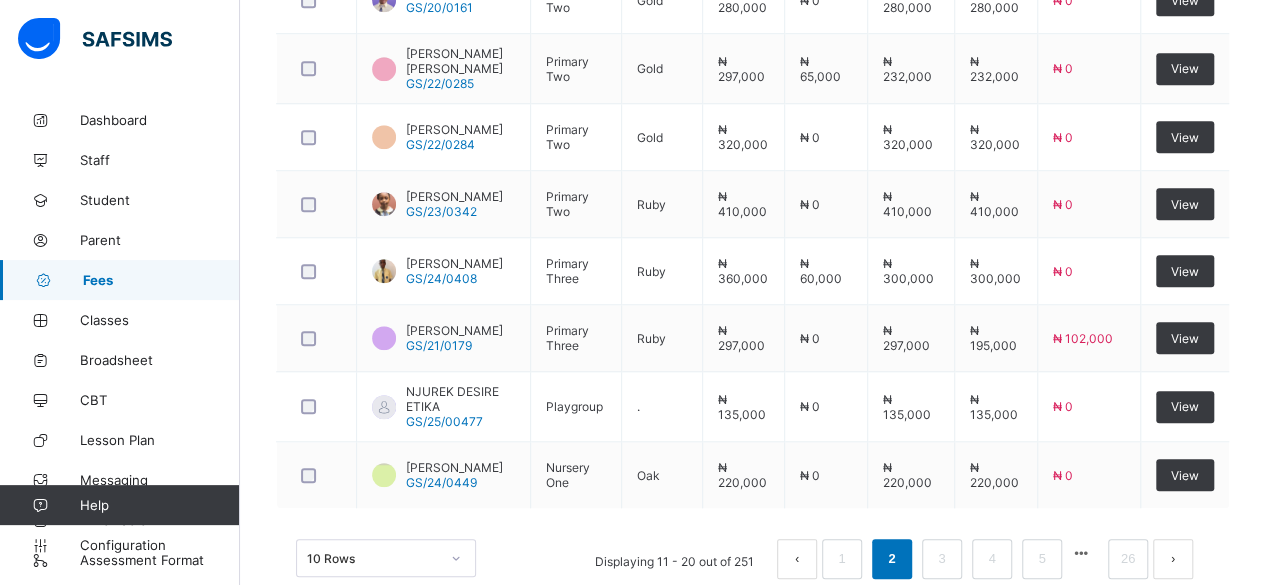 scroll, scrollTop: 836, scrollLeft: 0, axis: vertical 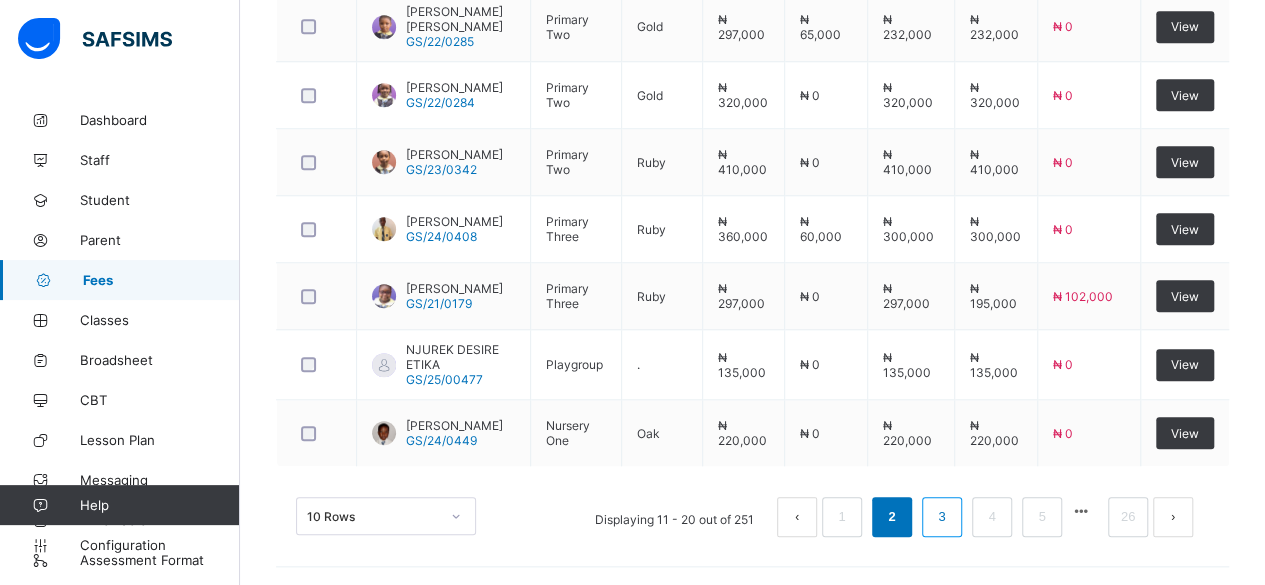 click on "3" at bounding box center (941, 517) 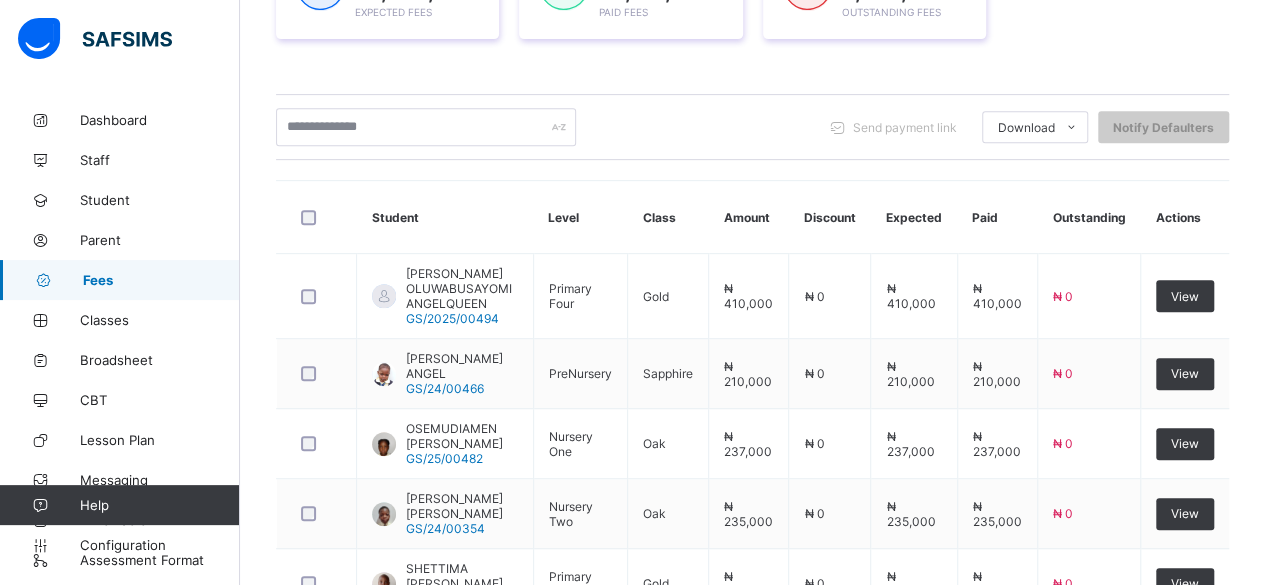 scroll, scrollTop: 836, scrollLeft: 0, axis: vertical 